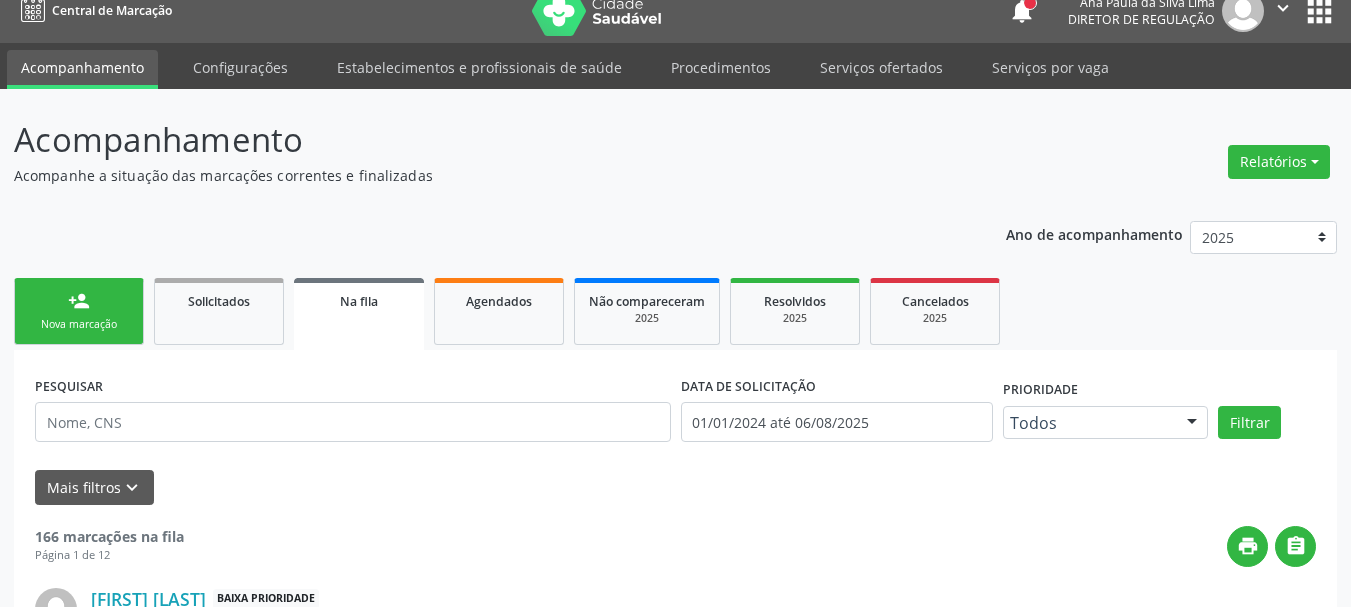 scroll, scrollTop: 0, scrollLeft: 0, axis: both 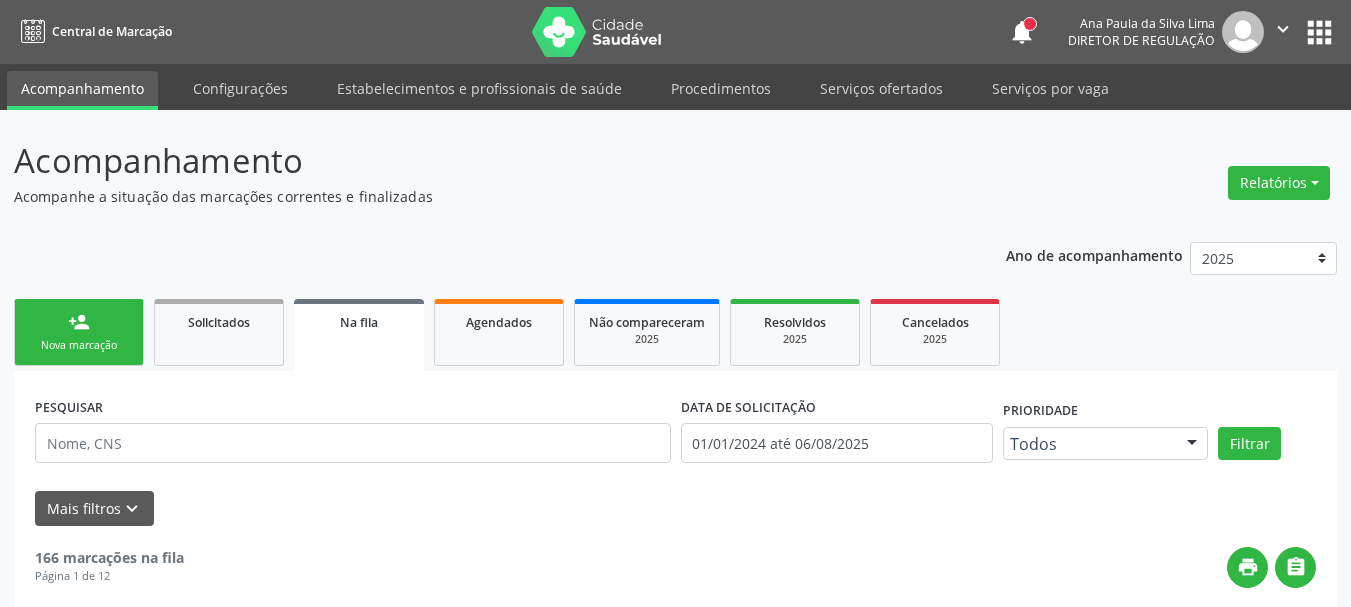 click on "apps" at bounding box center [1319, 32] 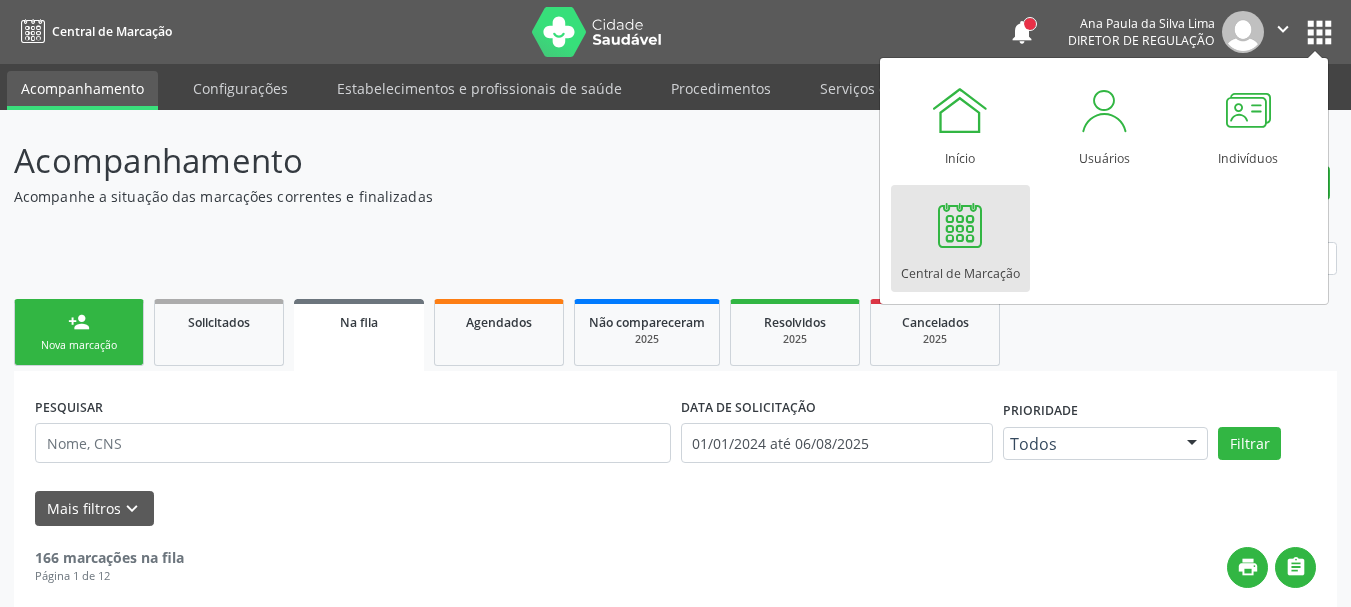 click at bounding box center (960, 225) 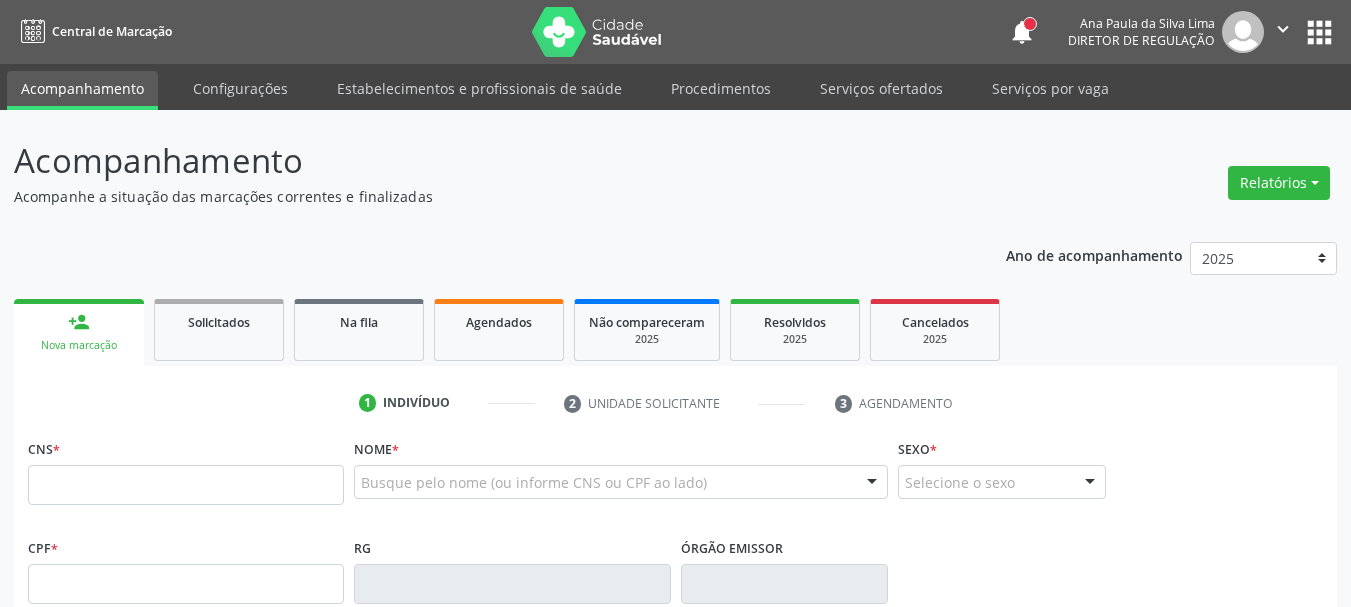scroll, scrollTop: 0, scrollLeft: 0, axis: both 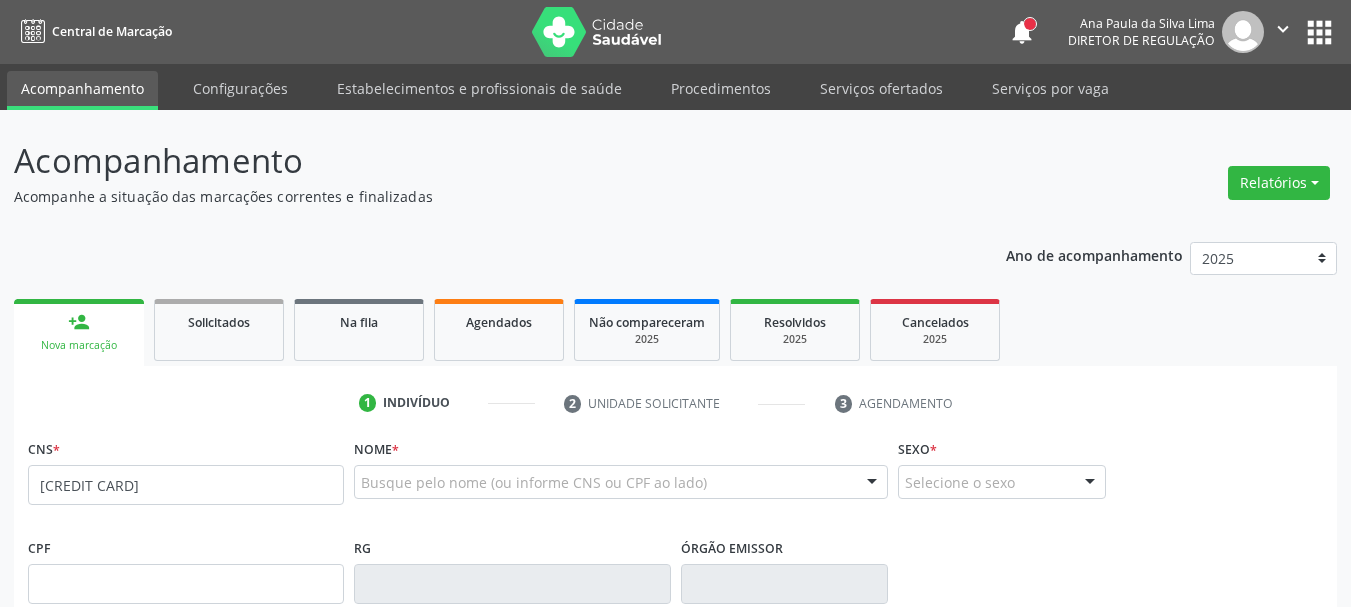 type on "[CREDIT CARD]" 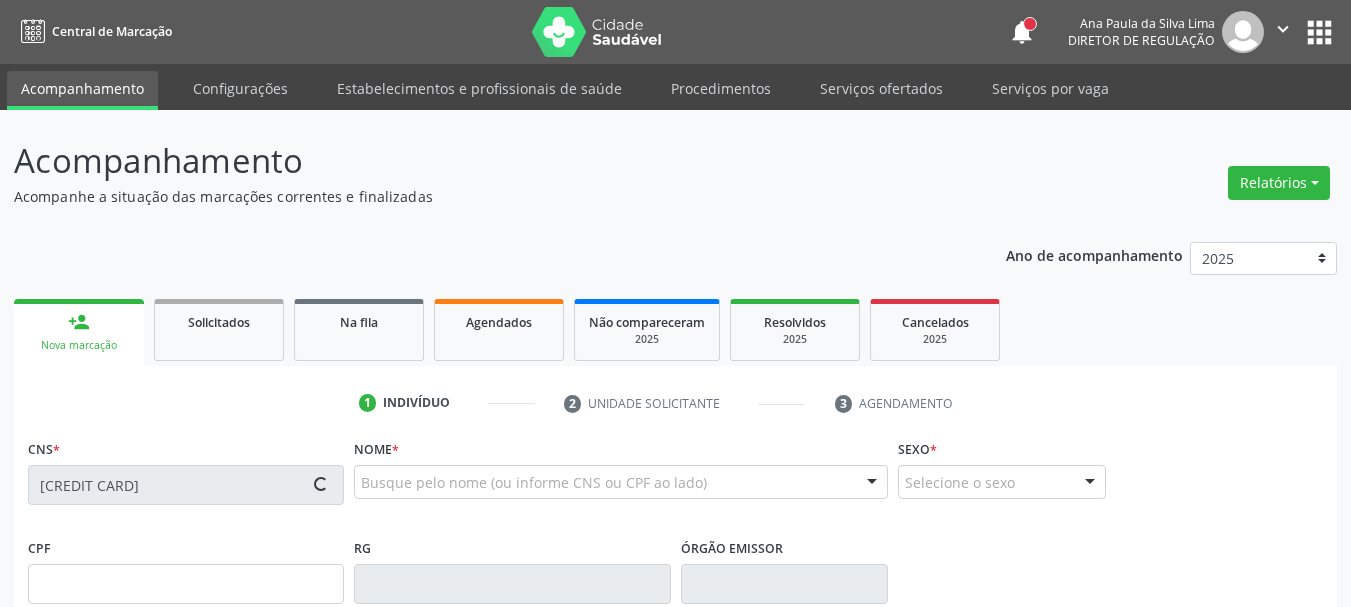 scroll, scrollTop: 200, scrollLeft: 0, axis: vertical 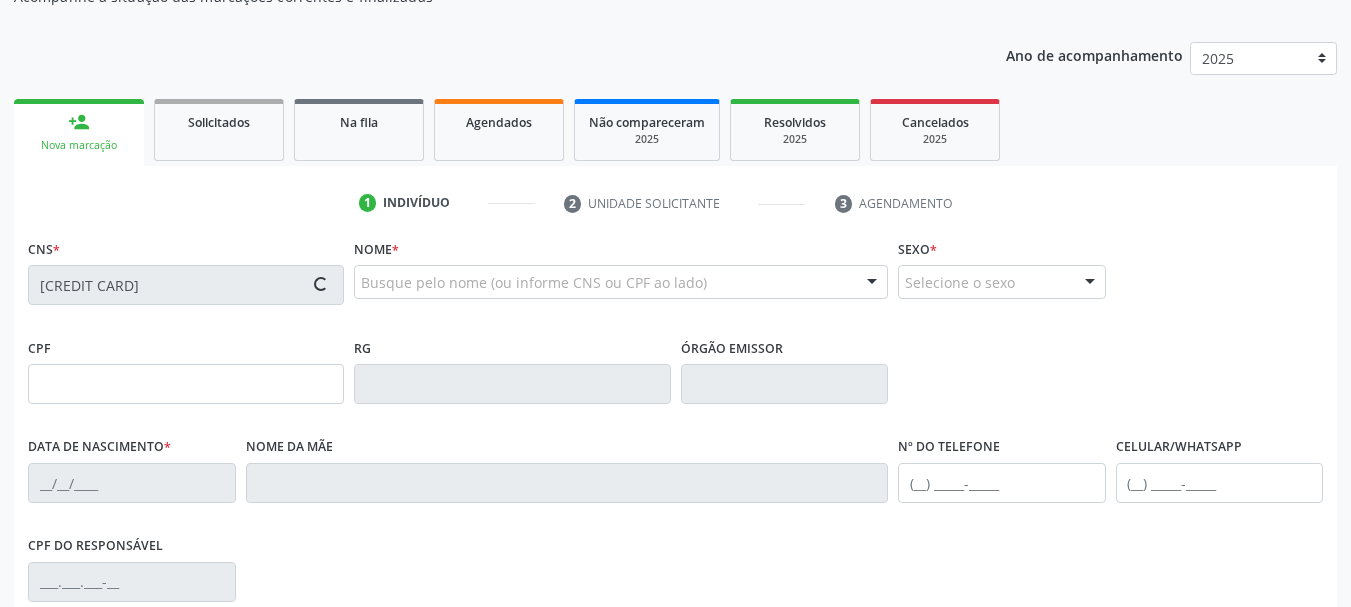 type on "17/12/1972" 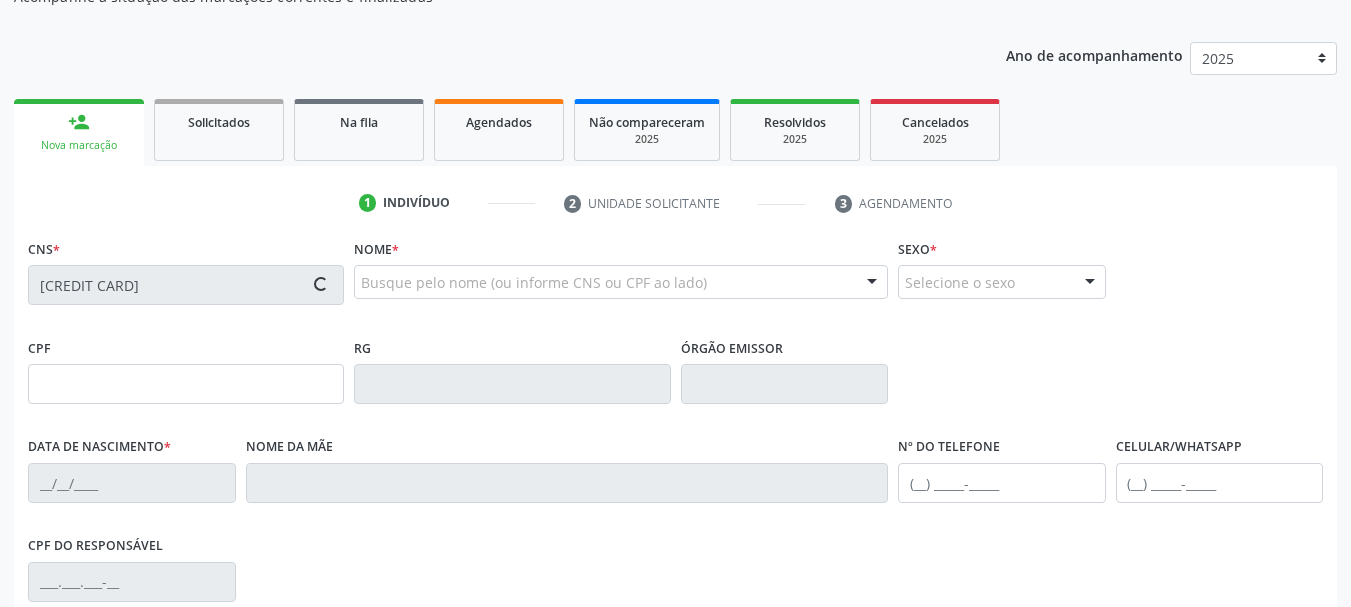 type on "Margarida Francisca de Queiroz" 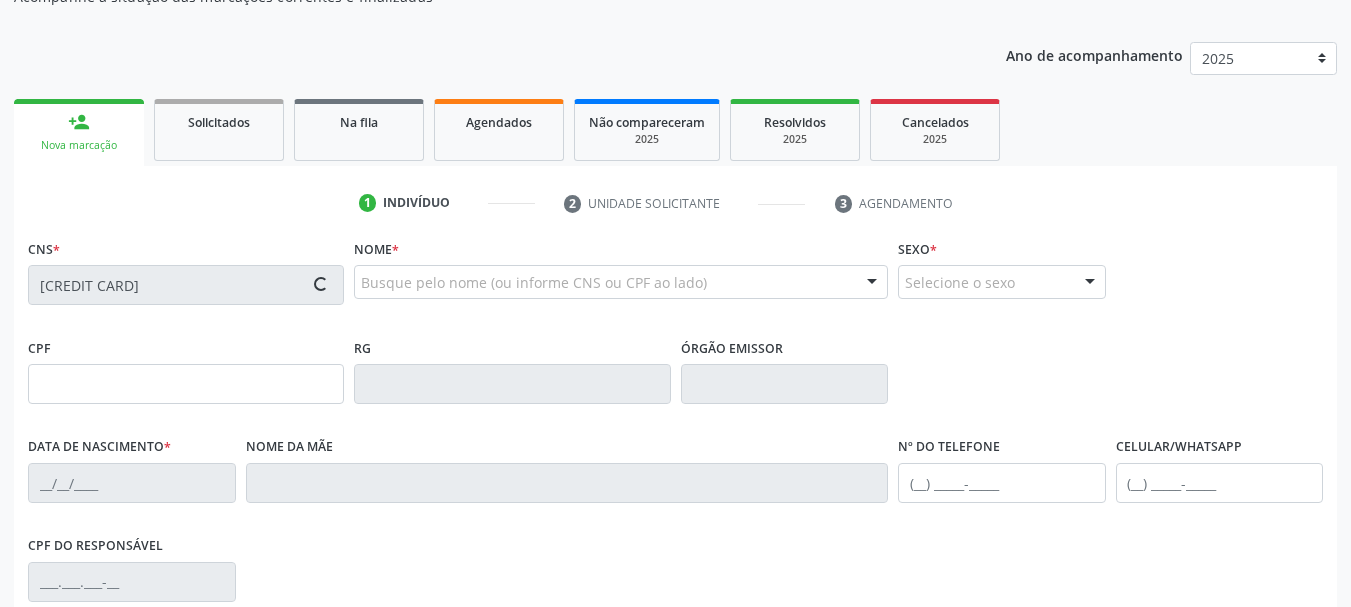 type on "(87) 99949-1511" 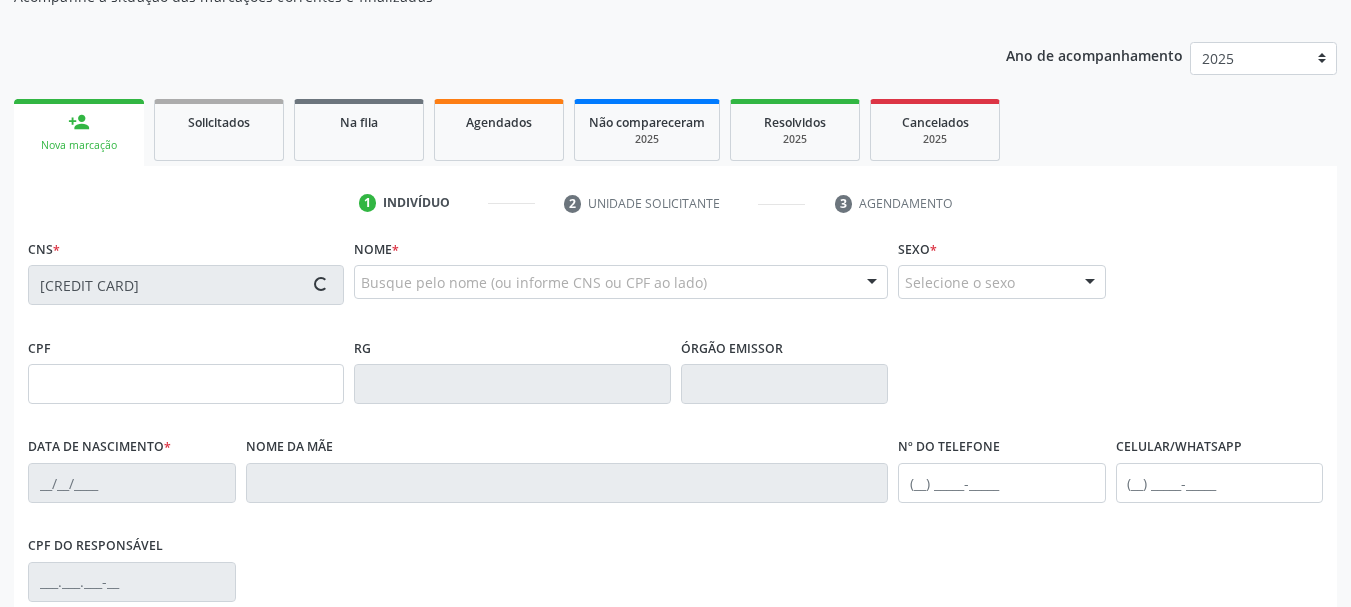 type on "729" 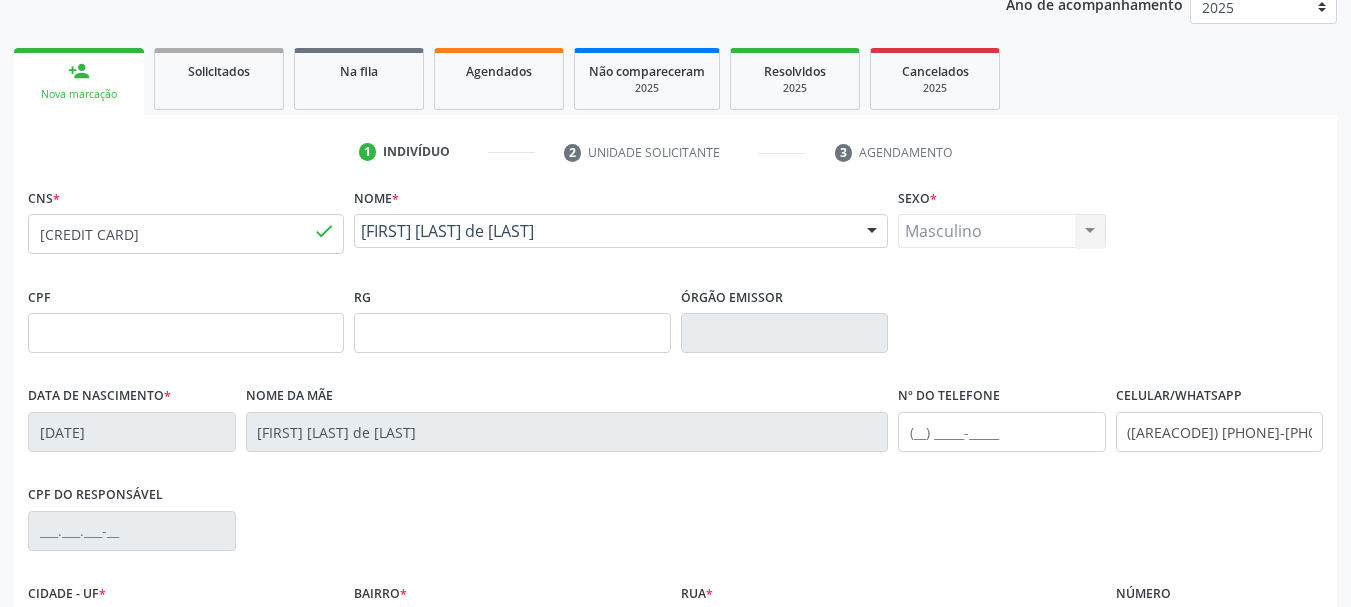 scroll, scrollTop: 300, scrollLeft: 0, axis: vertical 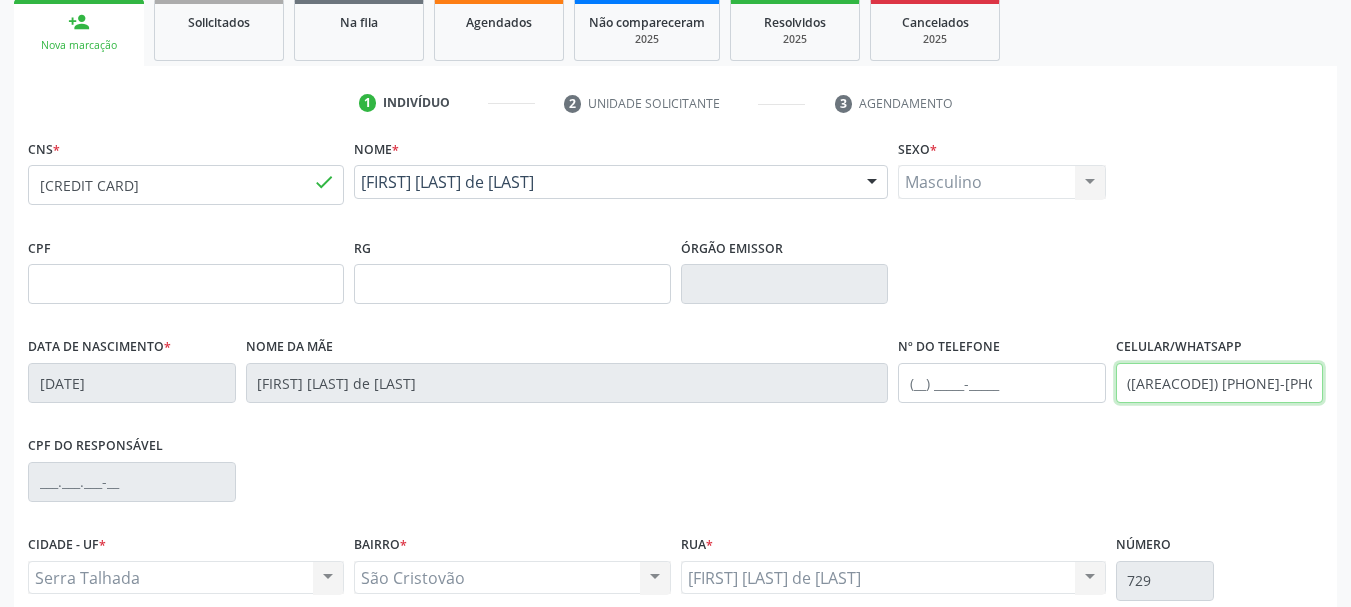 drag, startPoint x: 1259, startPoint y: 381, endPoint x: 906, endPoint y: 422, distance: 355.37305 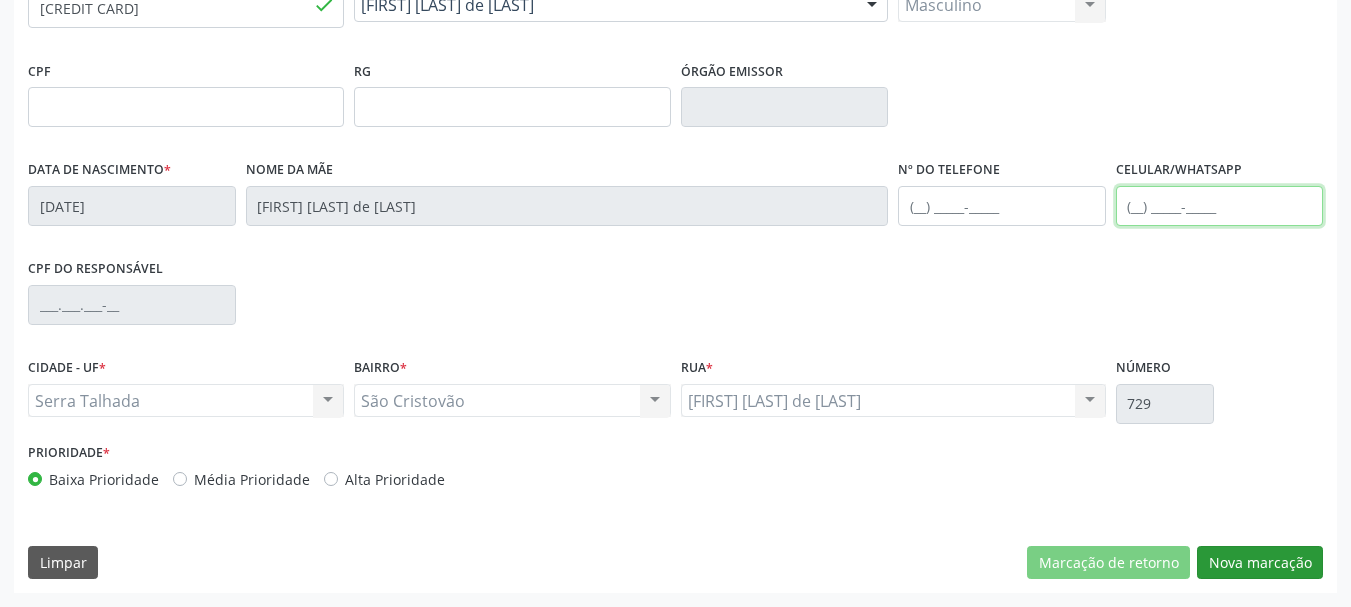type 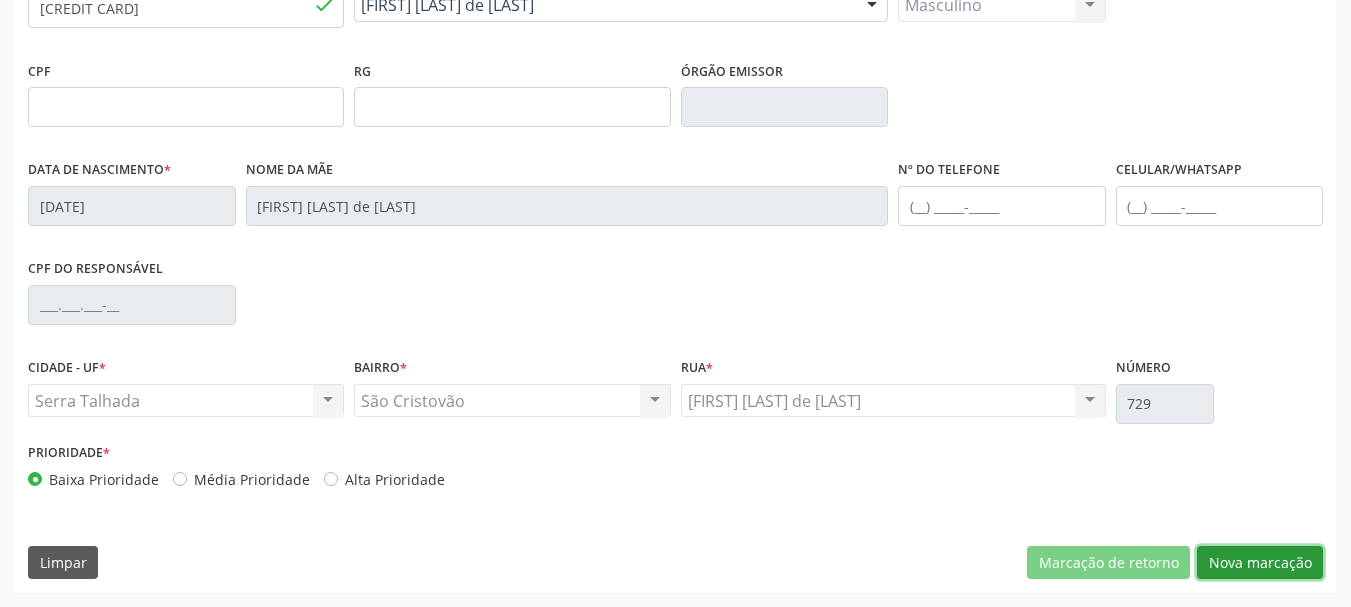 click on "Nova marcação" at bounding box center (1260, 563) 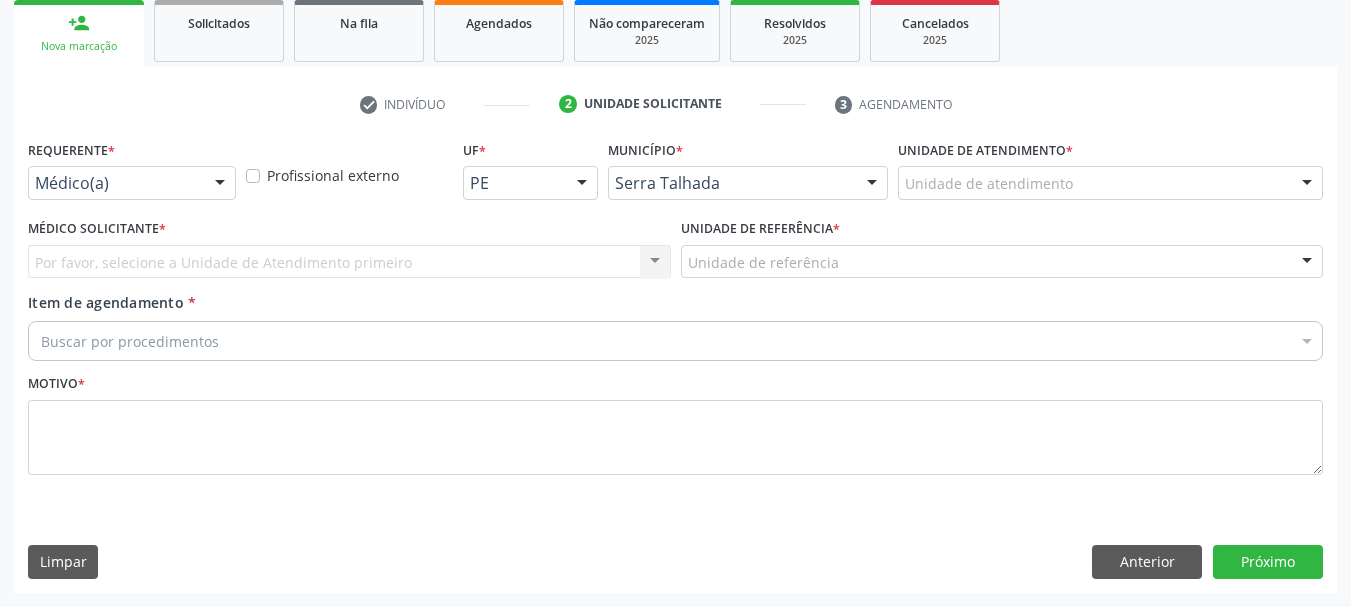 scroll, scrollTop: 299, scrollLeft: 0, axis: vertical 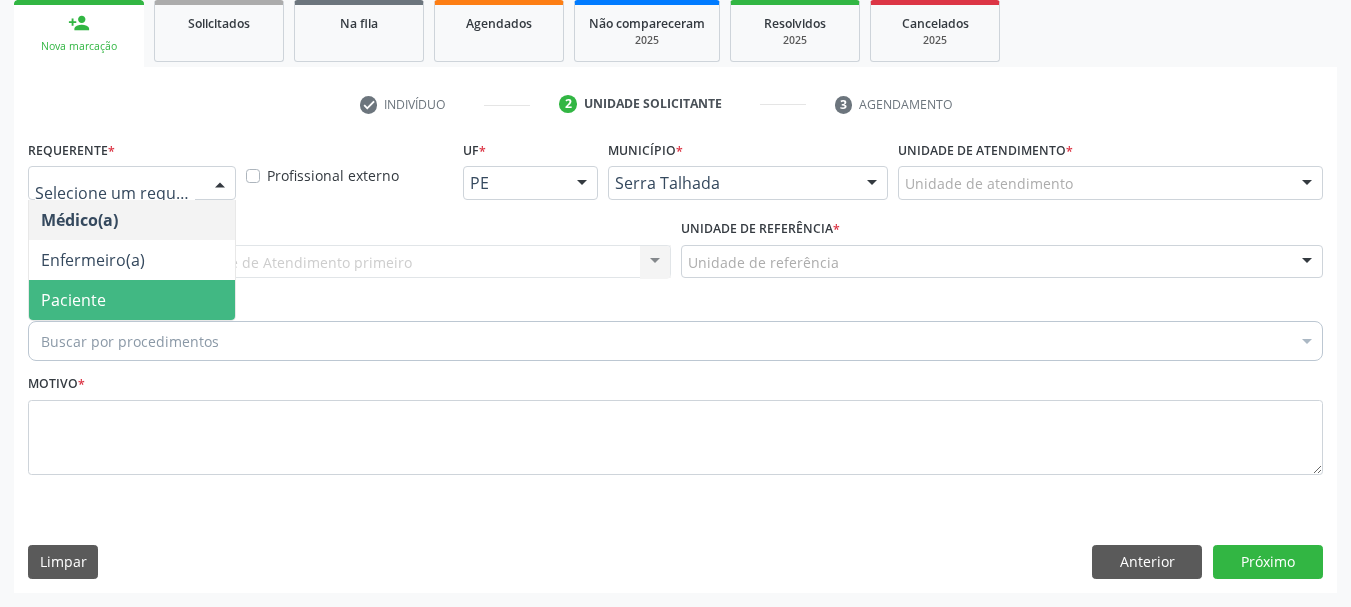 drag, startPoint x: 168, startPoint y: 282, endPoint x: 169, endPoint y: 271, distance: 11.045361 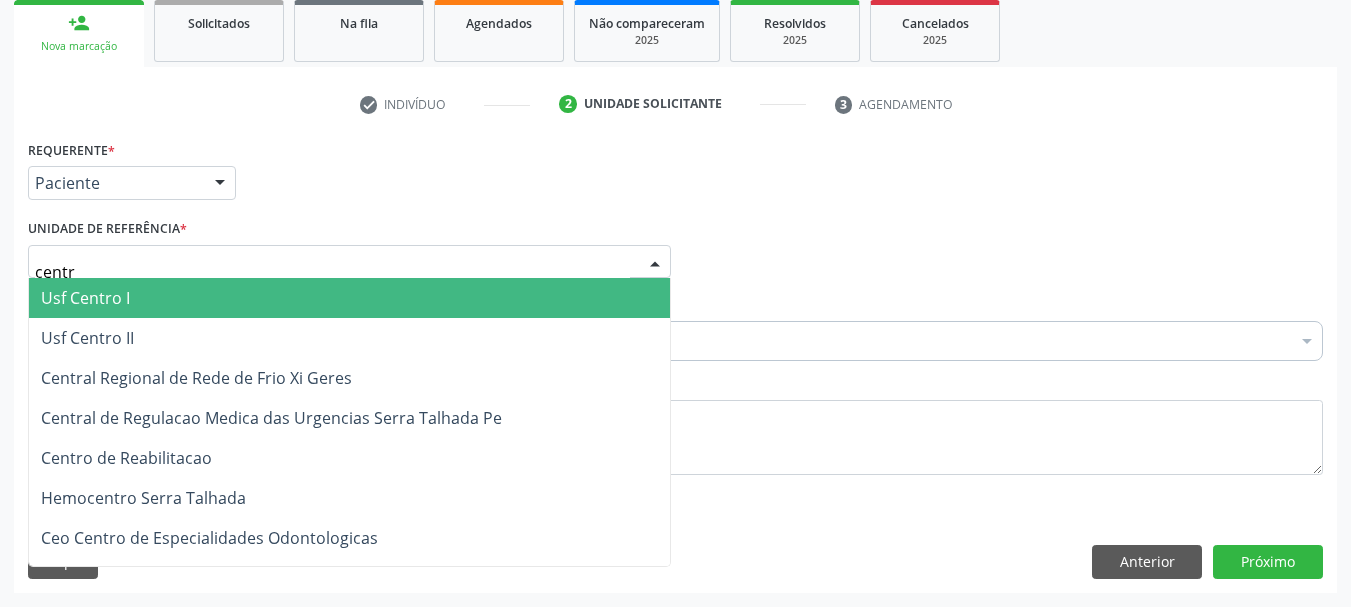 type on "centro" 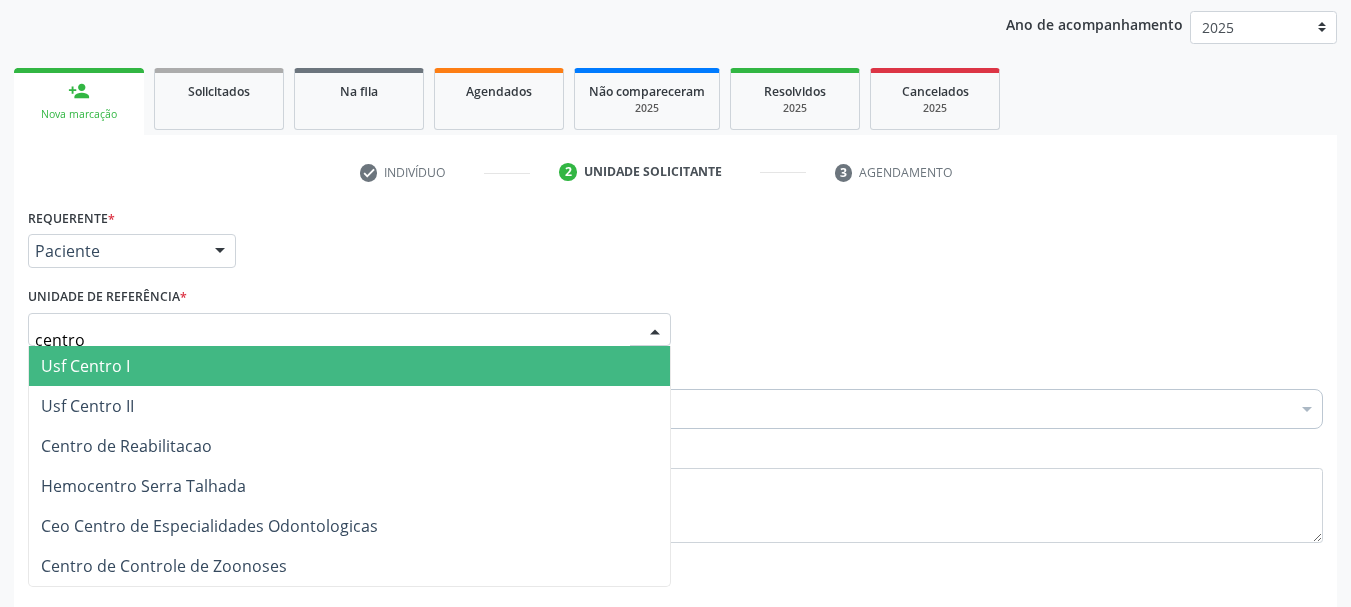 scroll, scrollTop: 199, scrollLeft: 0, axis: vertical 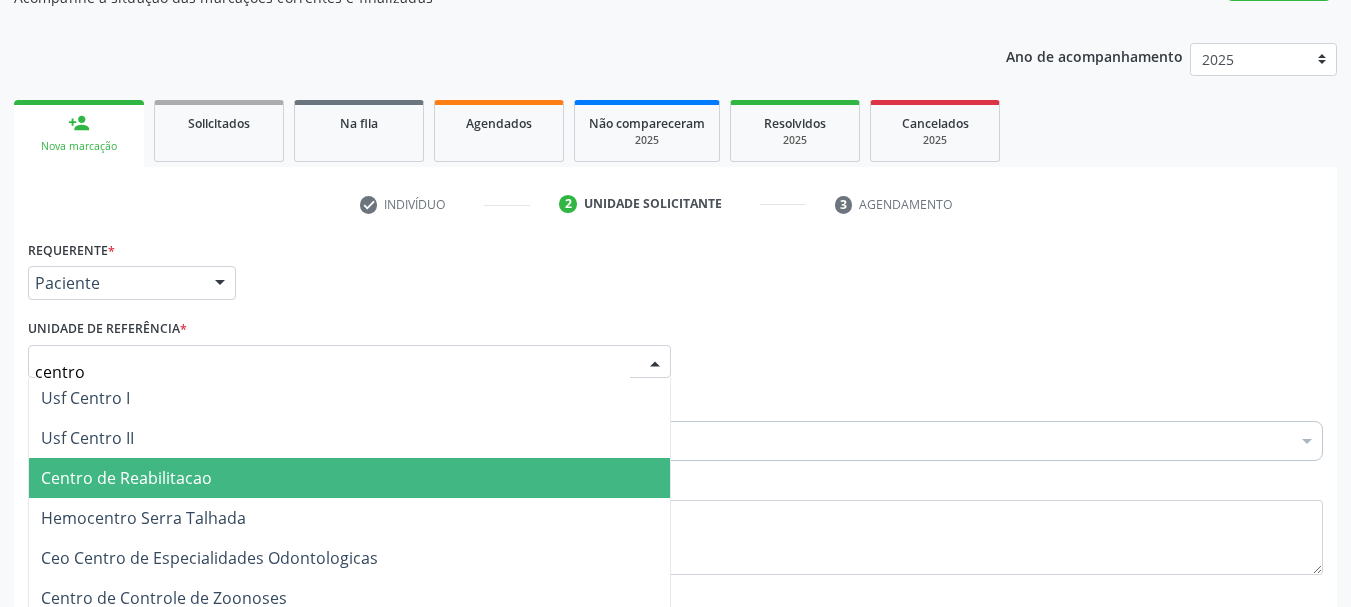 click on "Centro de Reabilitacao" at bounding box center (349, 478) 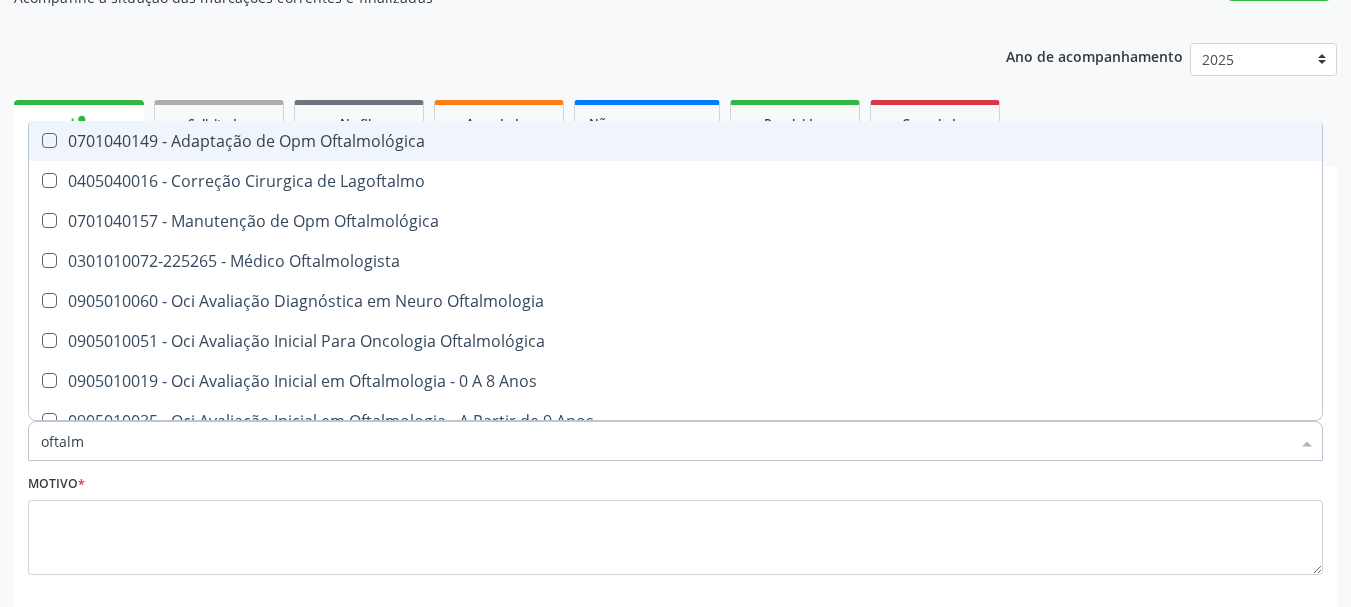 type on "oftalmo" 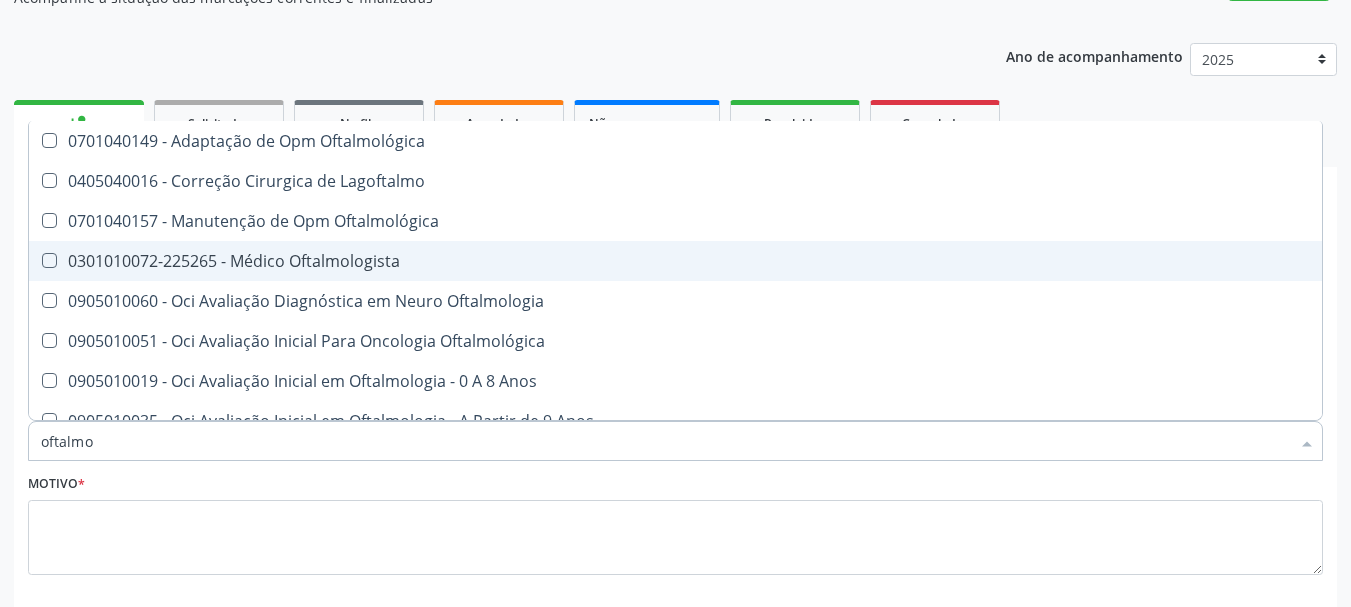click on "0301010072-225265 - Médico Oftalmologista" at bounding box center (675, 261) 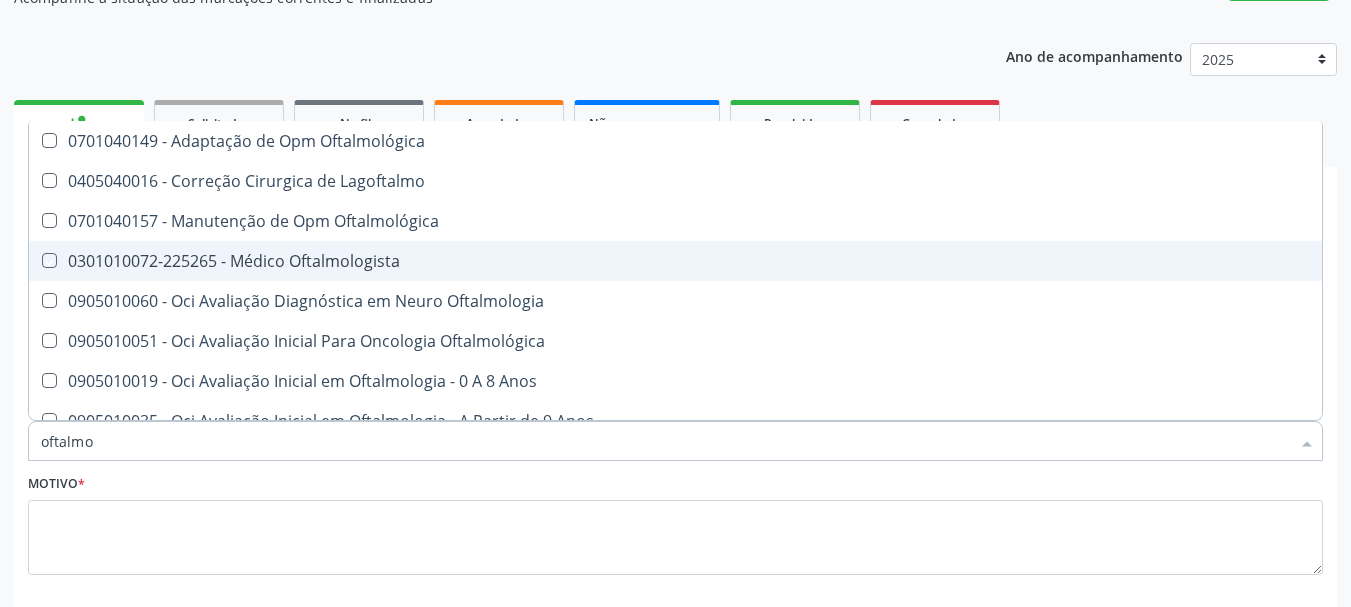 checkbox on "true" 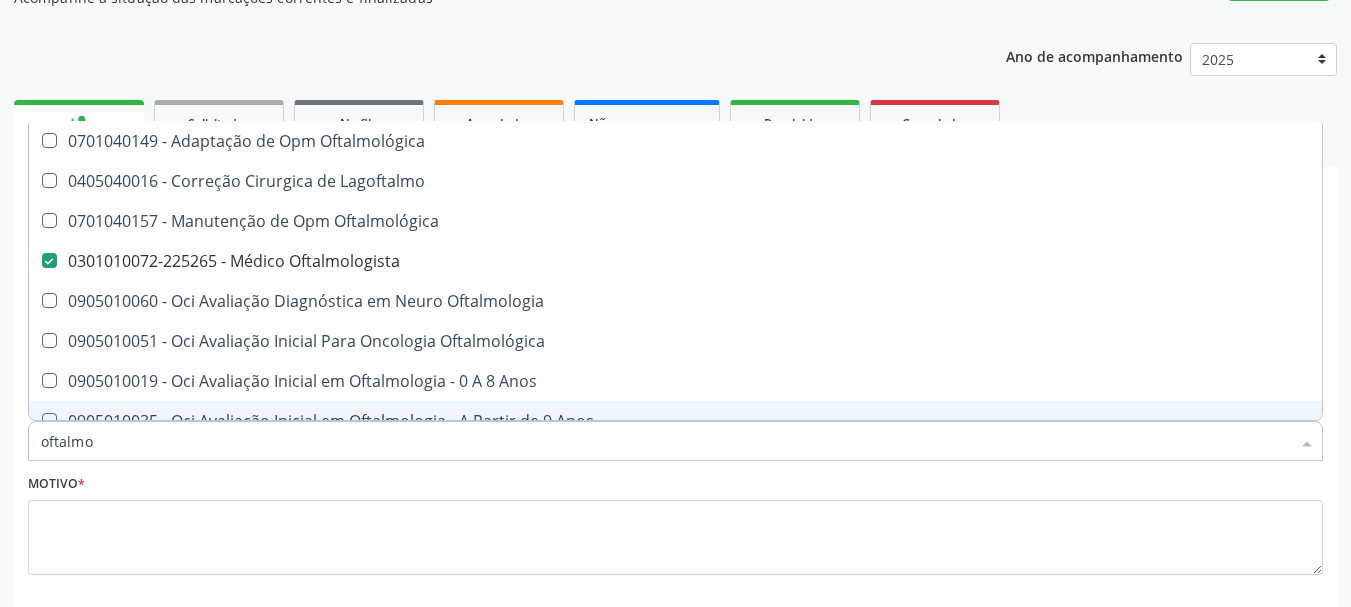 scroll, scrollTop: 299, scrollLeft: 0, axis: vertical 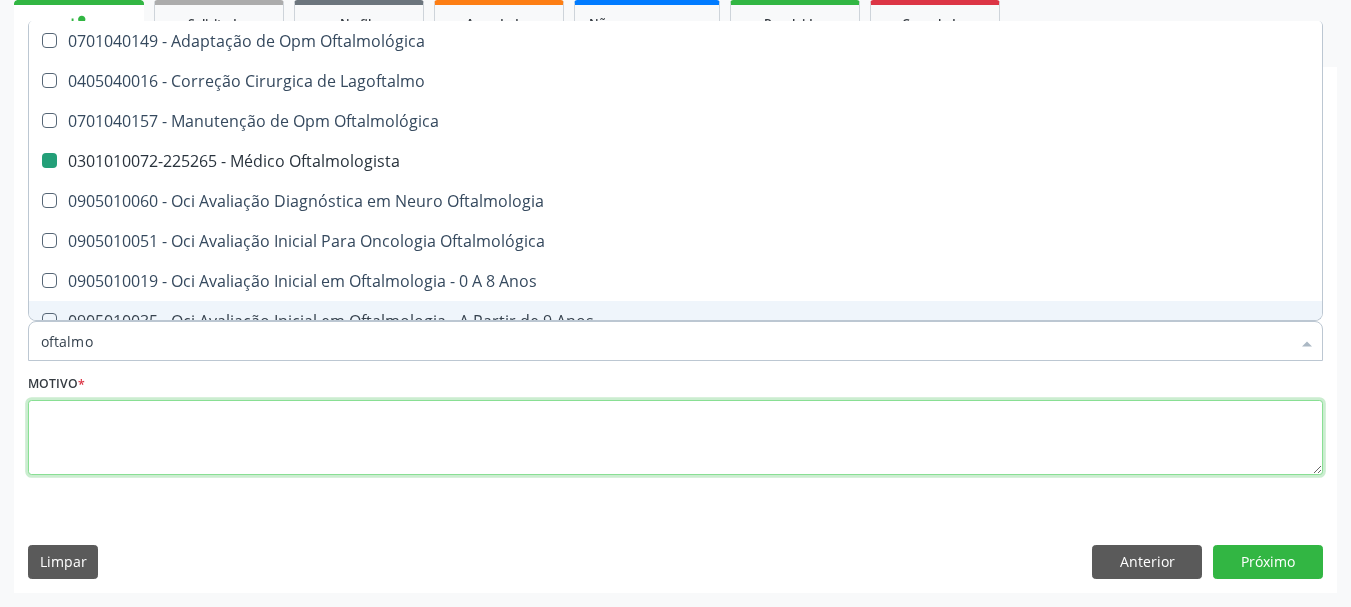 click at bounding box center (675, 438) 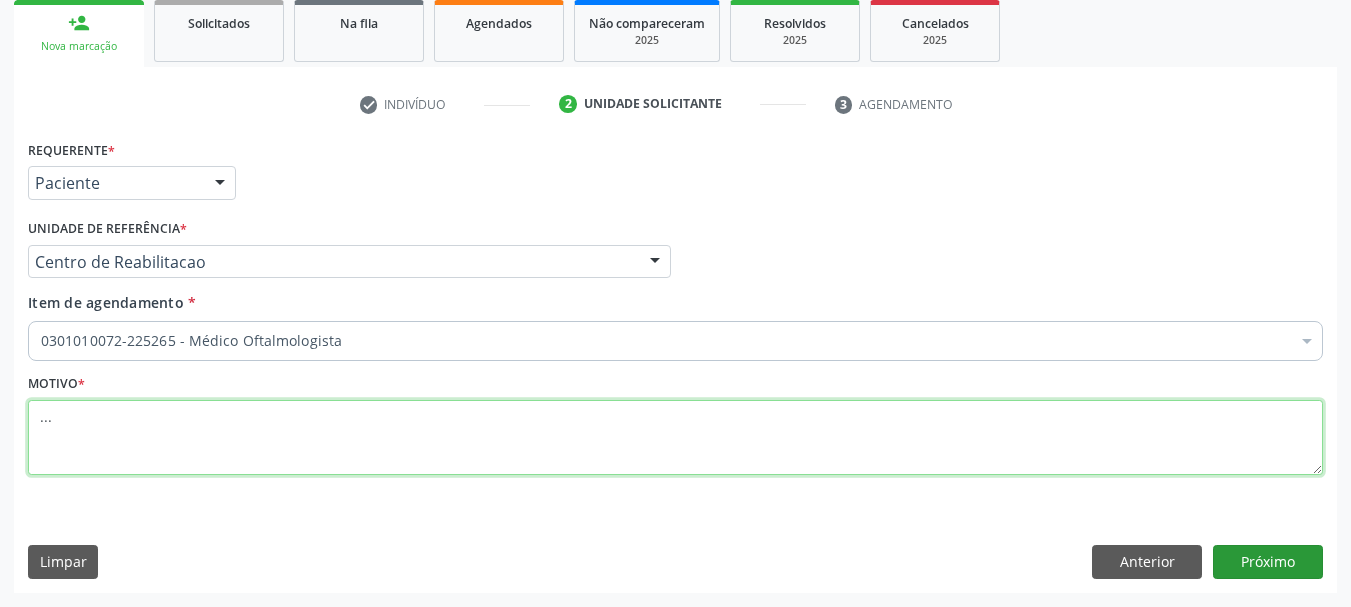 type on "..." 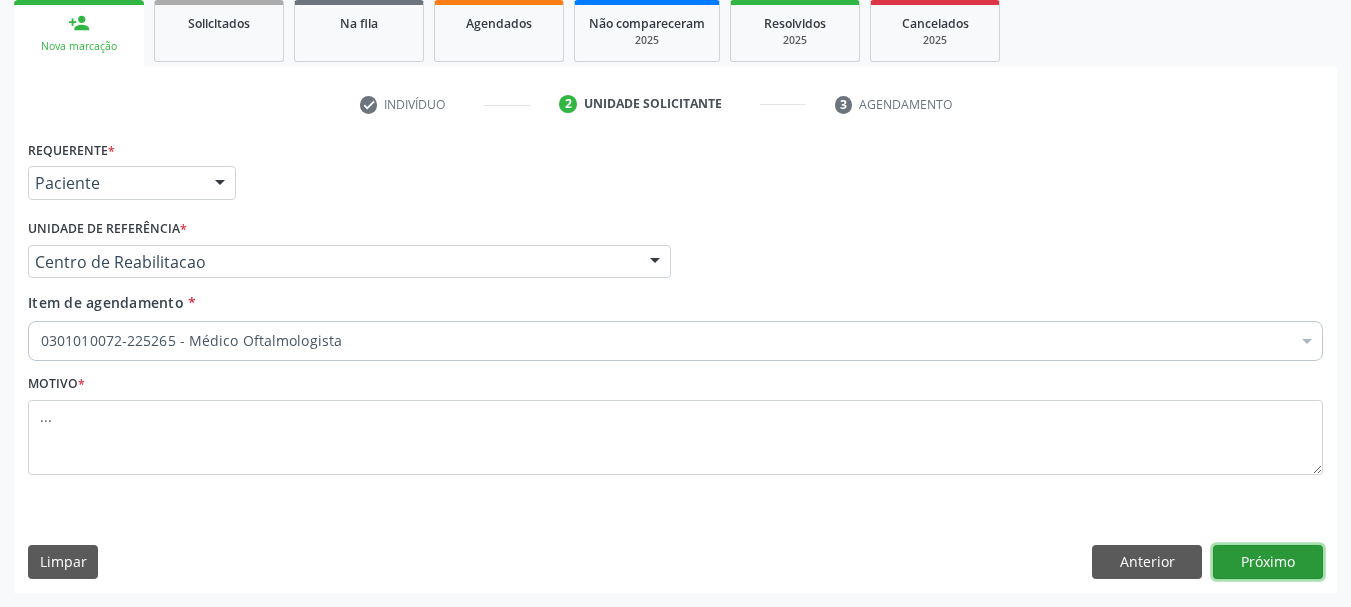 click on "Próximo" at bounding box center (1268, 562) 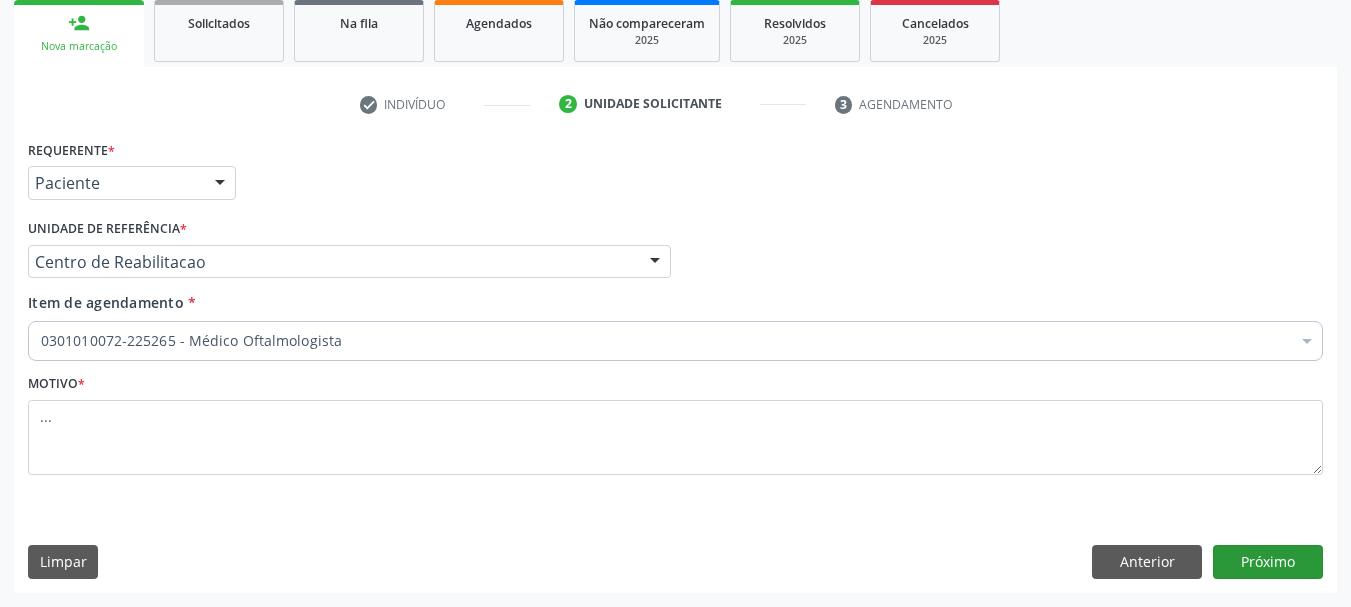 scroll, scrollTop: 263, scrollLeft: 0, axis: vertical 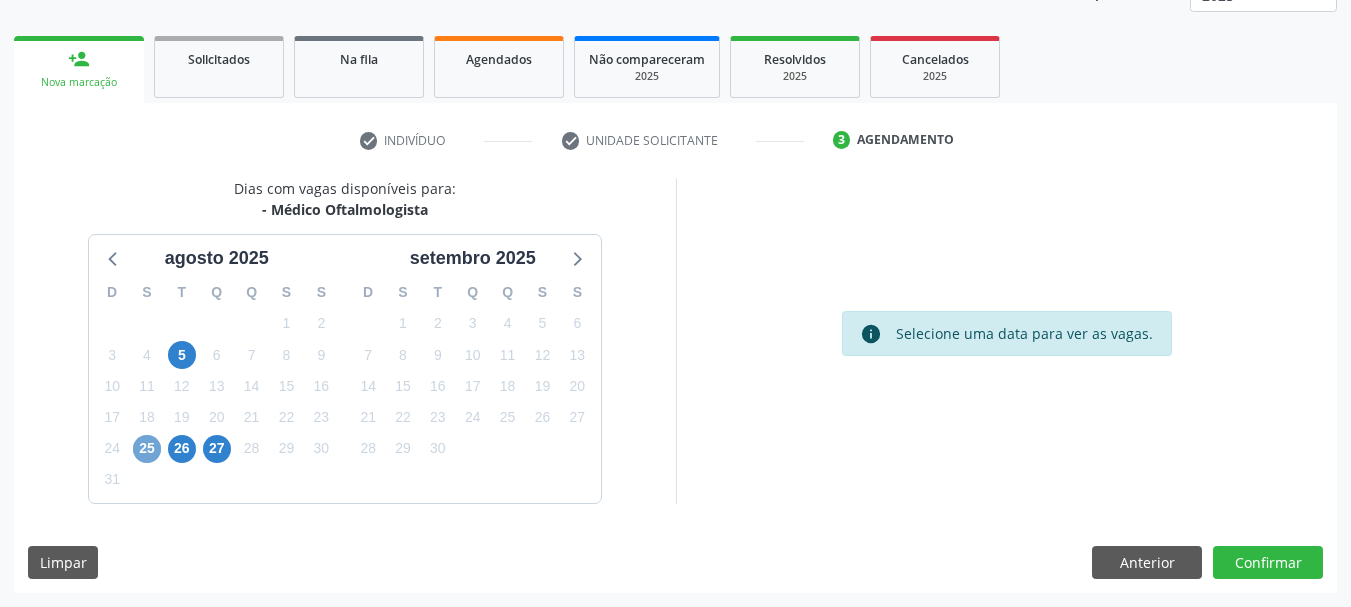 click on "25" at bounding box center [147, 449] 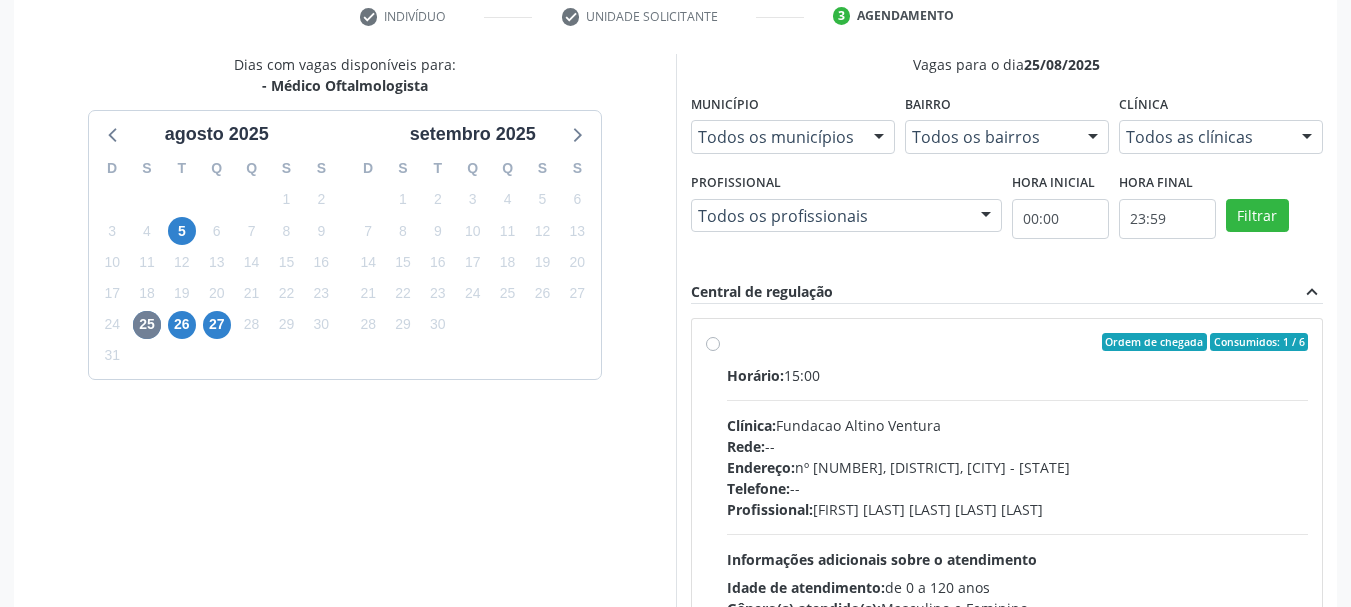 click on "Ordem de chegada
Consumidos: 1 / 6
Horário:   15:00
Clínica:  Fundacao Altino Ventura
Rede:
--
Endereço:   nº 335, Nossa Senhora da Con, Serra Talhada - PE
Telefone:   --
Profissional:
Bruna Vieira Oliveira Carvalho Ventura
Informações adicionais sobre o atendimento
Idade de atendimento:
de 0 a 120 anos
Gênero(s) atendido(s):
Masculino e Feminino
Informações adicionais:
--" at bounding box center (1007, 486) 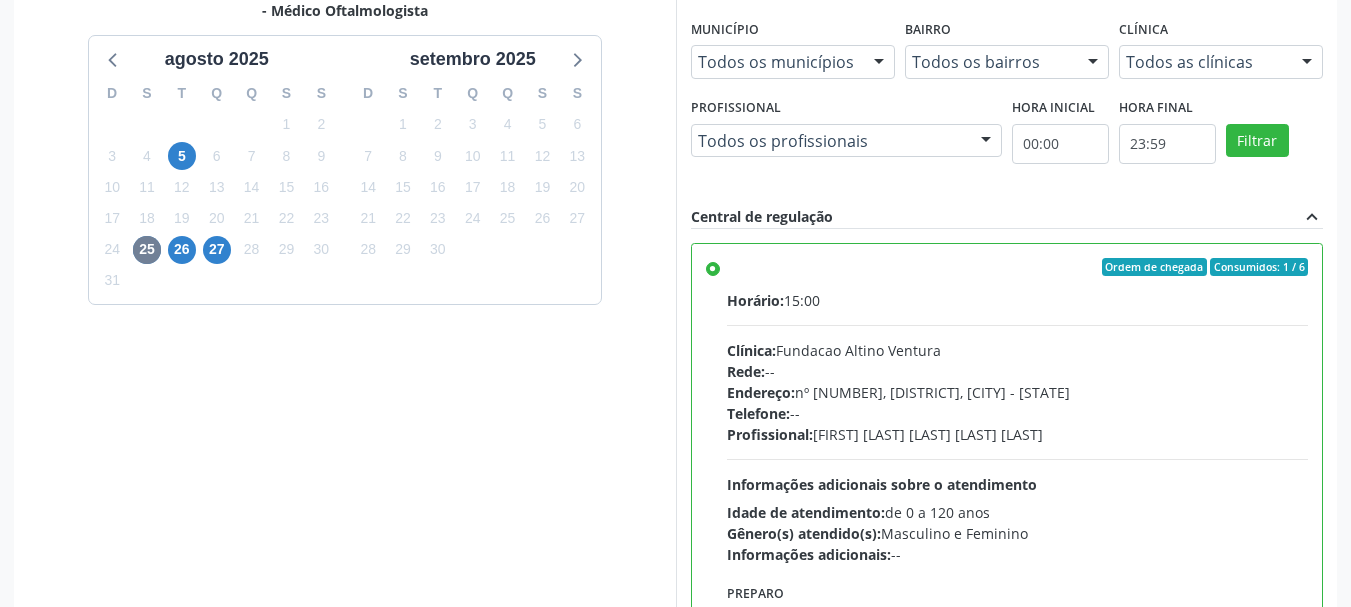 scroll, scrollTop: 463, scrollLeft: 0, axis: vertical 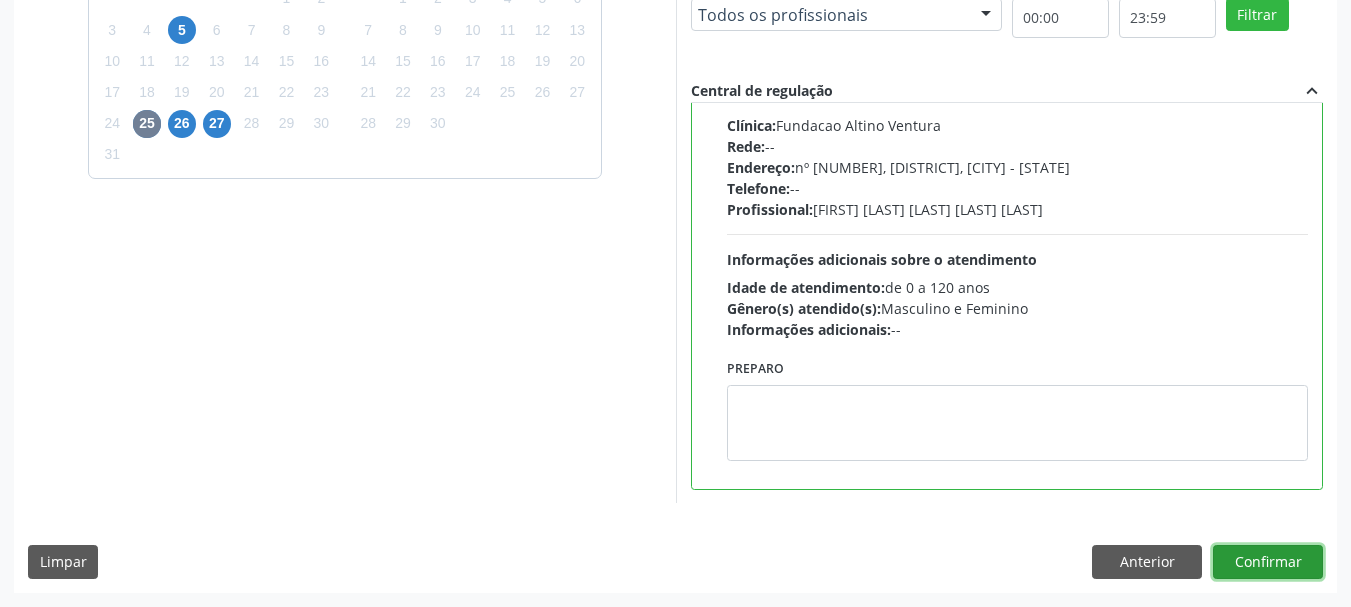 click on "Confirmar" at bounding box center [1268, 562] 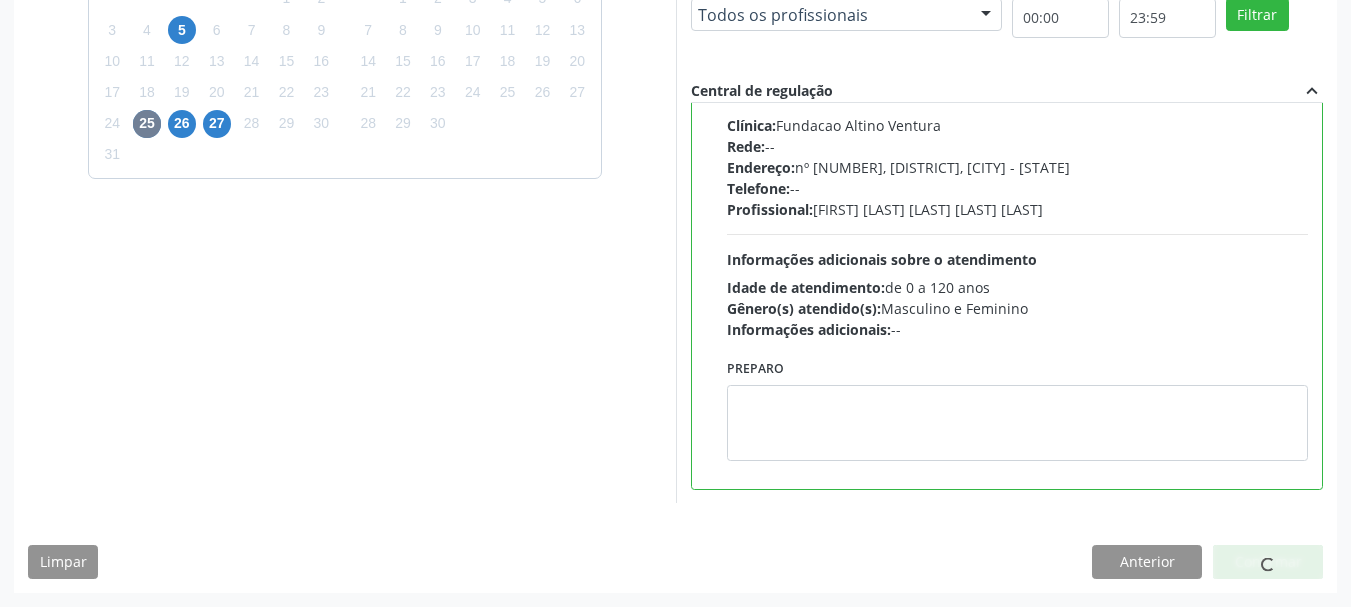 scroll, scrollTop: 60, scrollLeft: 0, axis: vertical 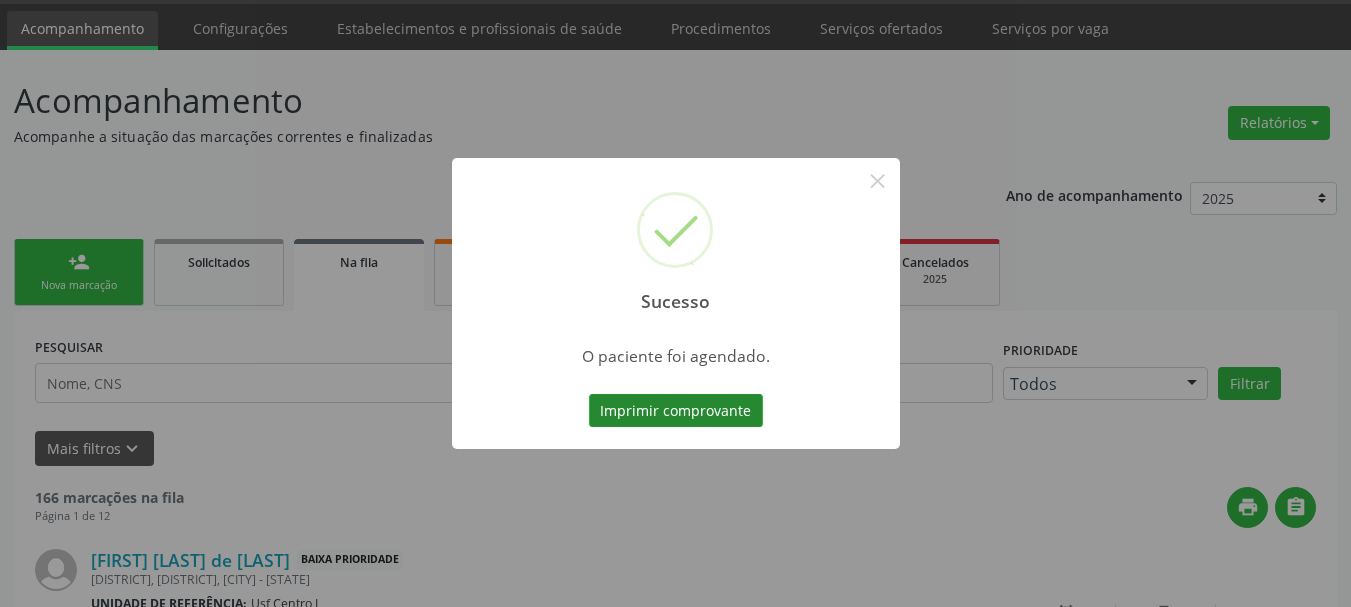 click on "Imprimir comprovante" at bounding box center [676, 411] 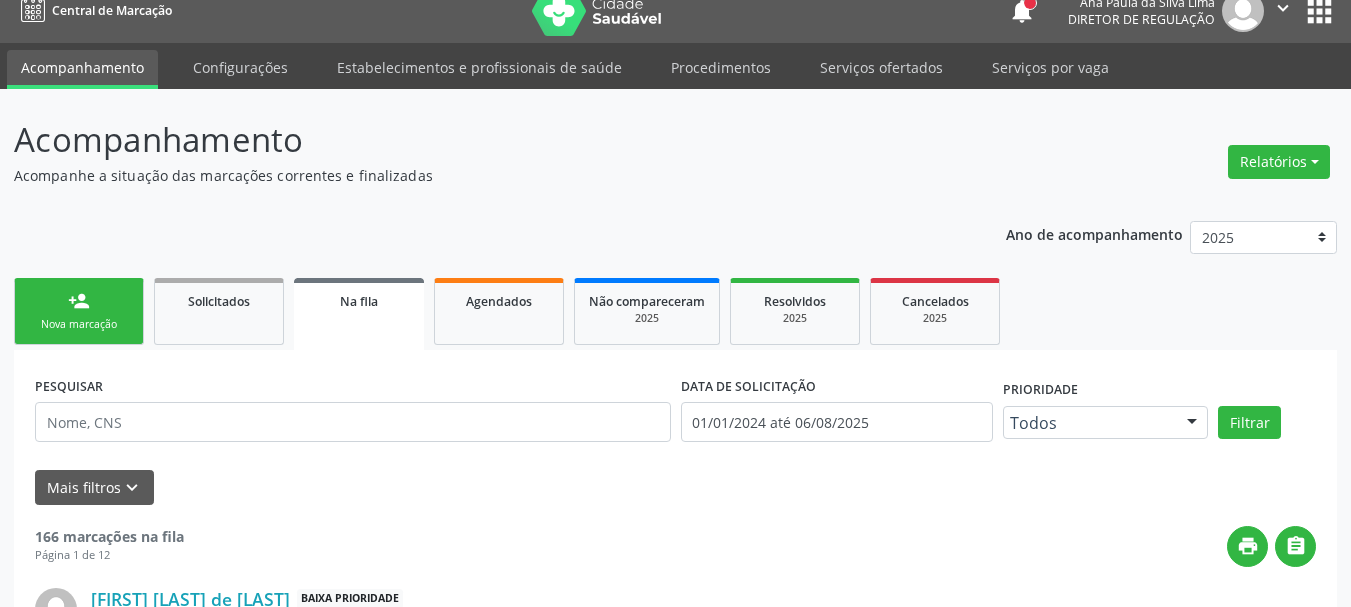 scroll, scrollTop: 0, scrollLeft: 0, axis: both 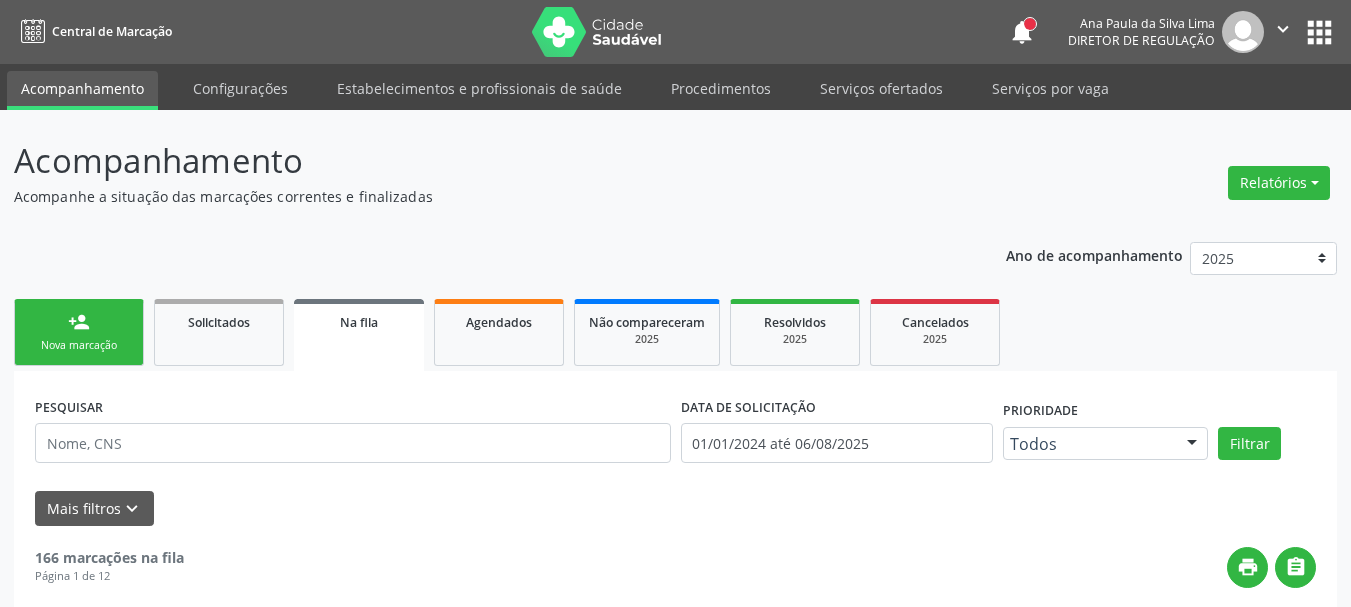 click on "apps" at bounding box center (1319, 32) 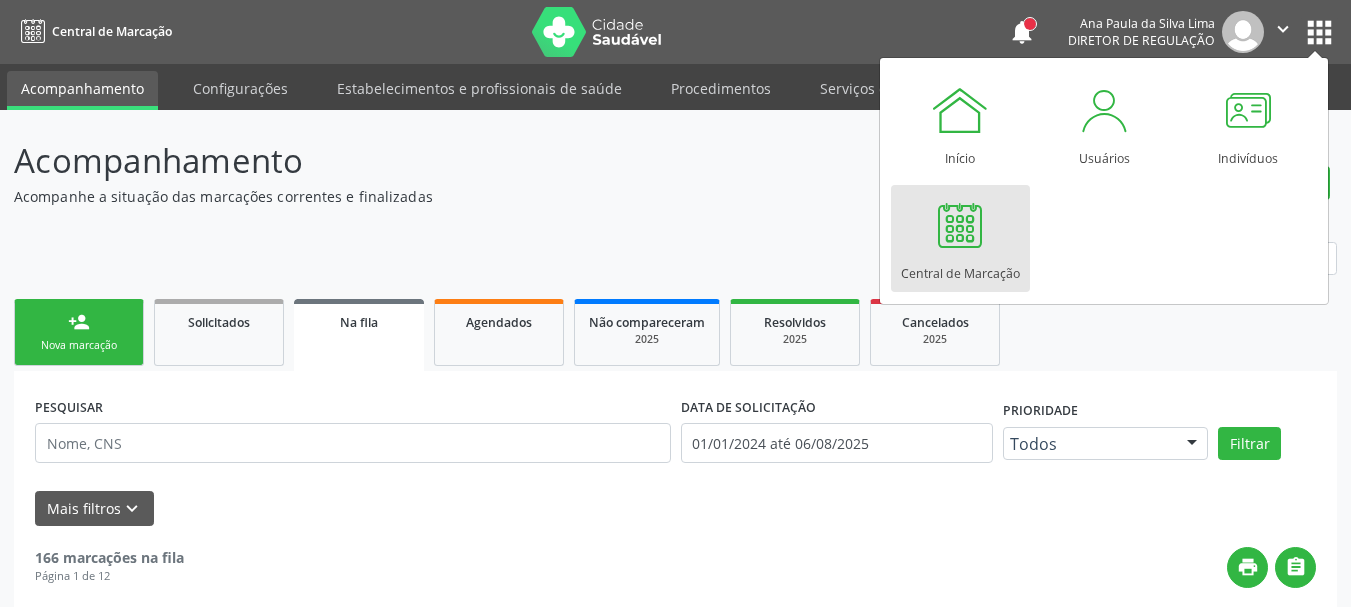click on "Central de Marcação" at bounding box center [960, 268] 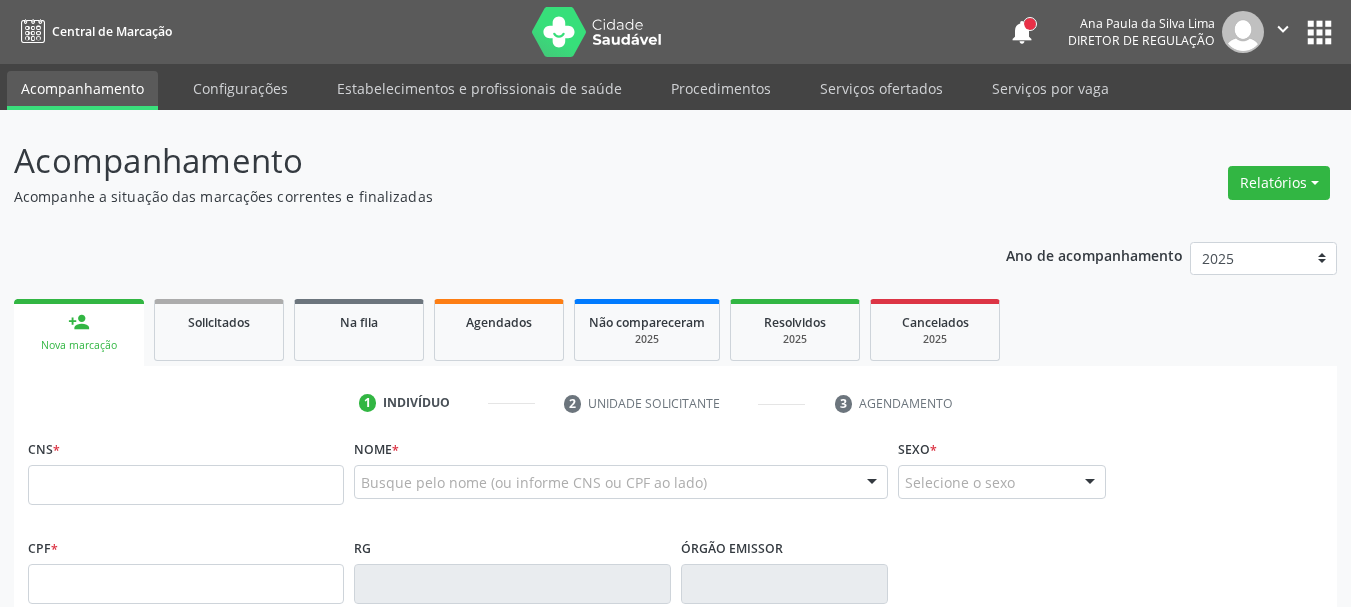 scroll, scrollTop: 0, scrollLeft: 0, axis: both 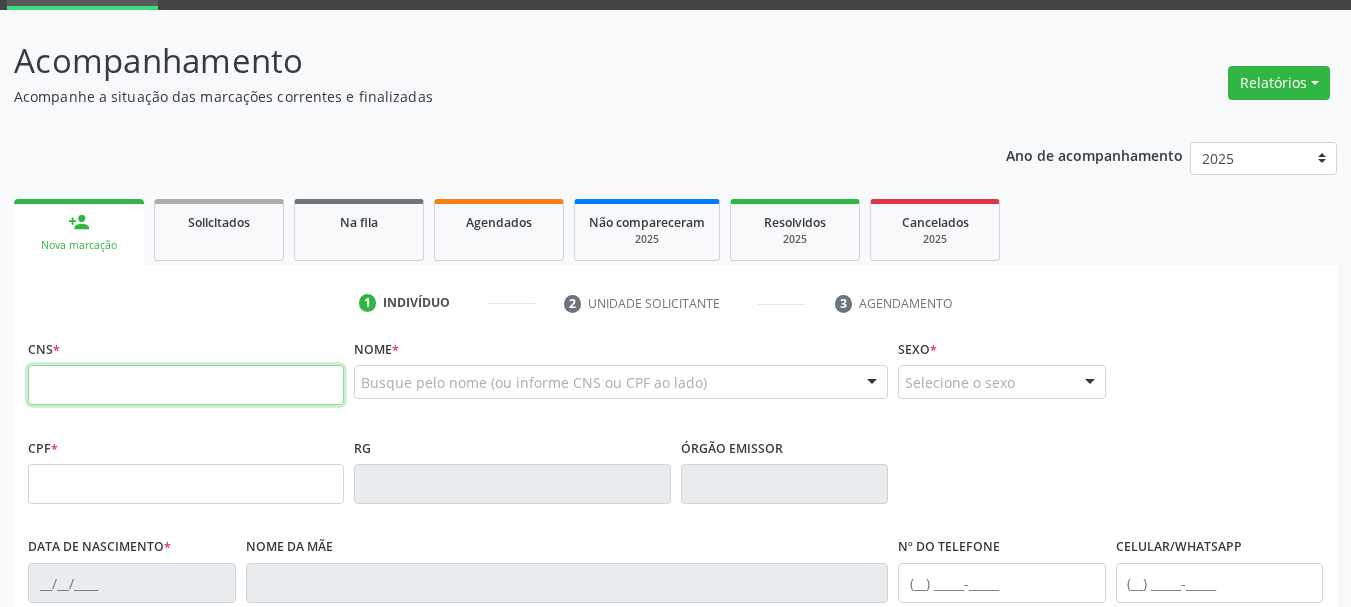 click at bounding box center [186, 385] 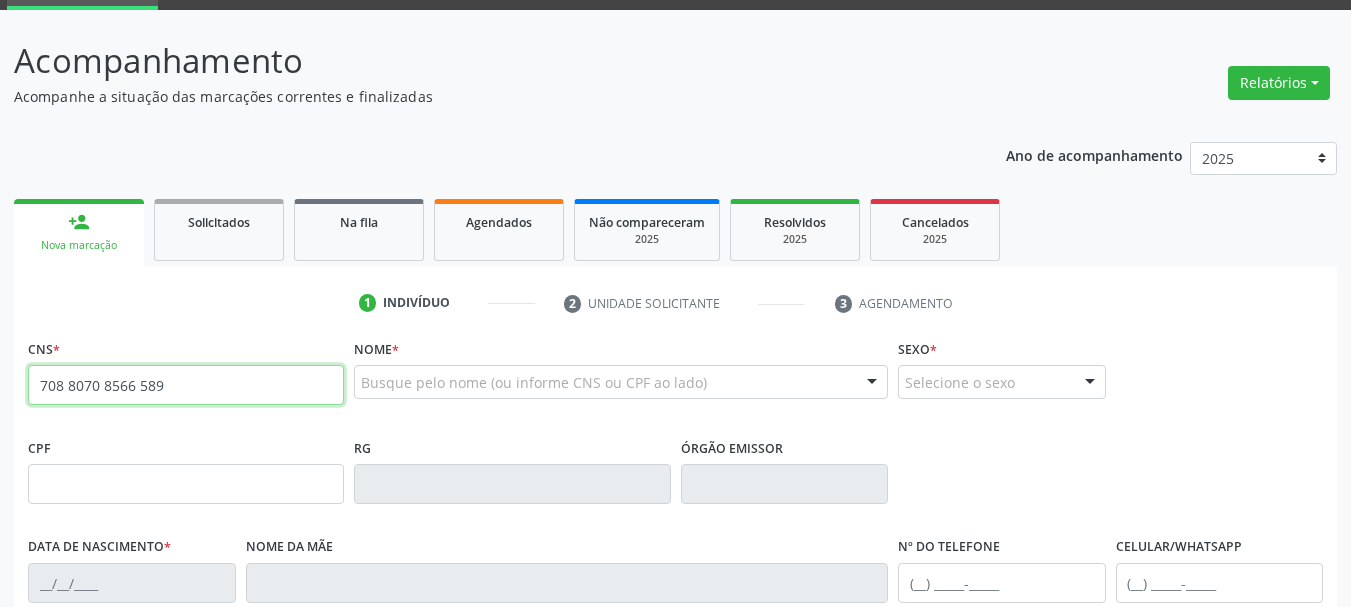 type on "708 8070 8566 5891" 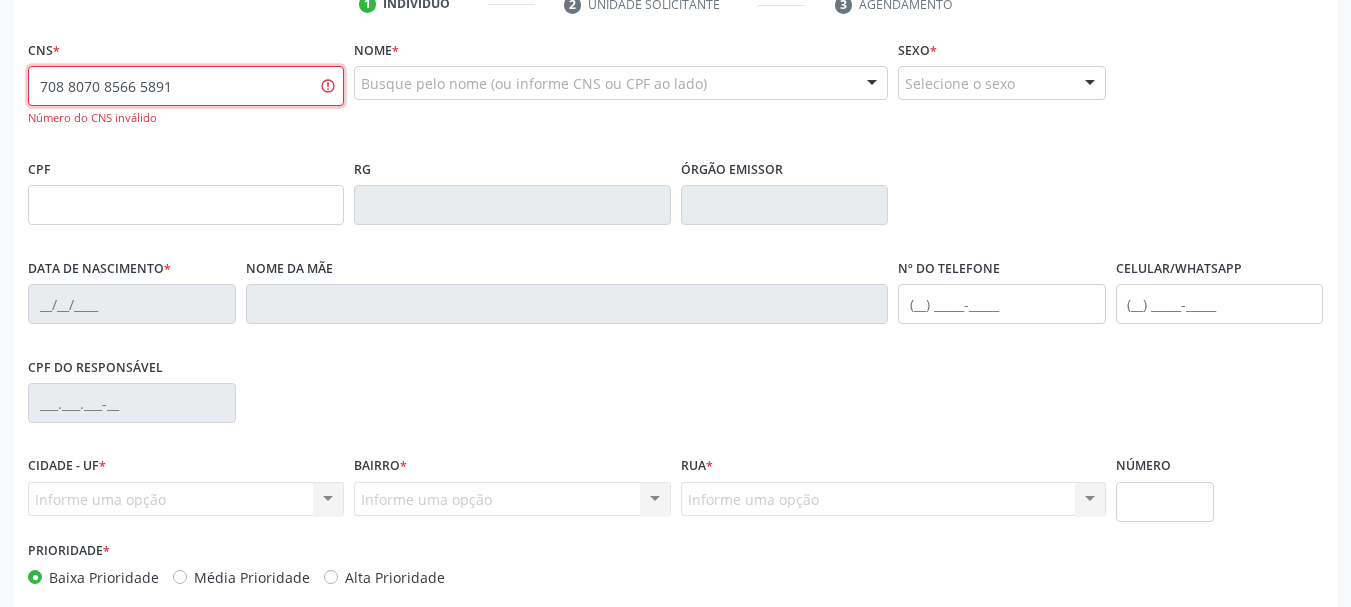 scroll, scrollTop: 400, scrollLeft: 0, axis: vertical 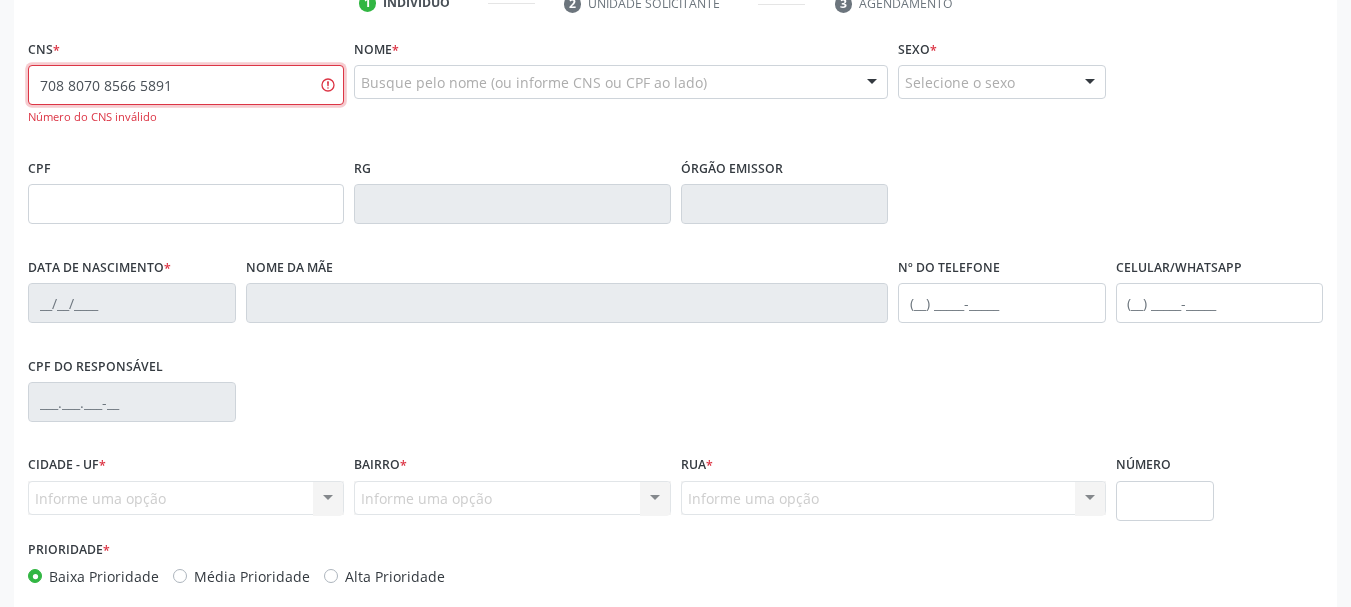 drag, startPoint x: 194, startPoint y: 83, endPoint x: 0, endPoint y: 120, distance: 197.49684 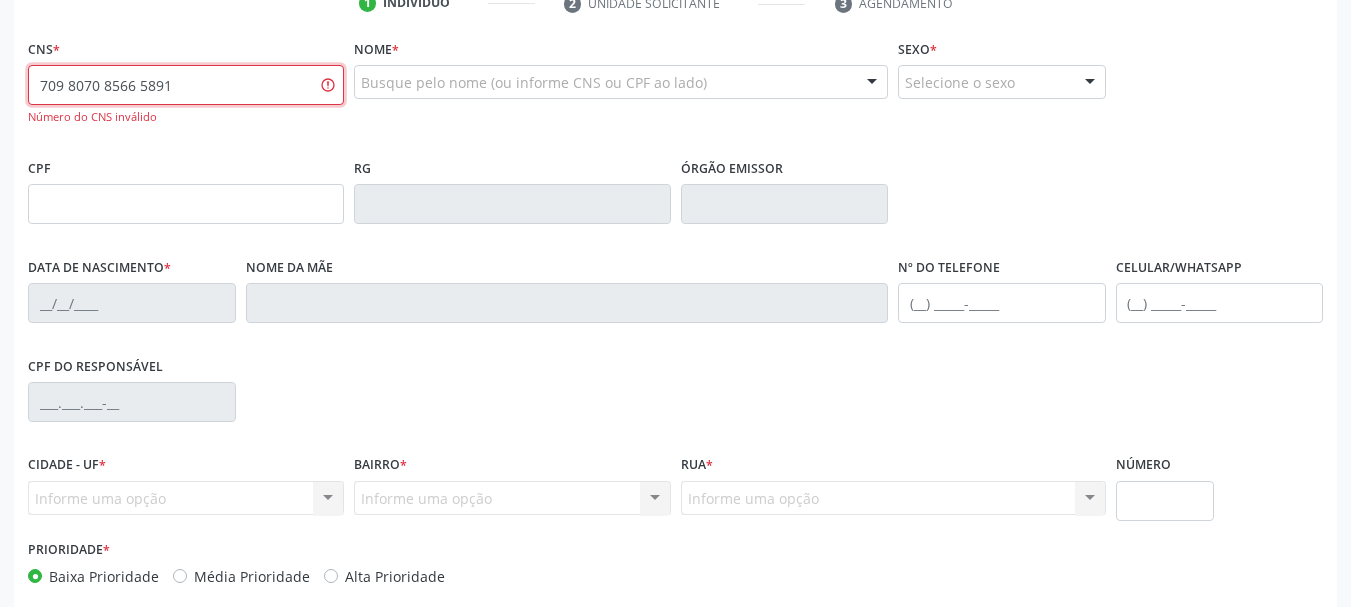 type on "709 8070 8566 5891" 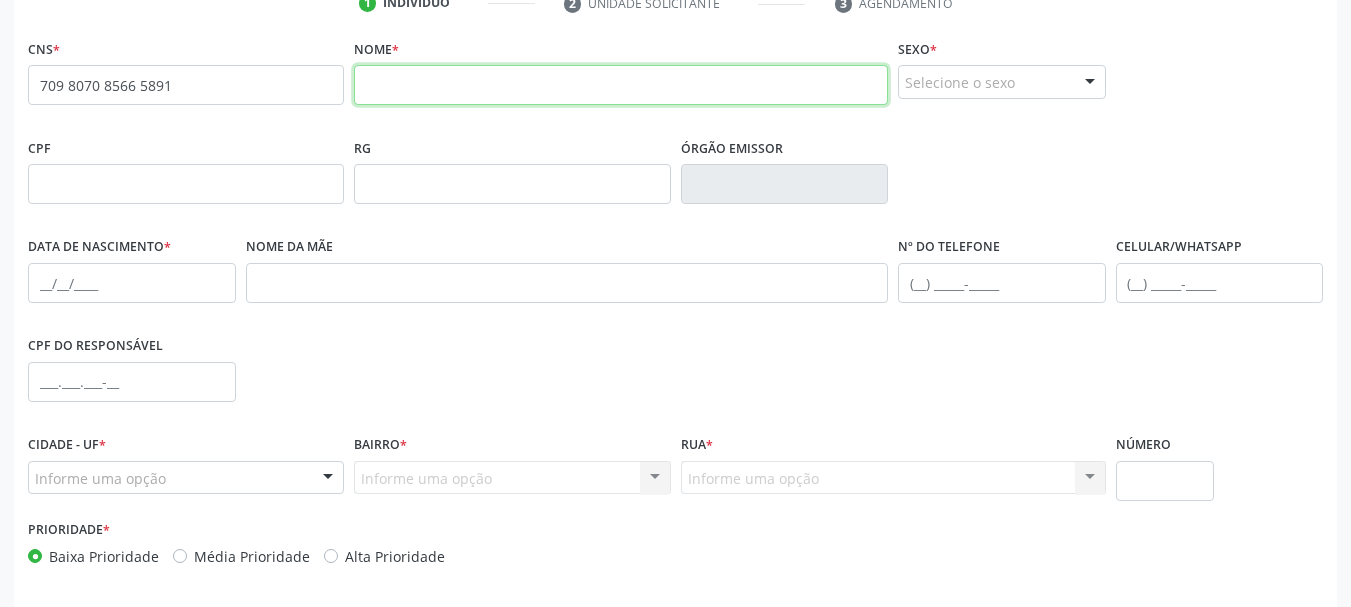 click at bounding box center [621, 85] 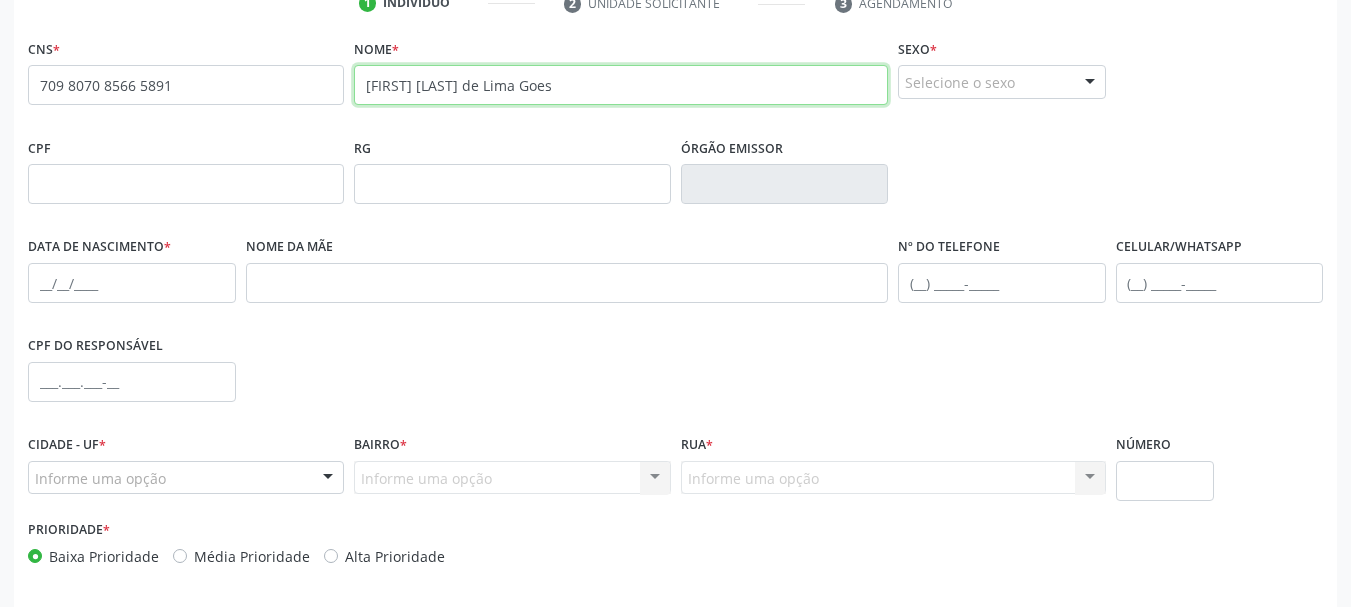 type on "Enzo Gabriel de Lima Goes" 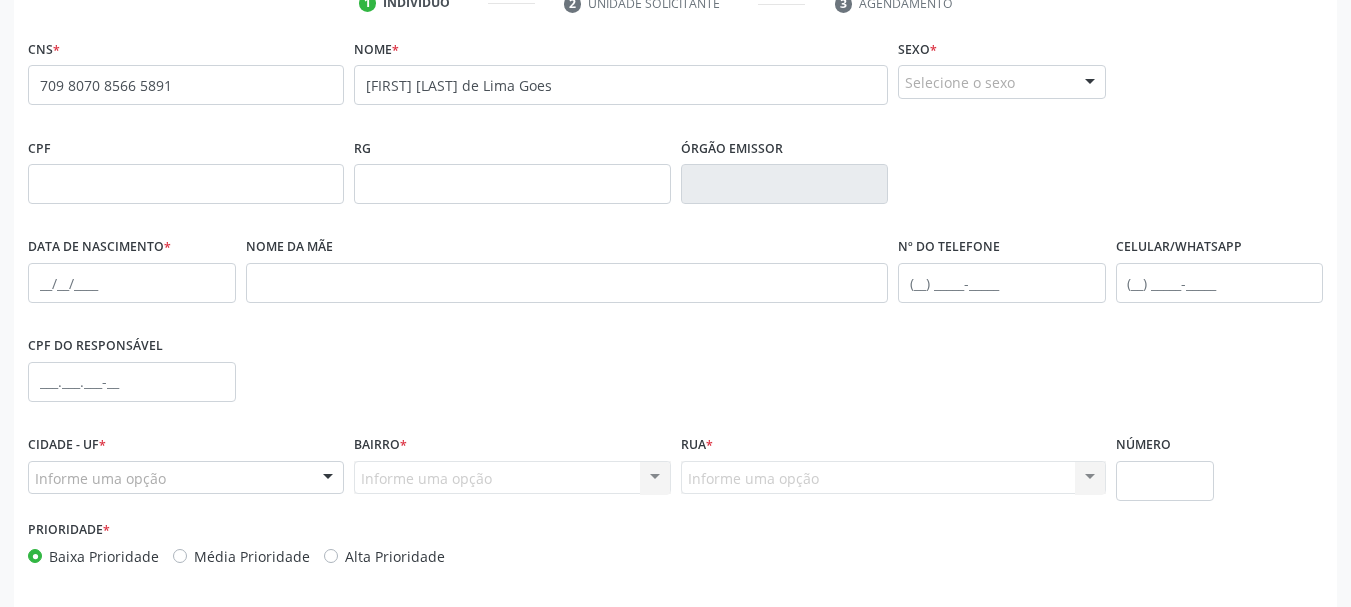 click on "Selecione o sexo" at bounding box center [1002, 82] 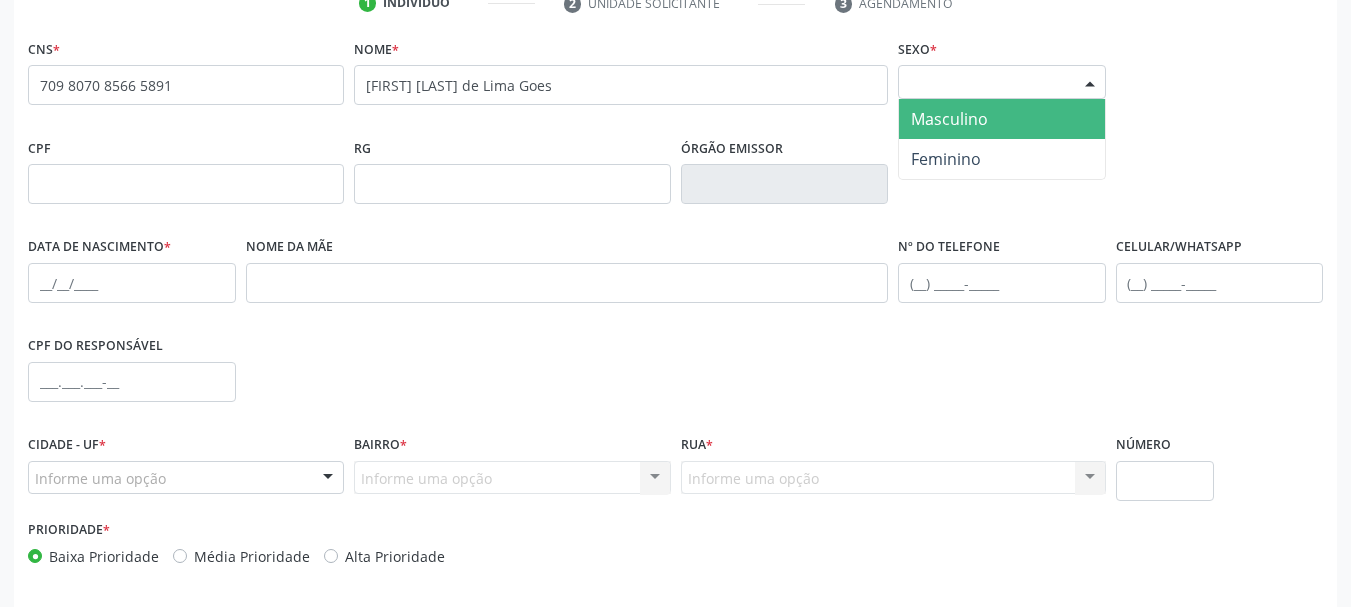 click on "Masculino" at bounding box center (949, 119) 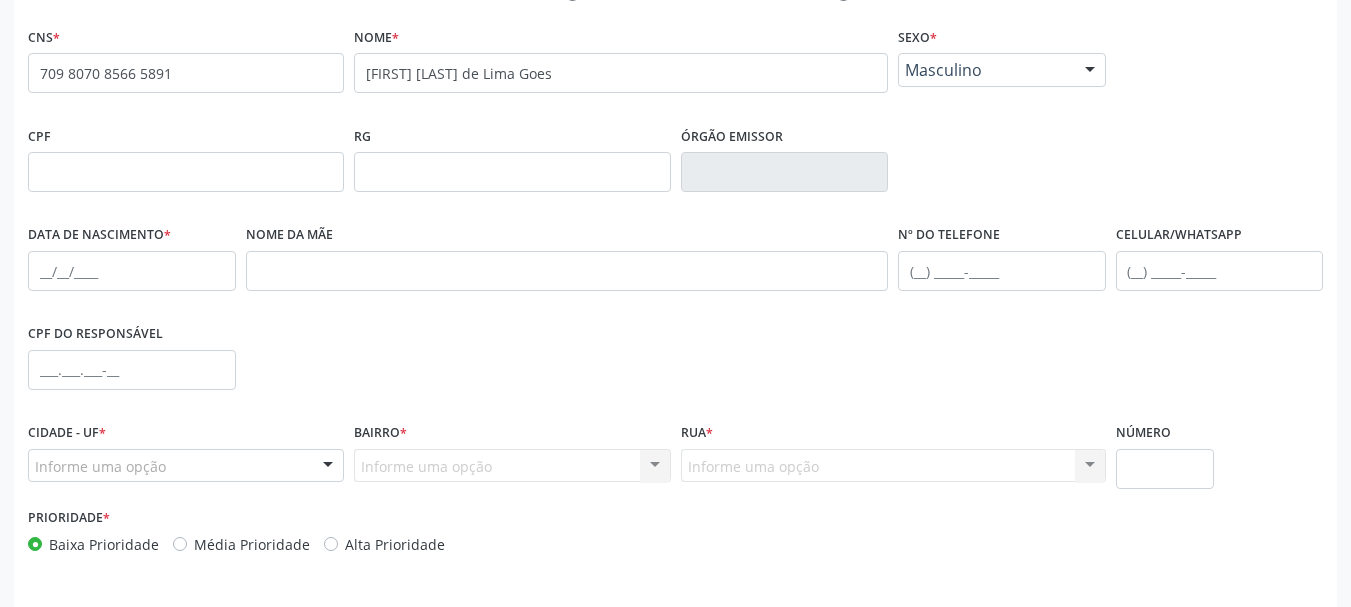 scroll, scrollTop: 377, scrollLeft: 0, axis: vertical 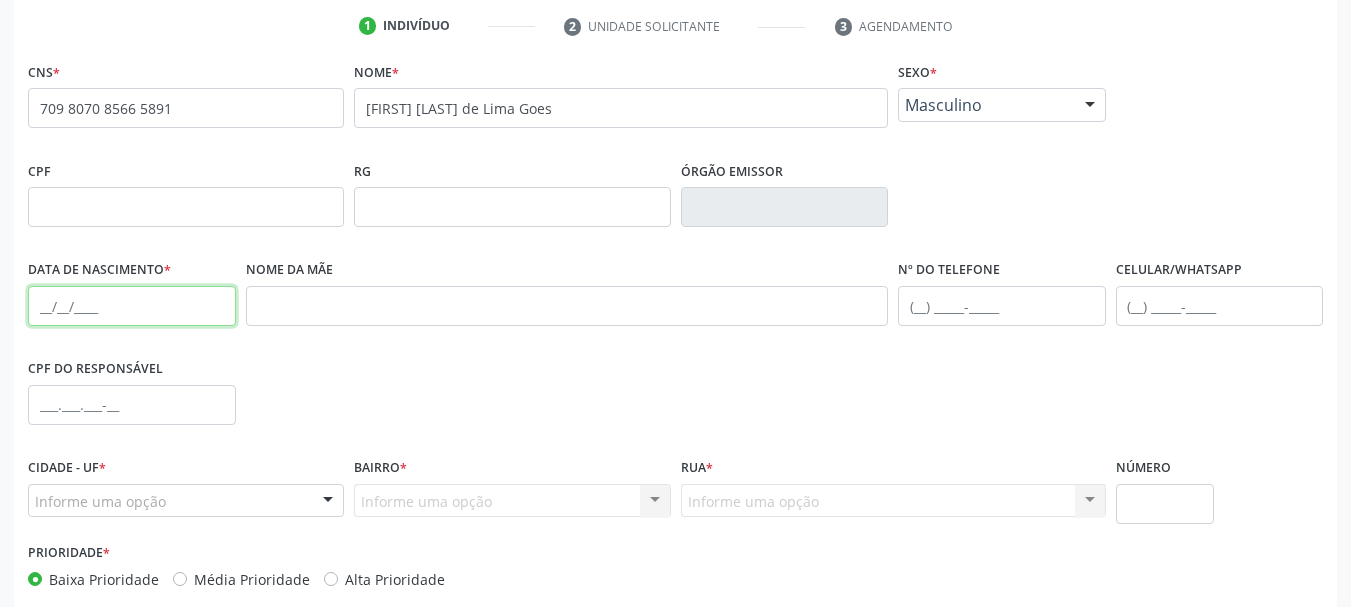 click at bounding box center (132, 306) 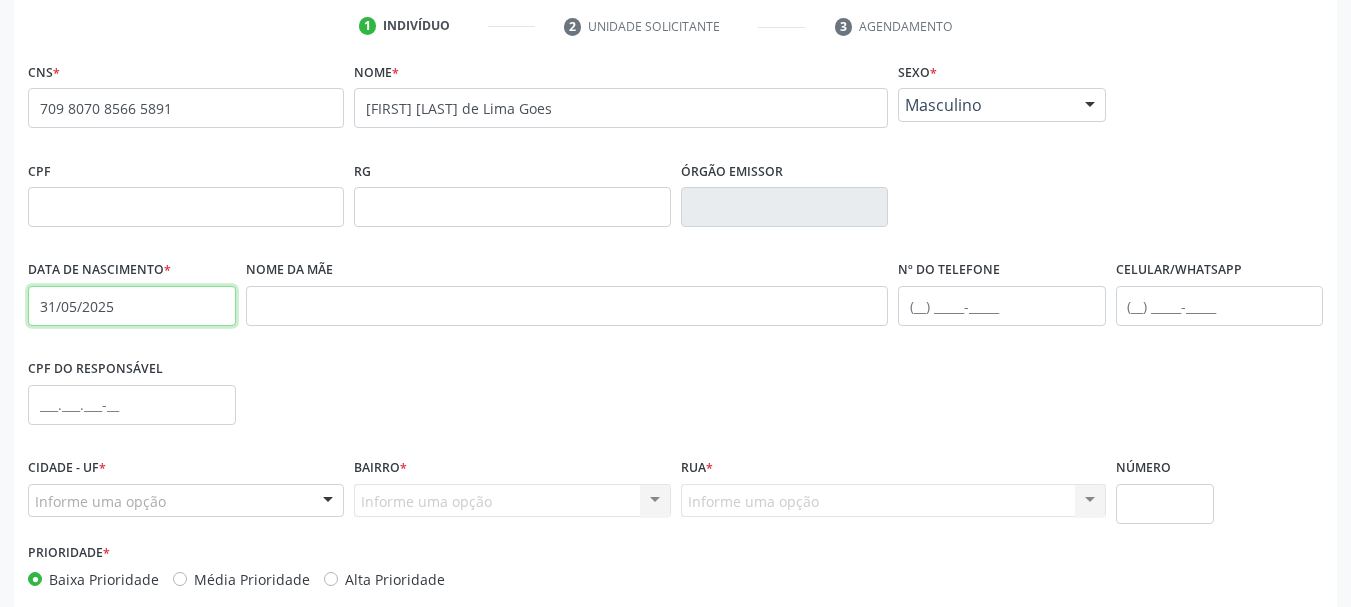 type on "31/05/2025" 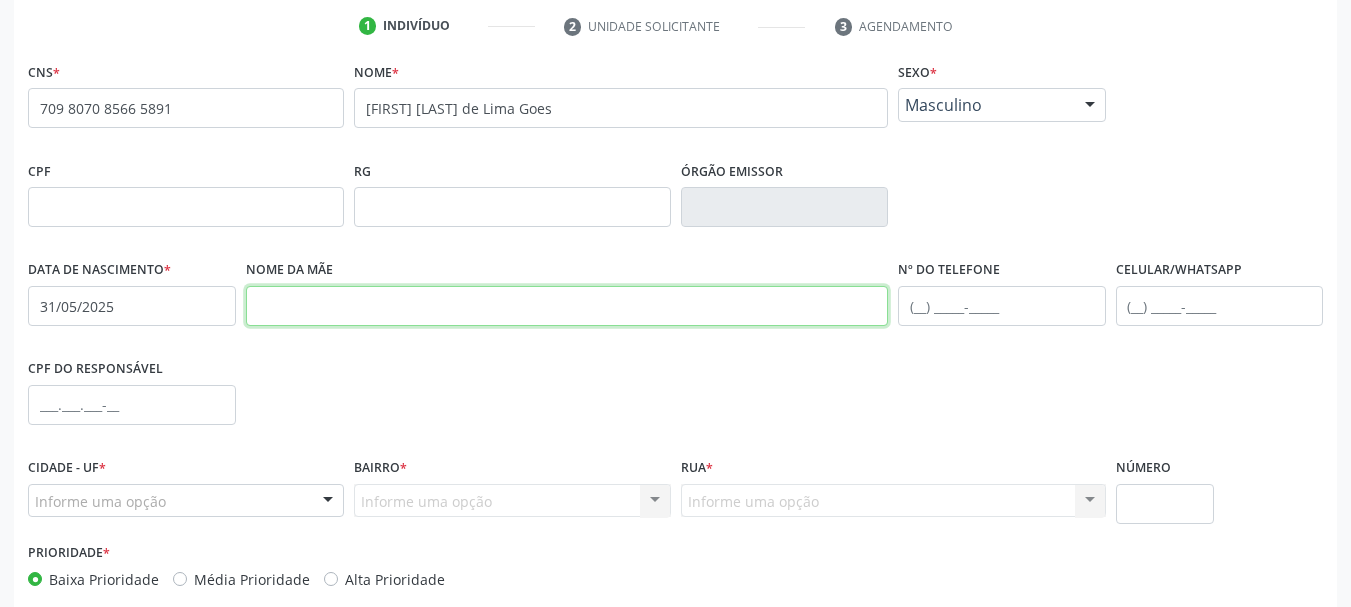 click at bounding box center [567, 306] 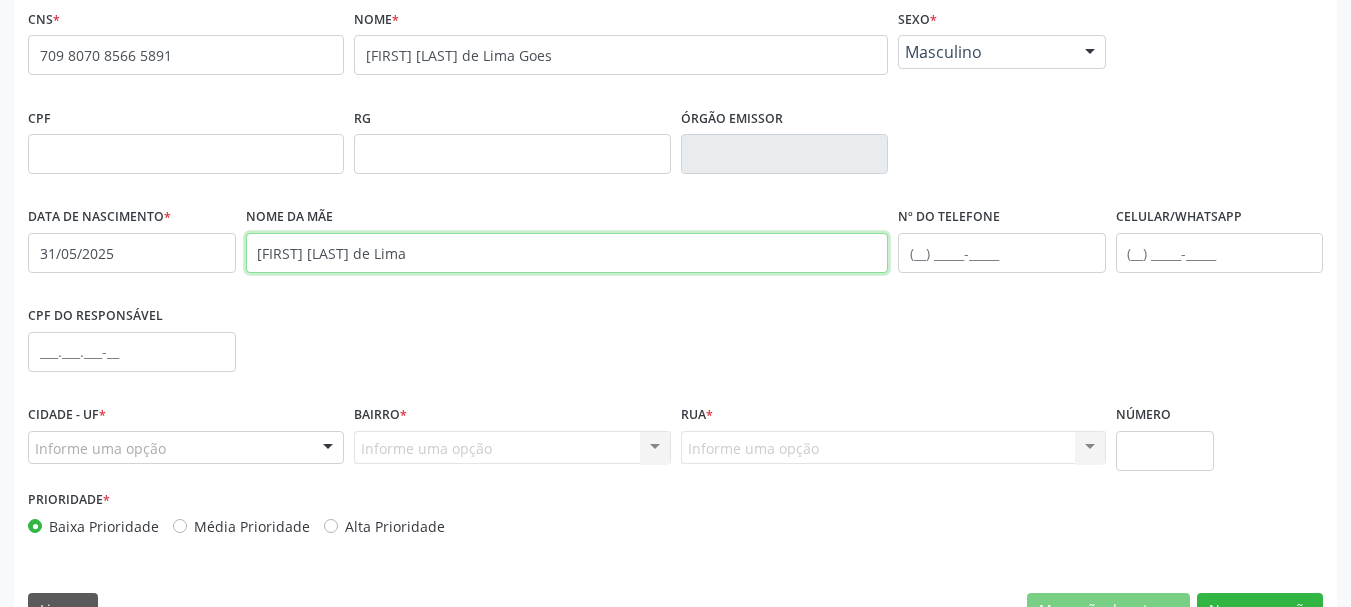 scroll, scrollTop: 477, scrollLeft: 0, axis: vertical 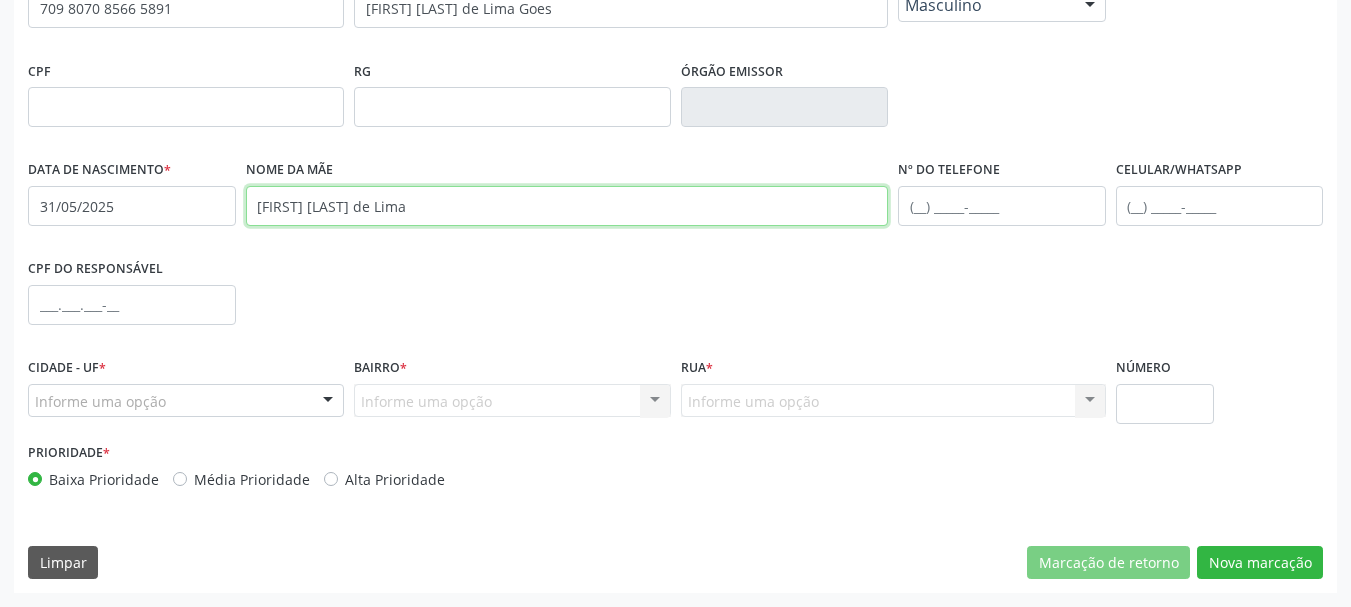 type on "Maria Simone Lopes de Lima" 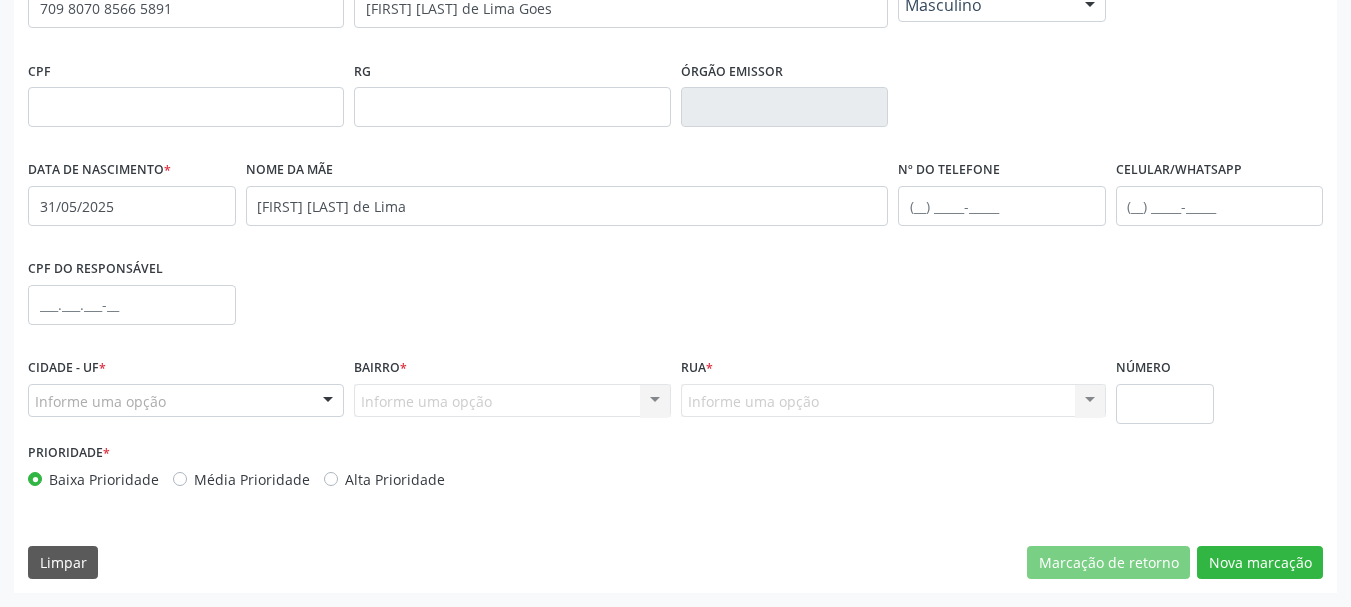 click on "Informe uma opção" at bounding box center (186, 401) 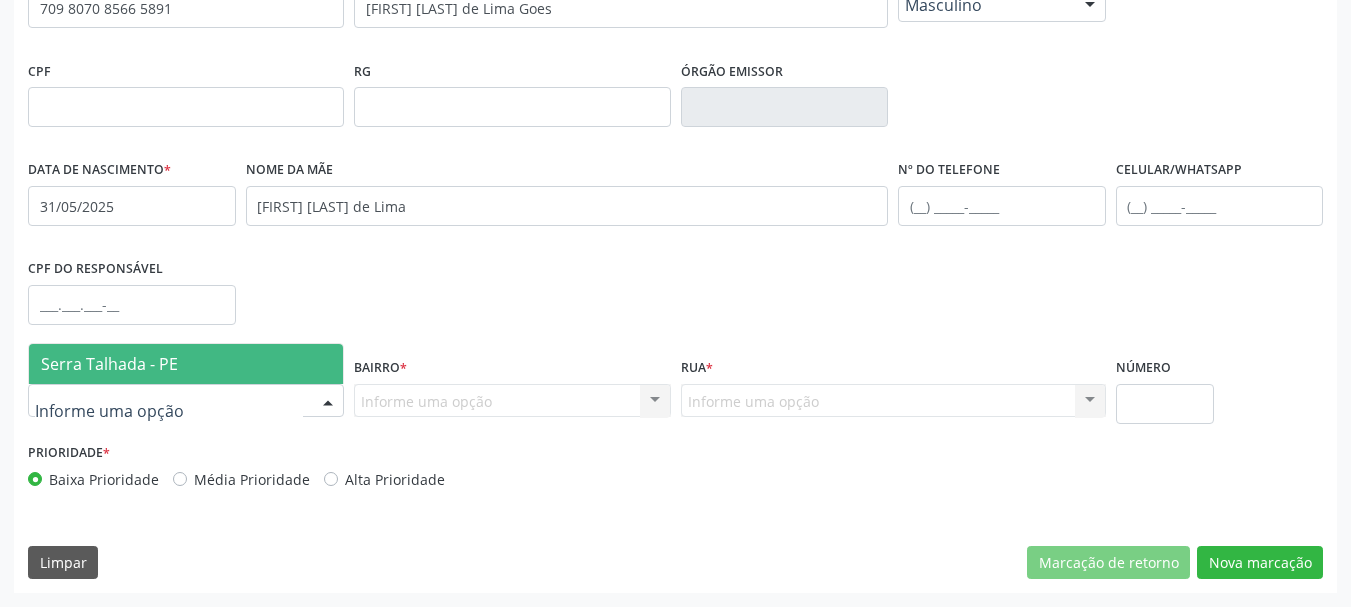 click on "Serra Talhada - PE" at bounding box center (186, 364) 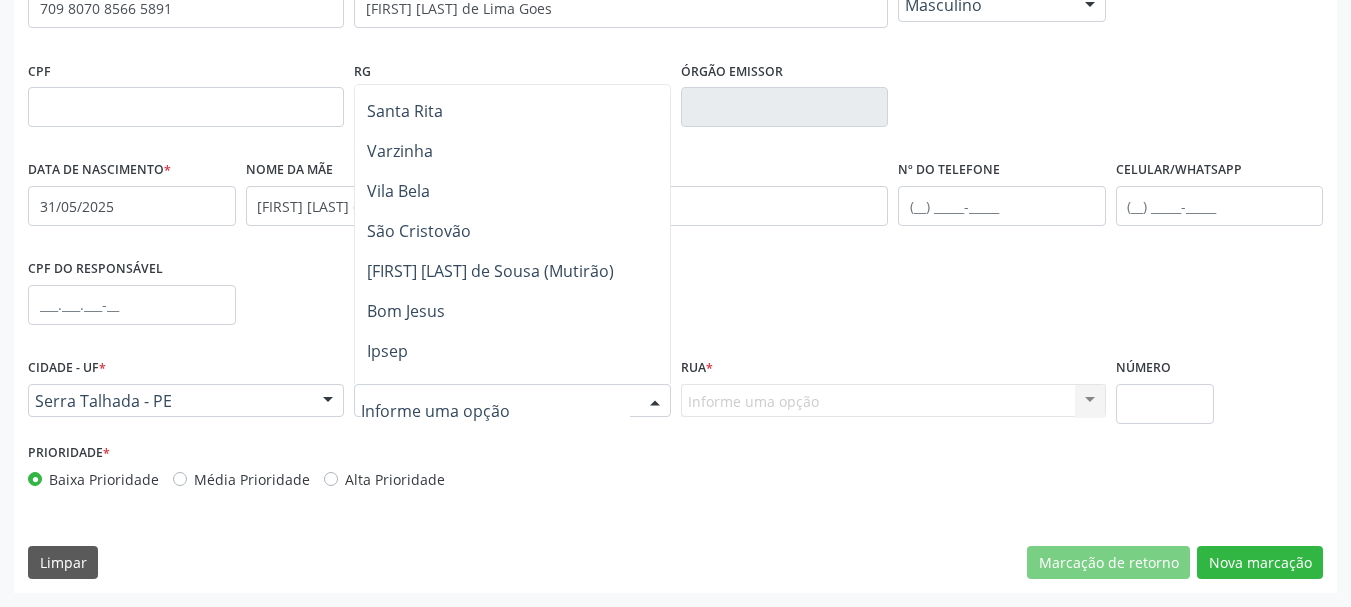 scroll, scrollTop: 400, scrollLeft: 0, axis: vertical 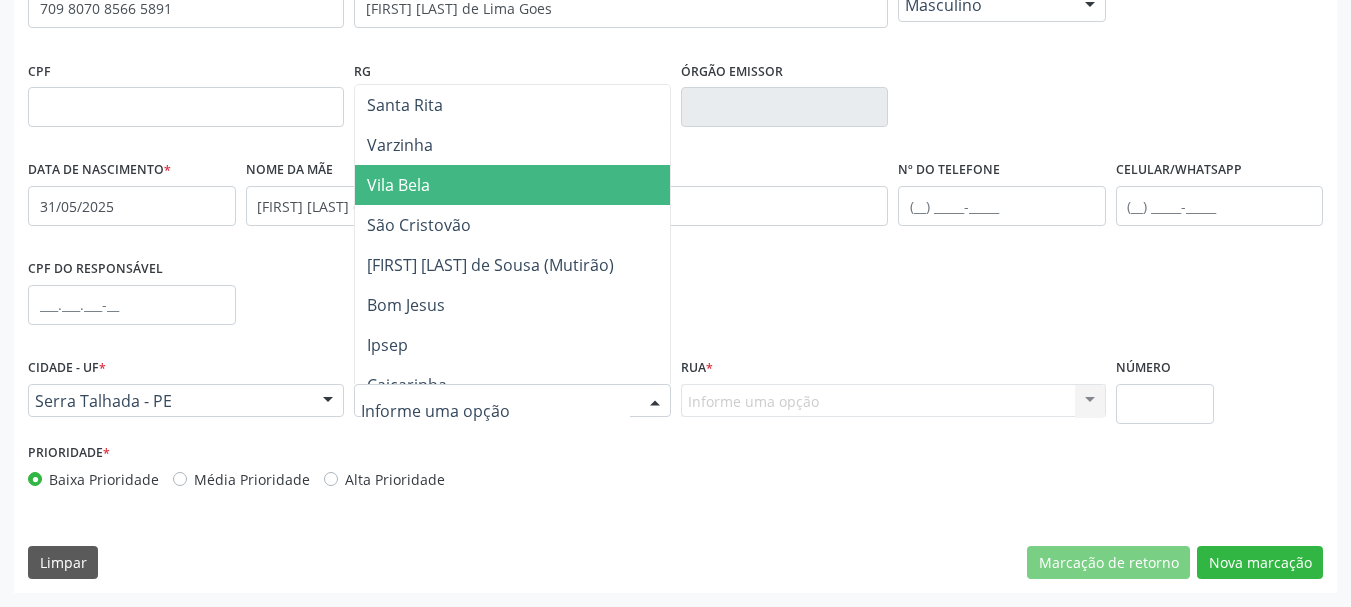 click on "Vila Bela" at bounding box center (398, 185) 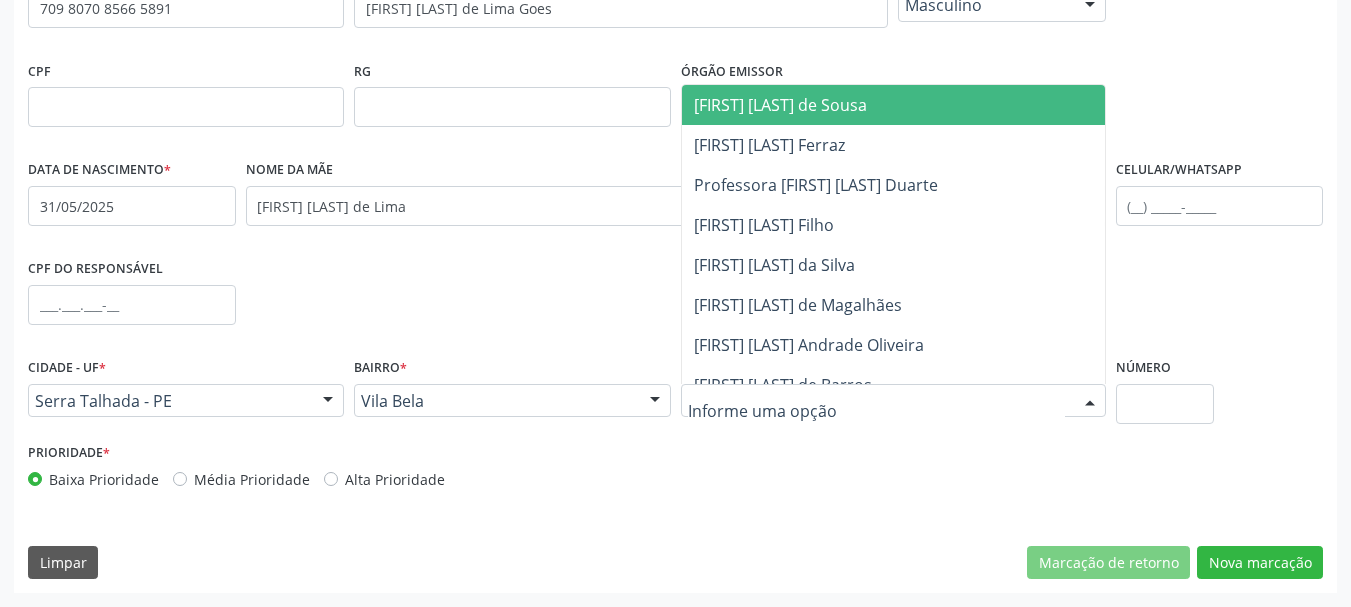 click at bounding box center (893, 401) 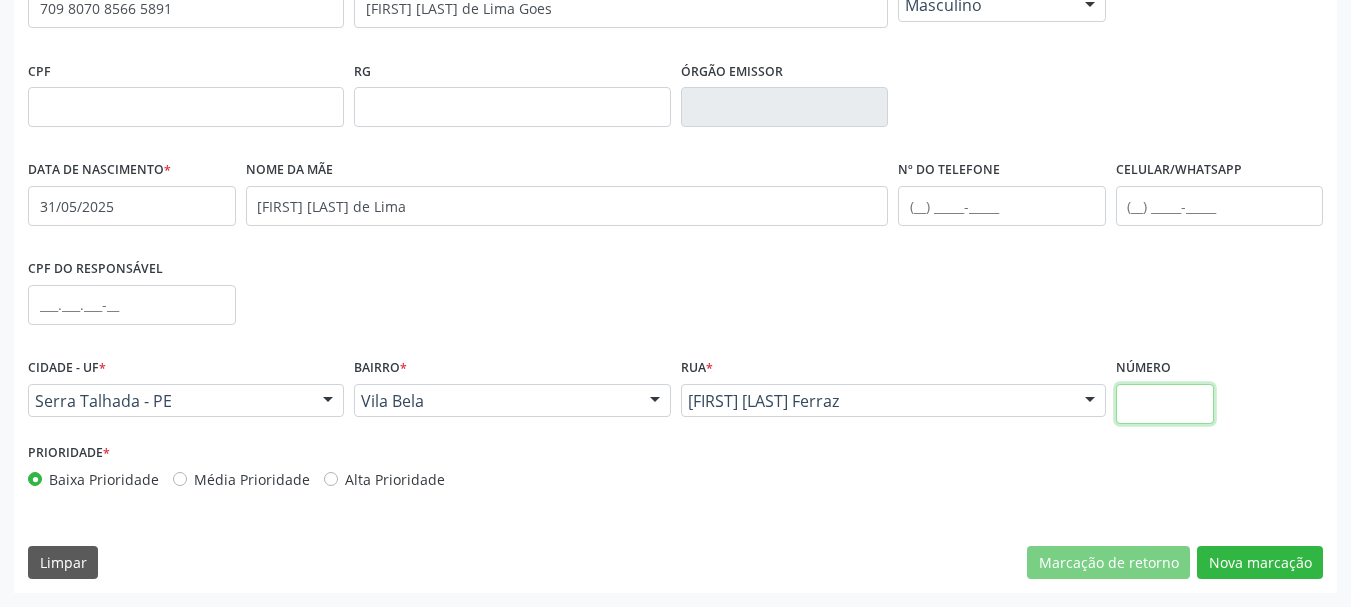click at bounding box center (1165, 404) 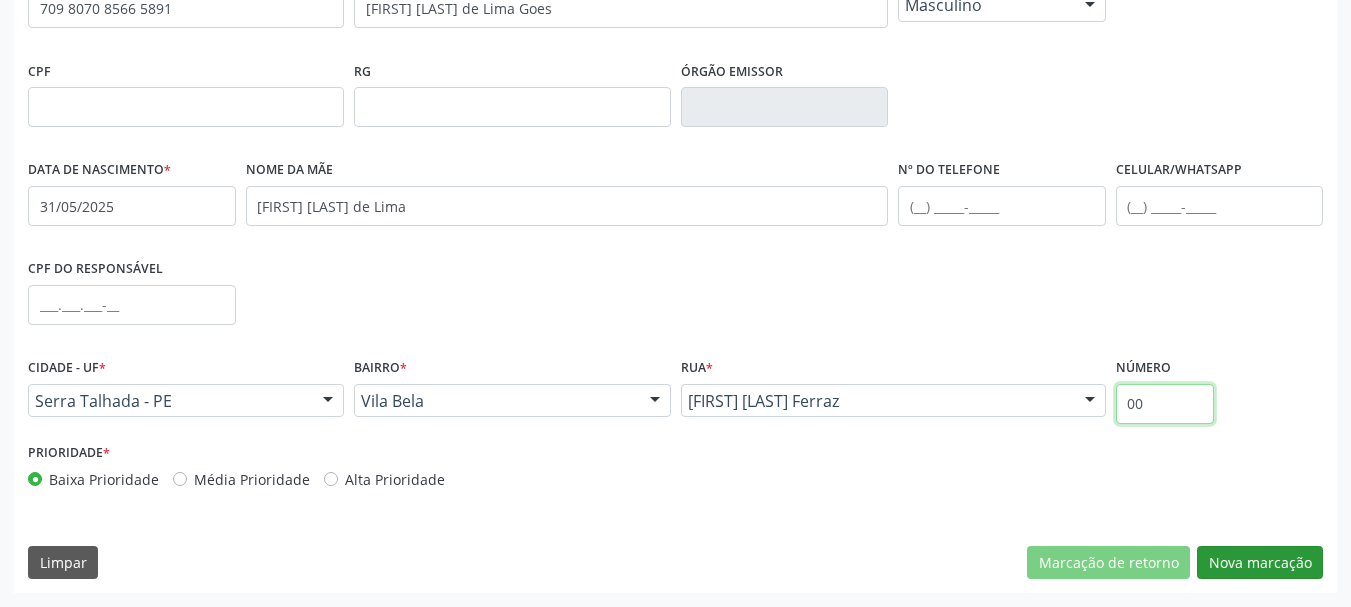 type on "00" 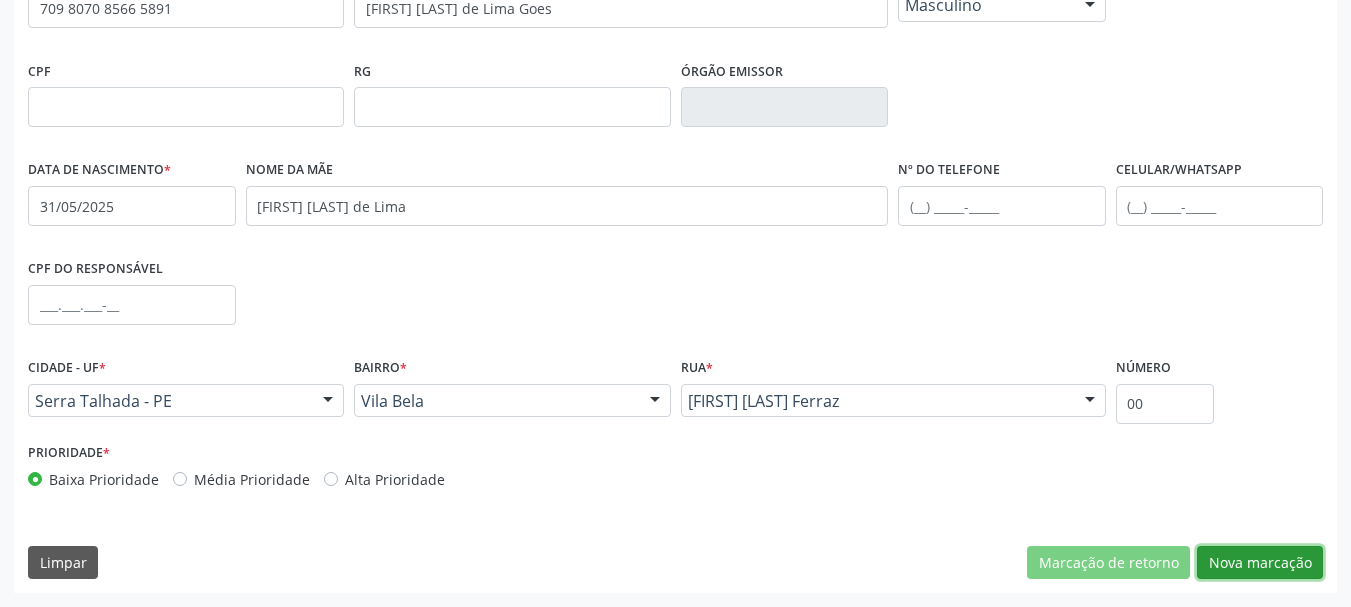 click on "Nova marcação" at bounding box center (1260, 563) 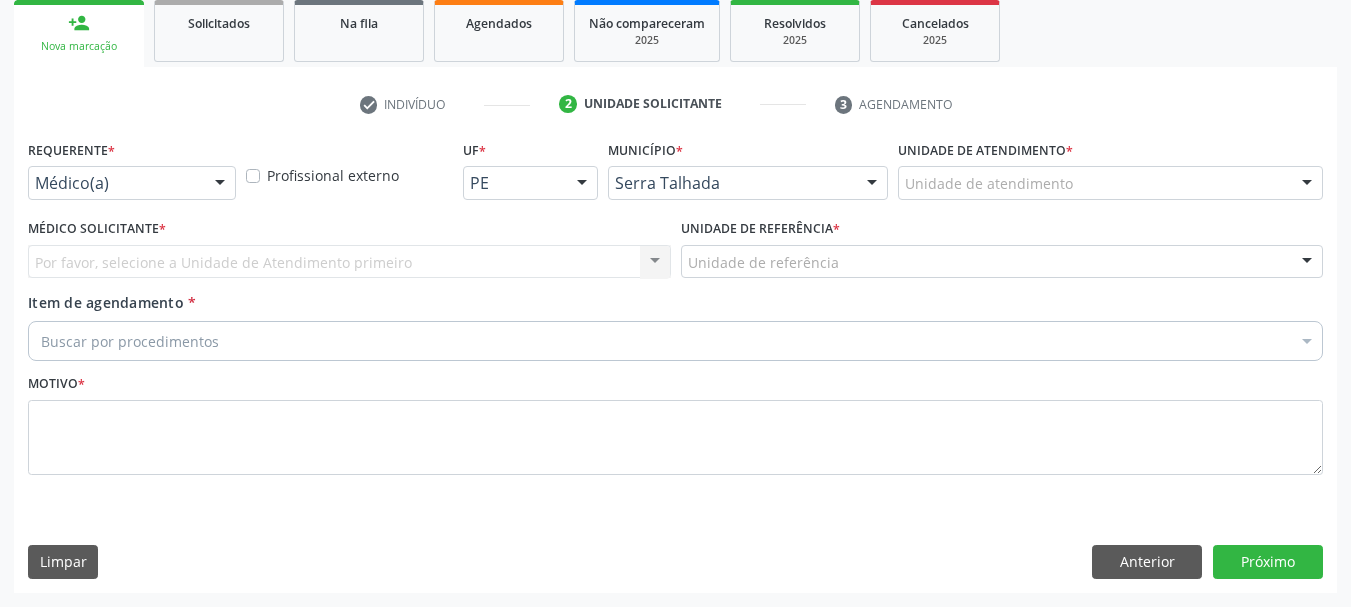 scroll, scrollTop: 299, scrollLeft: 0, axis: vertical 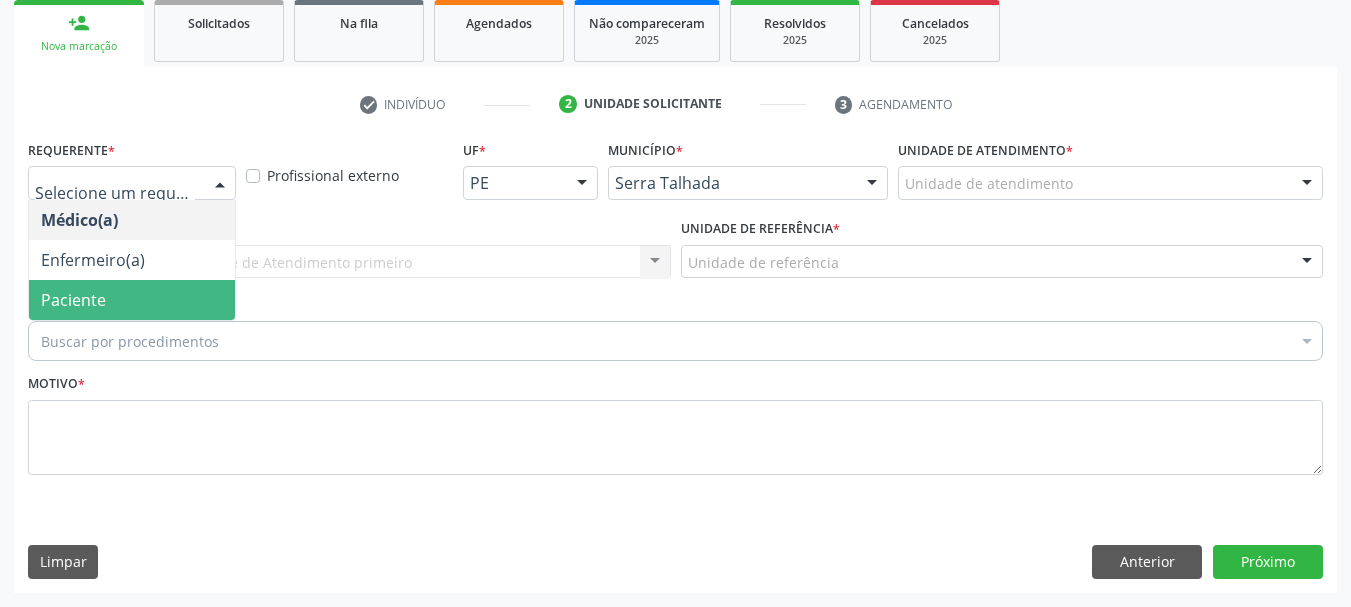 drag, startPoint x: 151, startPoint y: 295, endPoint x: 141, endPoint y: 283, distance: 15.6205 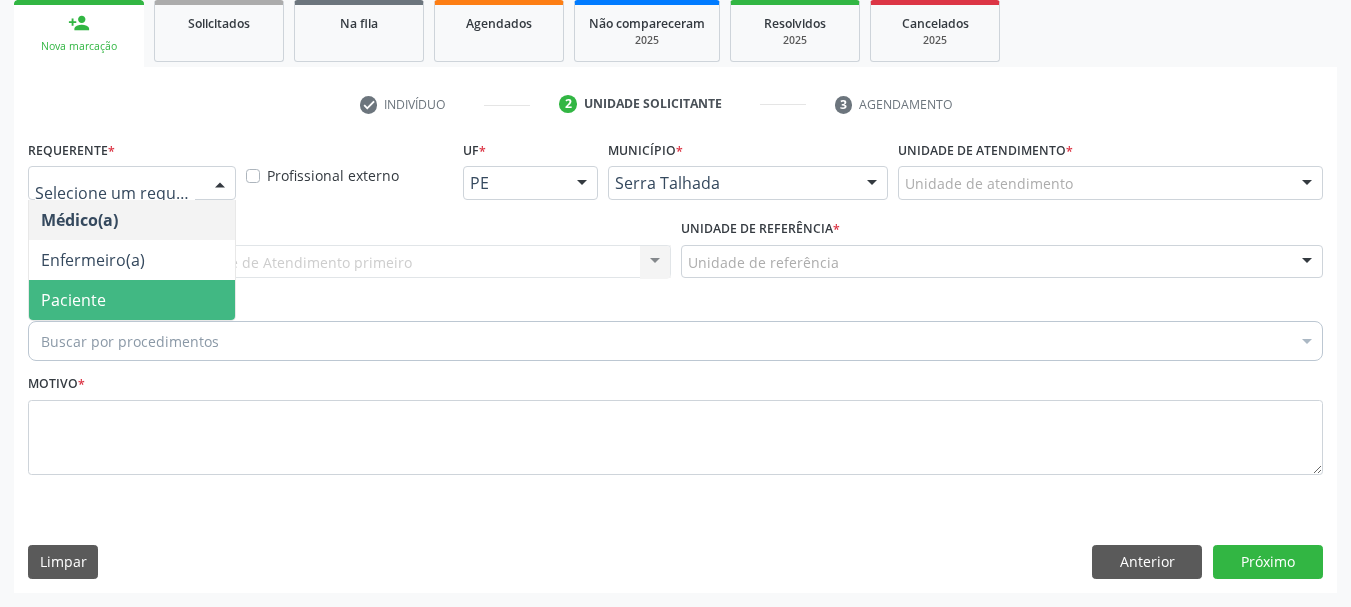 click on "Paciente" at bounding box center [132, 300] 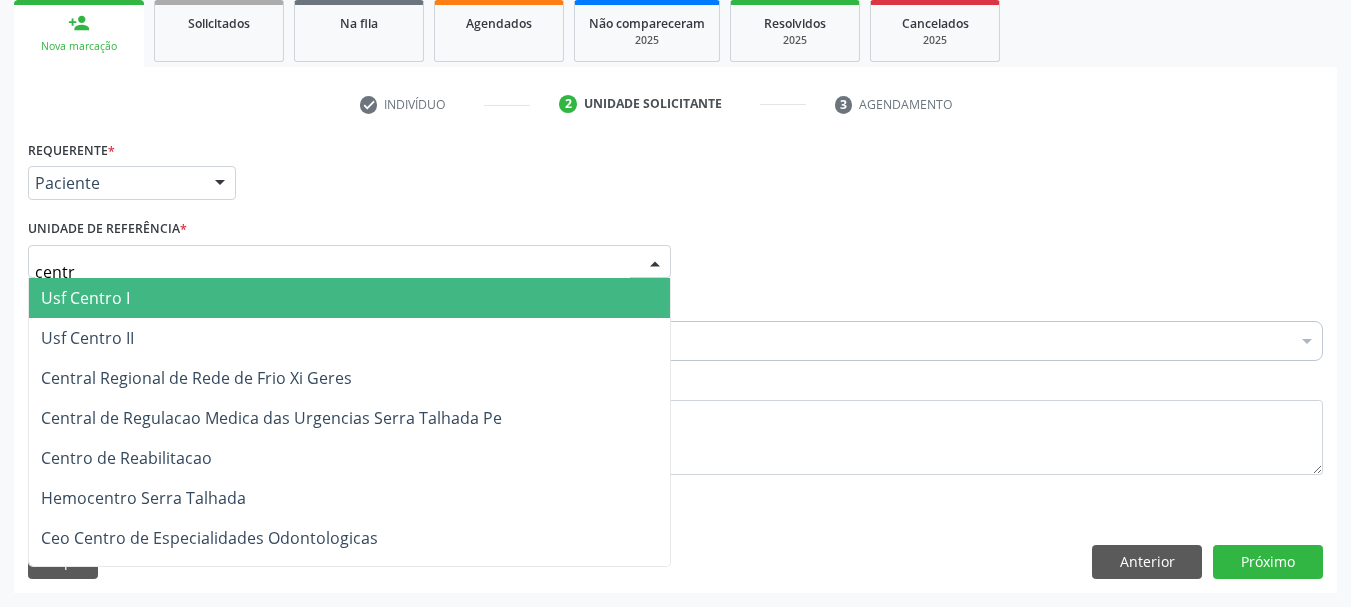 type on "centro" 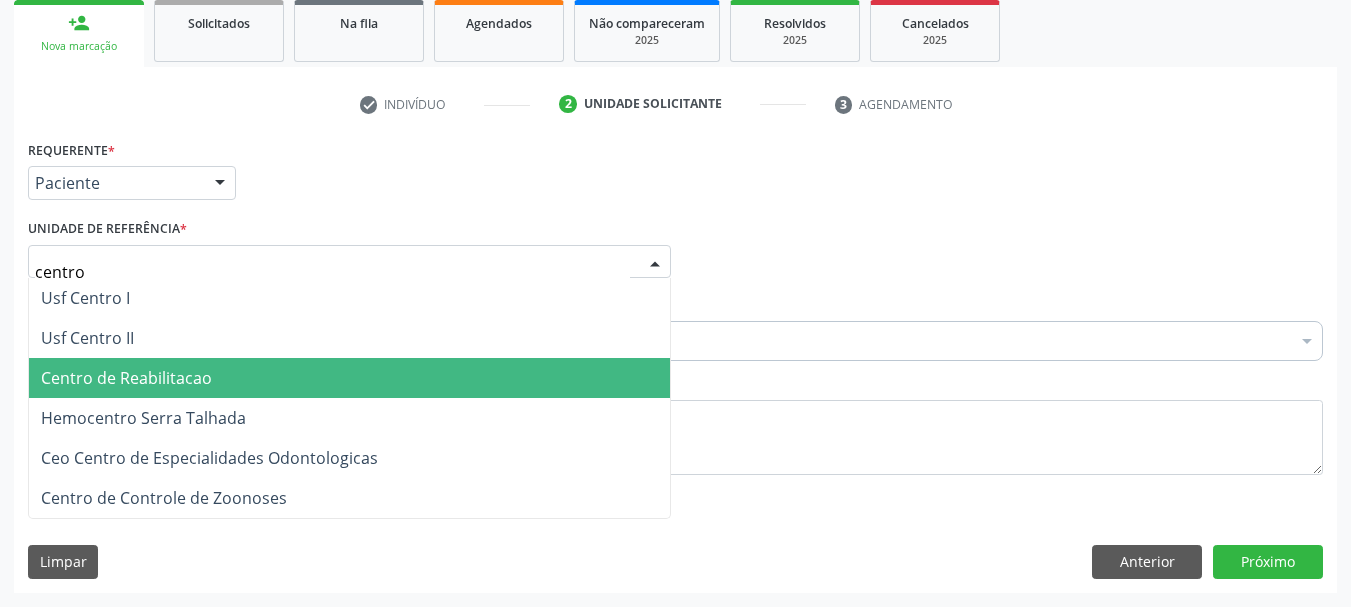 click on "Centro de Reabilitacao" at bounding box center [349, 378] 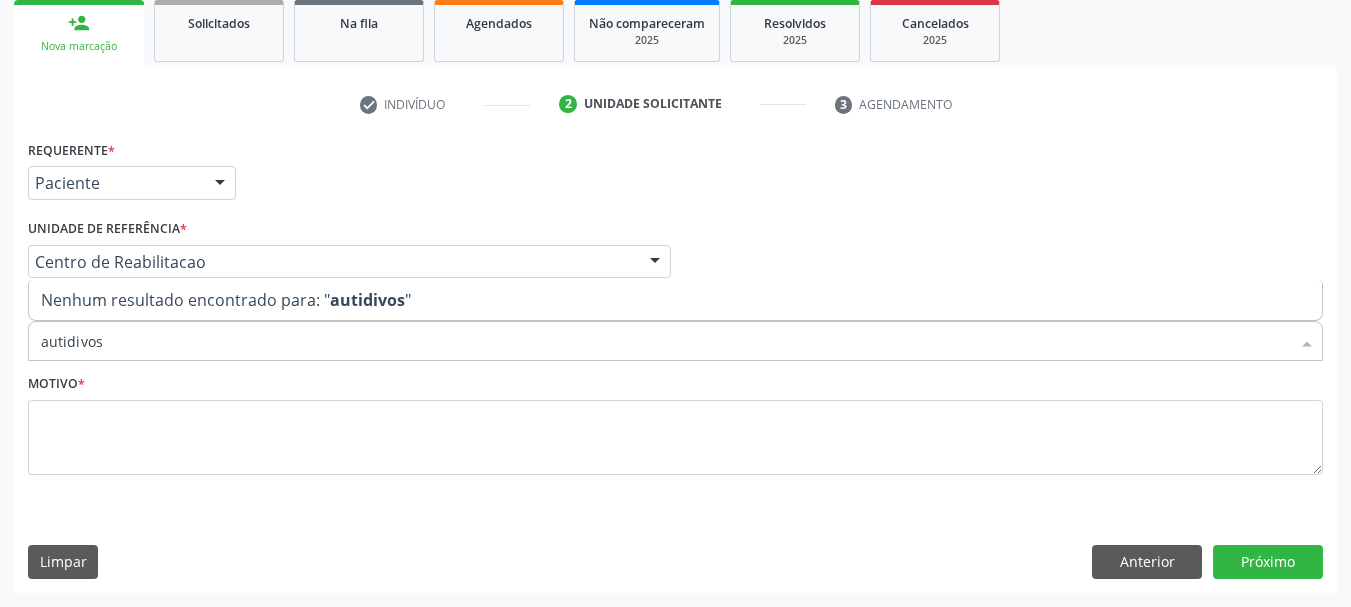 type on "autidivos" 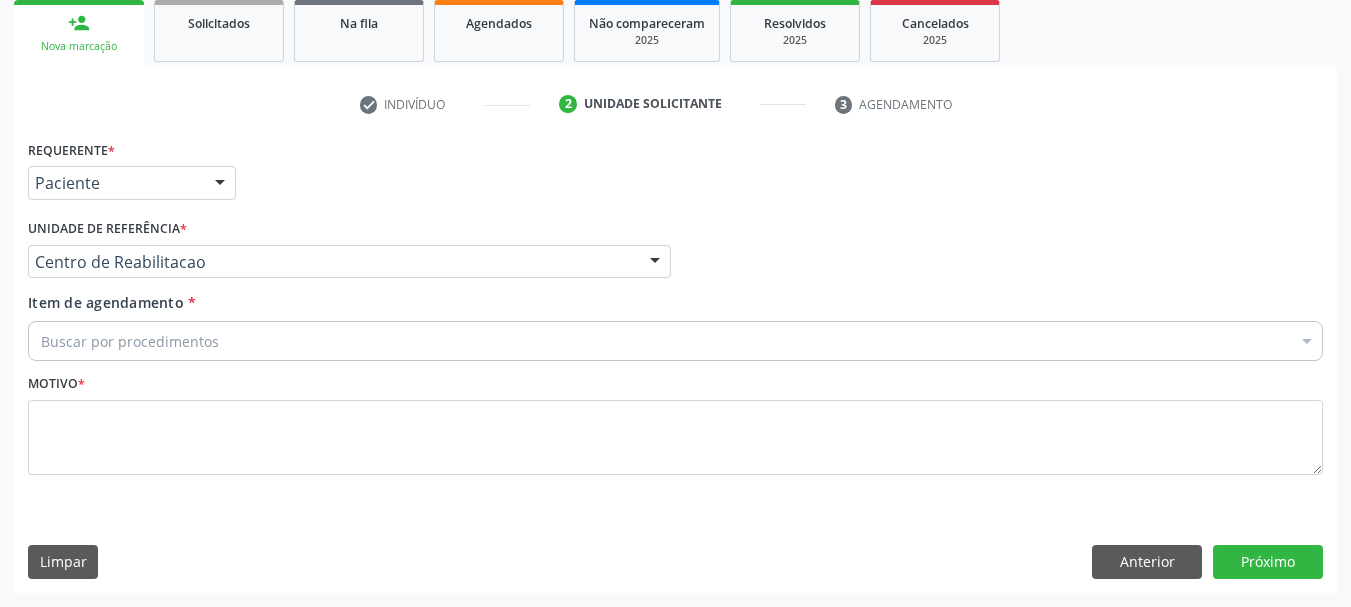 click on "Buscar por procedimentos" at bounding box center [675, 341] 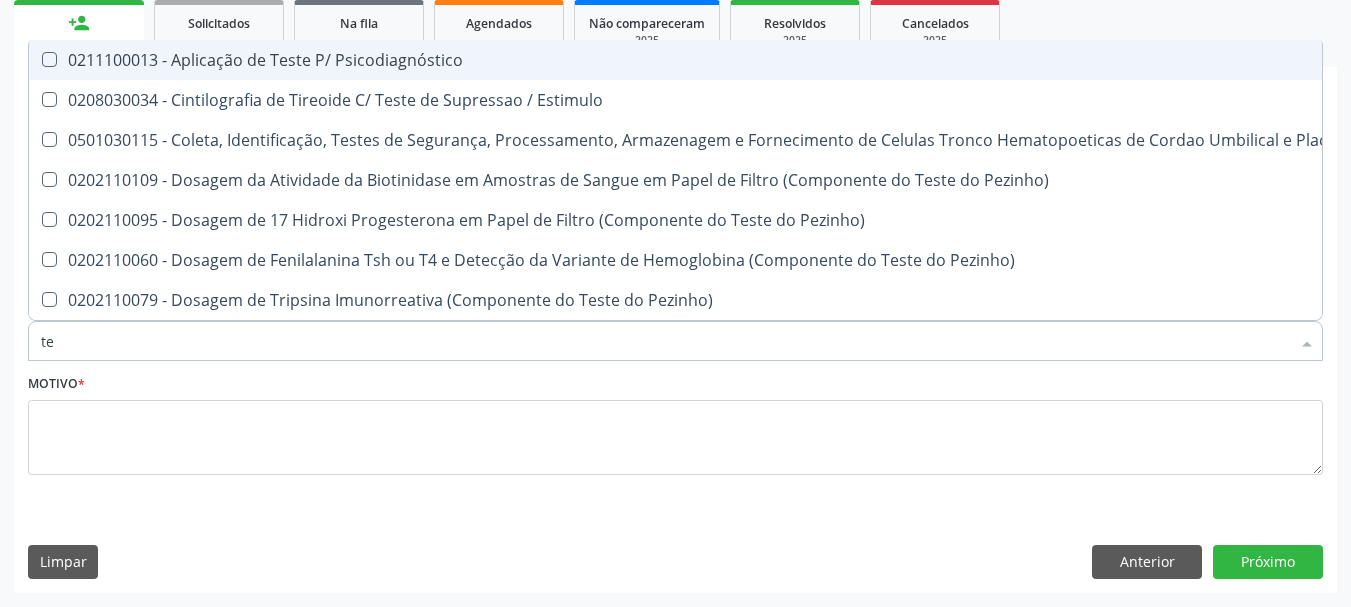type on "t" 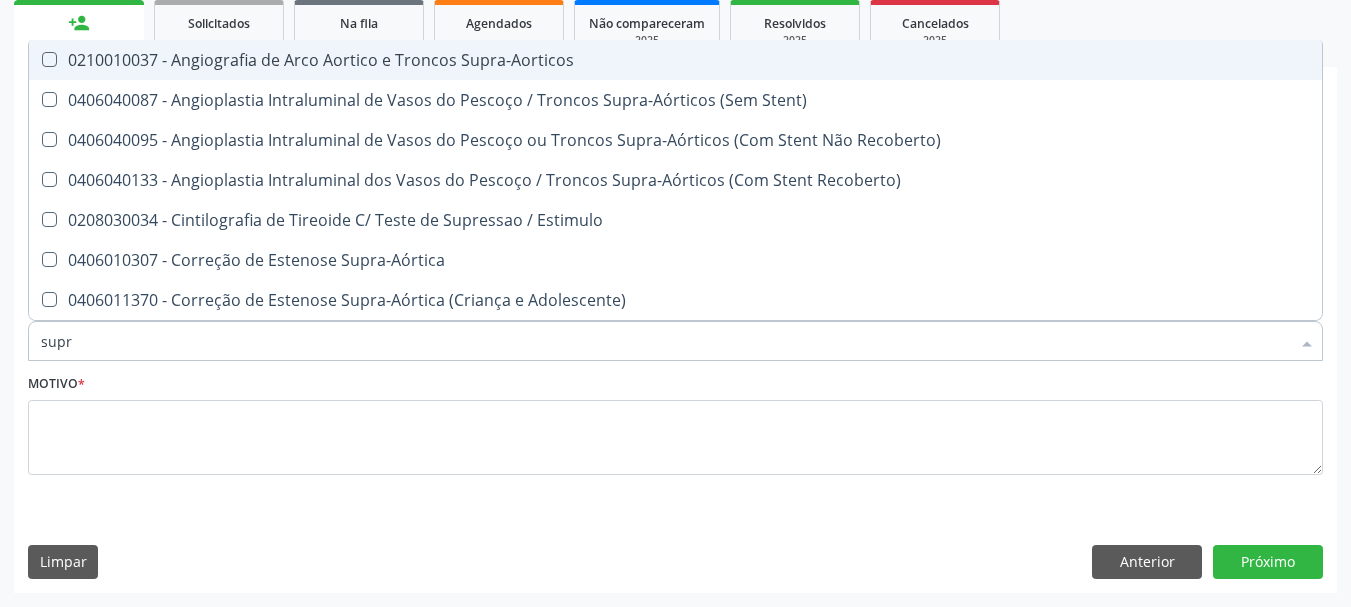type on "supra" 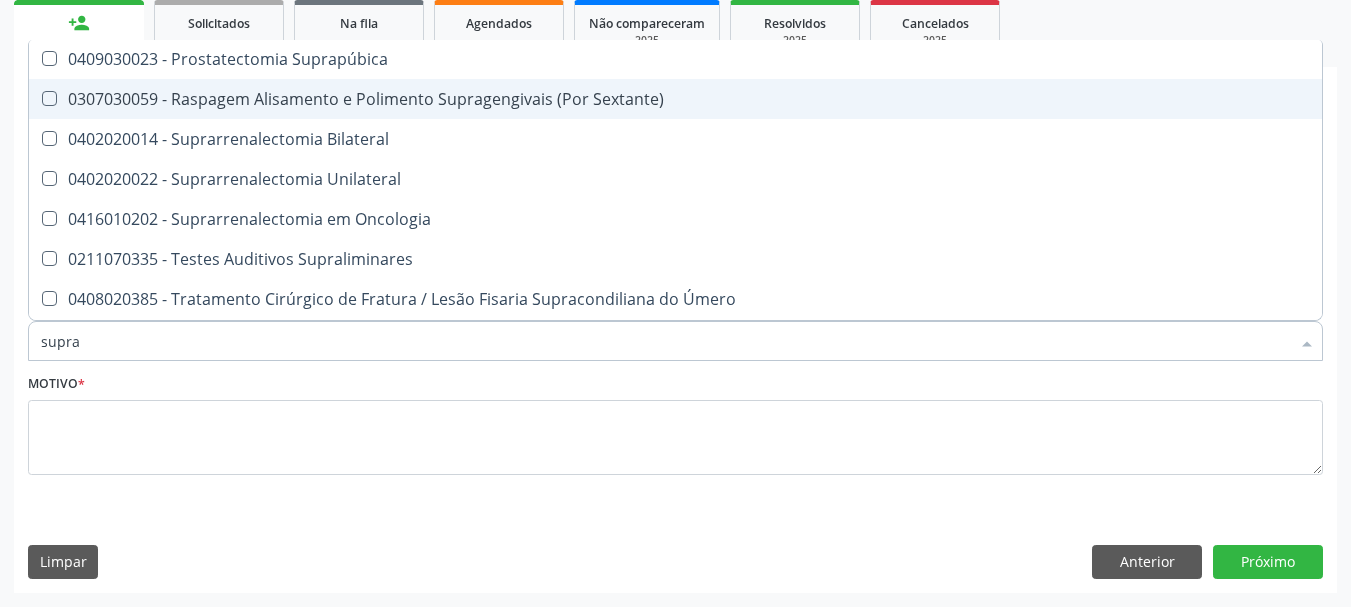 scroll, scrollTop: 500, scrollLeft: 0, axis: vertical 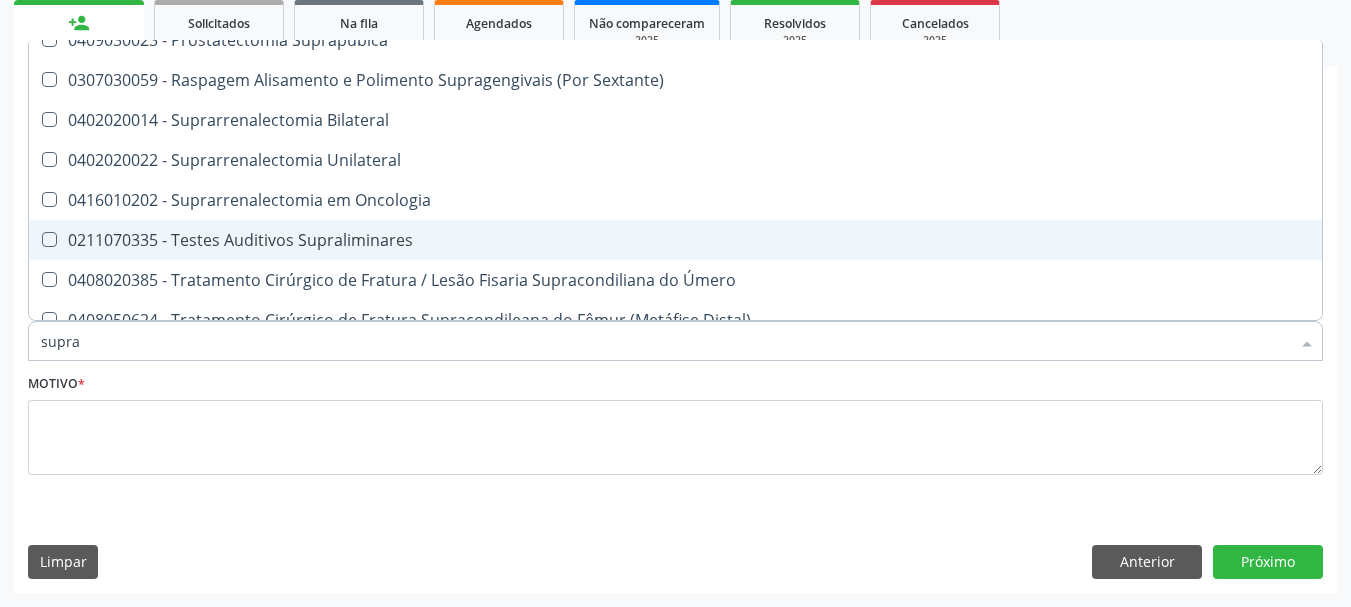 click on "0211070335 - Testes Auditivos Supraliminares" at bounding box center [675, 240] 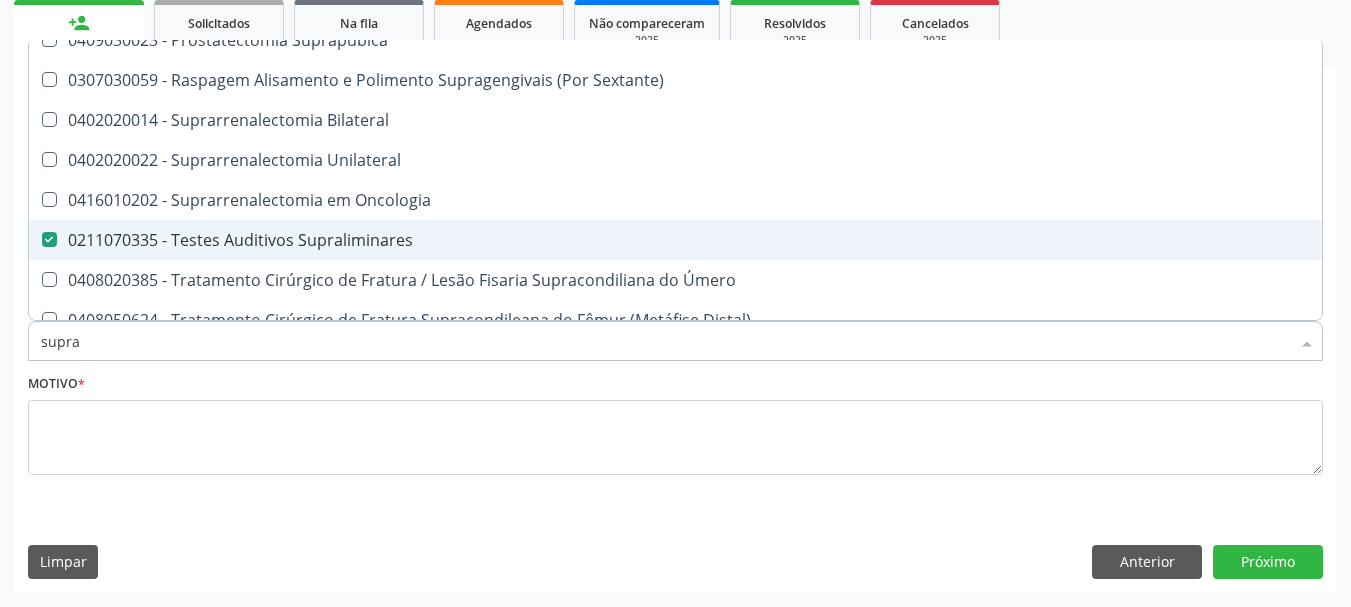 checkbox on "true" 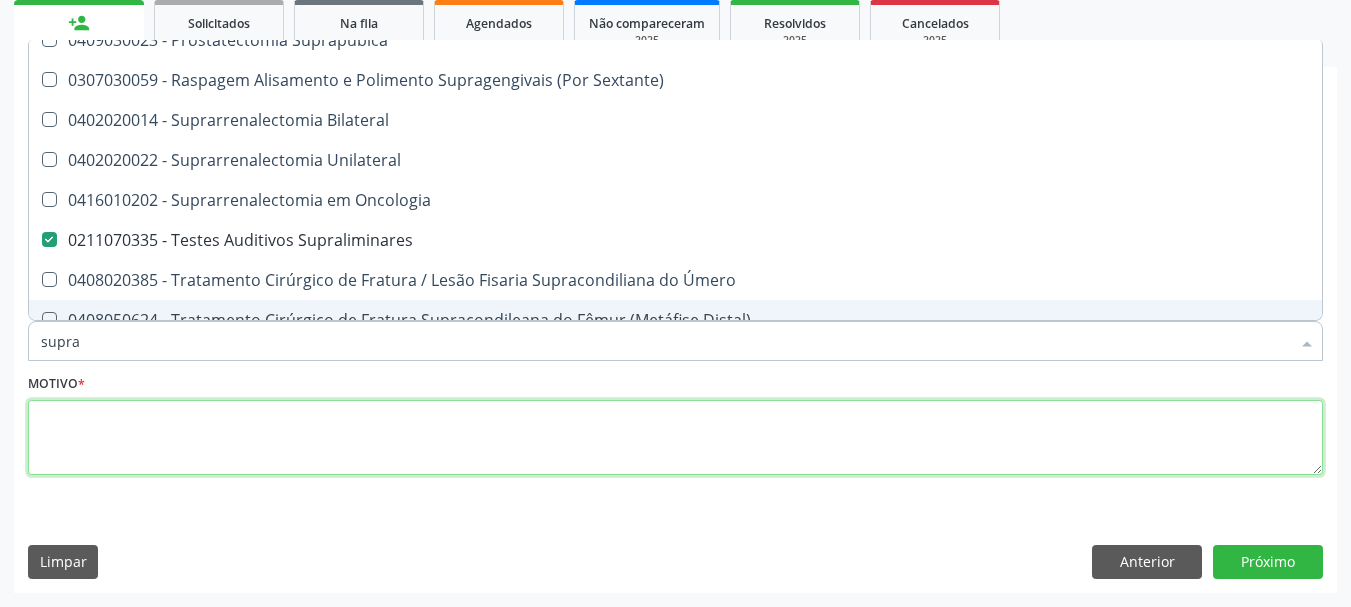 click at bounding box center (675, 438) 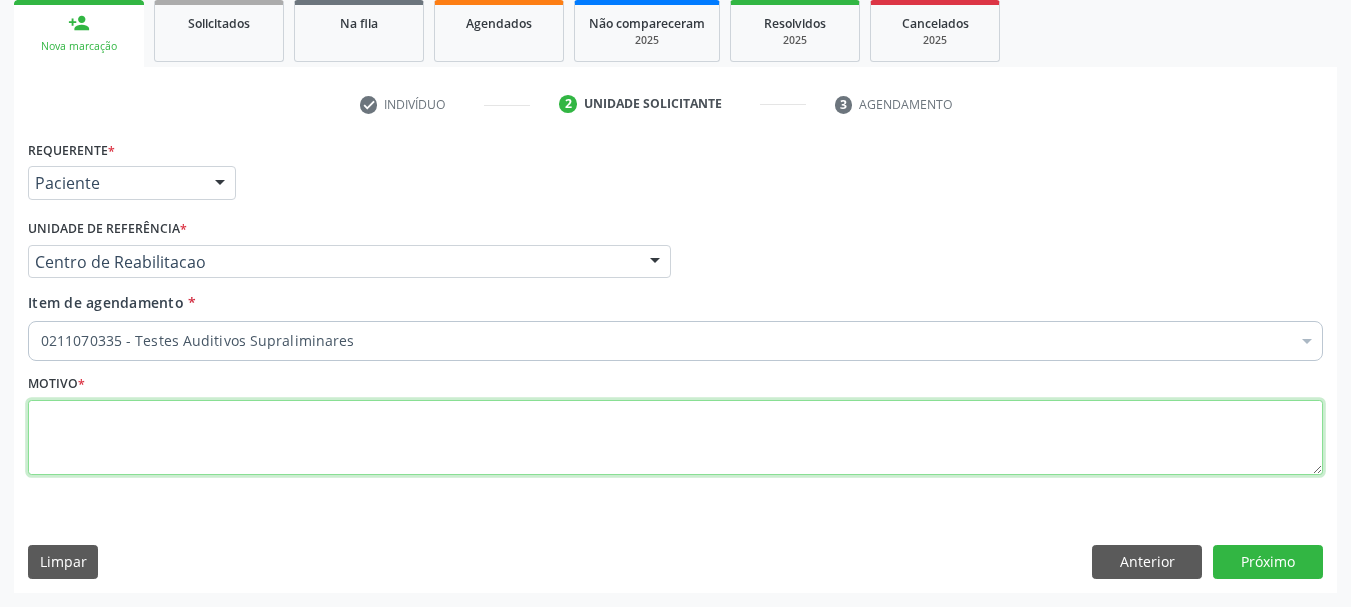 scroll, scrollTop: 0, scrollLeft: 0, axis: both 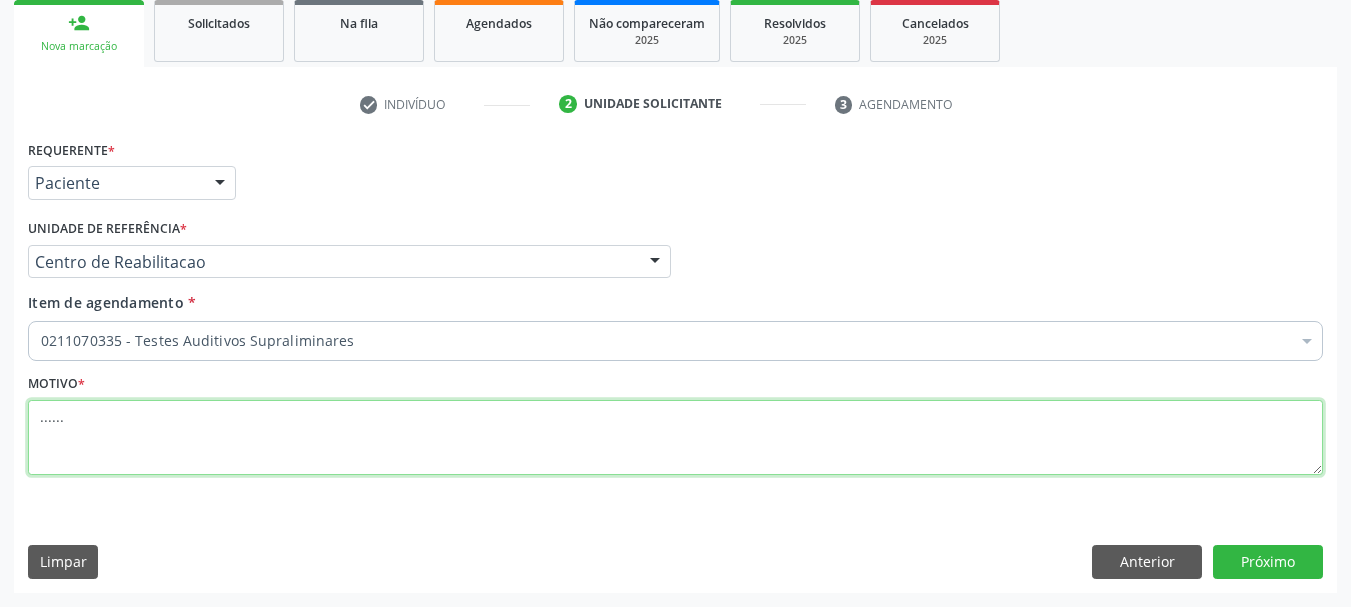 type on "......" 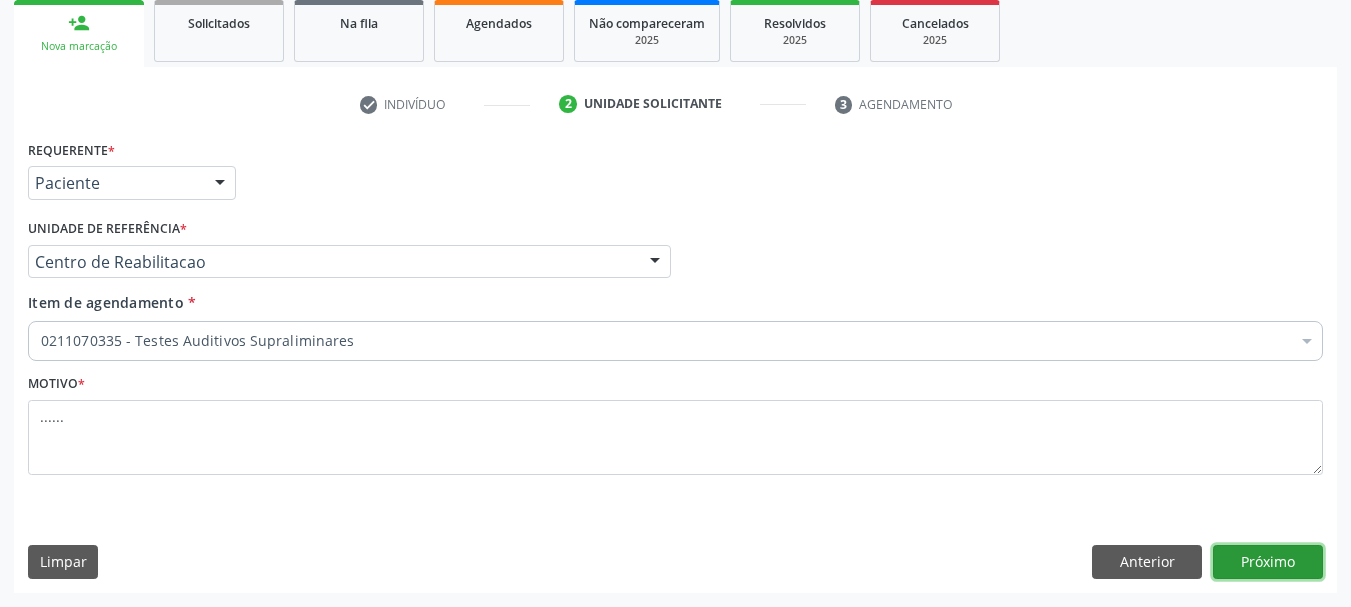 click on "Próximo" at bounding box center (1268, 562) 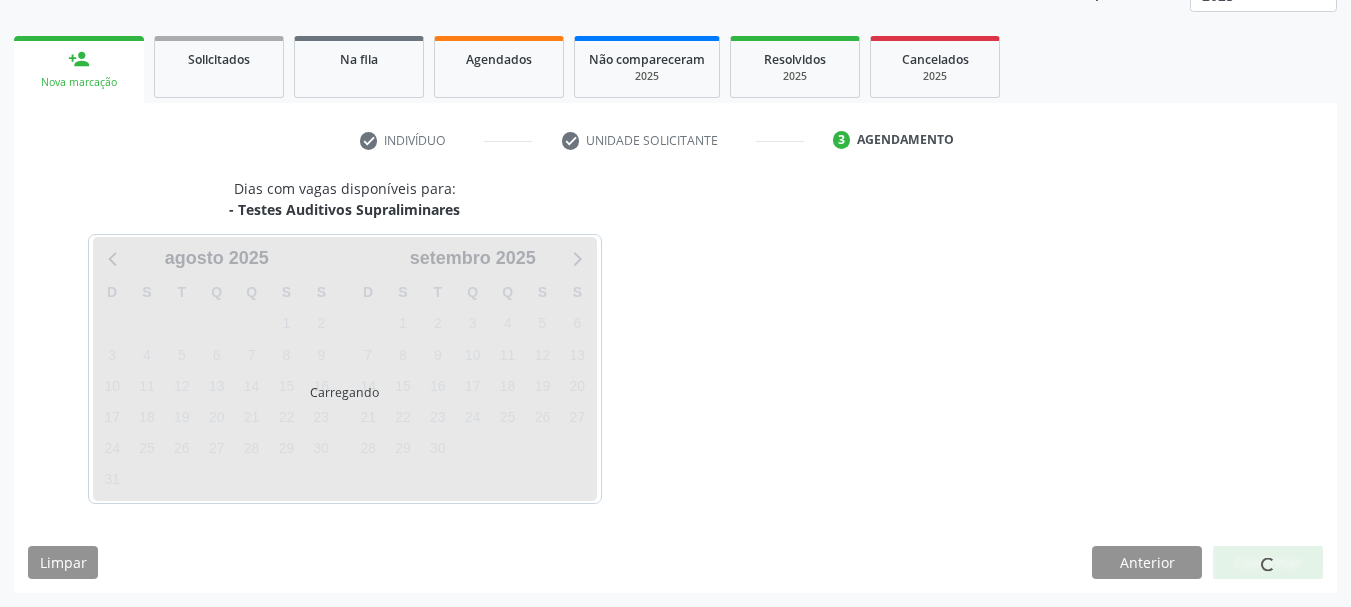 scroll, scrollTop: 263, scrollLeft: 0, axis: vertical 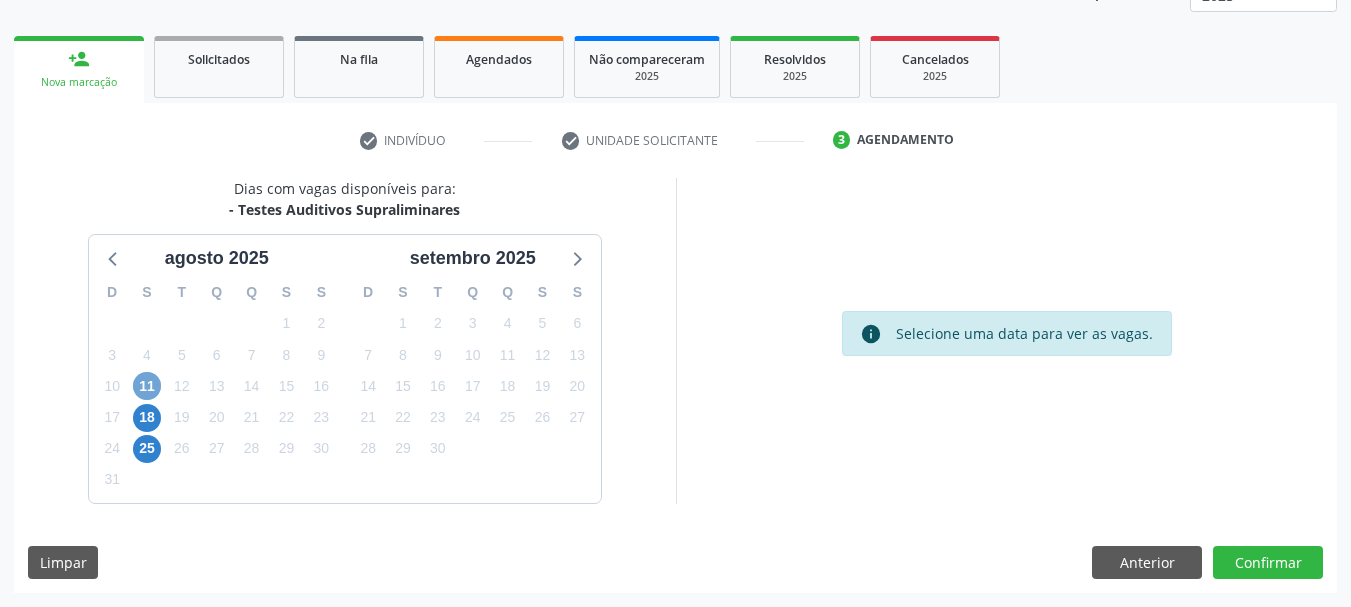 click on "11" at bounding box center [147, 386] 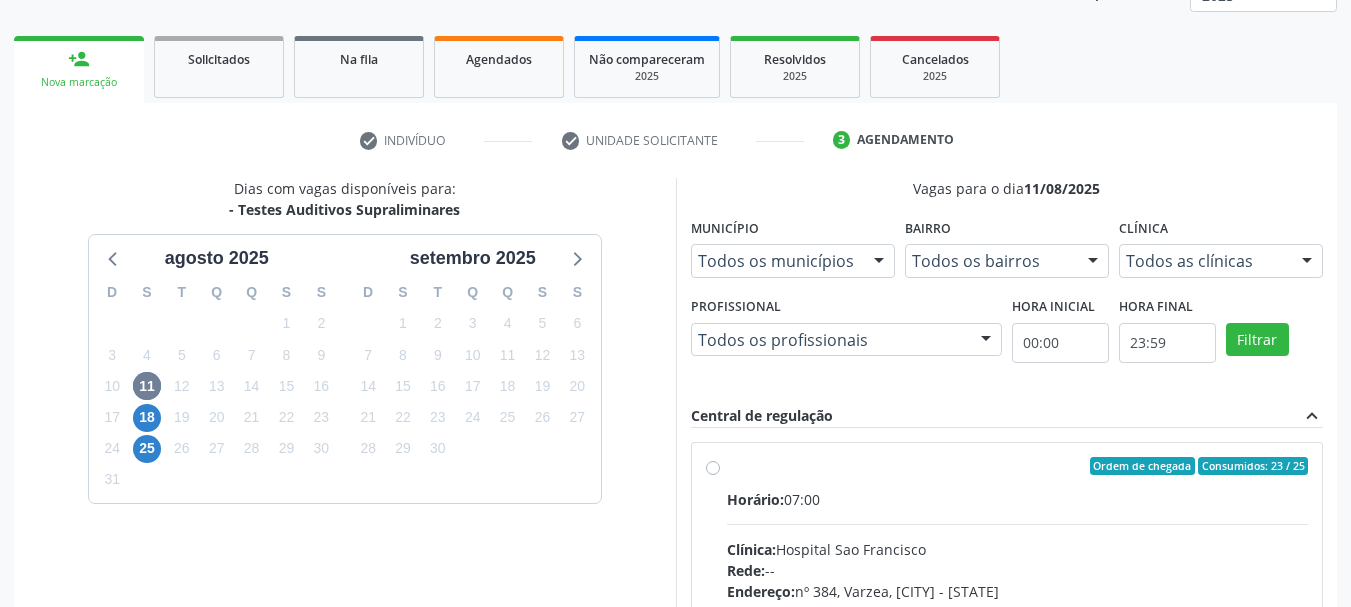 drag, startPoint x: 714, startPoint y: 459, endPoint x: 738, endPoint y: 455, distance: 24.33105 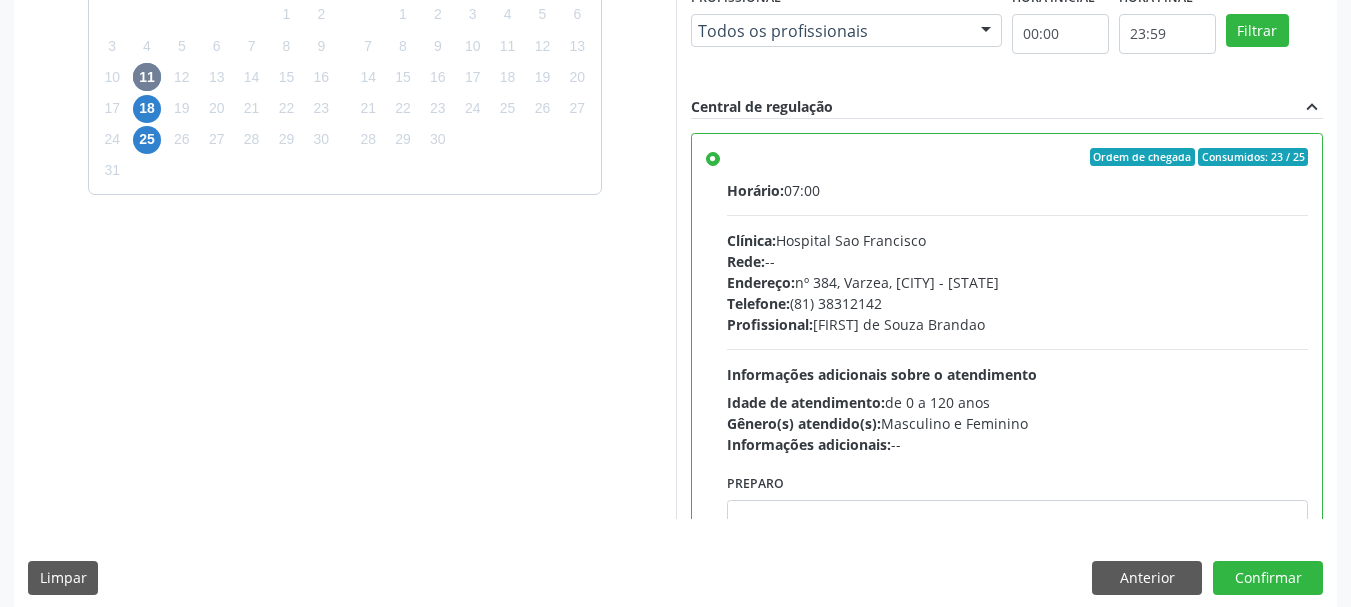scroll, scrollTop: 588, scrollLeft: 0, axis: vertical 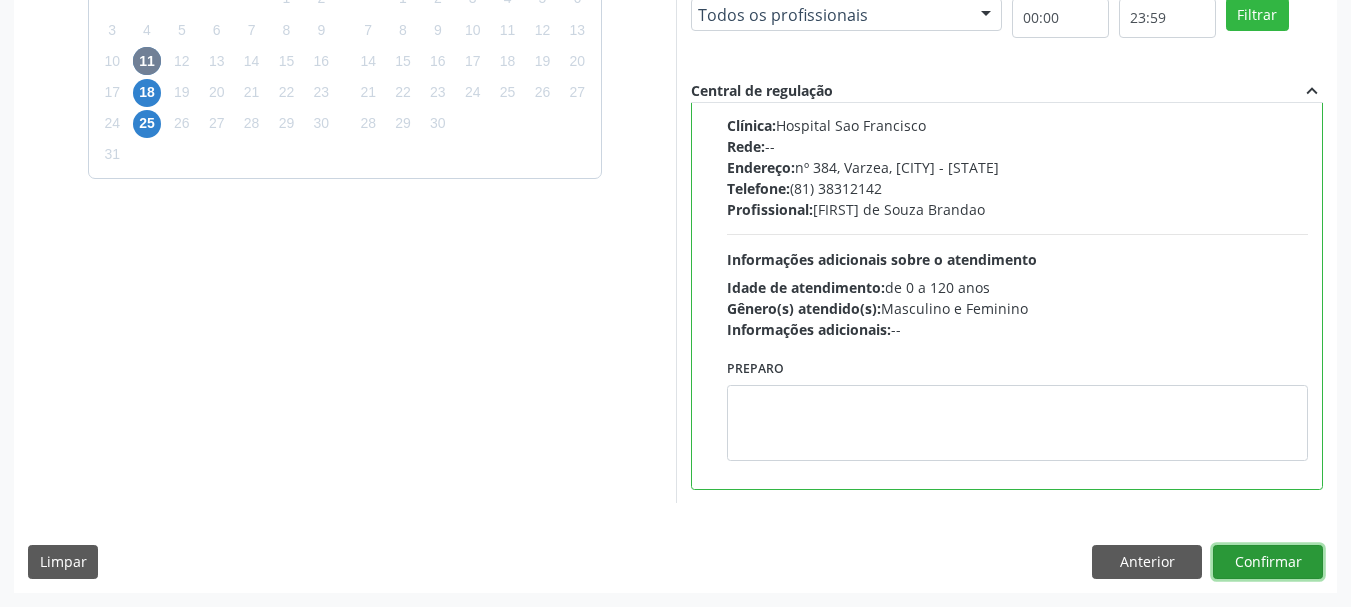 click on "Confirmar" at bounding box center [1268, 562] 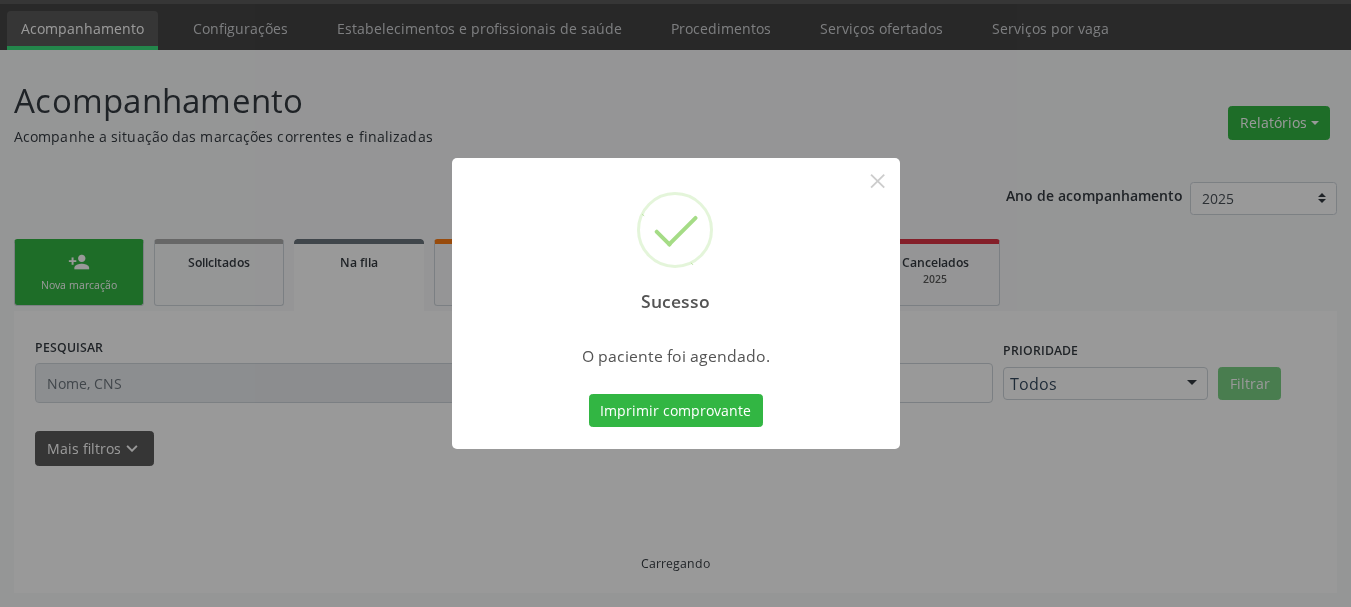 scroll, scrollTop: 60, scrollLeft: 0, axis: vertical 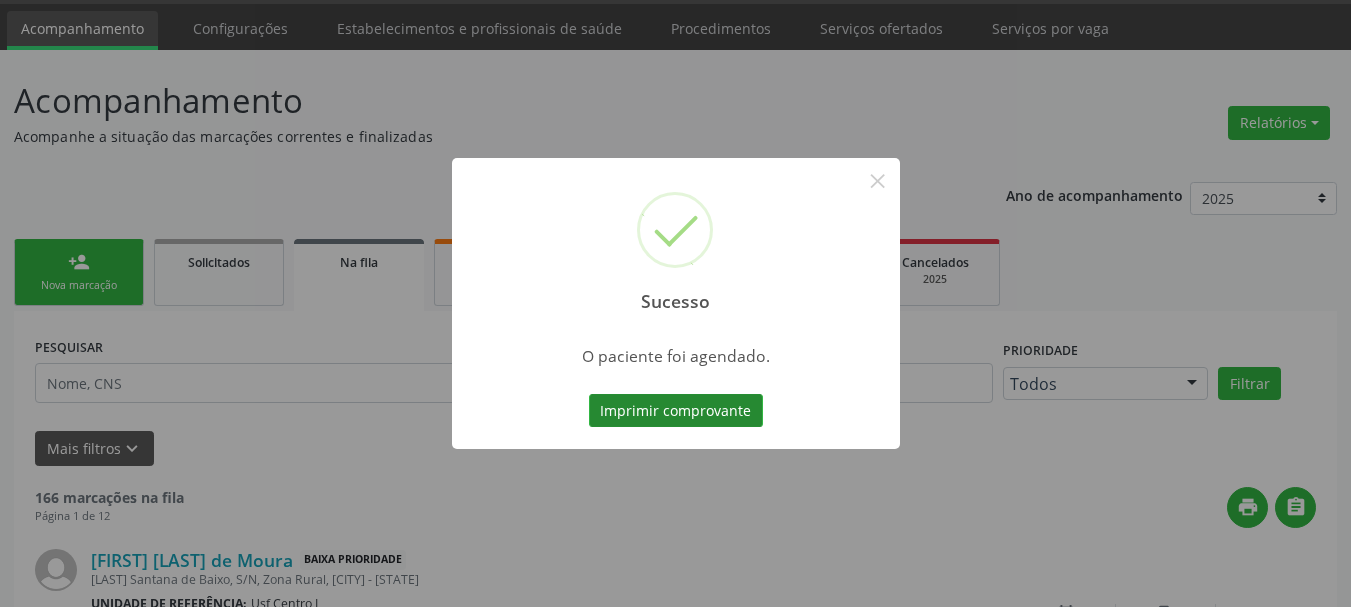 click on "Imprimir comprovante" at bounding box center [676, 411] 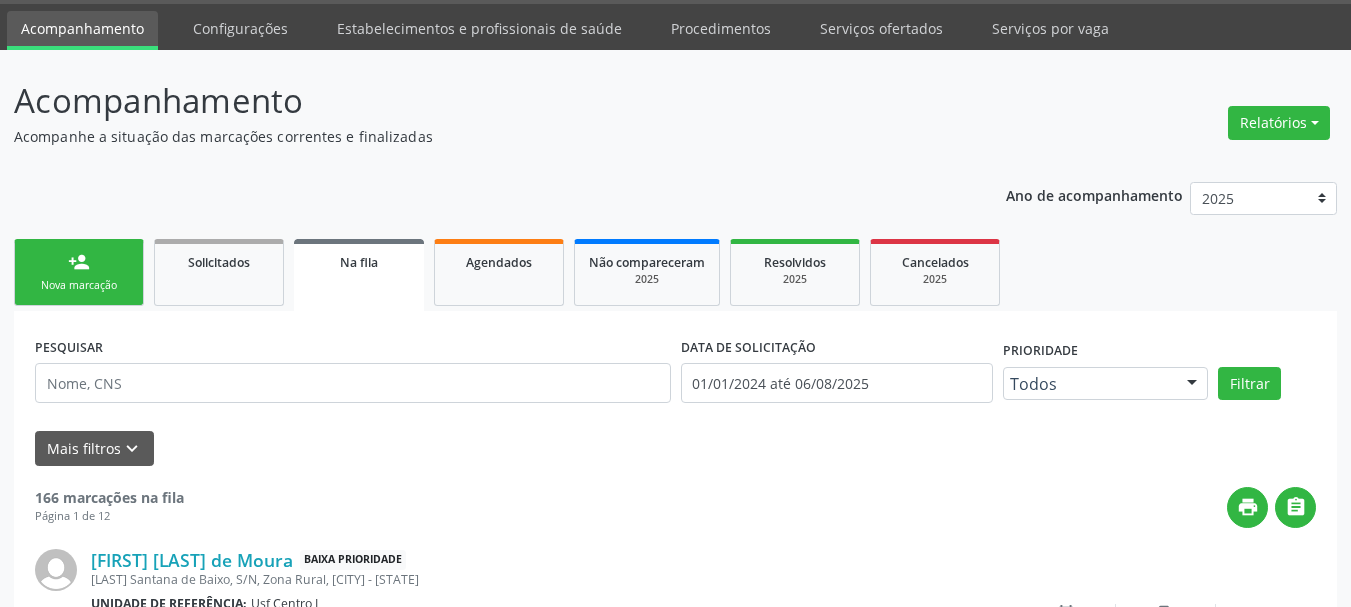scroll, scrollTop: 0, scrollLeft: 0, axis: both 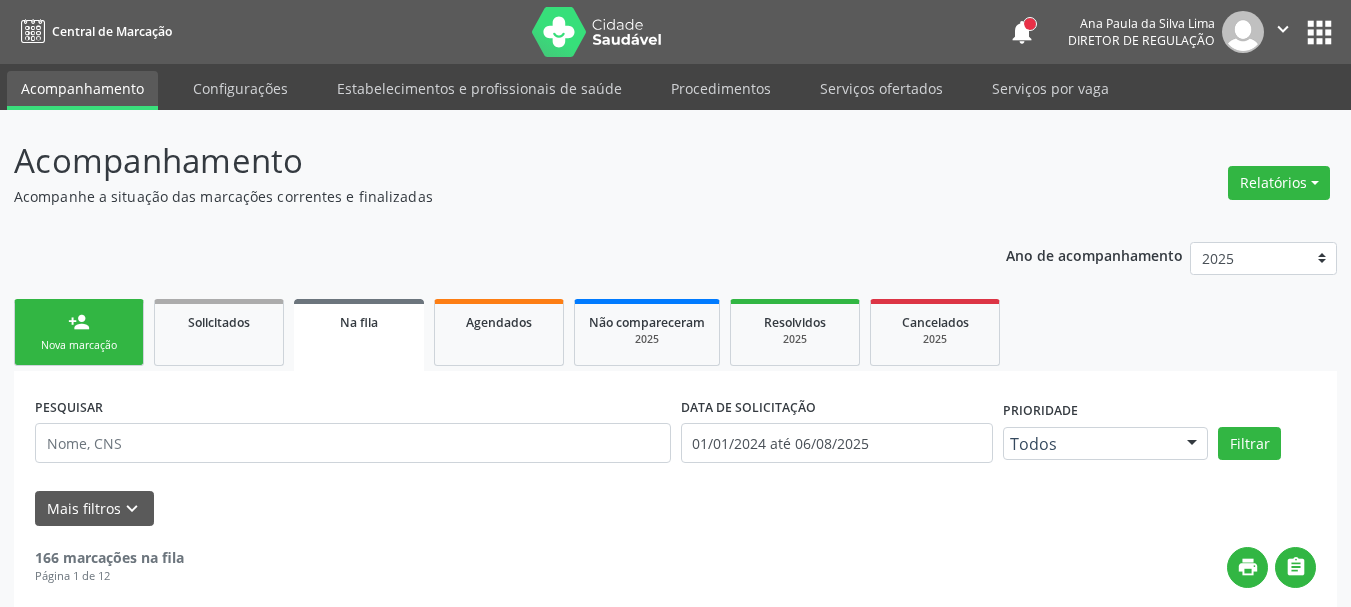 click on "apps" at bounding box center (1319, 32) 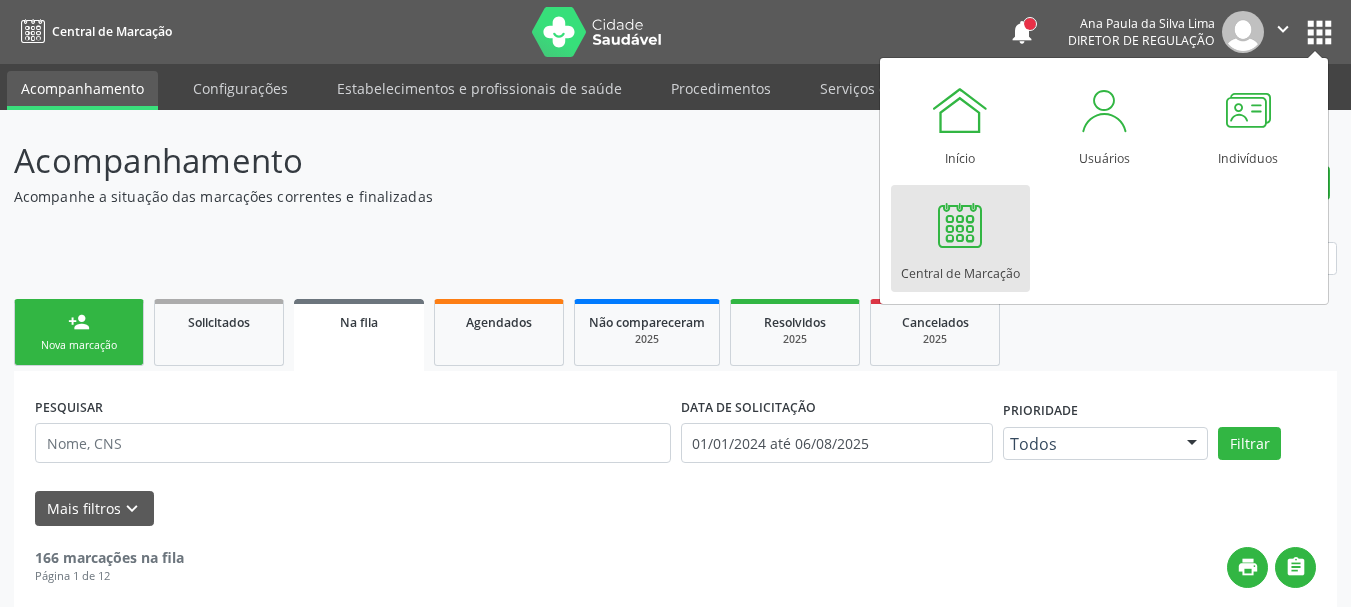 click on "Central de Marcação" at bounding box center [960, 238] 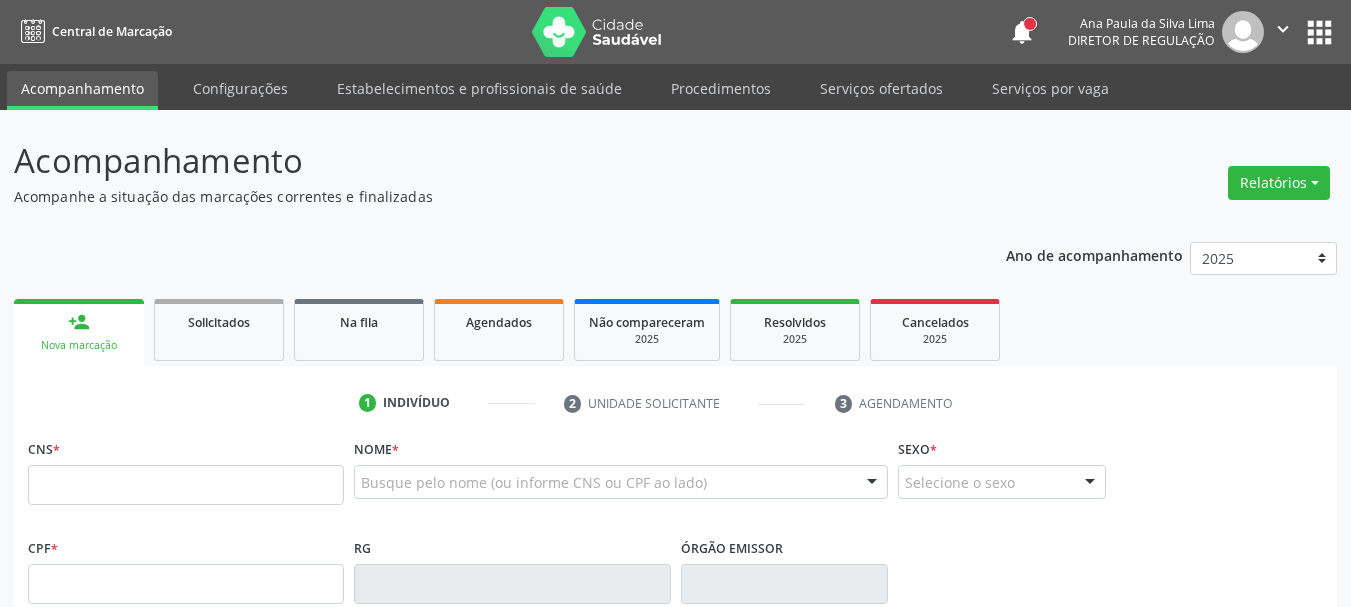 scroll, scrollTop: 0, scrollLeft: 0, axis: both 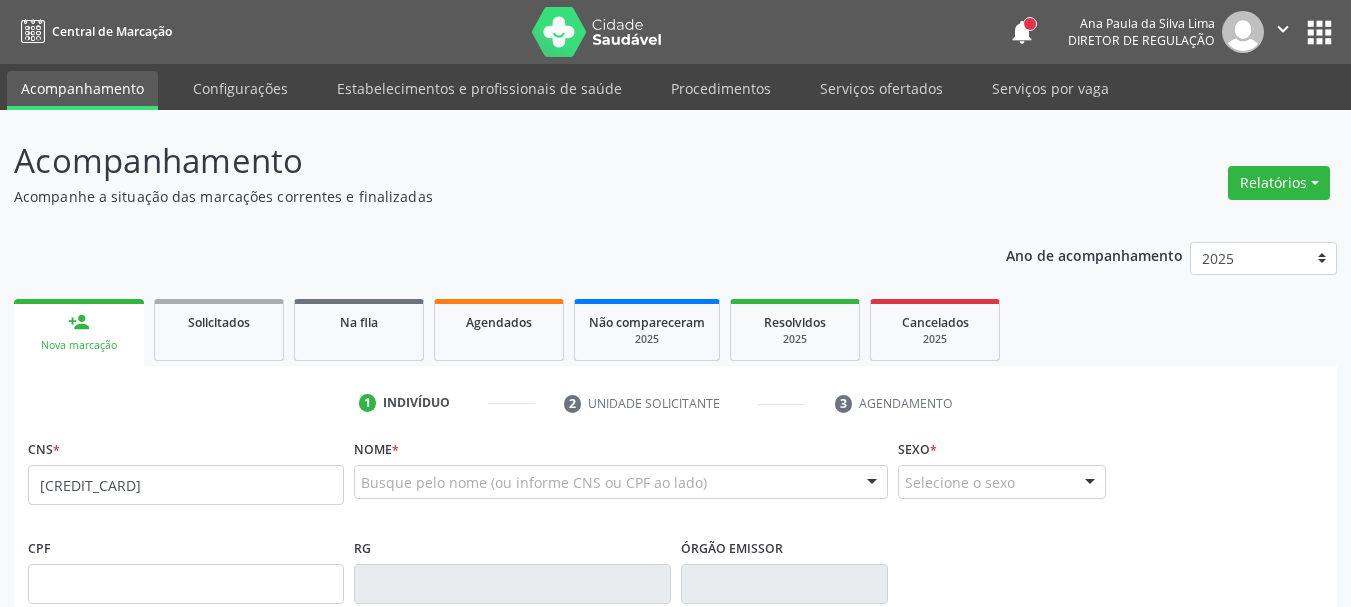type on "898 0037 0924 3353" 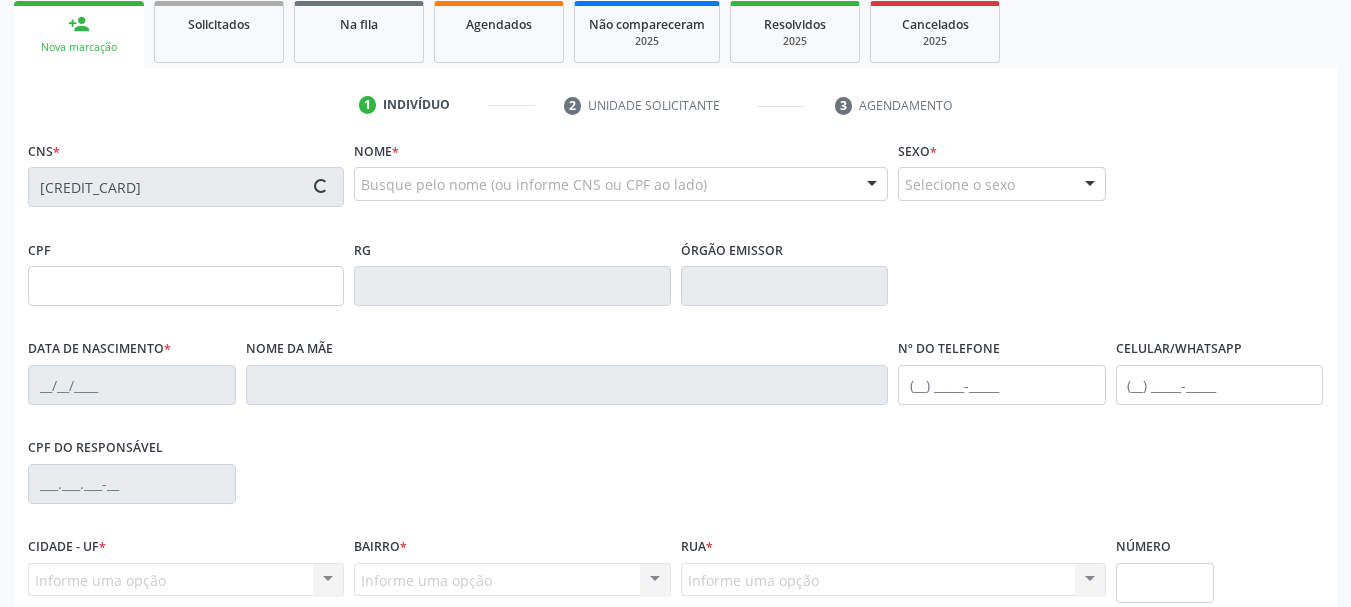 scroll, scrollTop: 300, scrollLeft: 0, axis: vertical 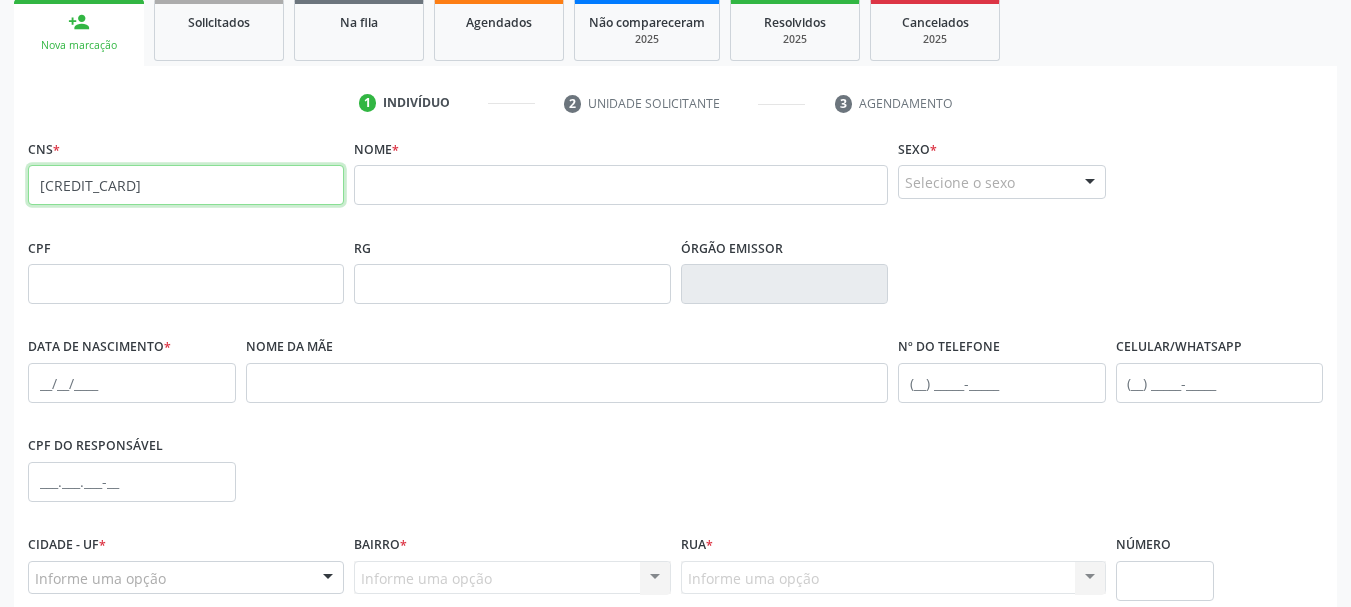drag, startPoint x: 212, startPoint y: 185, endPoint x: 0, endPoint y: 210, distance: 213.46896 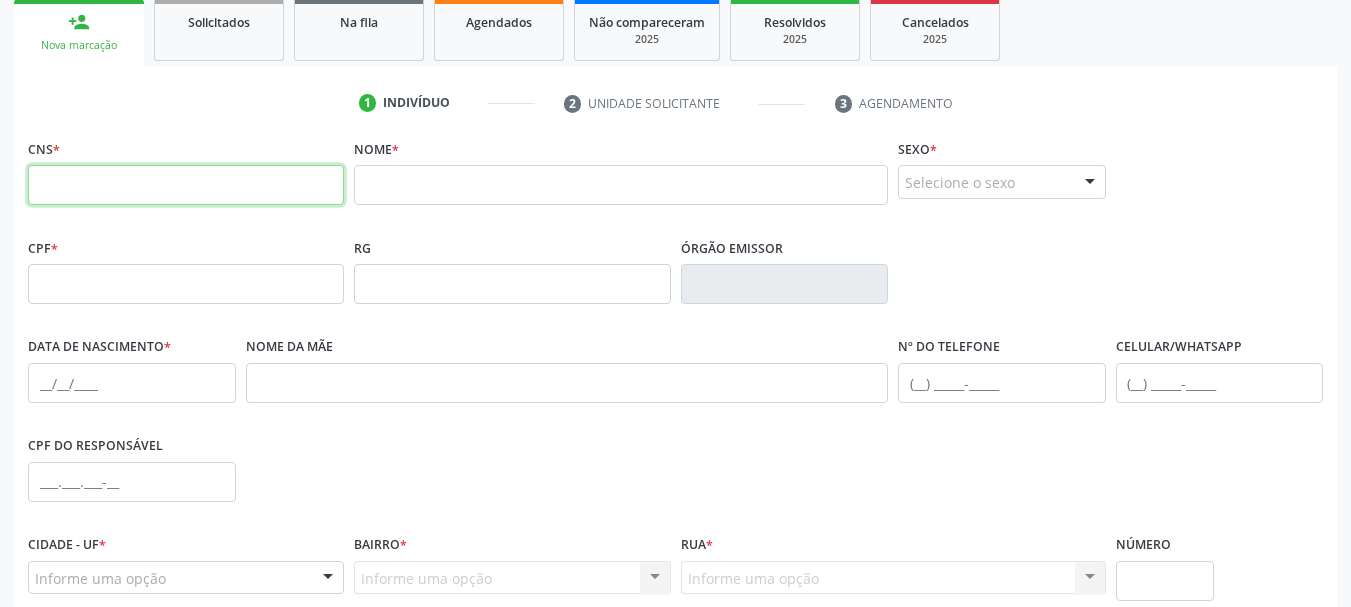 drag, startPoint x: 223, startPoint y: 179, endPoint x: 217, endPoint y: 188, distance: 10.816654 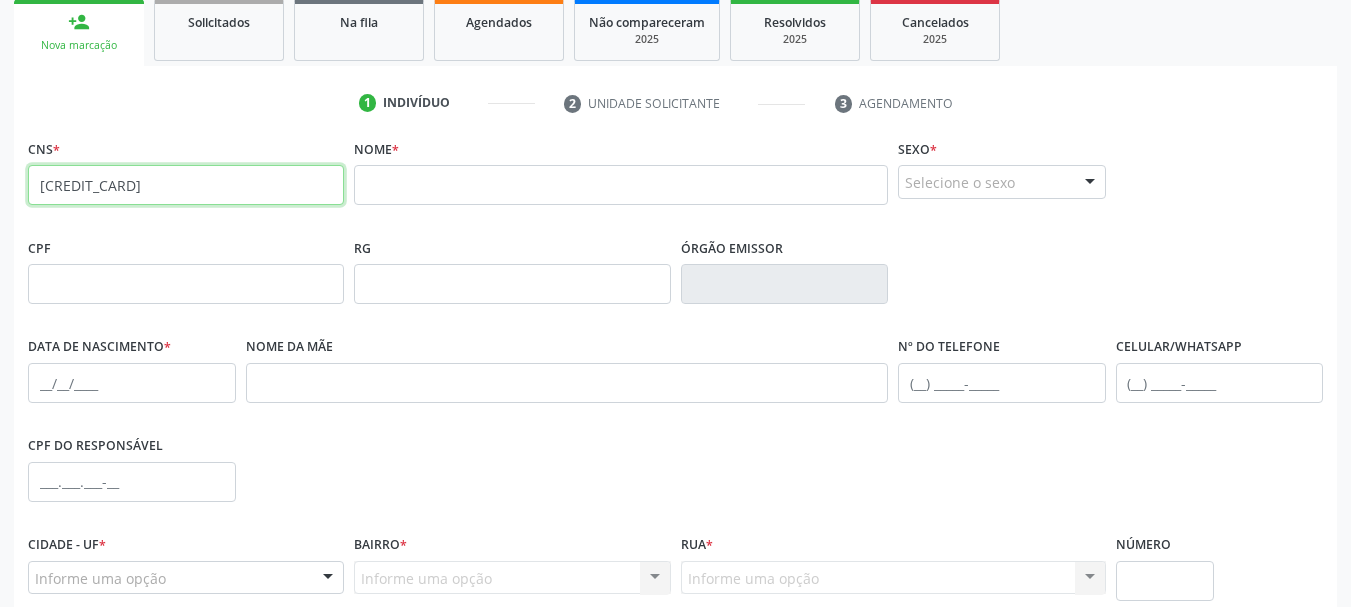 type on "[CREDIT CARD]" 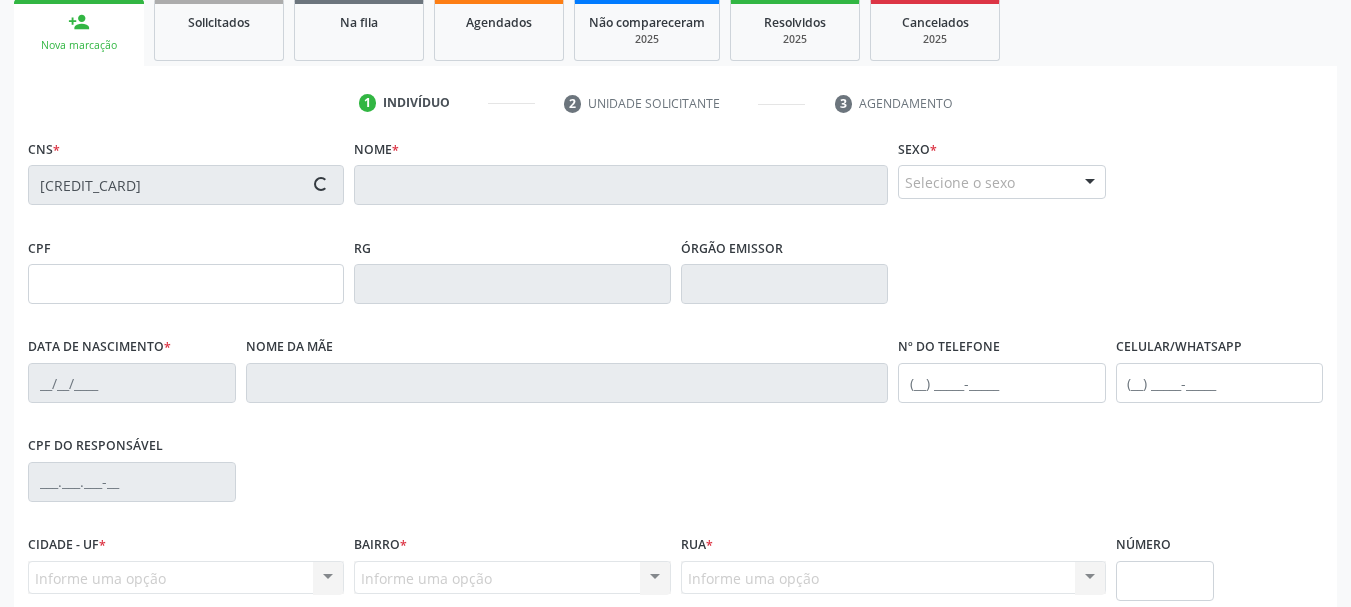 type on "[SSN]" 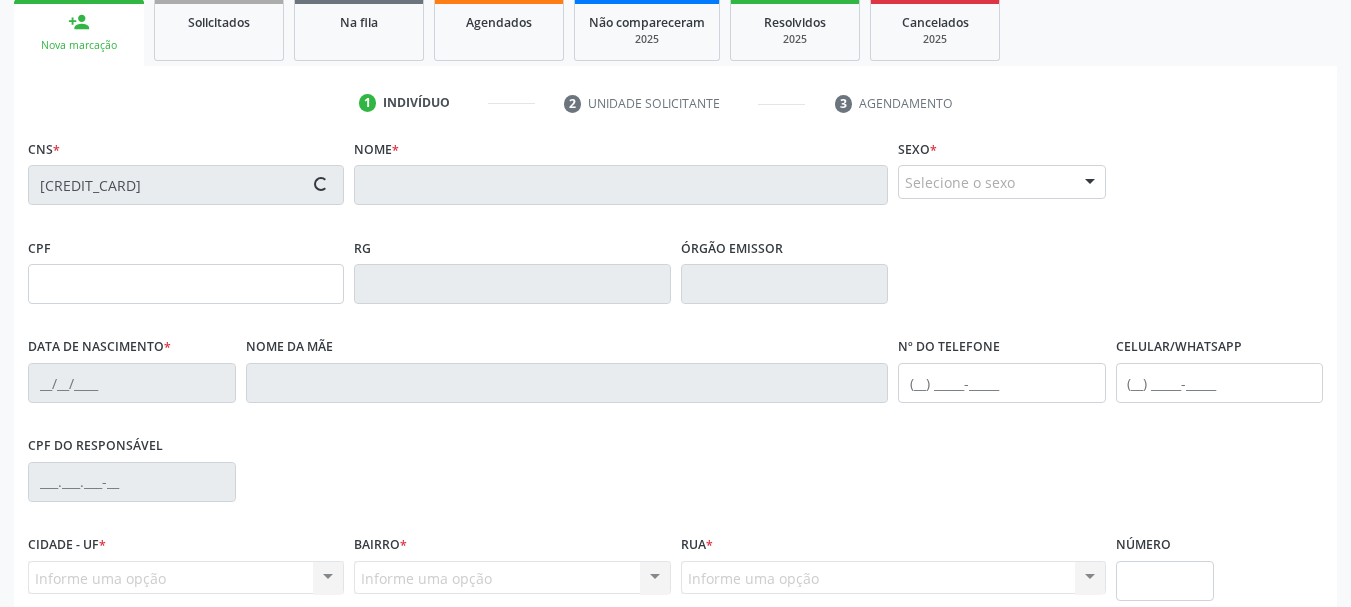 type on "[DATE]" 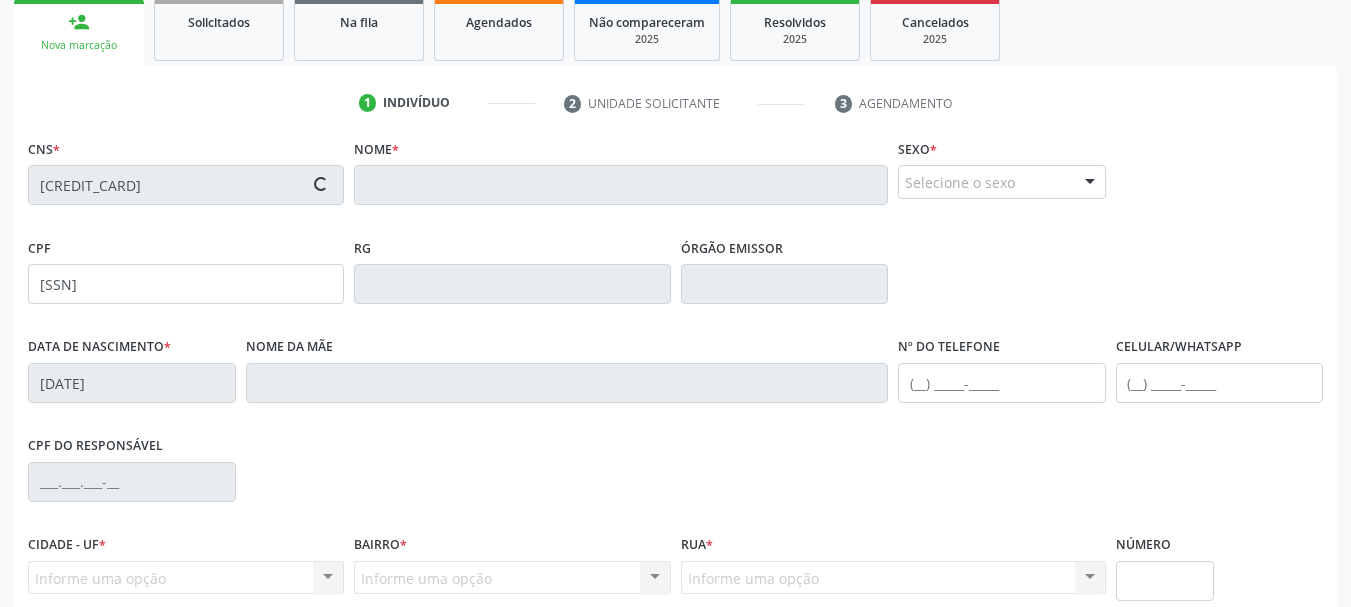 type on "[FIRST] [LAST] [LAST]" 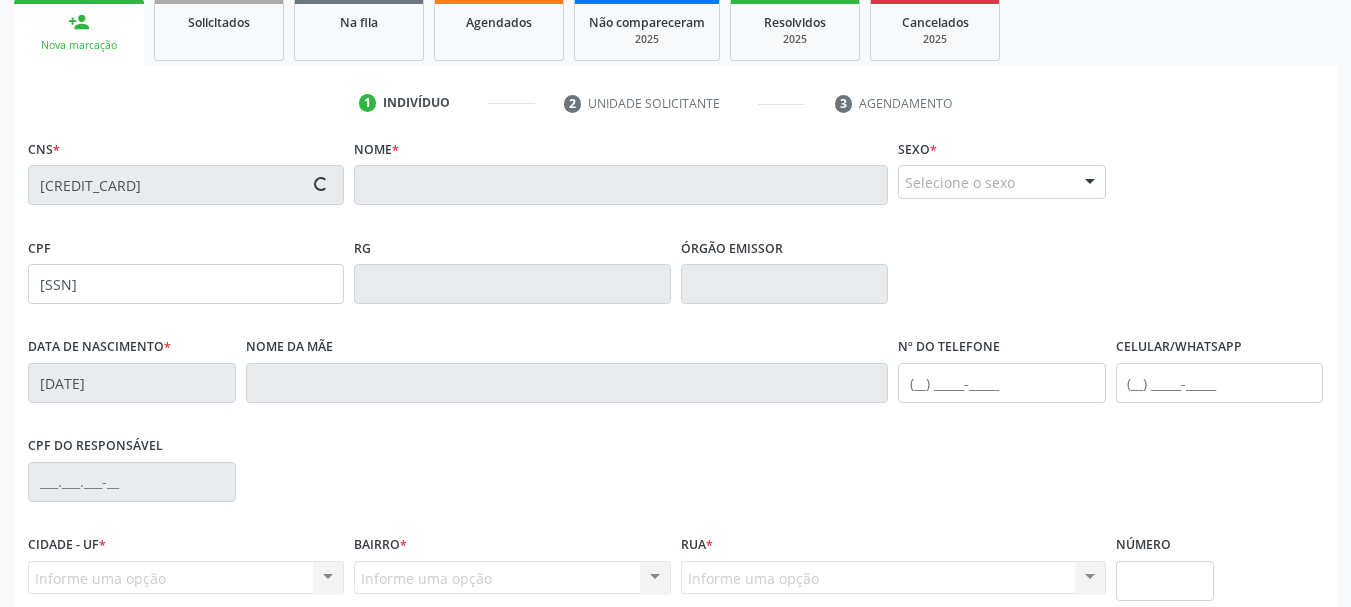 type on "[PHONE]" 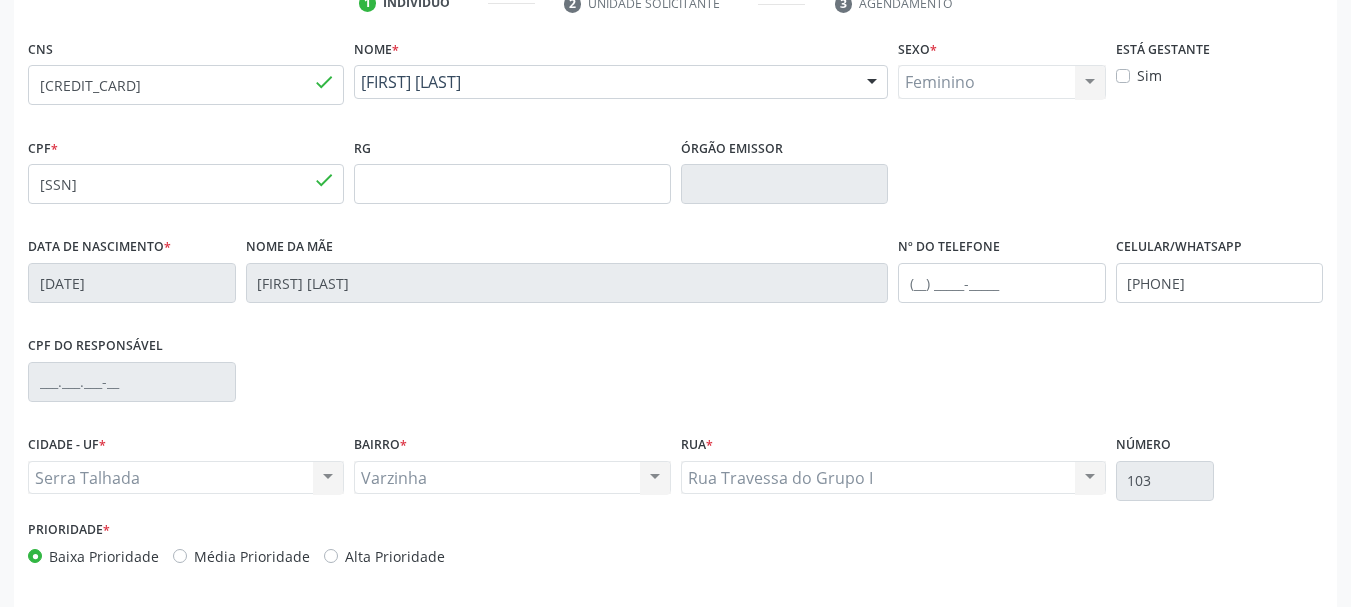 scroll, scrollTop: 300, scrollLeft: 0, axis: vertical 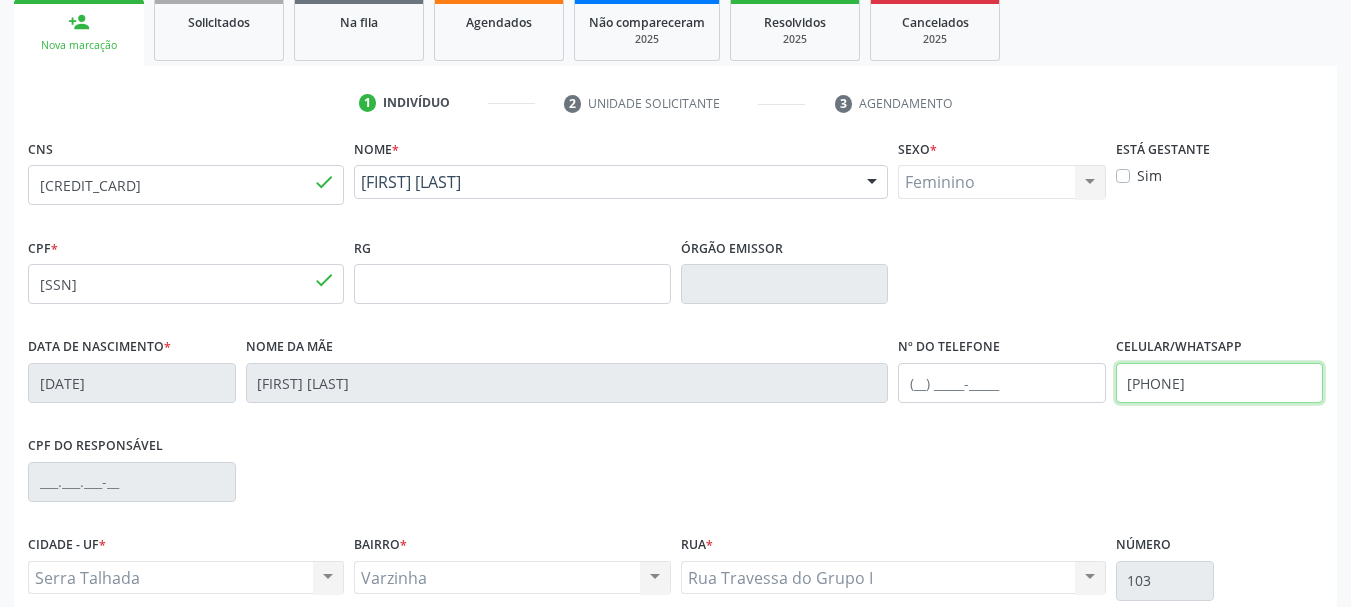drag, startPoint x: 1282, startPoint y: 398, endPoint x: 981, endPoint y: 440, distance: 303.9161 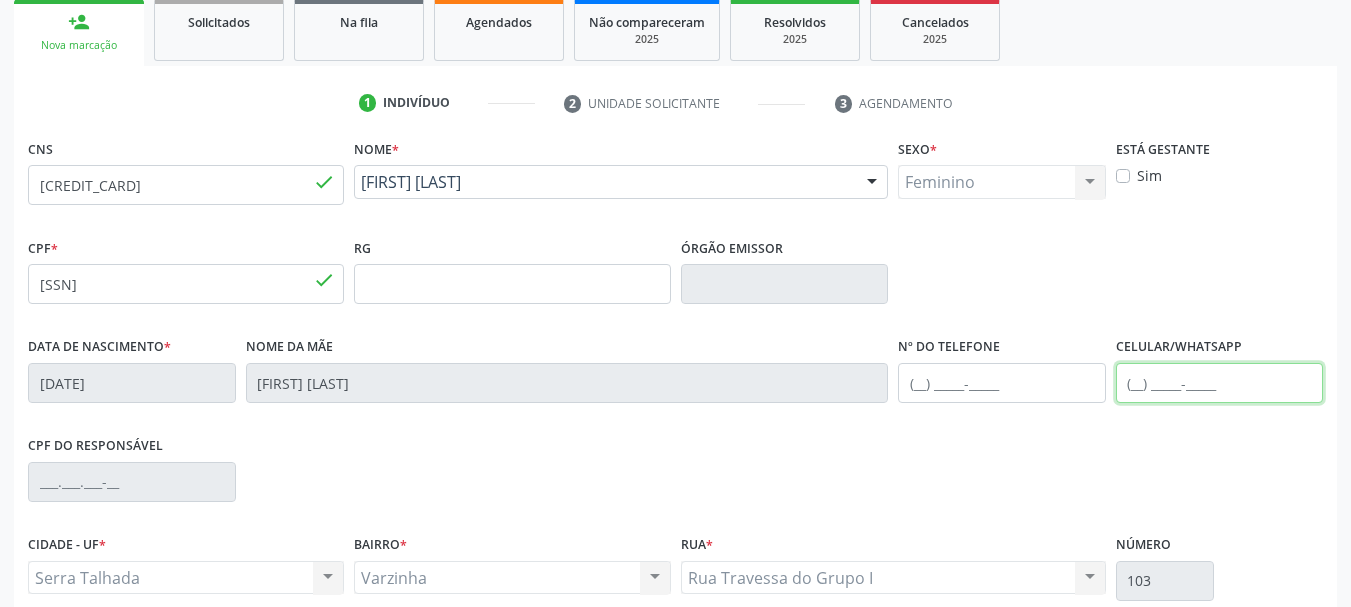 type 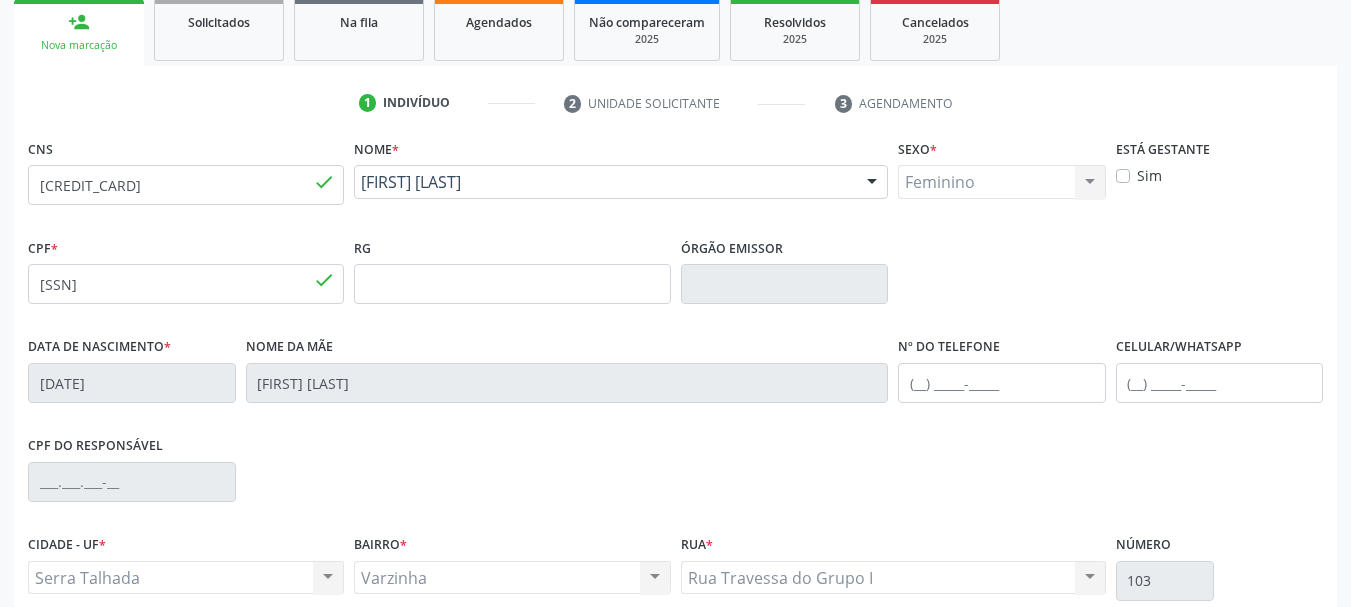 click on "CPF do responsável" at bounding box center (675, 480) 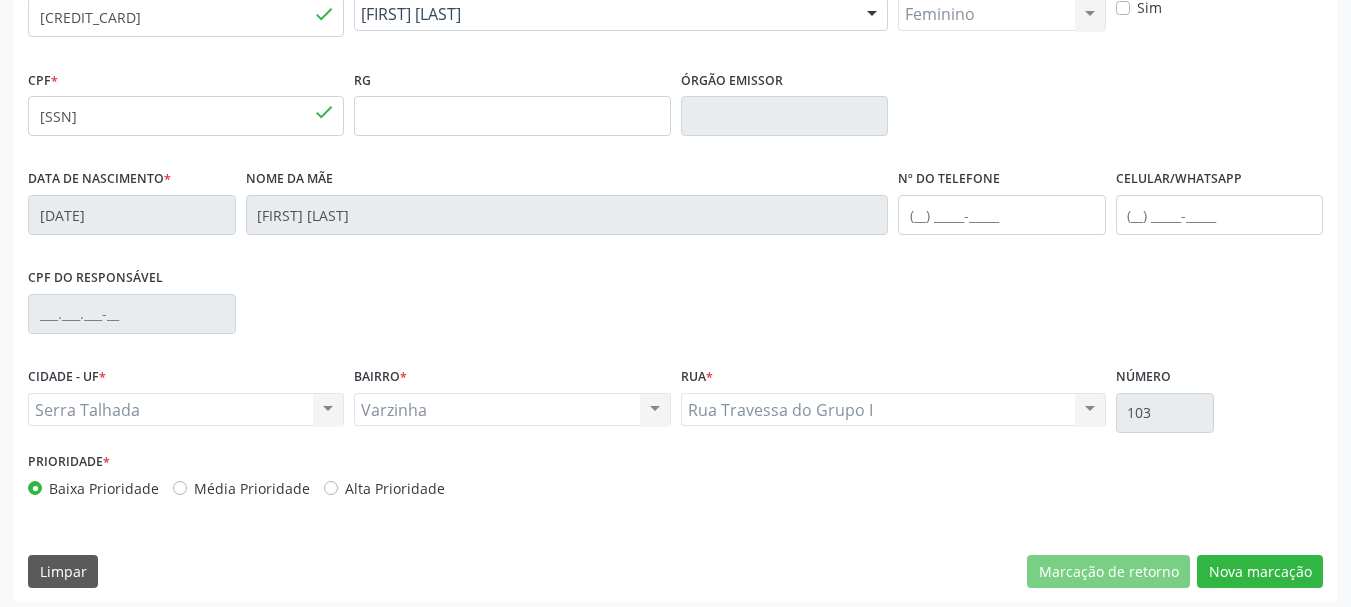 scroll, scrollTop: 477, scrollLeft: 0, axis: vertical 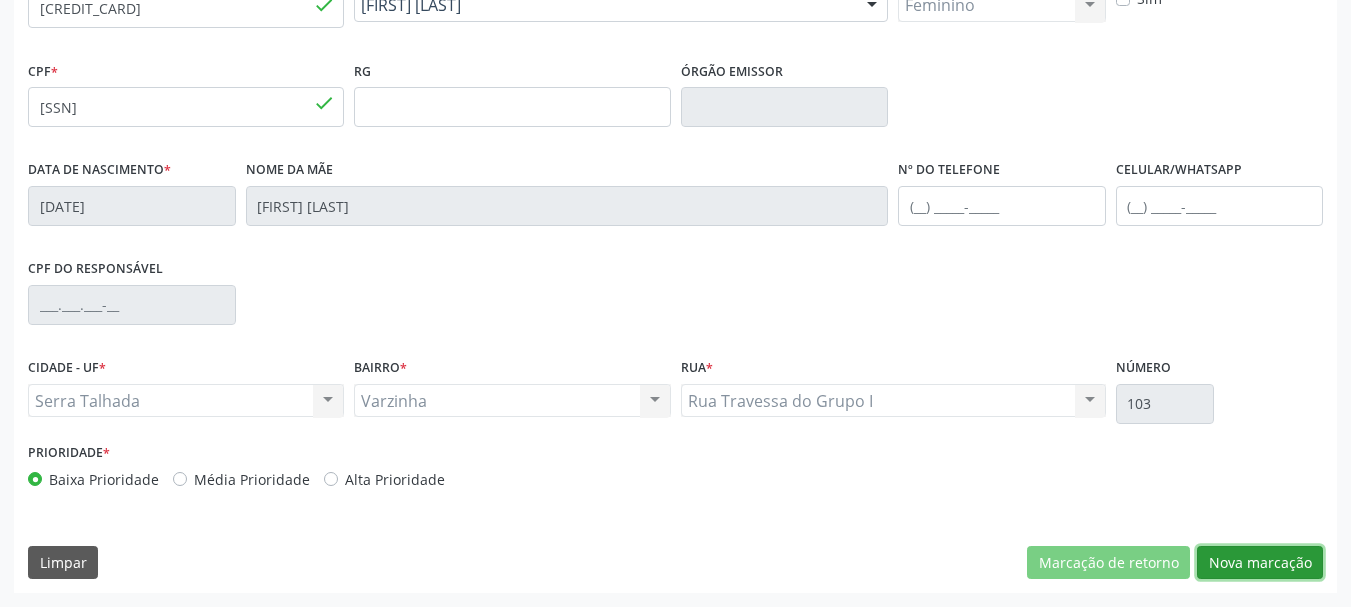 click on "Nova marcação" at bounding box center [1260, 563] 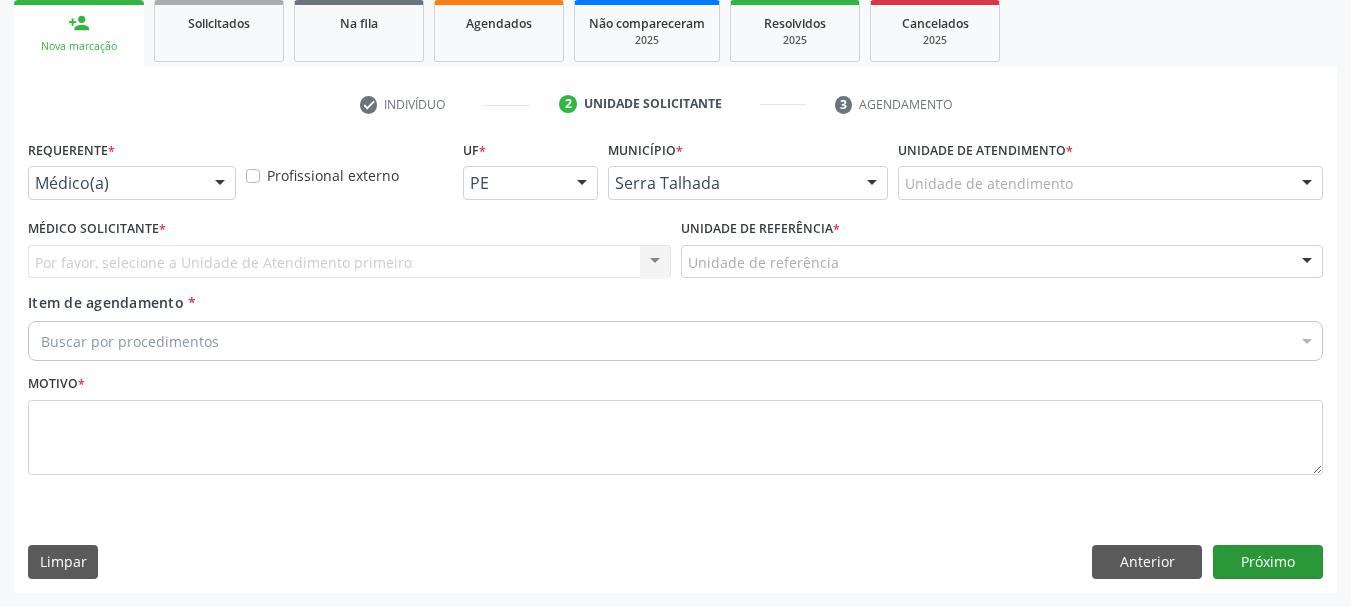 scroll, scrollTop: 299, scrollLeft: 0, axis: vertical 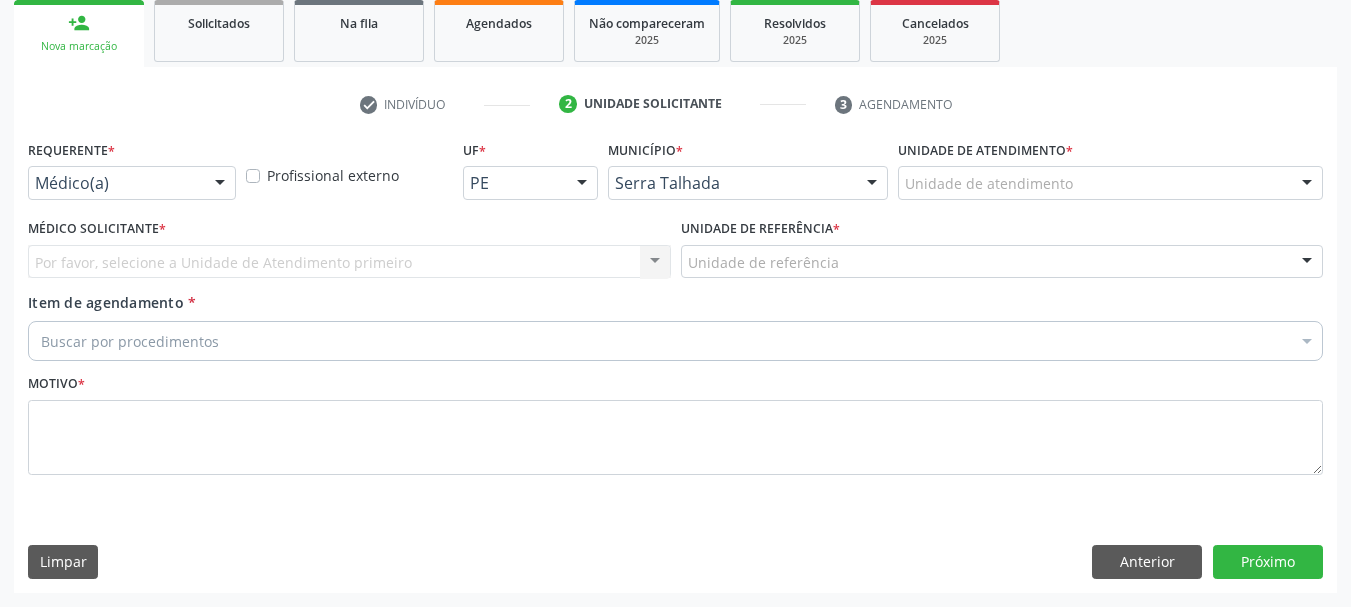 click on "Requerente
*
Médico(a)         Médico(a)   Enfermeiro(a)   Paciente
Nenhum resultado encontrado para: "   "
Não há nenhuma opção para ser exibida." at bounding box center (132, 174) 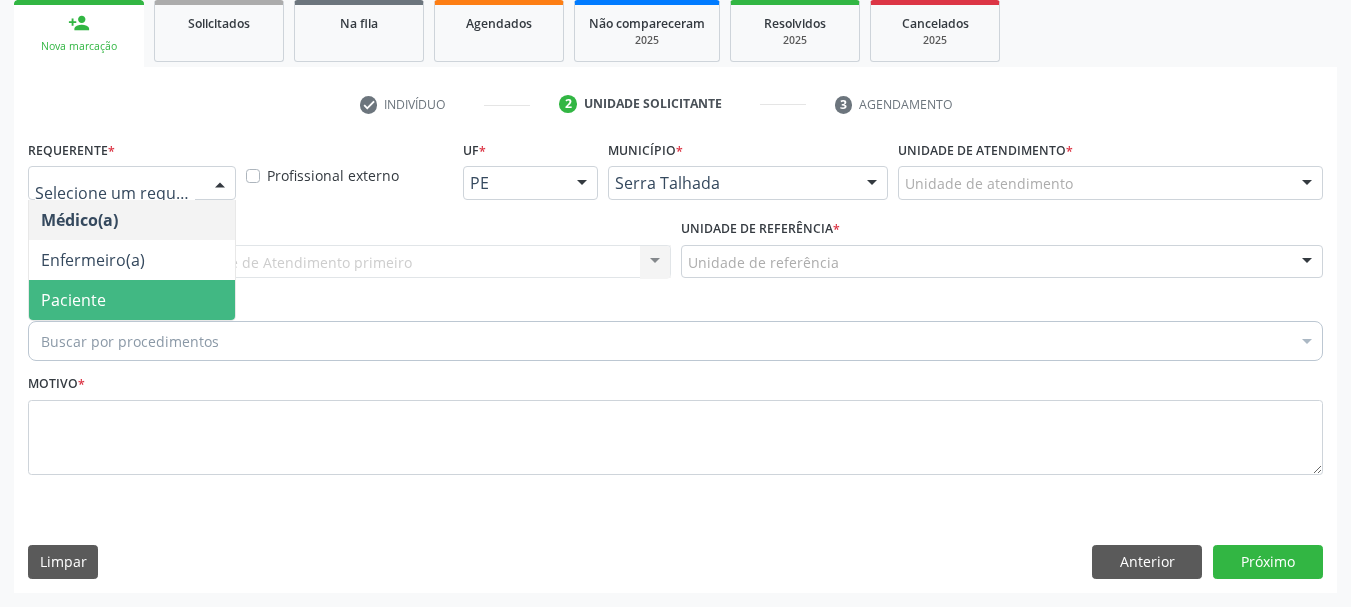 click on "Paciente" at bounding box center [132, 300] 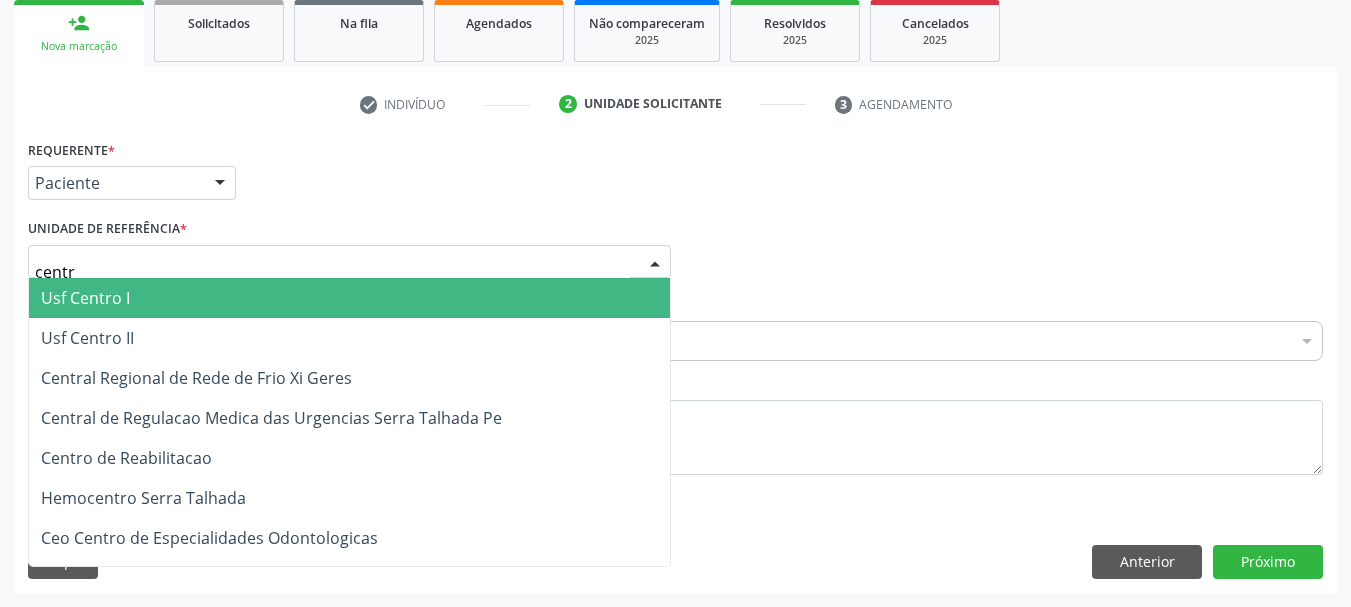 type on "centro" 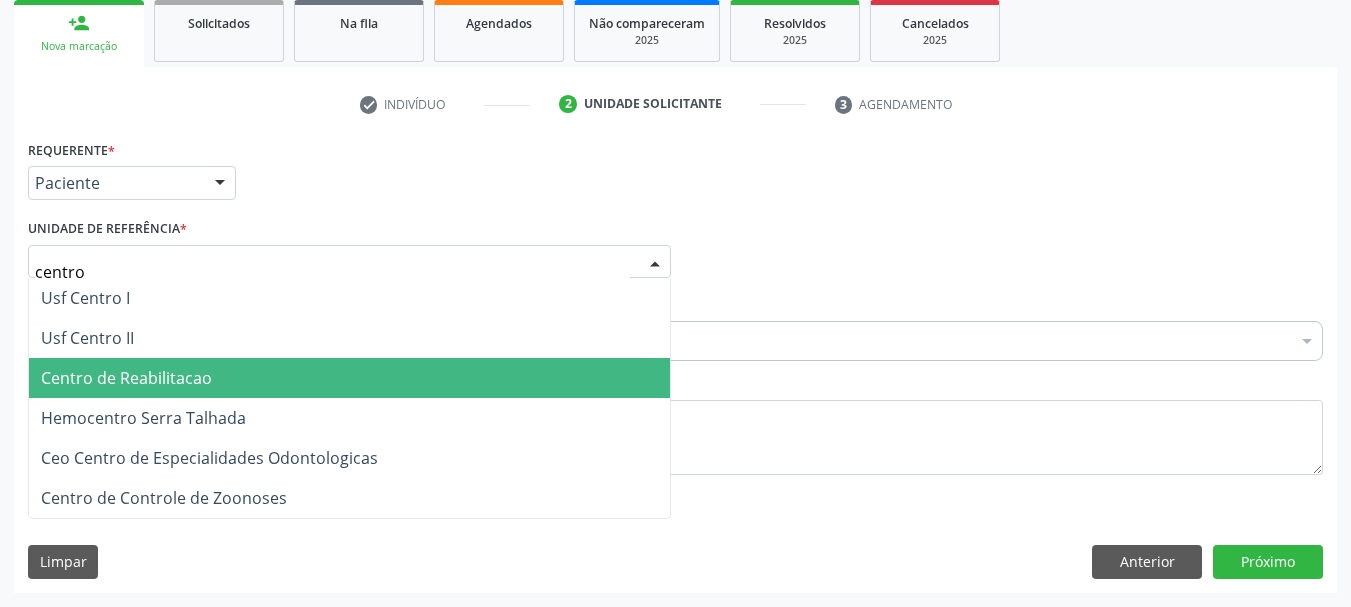 drag, startPoint x: 232, startPoint y: 365, endPoint x: 245, endPoint y: 381, distance: 20.615528 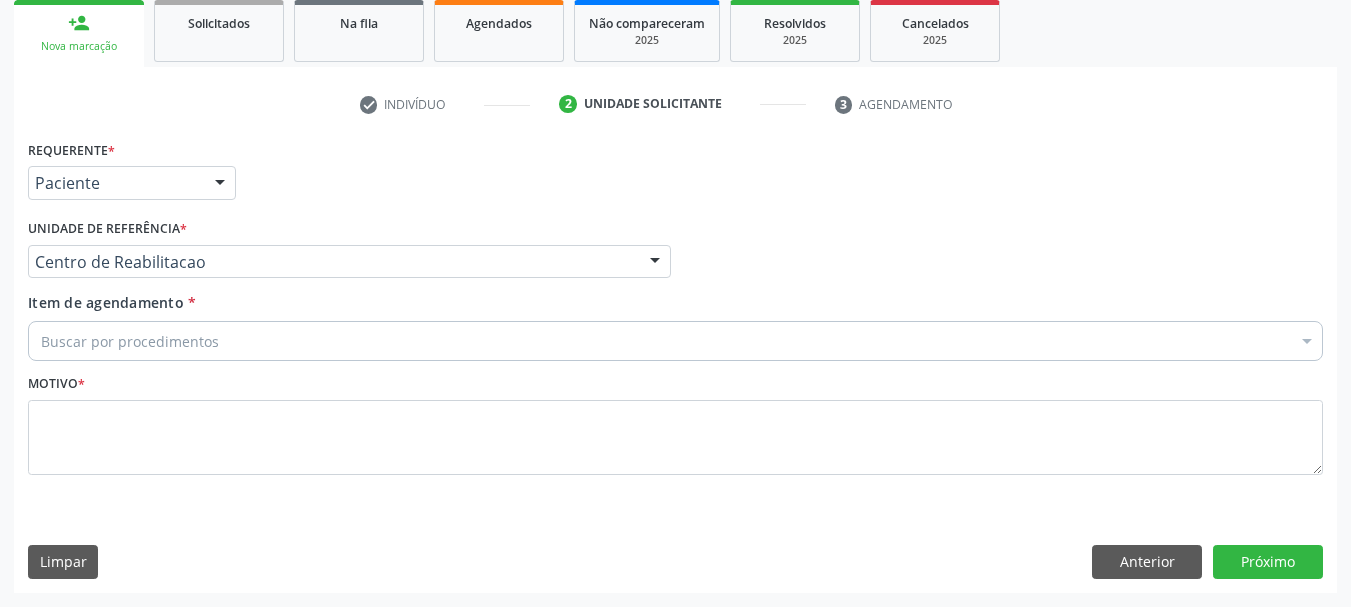 click on "Buscar por procedimentos" at bounding box center (675, 341) 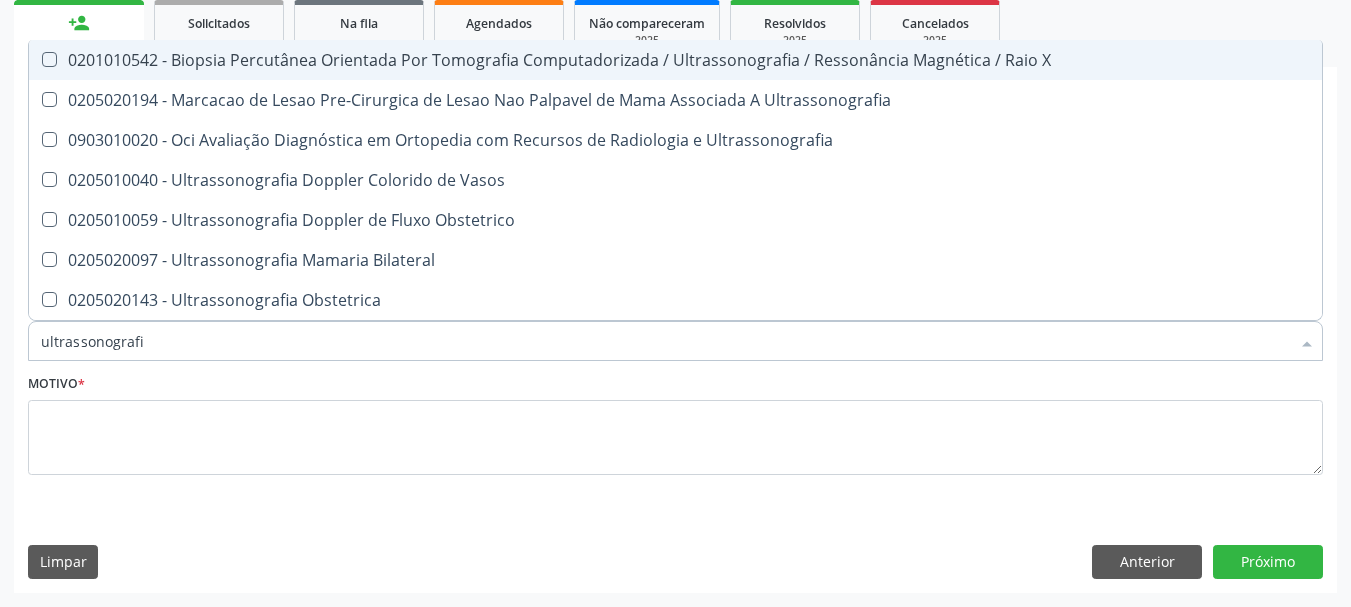 type on "ultrassonografia" 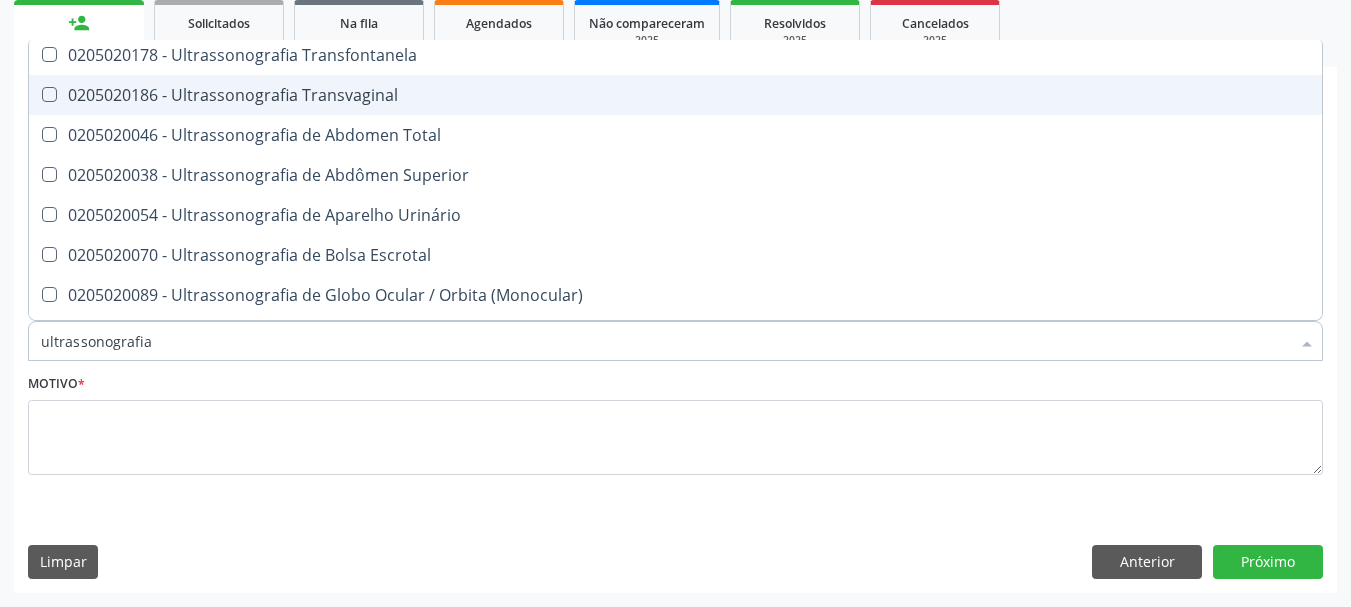 scroll, scrollTop: 400, scrollLeft: 0, axis: vertical 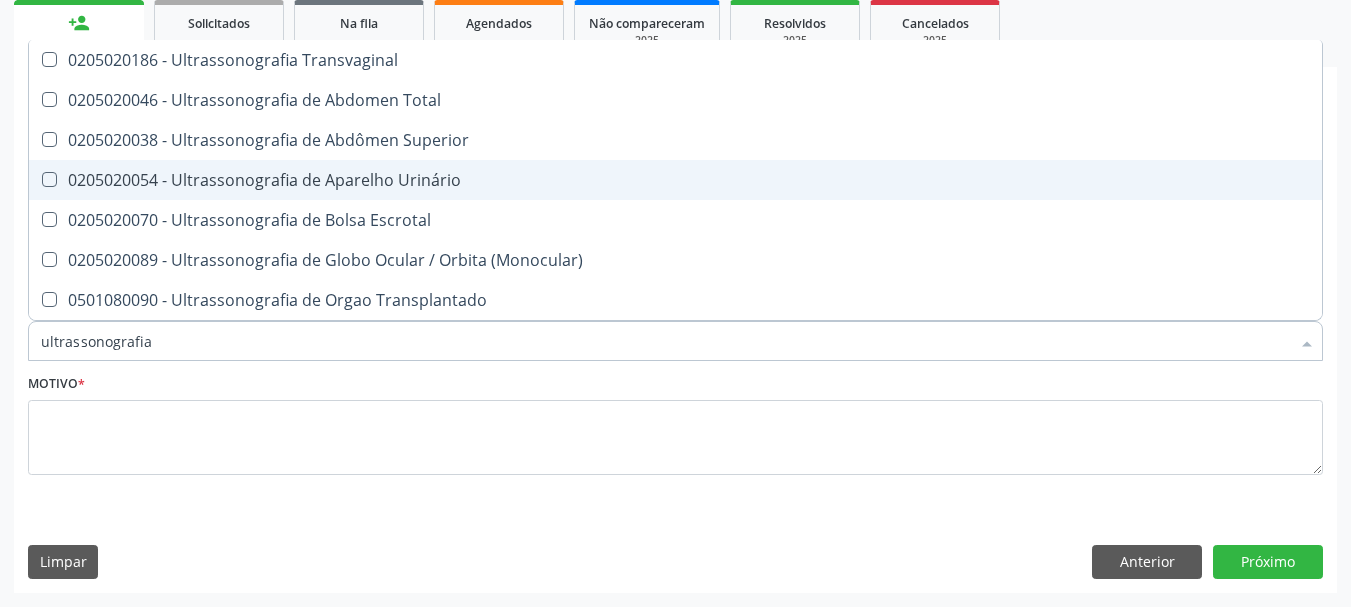 click on "0205020054 - Ultrassonografia de Aparelho Urinário" at bounding box center (675, 180) 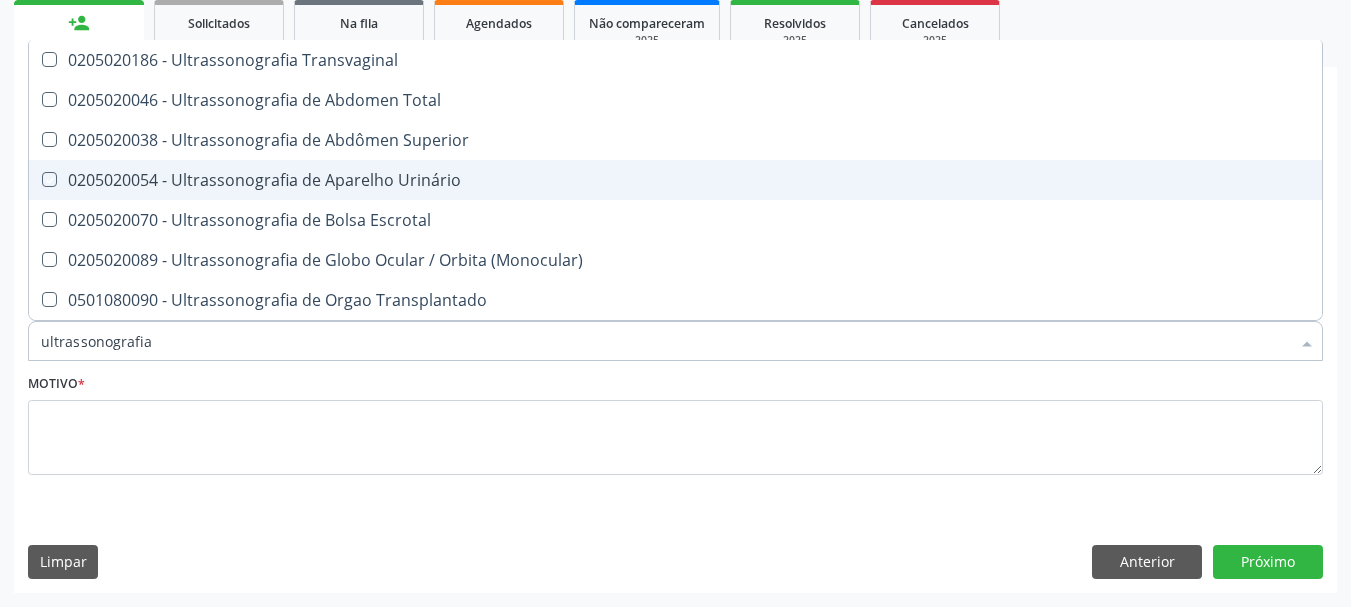 checkbox on "true" 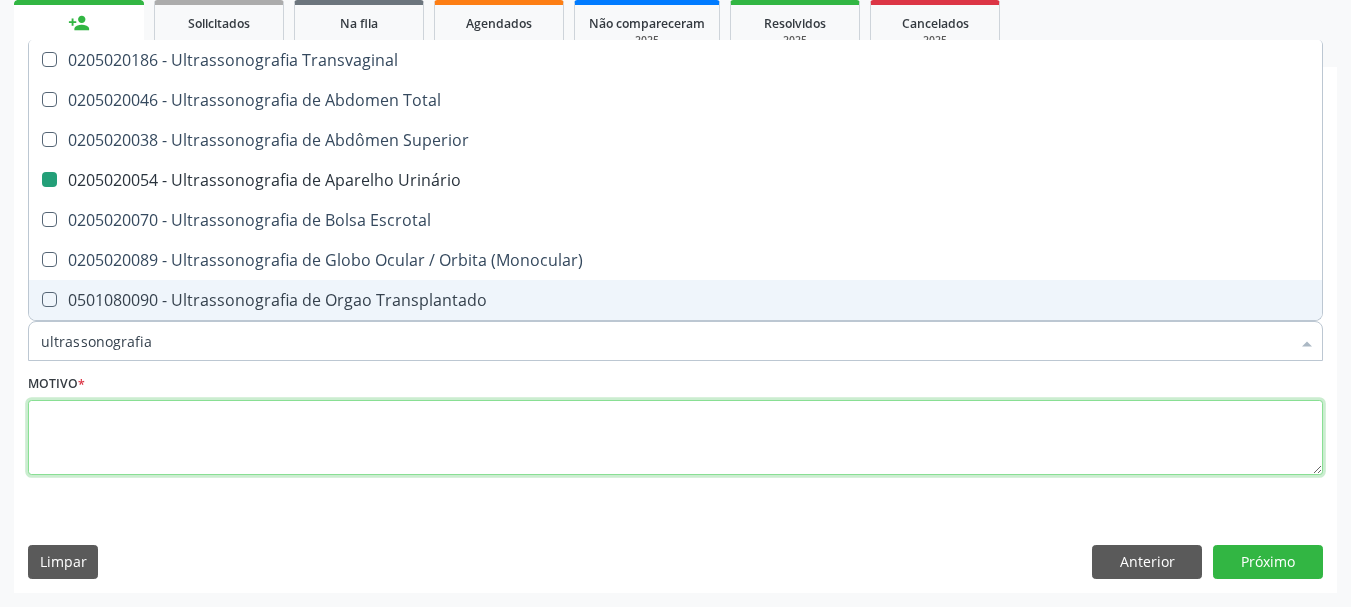 click at bounding box center (675, 438) 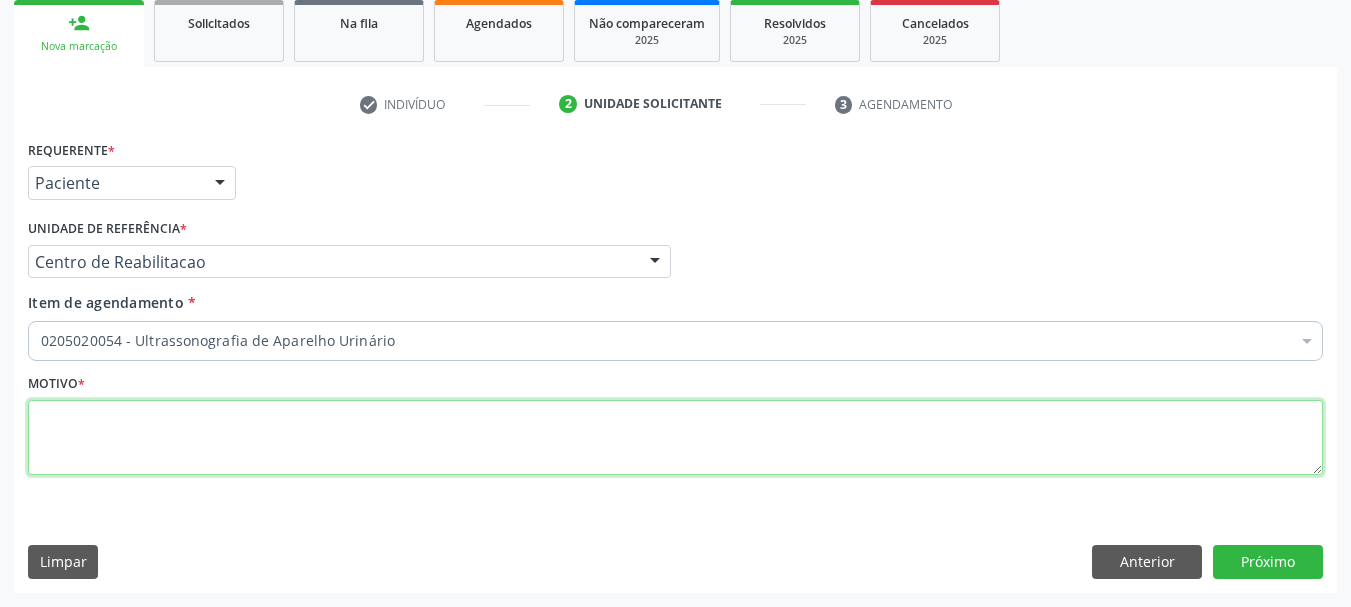 scroll, scrollTop: 0, scrollLeft: 0, axis: both 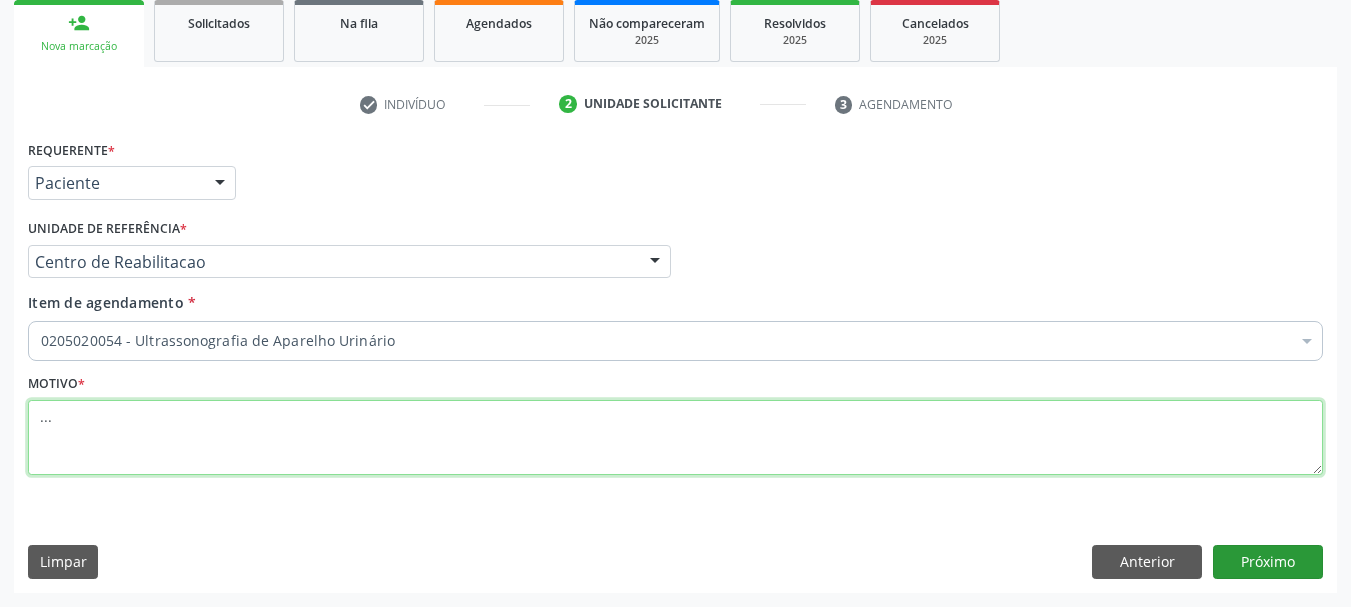 type on "..." 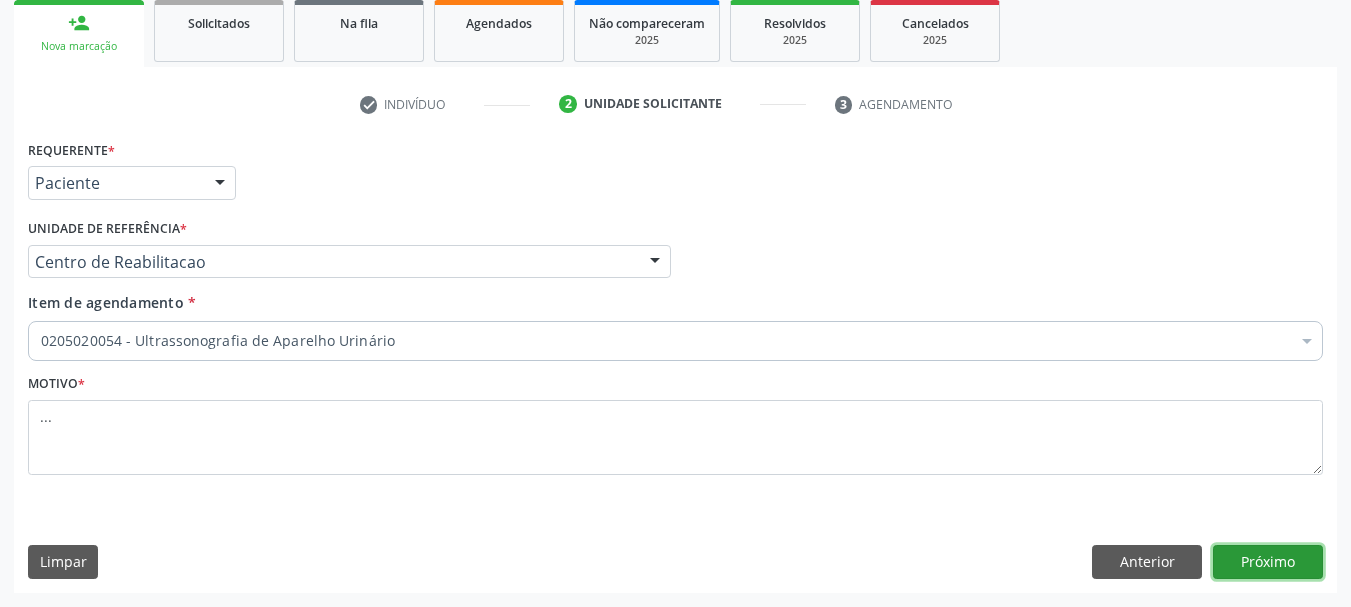 click on "Próximo" at bounding box center [1268, 562] 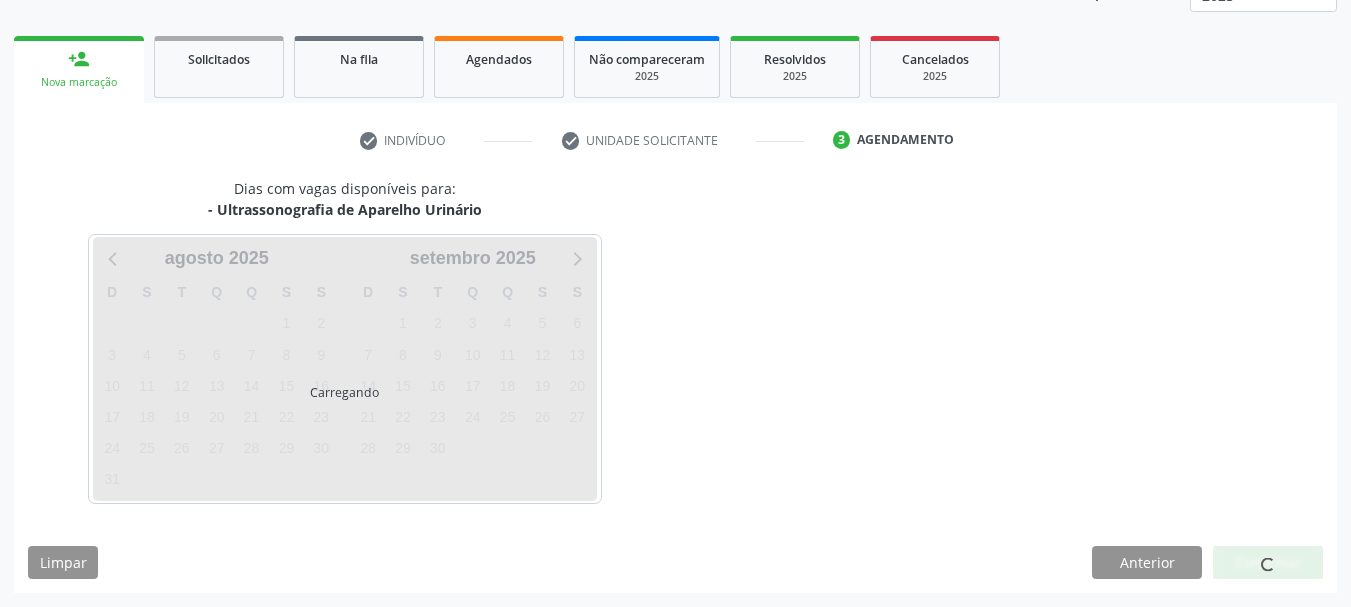 scroll, scrollTop: 263, scrollLeft: 0, axis: vertical 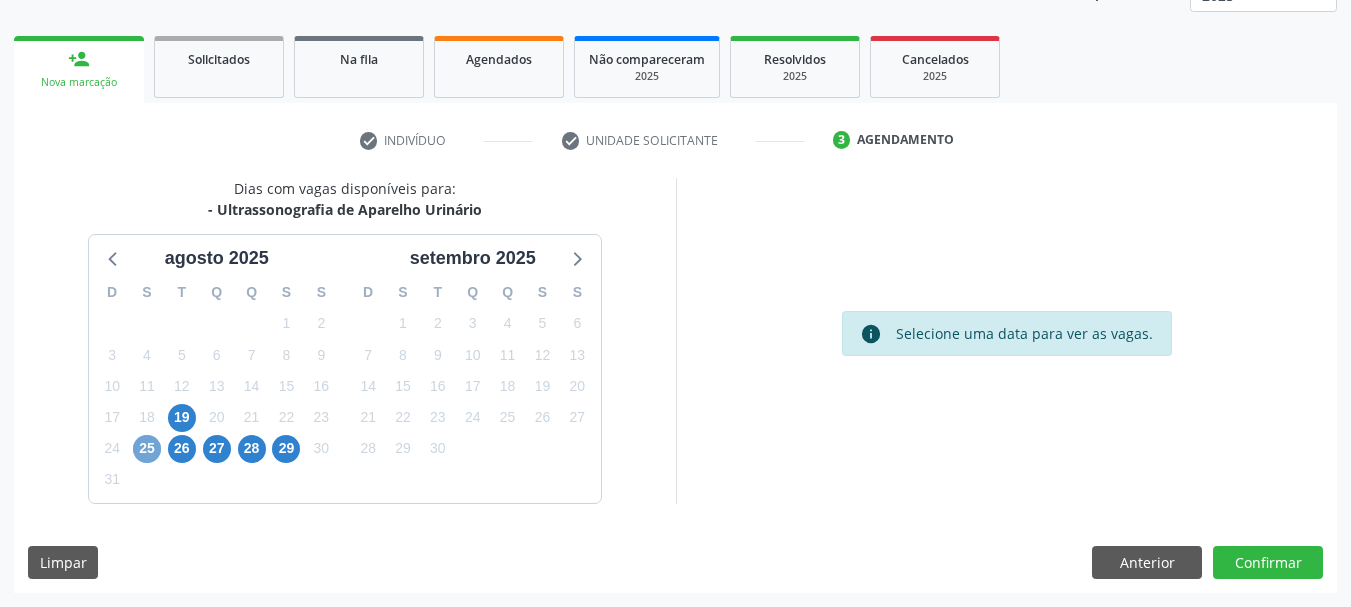click on "25" at bounding box center (147, 449) 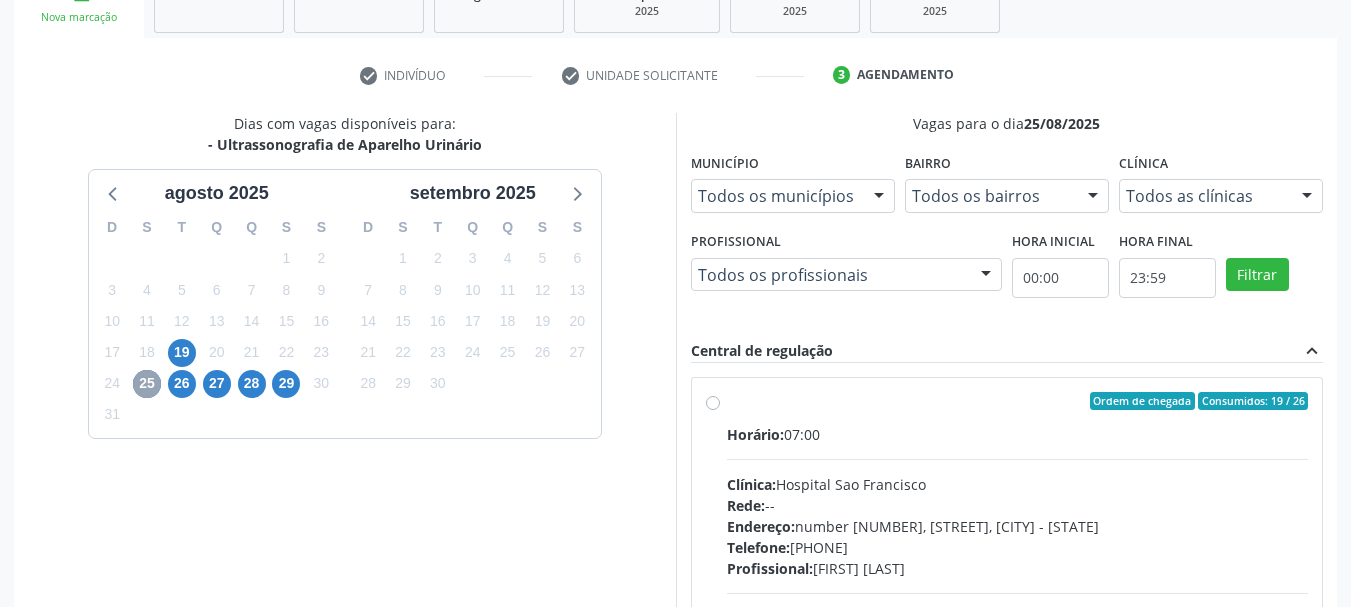 scroll, scrollTop: 363, scrollLeft: 0, axis: vertical 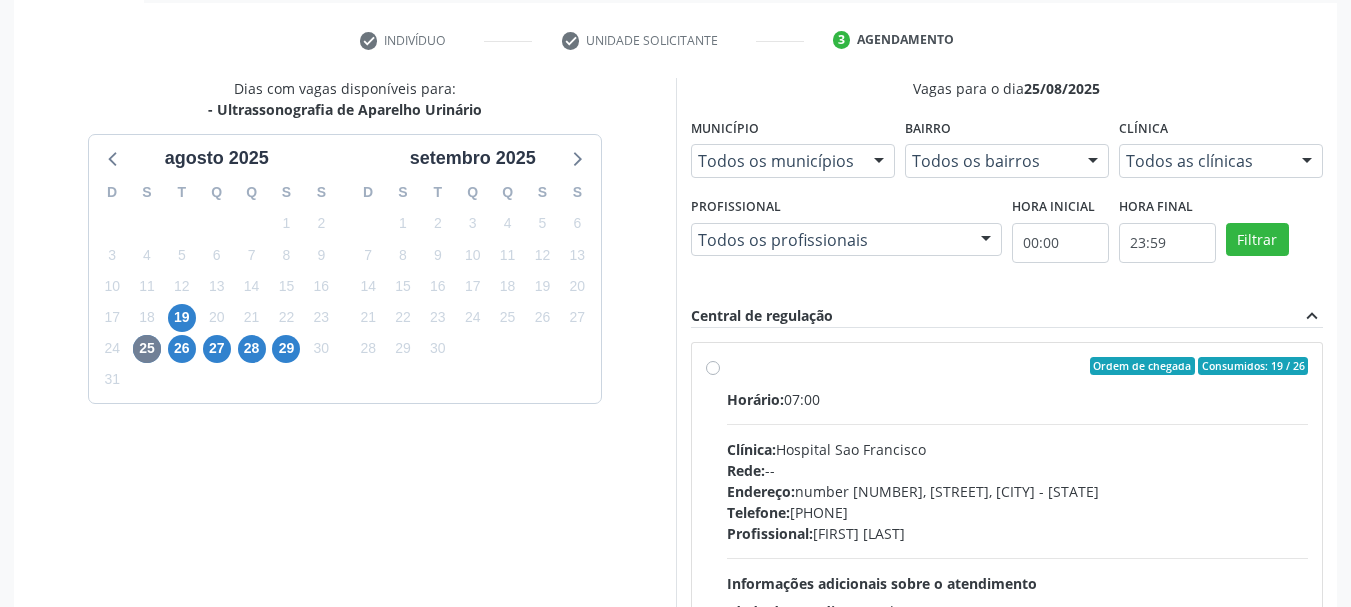 click on "Ordem de chegada
Consumidos: 19 / 26
Horário:   07:00
Clínica:  Hospital Sao Francisco
Rede:
--
Endereço:   nº 384, Varzea, Serra Talhada - PE
Telefone:   (81) 38312142
Profissional:
Yuri Araujo Magalhaes
Informações adicionais sobre o atendimento
Idade de atendimento:
de 0 a 120 anos
Gênero(s) atendido(s):
Masculino e Feminino
Informações adicionais:
--" at bounding box center [1018, 510] 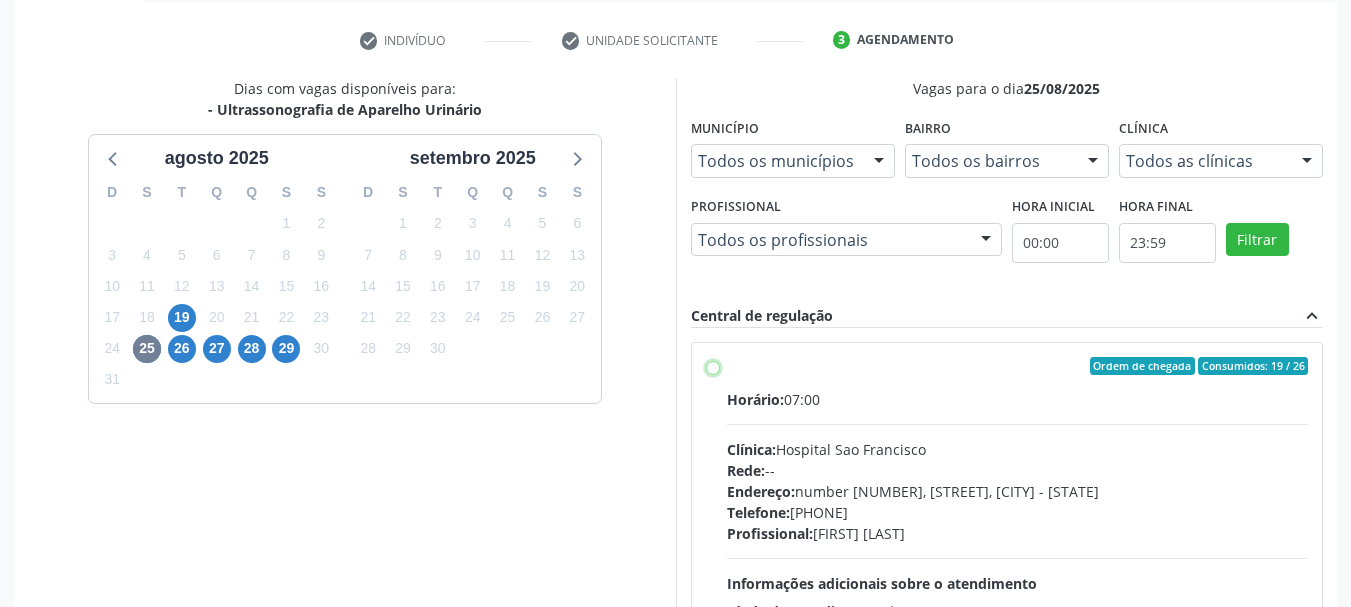 click on "Ordem de chegada
Consumidos: 19 / 26
Horário:   07:00
Clínica:  Hospital Sao Francisco
Rede:
--
Endereço:   nº 384, Varzea, Serra Talhada - PE
Telefone:   (81) 38312142
Profissional:
Yuri Araujo Magalhaes
Informações adicionais sobre o atendimento
Idade de atendimento:
de 0 a 120 anos
Gênero(s) atendido(s):
Masculino e Feminino
Informações adicionais:
--" at bounding box center [713, 366] 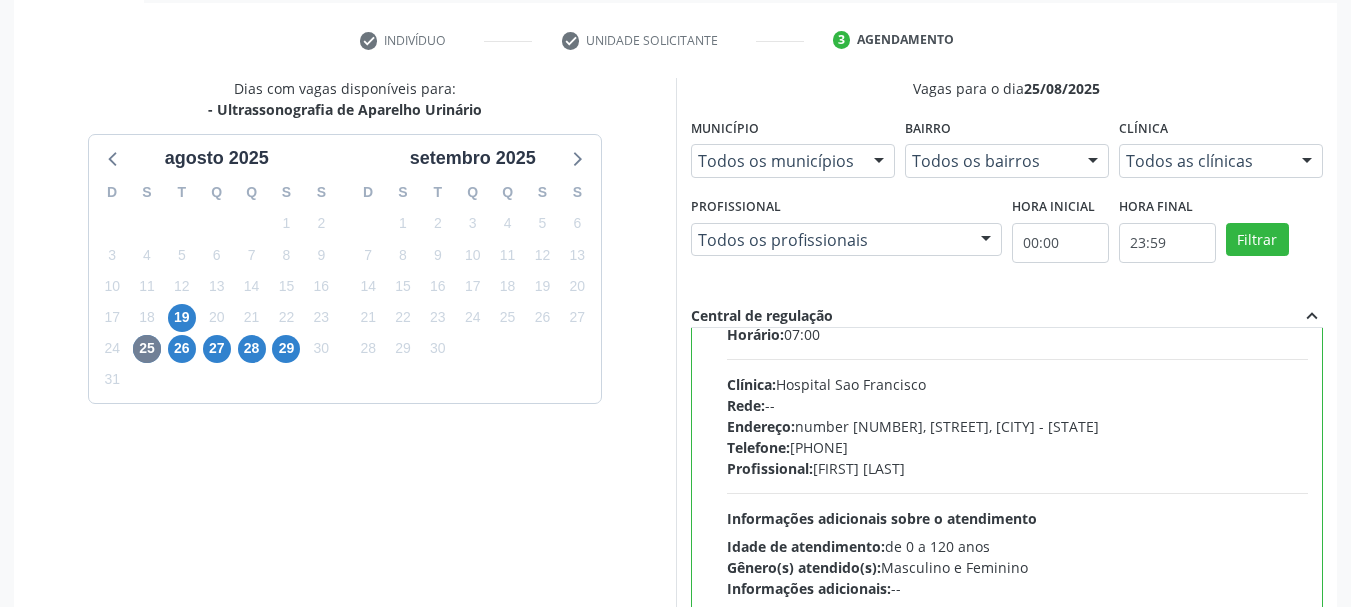 scroll, scrollTop: 99, scrollLeft: 0, axis: vertical 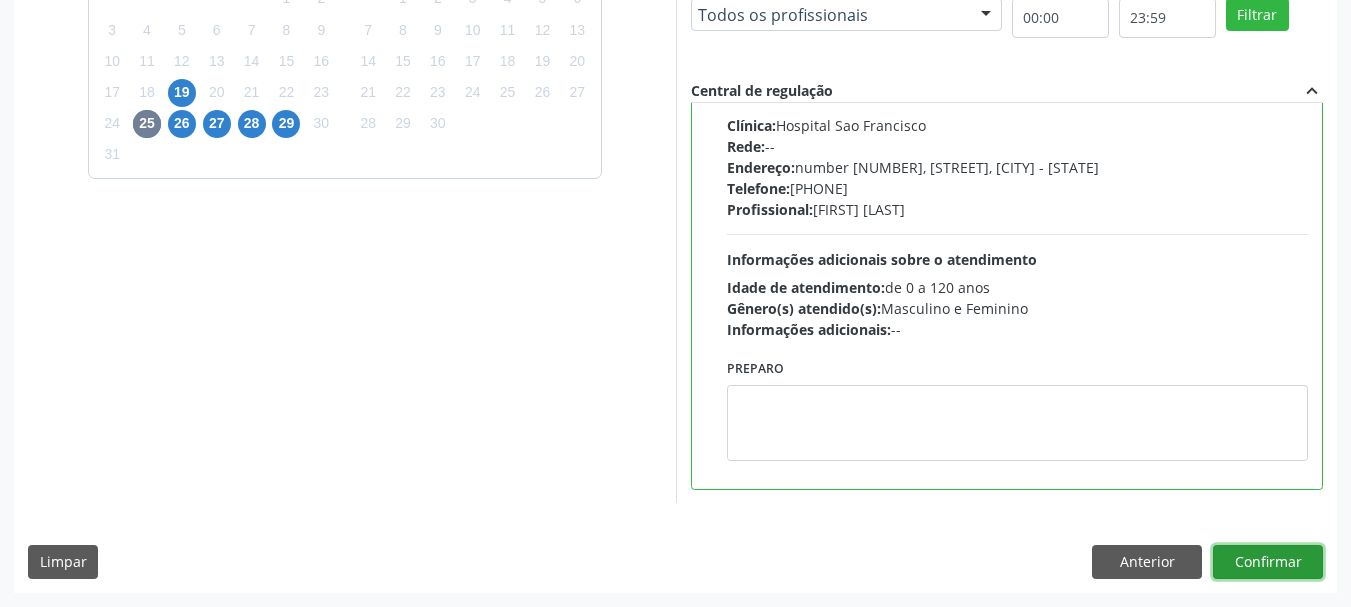 click on "Confirmar" at bounding box center [1268, 562] 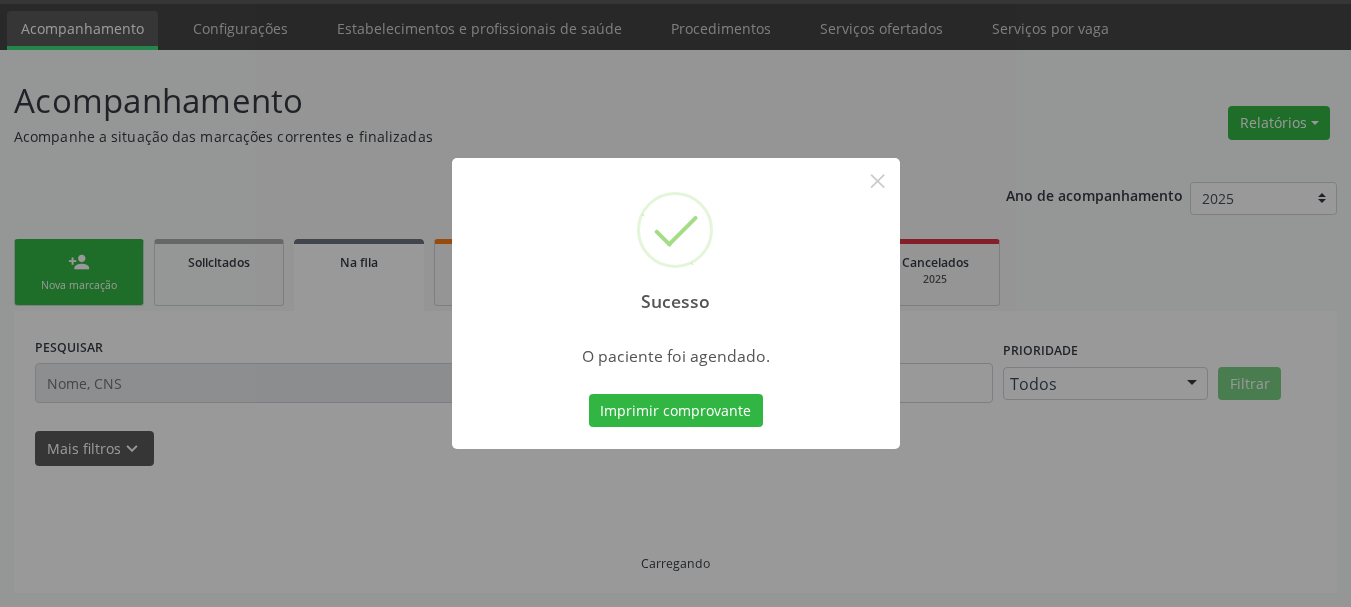 scroll, scrollTop: 60, scrollLeft: 0, axis: vertical 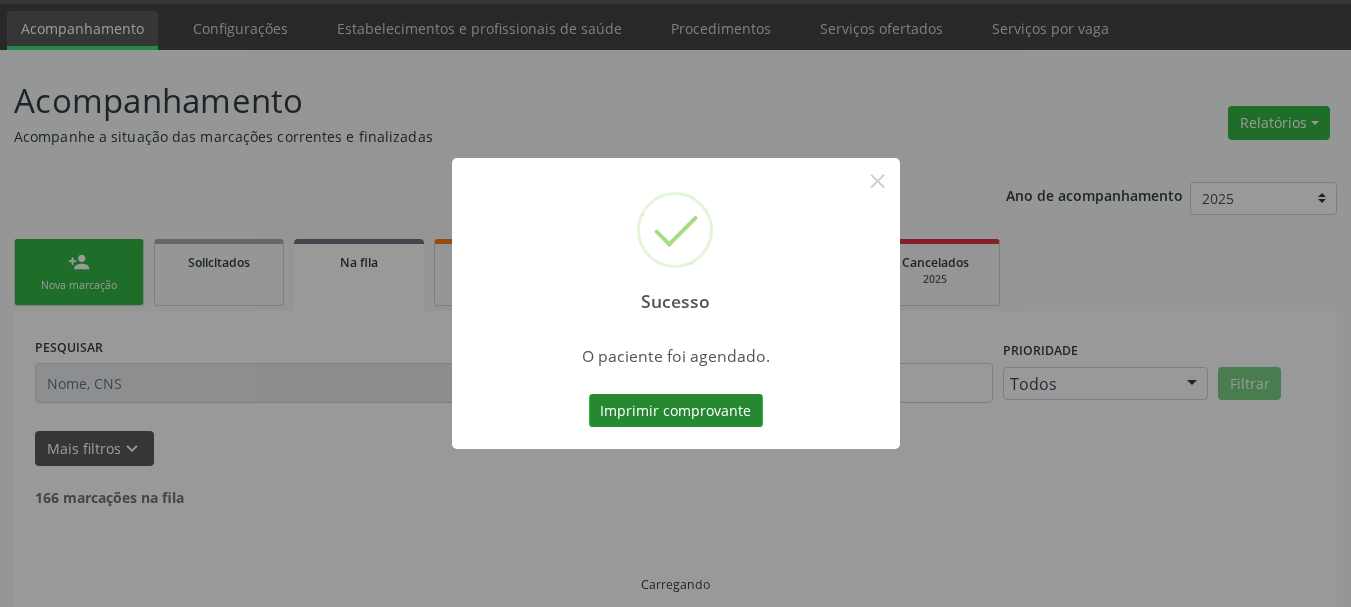 click on "Imprimir comprovante" at bounding box center [676, 411] 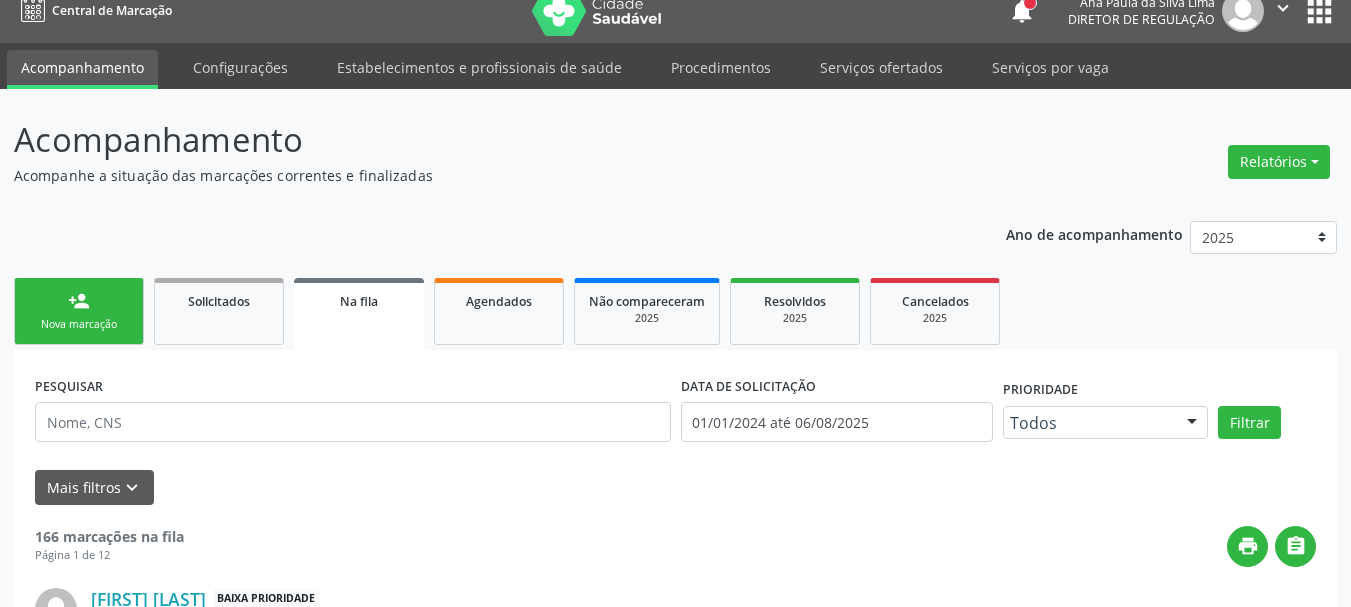scroll, scrollTop: 0, scrollLeft: 0, axis: both 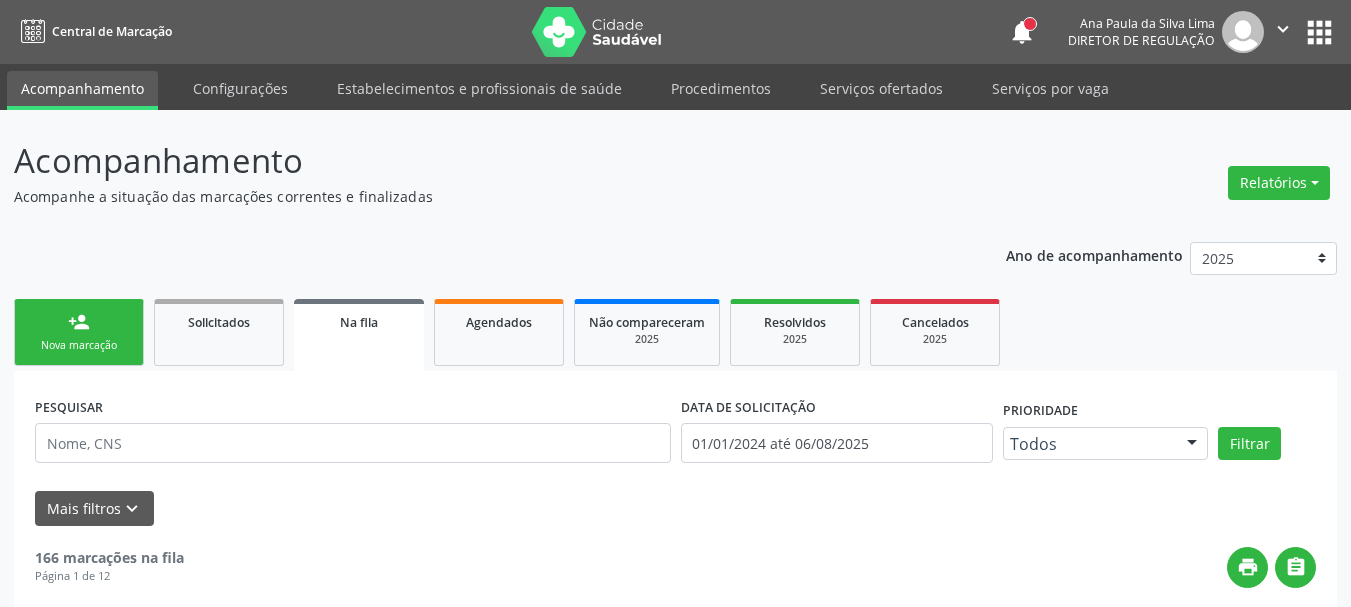 click on "apps" at bounding box center [1319, 32] 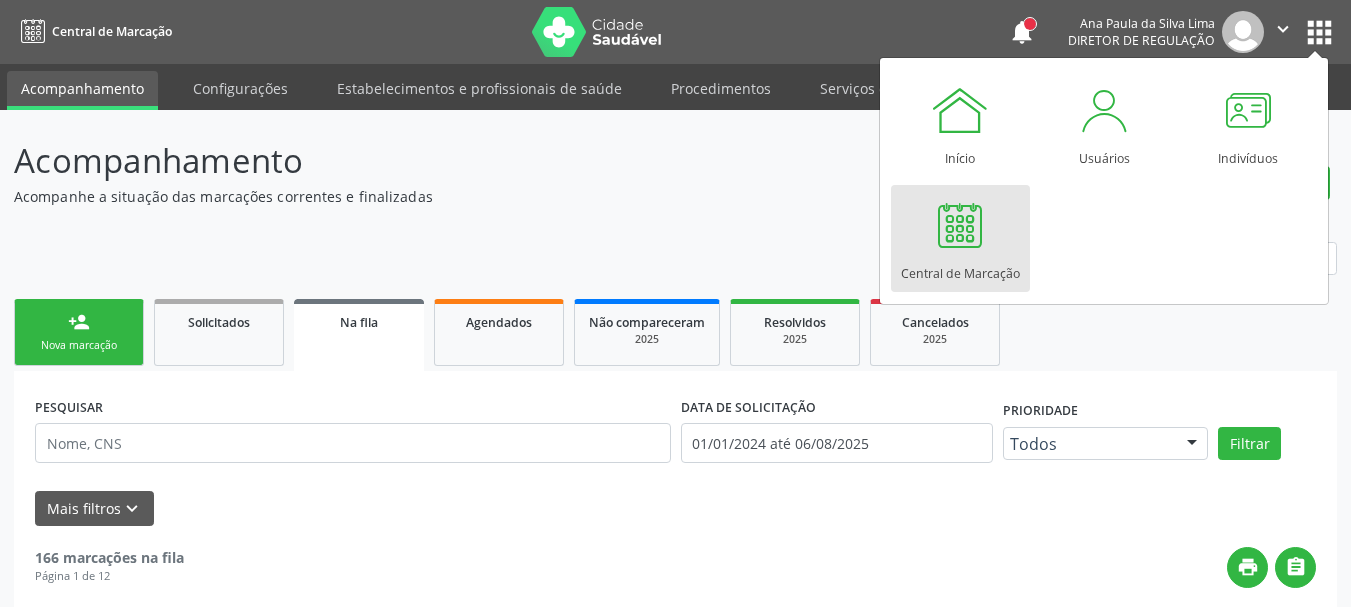 click at bounding box center (960, 225) 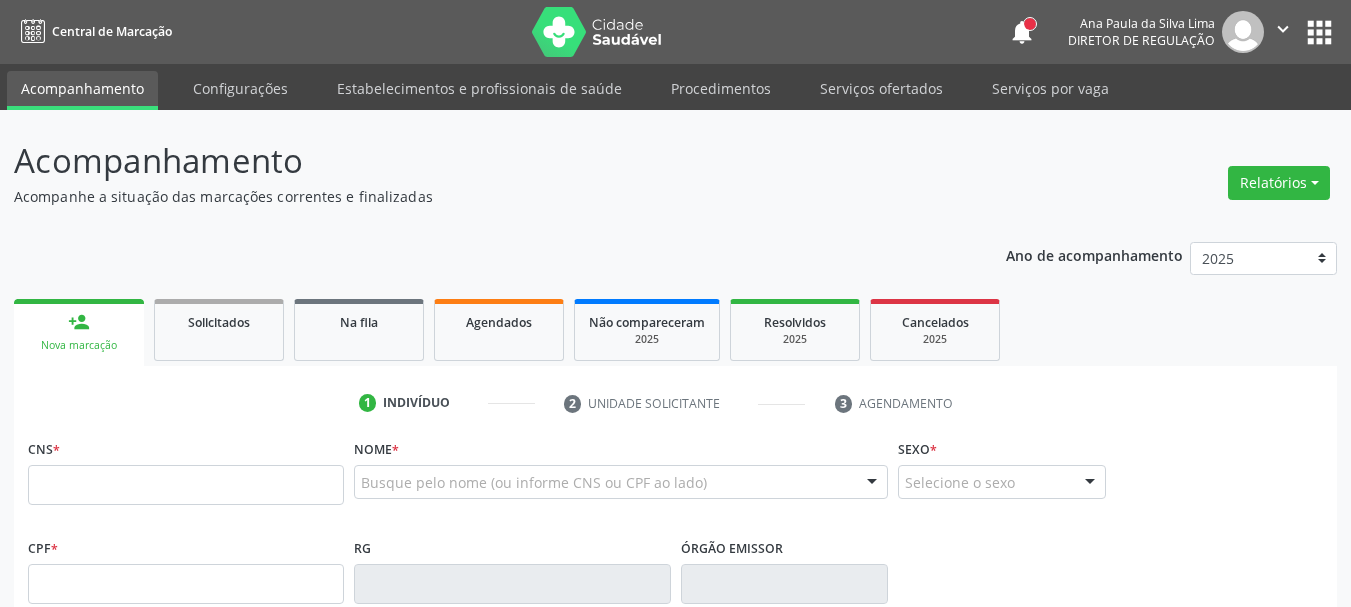 scroll, scrollTop: 0, scrollLeft: 0, axis: both 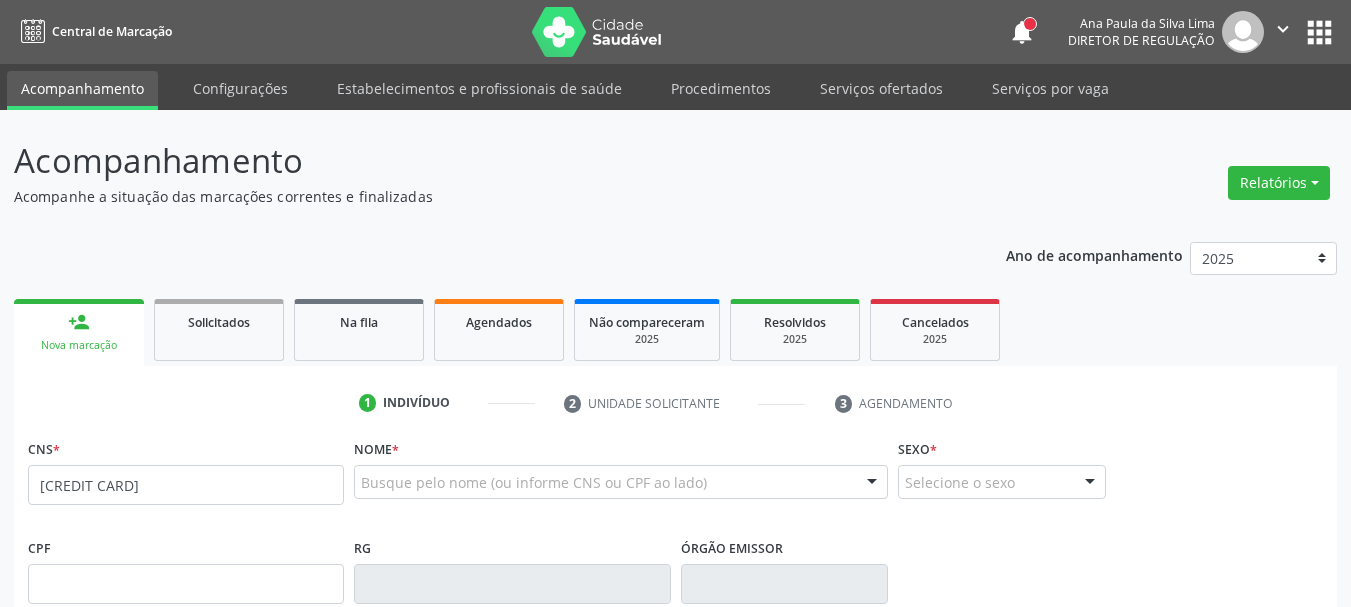 type on "[CREDIT CARD]" 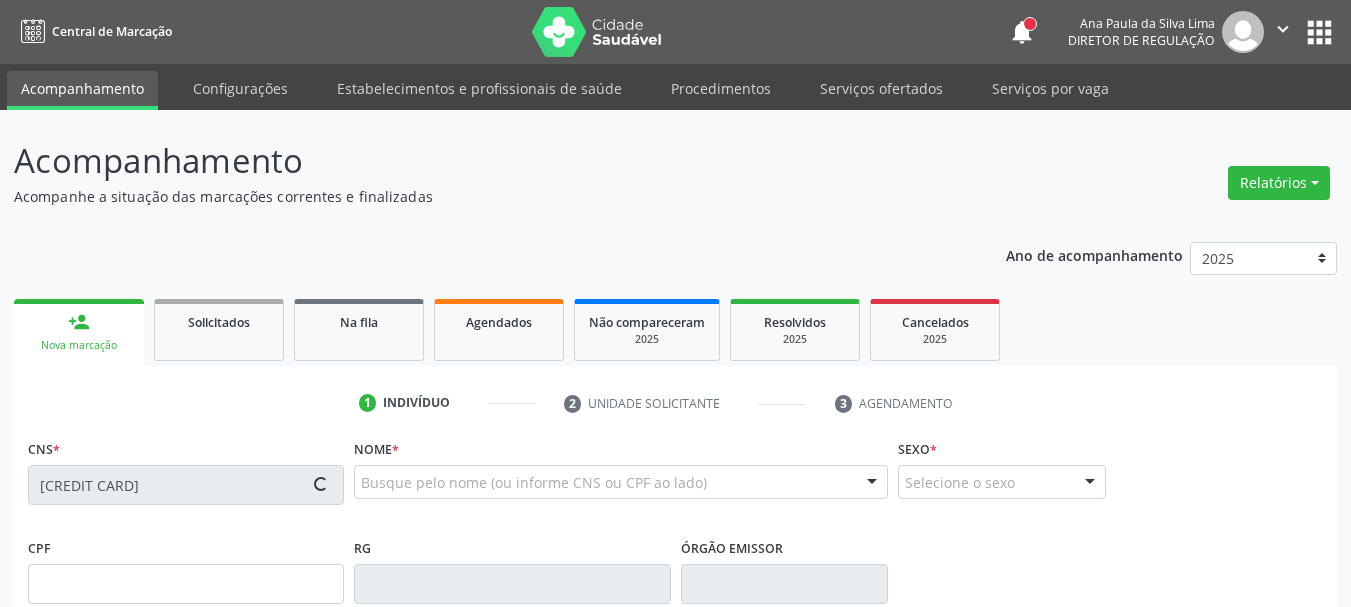 type on "[SSN]" 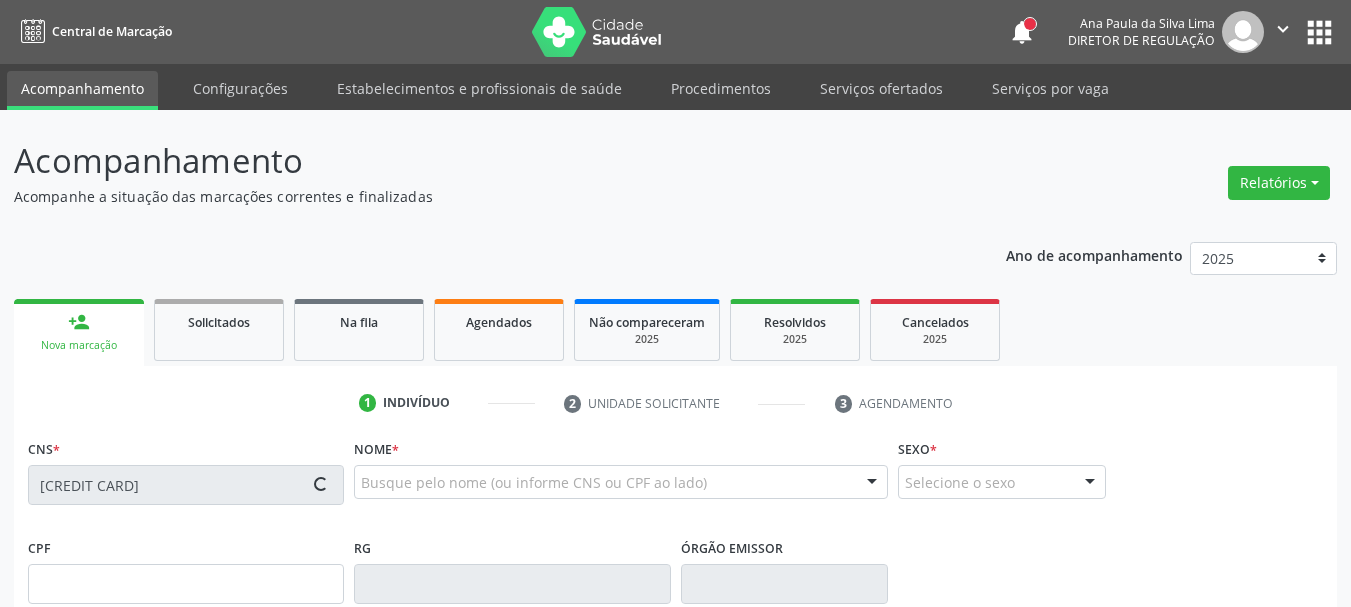 type on "[DATE]" 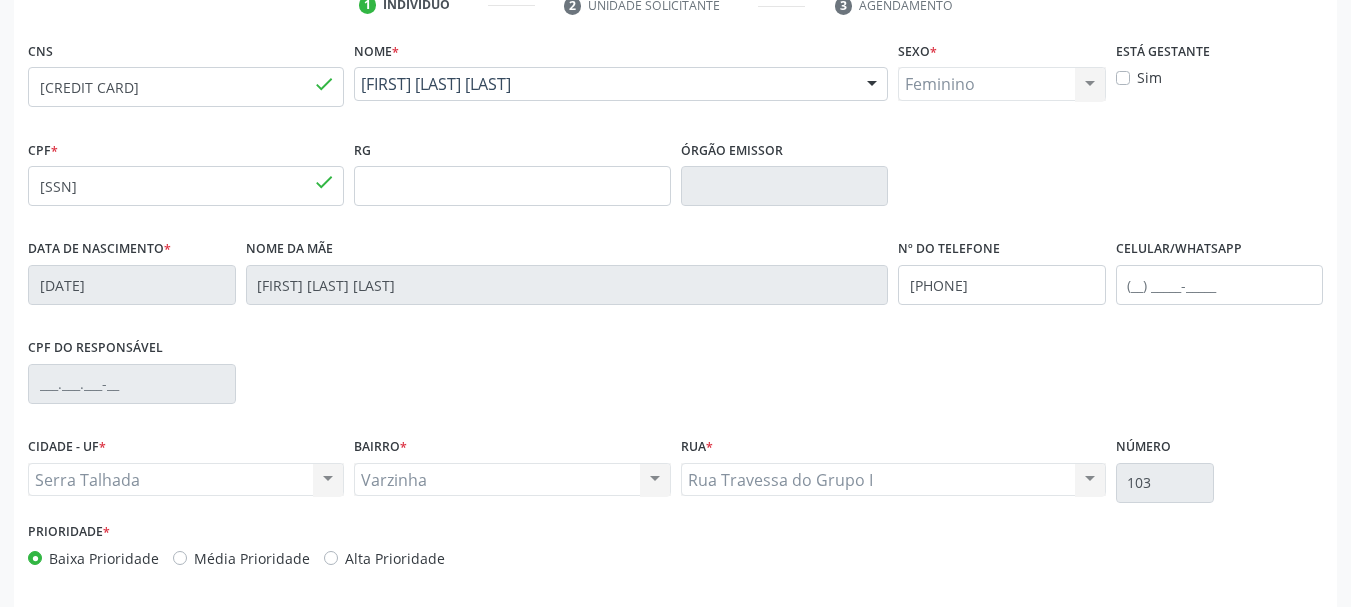 scroll, scrollTop: 400, scrollLeft: 0, axis: vertical 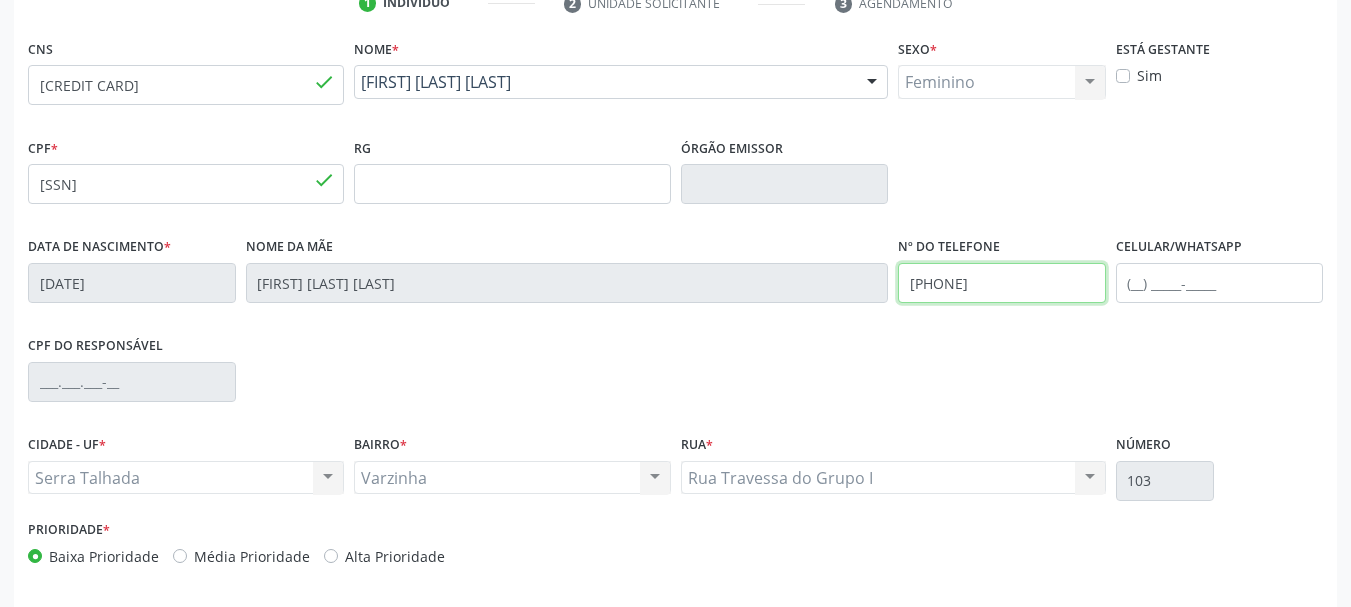 click on "Data de nascimento
*
[DATE]
Nome da mãe
[FIRST] [LAST]
Nº do Telefone
[PHONE]
Celular/WhatsApp" at bounding box center (675, 281) 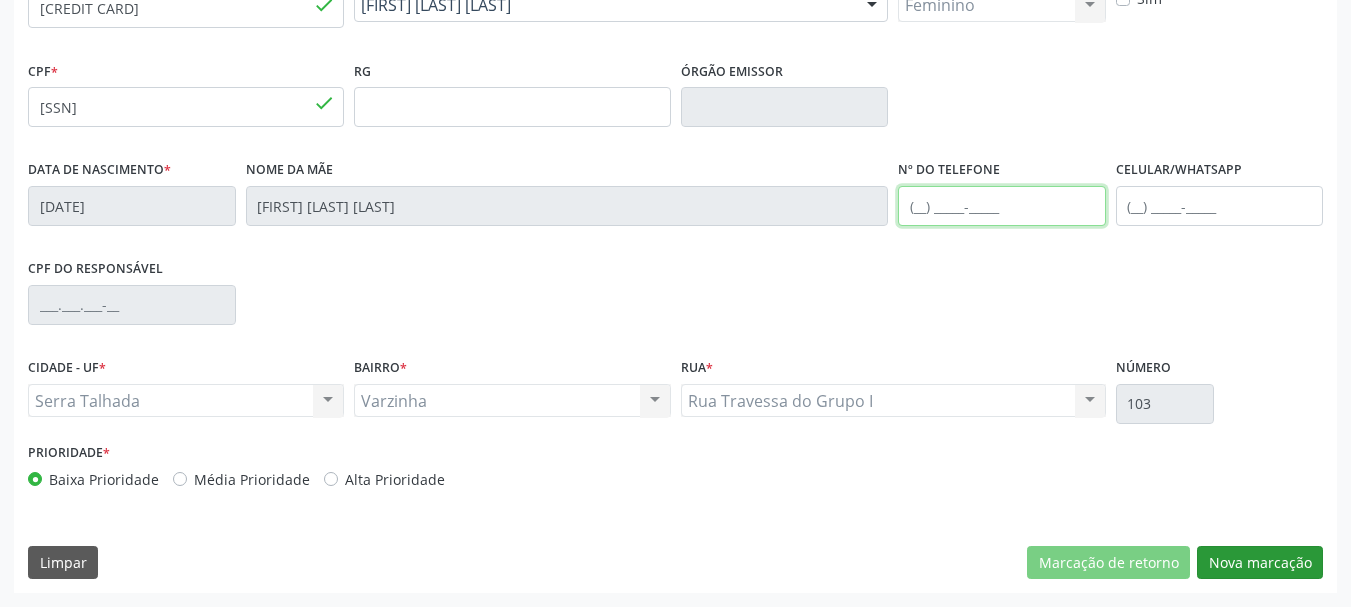 type 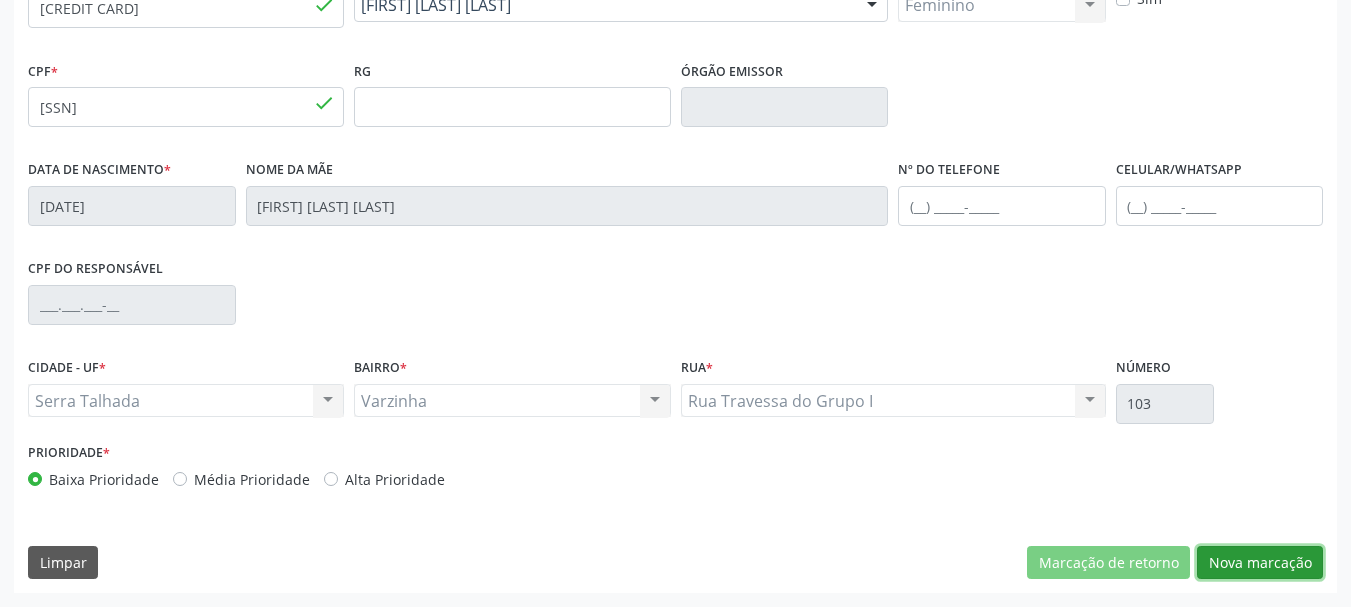 click on "Nova marcação" at bounding box center [1260, 563] 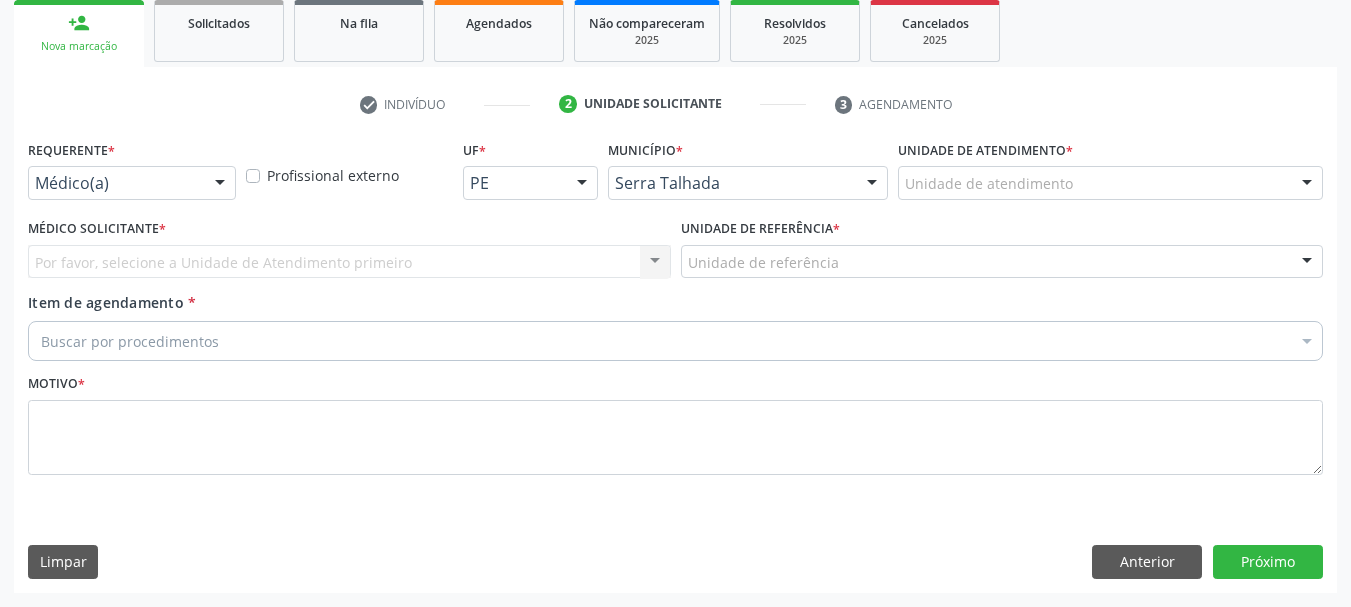 scroll, scrollTop: 299, scrollLeft: 0, axis: vertical 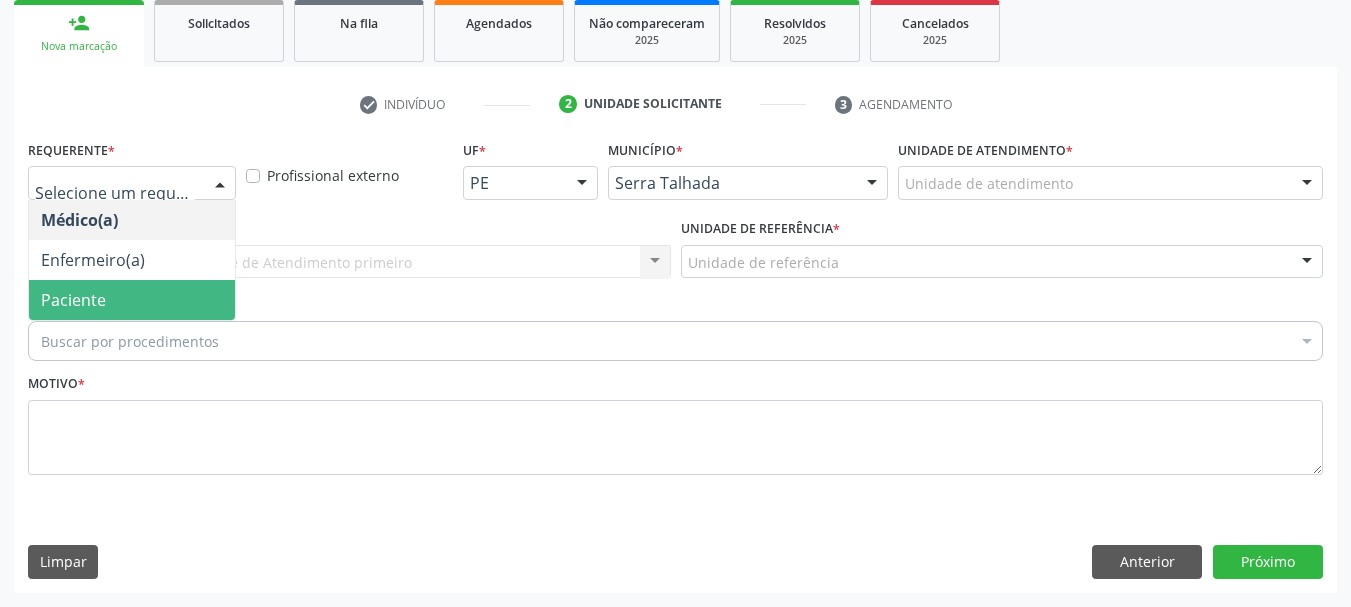 click on "Paciente" at bounding box center [73, 300] 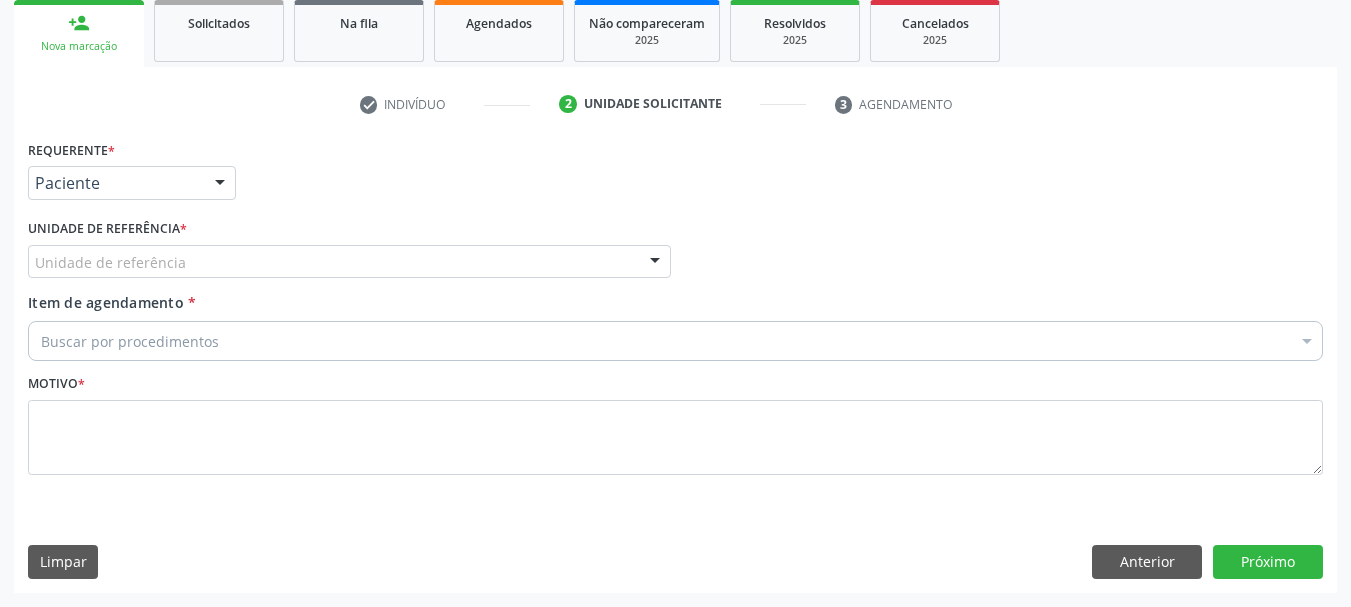 click on "Unidade de referência
*" at bounding box center (107, 229) 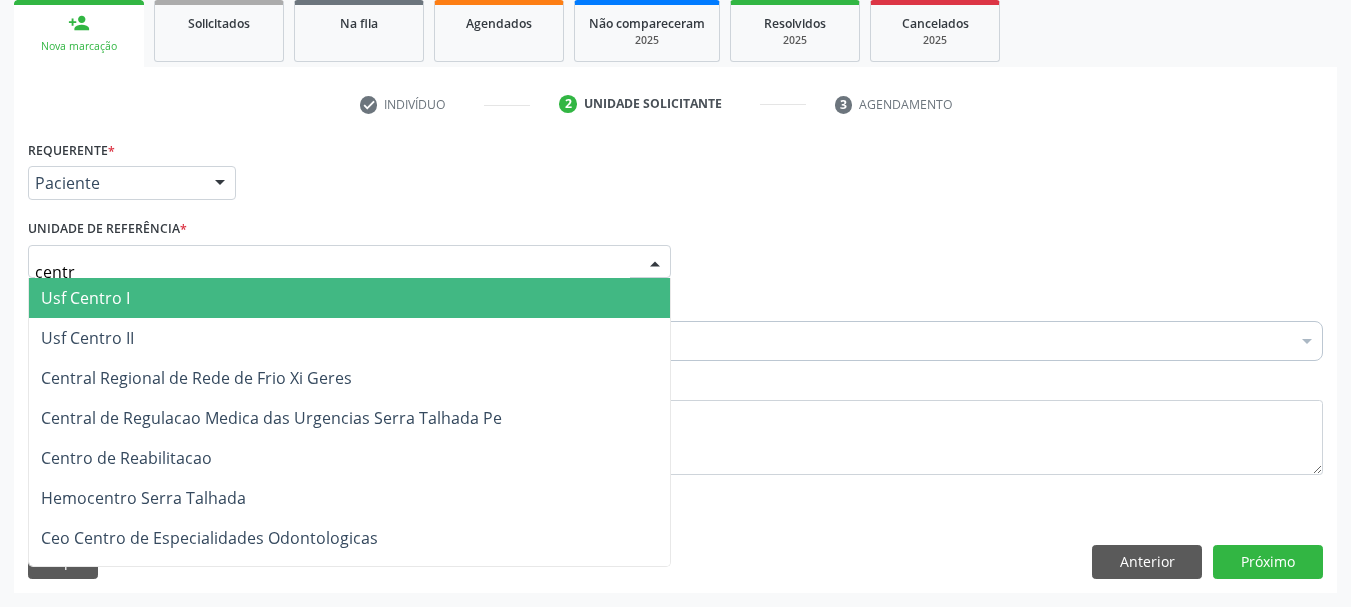 type on "centro" 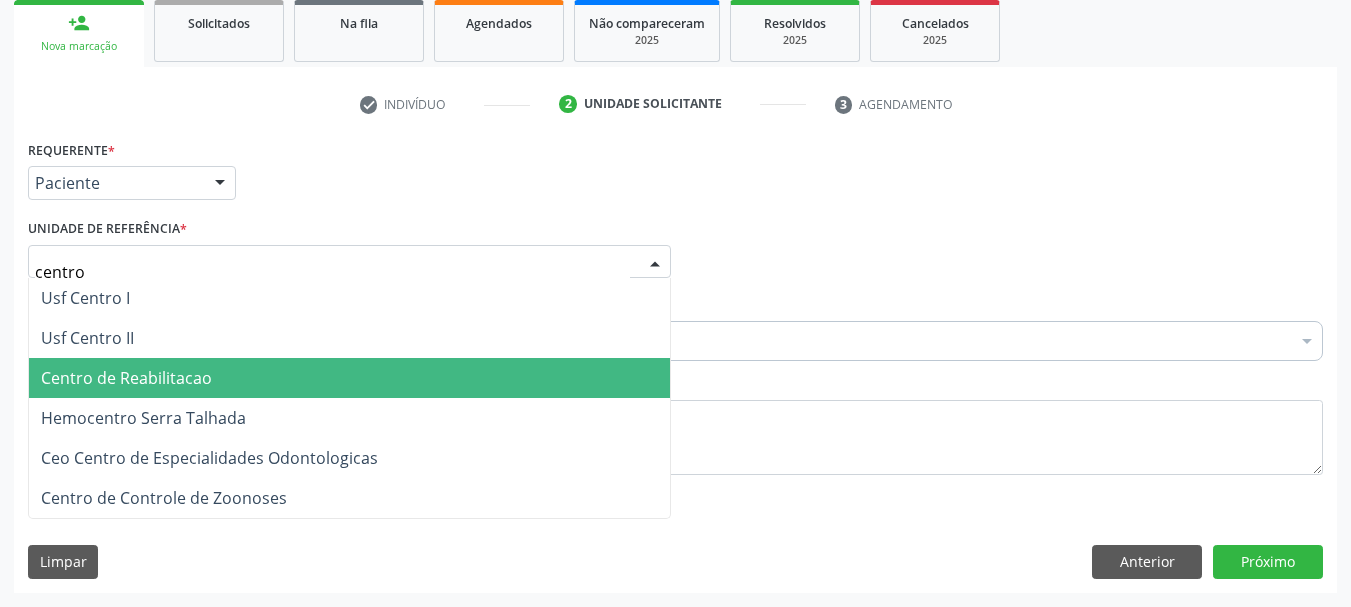 click on "Centro de Reabilitacao" at bounding box center [126, 378] 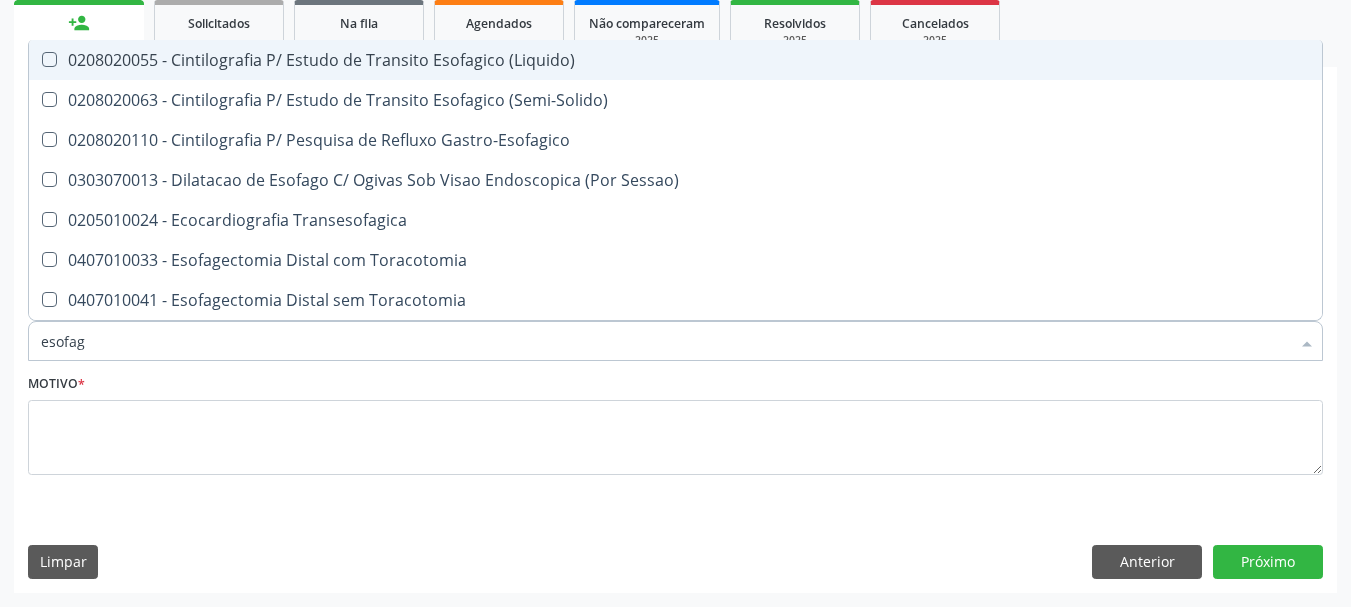 type on "esofago" 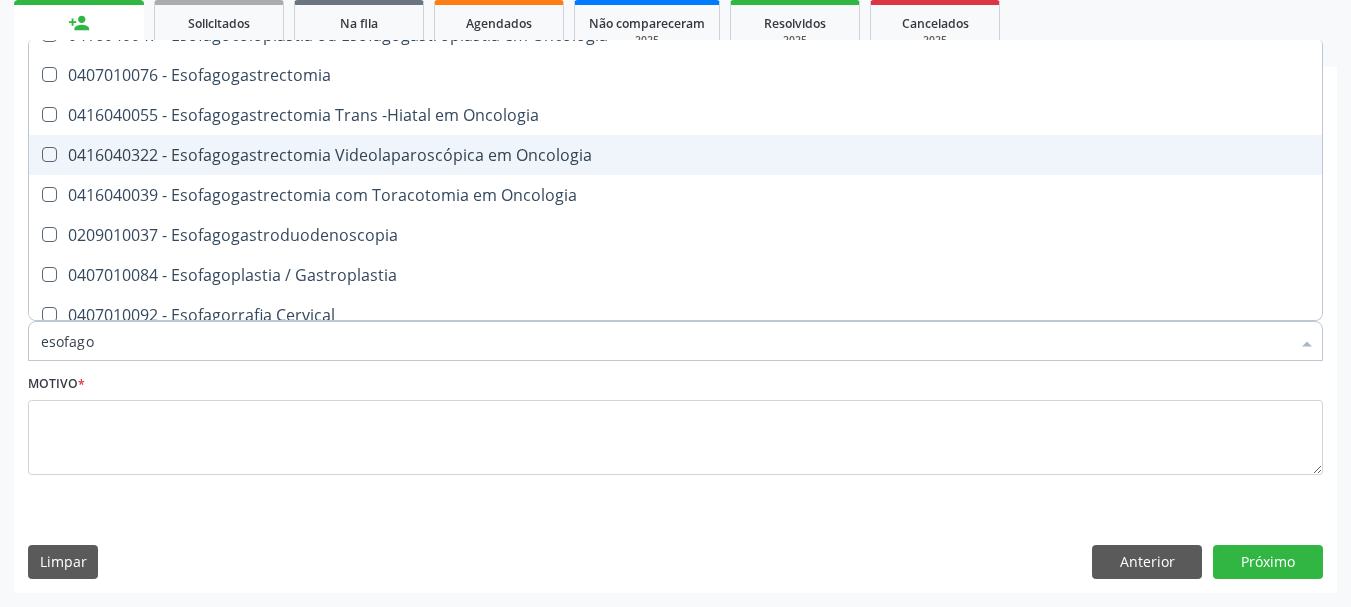 scroll, scrollTop: 100, scrollLeft: 0, axis: vertical 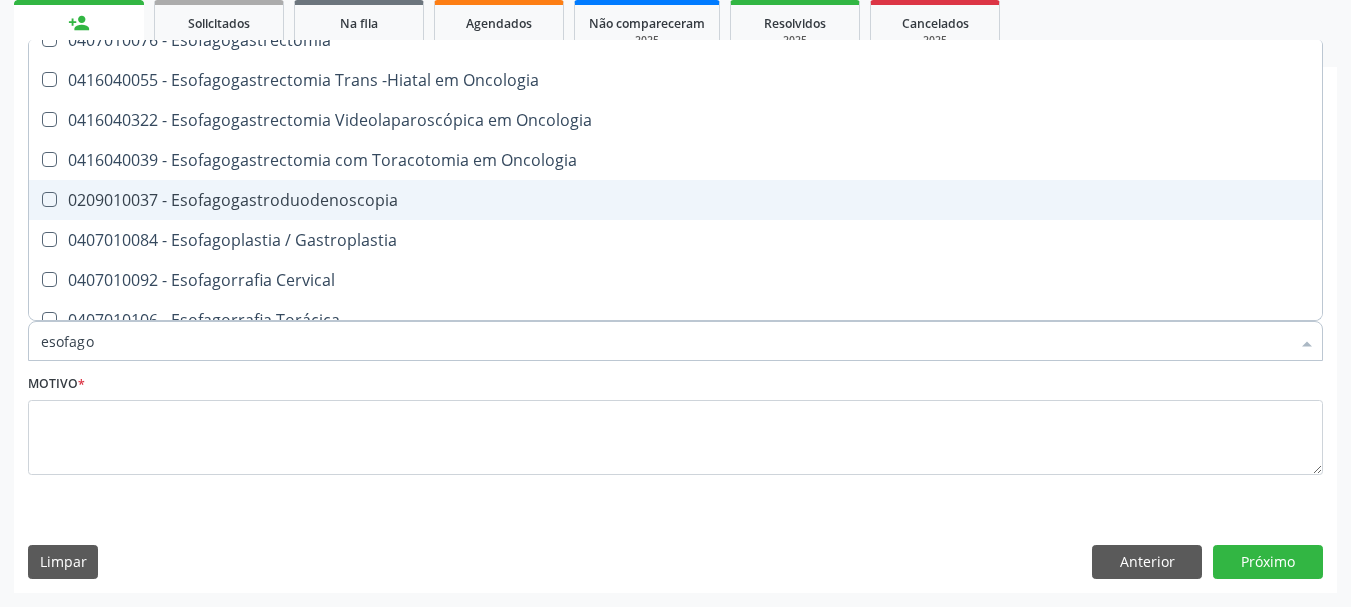 click on "0209010037 - Esofagogastroduodenoscopia" at bounding box center [675, 200] 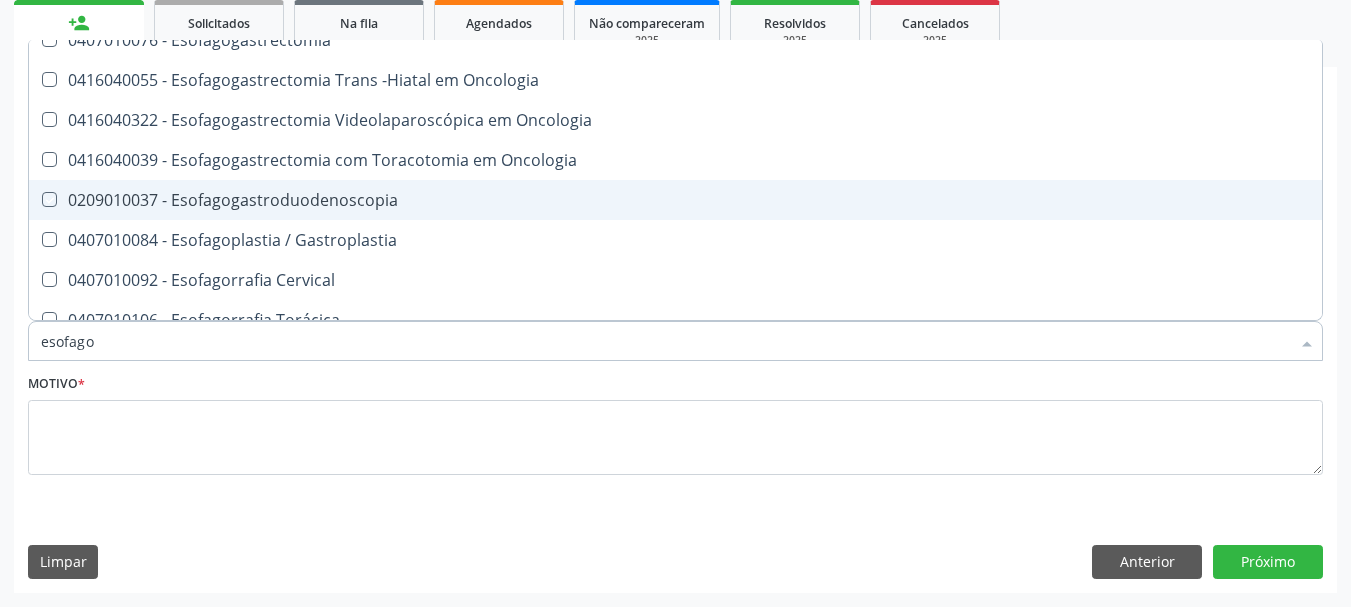 checkbox on "true" 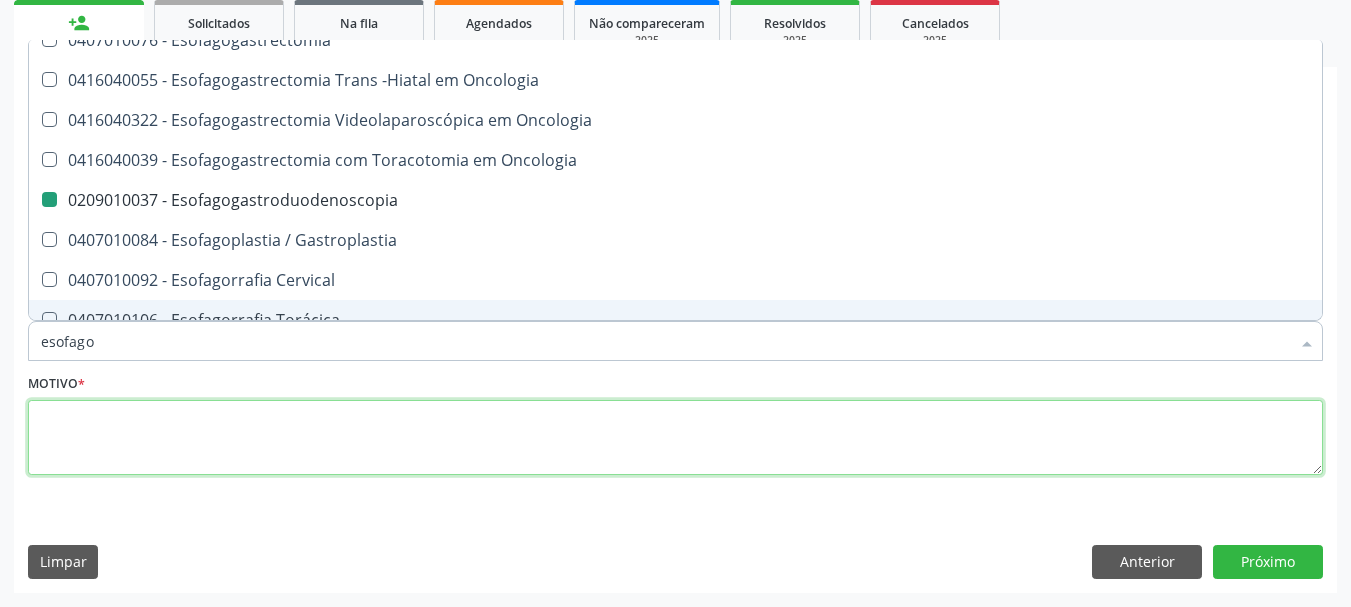 click at bounding box center [675, 438] 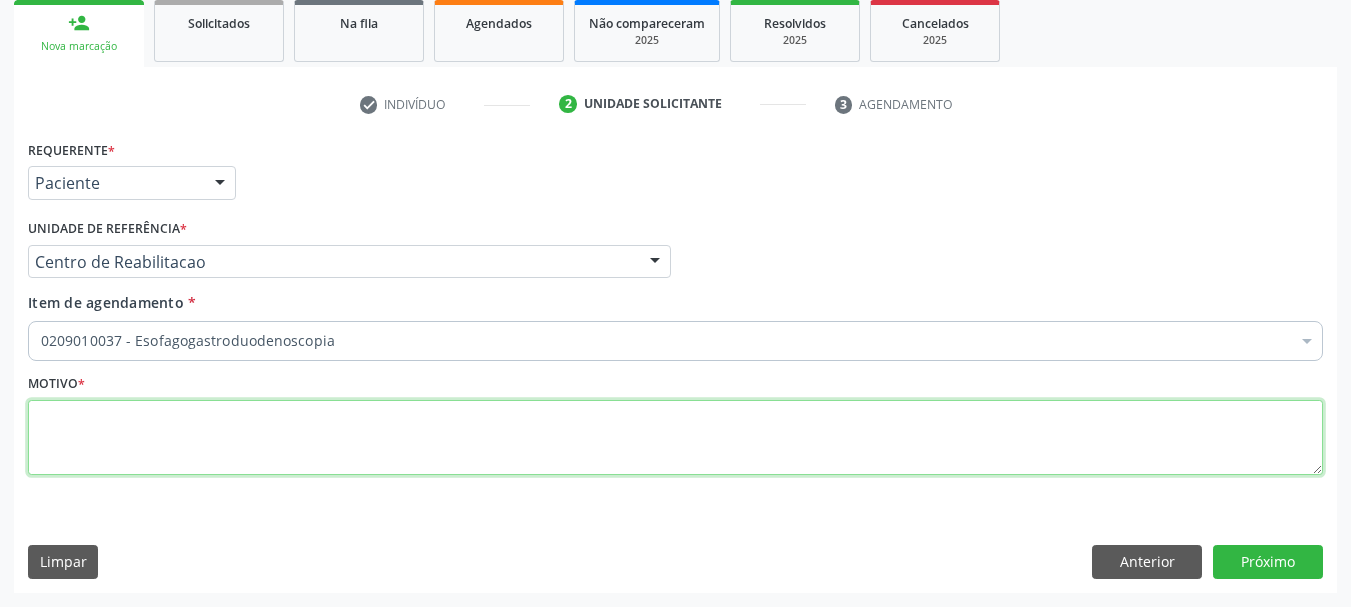 scroll, scrollTop: 0, scrollLeft: 0, axis: both 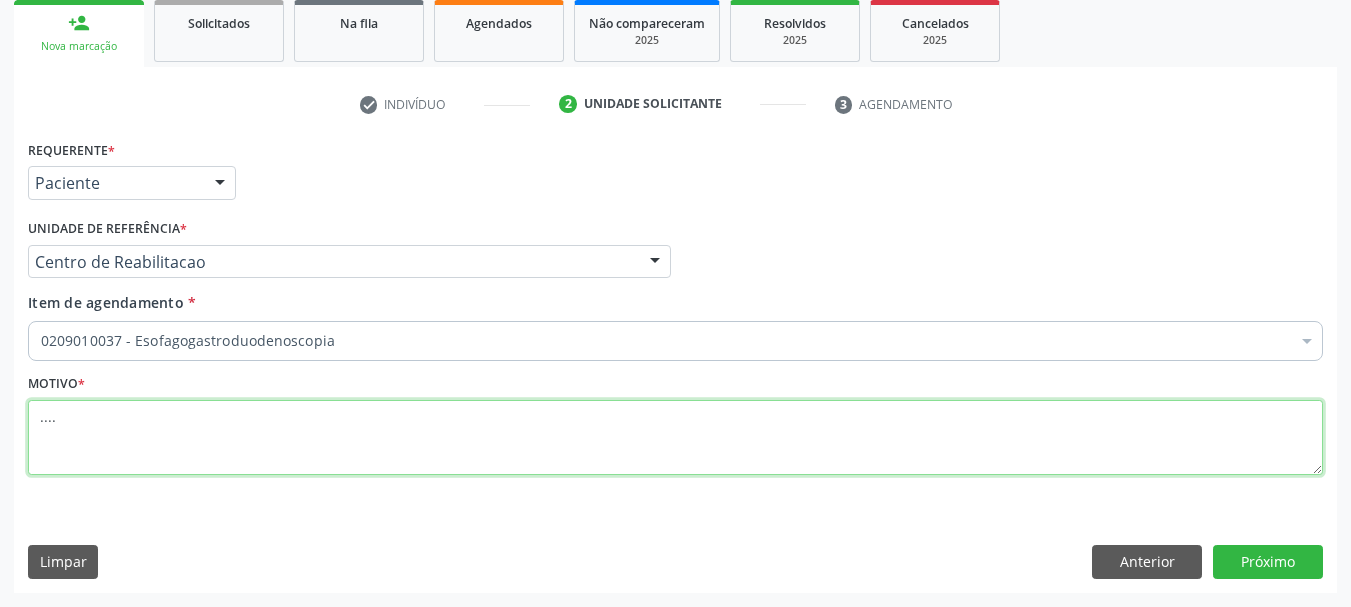 type on "...." 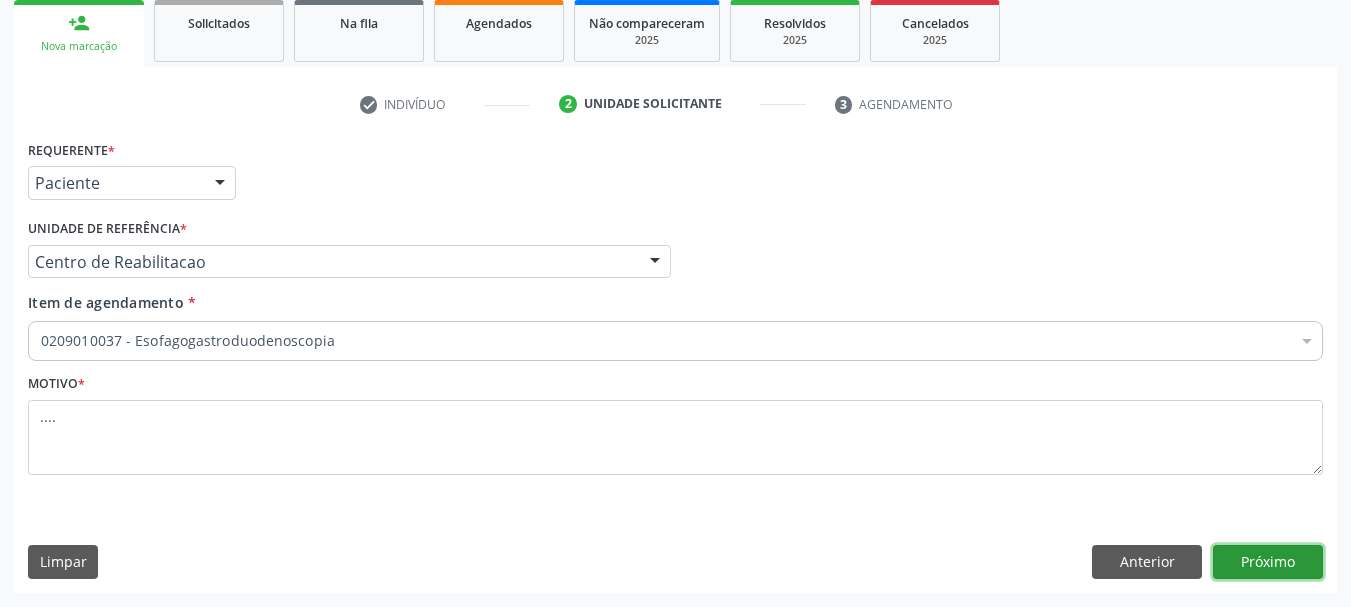click on "Próximo" at bounding box center (1268, 562) 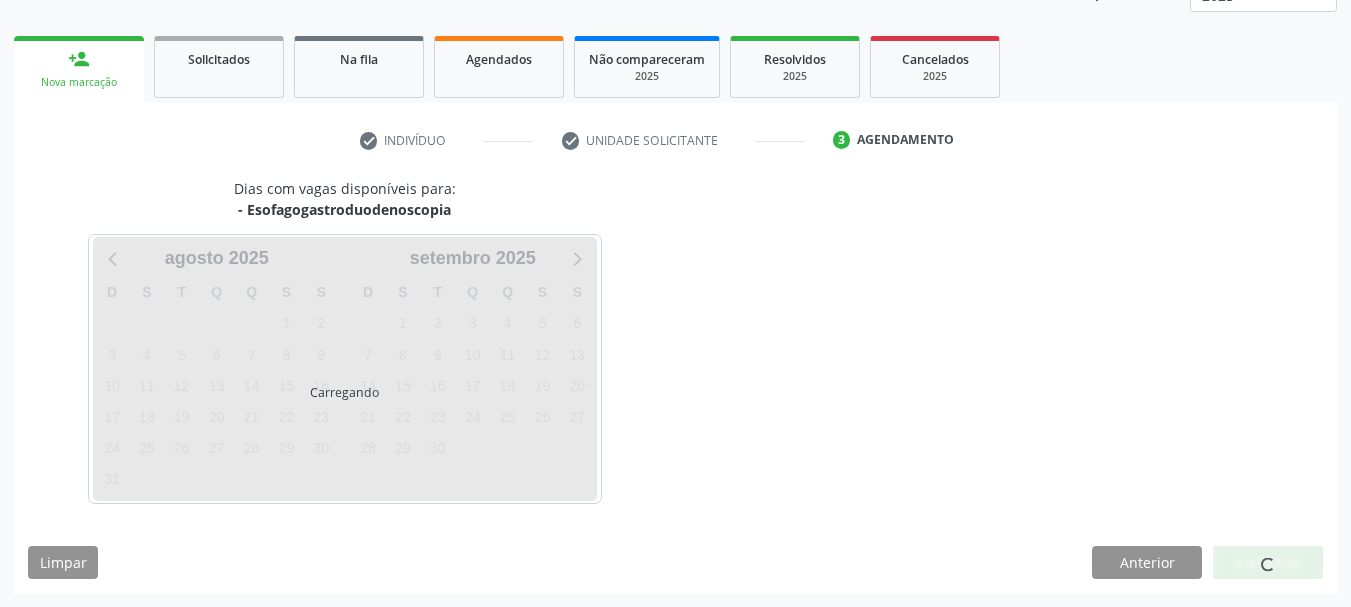 scroll, scrollTop: 263, scrollLeft: 0, axis: vertical 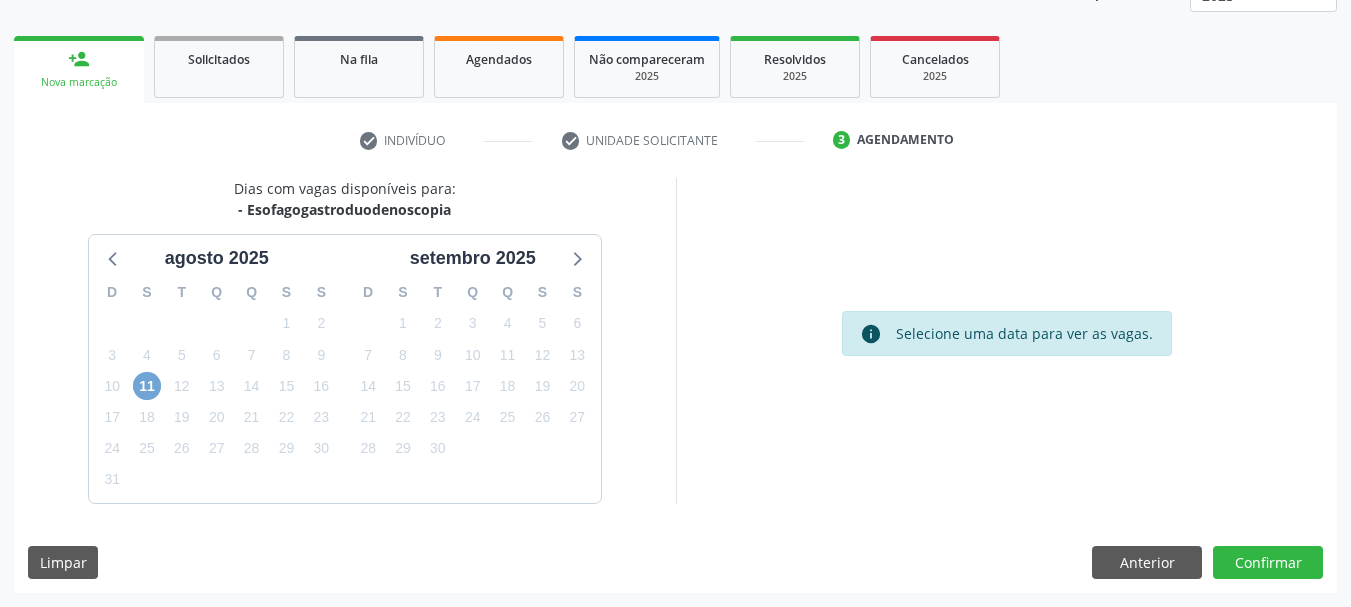 click on "11" at bounding box center [147, 386] 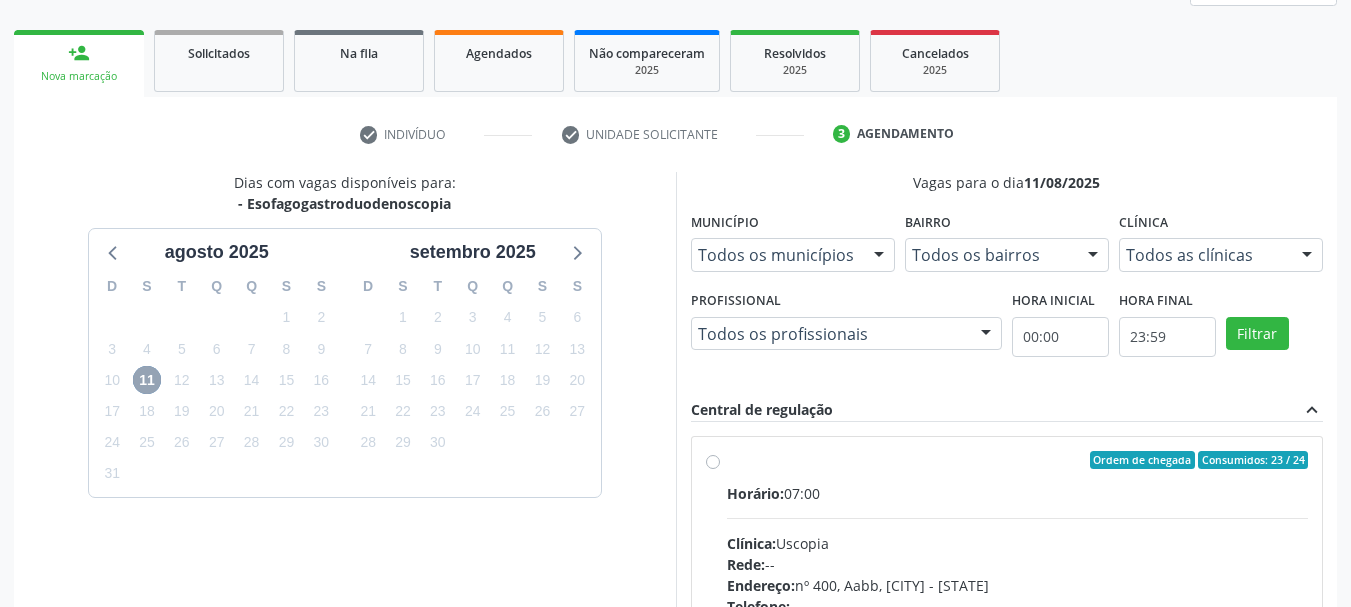 scroll, scrollTop: 363, scrollLeft: 0, axis: vertical 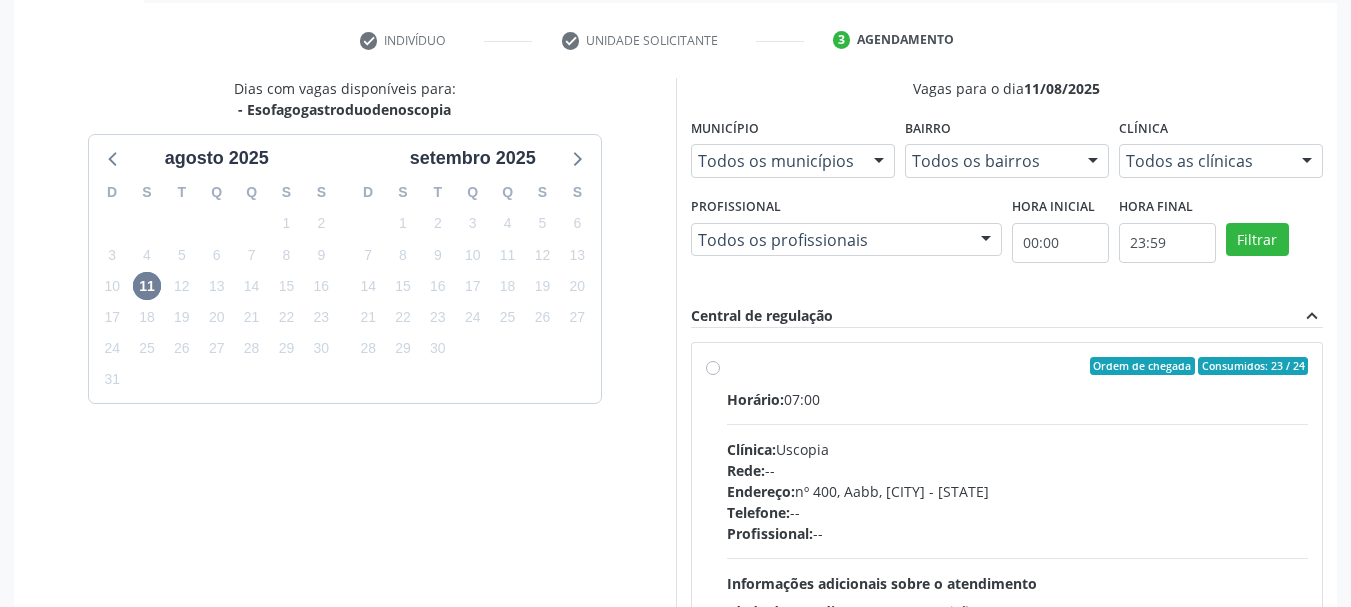 drag, startPoint x: 708, startPoint y: 363, endPoint x: 736, endPoint y: 363, distance: 28 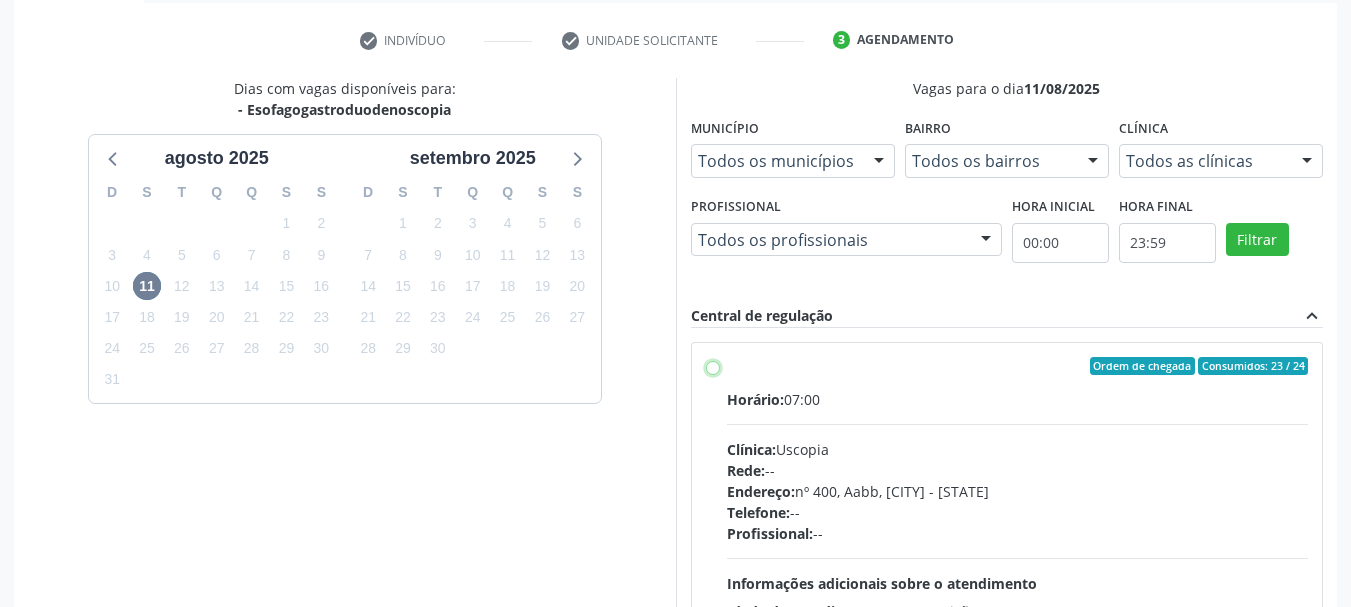 click on "Ordem de chegada
Consumidos: 23 / 24
Horário:   07:00
Clínica:  Uscopia
Rede:
--
Endereço:   nº 400, Aabb, [CITY] - [STATE]
Telefone:   --
Profissional:
--
Informações adicionais sobre o atendimento
Idade de atendimento:
Sem restrição
Gênero(s) atendido(s):
Sem restrição
Informações adicionais:
--" at bounding box center (713, 366) 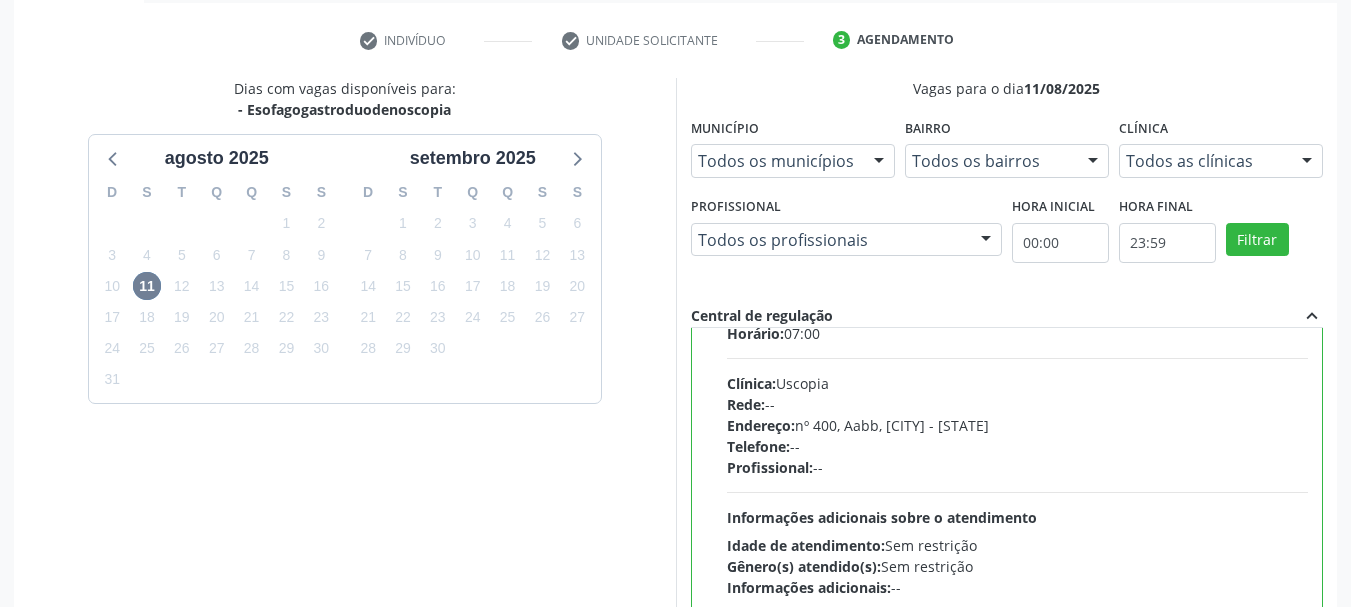 scroll, scrollTop: 99, scrollLeft: 0, axis: vertical 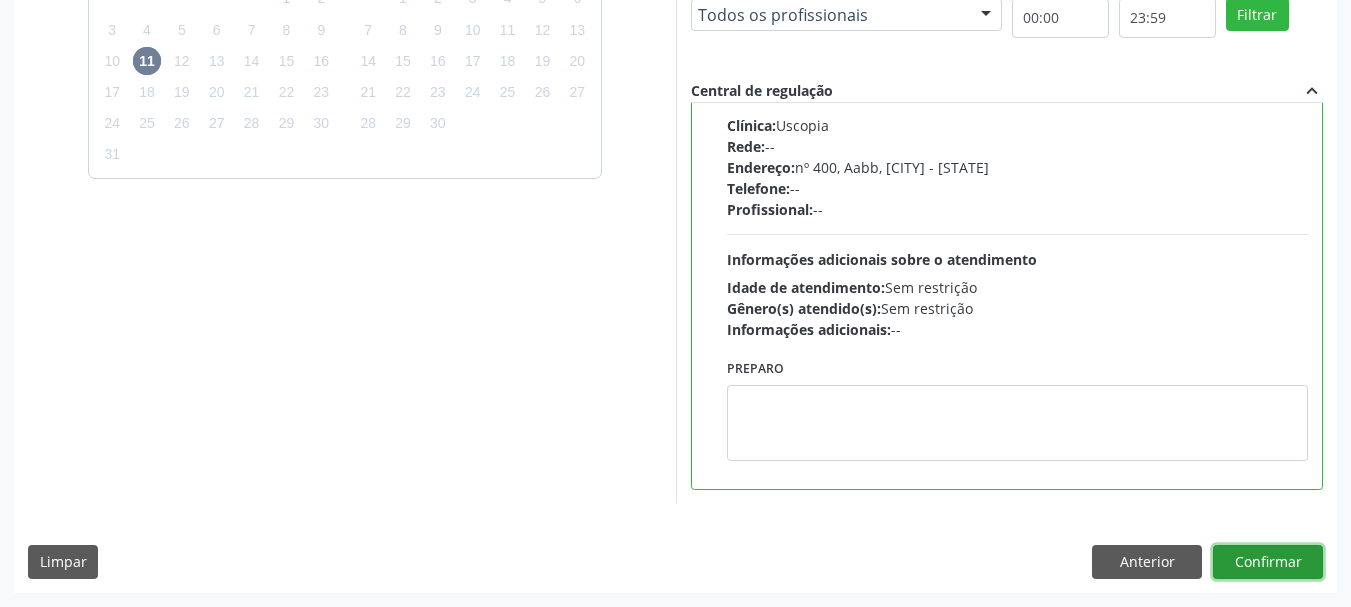 click on "Confirmar" at bounding box center (1268, 562) 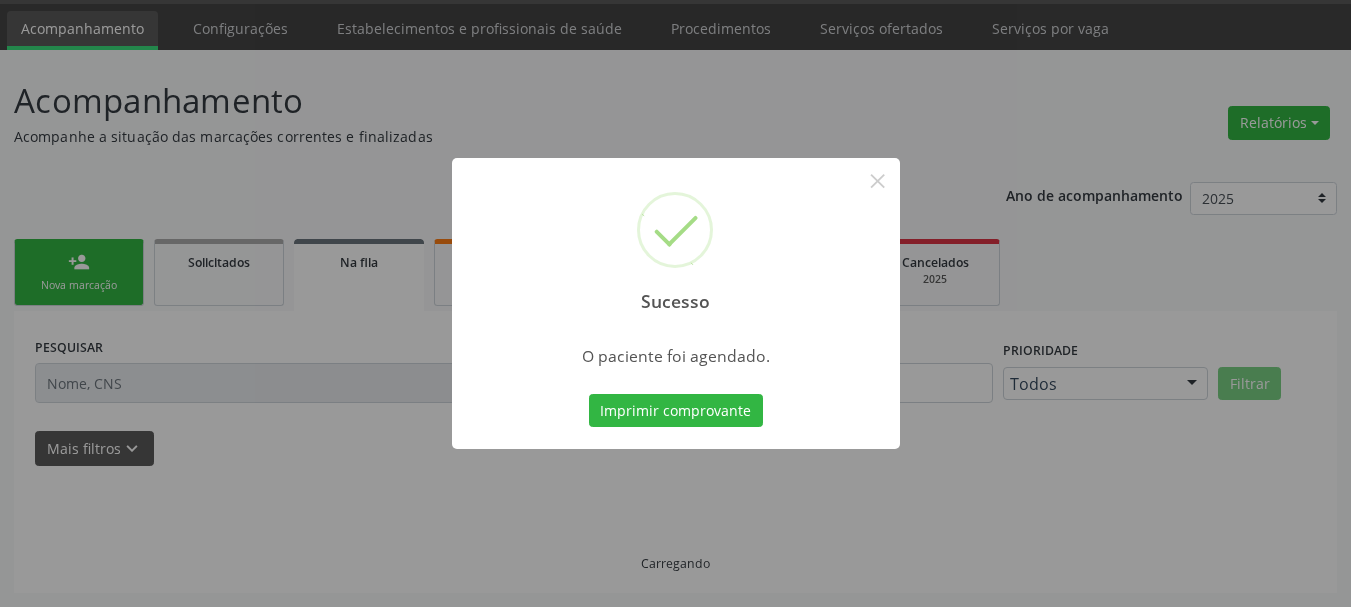 scroll, scrollTop: 60, scrollLeft: 0, axis: vertical 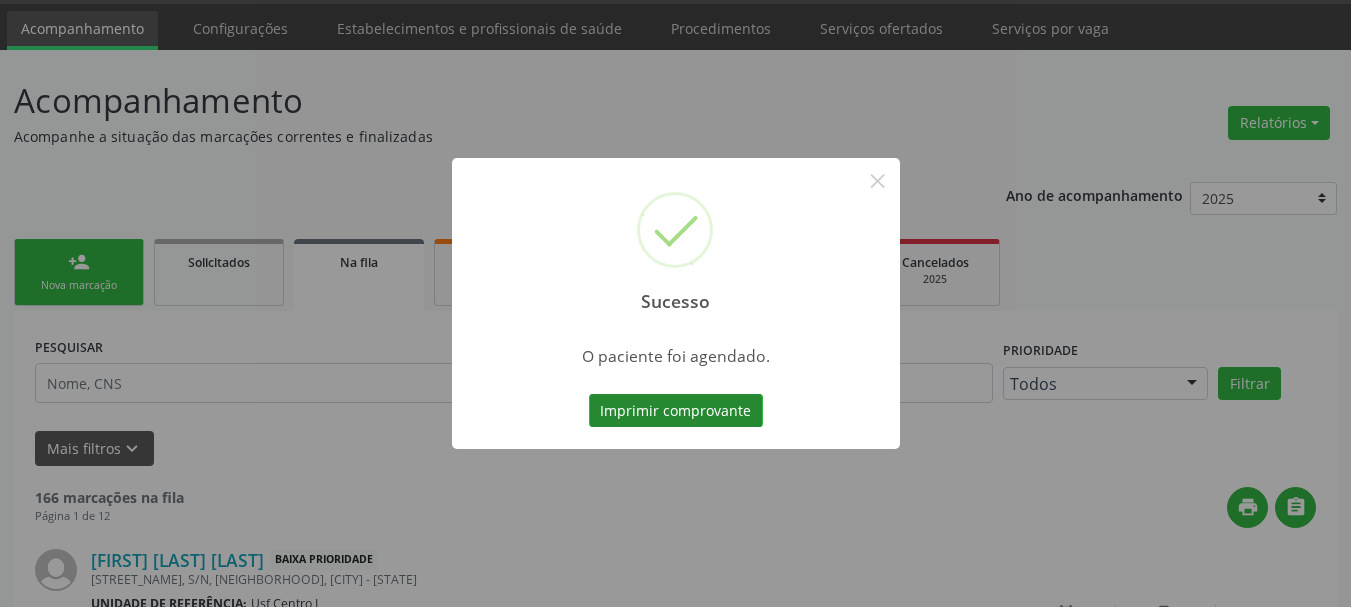 click on "Imprimir comprovante" at bounding box center (676, 411) 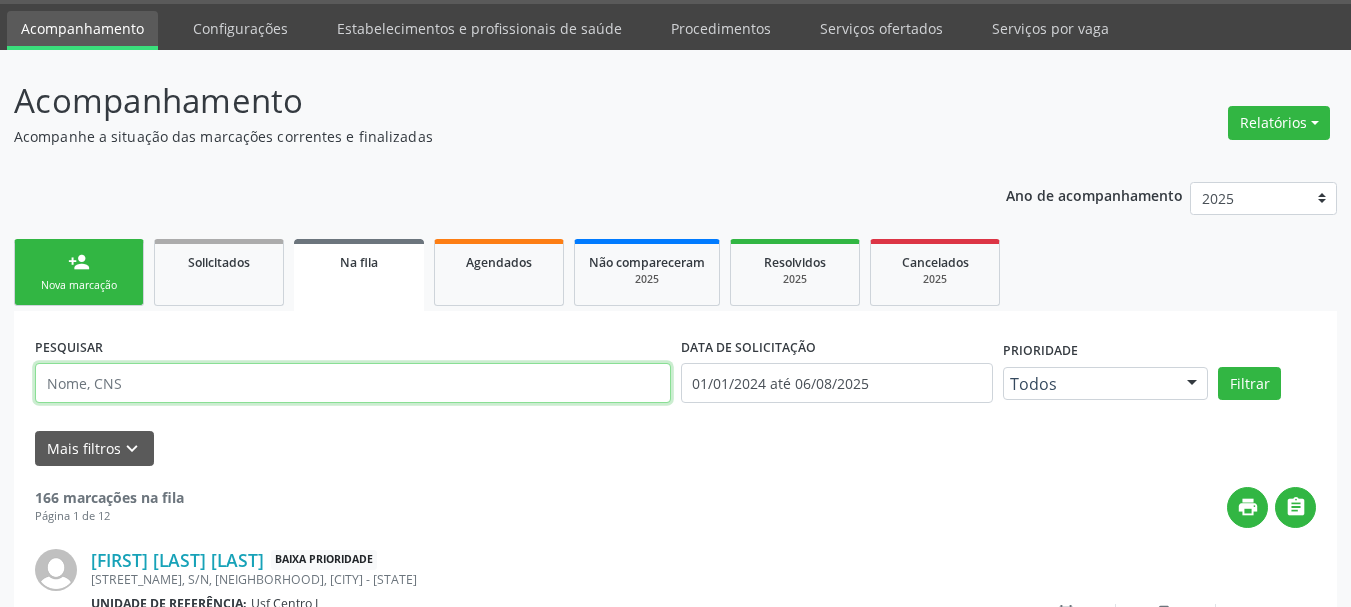 click at bounding box center [353, 383] 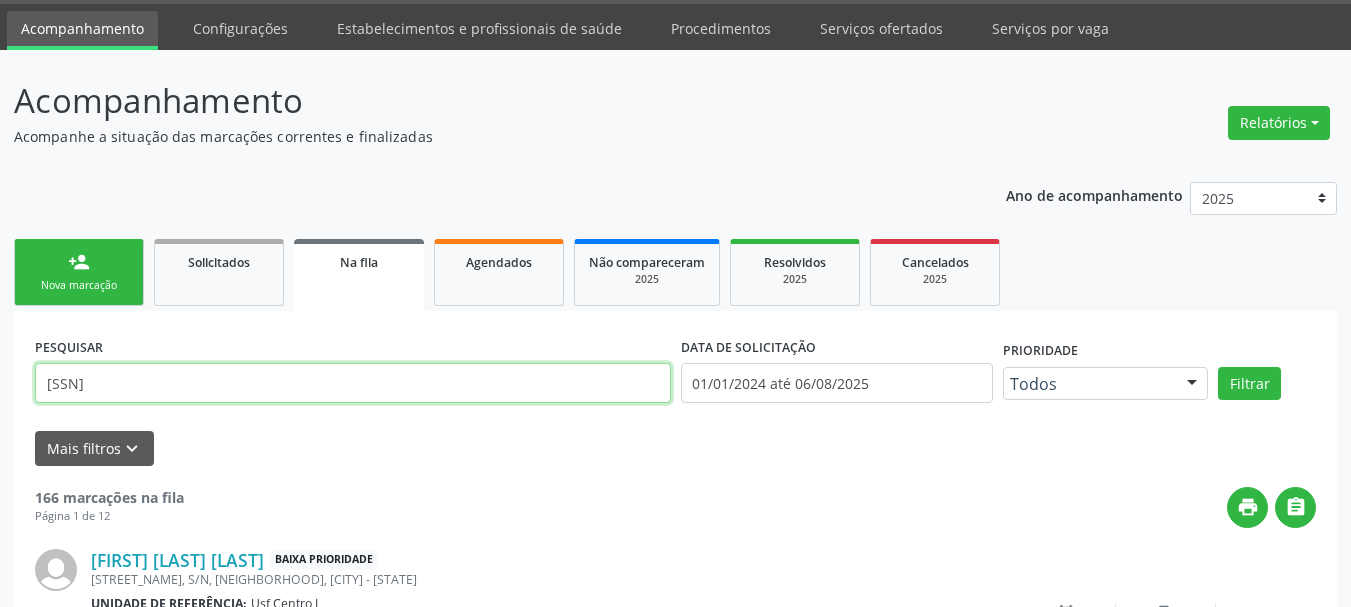 drag, startPoint x: 251, startPoint y: 388, endPoint x: 5, endPoint y: 401, distance: 246.34326 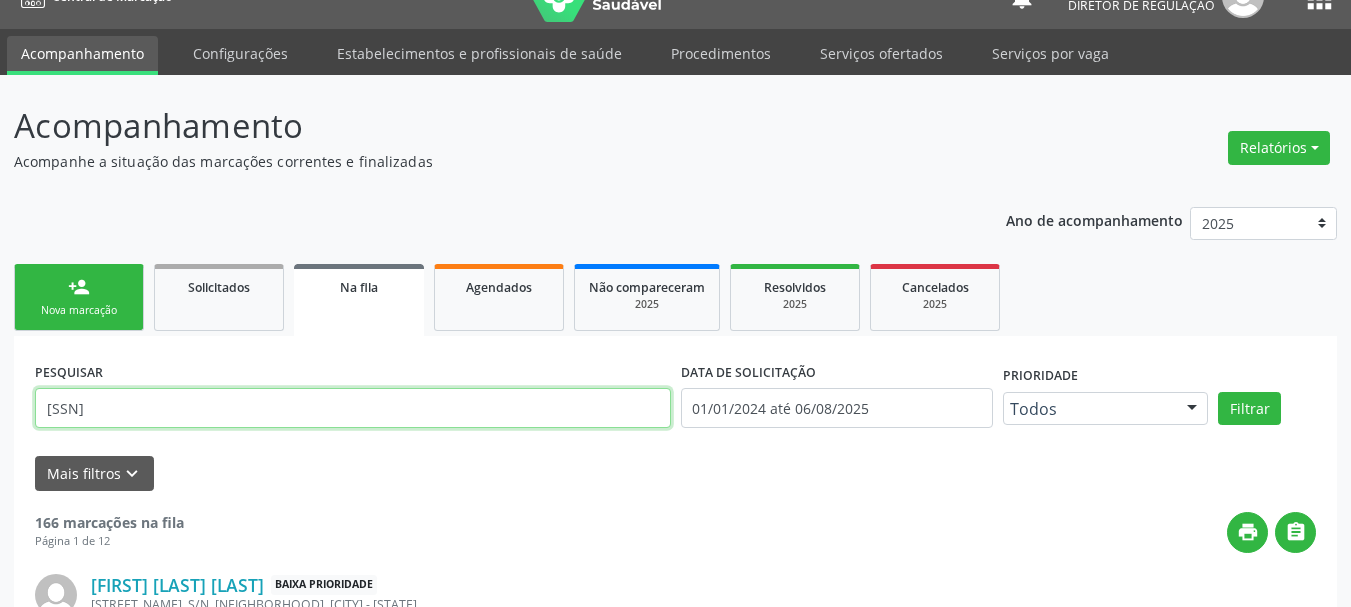 scroll, scrollTop: 0, scrollLeft: 0, axis: both 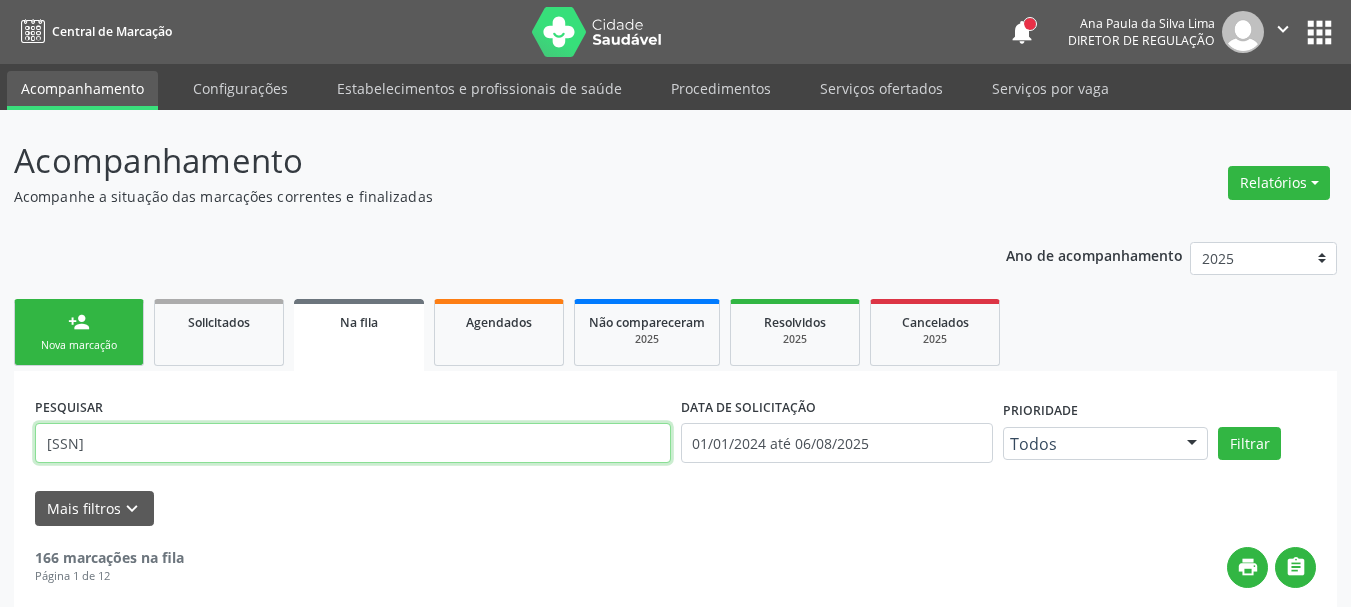 type on "[SSN]" 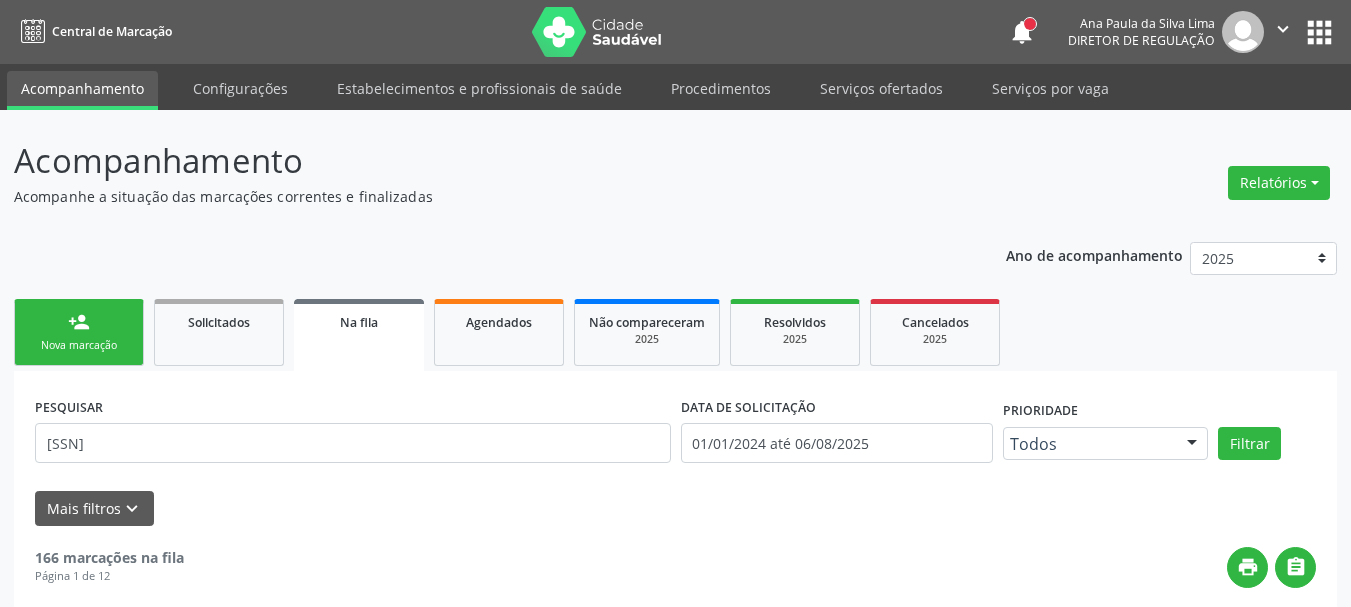 click on "apps" at bounding box center [1319, 32] 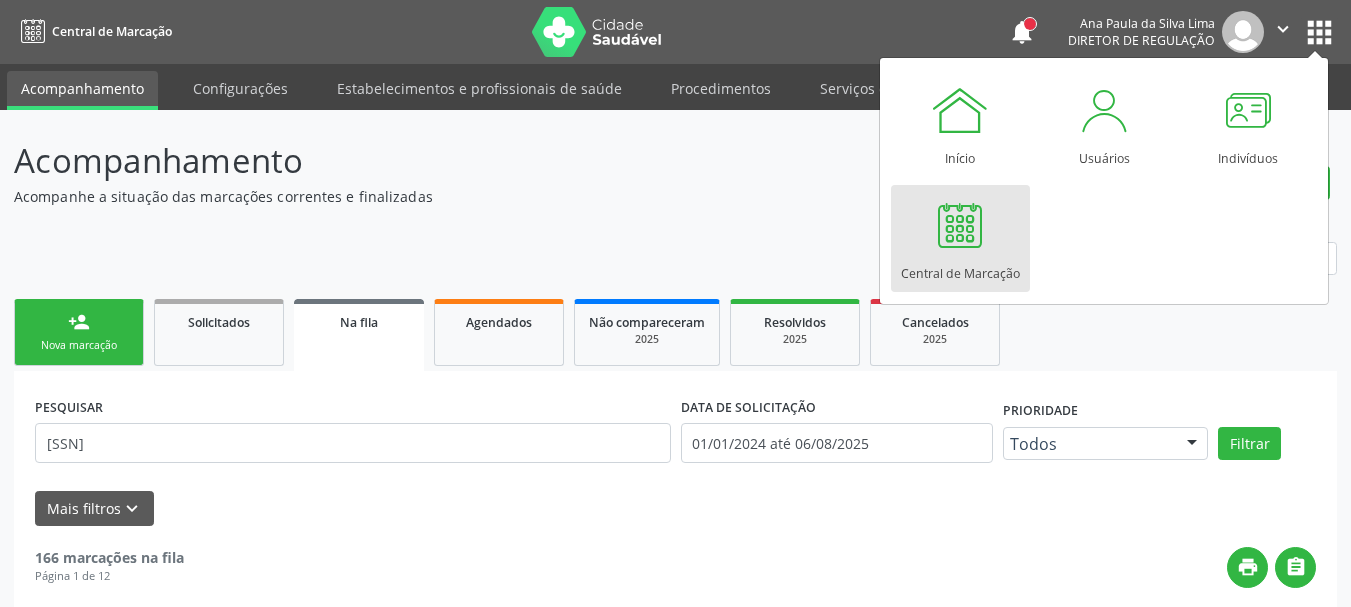click on "Central de Marcação" at bounding box center (960, 268) 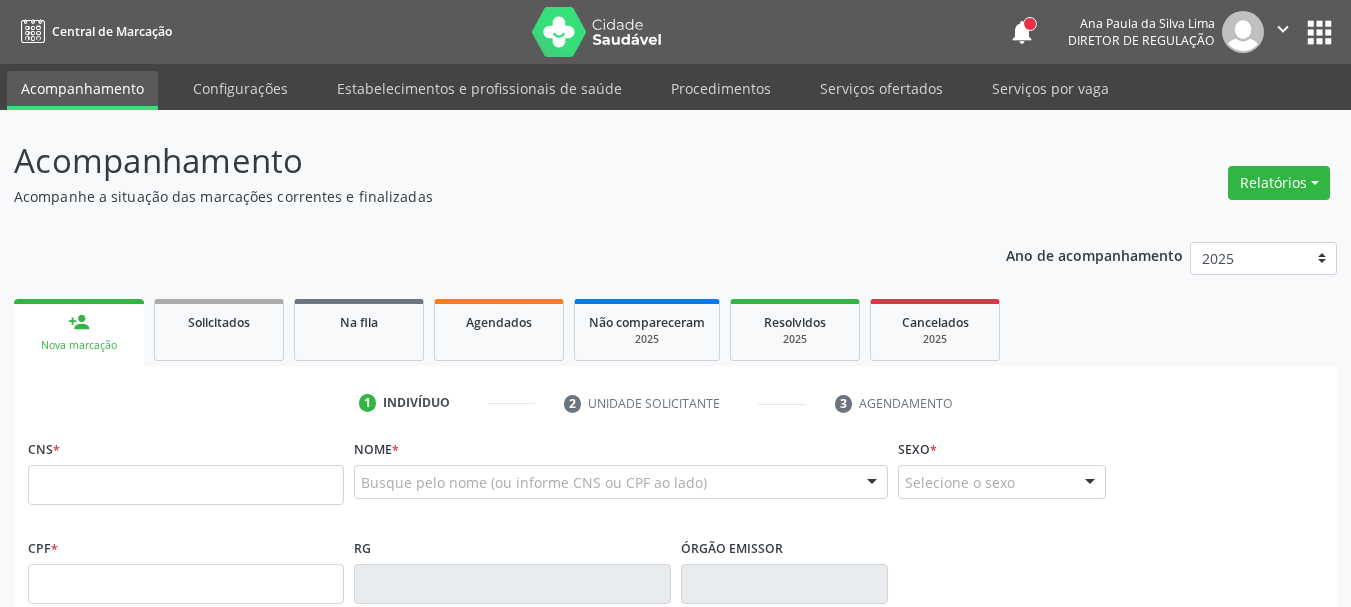scroll, scrollTop: 0, scrollLeft: 0, axis: both 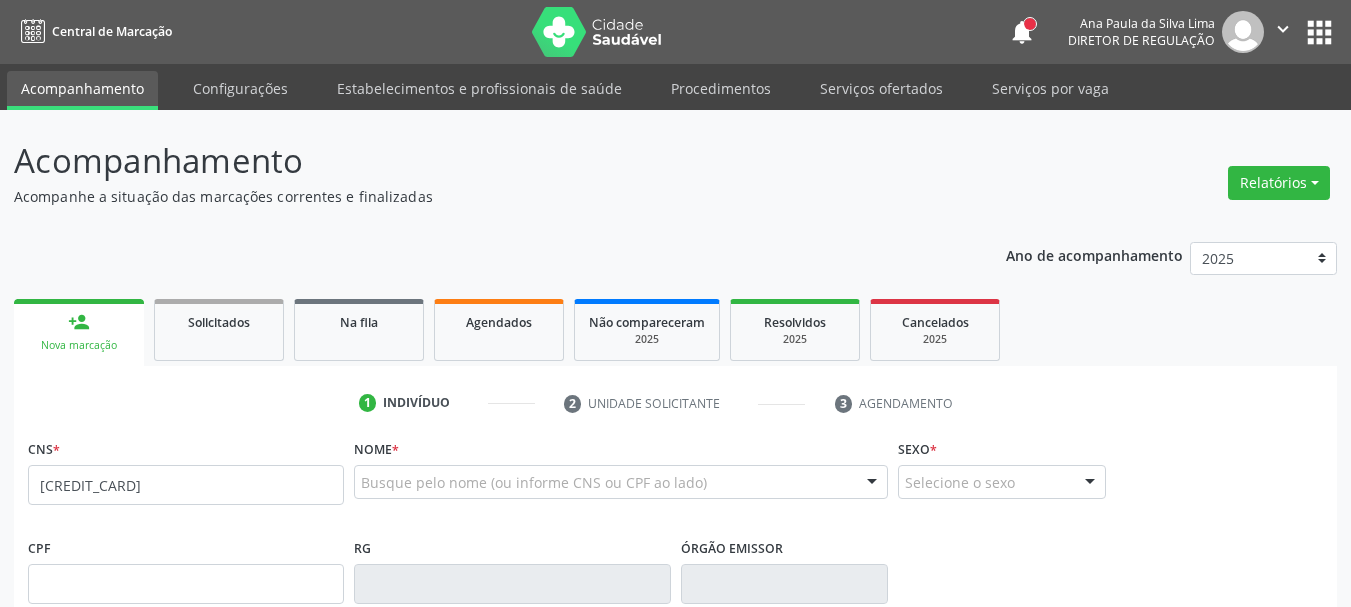 type on "[CREDIT_CARD]" 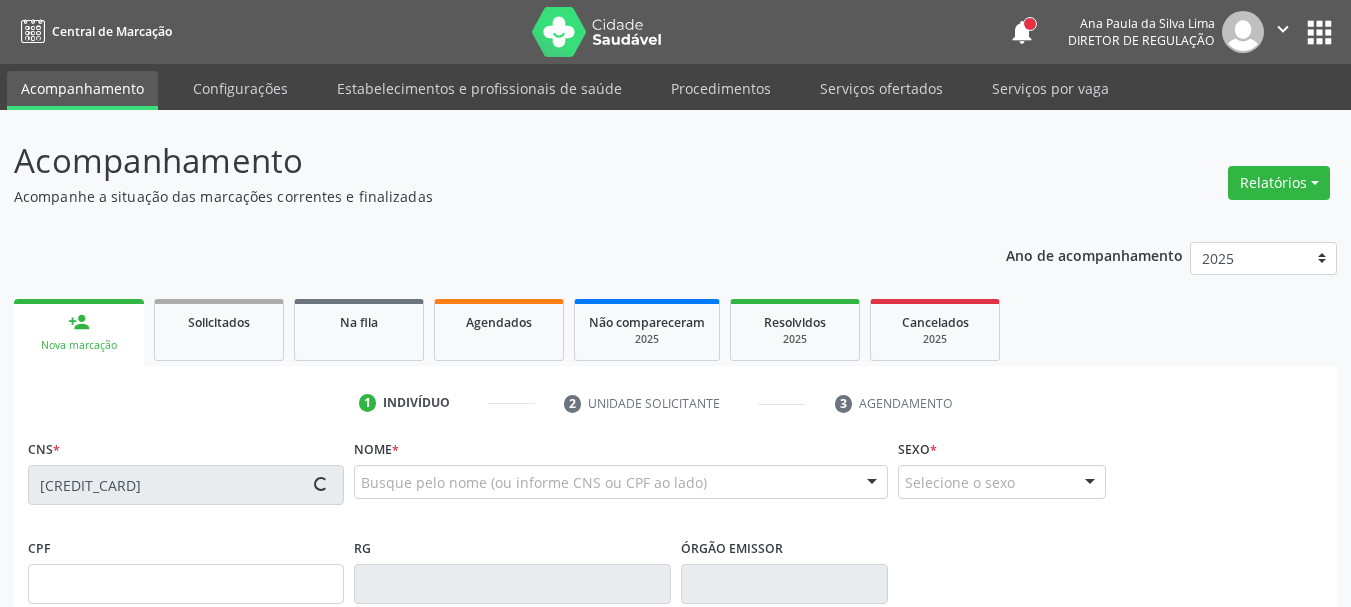 scroll, scrollTop: 400, scrollLeft: 0, axis: vertical 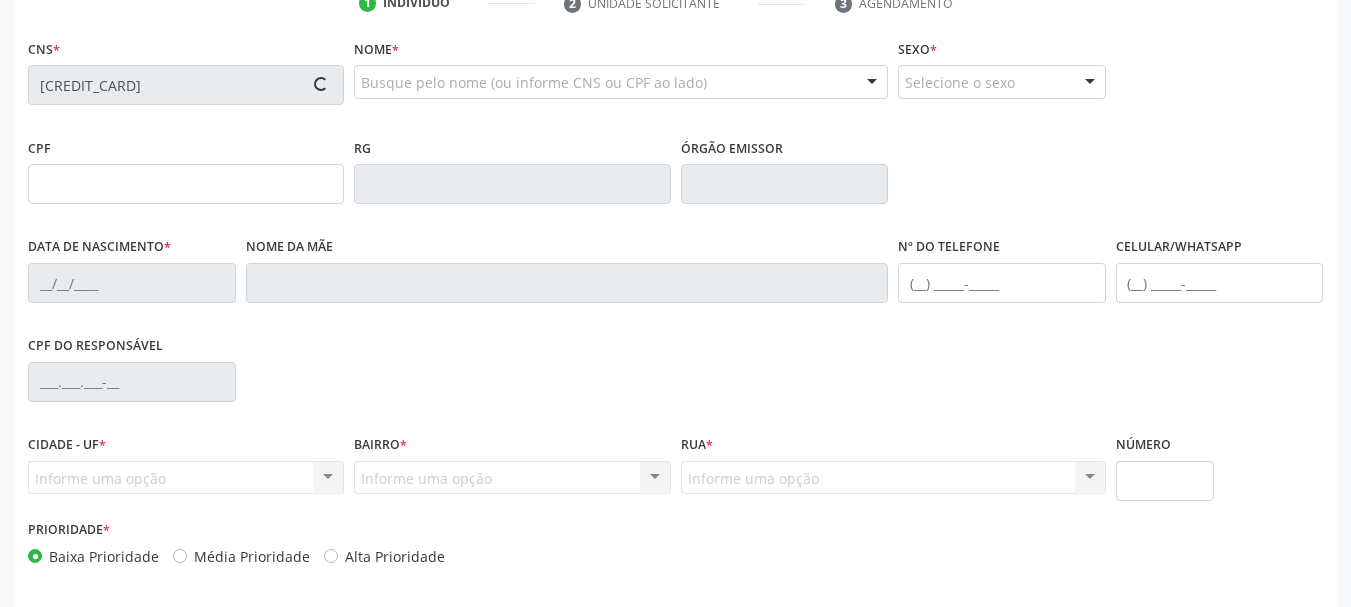 type on "[SSN]" 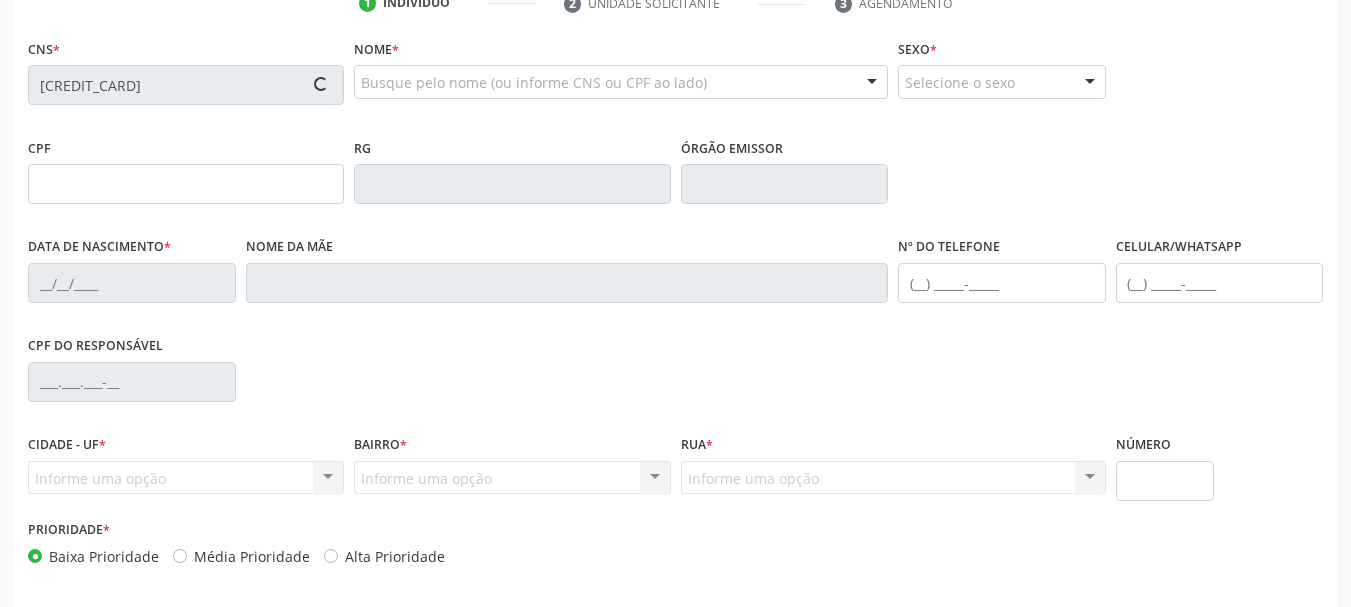 type on "[DATE]" 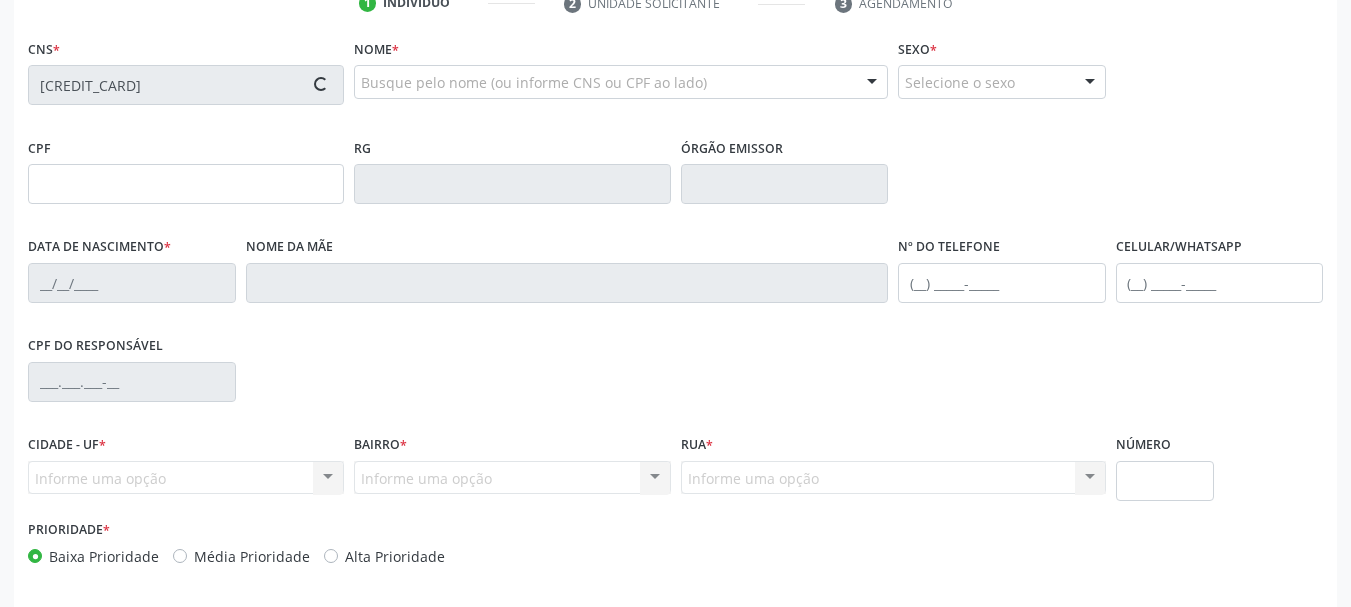 type on "[FIRST] [LAST]" 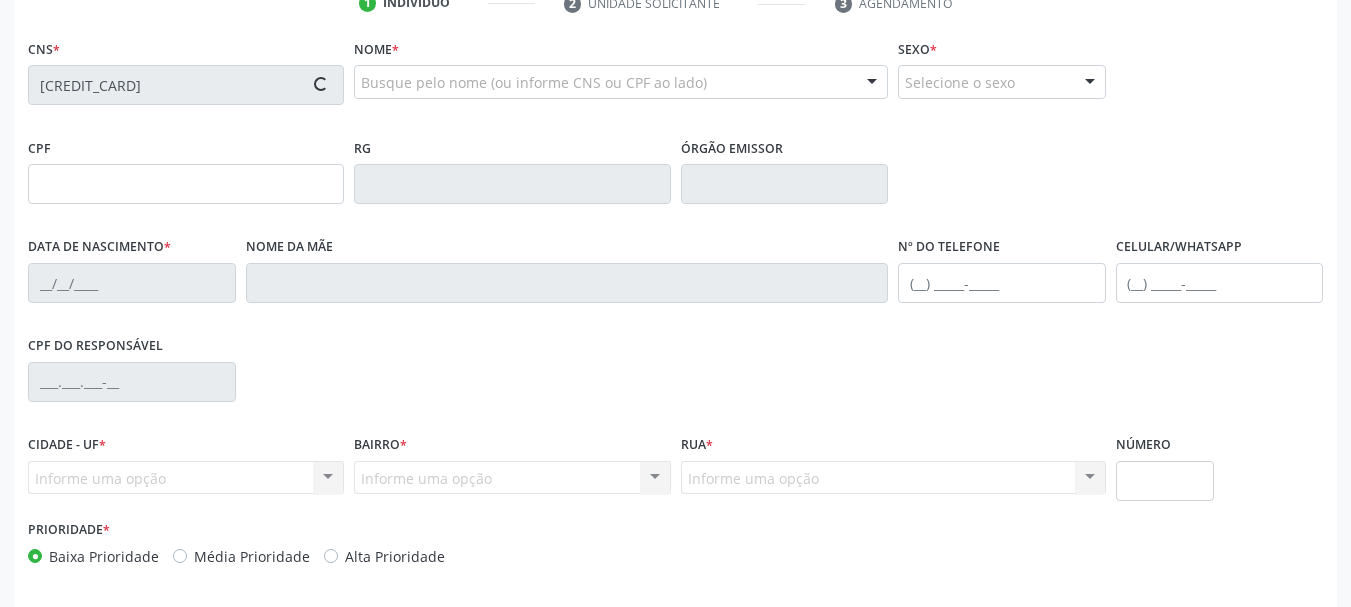 type on "([AREA]) [PHONE]" 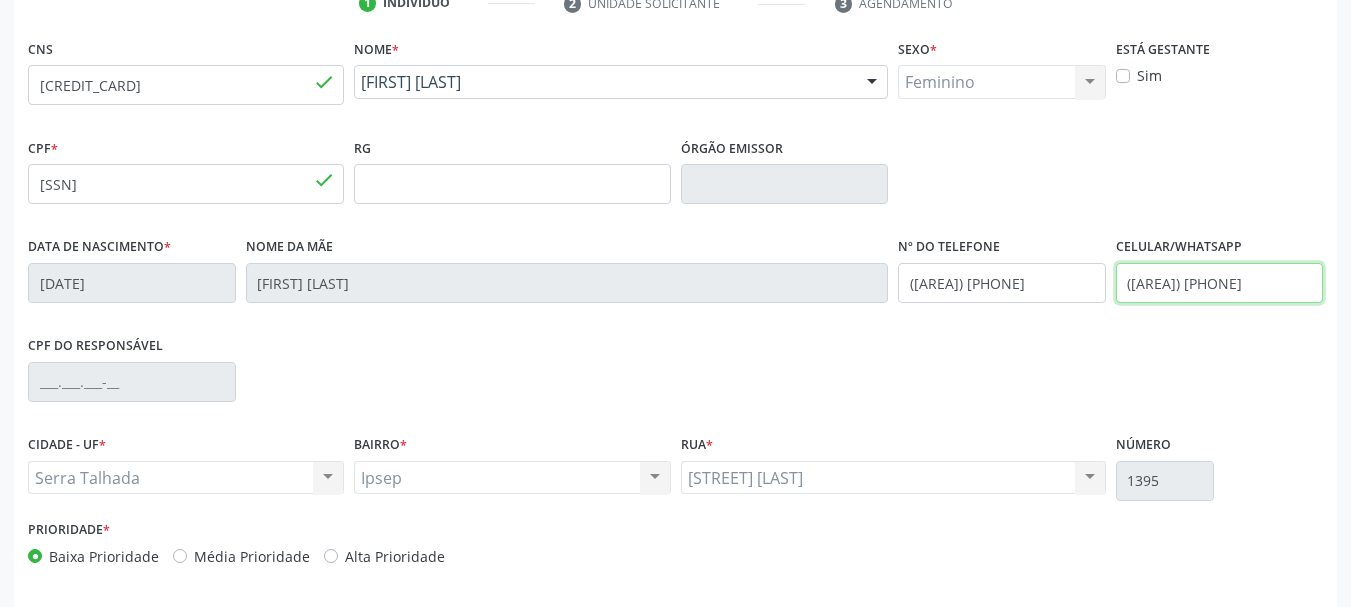 drag, startPoint x: 1248, startPoint y: 281, endPoint x: 895, endPoint y: 311, distance: 354.2725 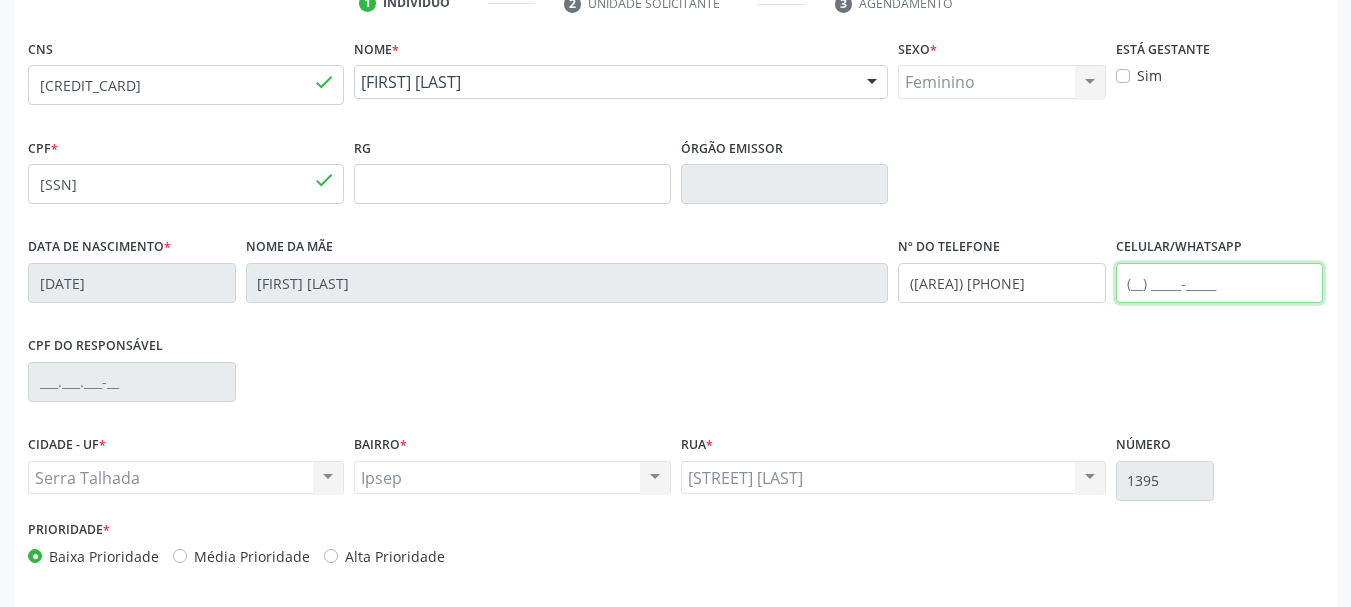 type 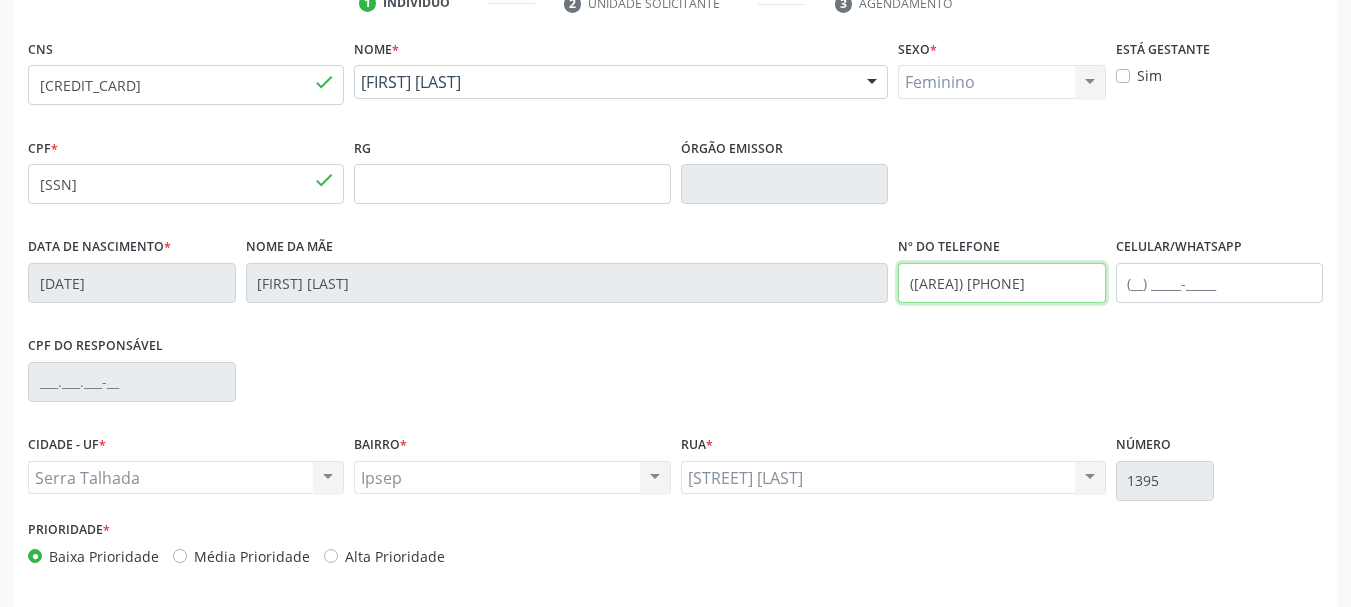 drag, startPoint x: 1053, startPoint y: 293, endPoint x: 779, endPoint y: 314, distance: 274.80356 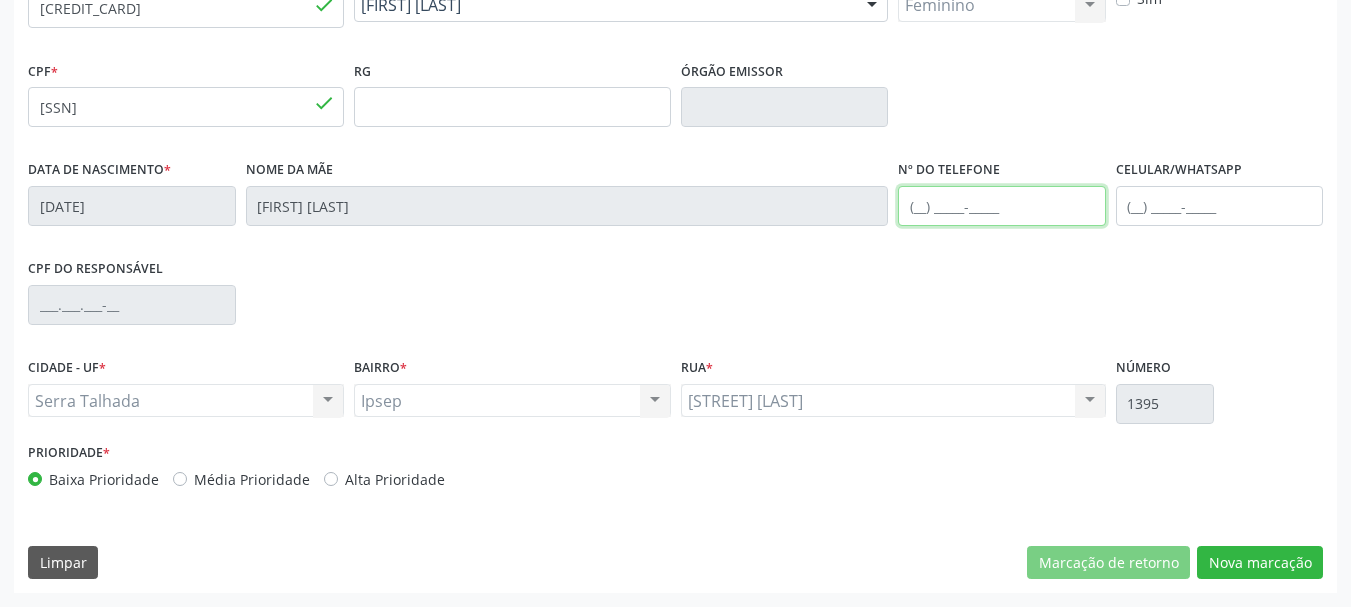 type 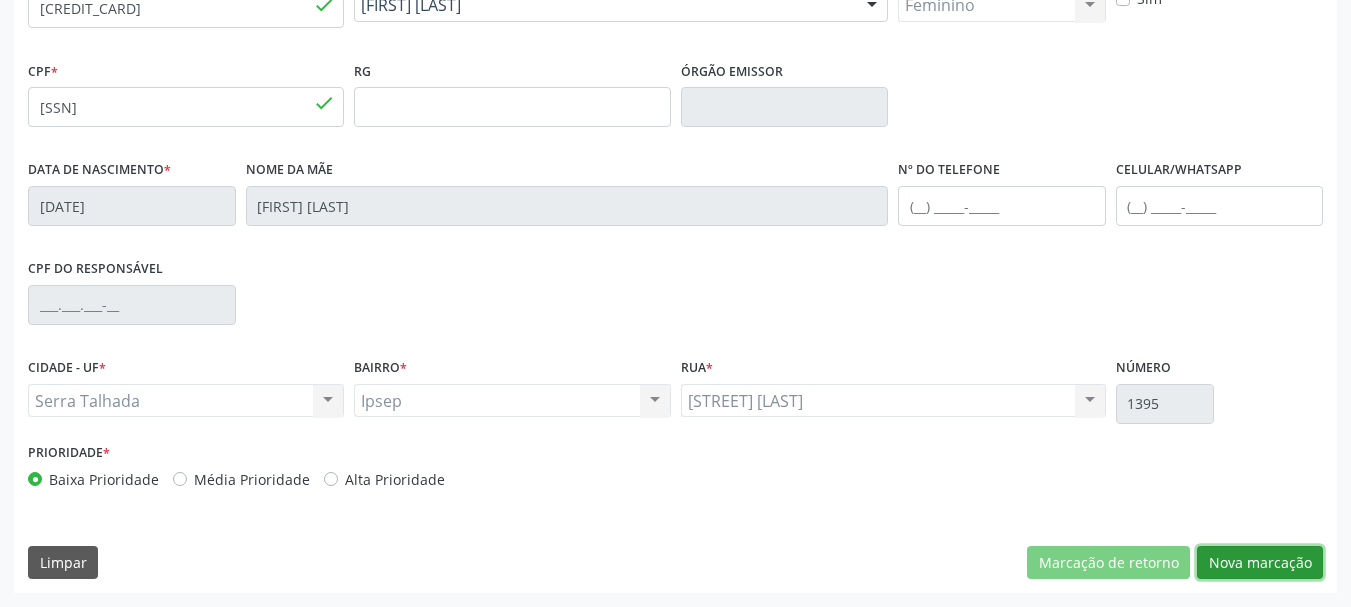 click on "Nova marcação" at bounding box center [1260, 563] 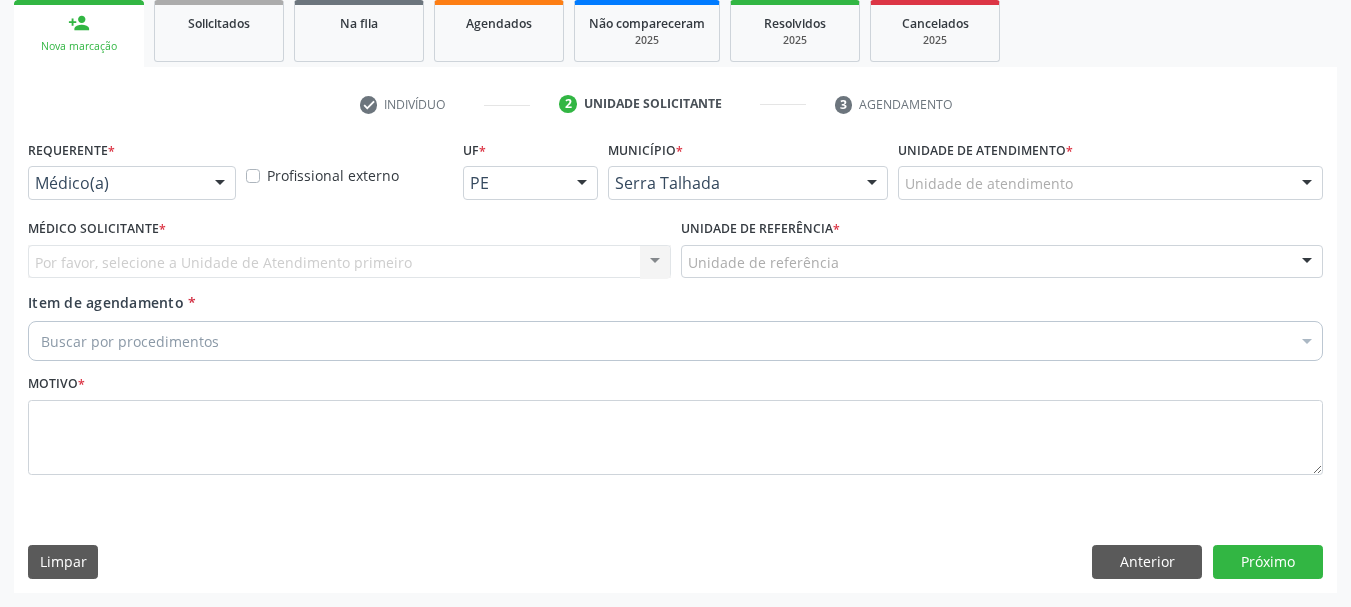 scroll, scrollTop: 299, scrollLeft: 0, axis: vertical 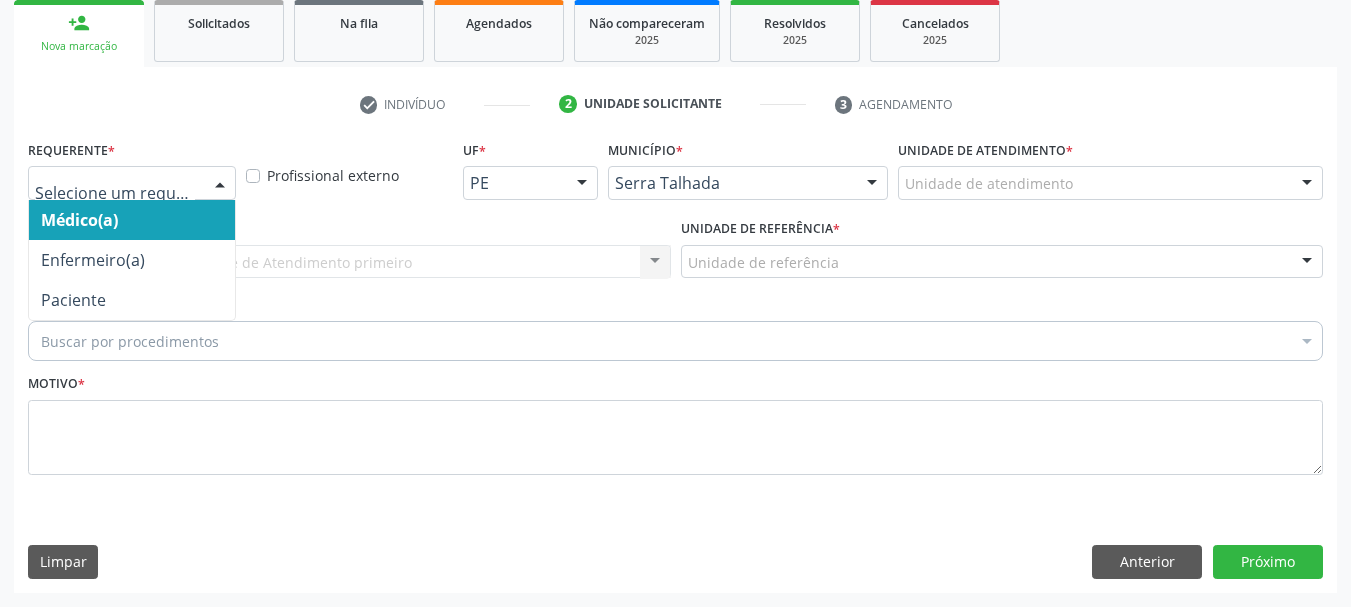 drag, startPoint x: 85, startPoint y: 177, endPoint x: 93, endPoint y: 192, distance: 17 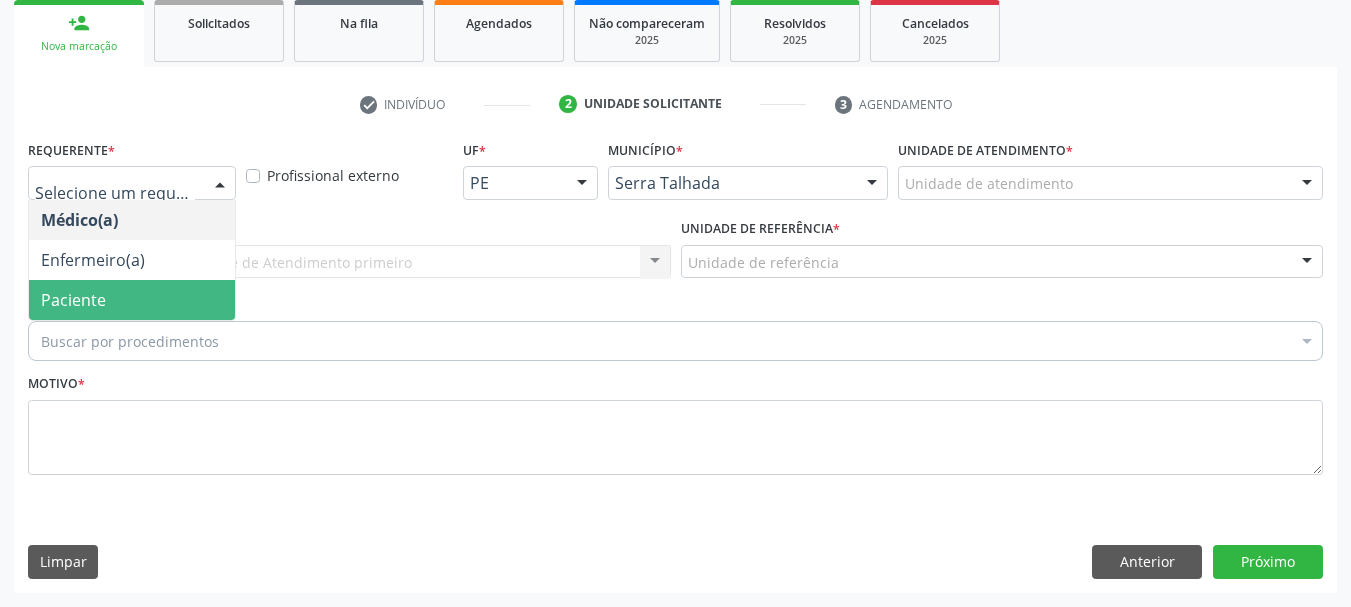 click on "Paciente" at bounding box center [73, 300] 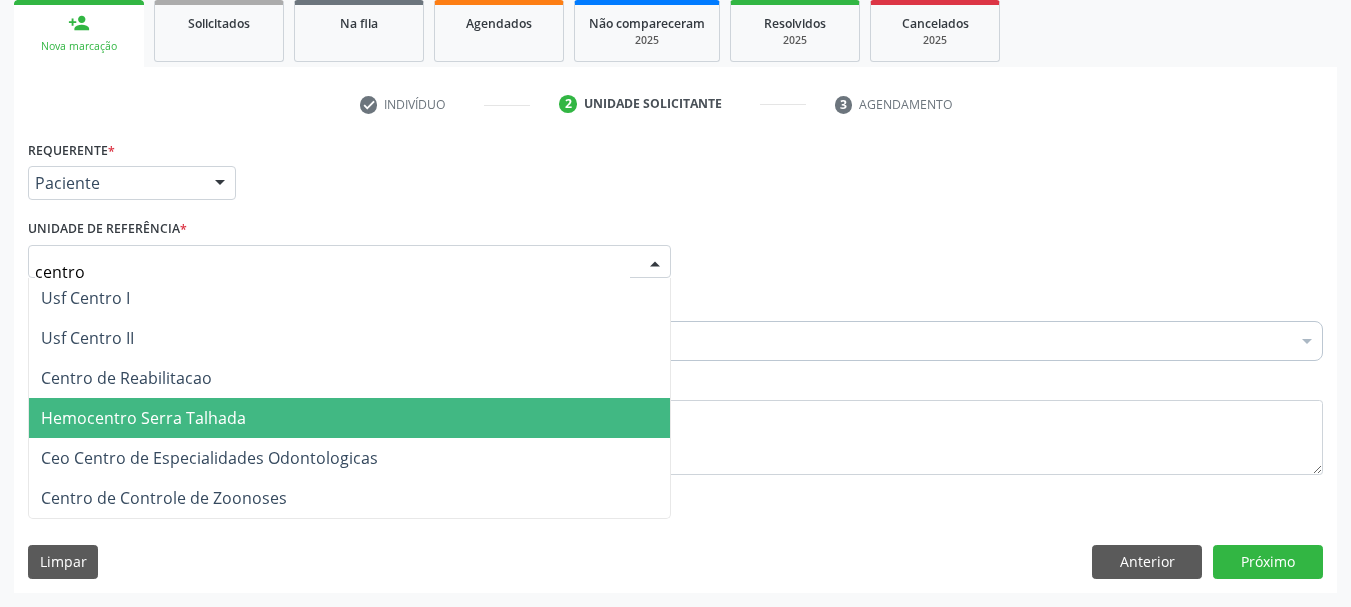click on "Hemocentro Serra Talhada" at bounding box center (349, 418) 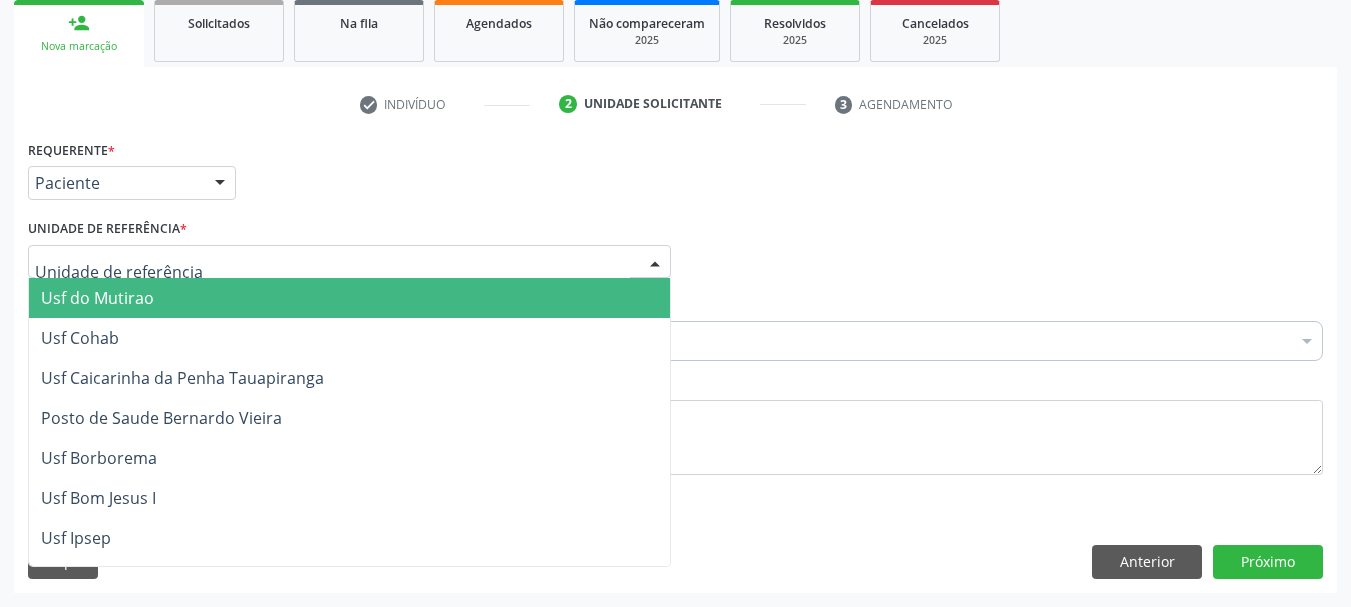 drag, startPoint x: 249, startPoint y: 266, endPoint x: 55, endPoint y: 286, distance: 195.0282 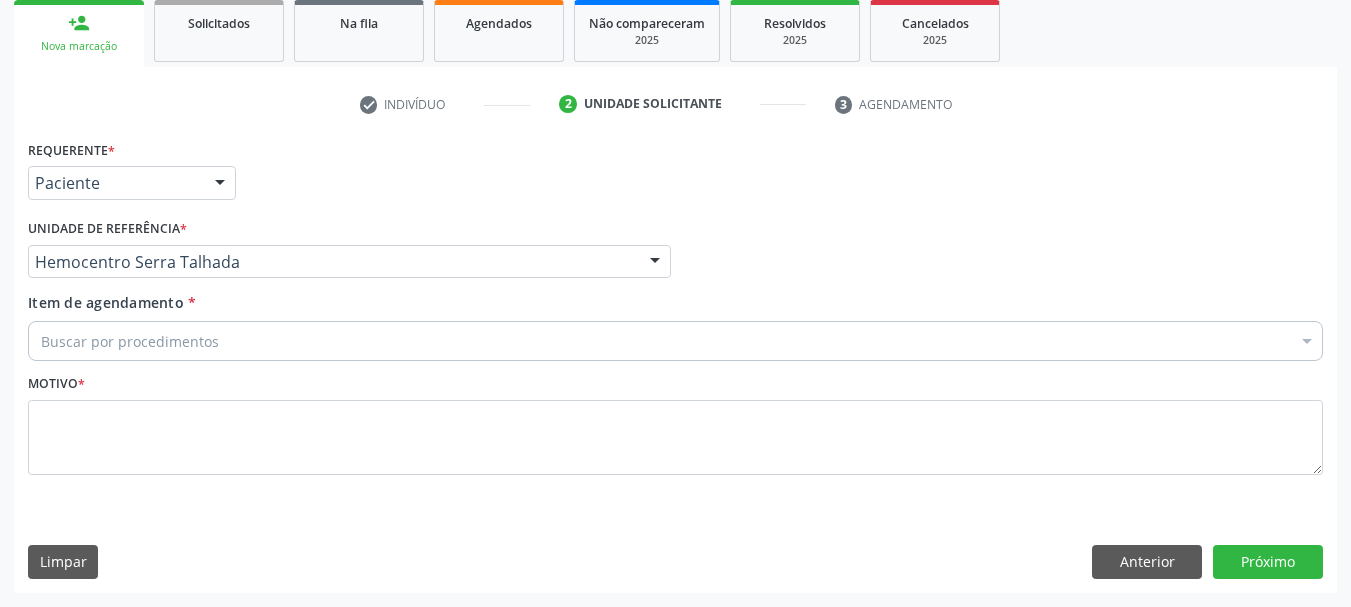 click on "Hemocentro Serra Talhada" at bounding box center [349, 262] 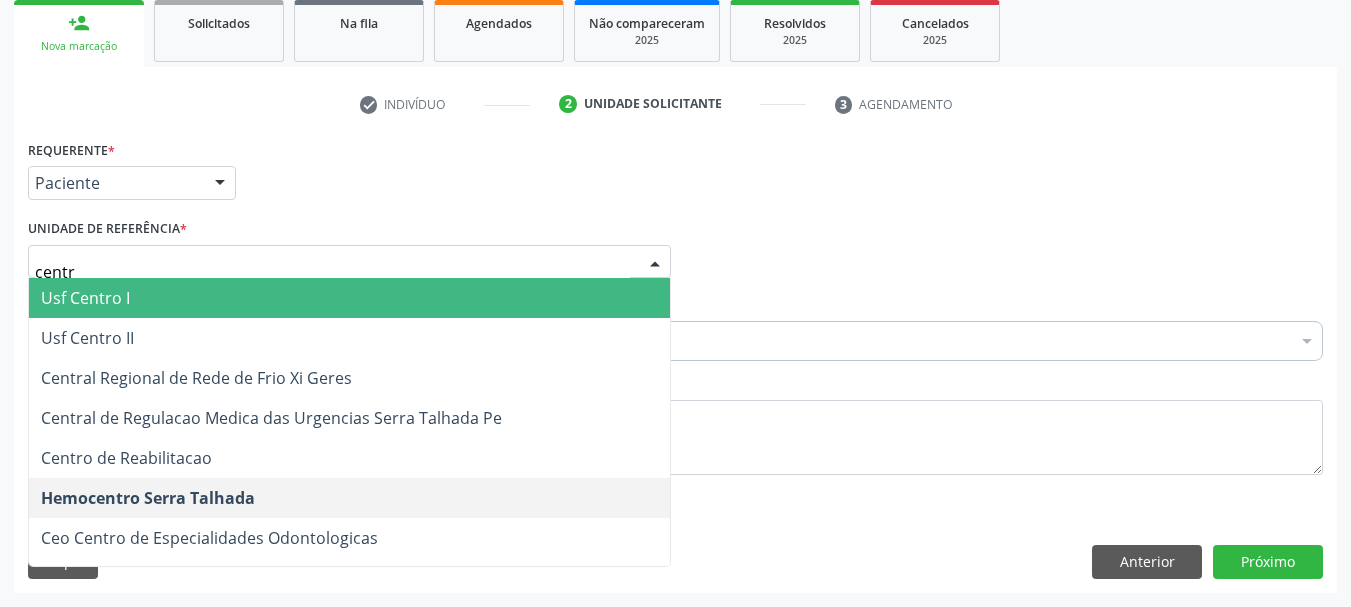type on "centro" 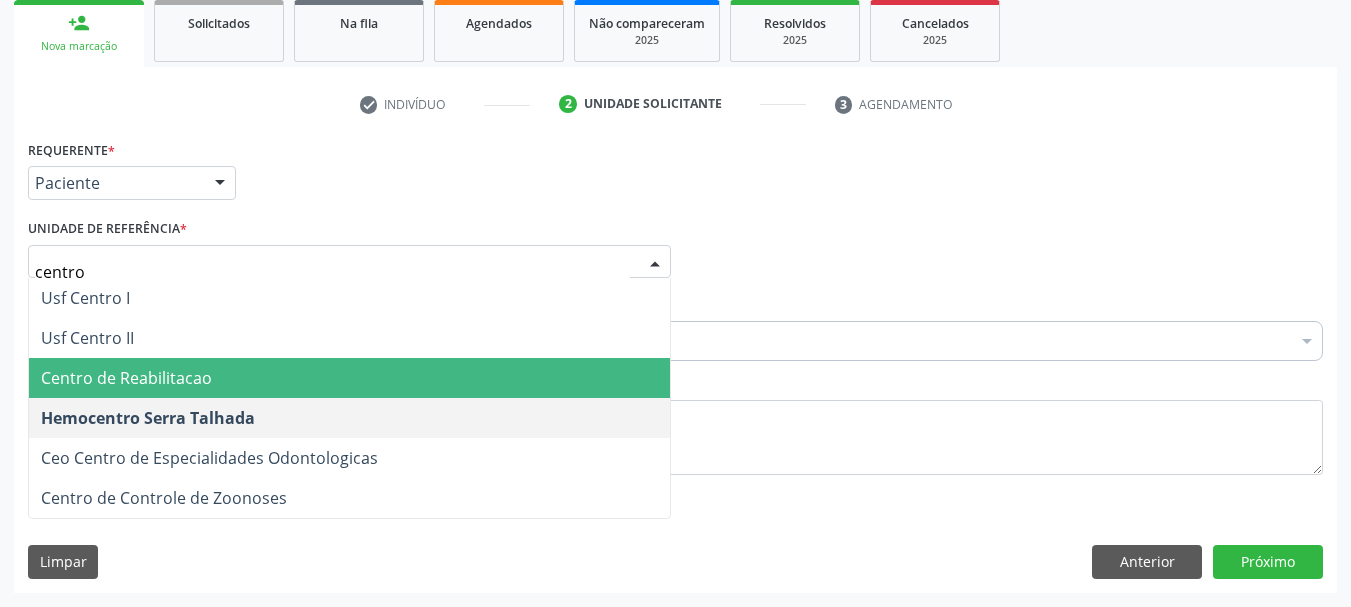 click on "Centro de Reabilitacao" at bounding box center (349, 378) 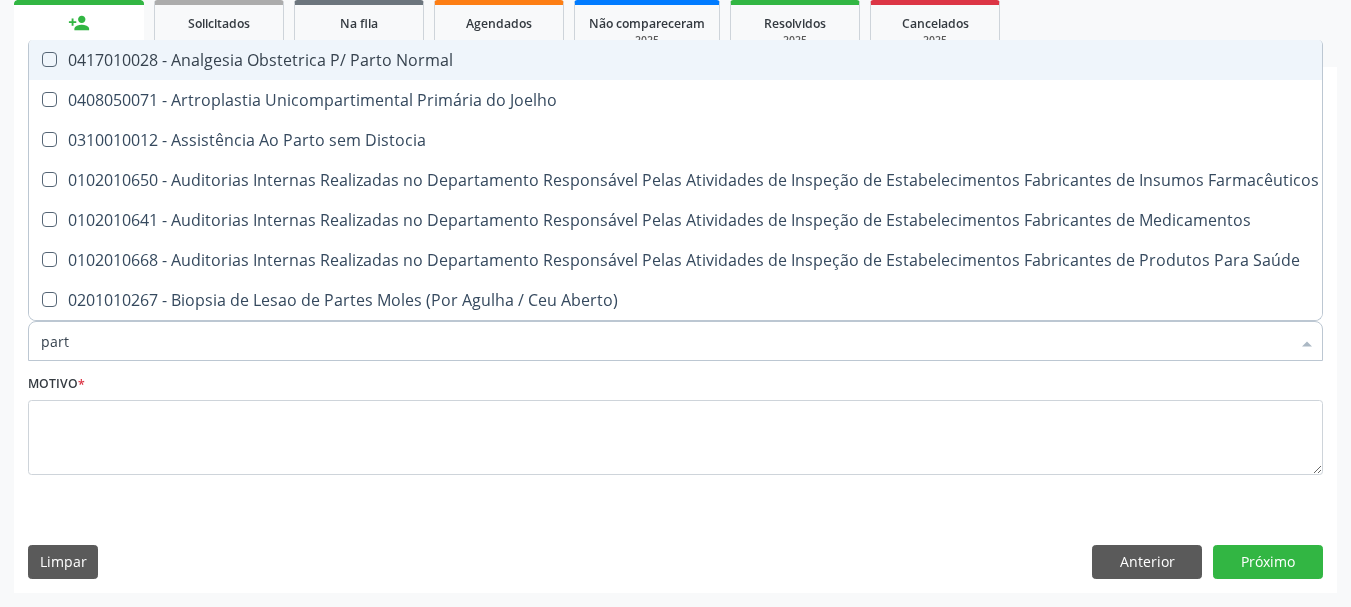 type on "parto" 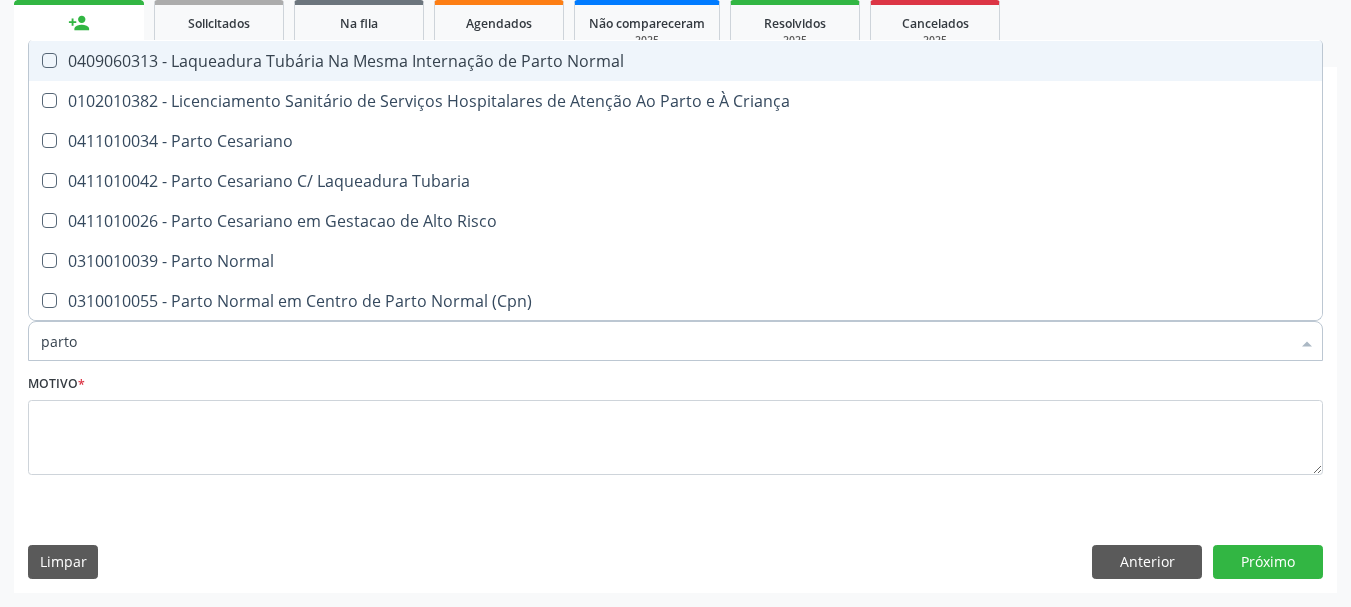 scroll, scrollTop: 200, scrollLeft: 0, axis: vertical 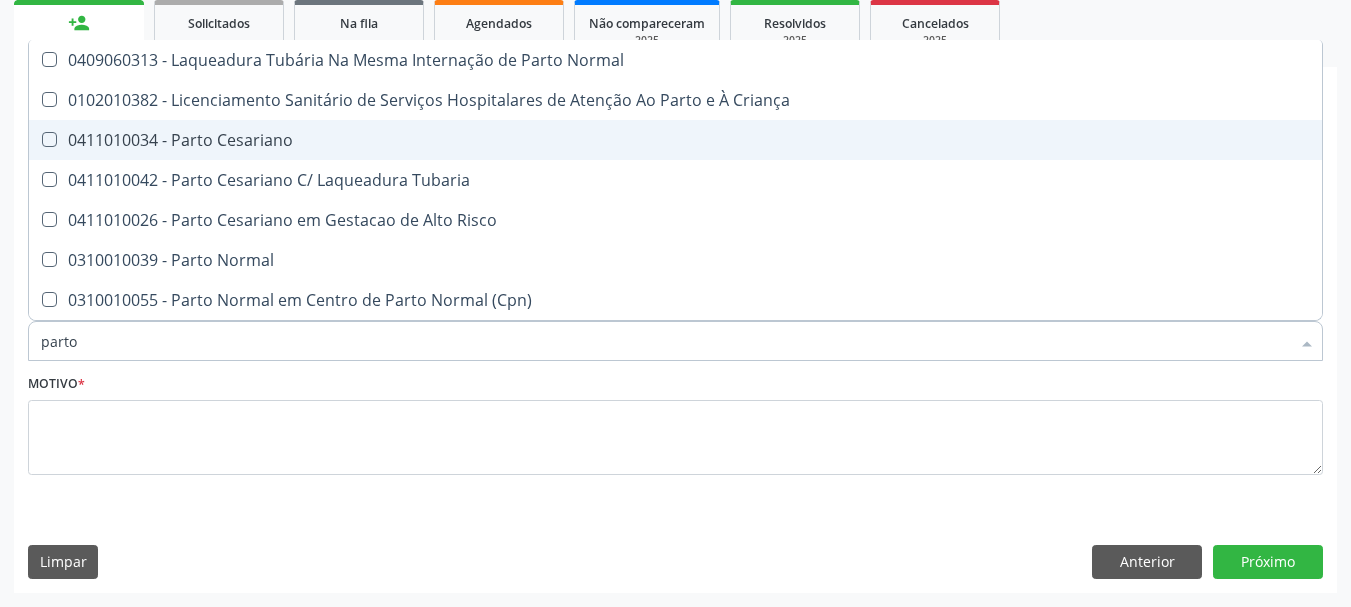 click on "0411010034 - Parto Cesariano" at bounding box center (675, 140) 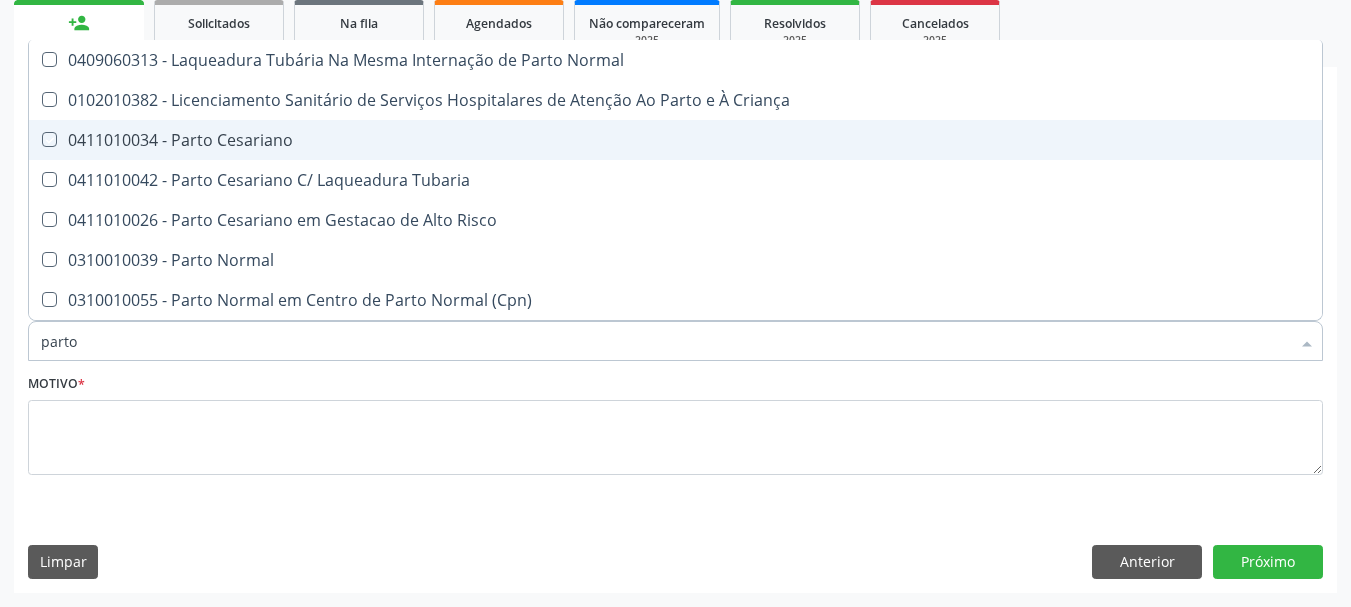 checkbox on "true" 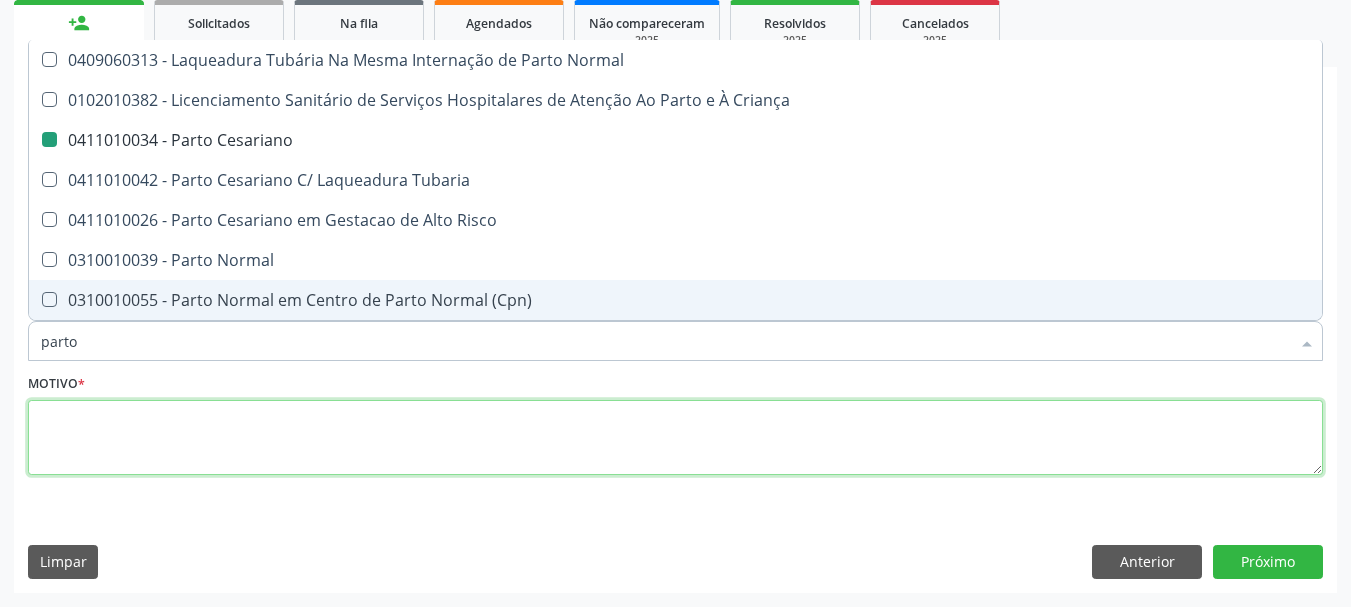click at bounding box center (675, 438) 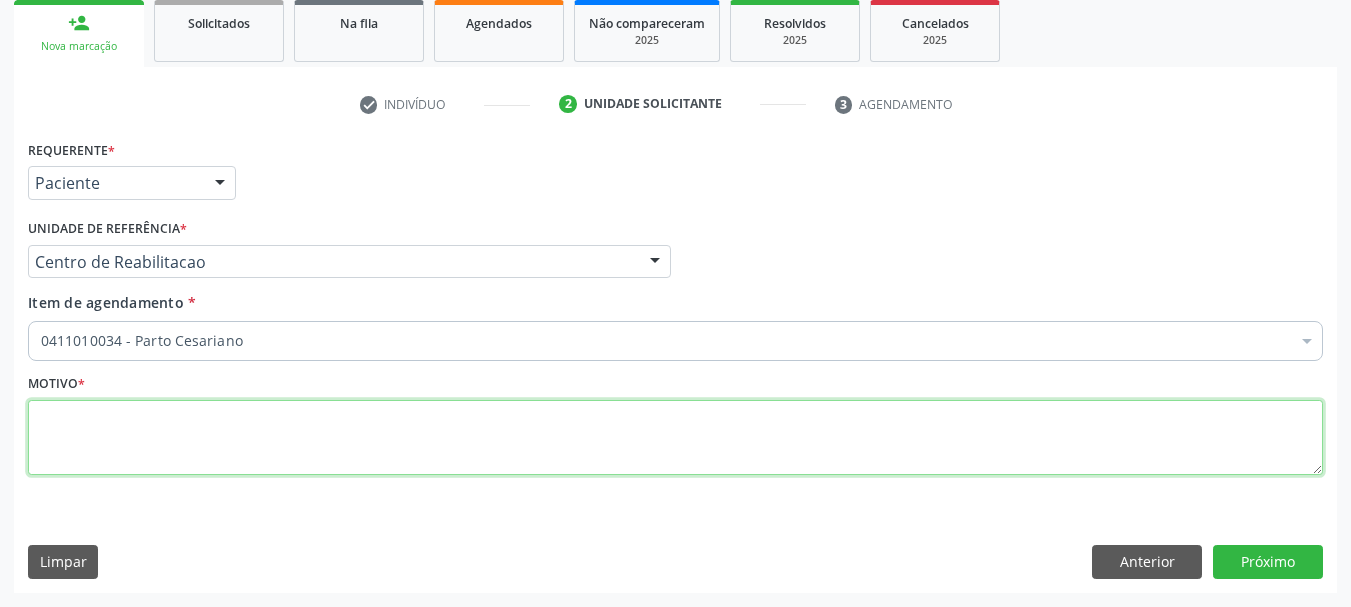 scroll, scrollTop: 0, scrollLeft: 0, axis: both 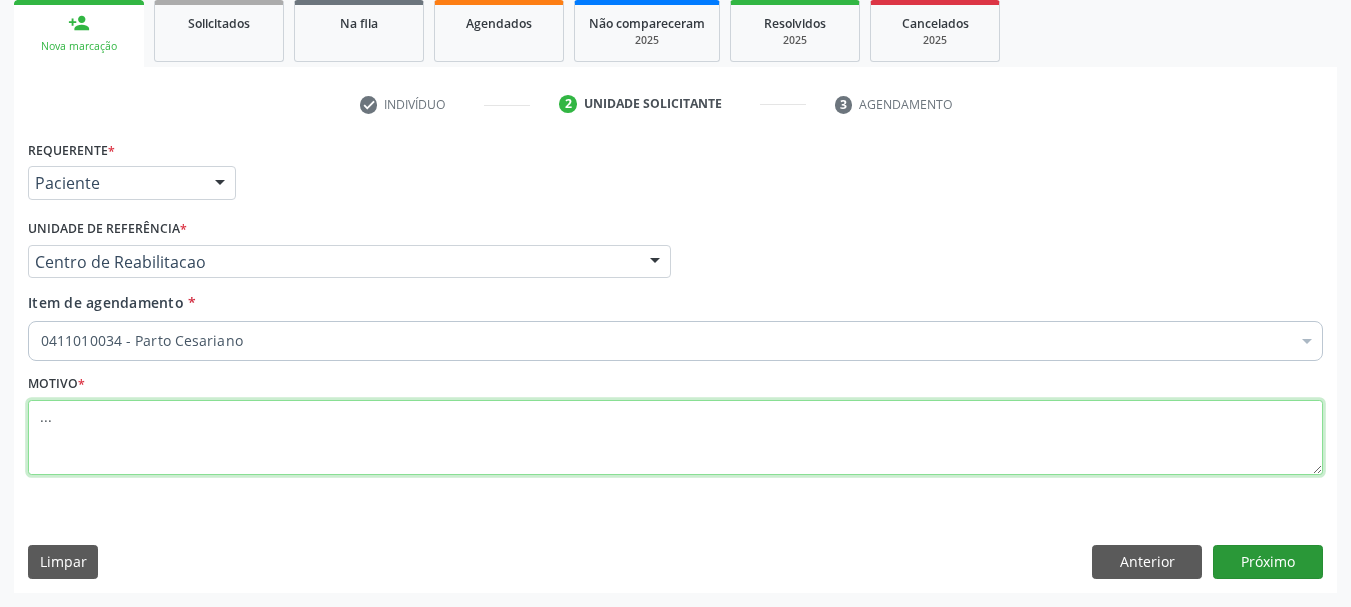 type on "..." 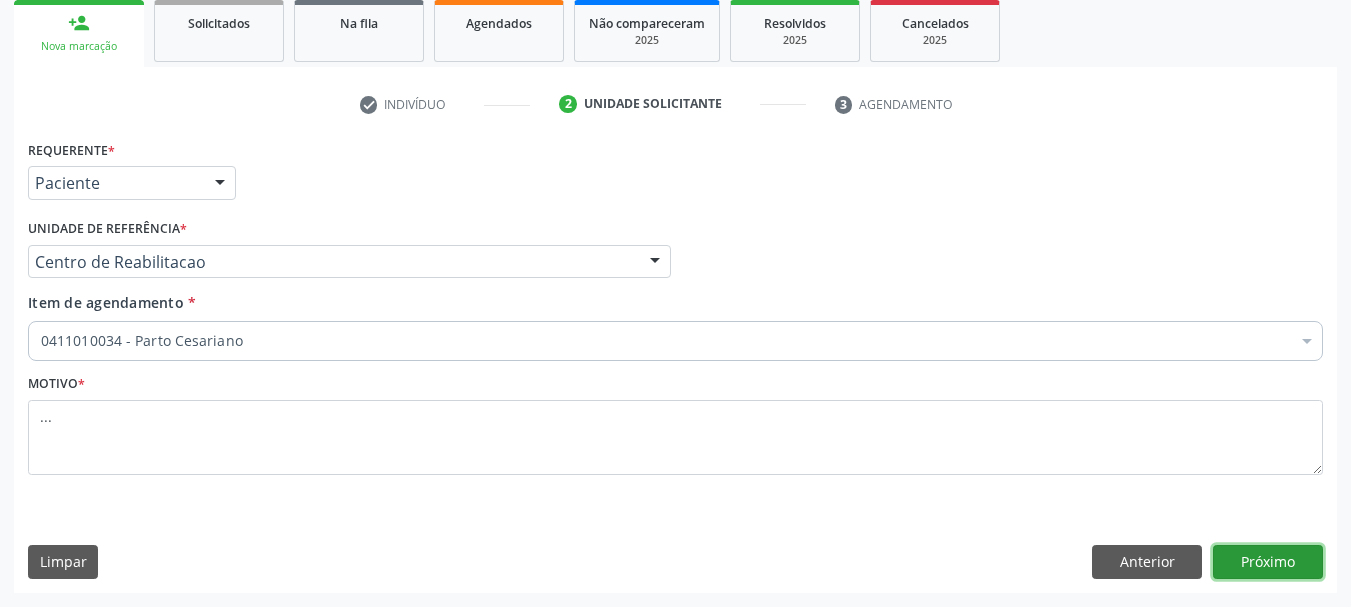 click on "Próximo" at bounding box center (1268, 562) 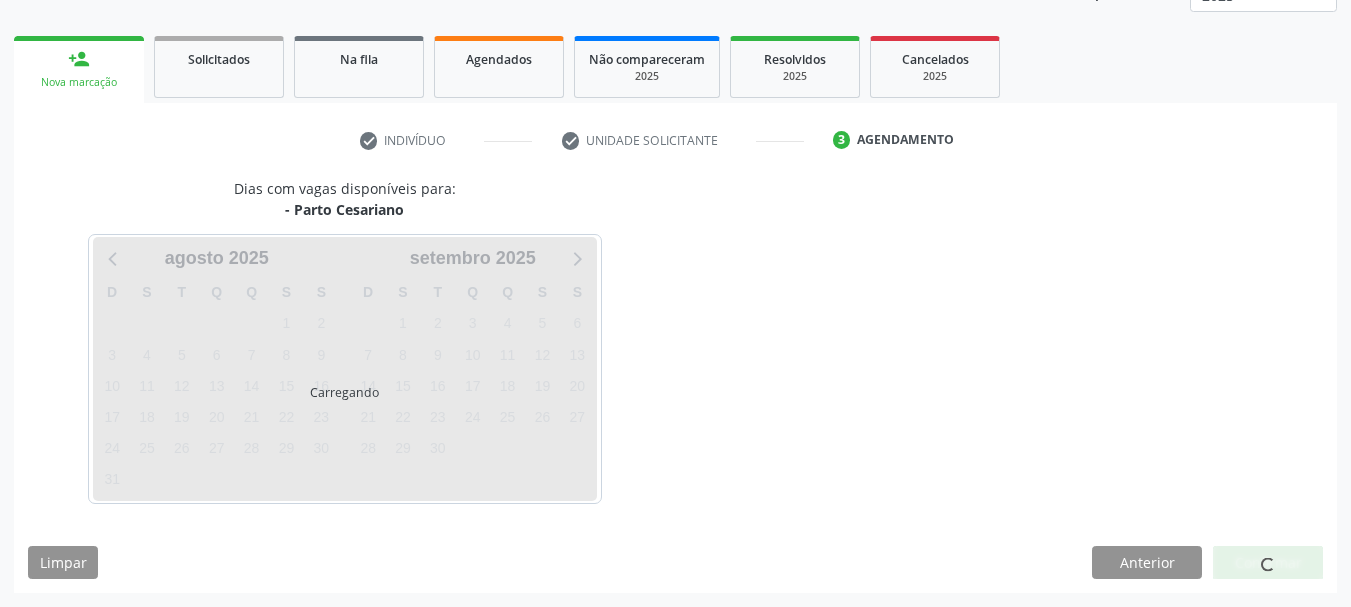 scroll, scrollTop: 263, scrollLeft: 0, axis: vertical 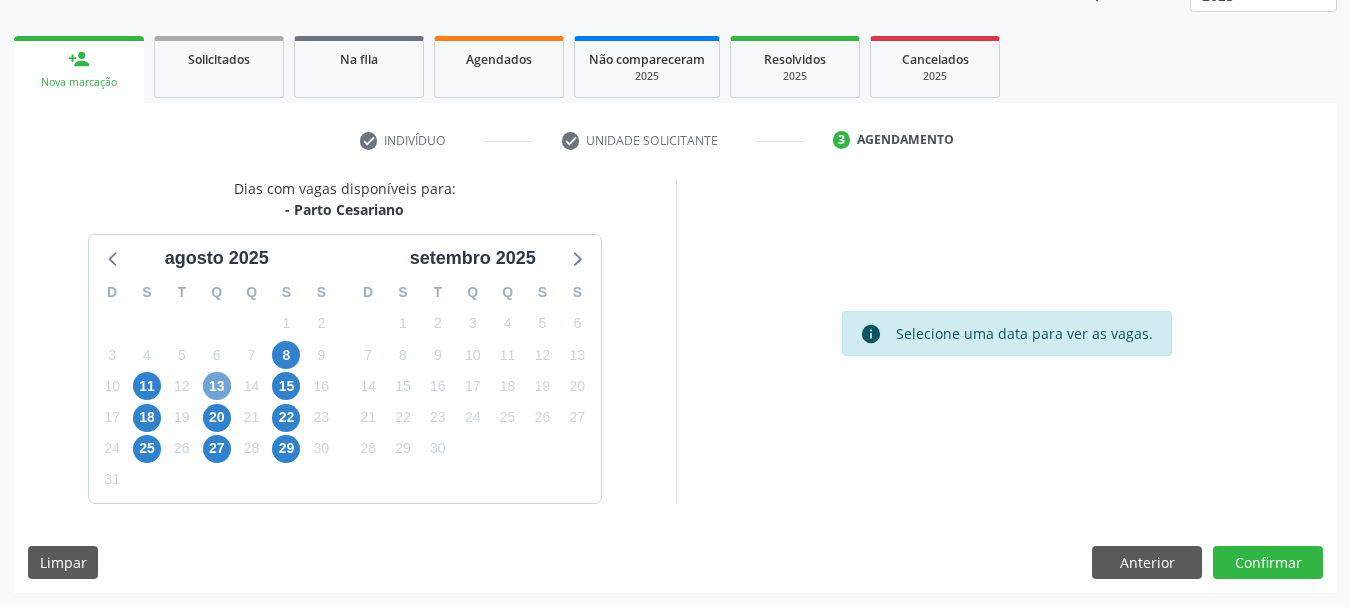 click on "13" at bounding box center [217, 386] 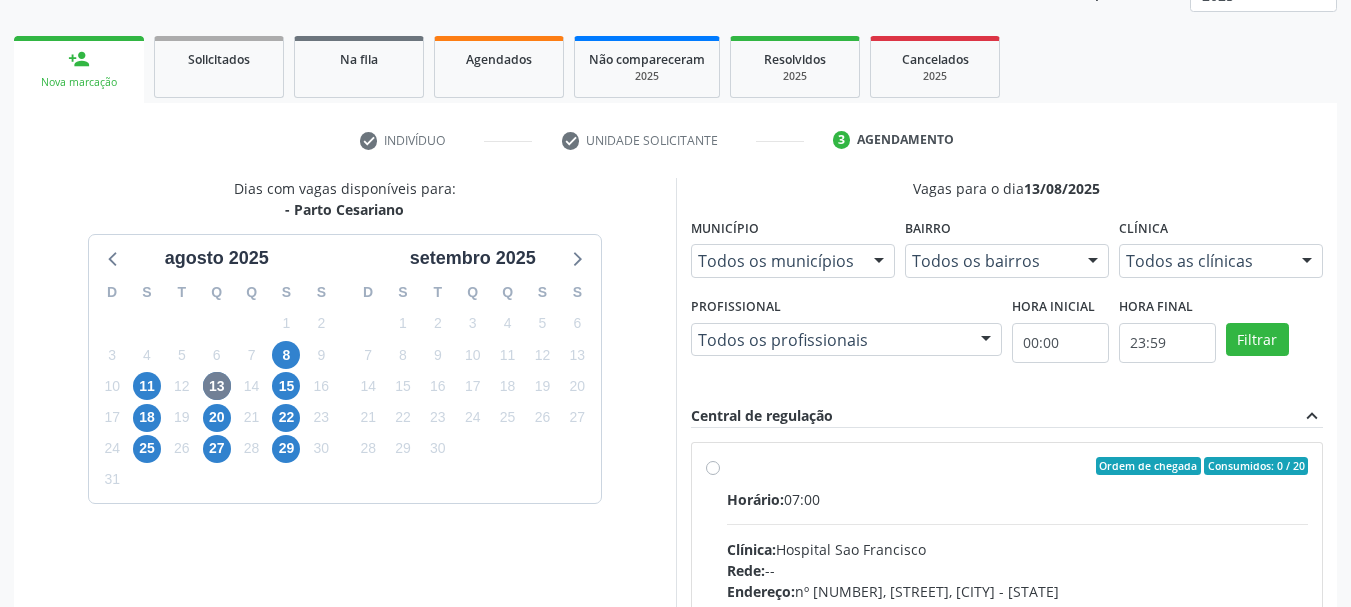 click on "Ordem de chegada
Consumidos: 0 / 20
Horário:   07:00
Clínica:  Hospital Sao Francisco
Rede:
--
Endereço:   nº 384, Varzea, Serra Talhada - PE
Telefone:   (81) 38312142
Profissional:
Francisco Anselmo Magalhaes
Informações adicionais sobre o atendimento
Idade de atendimento:
de 0 a 120 anos
Gênero(s) atendido(s):
Masculino e Feminino
Informações adicionais:
--" at bounding box center [1018, 610] 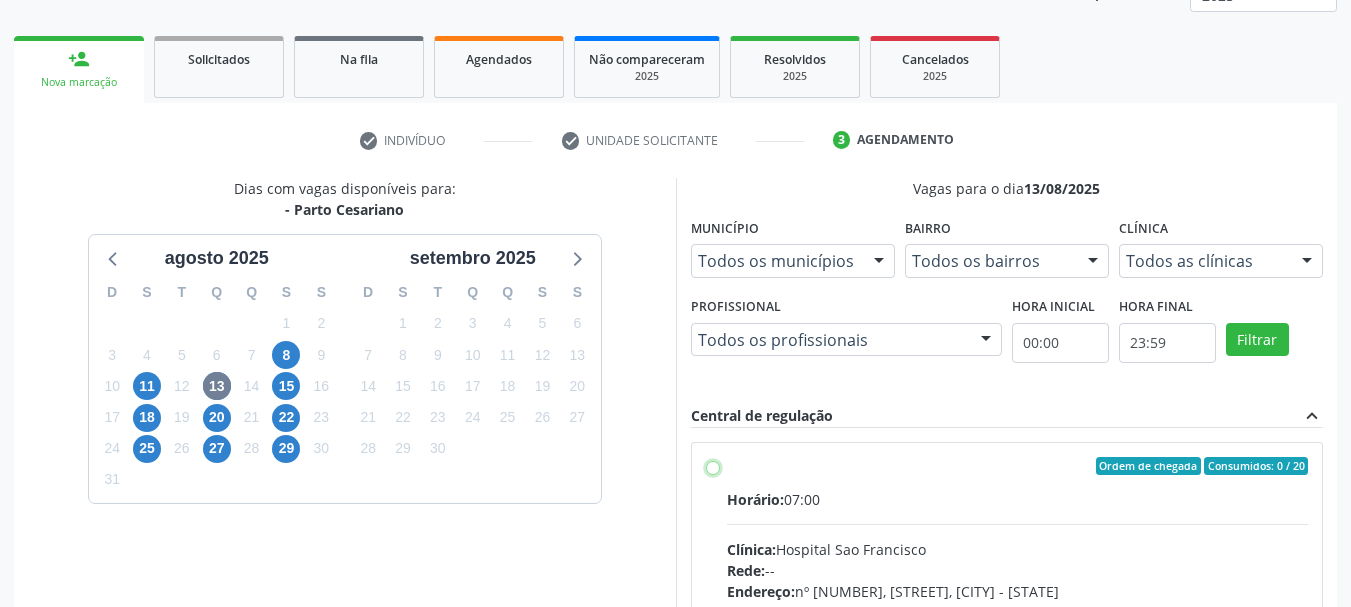 radio on "true" 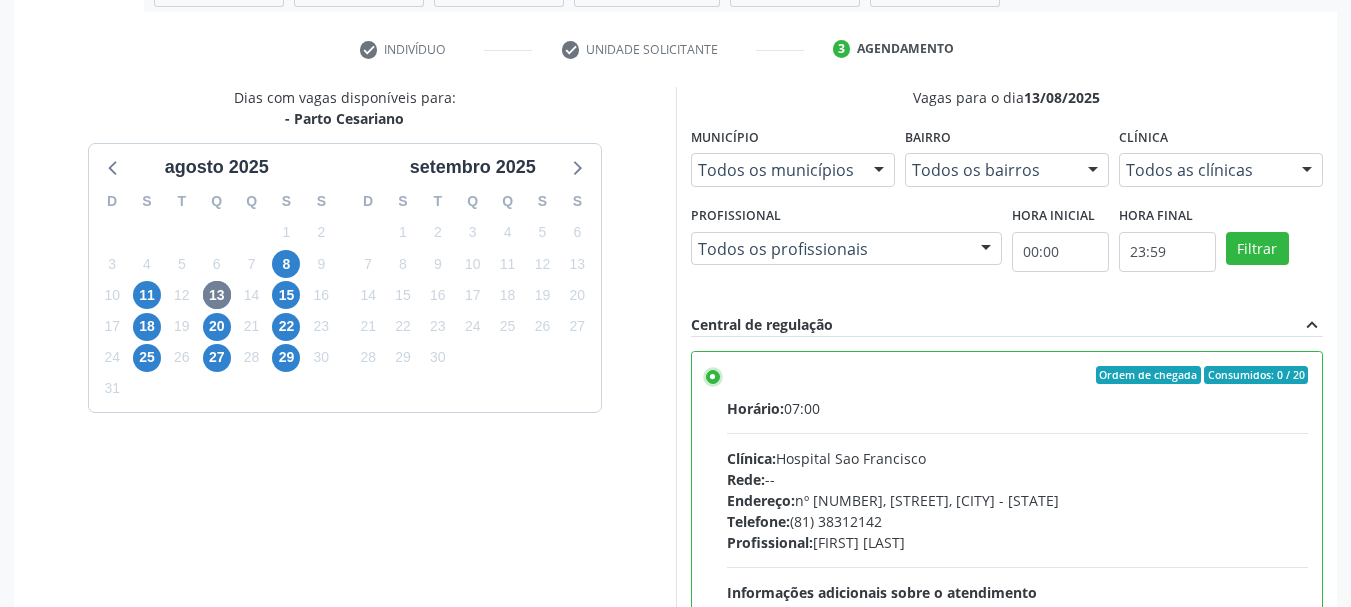 scroll, scrollTop: 588, scrollLeft: 0, axis: vertical 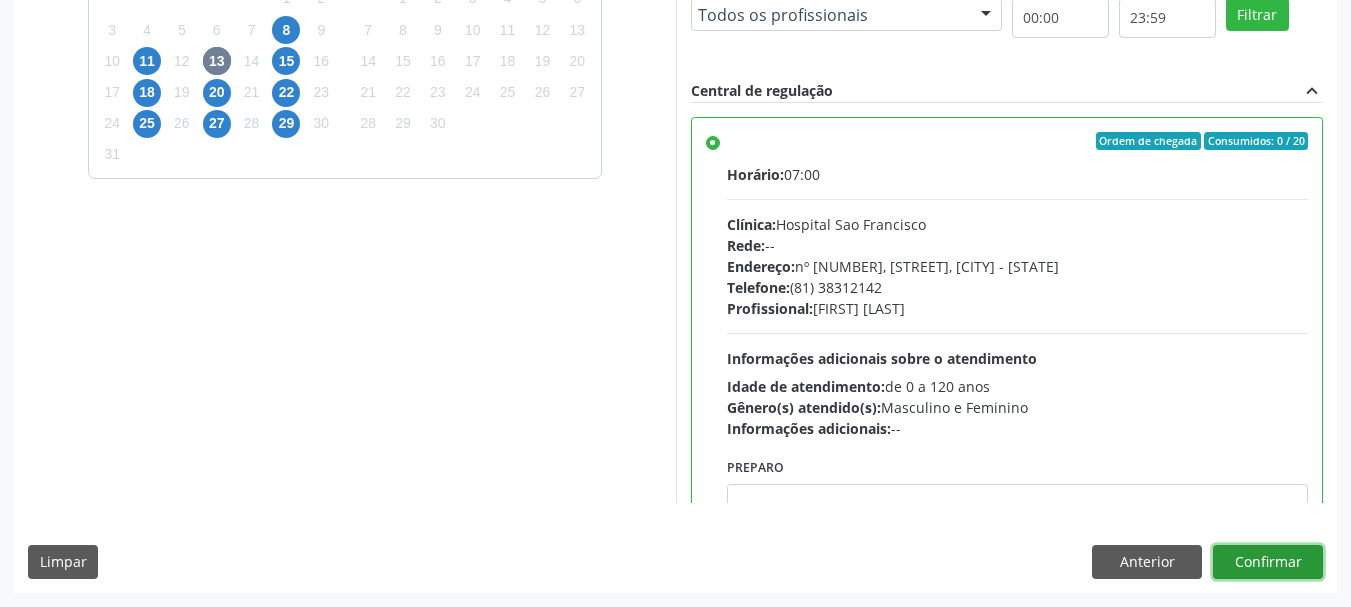 click on "Confirmar" at bounding box center [1268, 562] 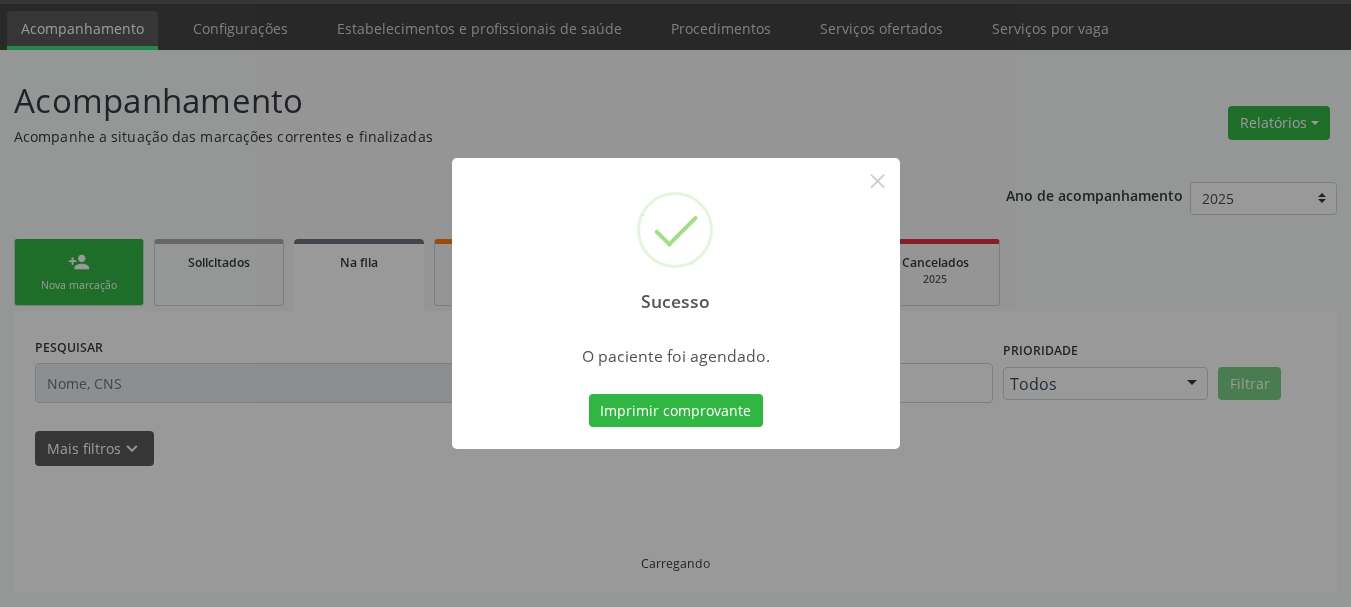 scroll, scrollTop: 60, scrollLeft: 0, axis: vertical 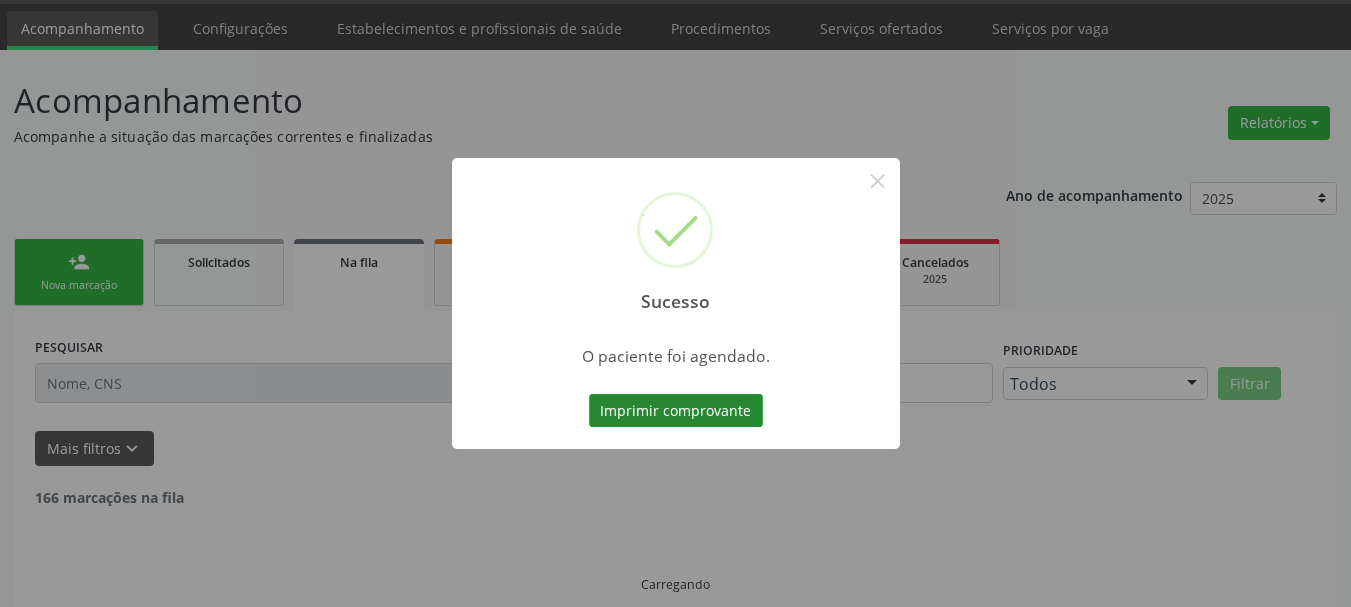 click on "Imprimir comprovante" at bounding box center (676, 411) 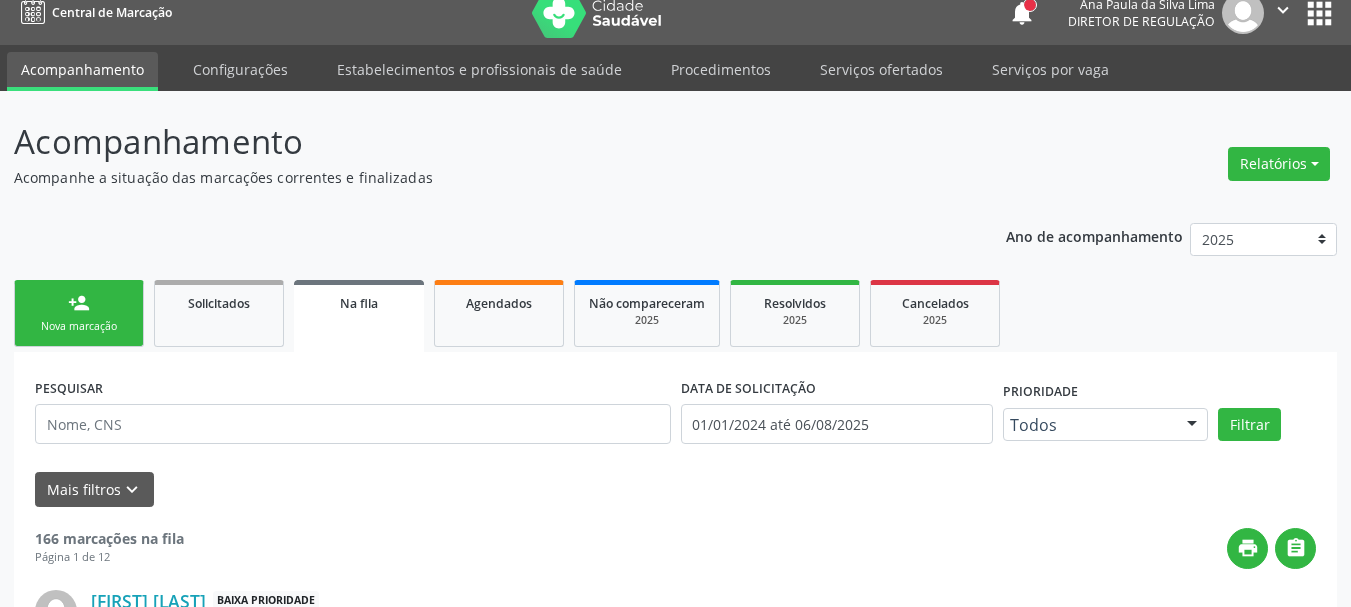 scroll, scrollTop: 0, scrollLeft: 0, axis: both 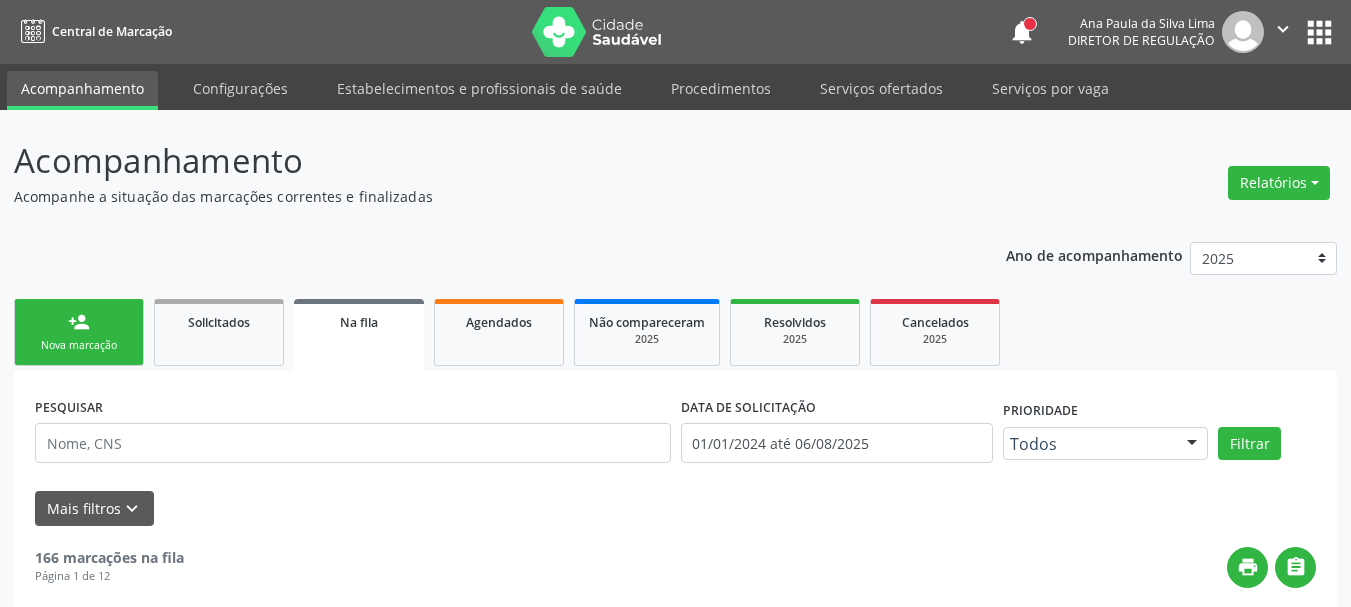 click on "apps" at bounding box center [1319, 32] 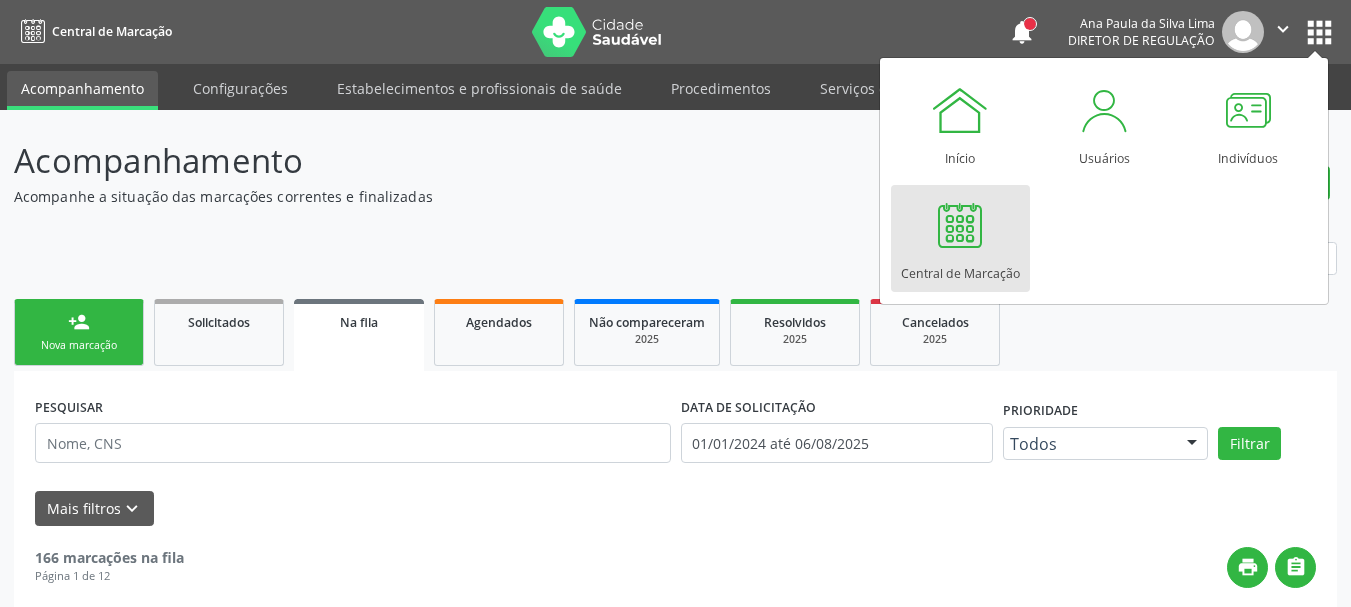 click at bounding box center [960, 225] 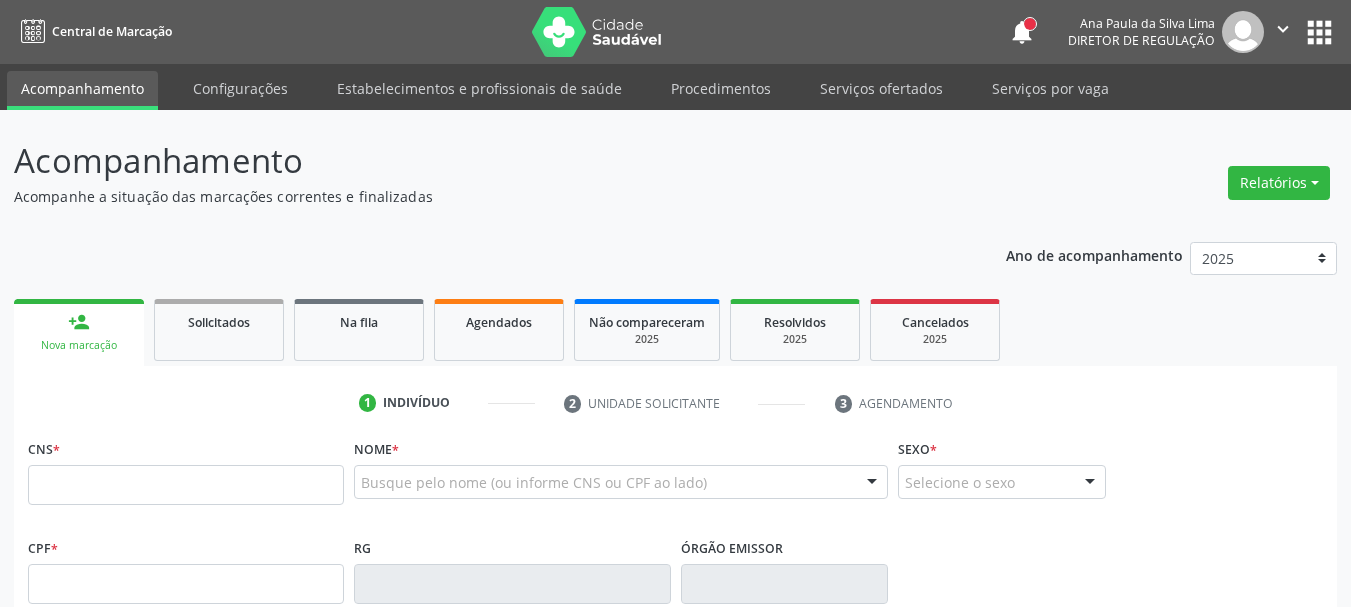 scroll, scrollTop: 0, scrollLeft: 0, axis: both 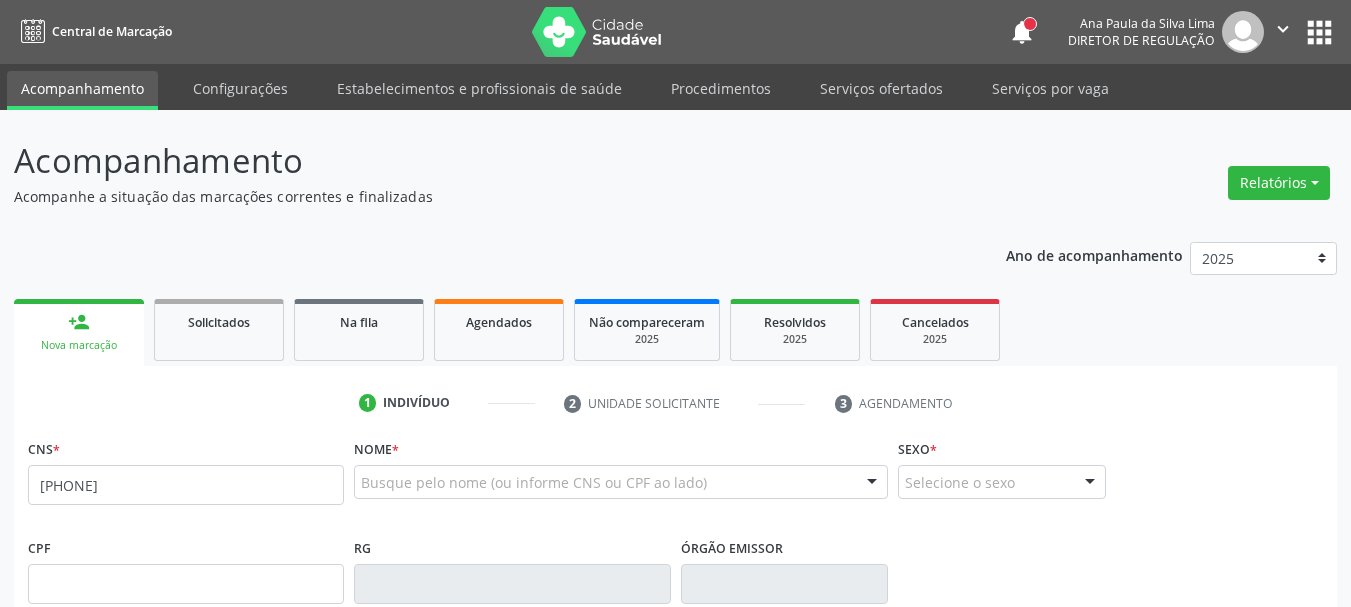 type on "[PHONE]" 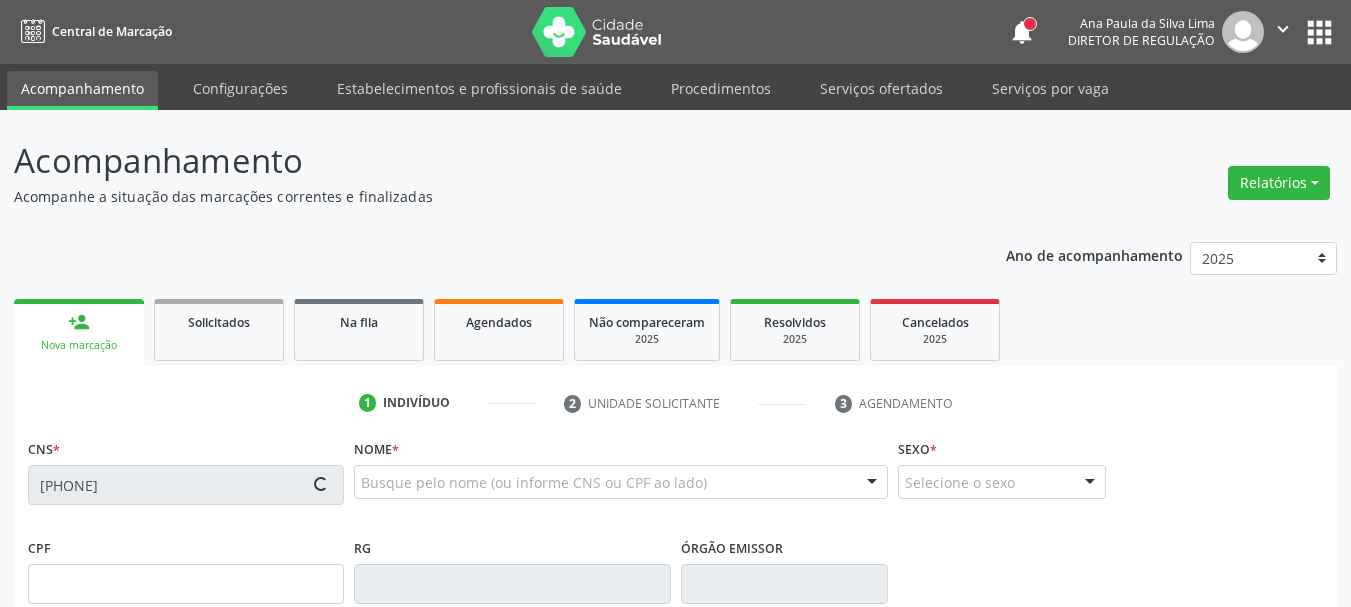 scroll, scrollTop: 200, scrollLeft: 0, axis: vertical 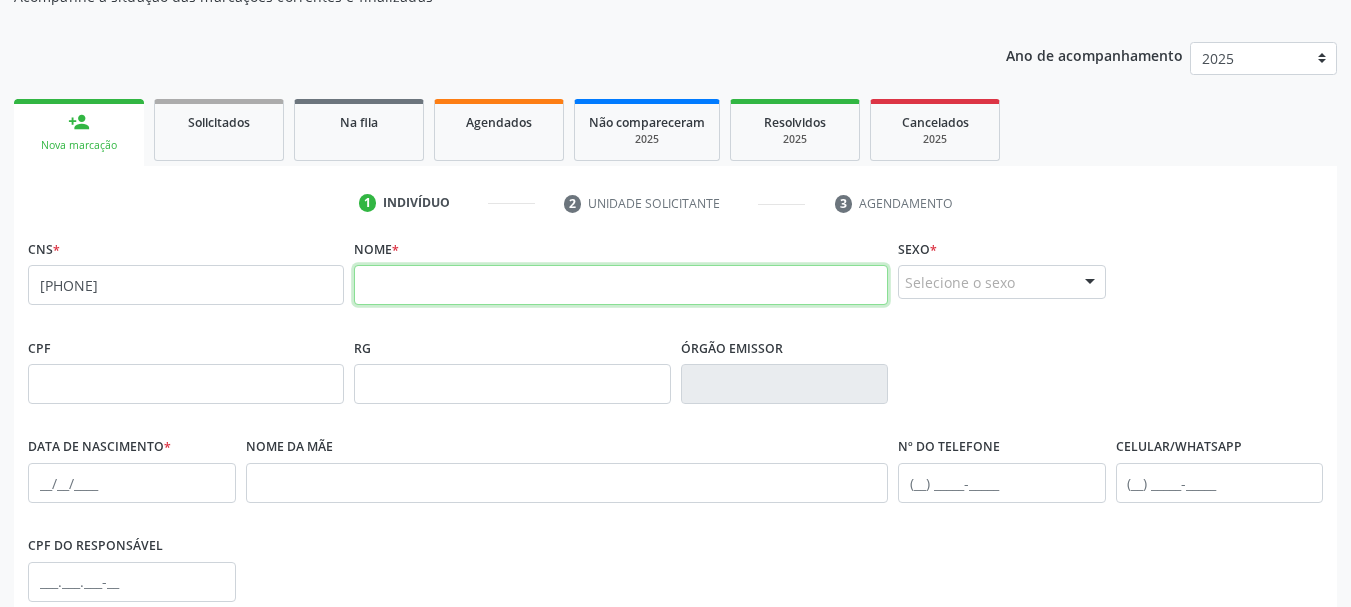 click at bounding box center (621, 285) 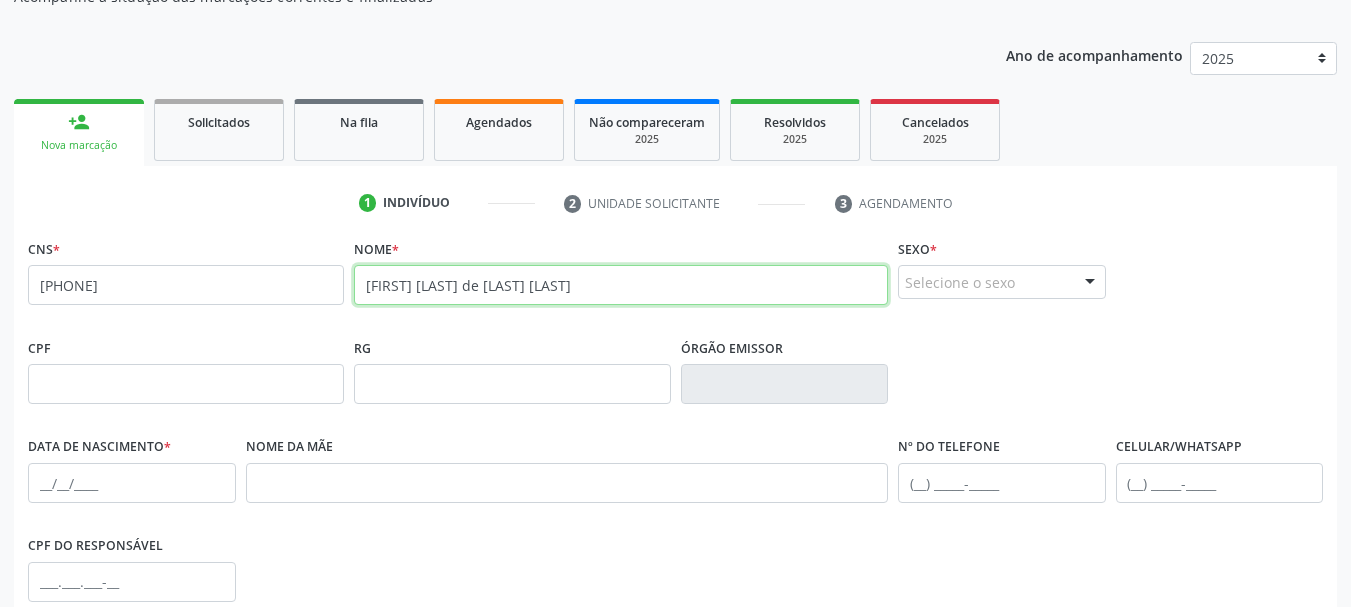 type on "[FIRST] [LAST] de [LAST] [LAST]" 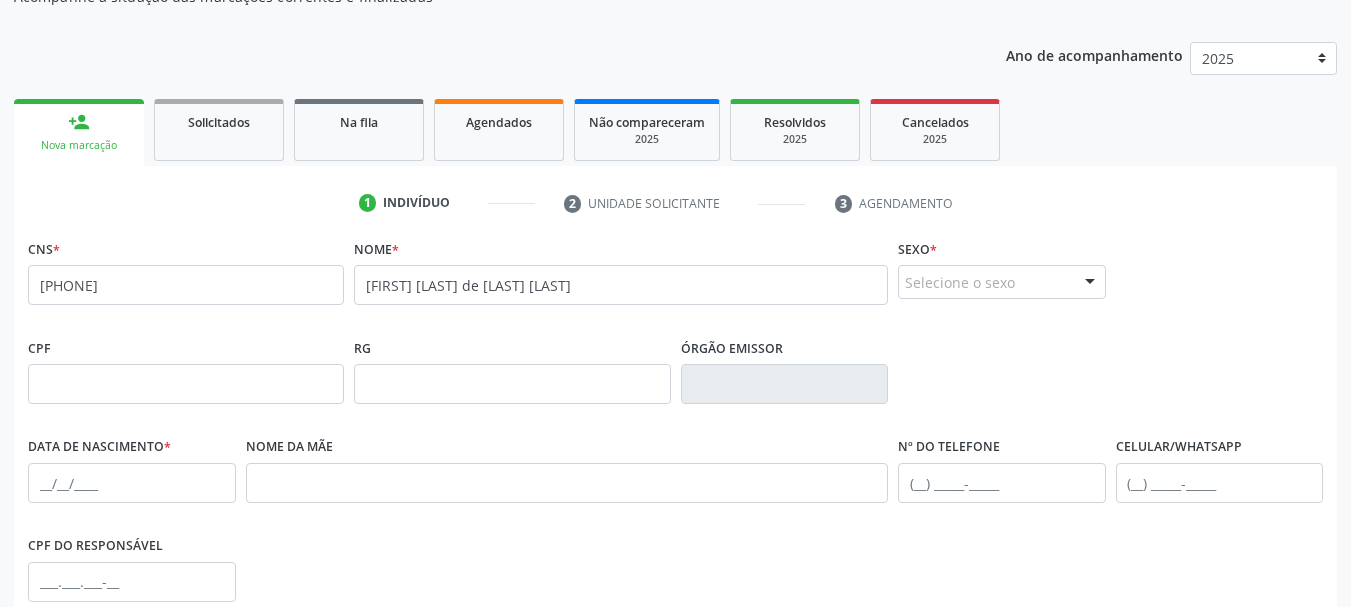 click on "Selecione o sexo" at bounding box center [1002, 282] 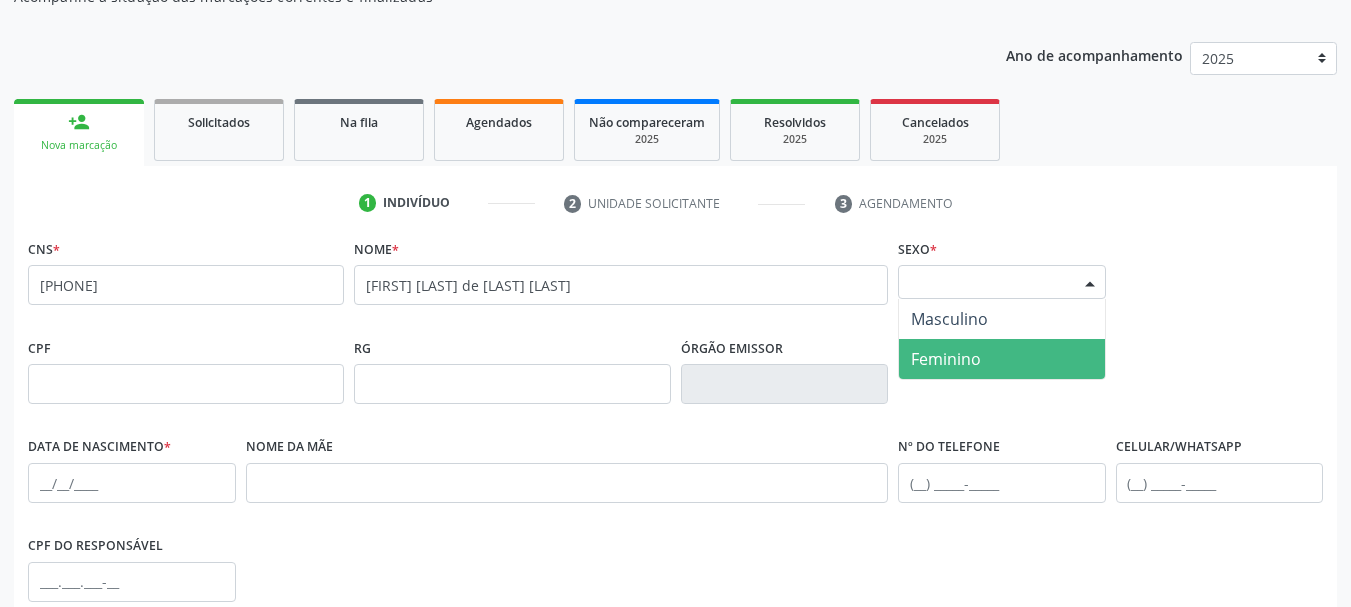drag, startPoint x: 936, startPoint y: 352, endPoint x: 678, endPoint y: 384, distance: 259.97693 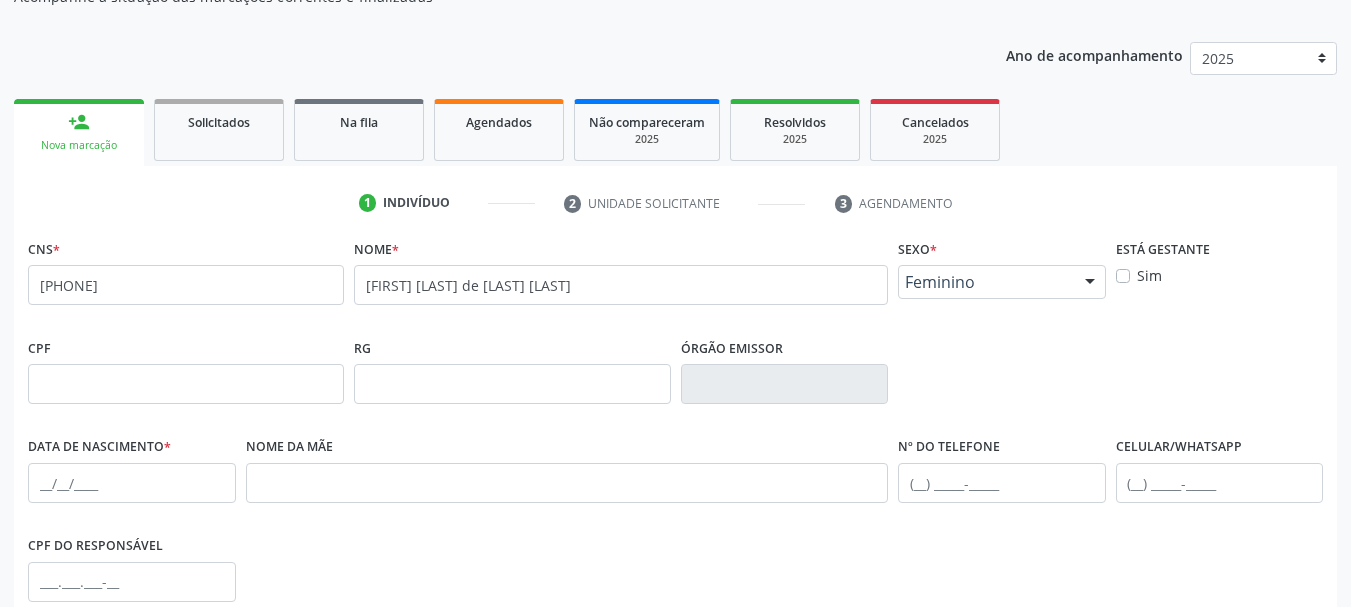scroll, scrollTop: 300, scrollLeft: 0, axis: vertical 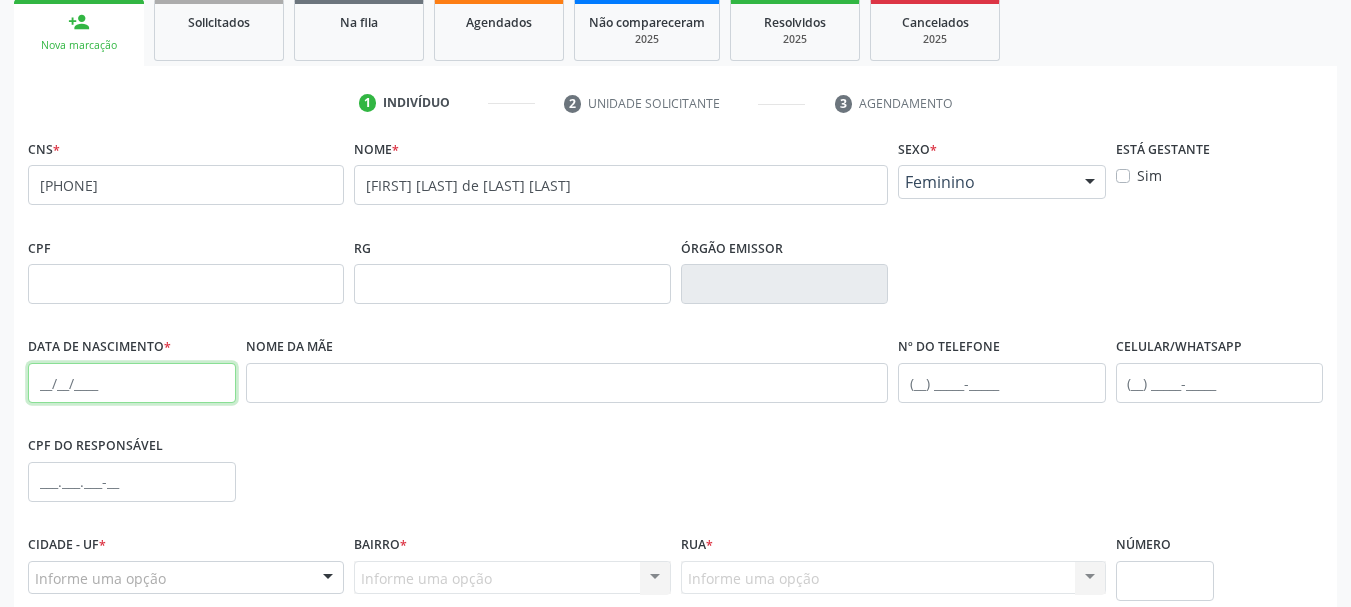 click at bounding box center (132, 383) 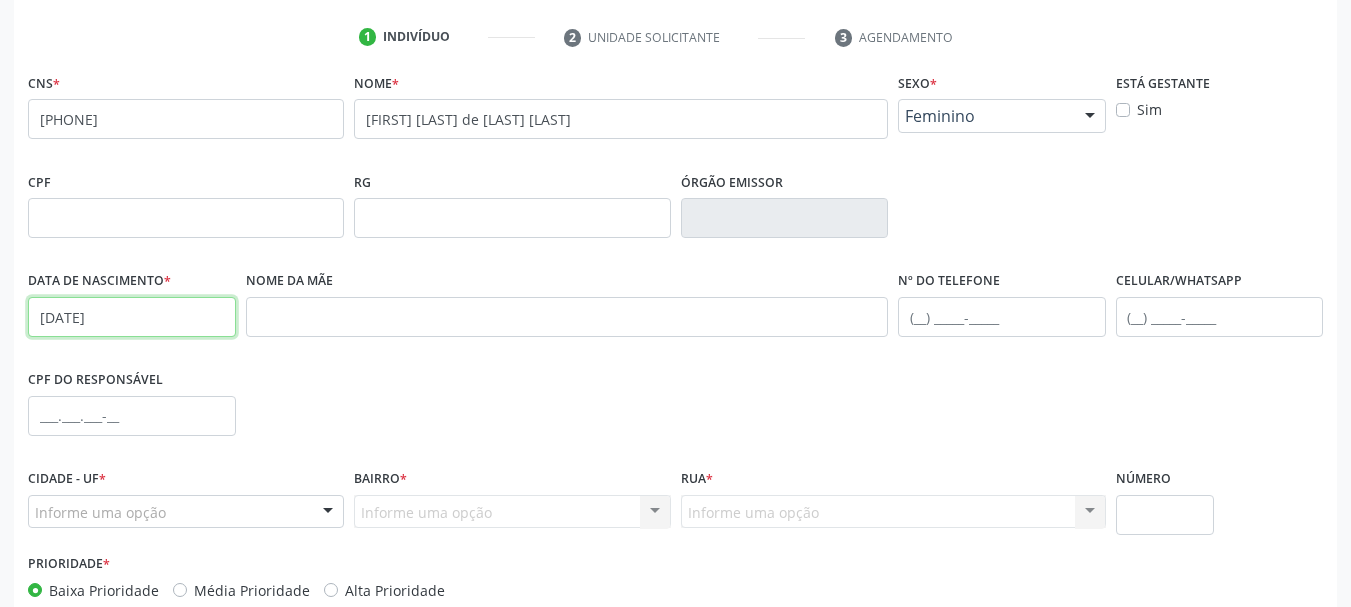 scroll, scrollTop: 400, scrollLeft: 0, axis: vertical 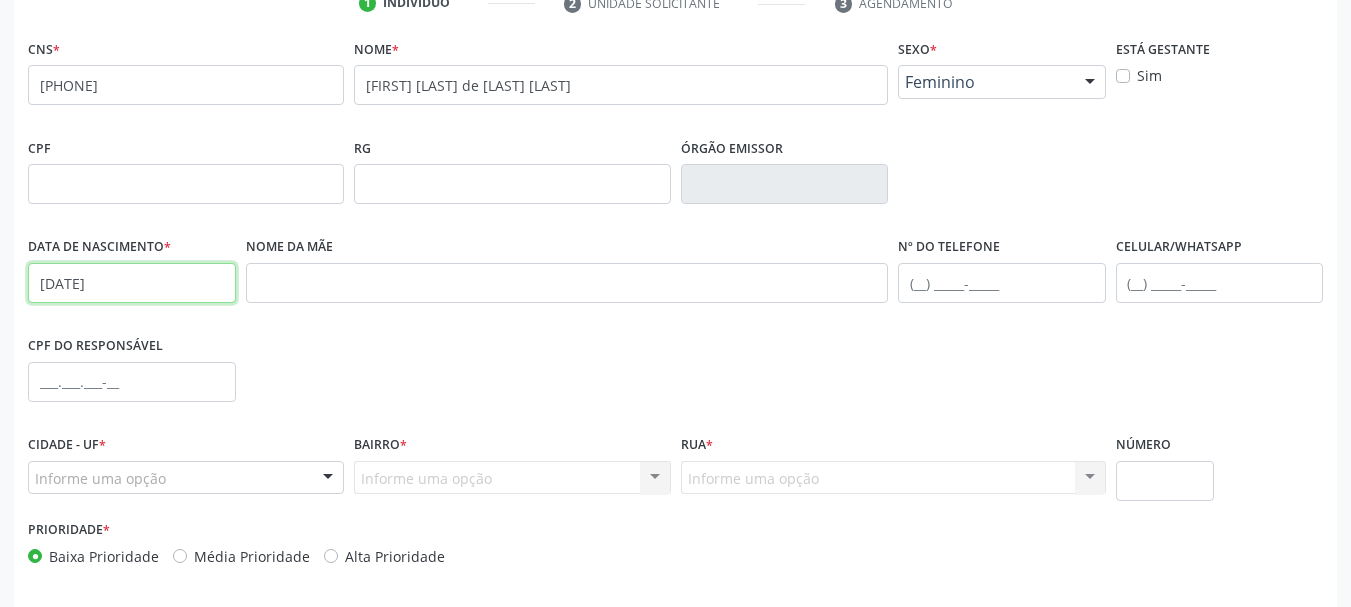 type on "[DATE]" 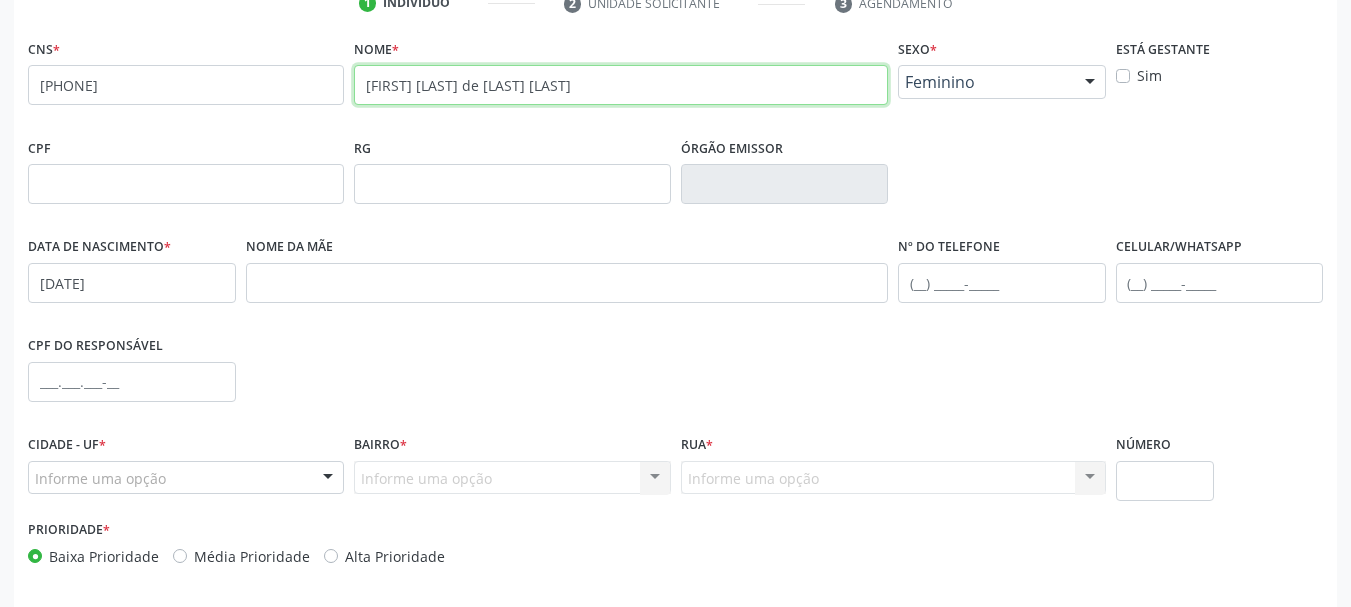 drag, startPoint x: 634, startPoint y: 92, endPoint x: 351, endPoint y: 80, distance: 283.2543 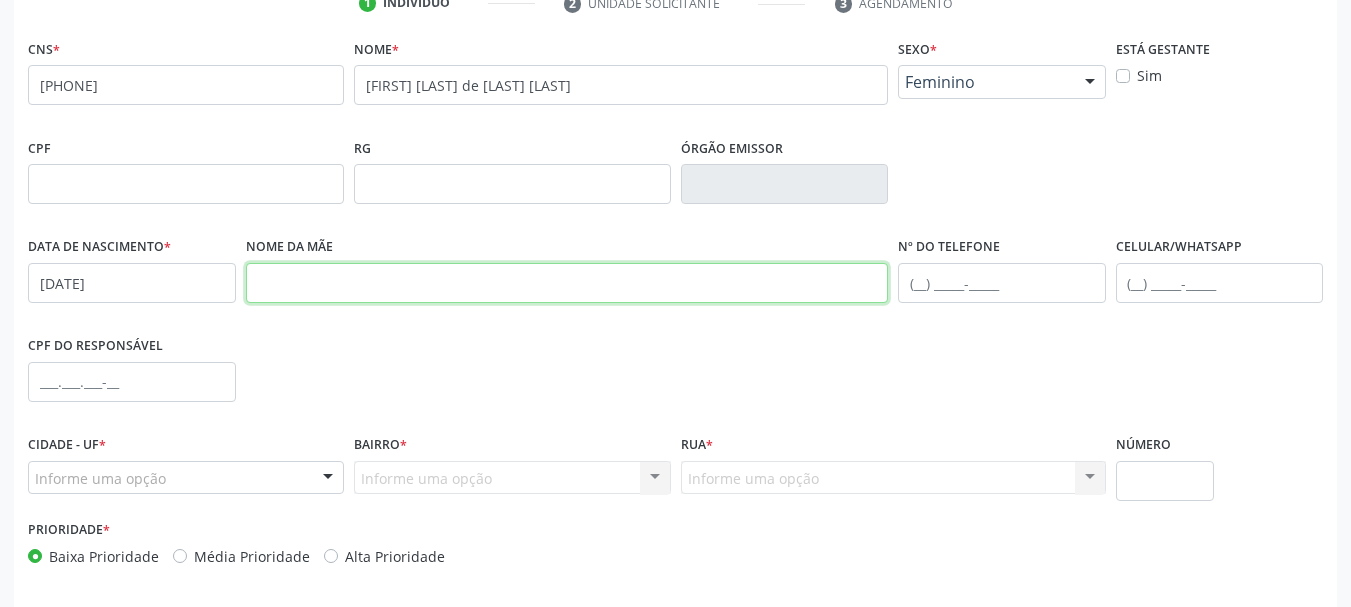 paste on "Margarida Marlice de Albuquerque Lima" 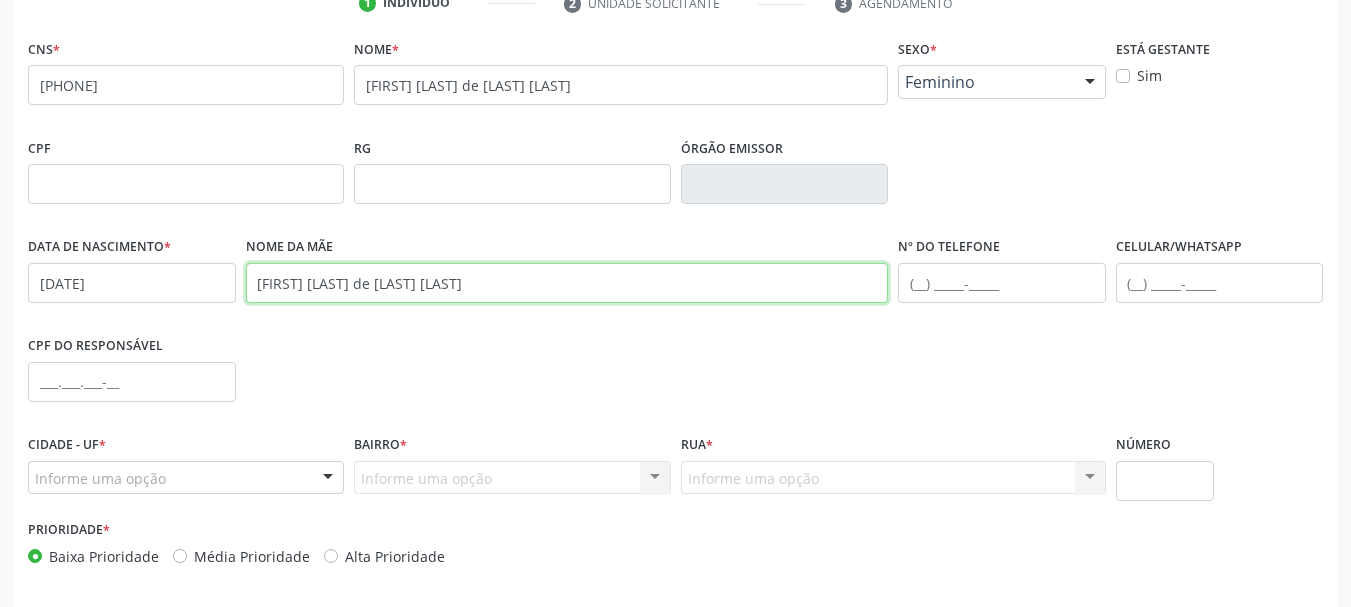type on "Margarida Marlice de Albuquerque Lima" 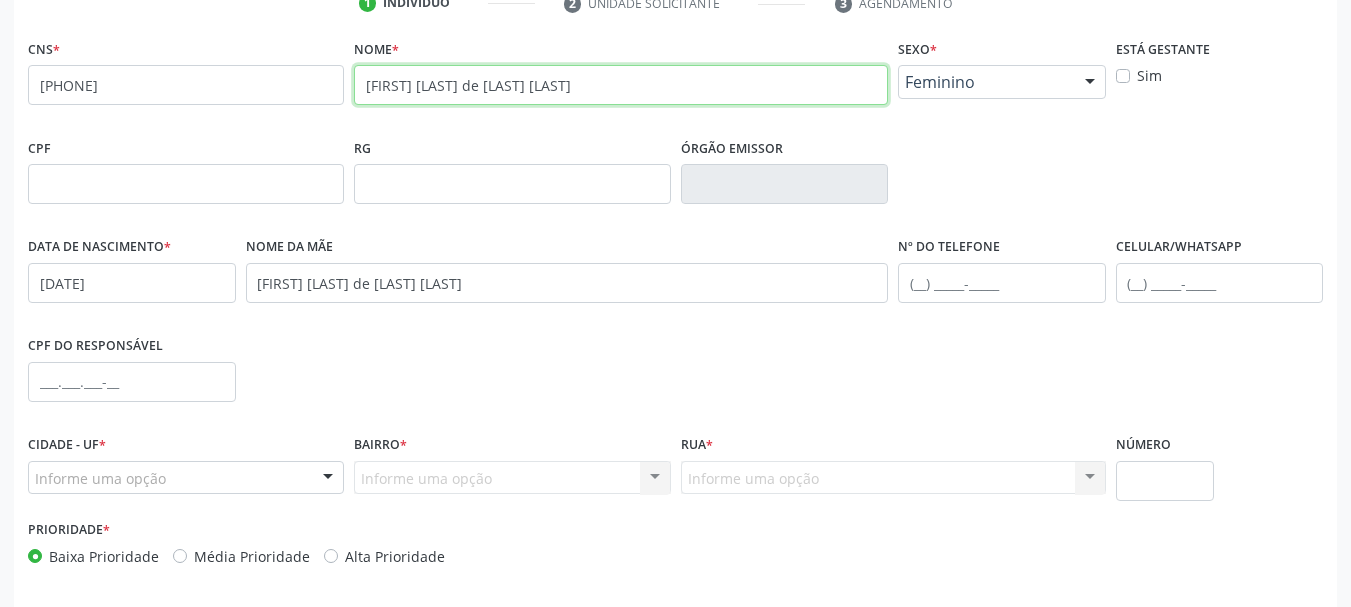 drag, startPoint x: 521, startPoint y: 70, endPoint x: 331, endPoint y: 75, distance: 190.06578 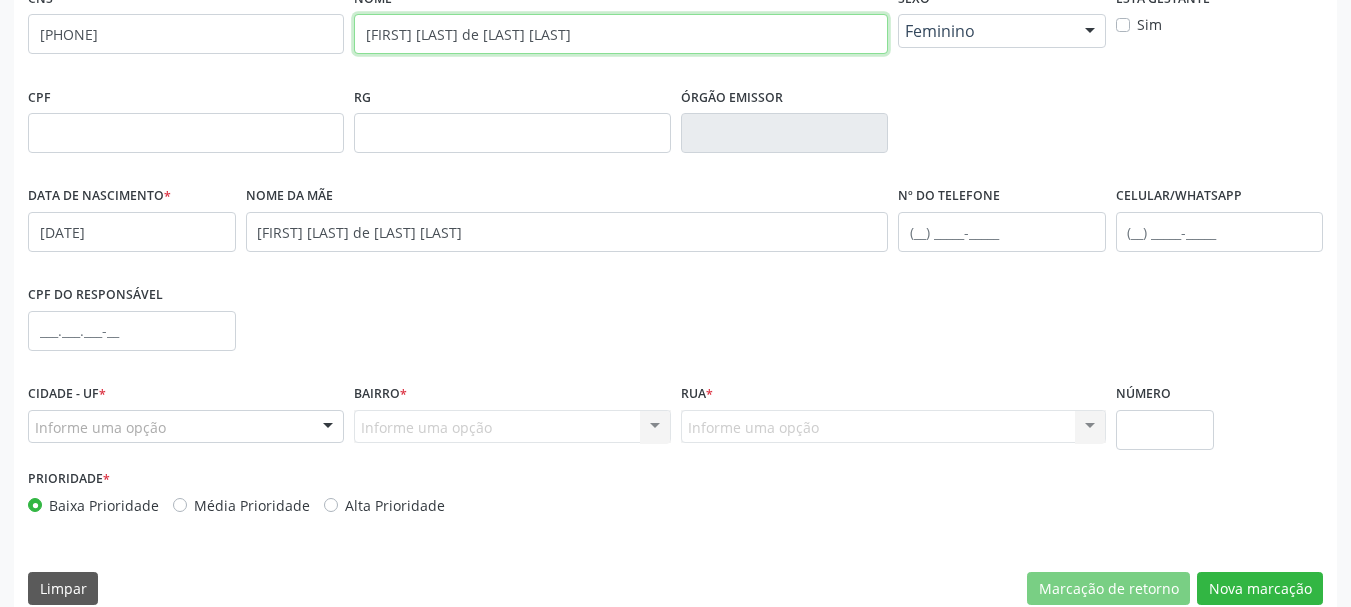 scroll, scrollTop: 477, scrollLeft: 0, axis: vertical 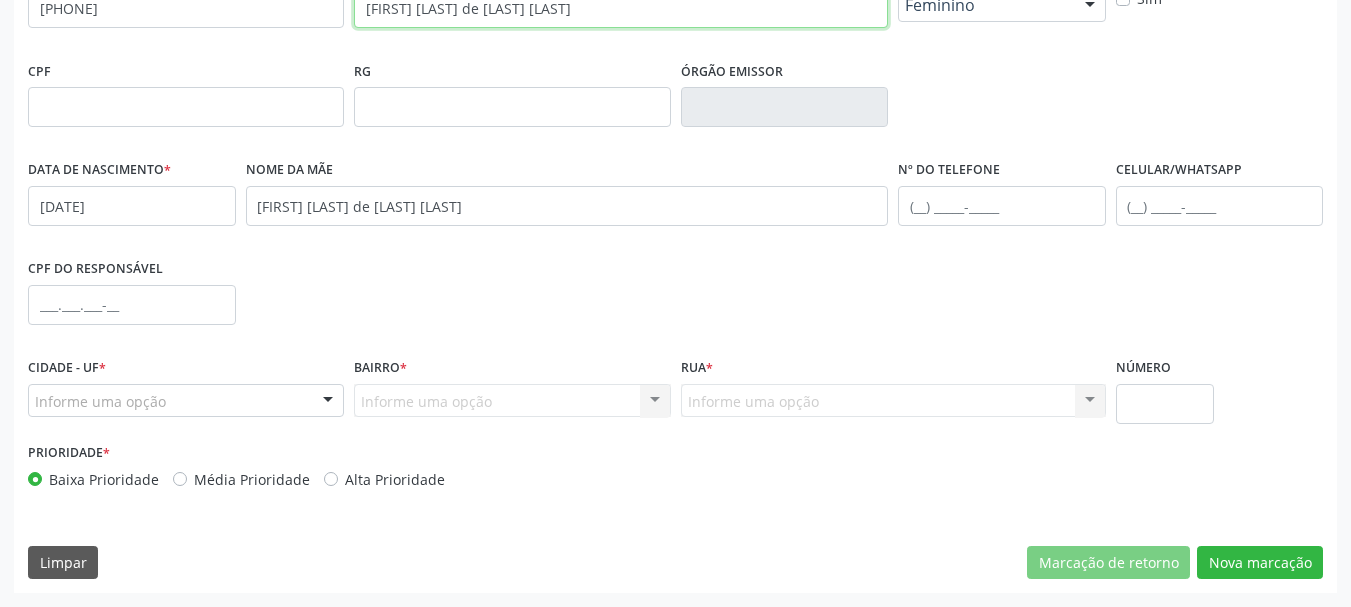 type on "marlus augusto de albuquerque melo" 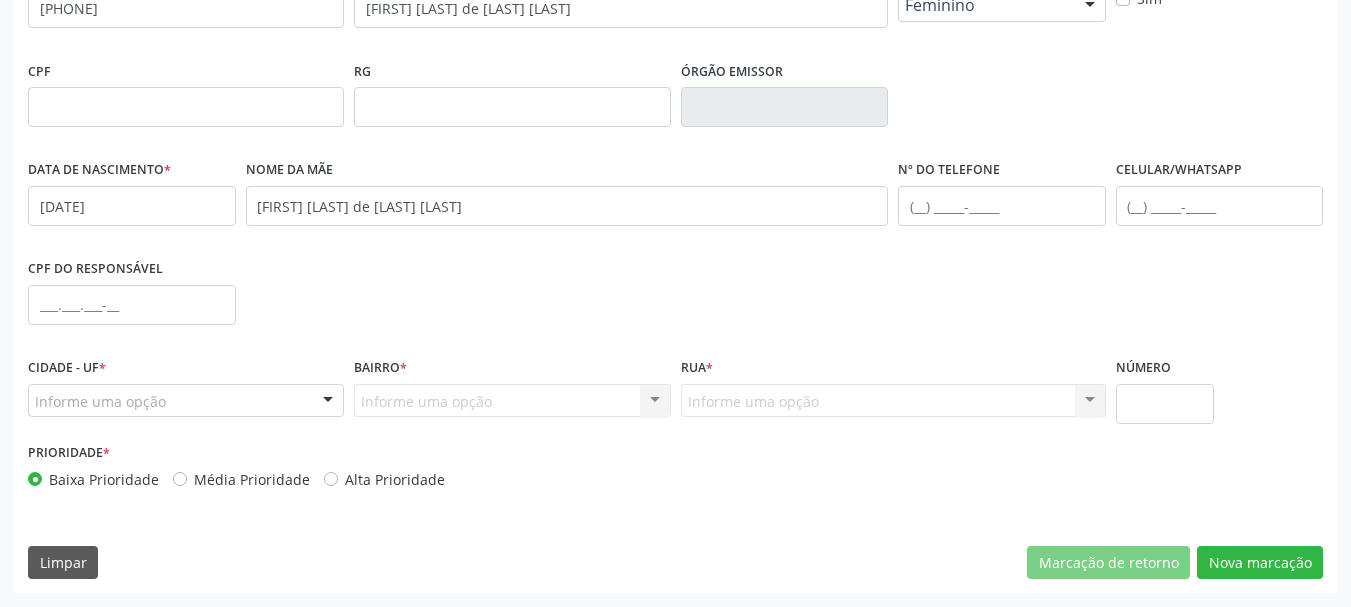 click on "Informe uma opção" at bounding box center [186, 401] 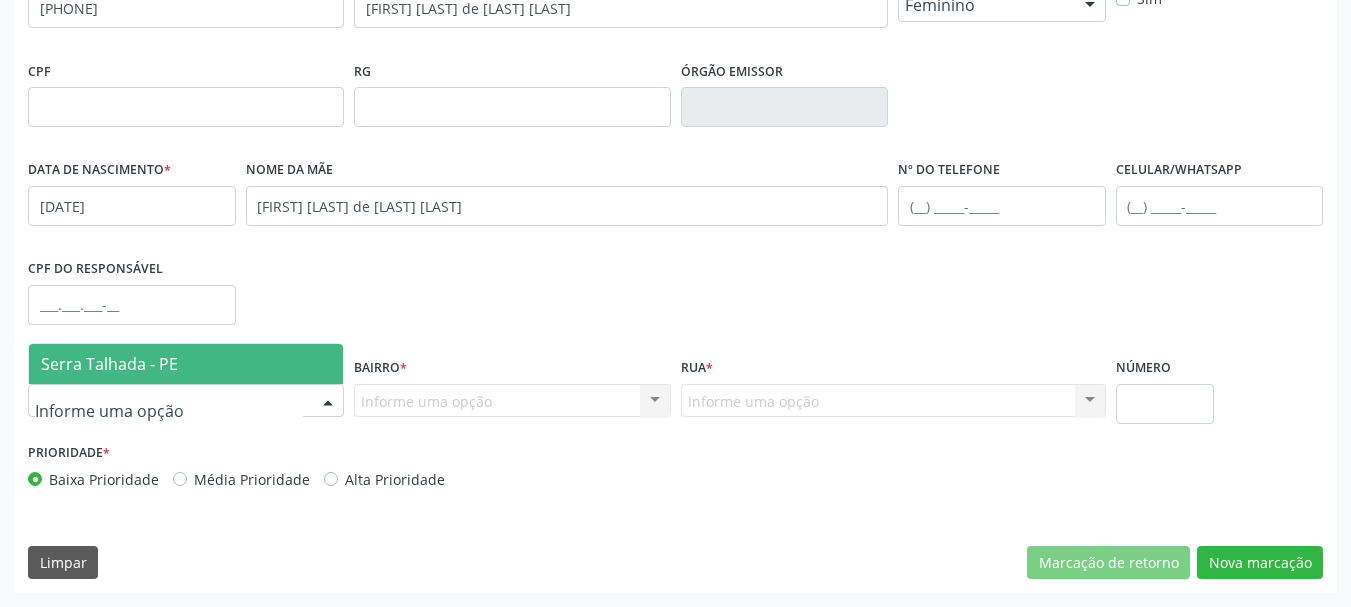 click on "Serra Talhada - PE" at bounding box center (186, 364) 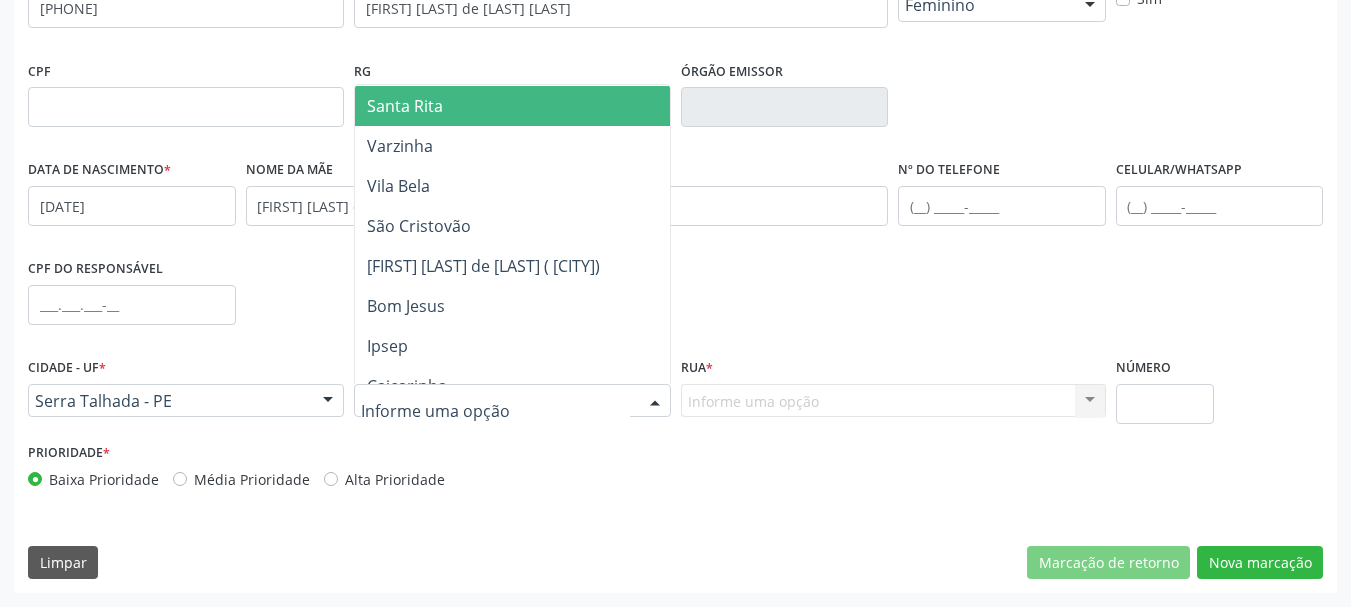 scroll, scrollTop: 400, scrollLeft: 0, axis: vertical 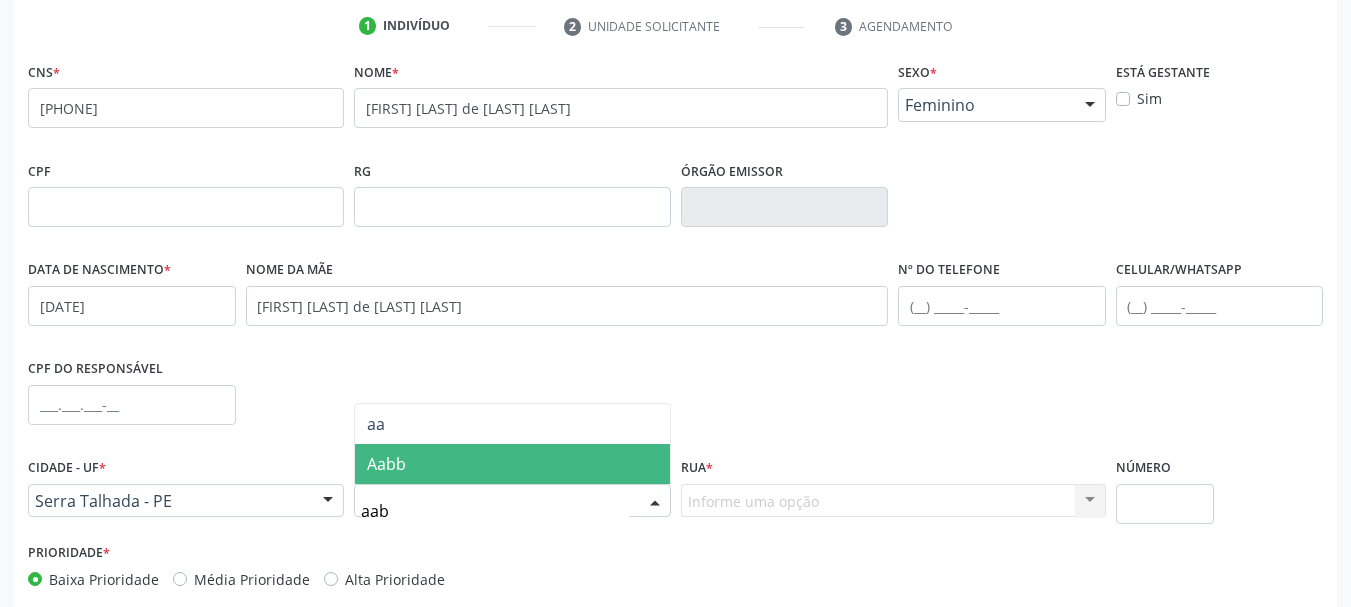 type on "aabb" 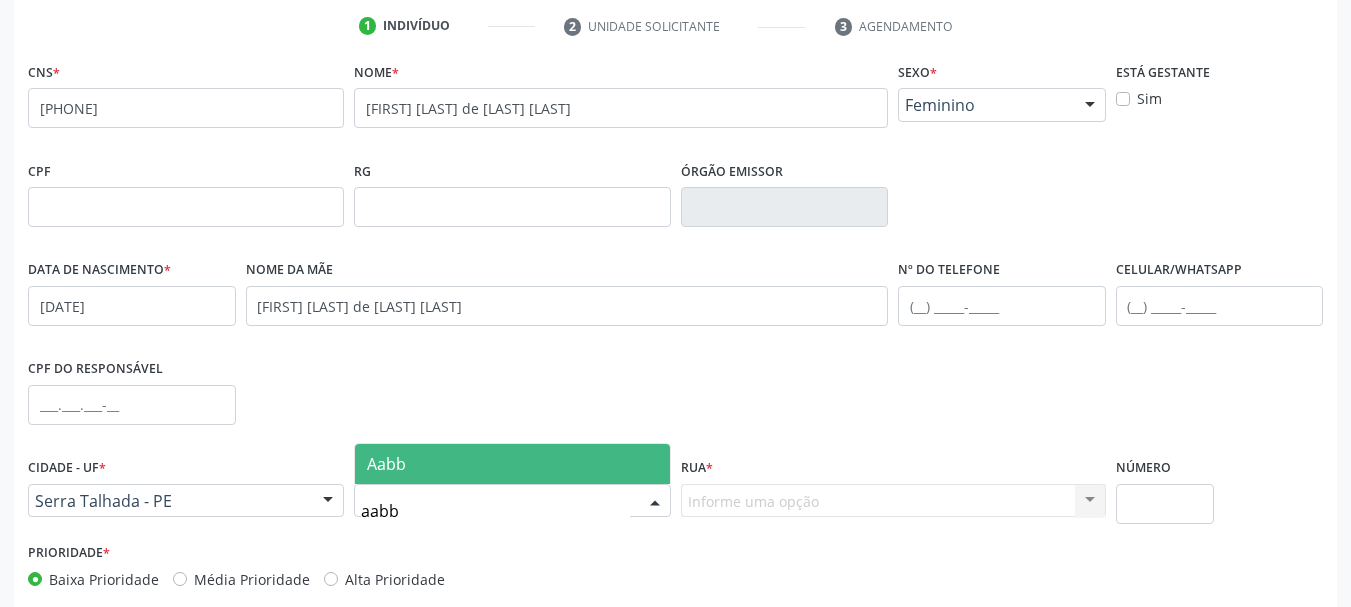 click on "Aabb" at bounding box center [512, 464] 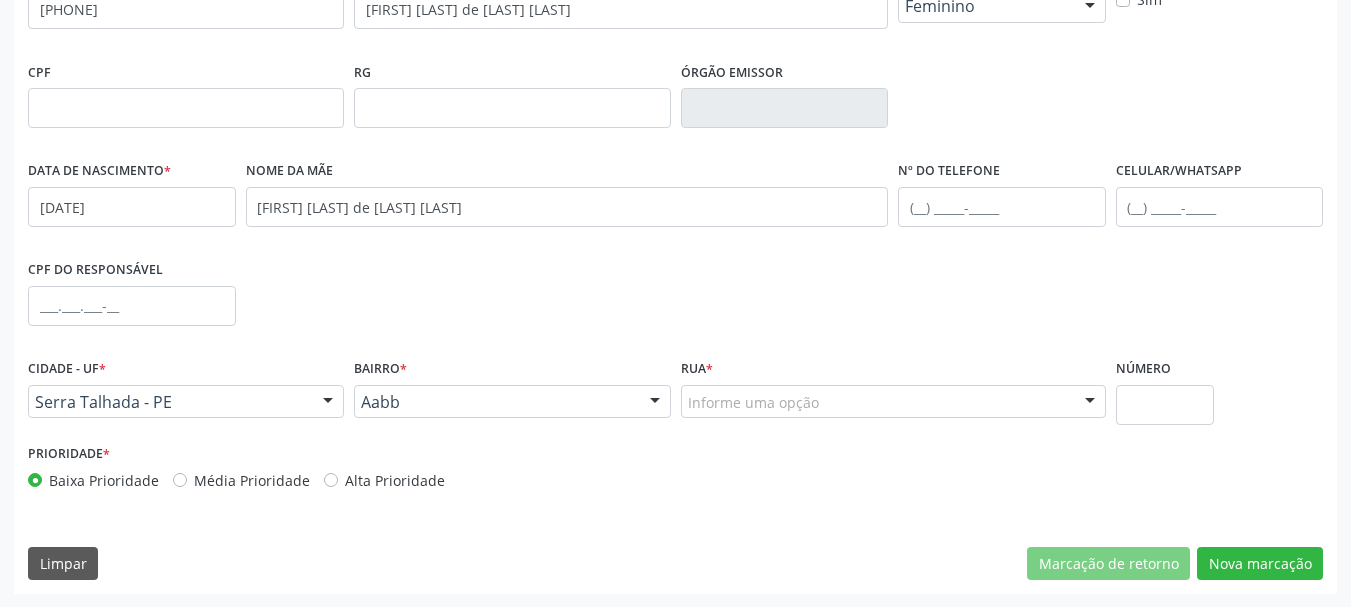 scroll, scrollTop: 477, scrollLeft: 0, axis: vertical 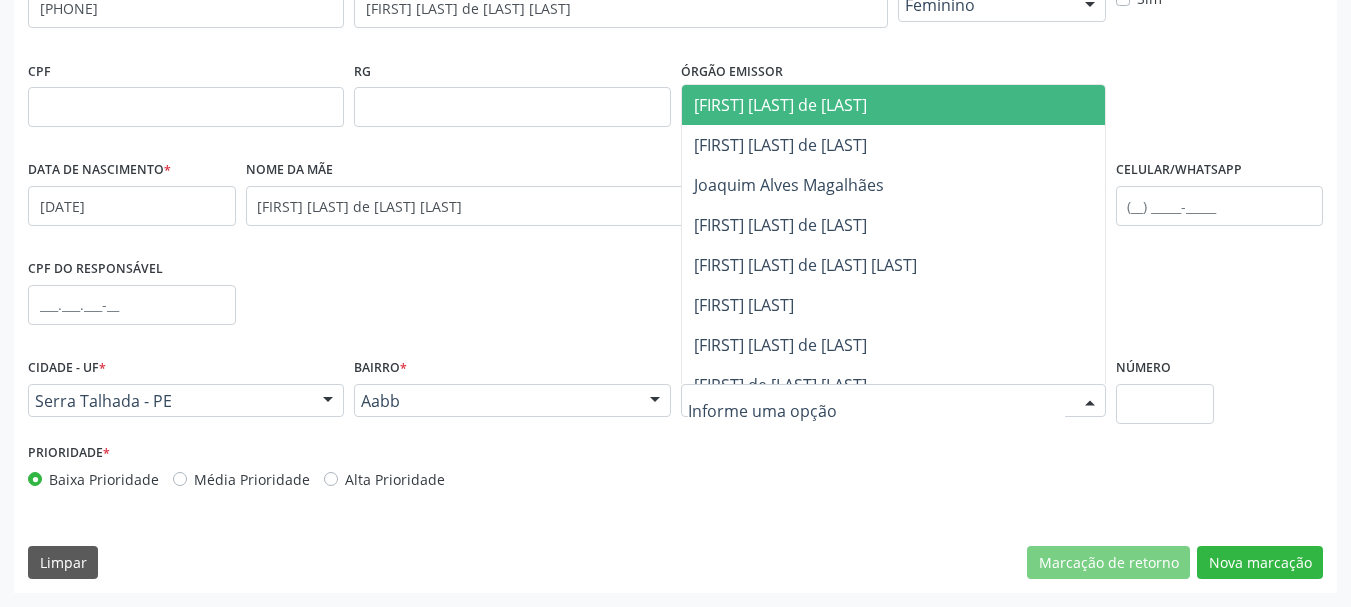 click at bounding box center [893, 401] 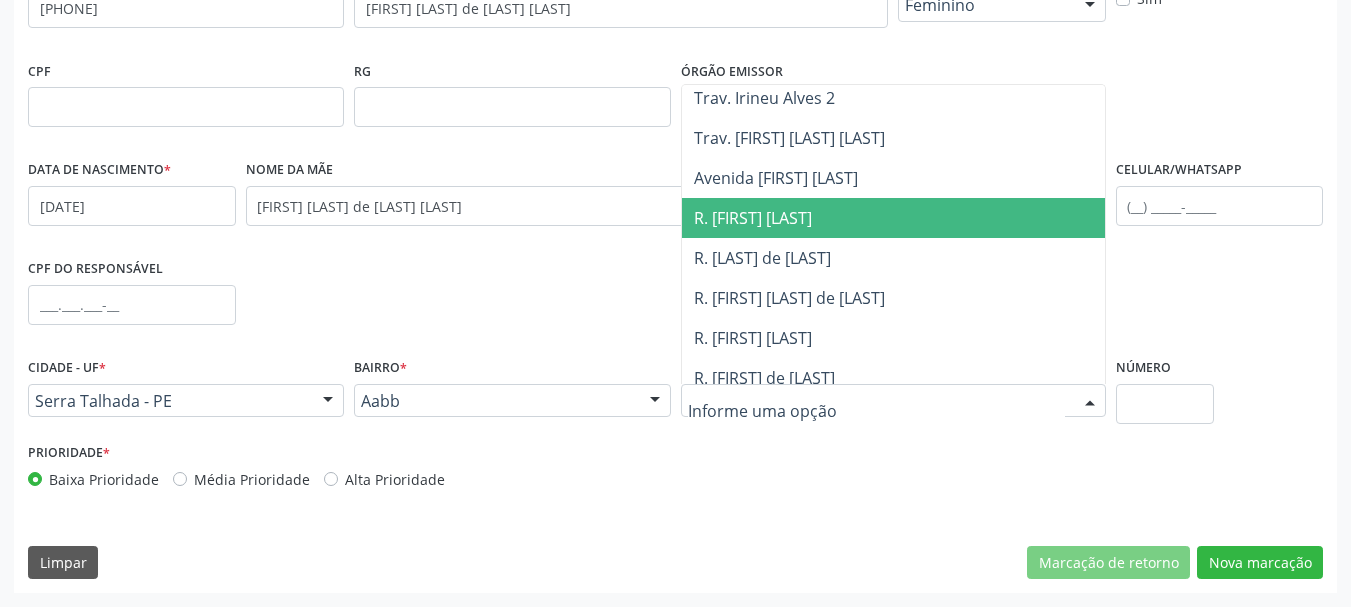scroll, scrollTop: 1100, scrollLeft: 0, axis: vertical 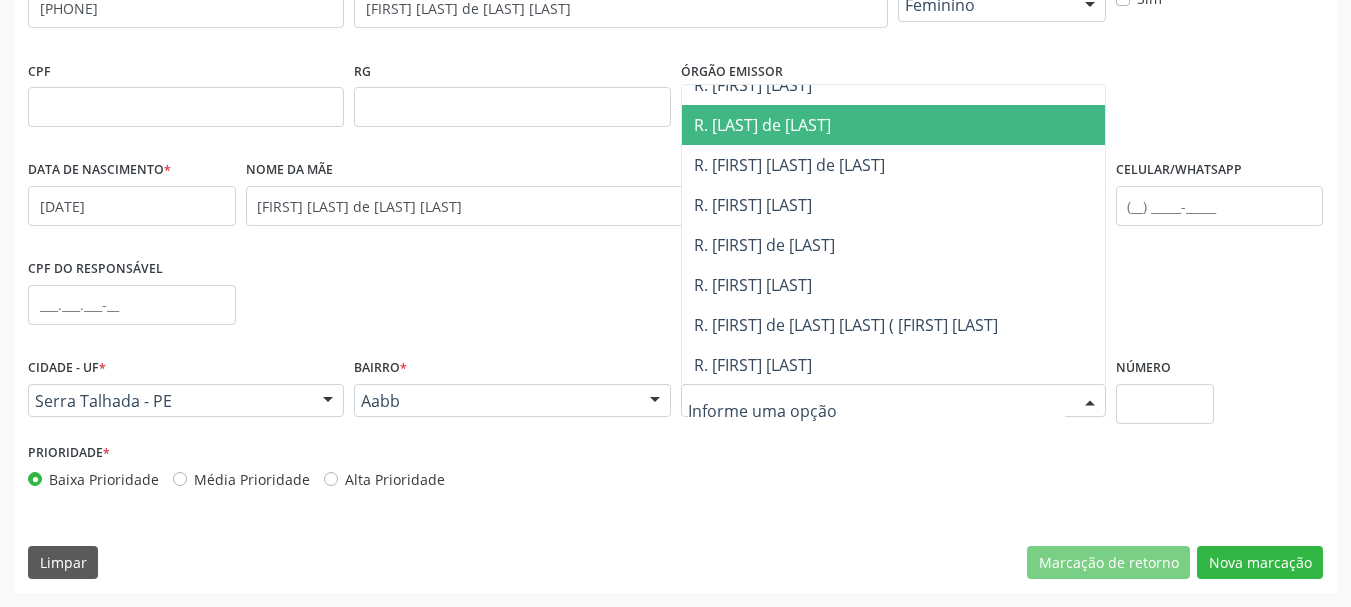 click on "R. Pautilha de Menezes" at bounding box center (762, 125) 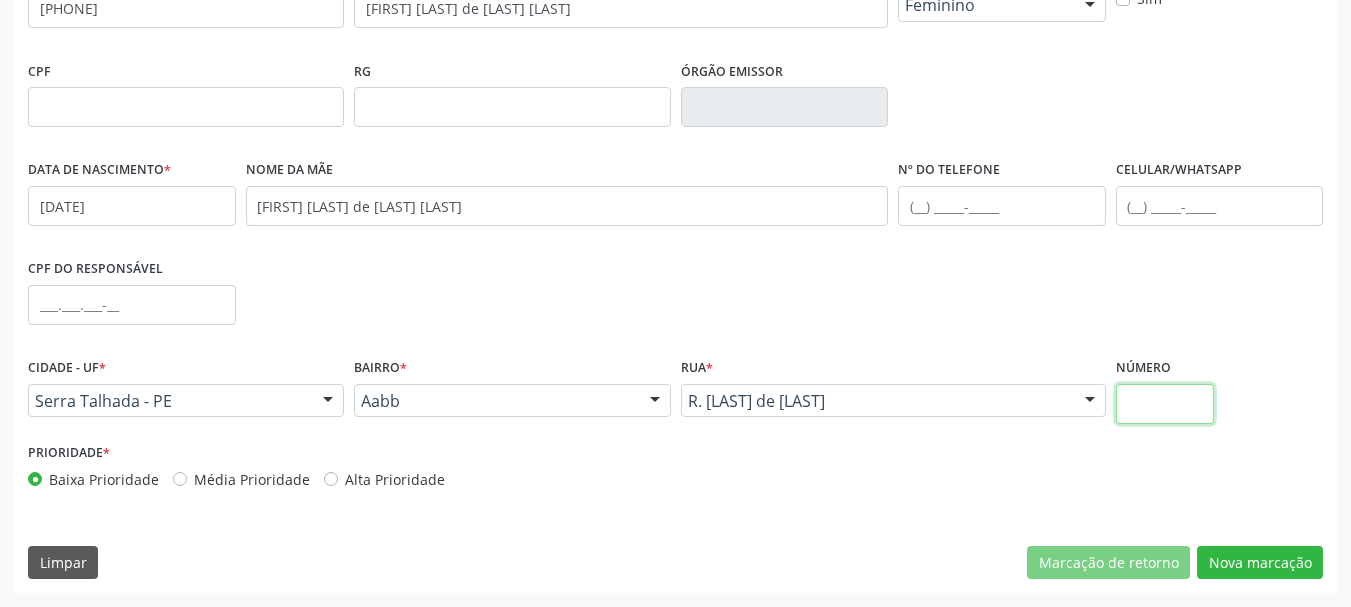 click at bounding box center (1165, 404) 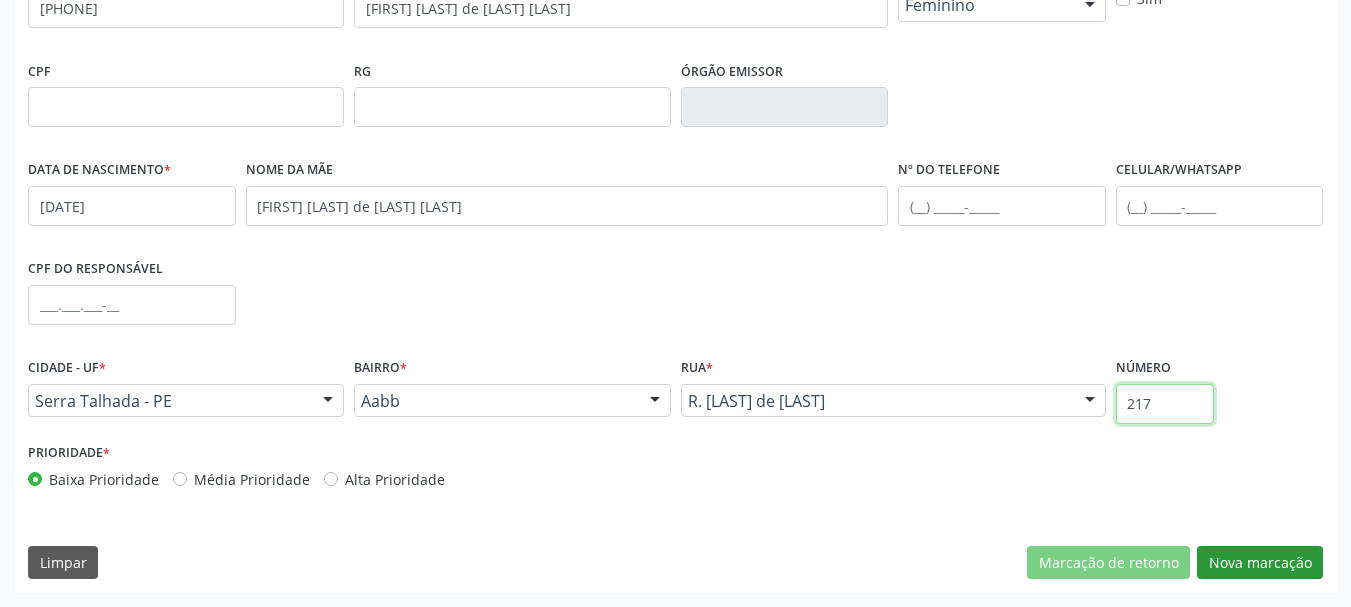 type on "217" 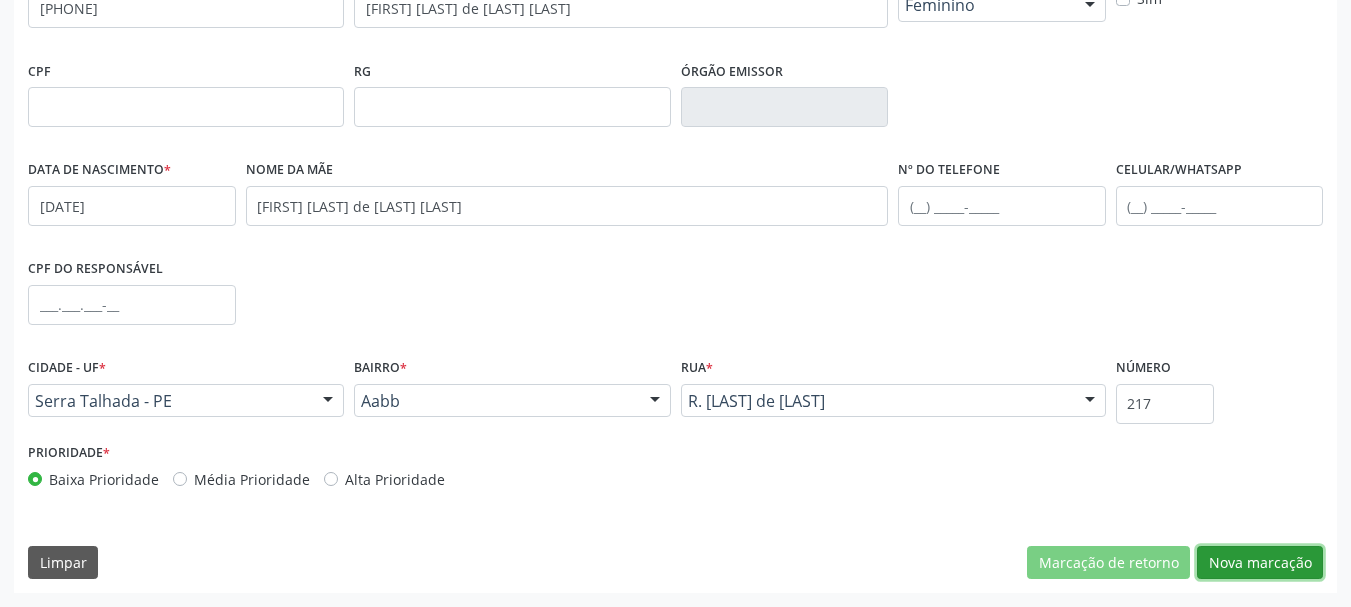 click on "Nova marcação" at bounding box center (1260, 563) 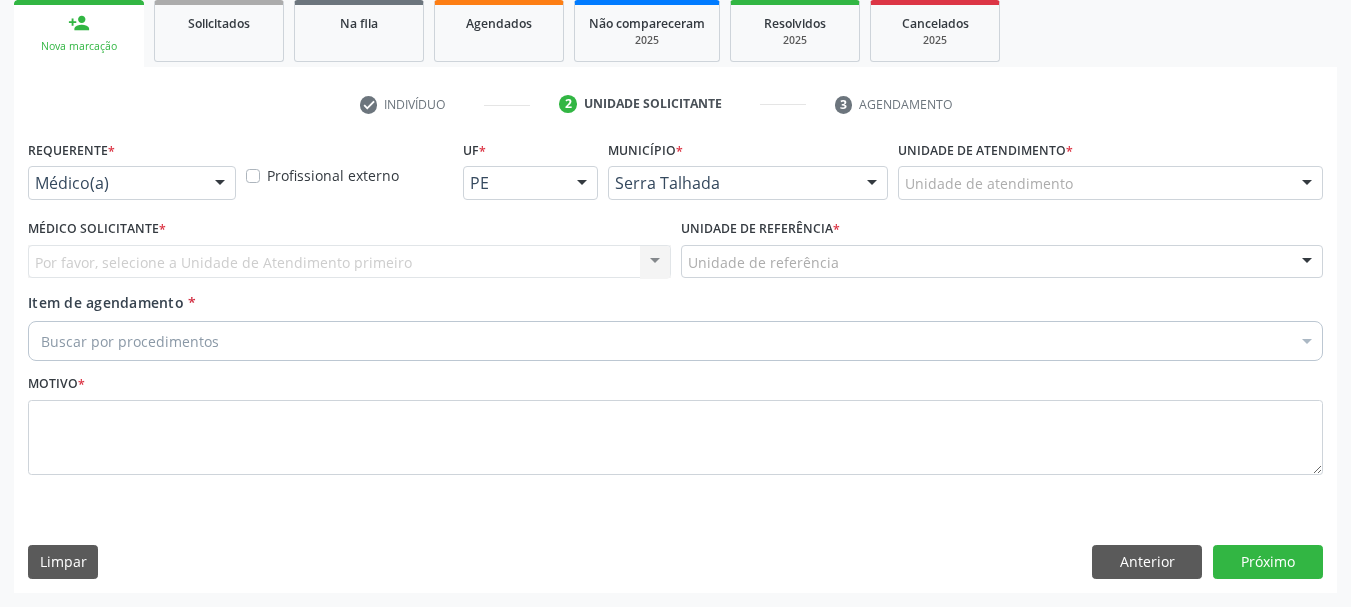 scroll, scrollTop: 299, scrollLeft: 0, axis: vertical 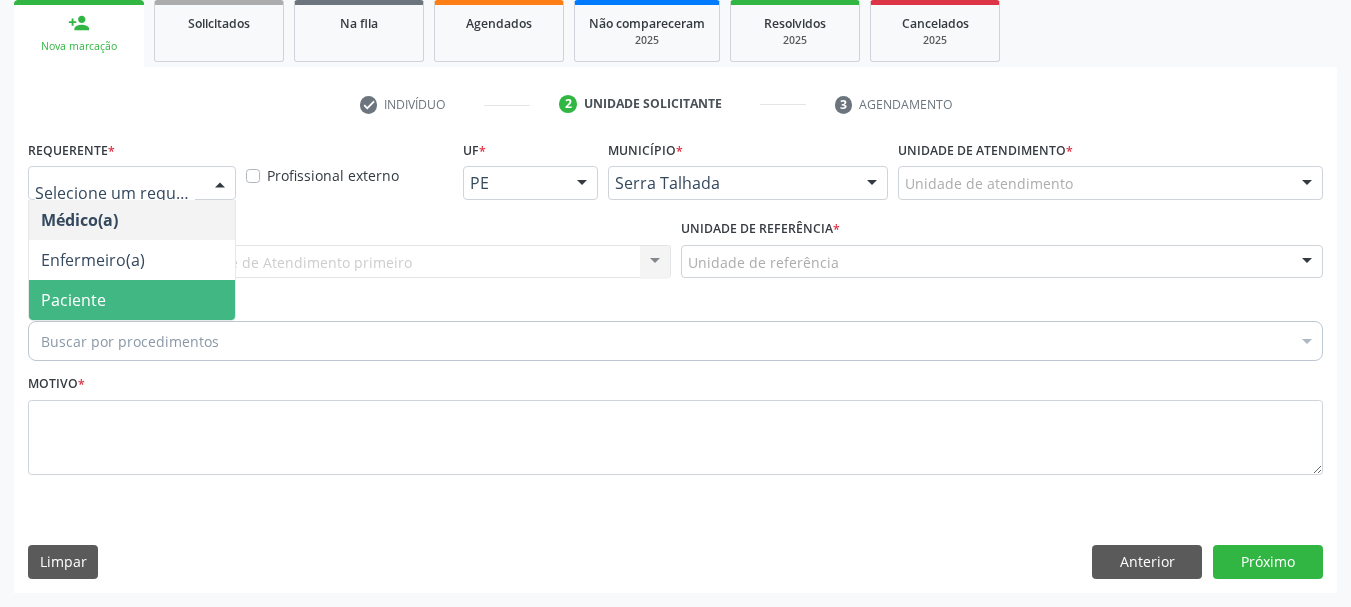 click on "Paciente" at bounding box center (132, 300) 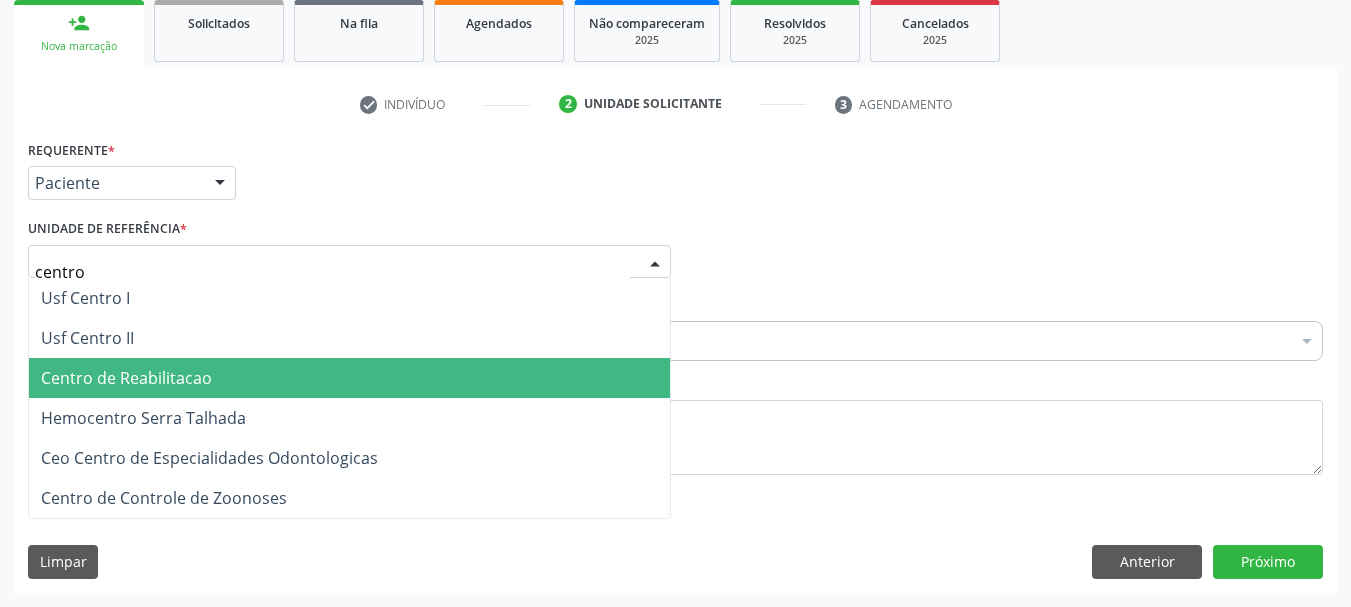 click on "Hemocentro Serra Talhada" at bounding box center [143, 418] 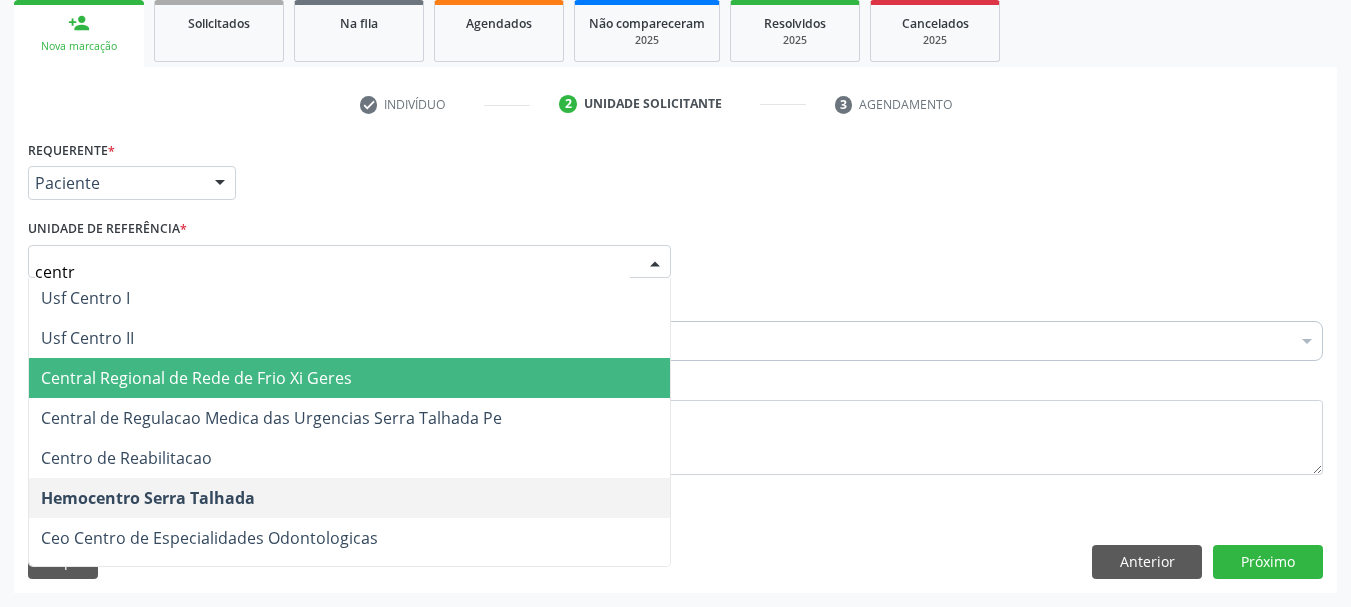type on "centro" 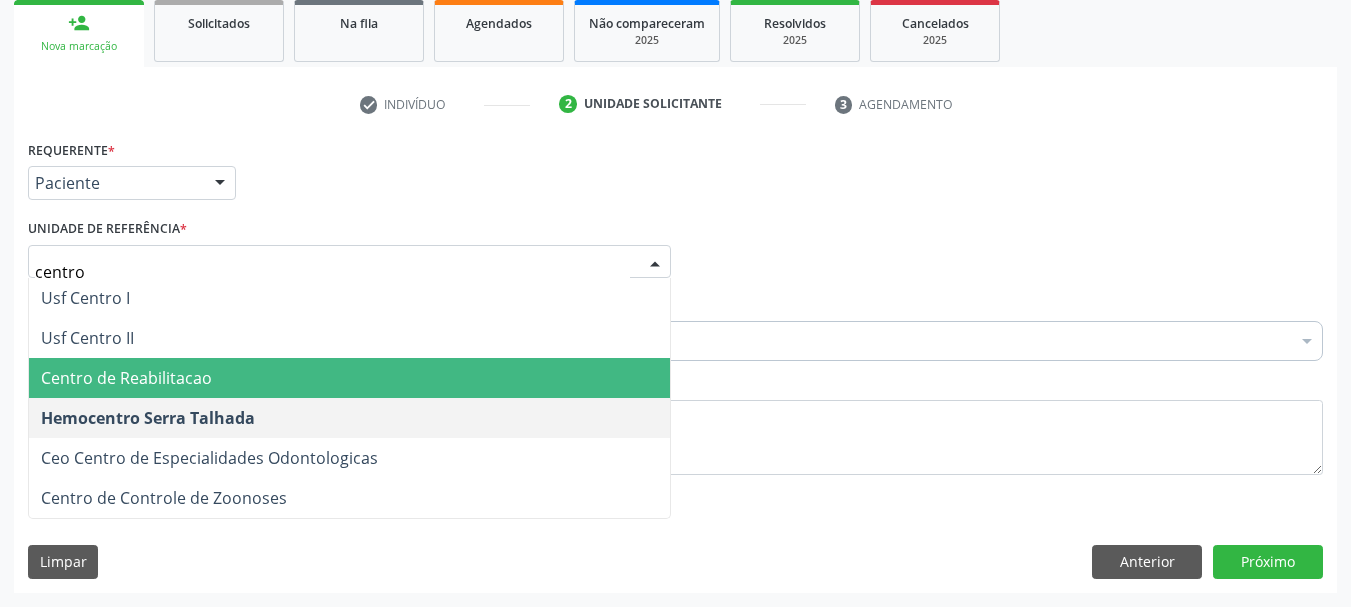 click on "Centro de Reabilitacao" at bounding box center [126, 378] 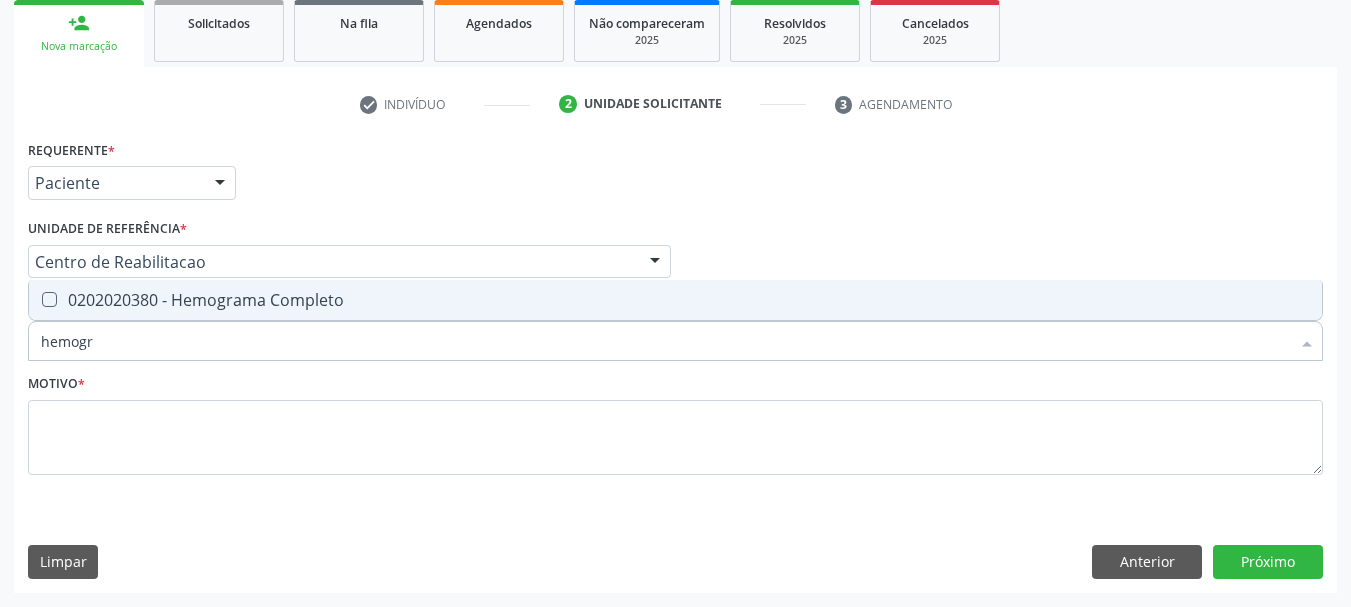 type on "hemogra" 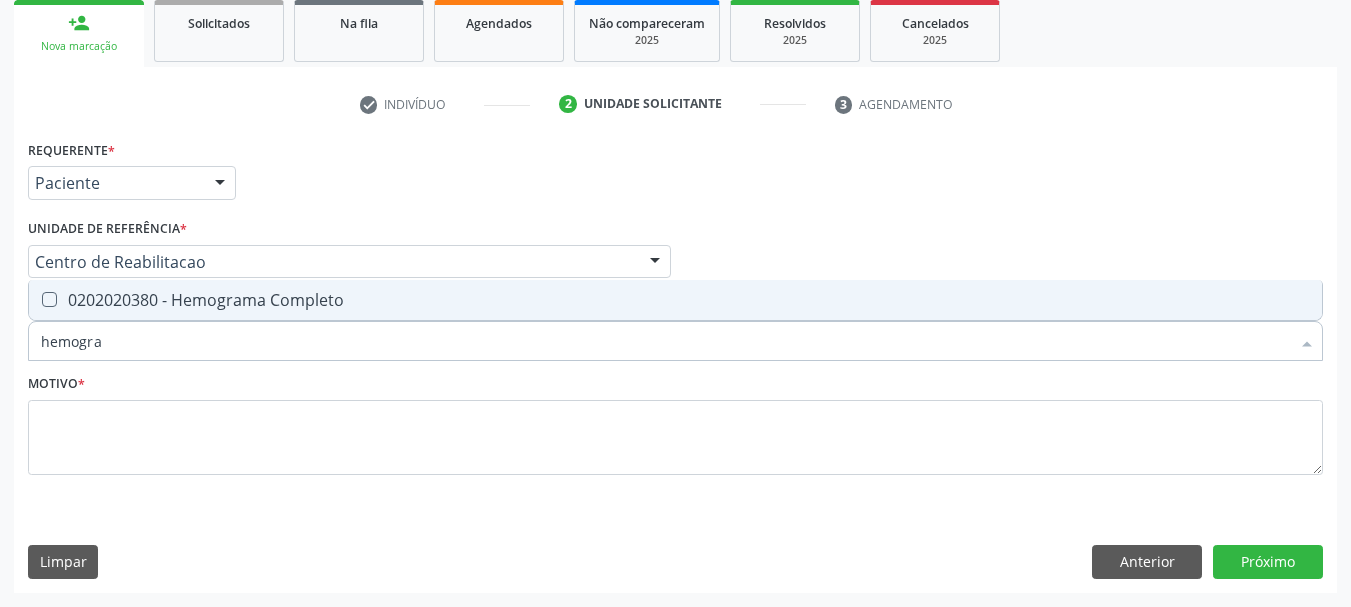 click on "0202020380 - Hemograma Completo" at bounding box center [675, 300] 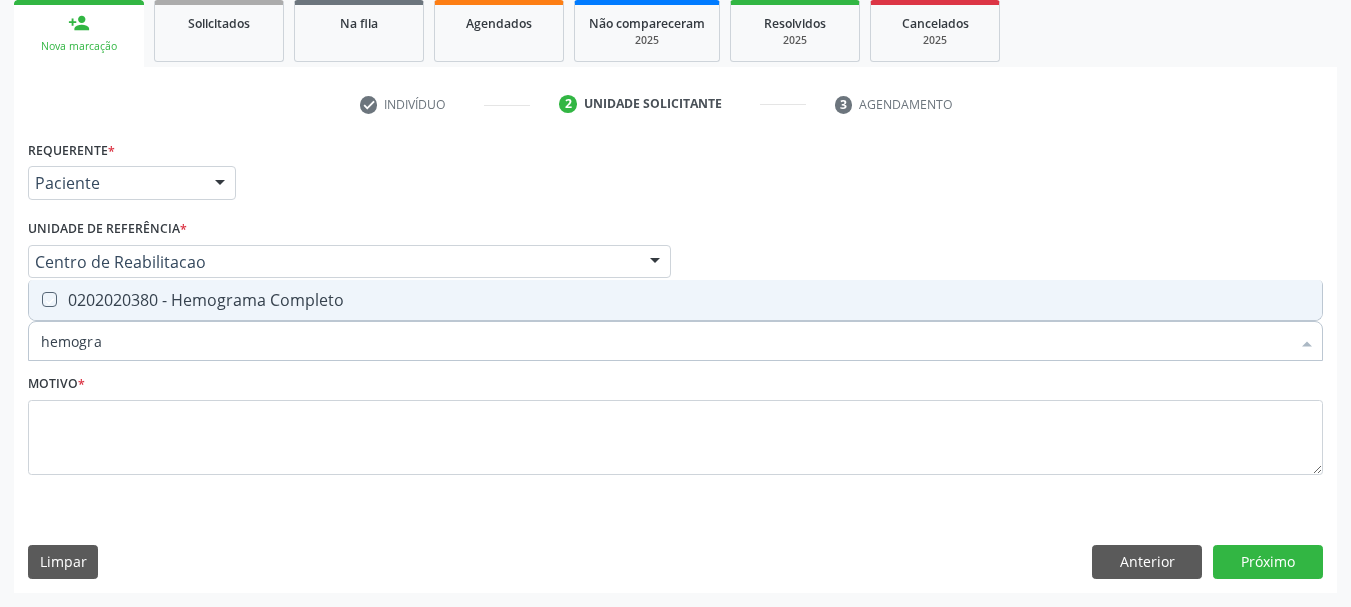 checkbox on "true" 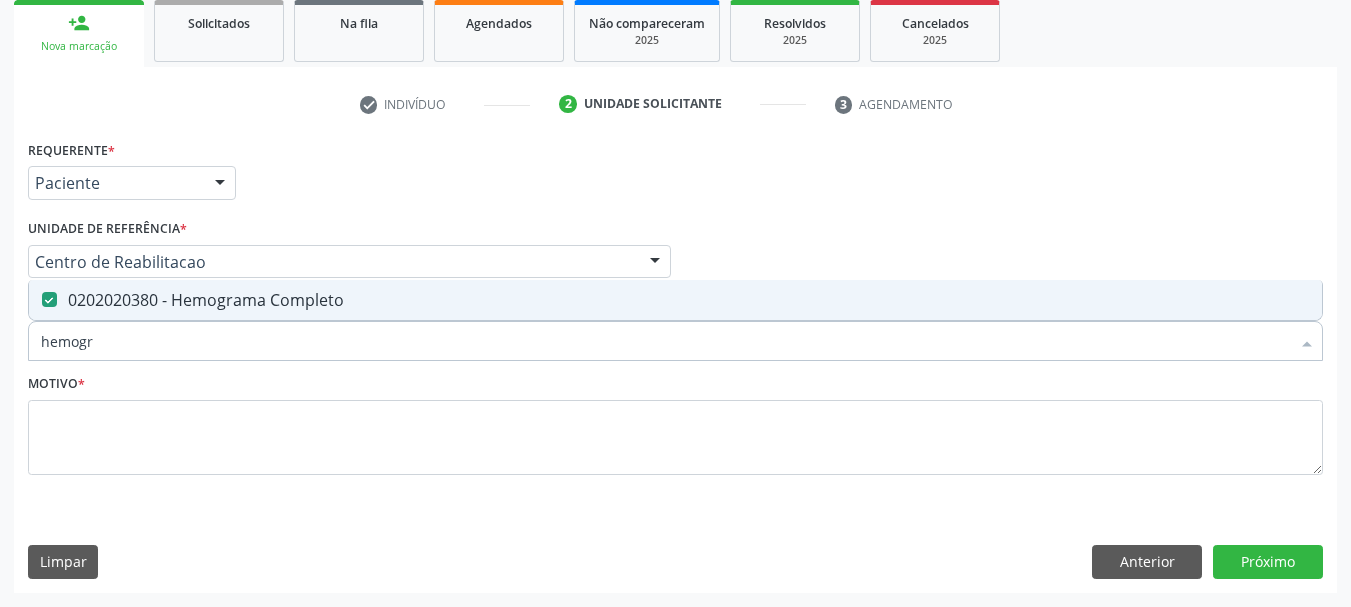 type on "hemog" 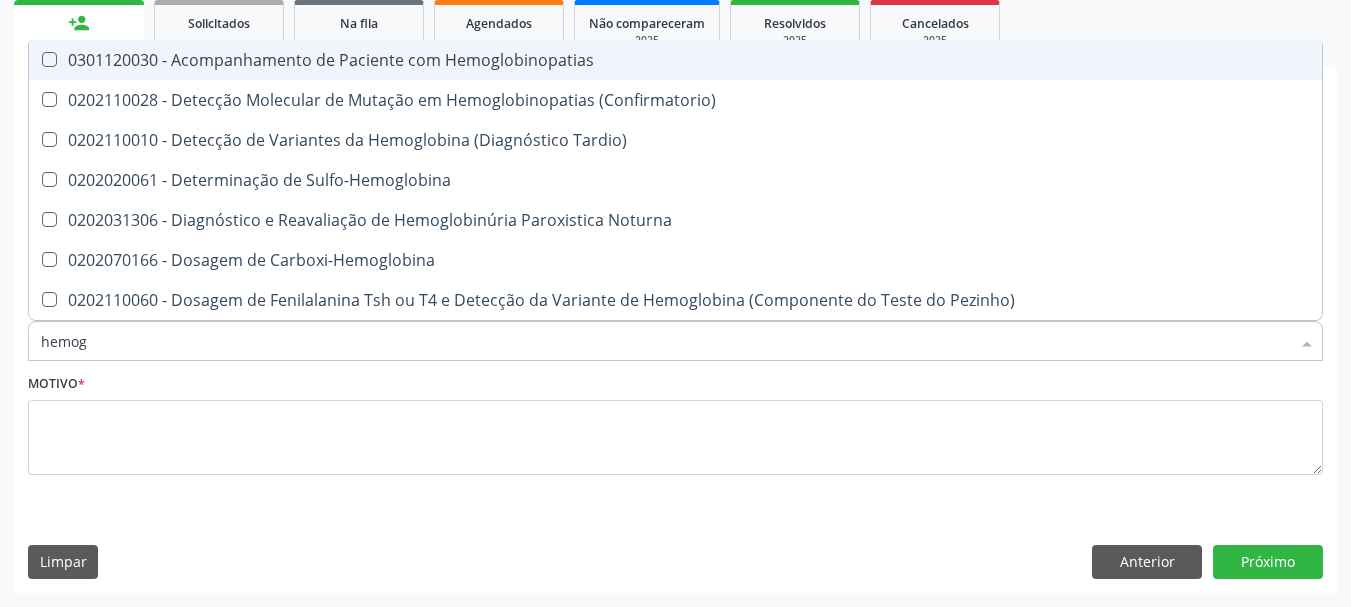 type on "hemo" 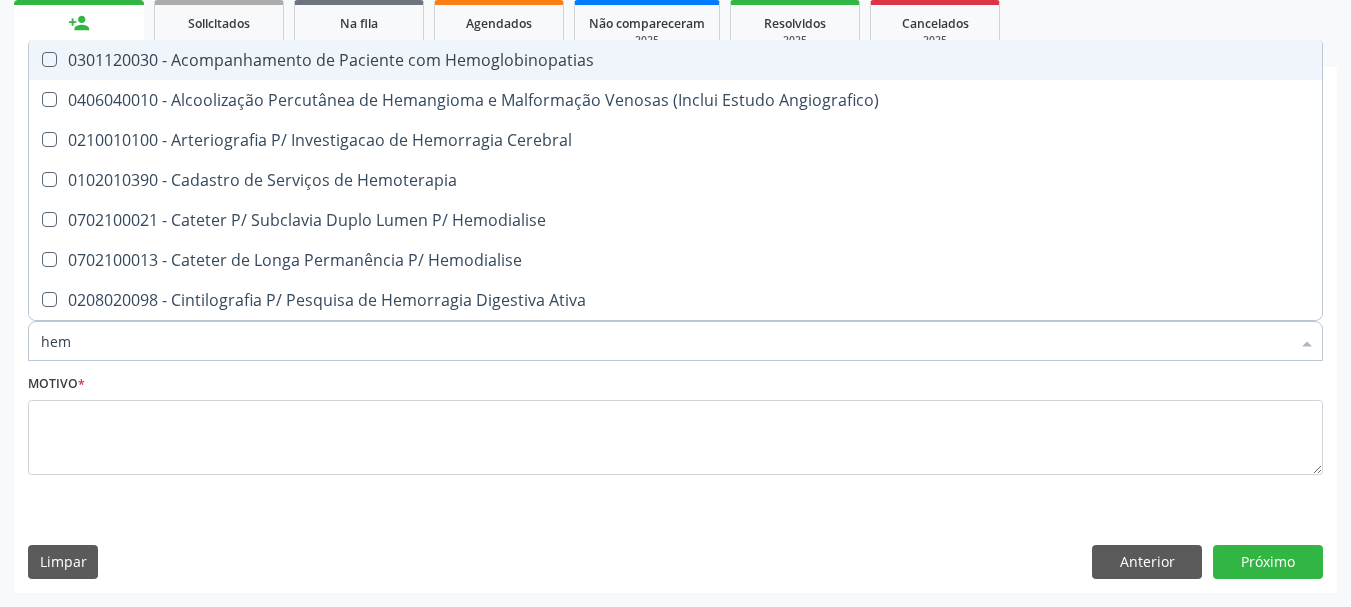 type on "he" 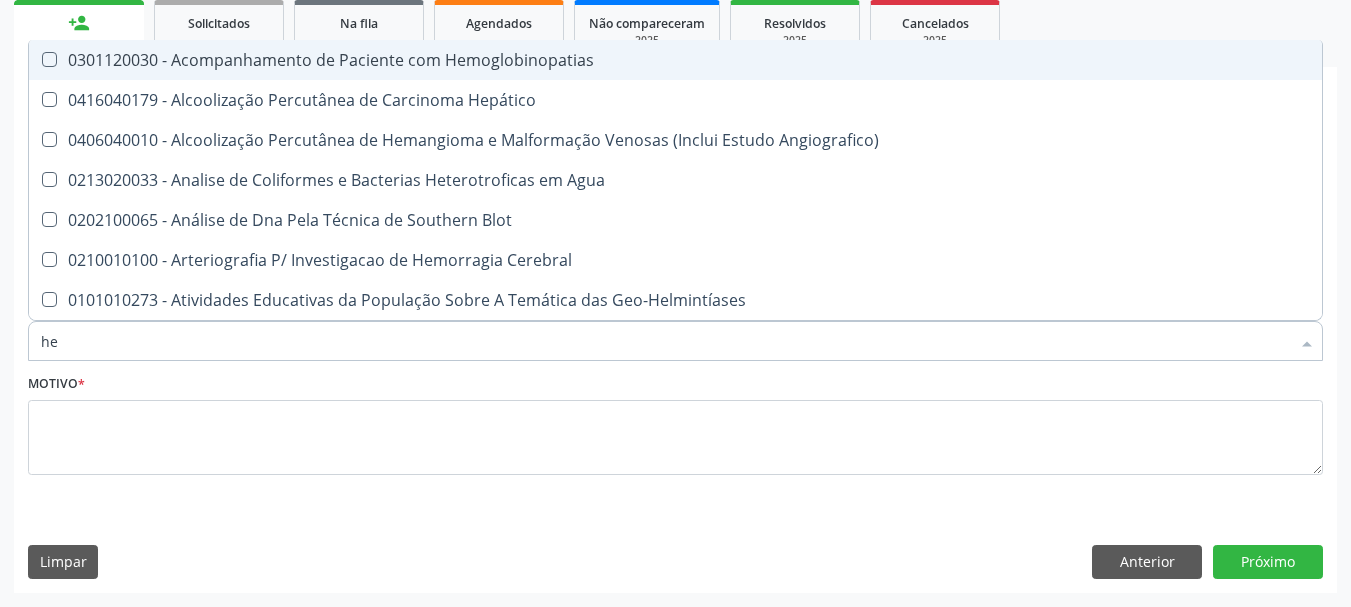 type on "h" 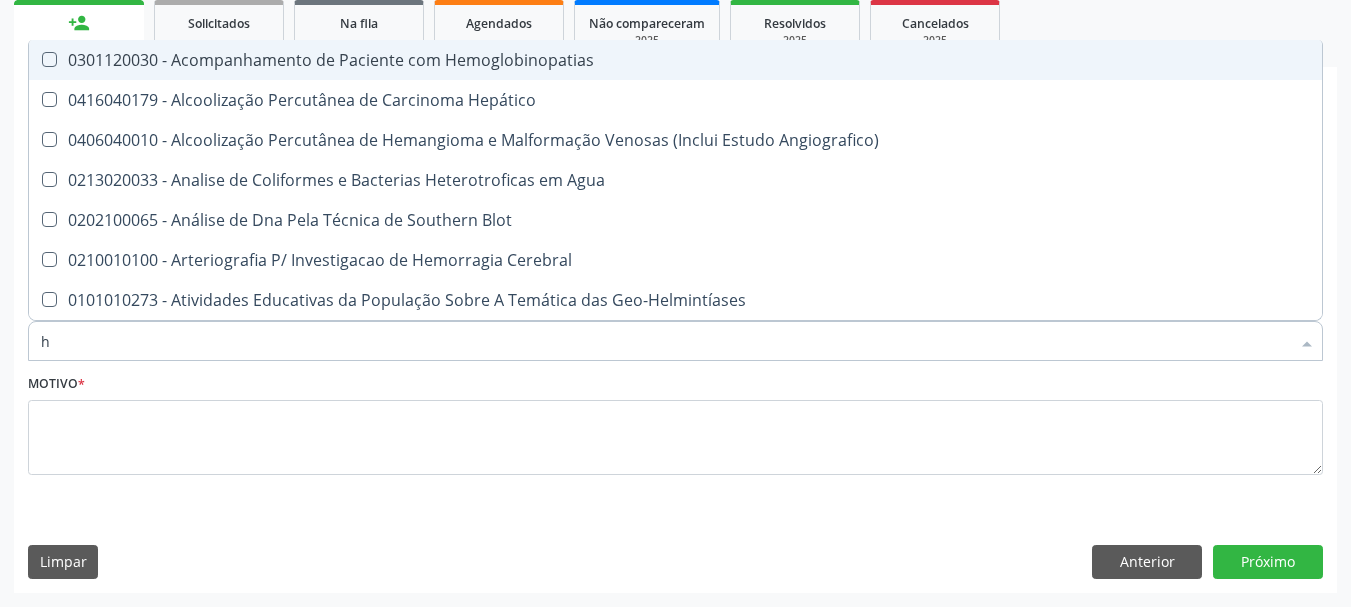 type 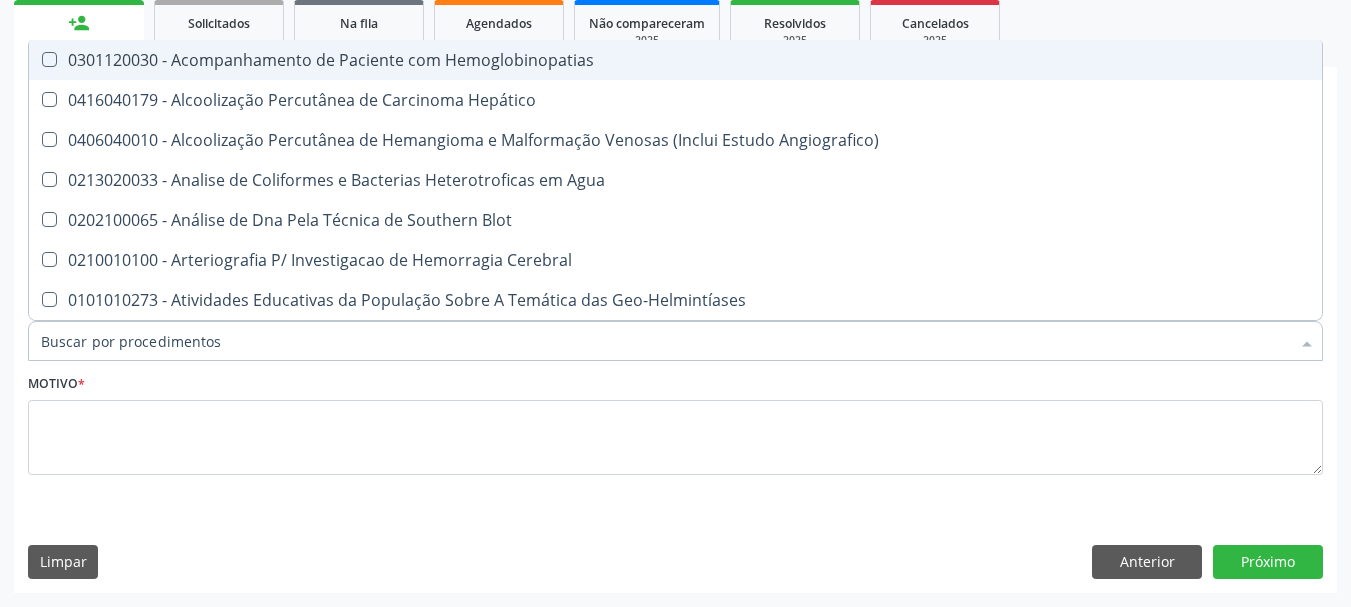 checkbox on "false" 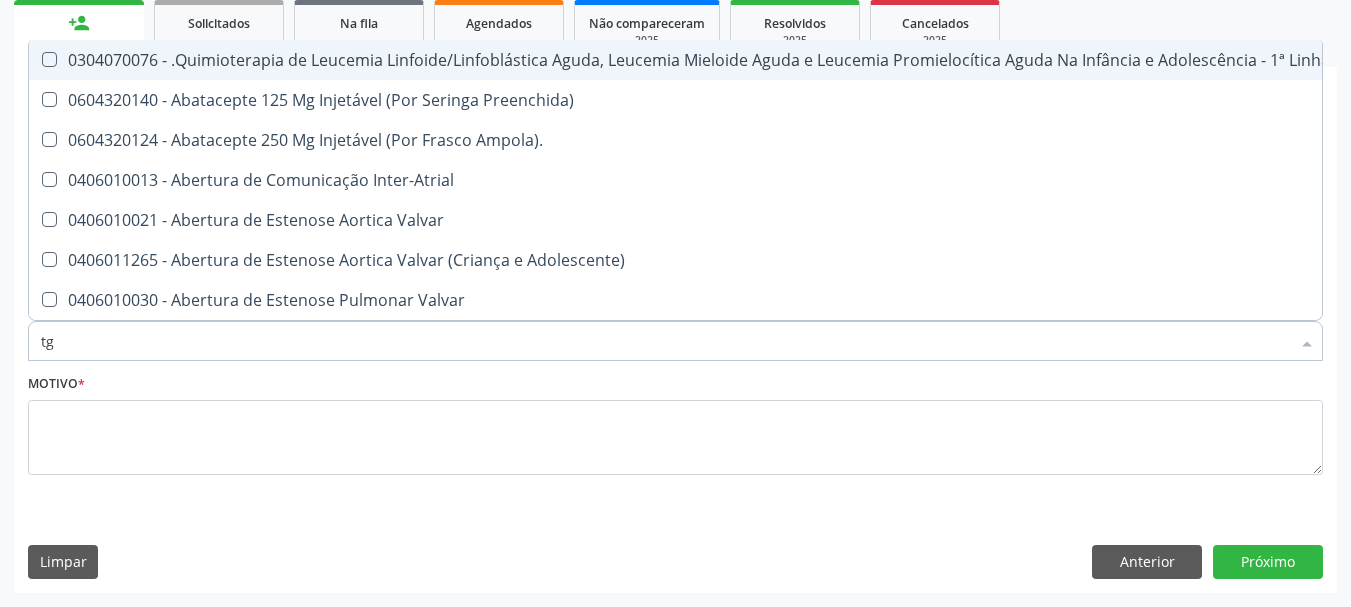 type on "tgo" 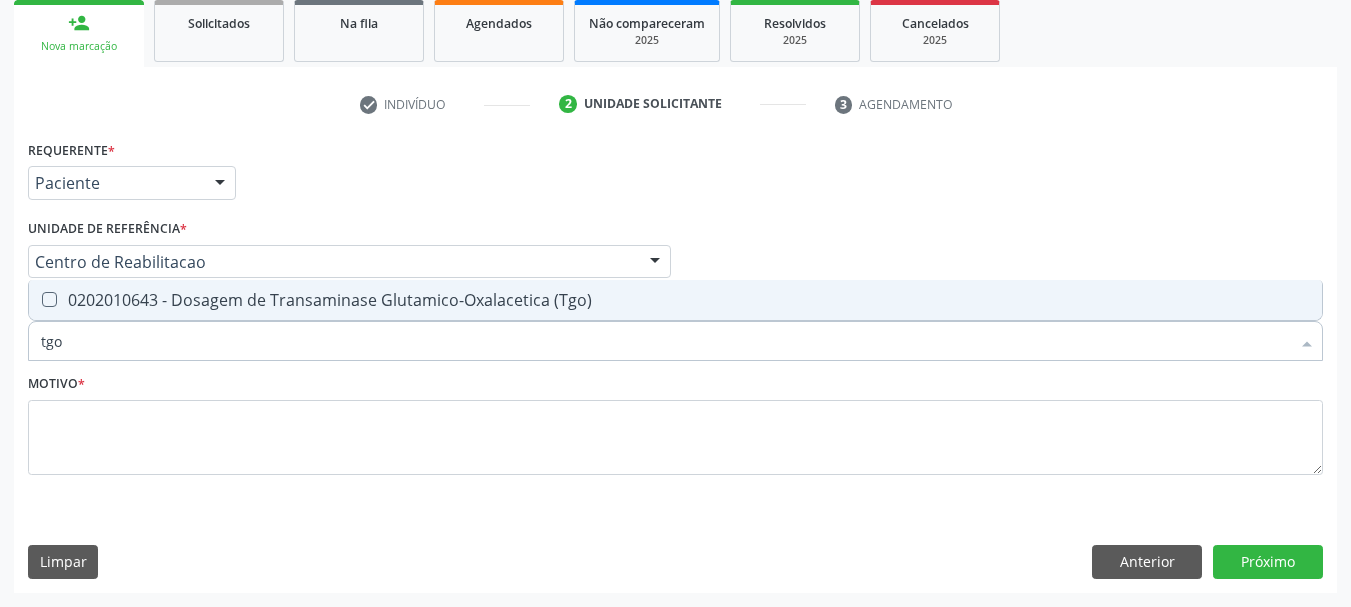 click on "0202010643 - Dosagem de Transaminase Glutamico-Oxalacetica (Tgo)" at bounding box center [675, 300] 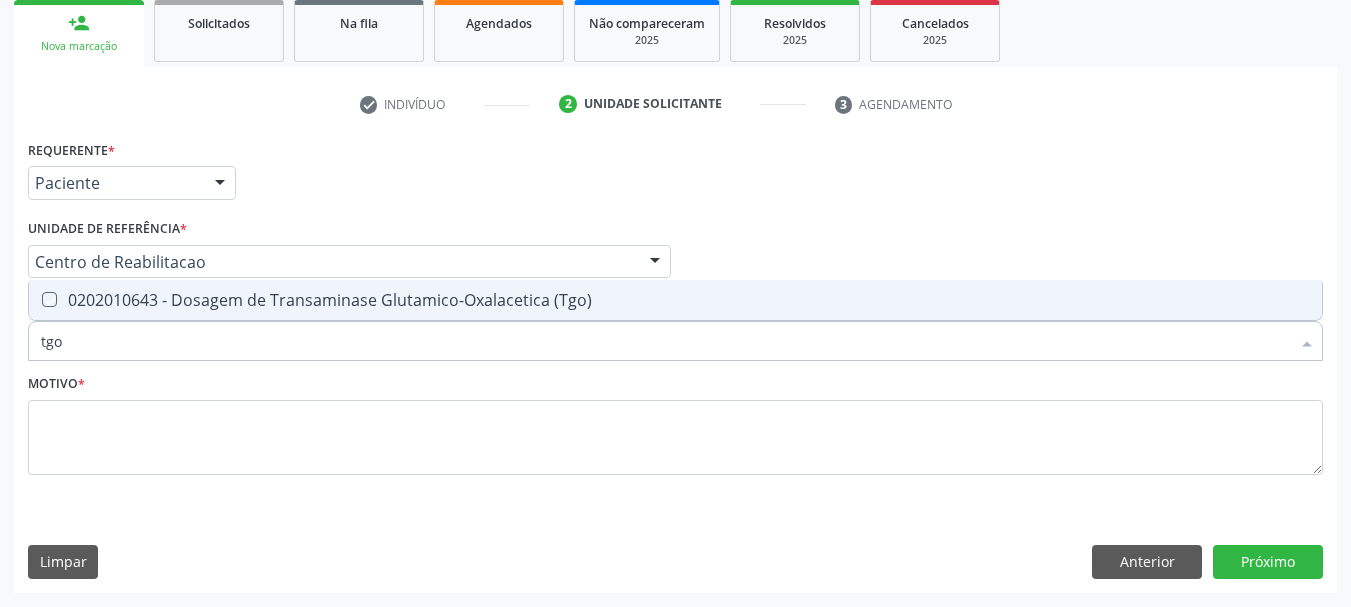 checkbox on "true" 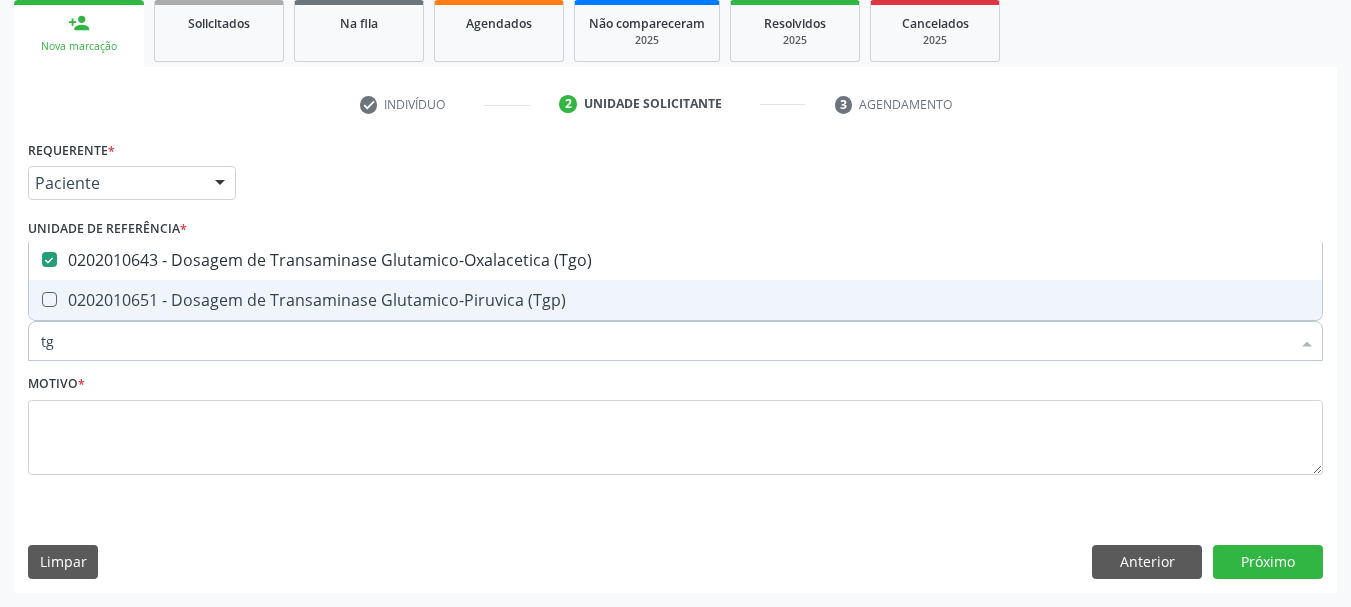 type on "tgp" 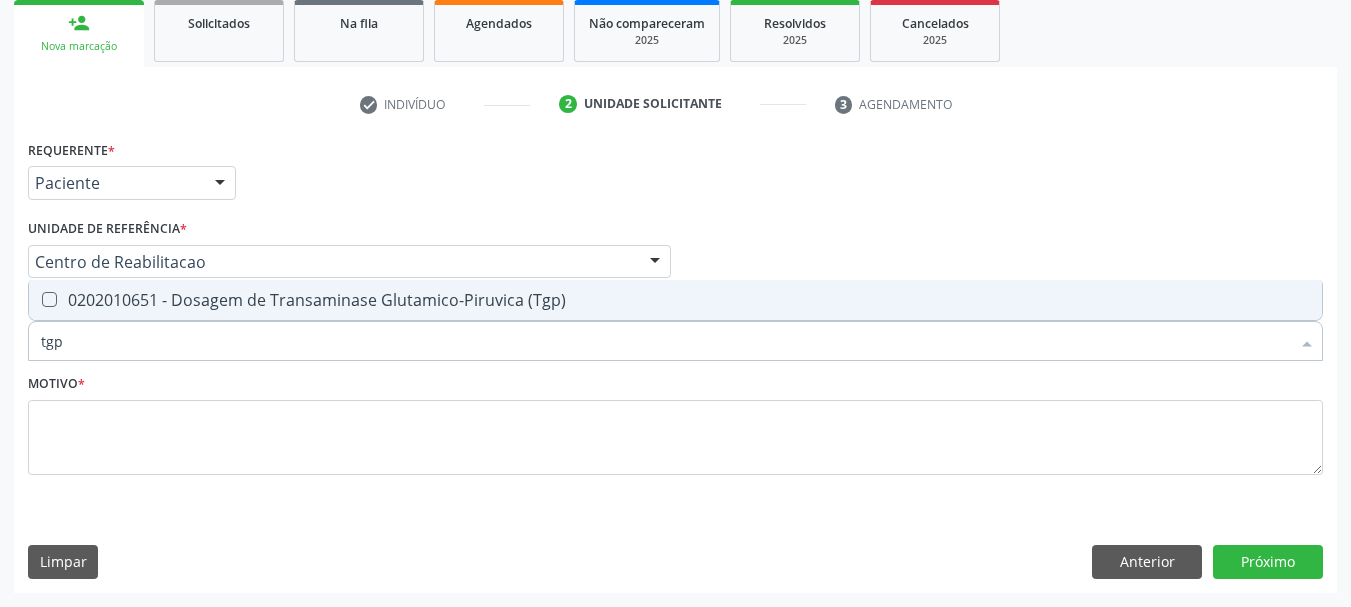 click on "0202010651 - Dosagem de Transaminase Glutamico-Piruvica (Tgp)" at bounding box center [675, 300] 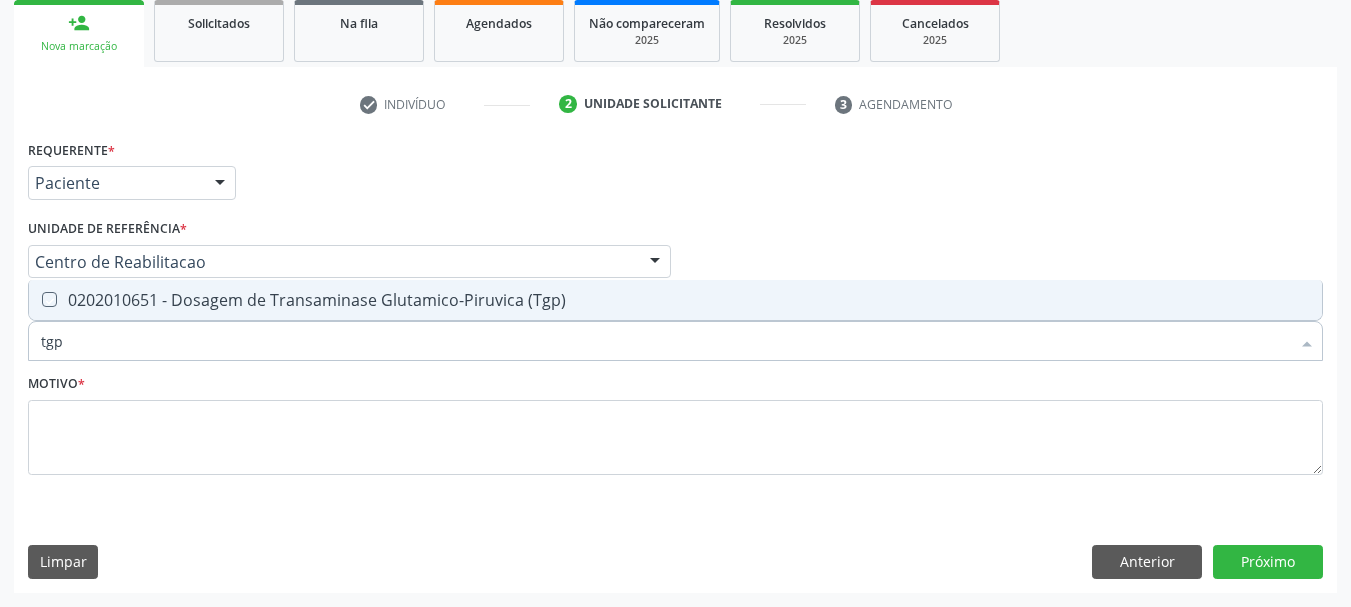 checkbox on "true" 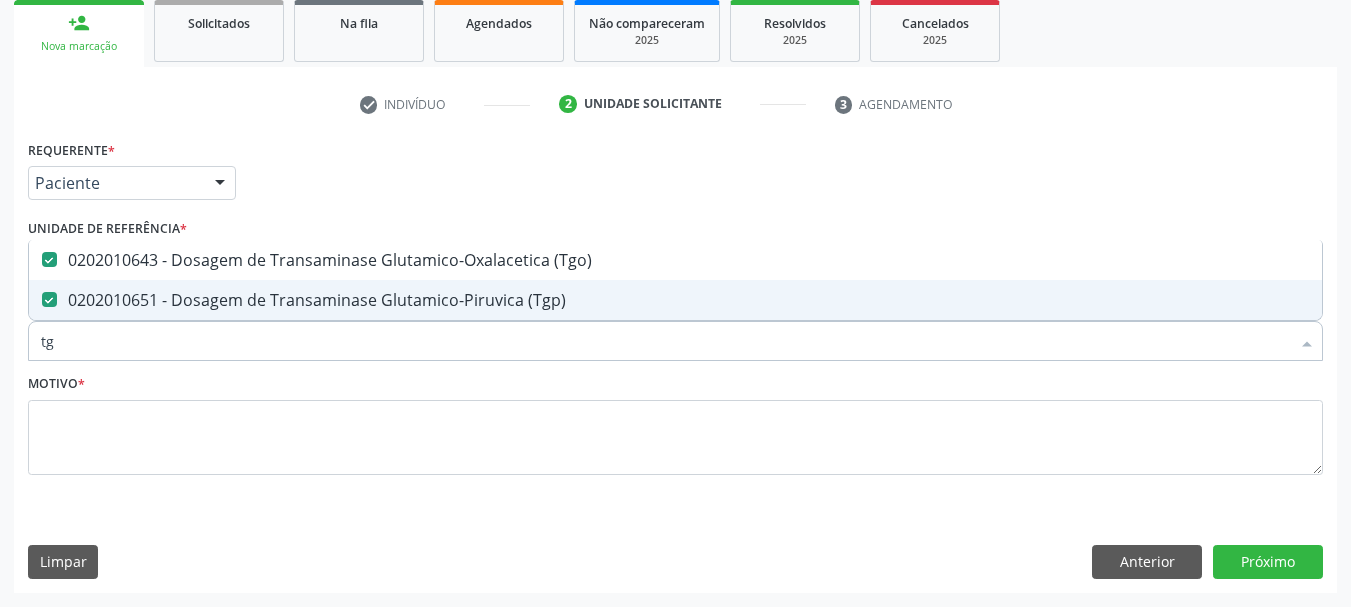 type on "t" 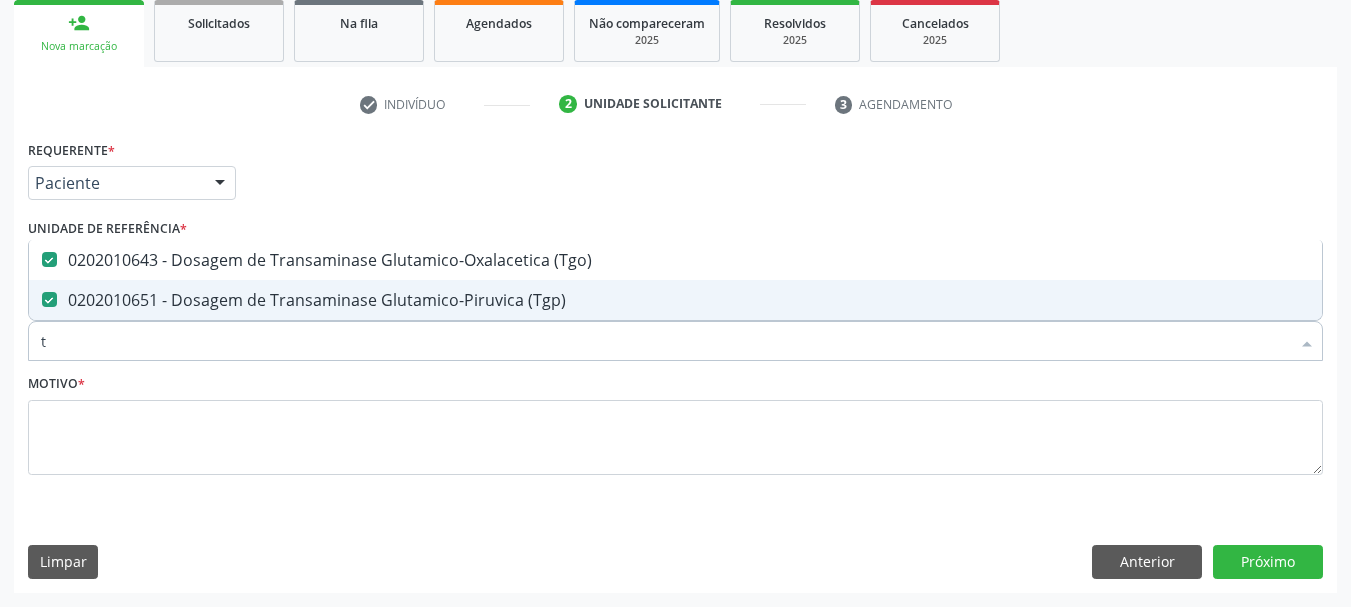 type 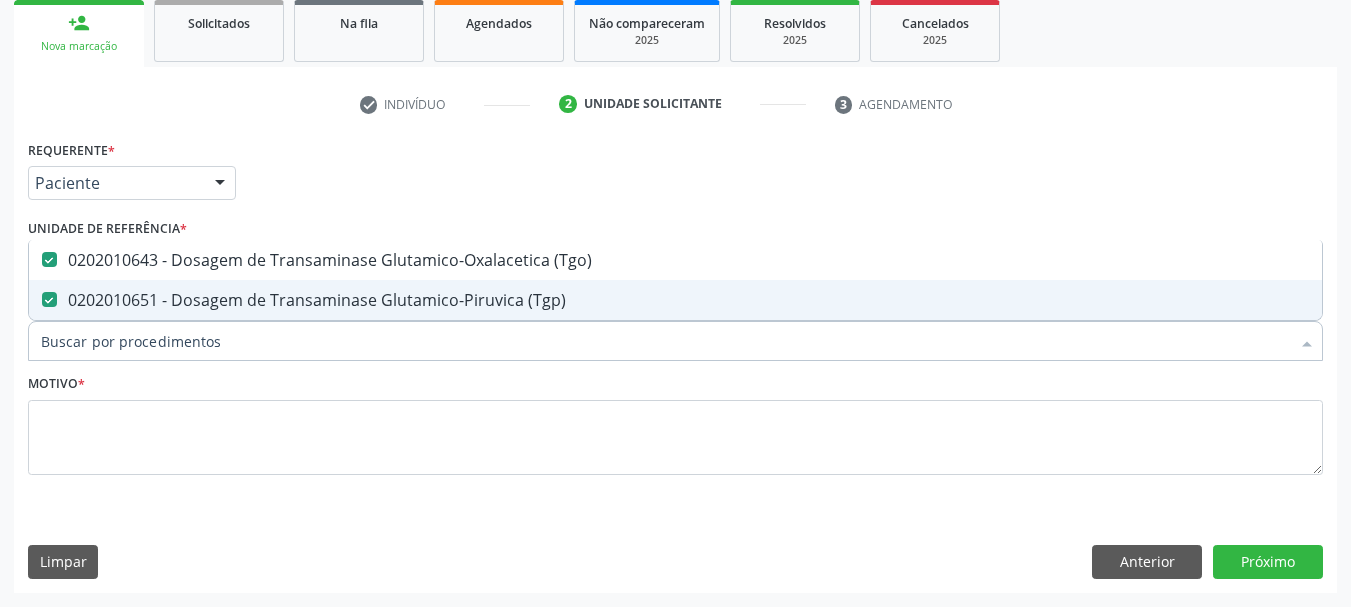 checkbox on "false" 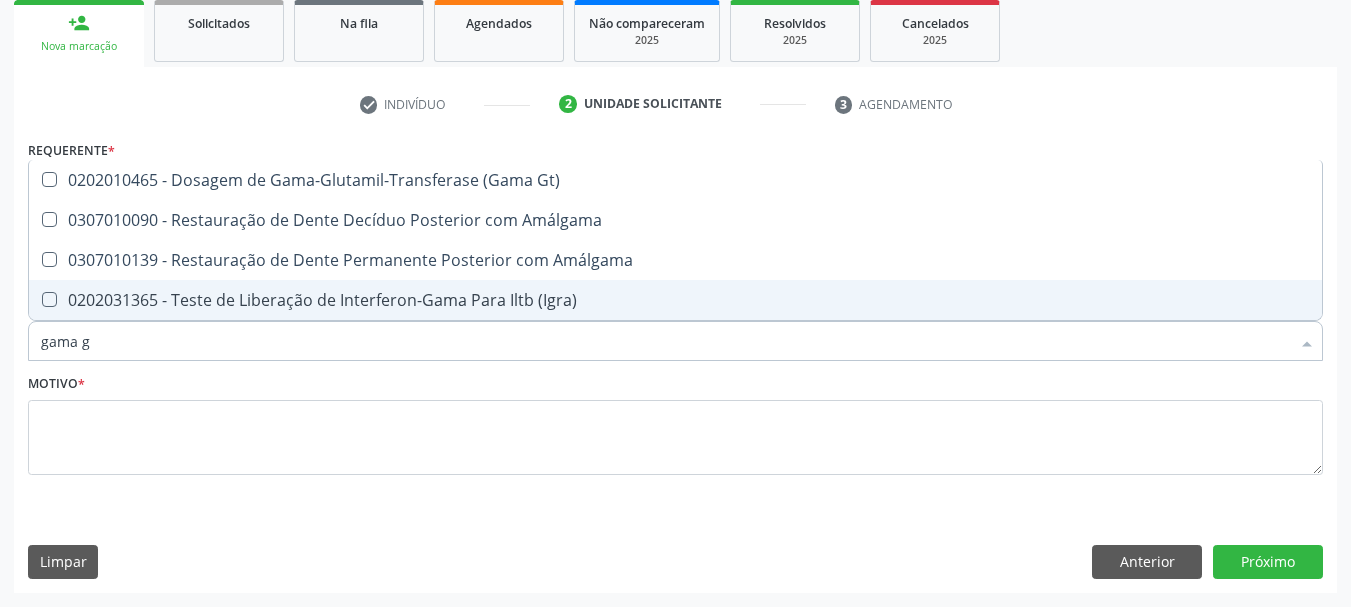 type on "gama gt" 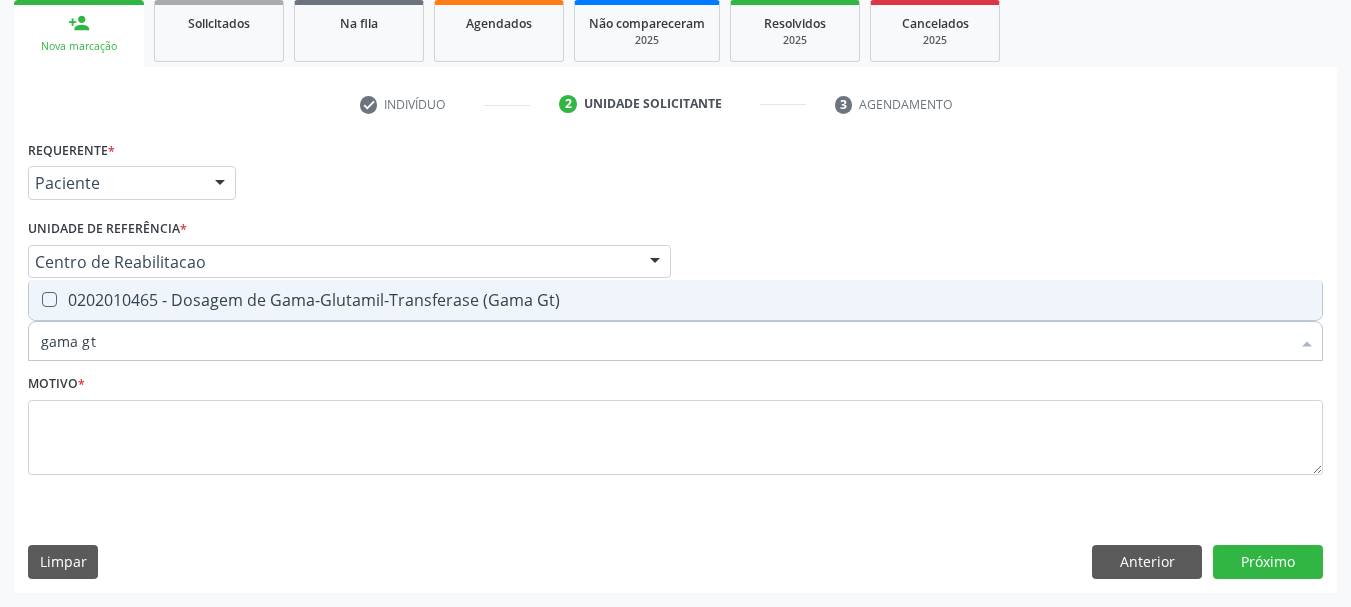 click on "0202010465 - Dosagem de Gama-Glutamil-Transferase (Gama Gt)" at bounding box center [675, 300] 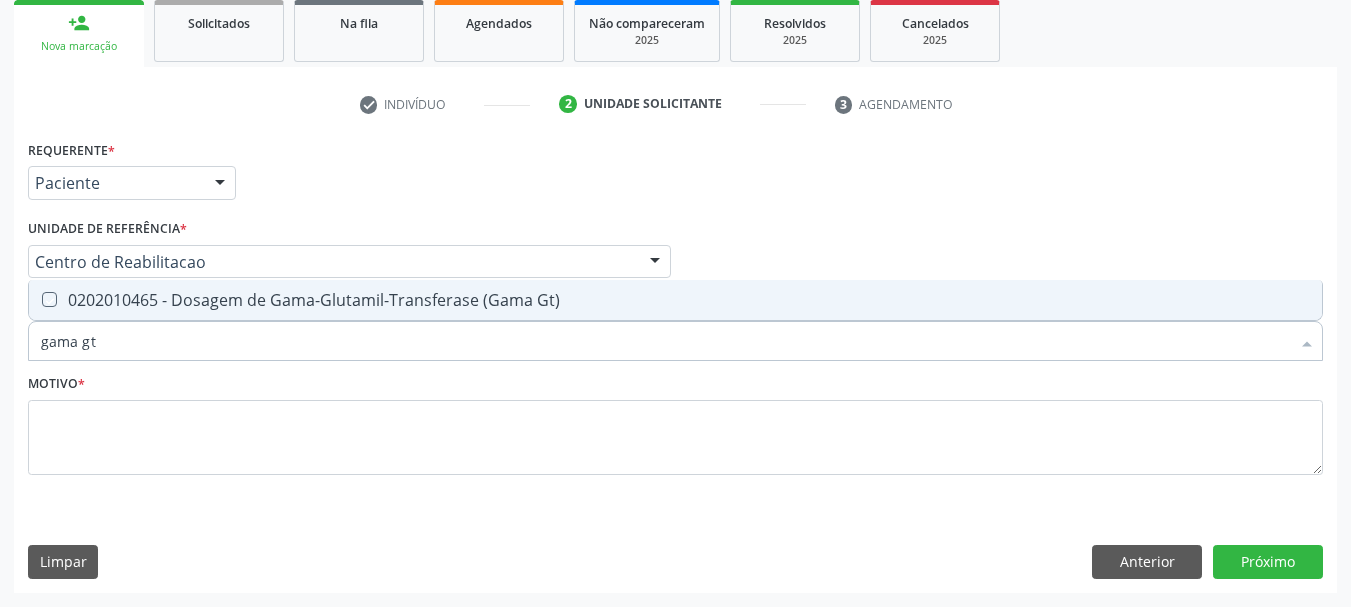 checkbox on "true" 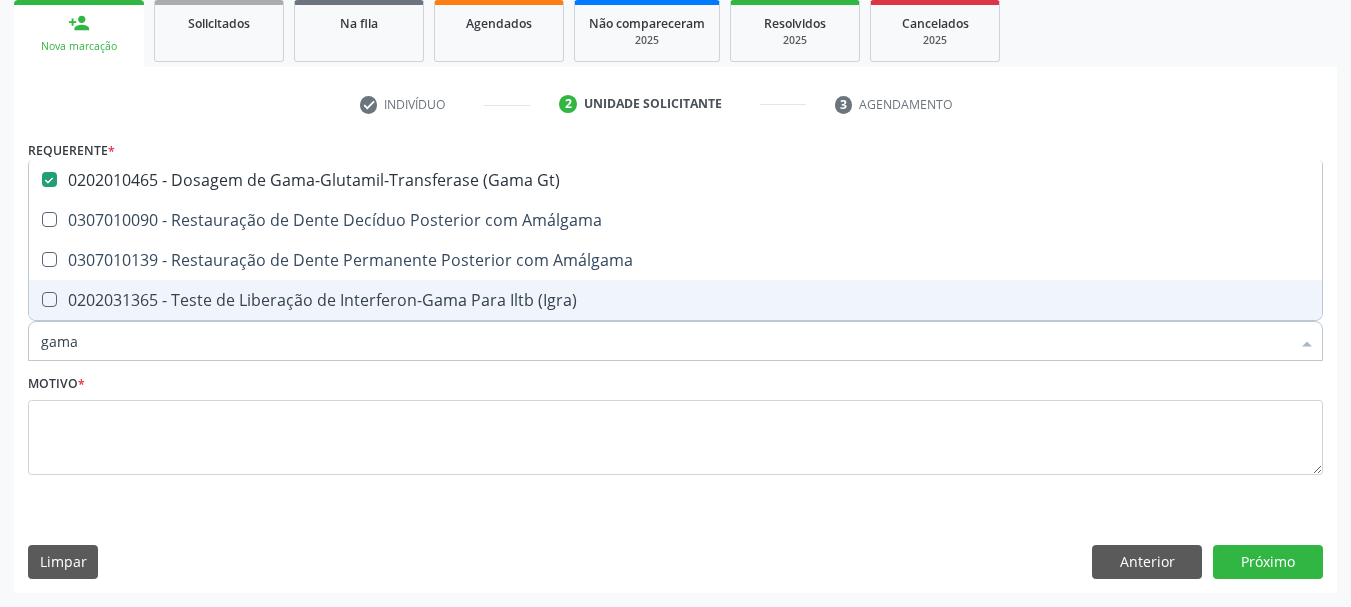 type on "gam" 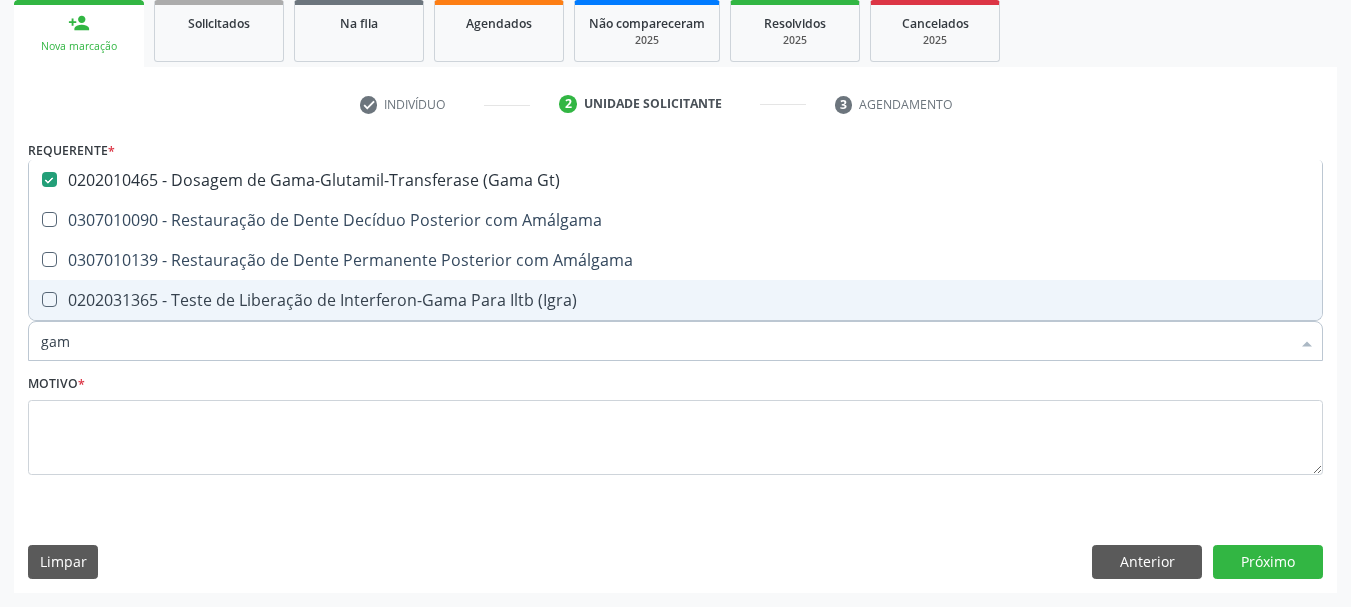 checkbox on "false" 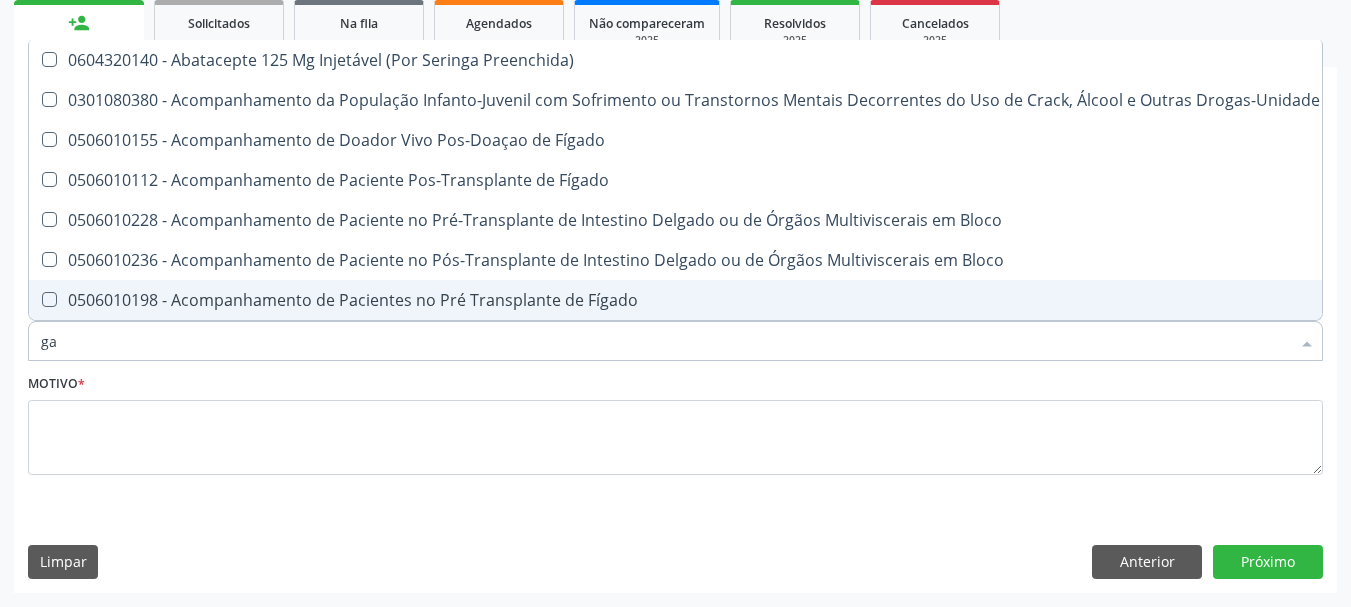 type on "g" 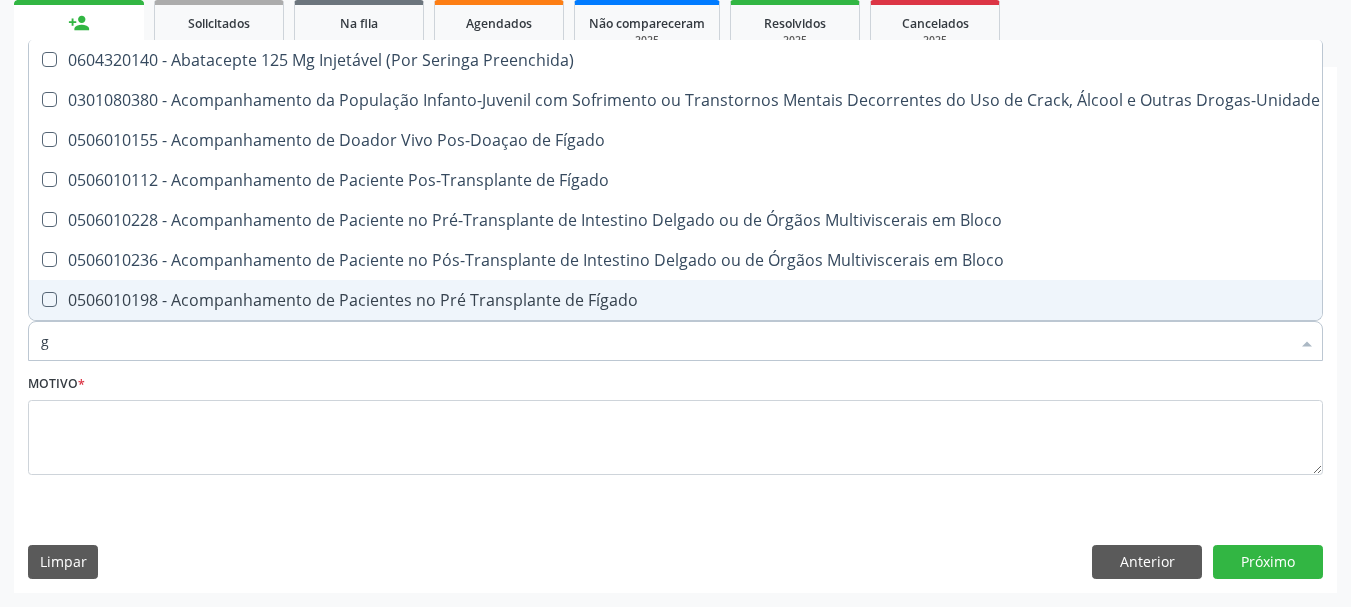 type 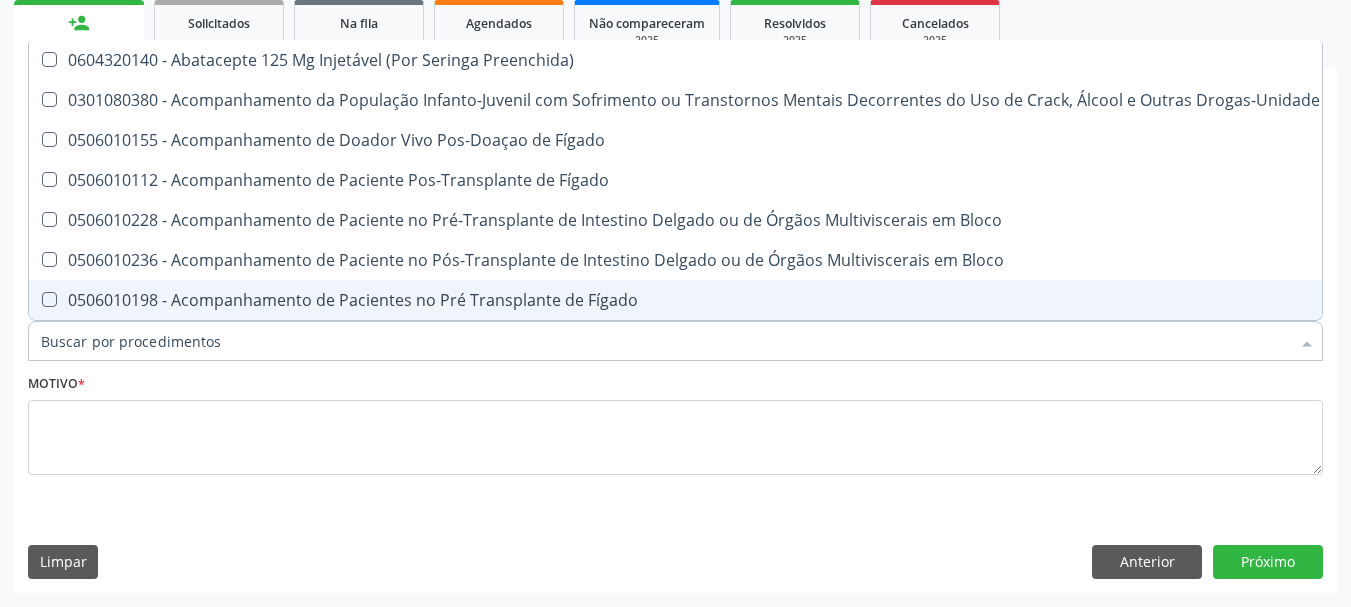 checkbox on "false" 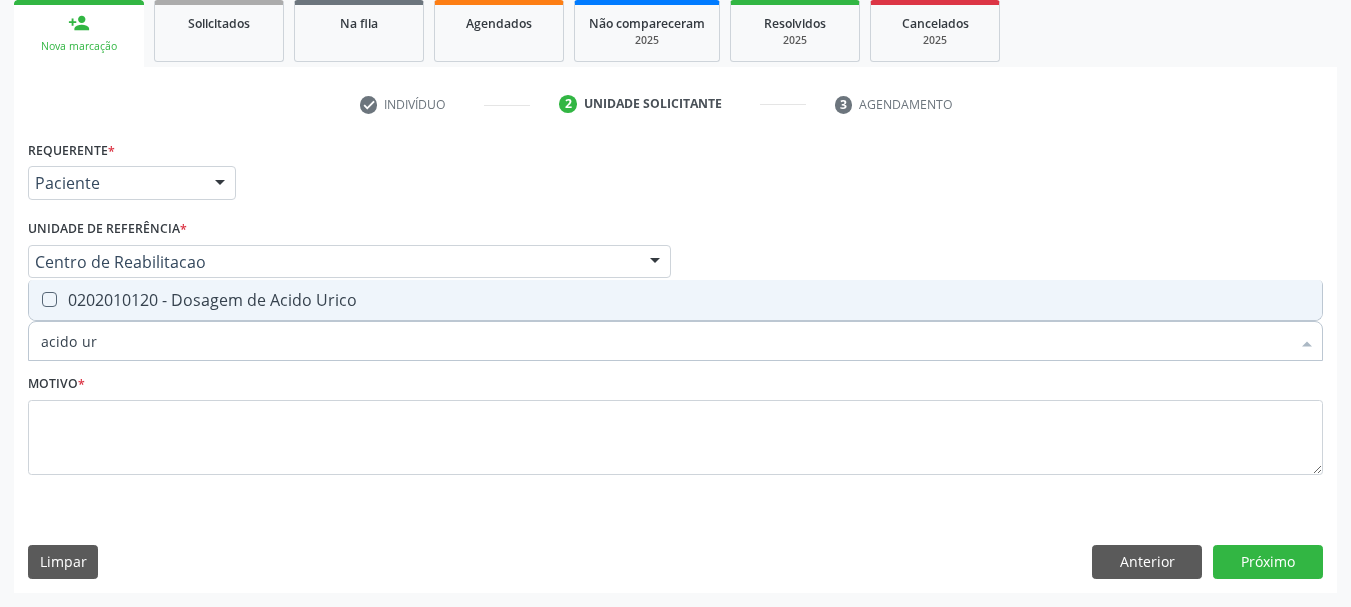 type on "acido uri" 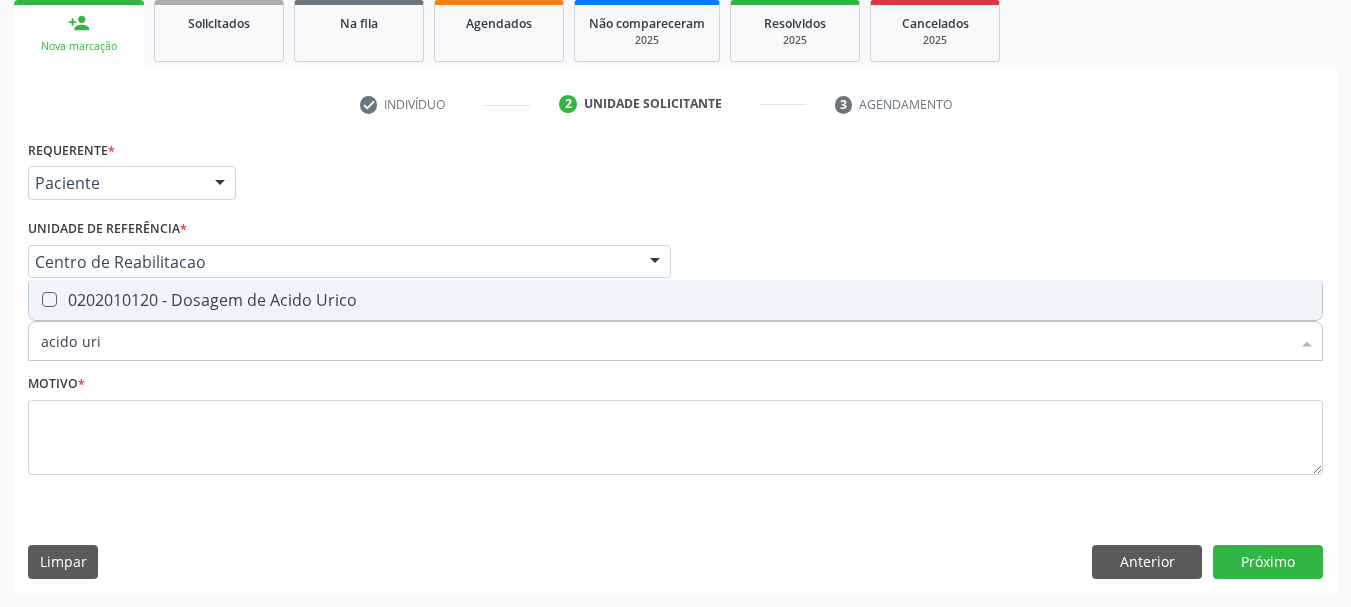 click on "0202010120 - Dosagem de Acido Urico" at bounding box center (675, 300) 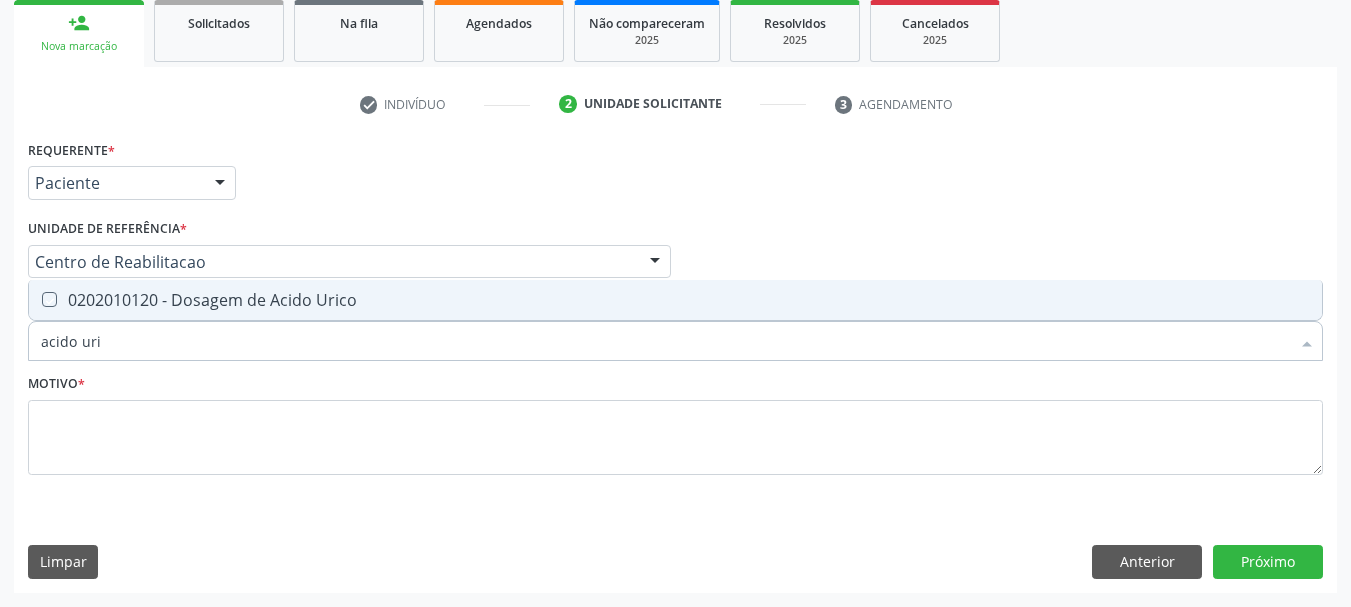 checkbox on "true" 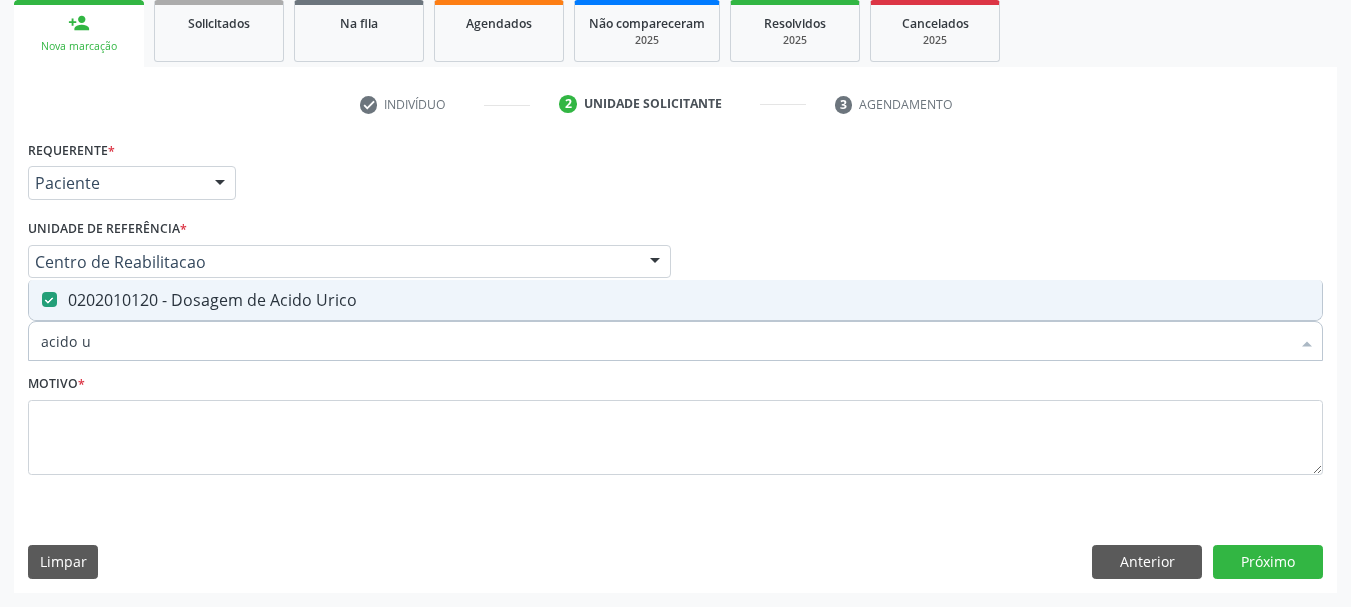 type on "acido" 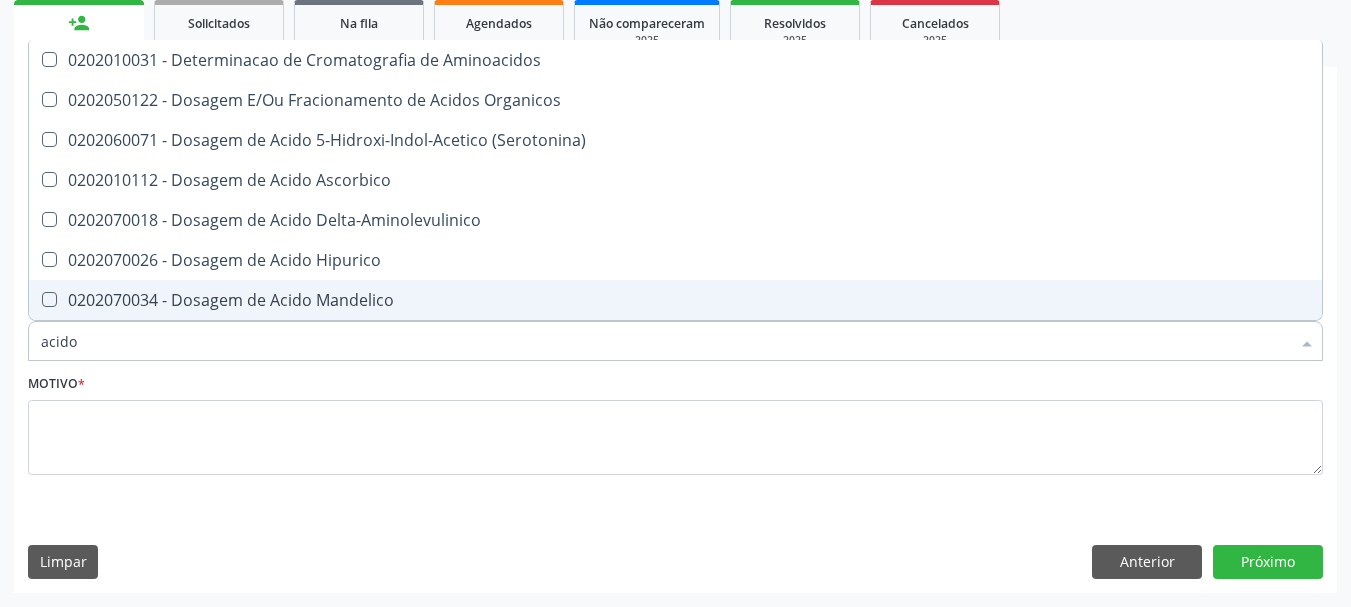 type on "acid" 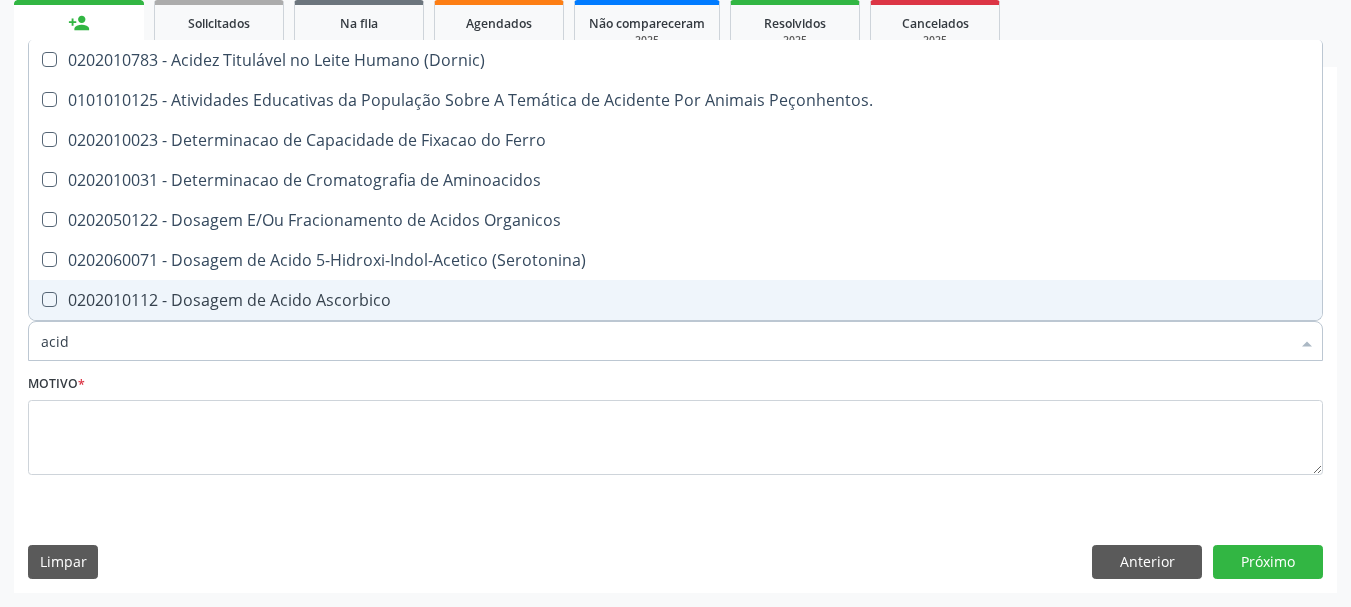type on "aci" 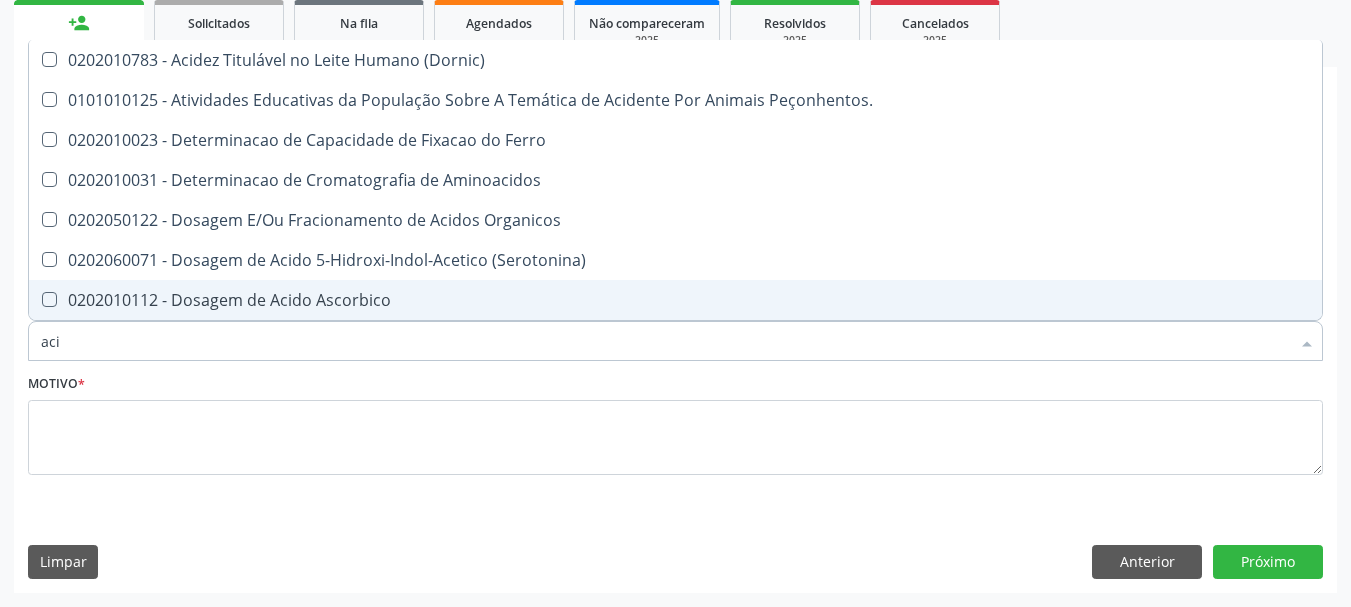 checkbox on "false" 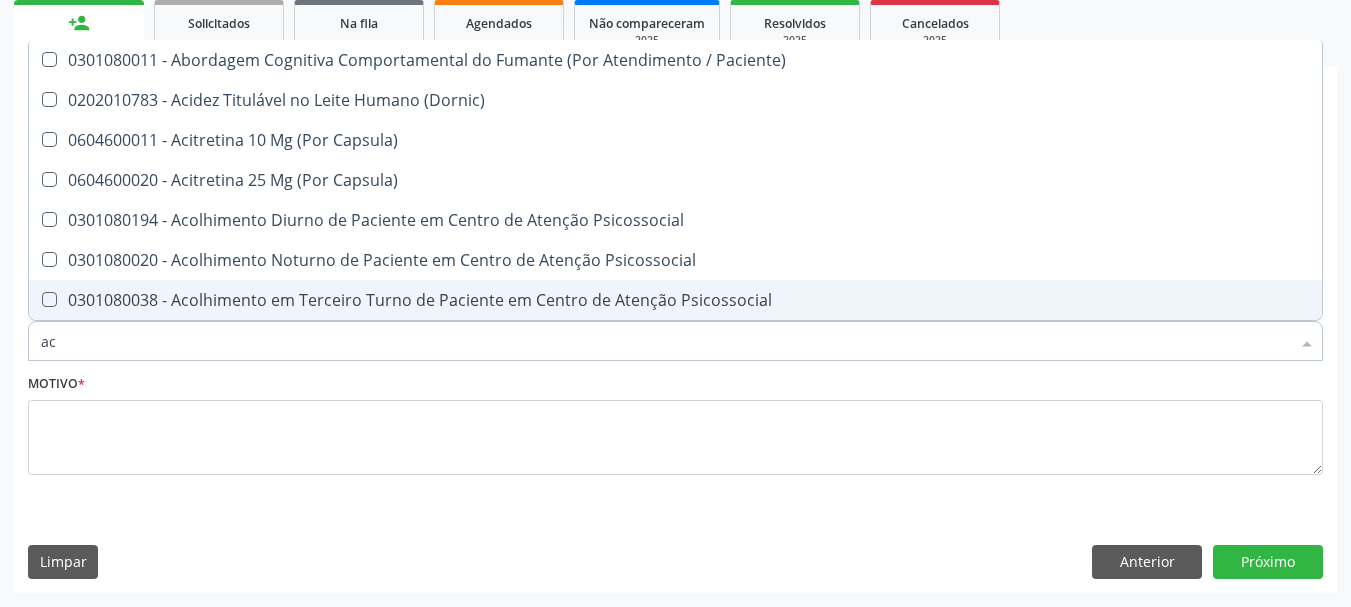 type on "a" 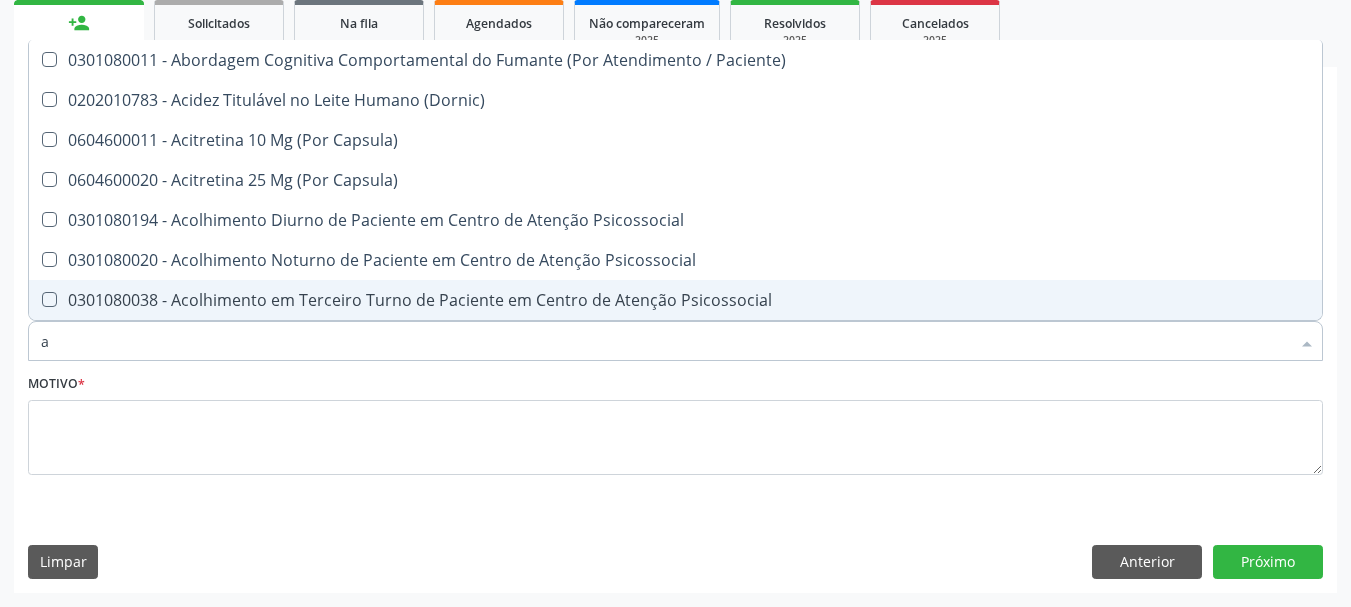 checkbox on "false" 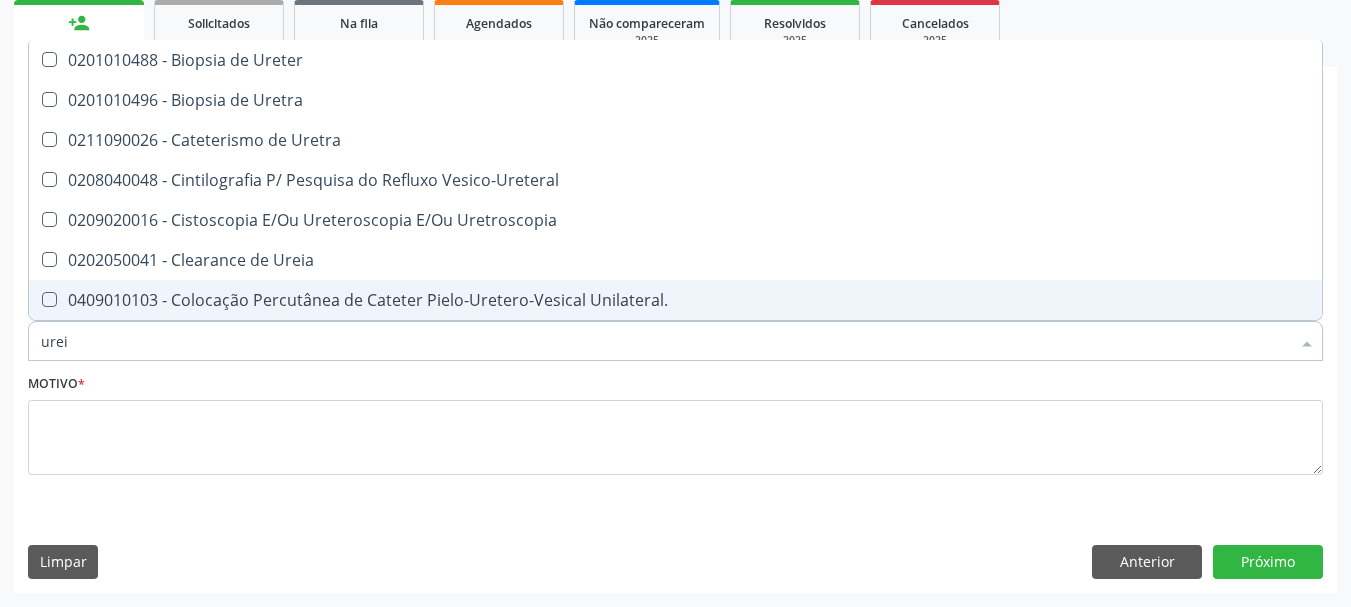 type on "ureia" 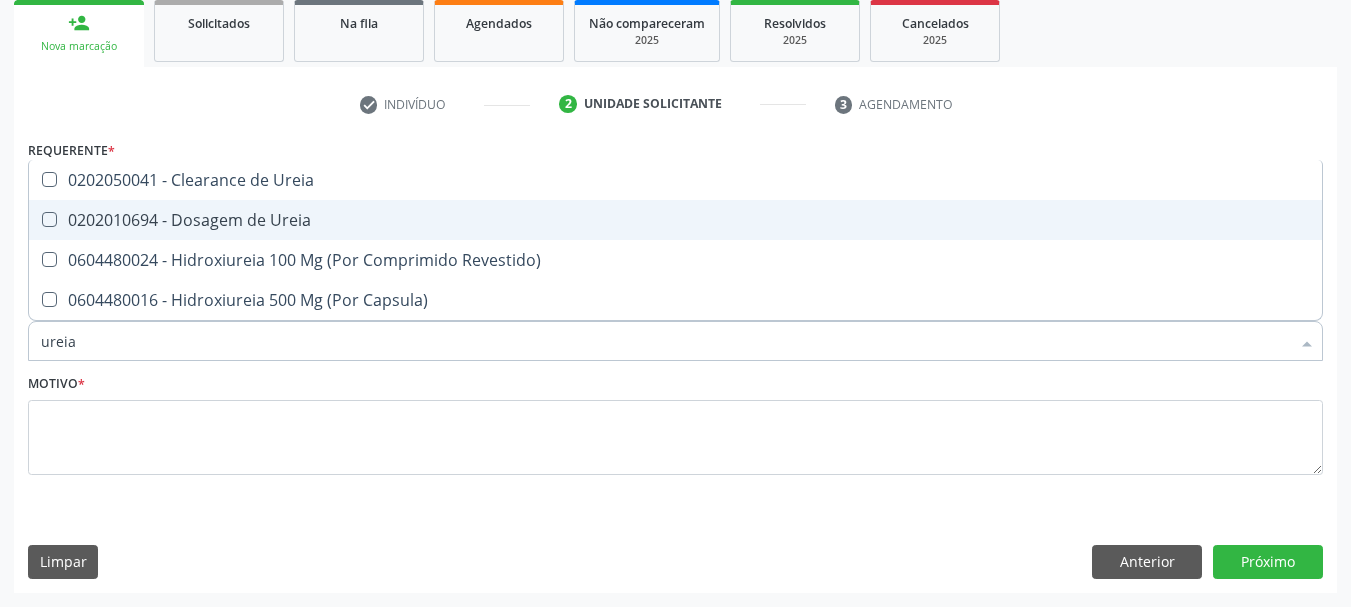 click on "0202010694 - Dosagem de Ureia" at bounding box center [675, 220] 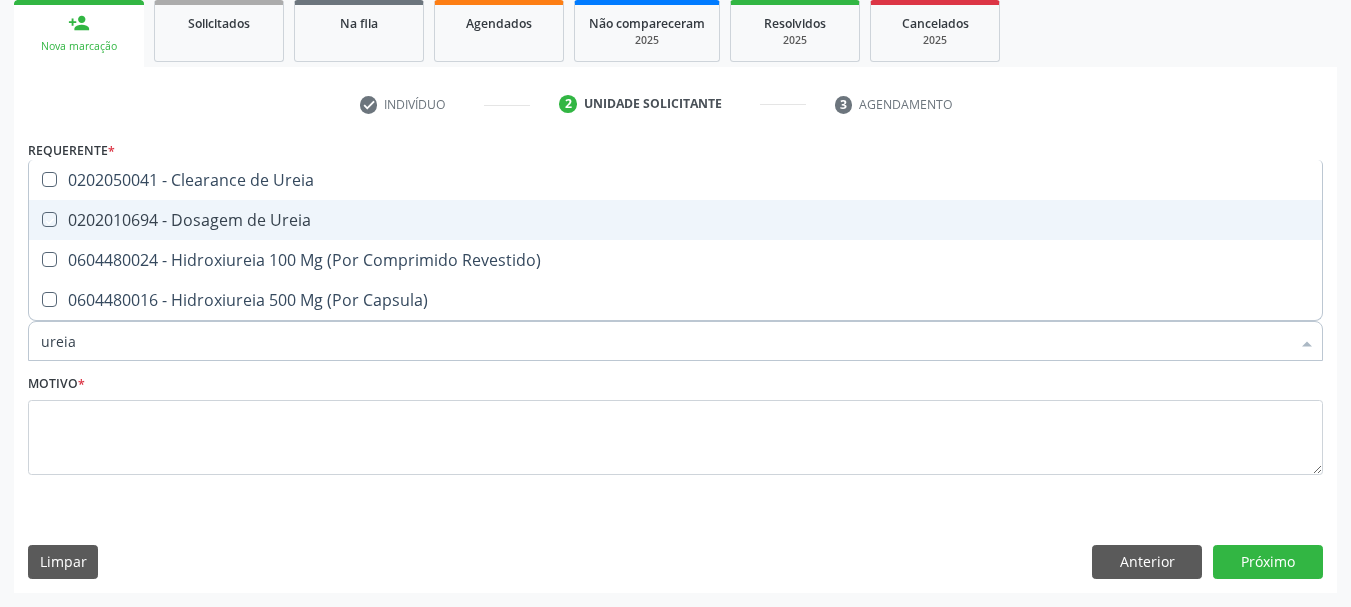 checkbox on "true" 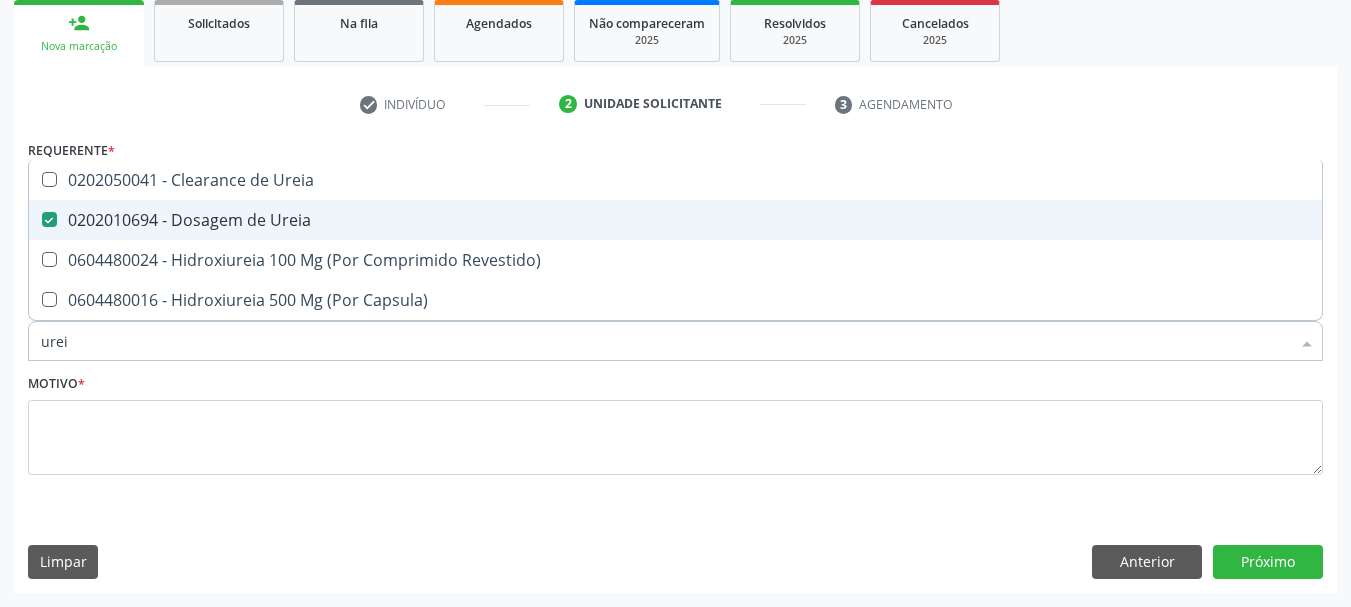 type on "ure" 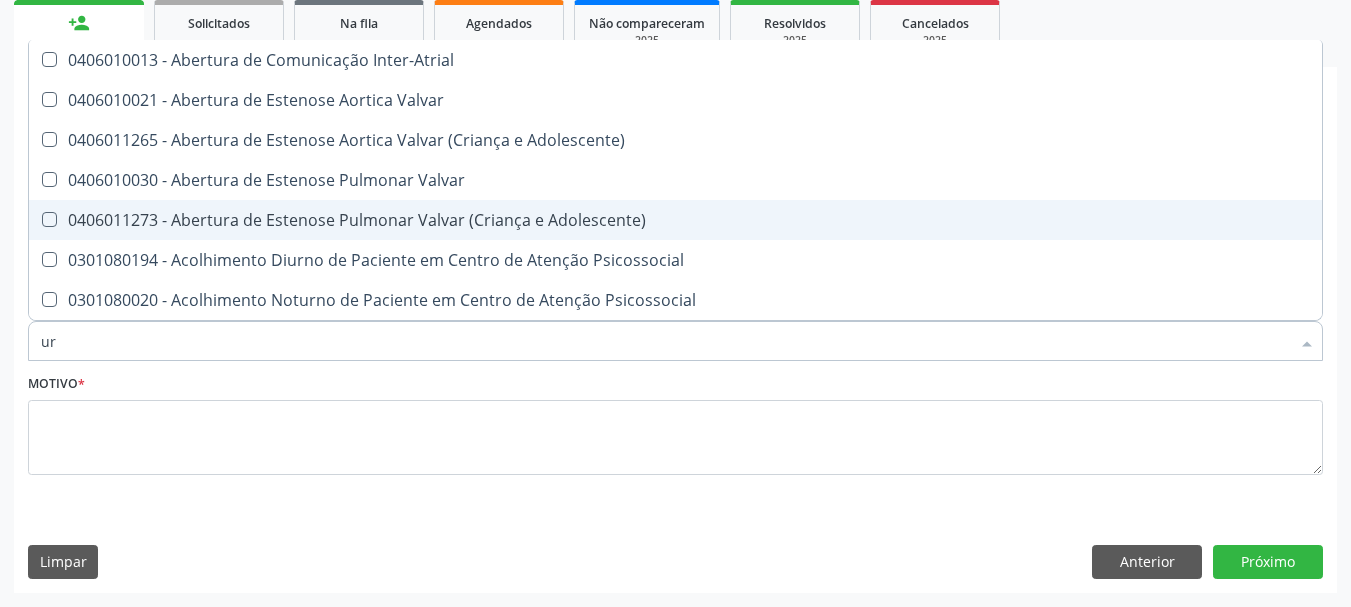 type on "u" 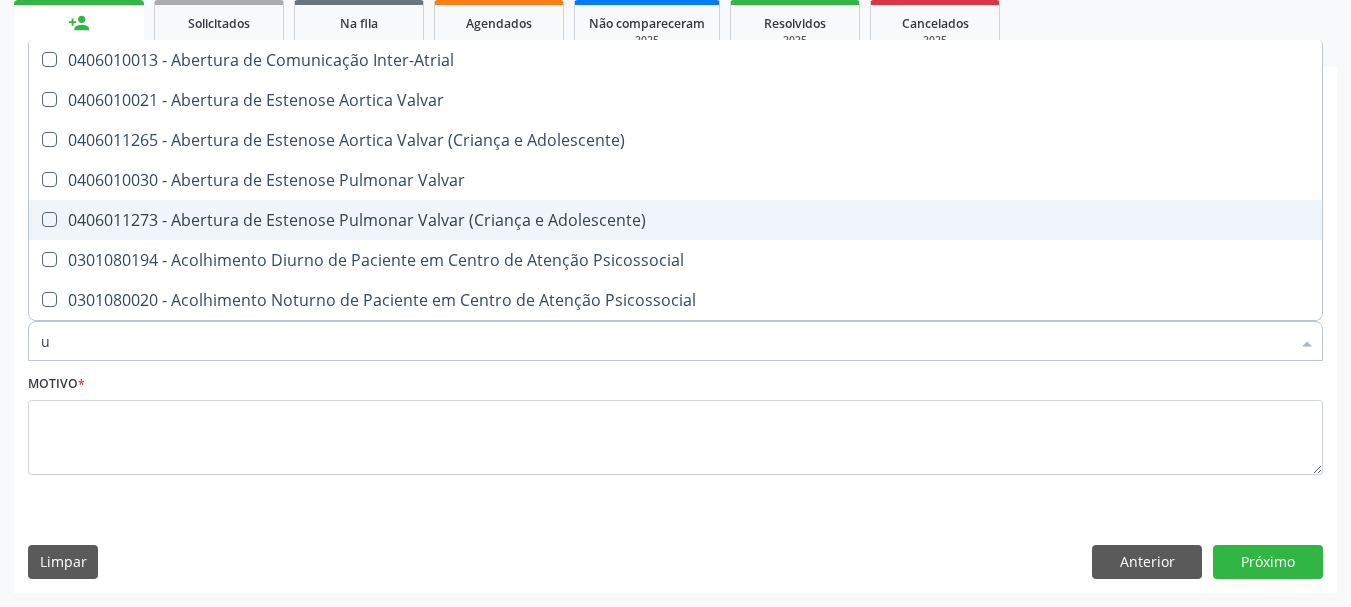 checkbox on "false" 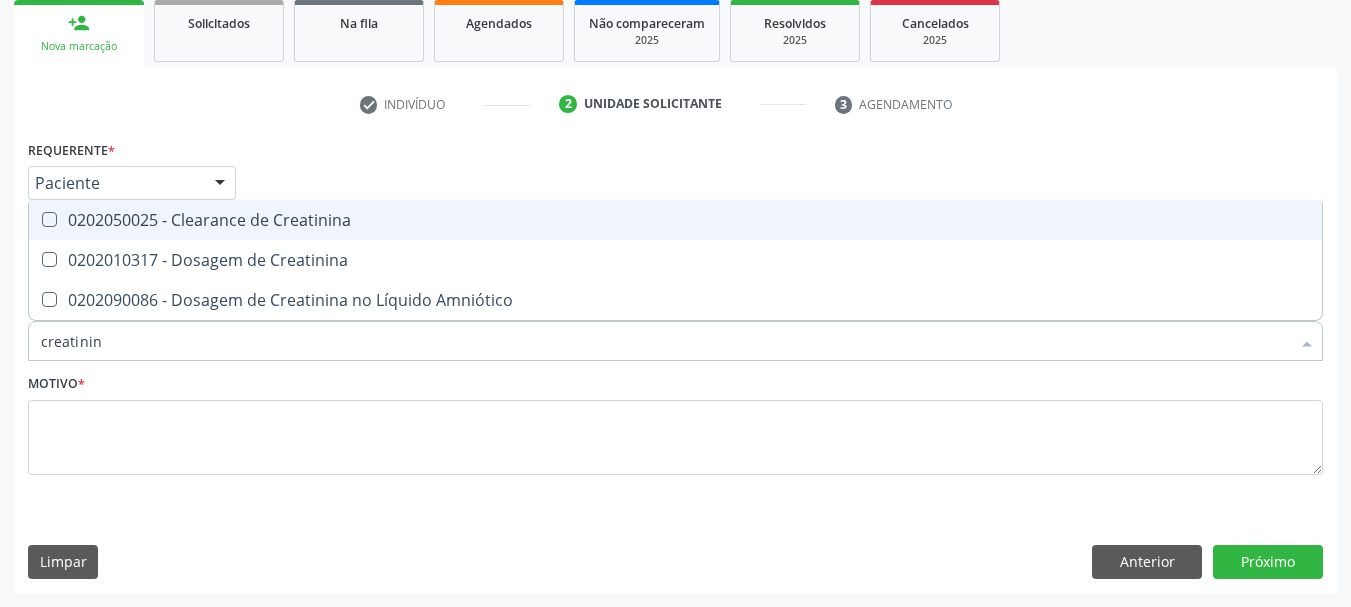 type on "creatinina" 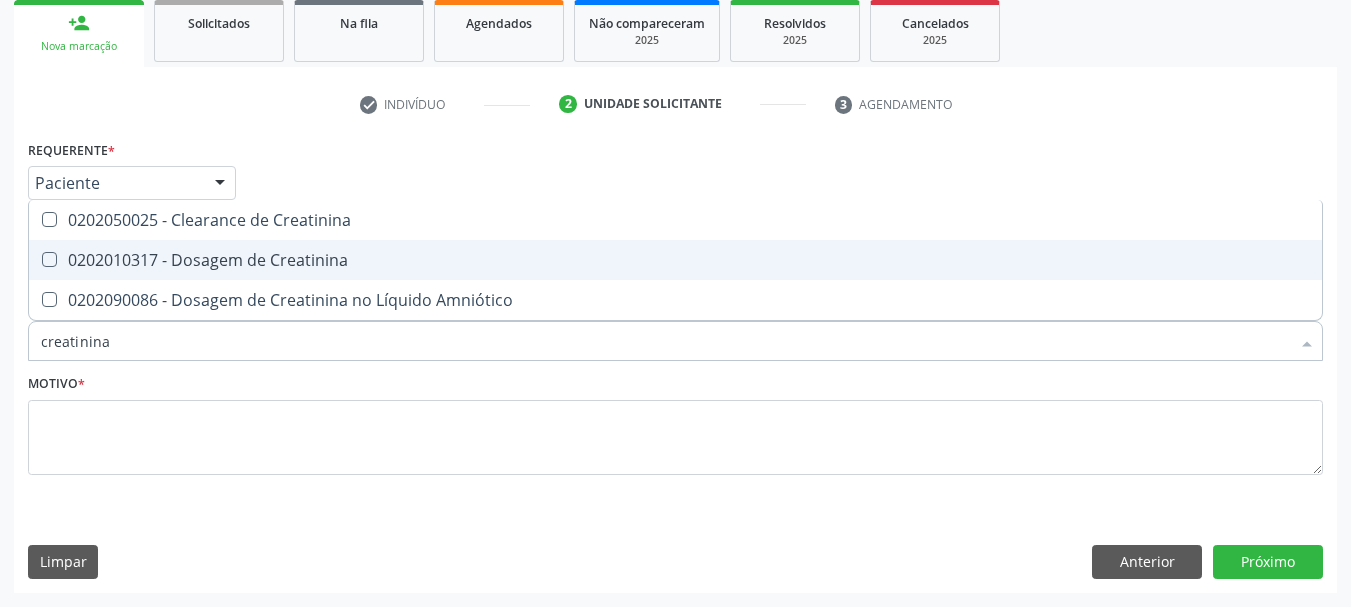 click on "0202010317 - Dosagem de Creatinina" at bounding box center [675, 260] 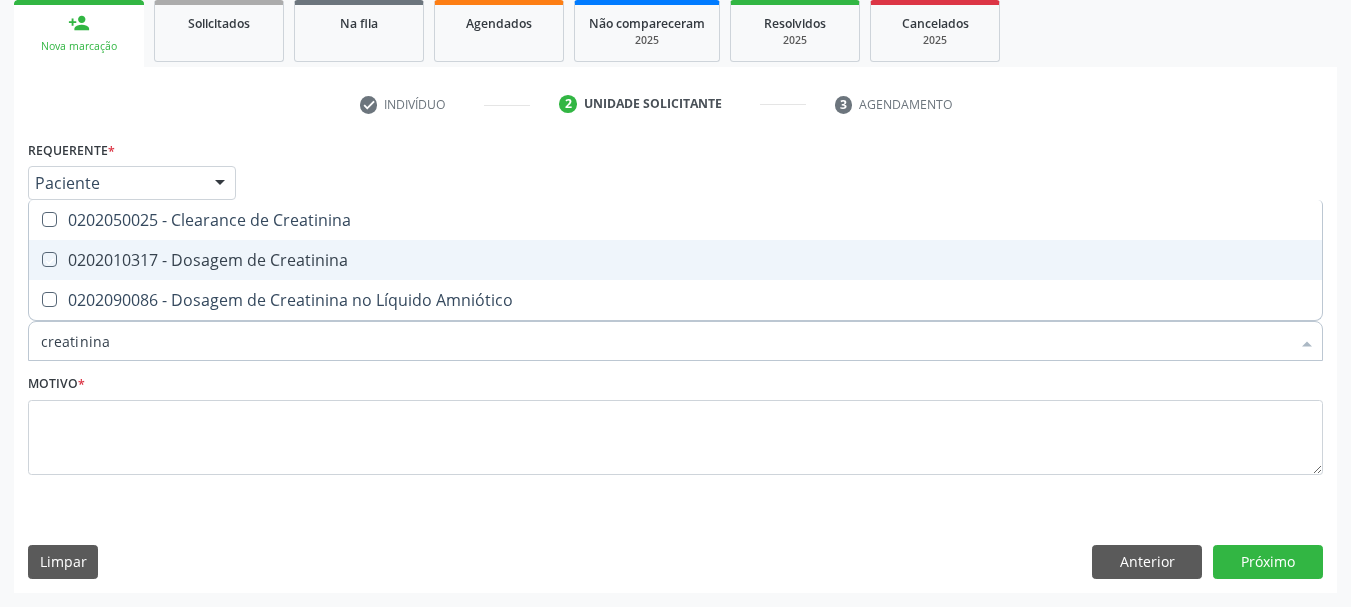 checkbox on "true" 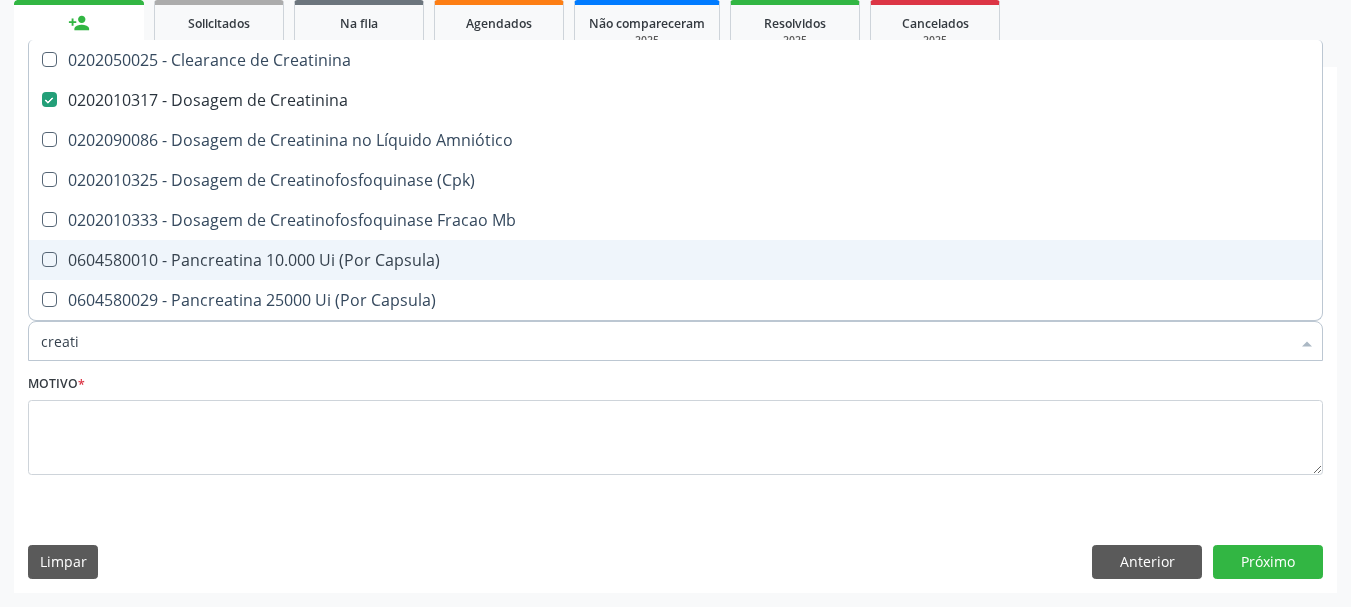 type on "creat" 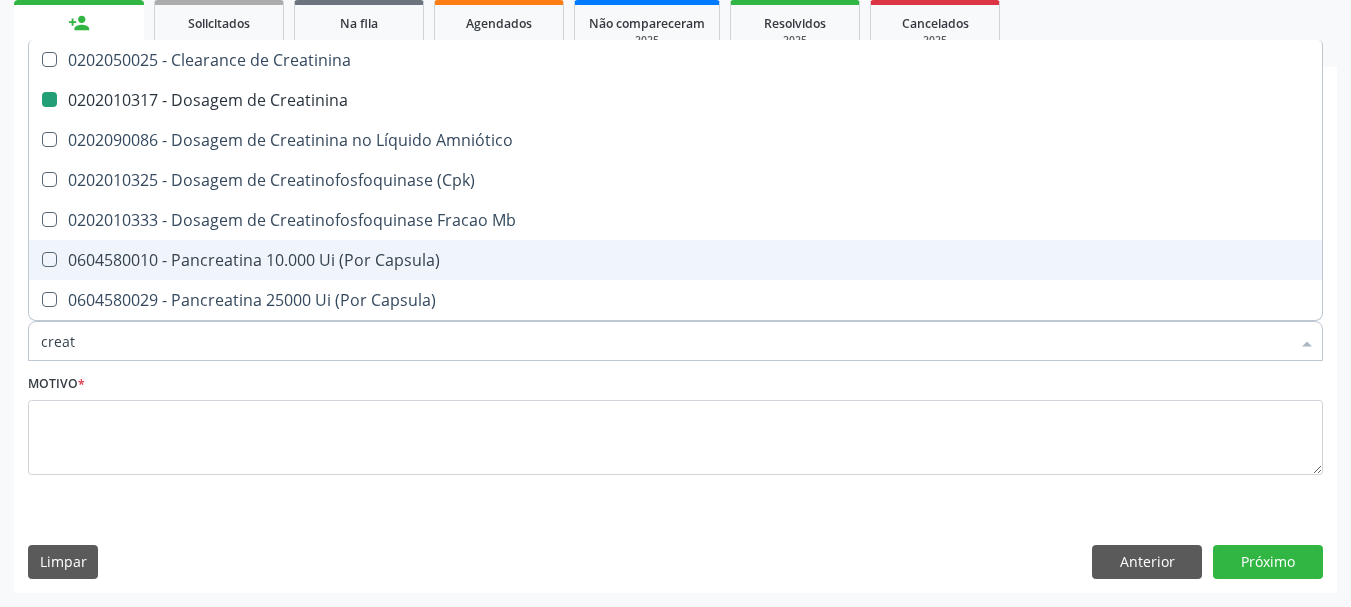 type on "crea" 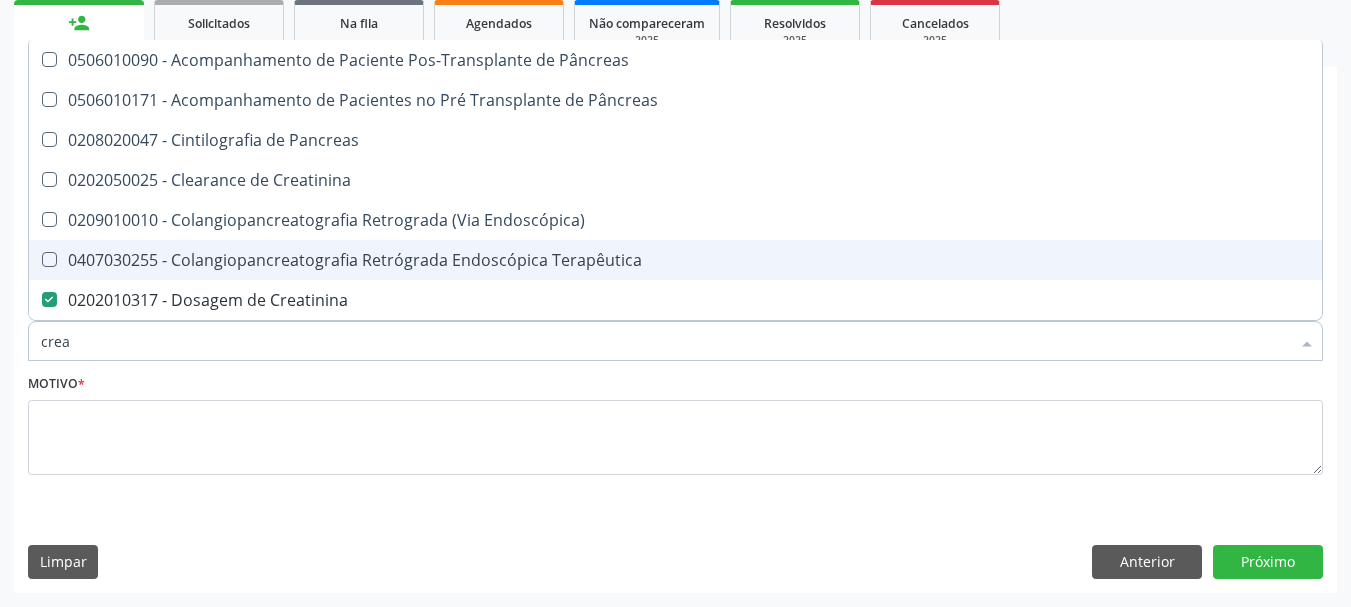 type on "cre" 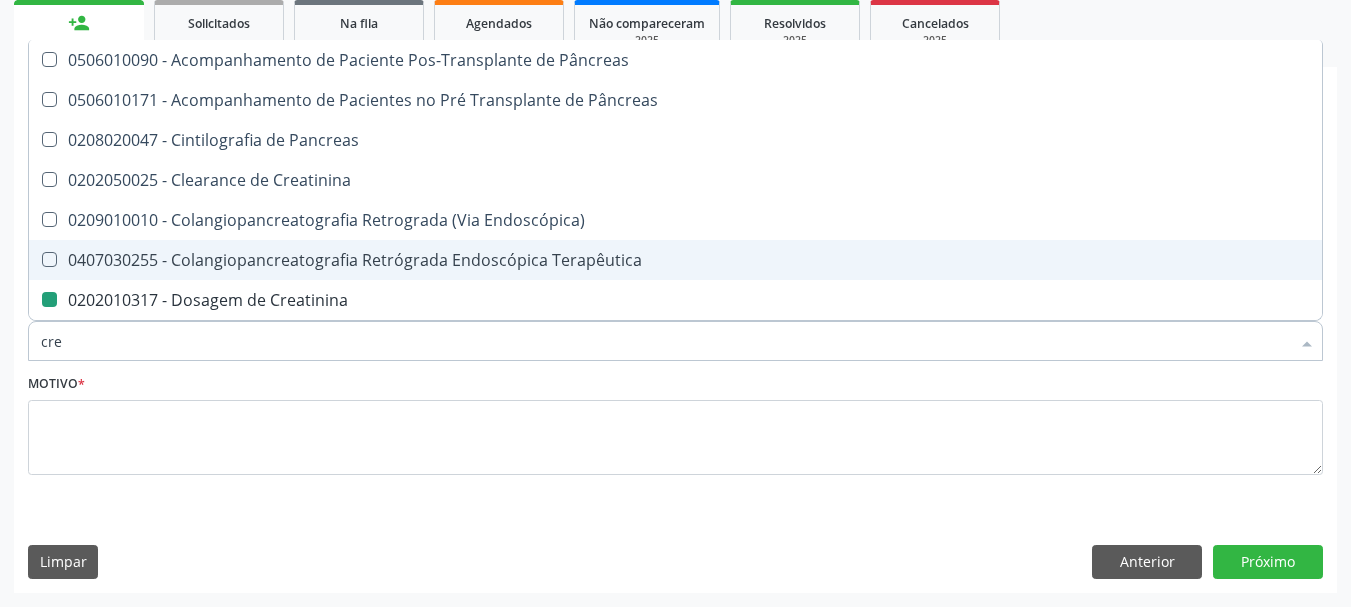 type on "cr" 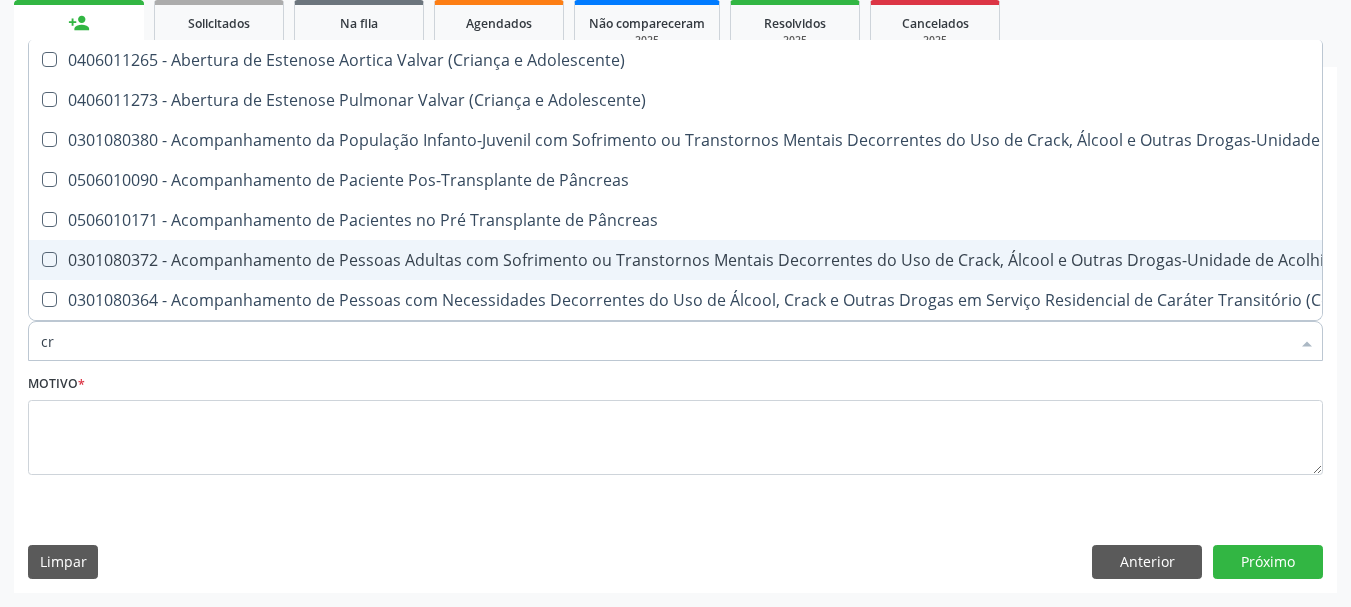 checkbox on "false" 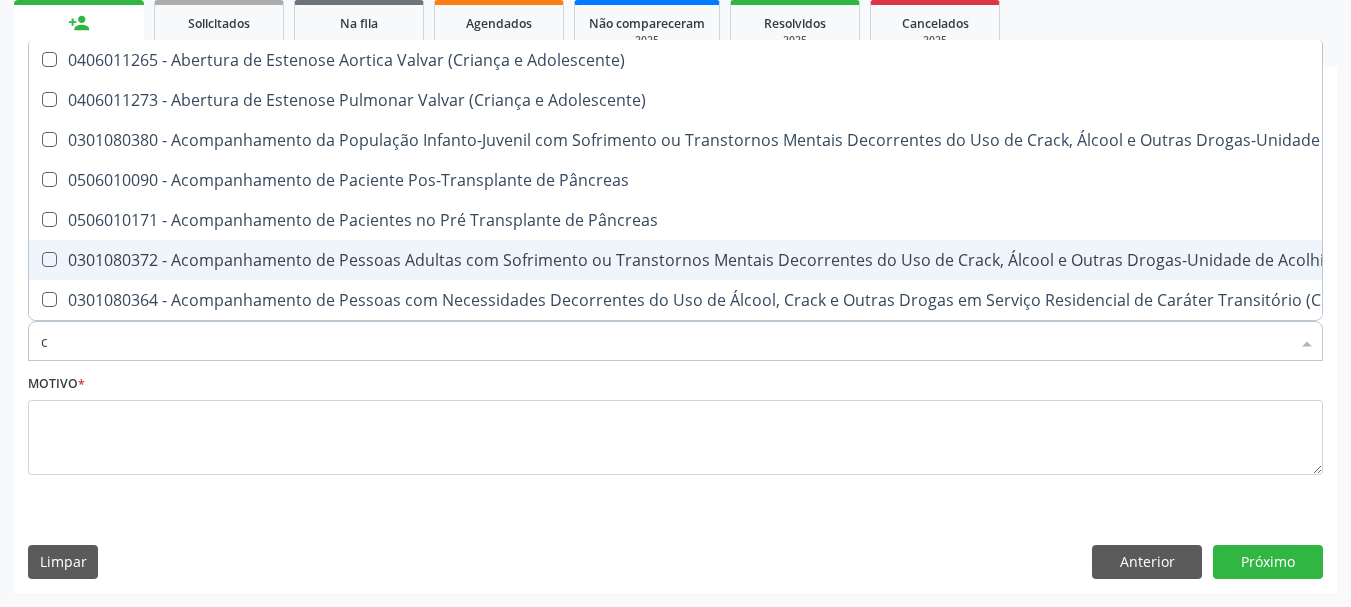 checkbox on "false" 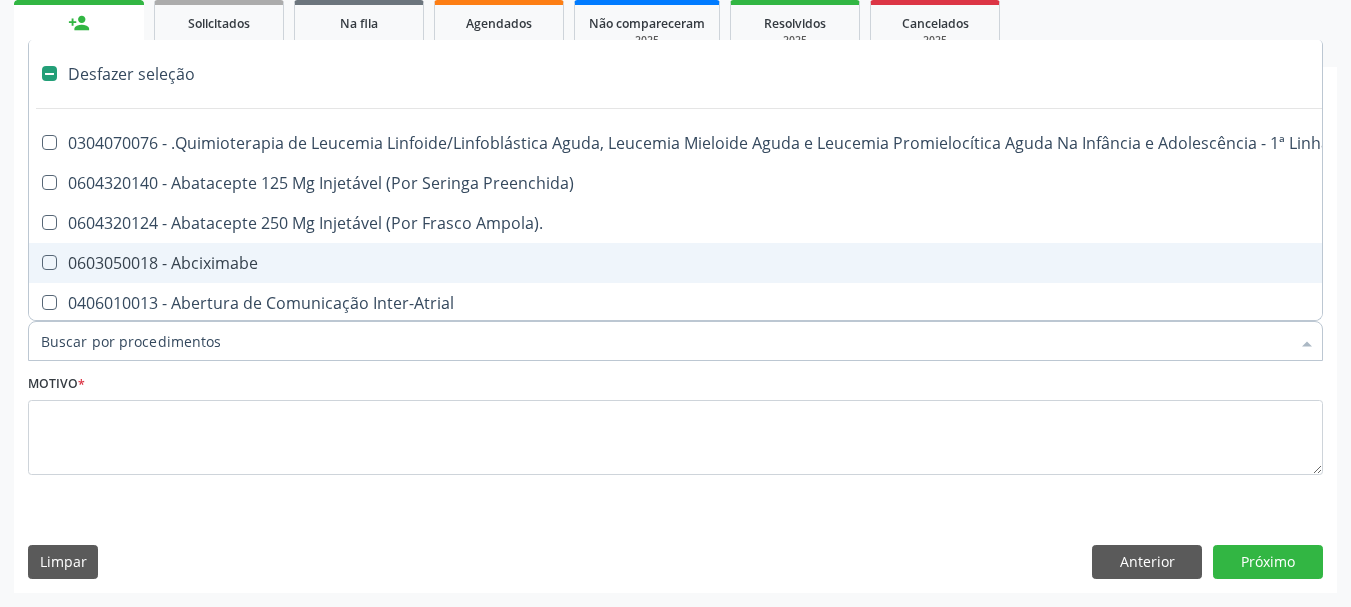 type on "g" 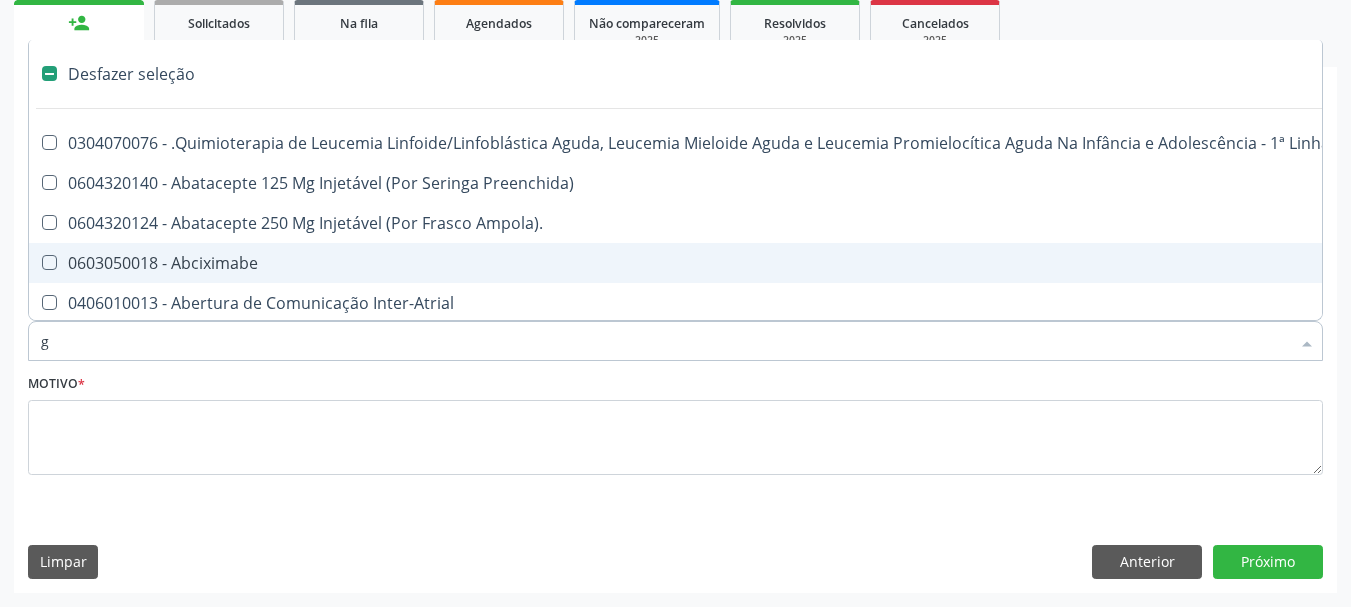 checkbox on "true" 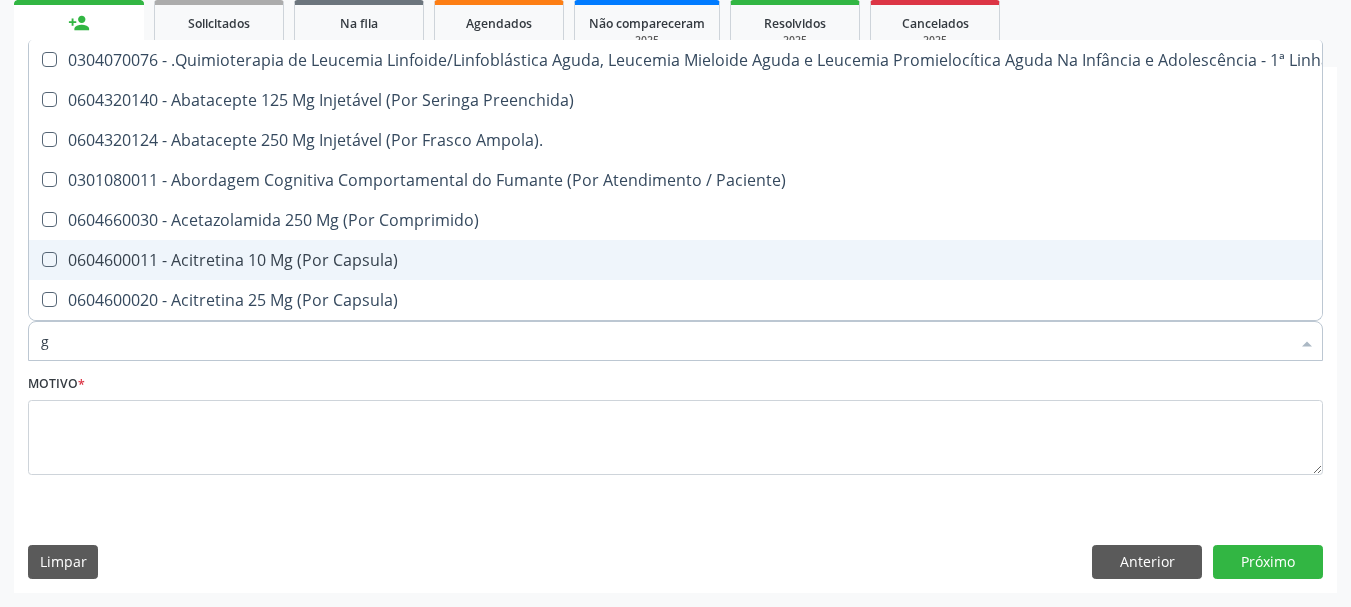 type 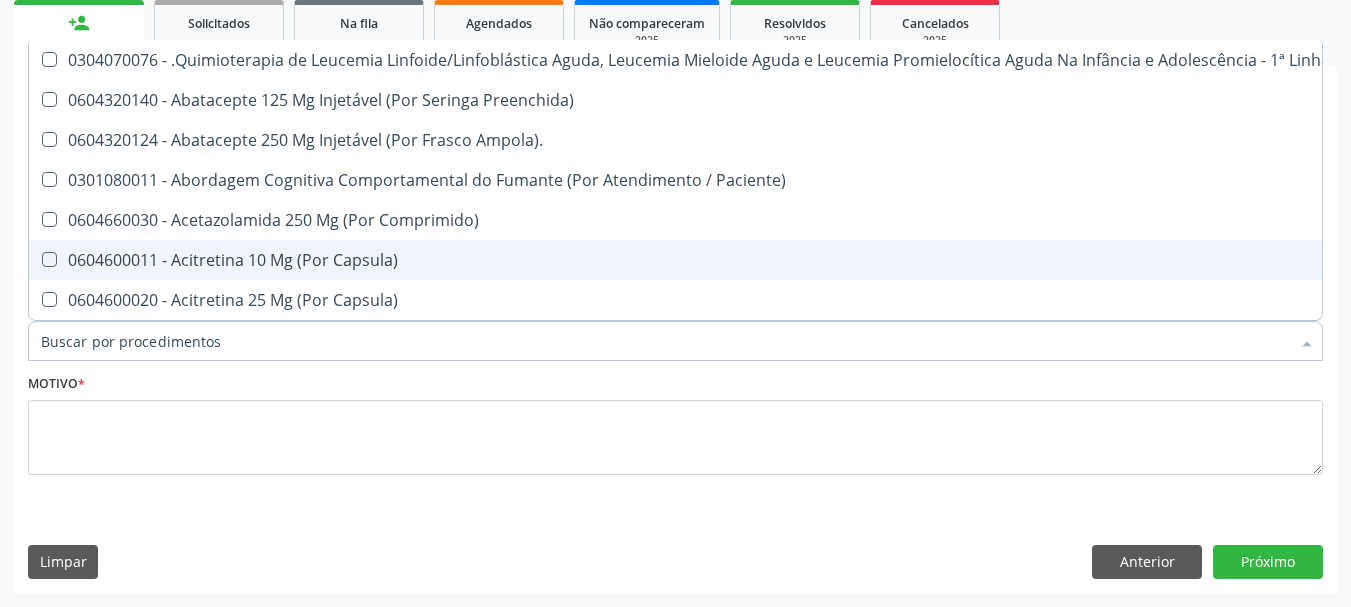 checkbox on "false" 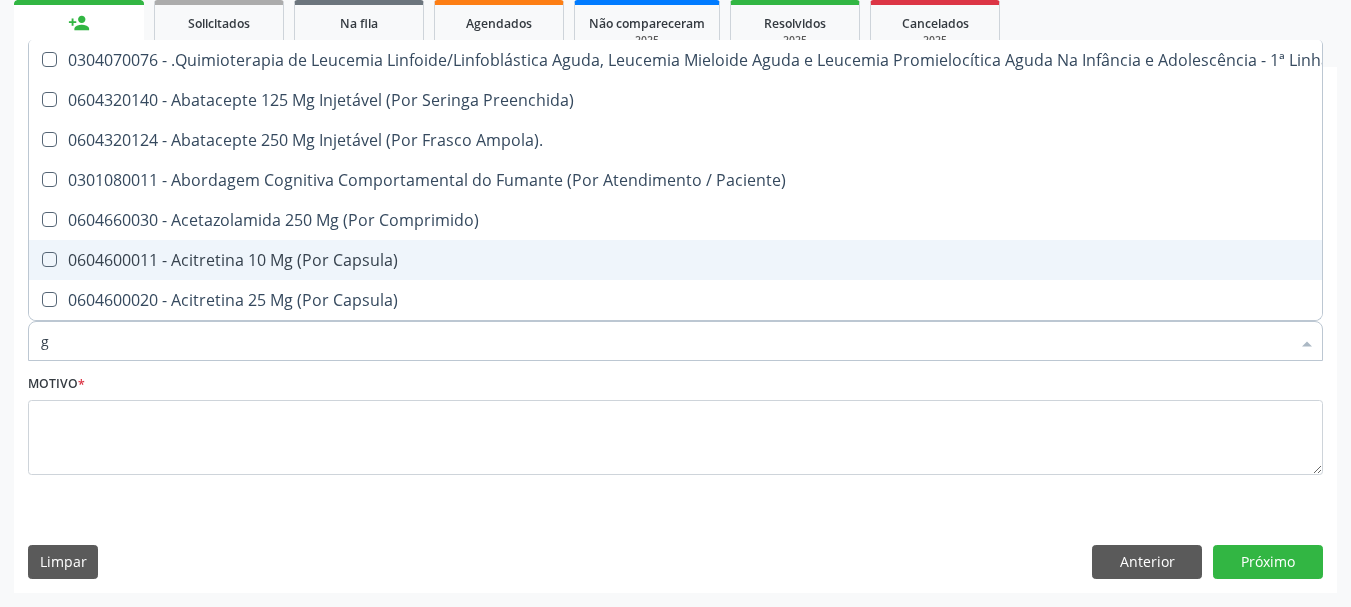 type on "gl" 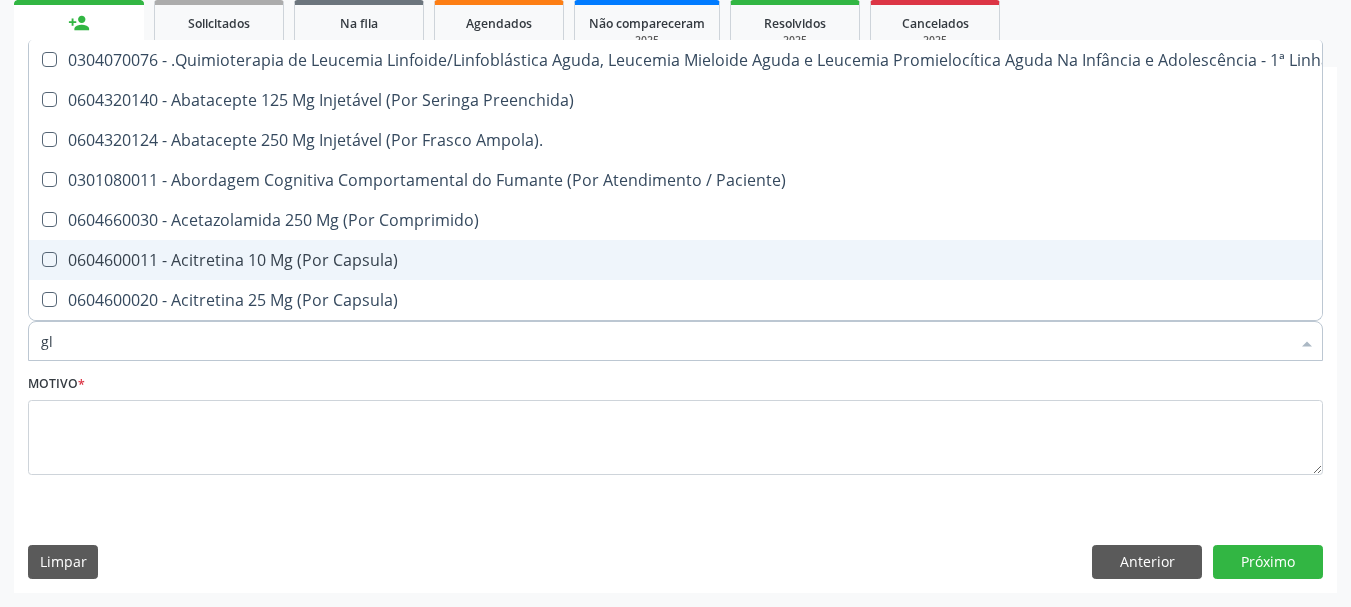 checkbox on "true" 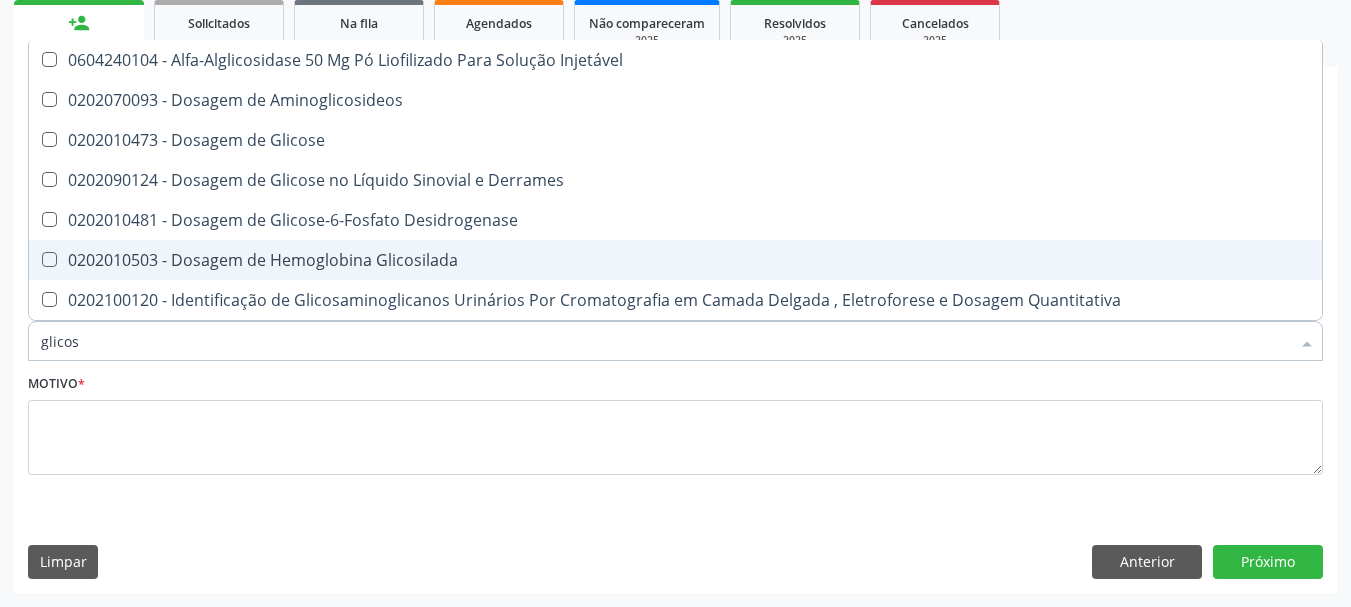 type on "glicose" 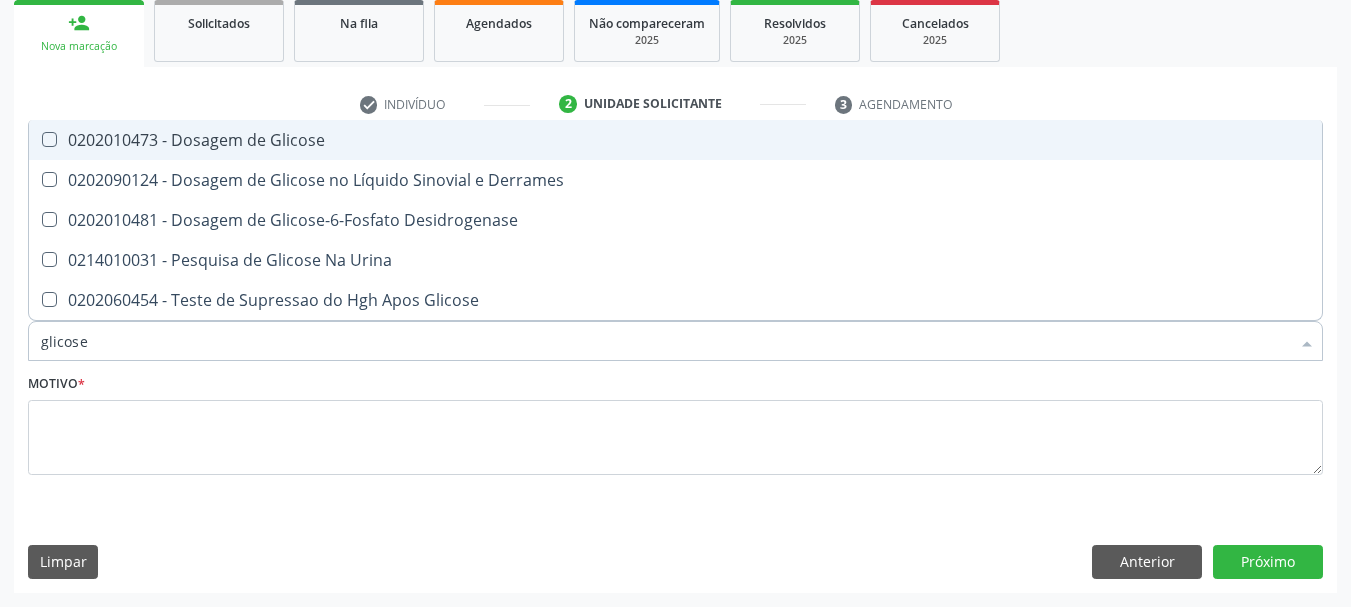 click on "0202010473 - Dosagem de Glicose" at bounding box center [675, 140] 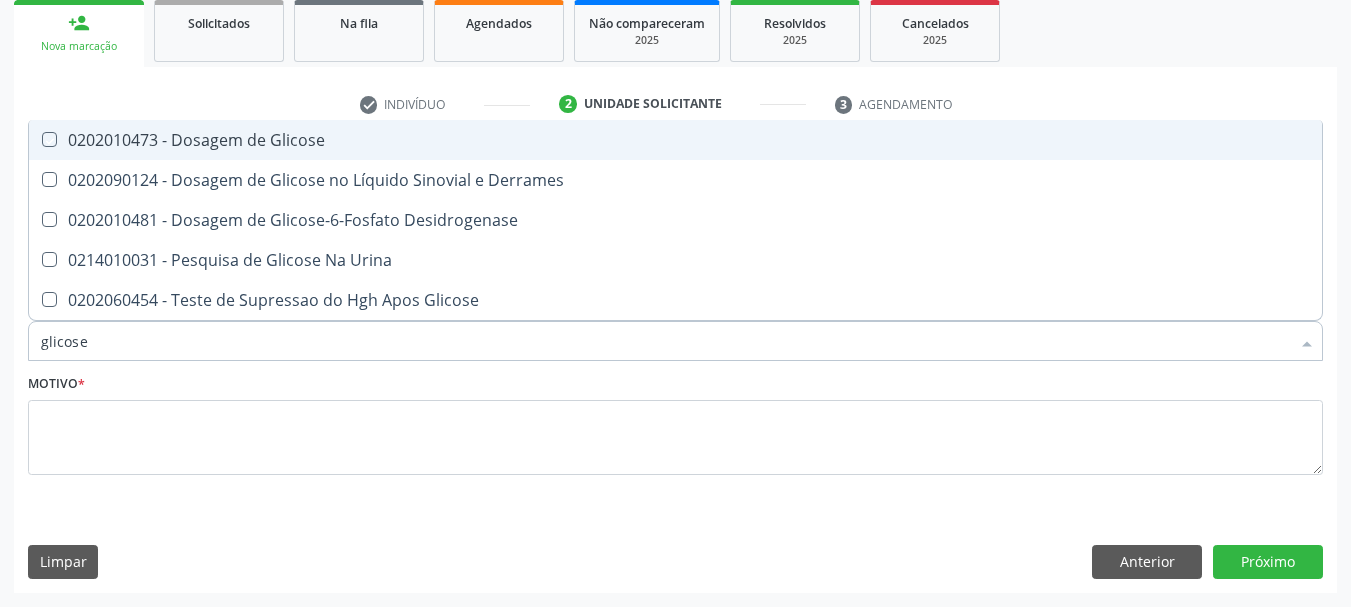 checkbox on "true" 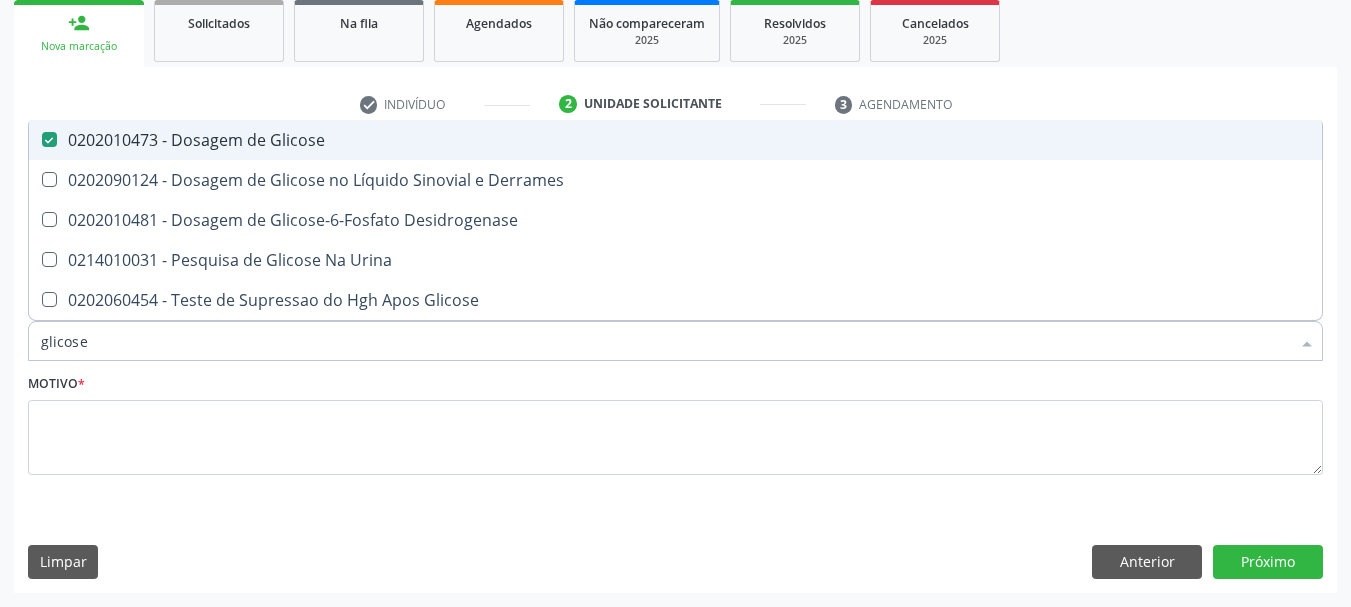 type on "glicos" 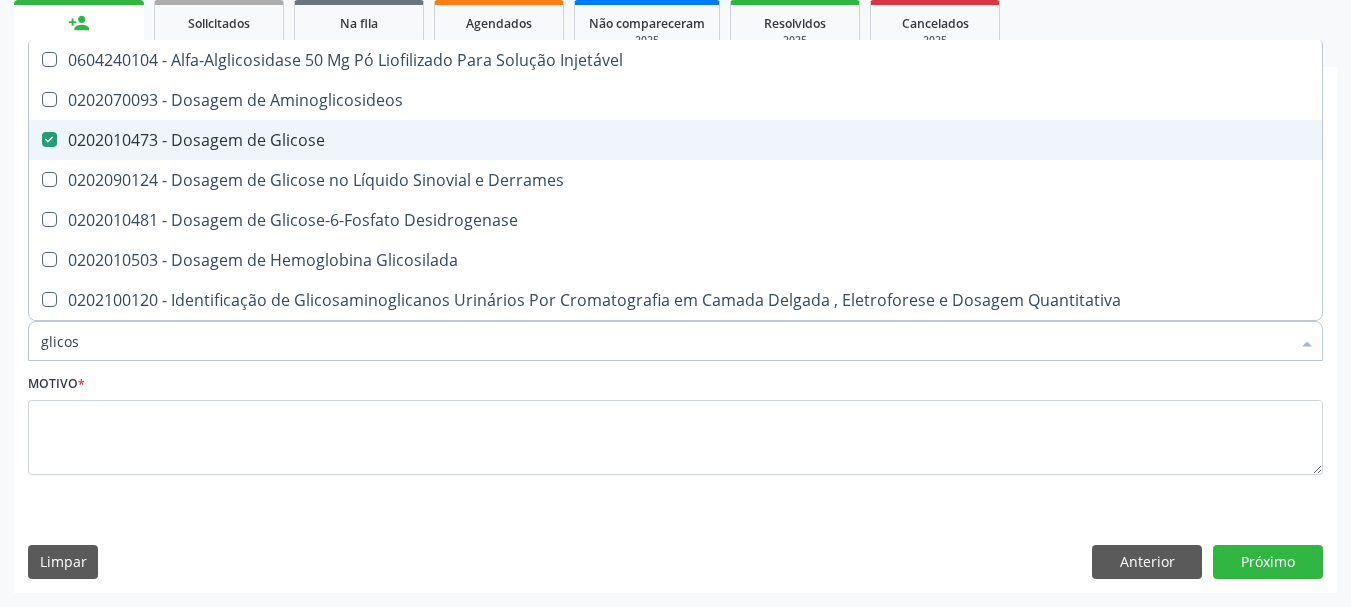 type on "glico" 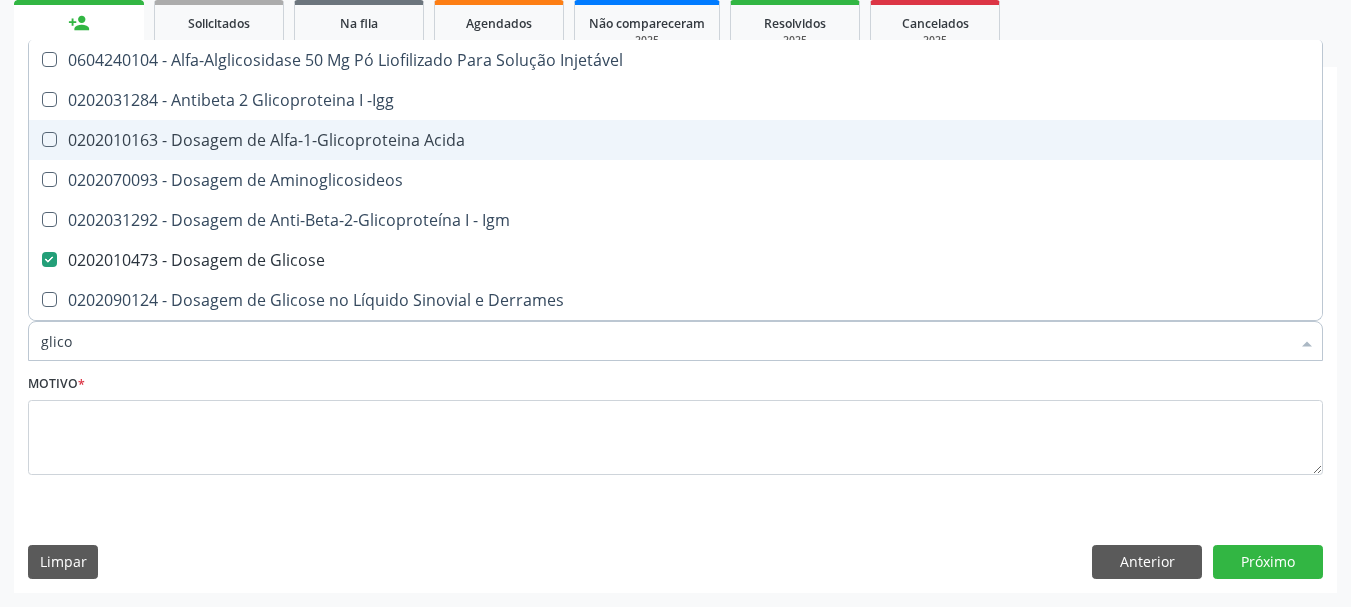 type on "glic" 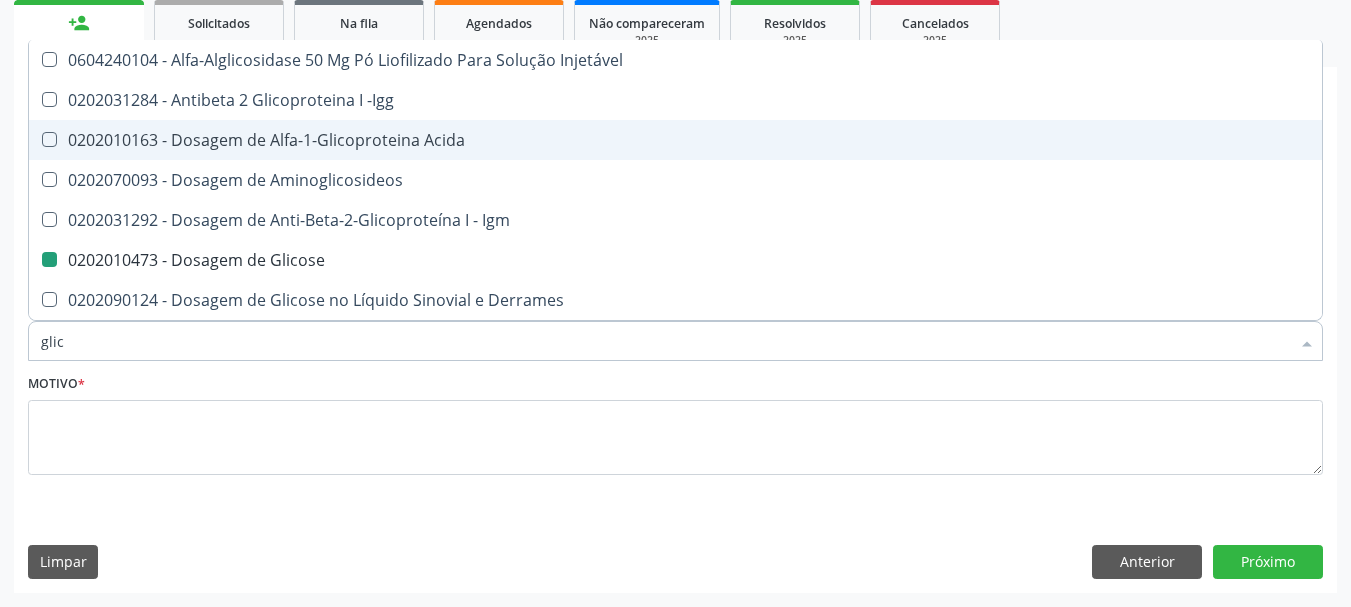 type on "gli" 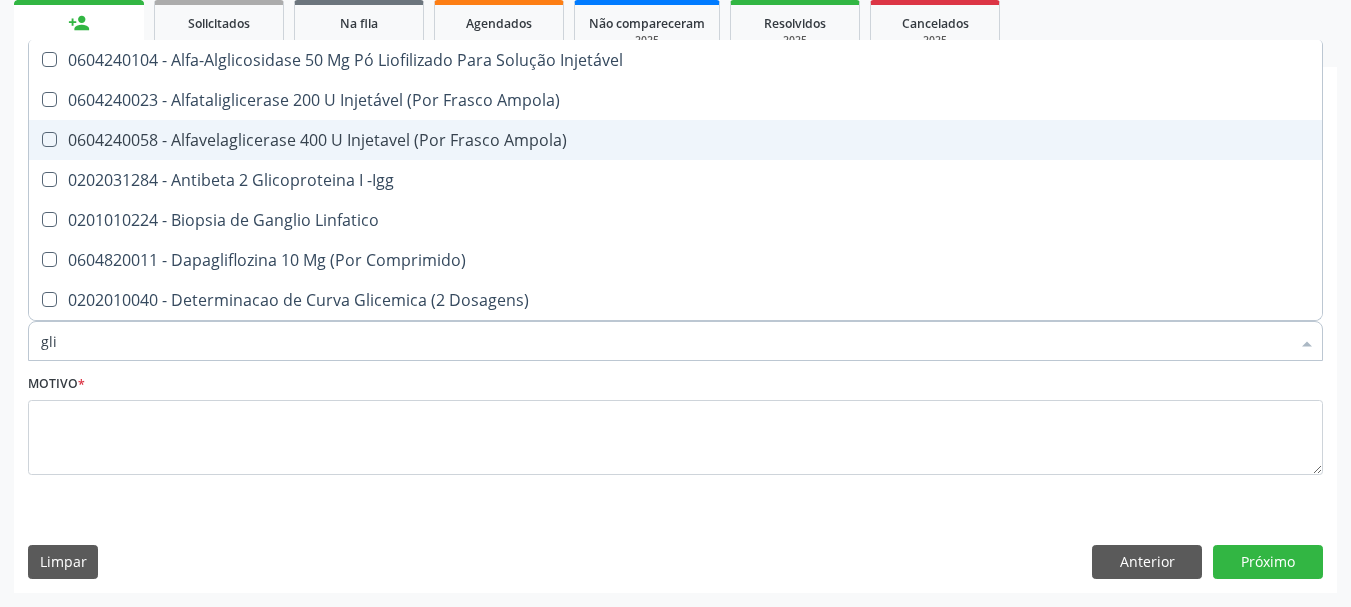 type on "gl" 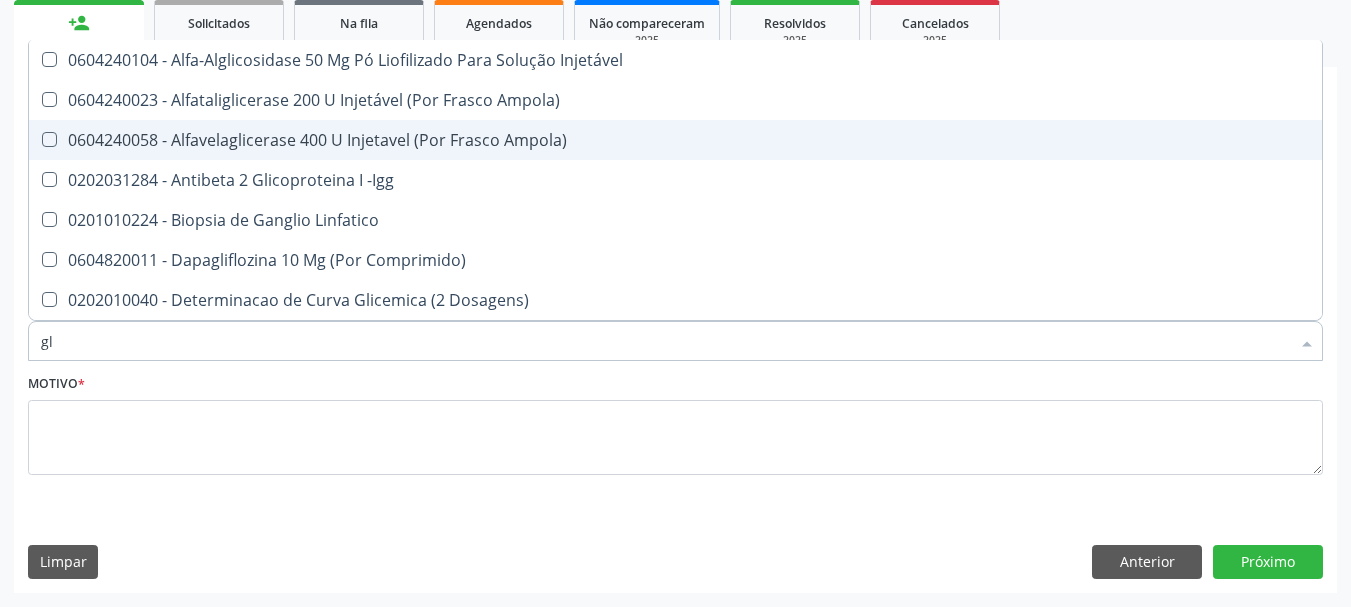 checkbox on "false" 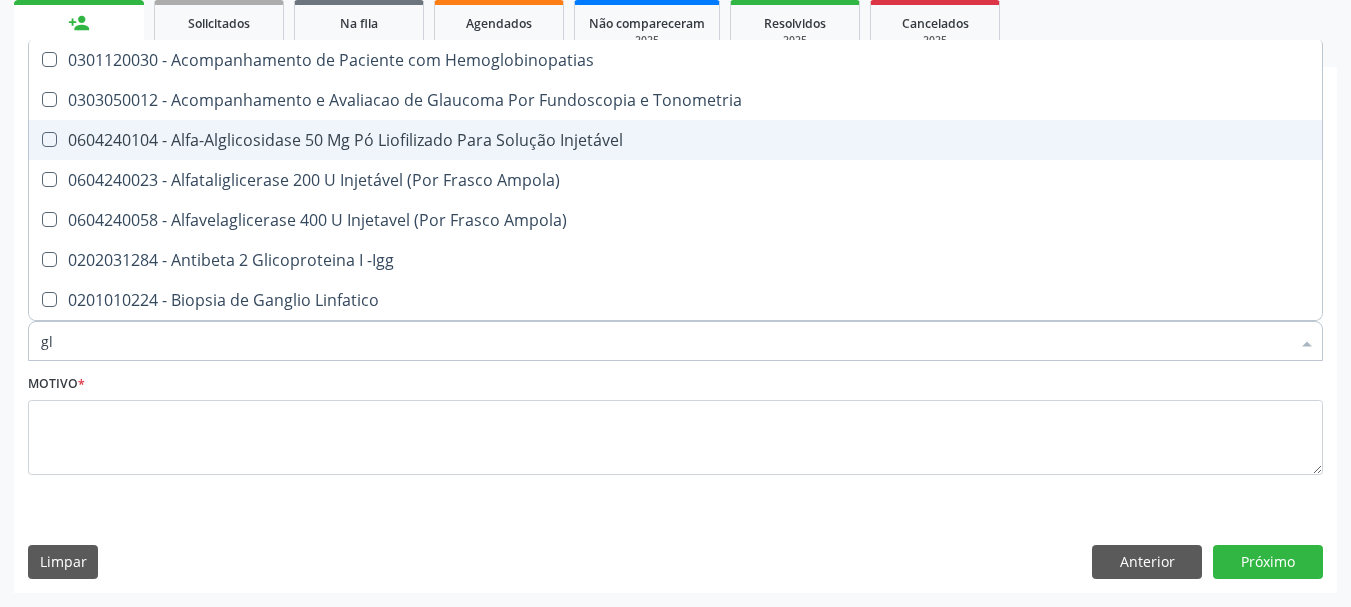 type on "g" 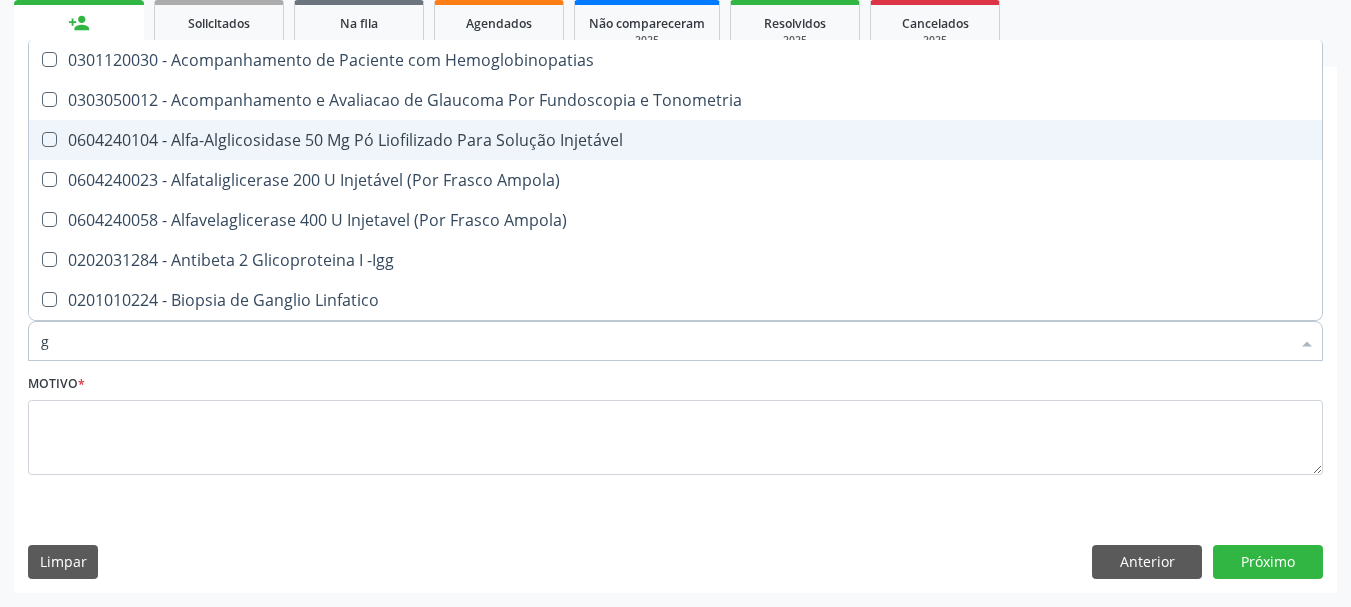 type 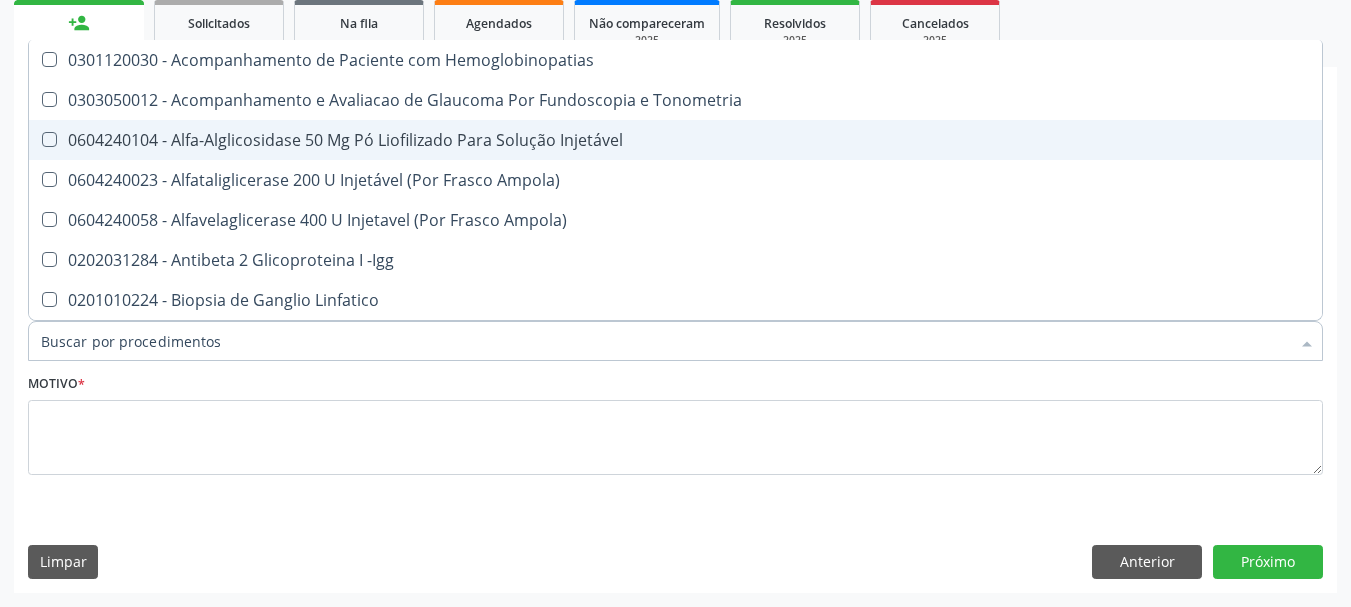 checkbox on "false" 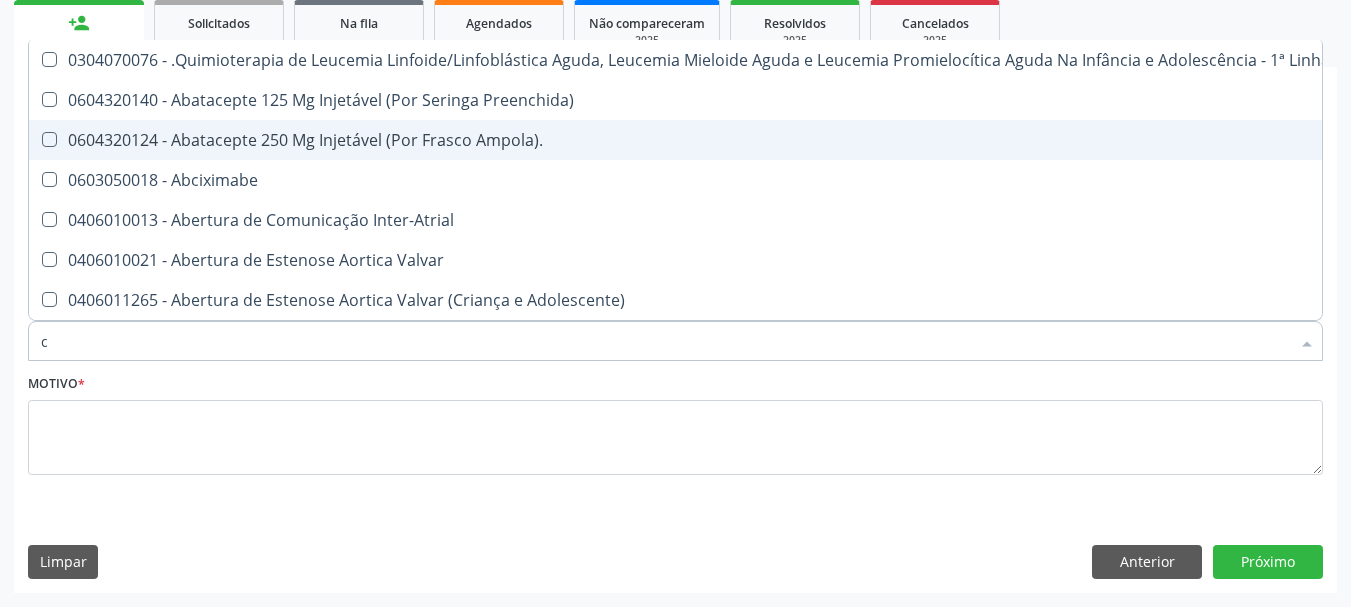 type on "co" 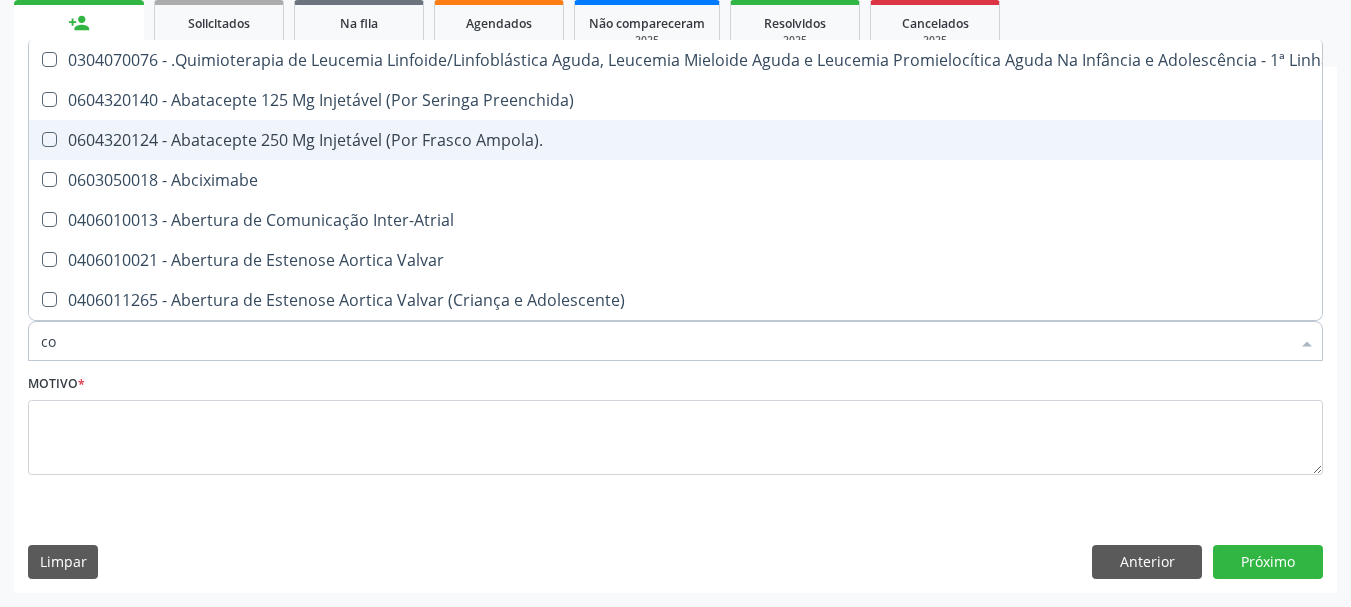 checkbox on "true" 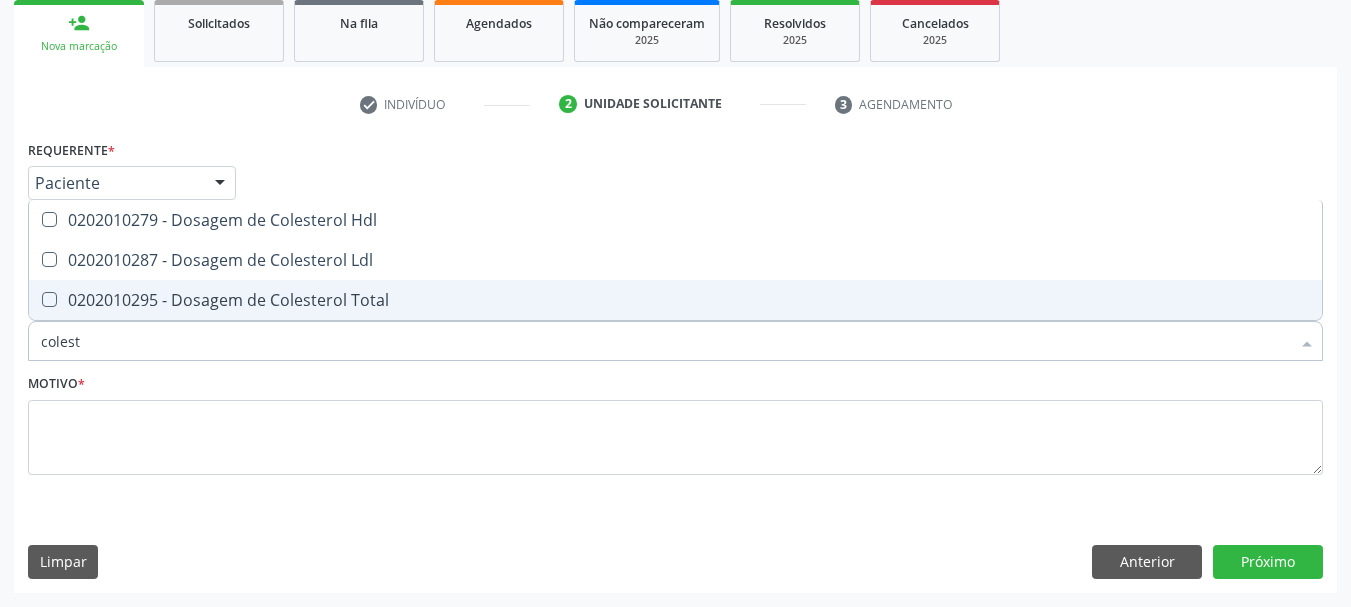 type on "coleste" 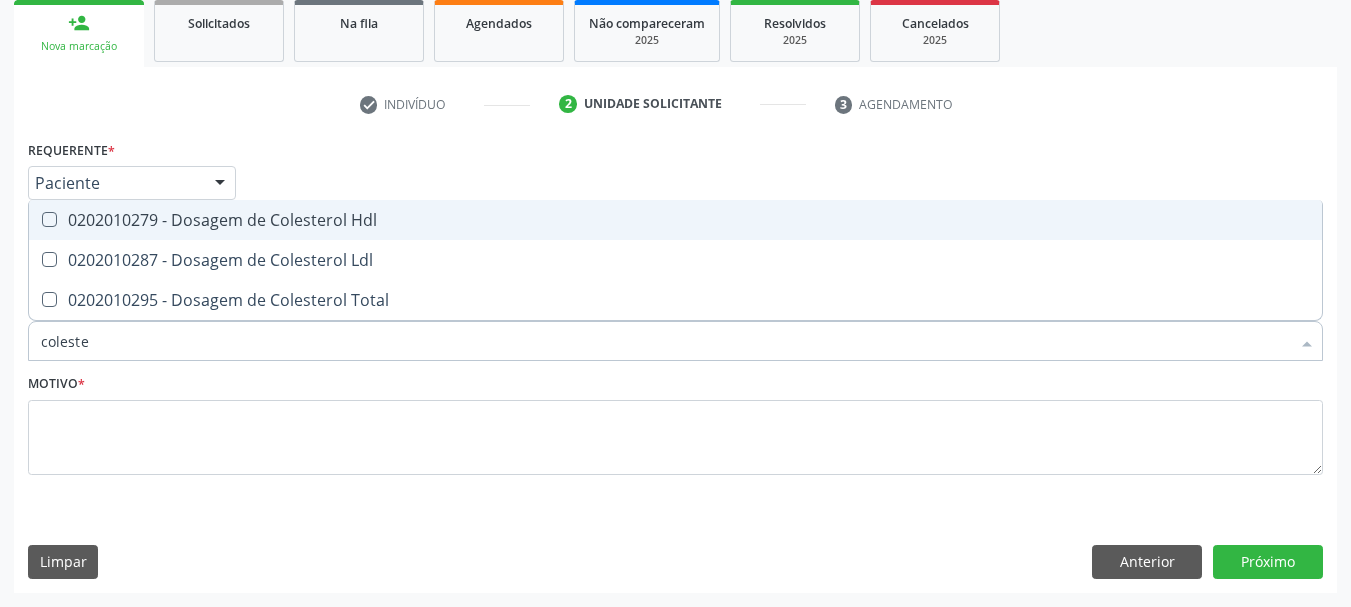 click on "0202010279 - Dosagem de Colesterol Hdl" at bounding box center (675, 220) 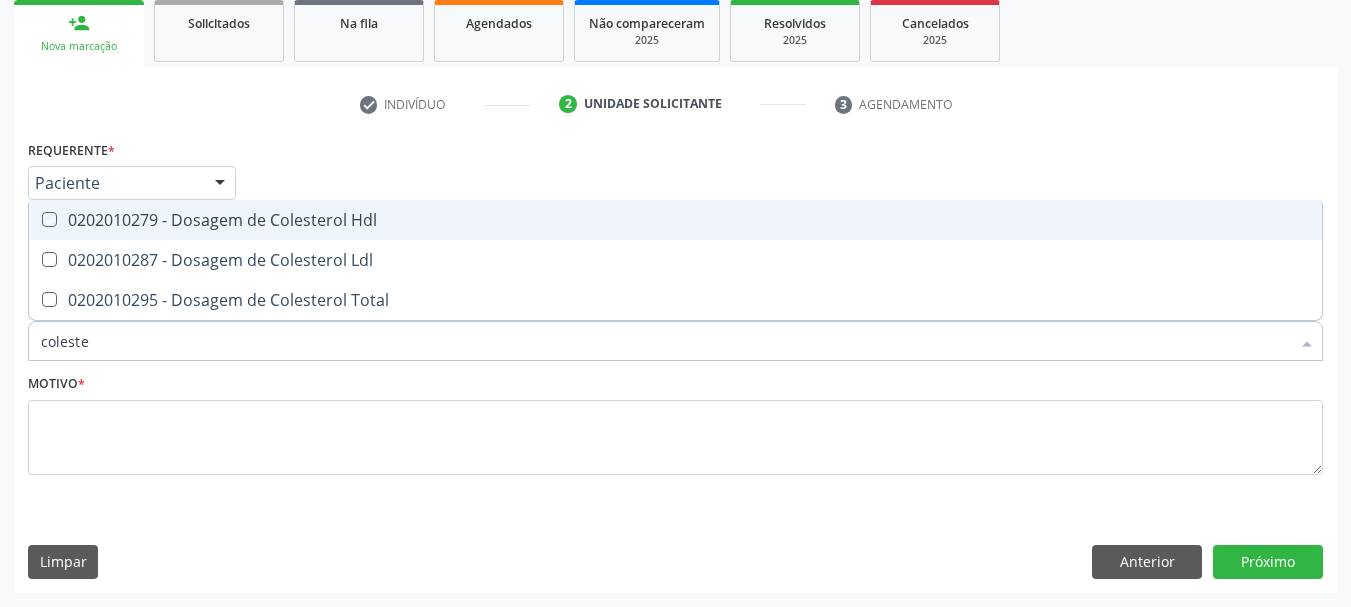 checkbox on "true" 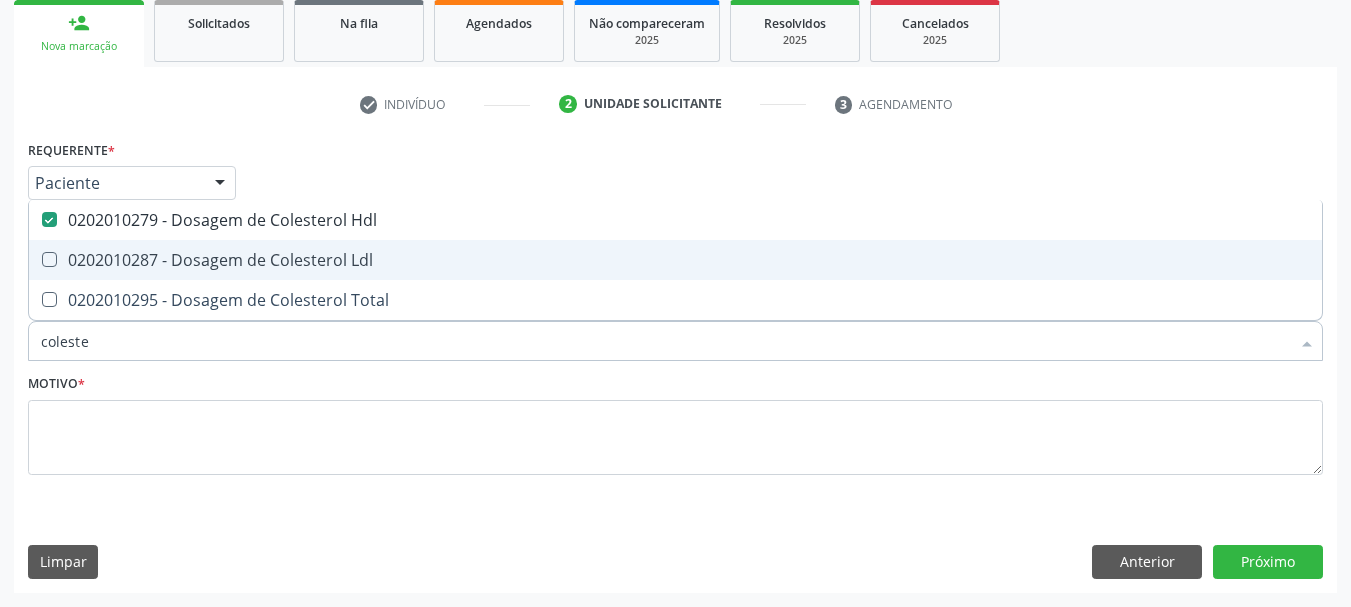 click on "0202010287 - Dosagem de Colesterol Ldl" at bounding box center [675, 260] 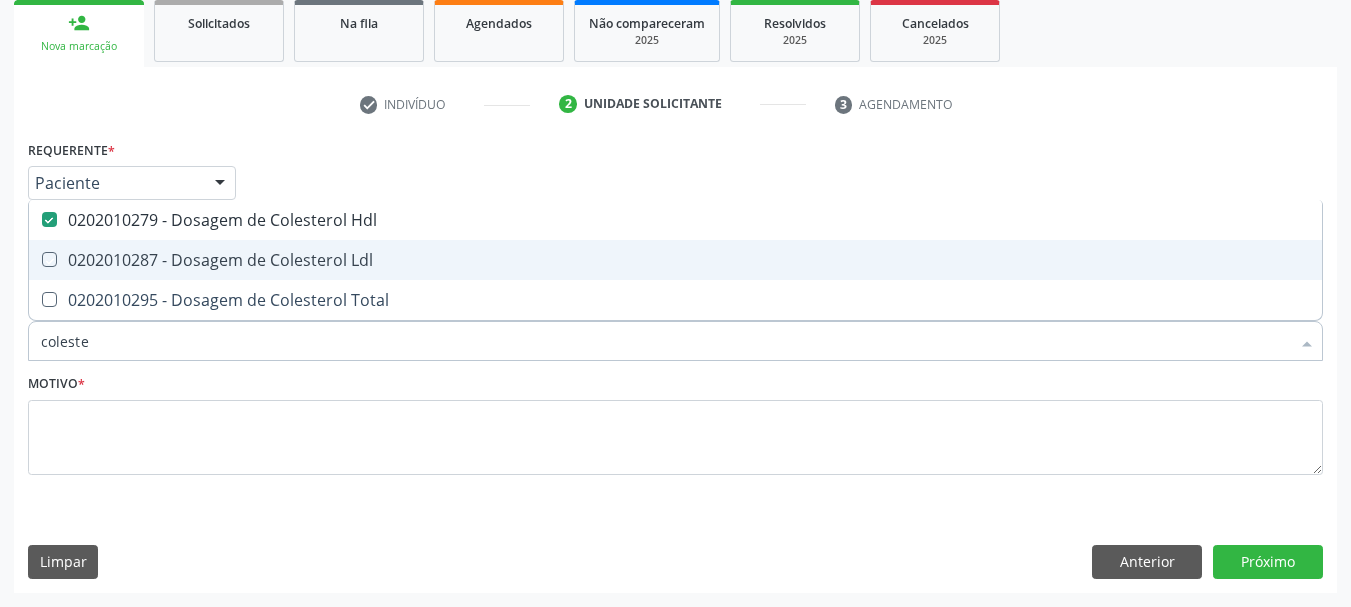 checkbox on "true" 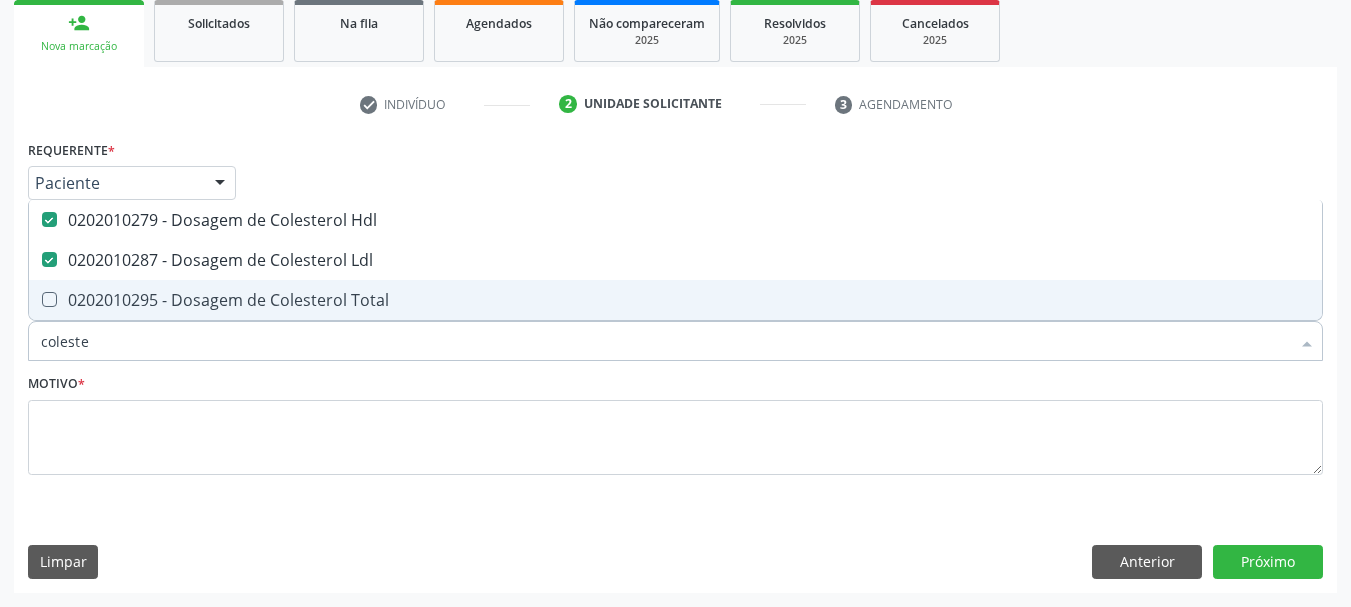 click on "0202010295 - Dosagem de Colesterol Total" at bounding box center (675, 300) 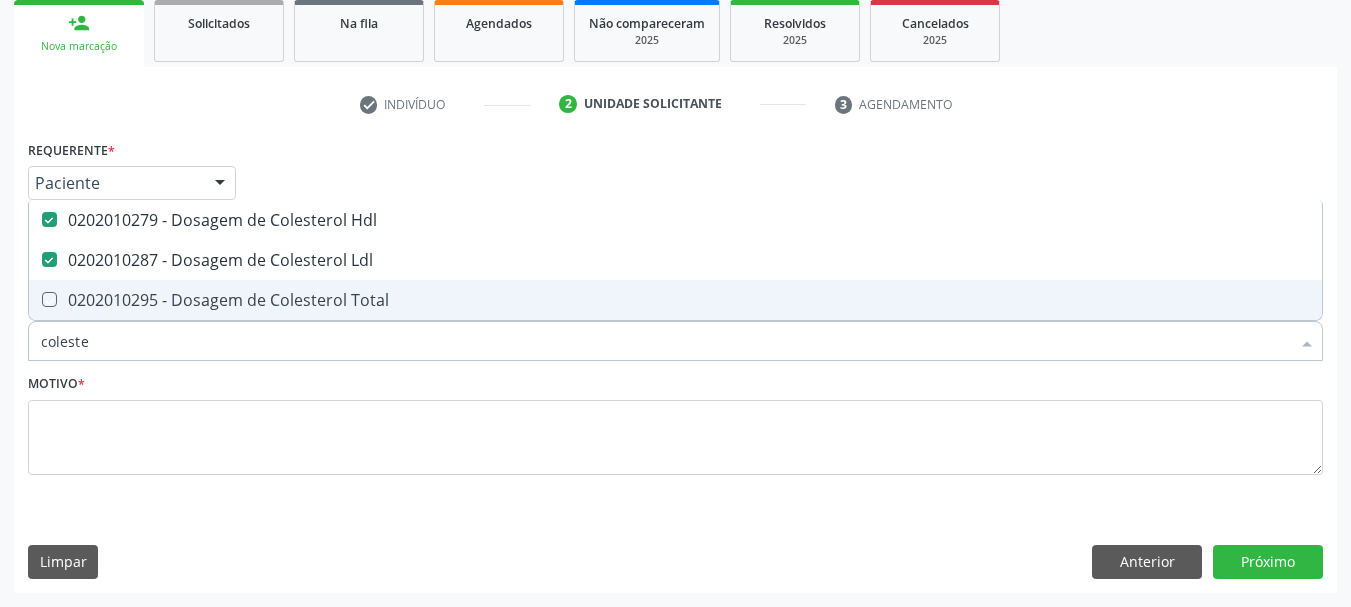 checkbox on "true" 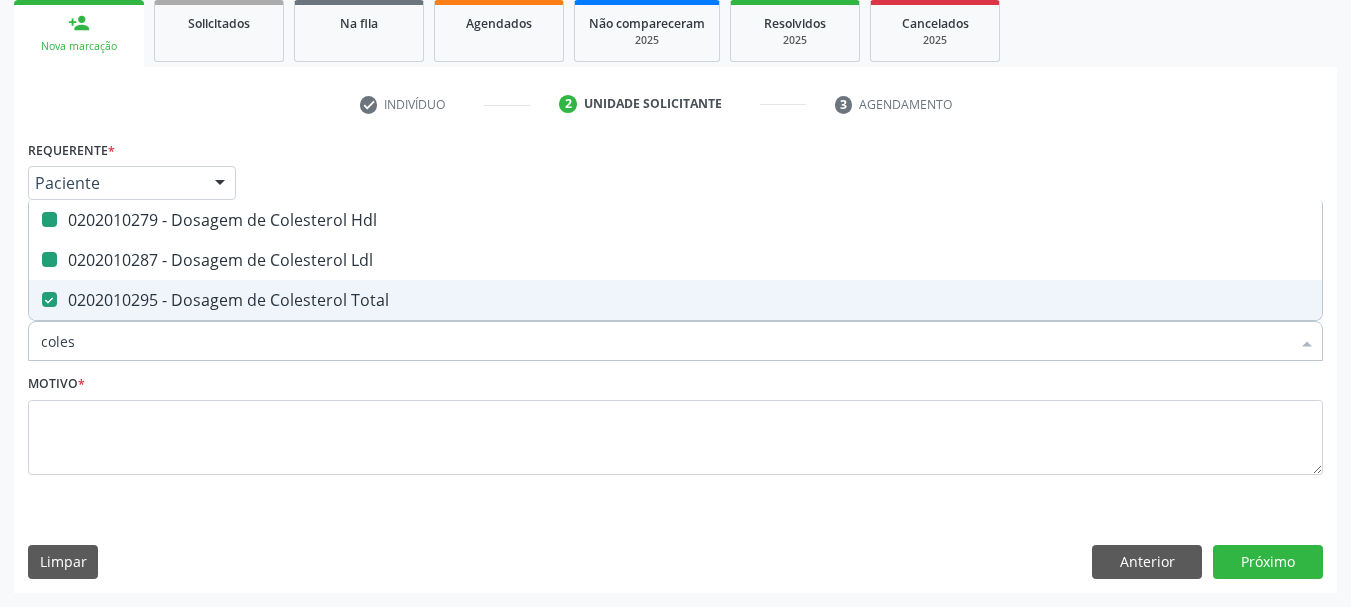 type on "cole" 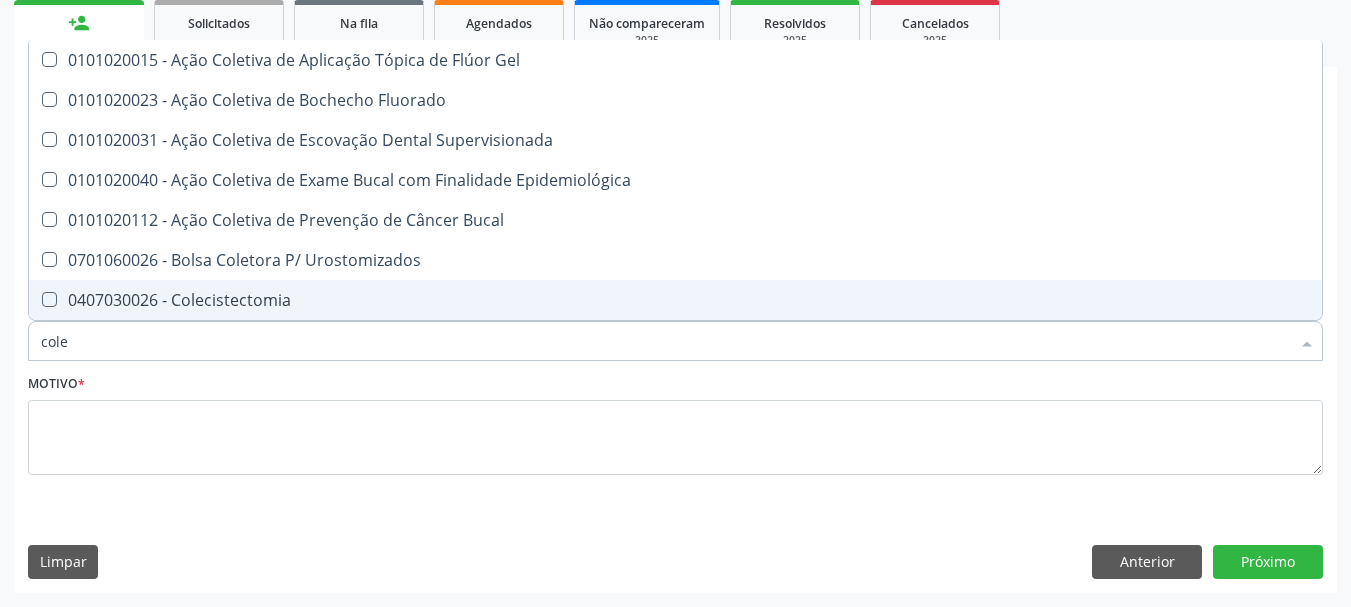 type on "col" 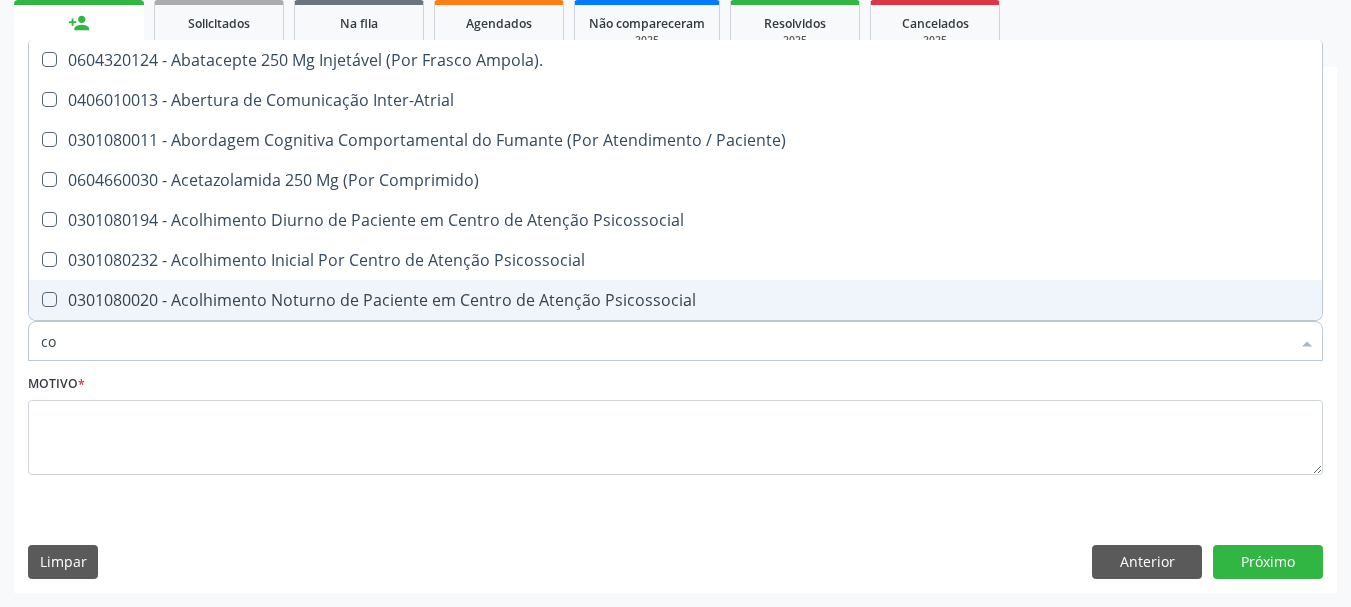 type on "c" 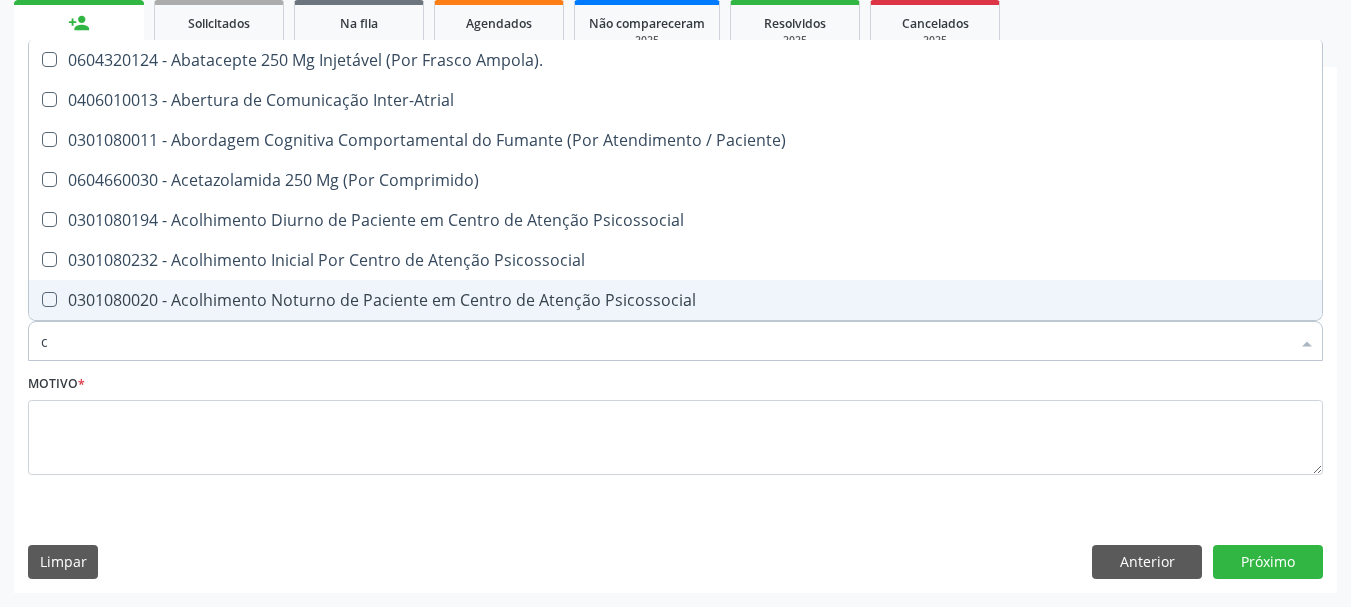checkbox on "false" 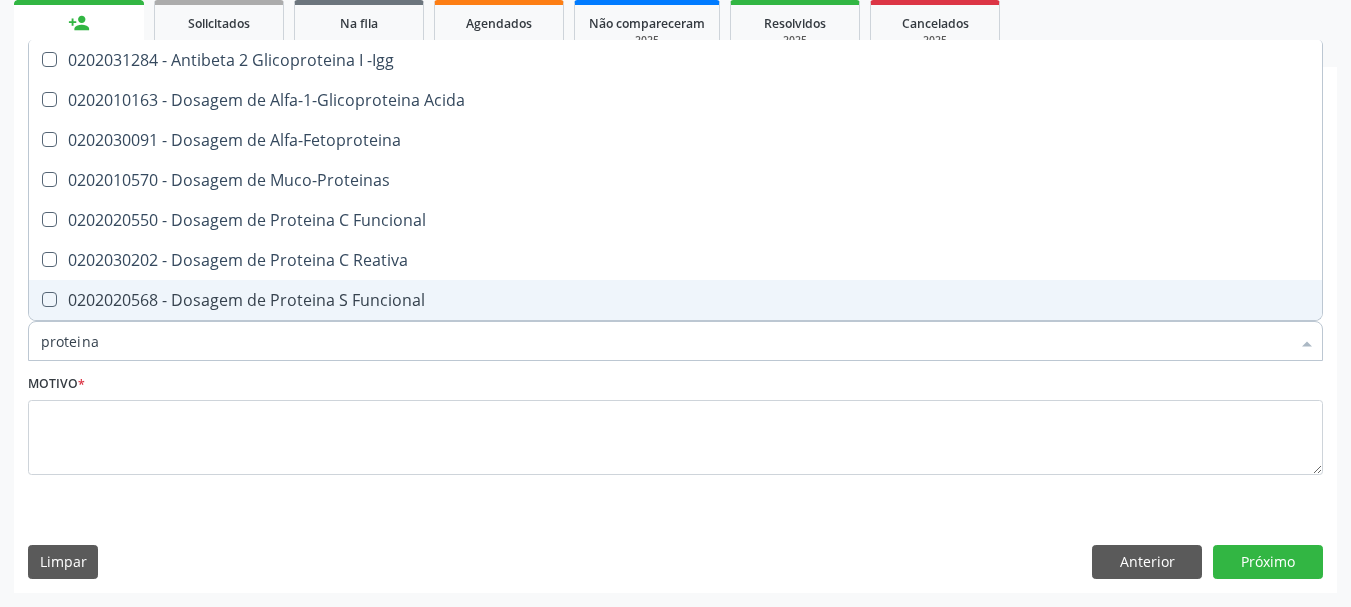 type on "proteina c" 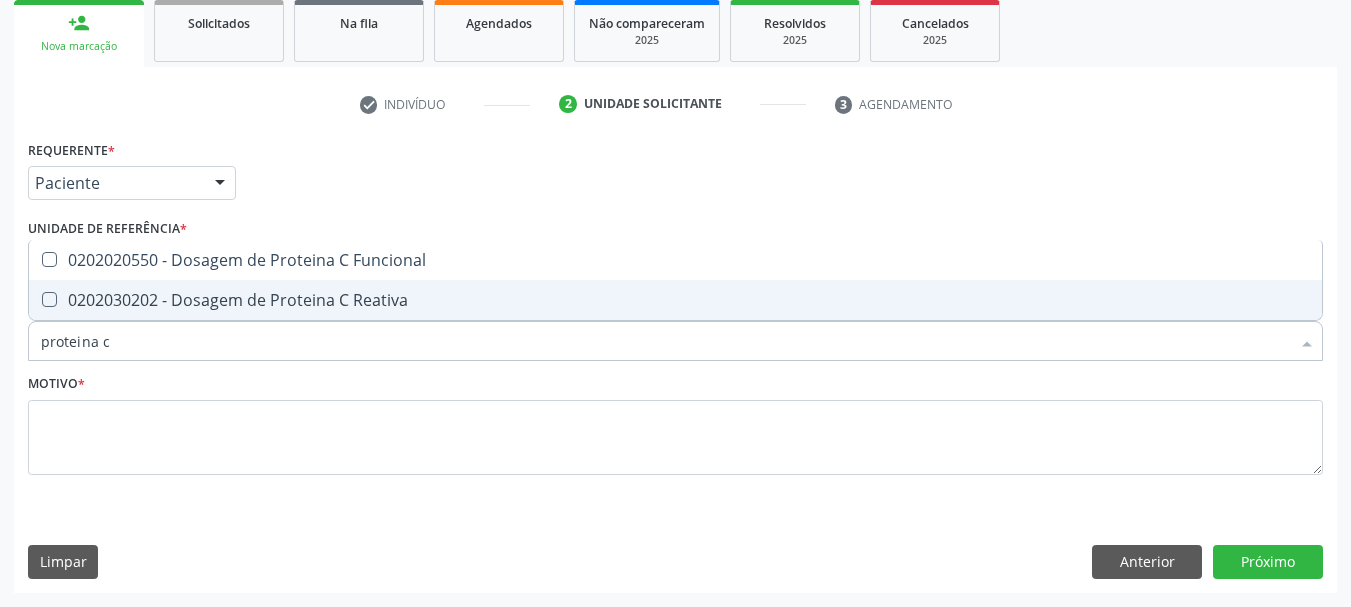 click on "0202030202 - Dosagem de Proteina C Reativa" at bounding box center (675, 300) 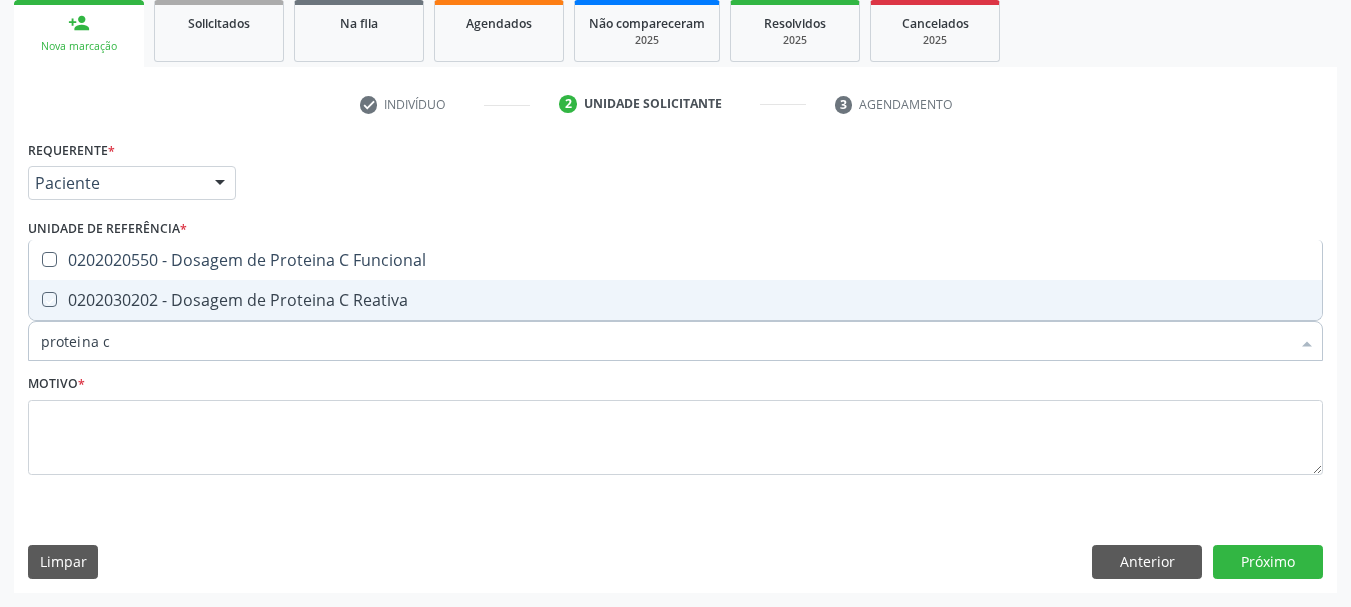 checkbox on "true" 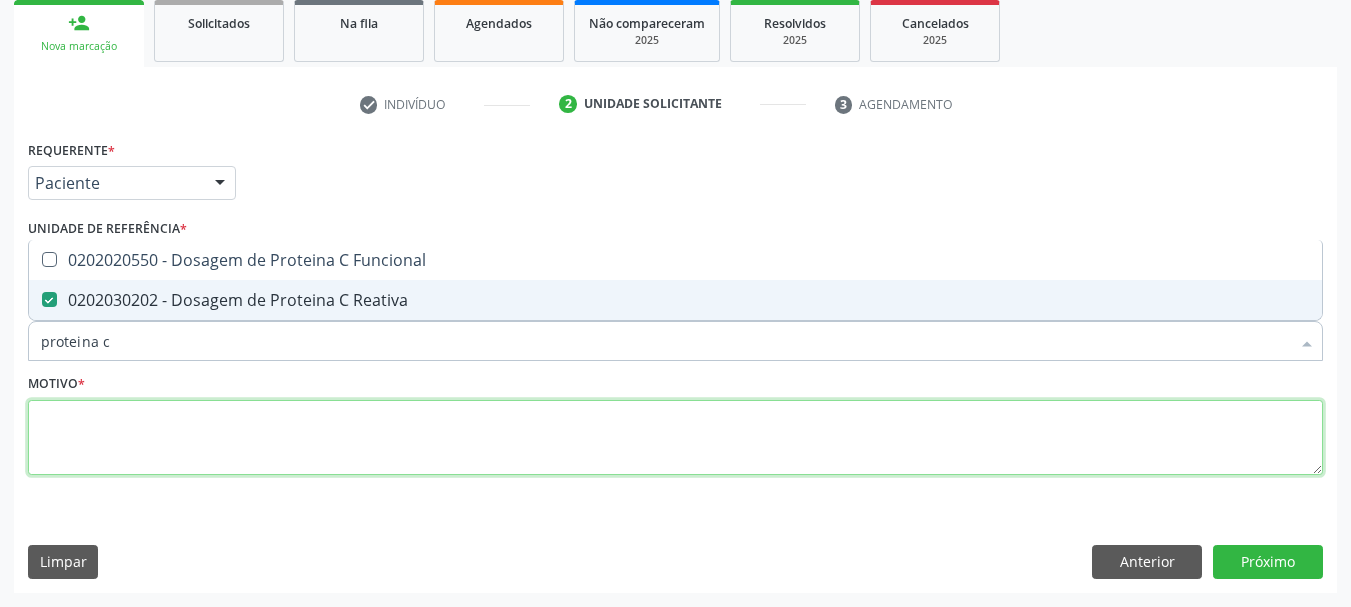 click at bounding box center [675, 438] 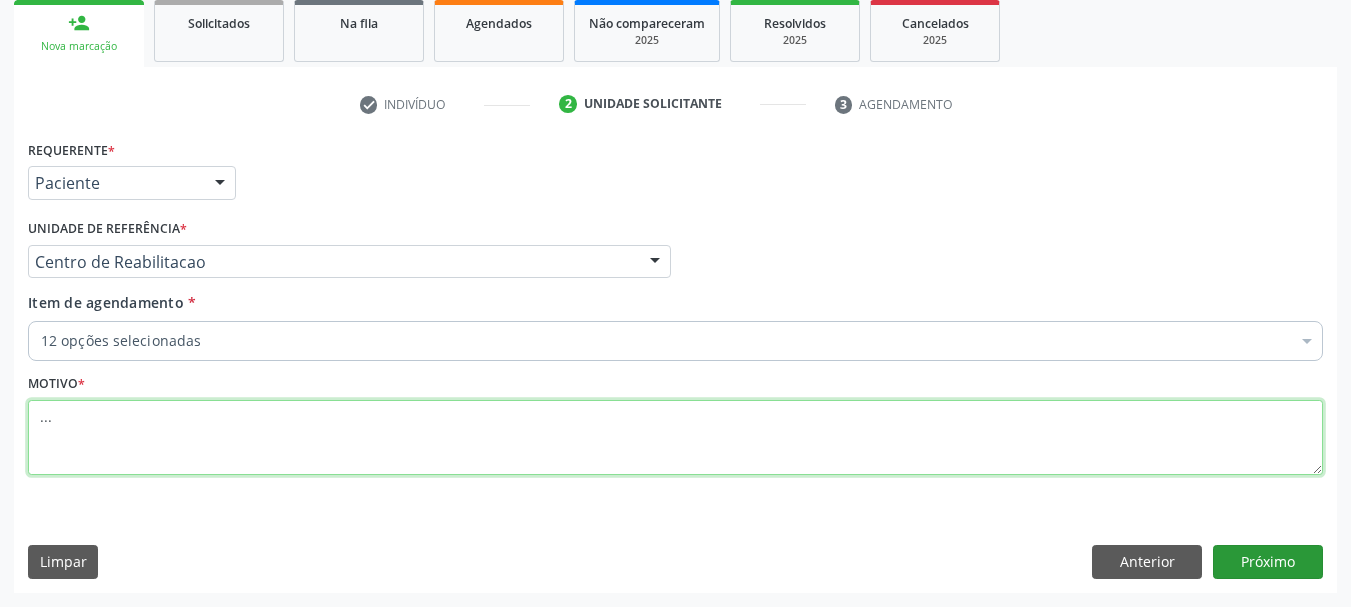 type on "..." 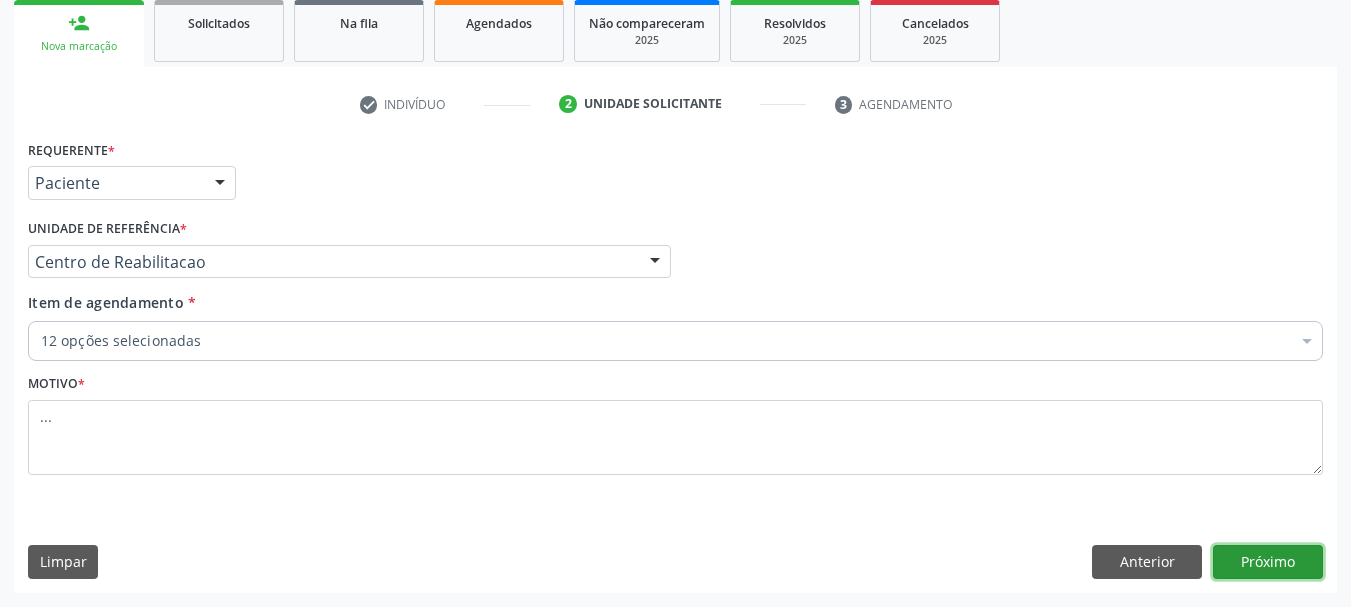 click on "Próximo" at bounding box center [1268, 562] 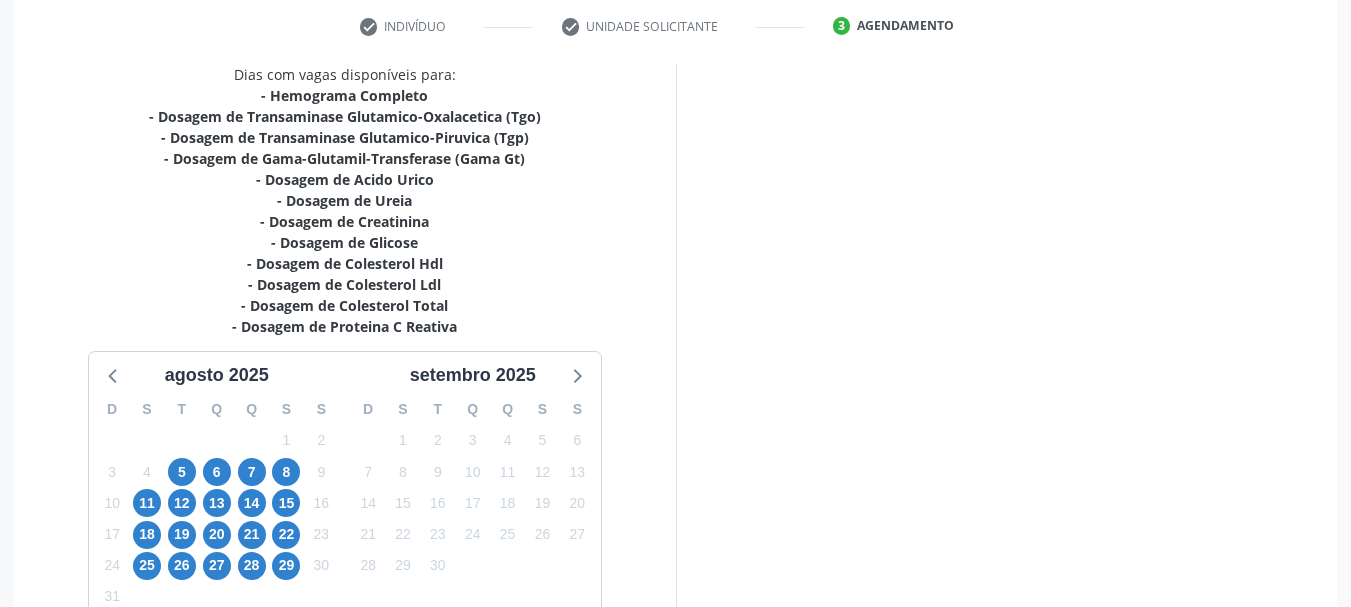 scroll, scrollTop: 399, scrollLeft: 0, axis: vertical 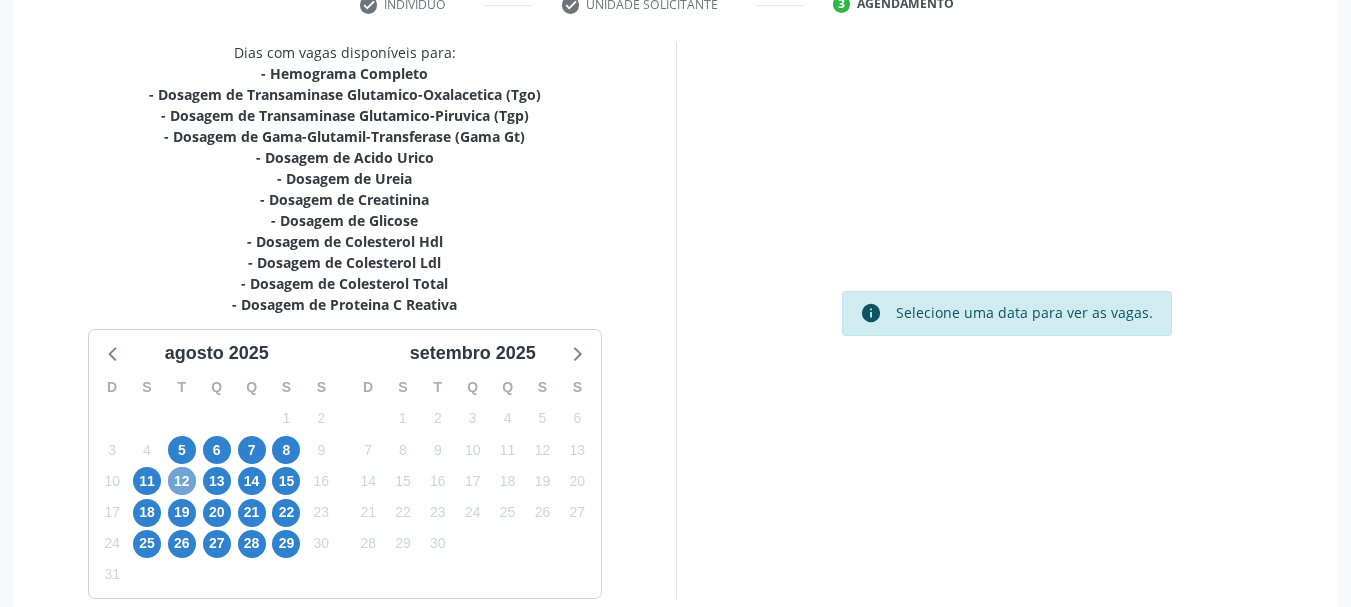 click on "12" at bounding box center (182, 481) 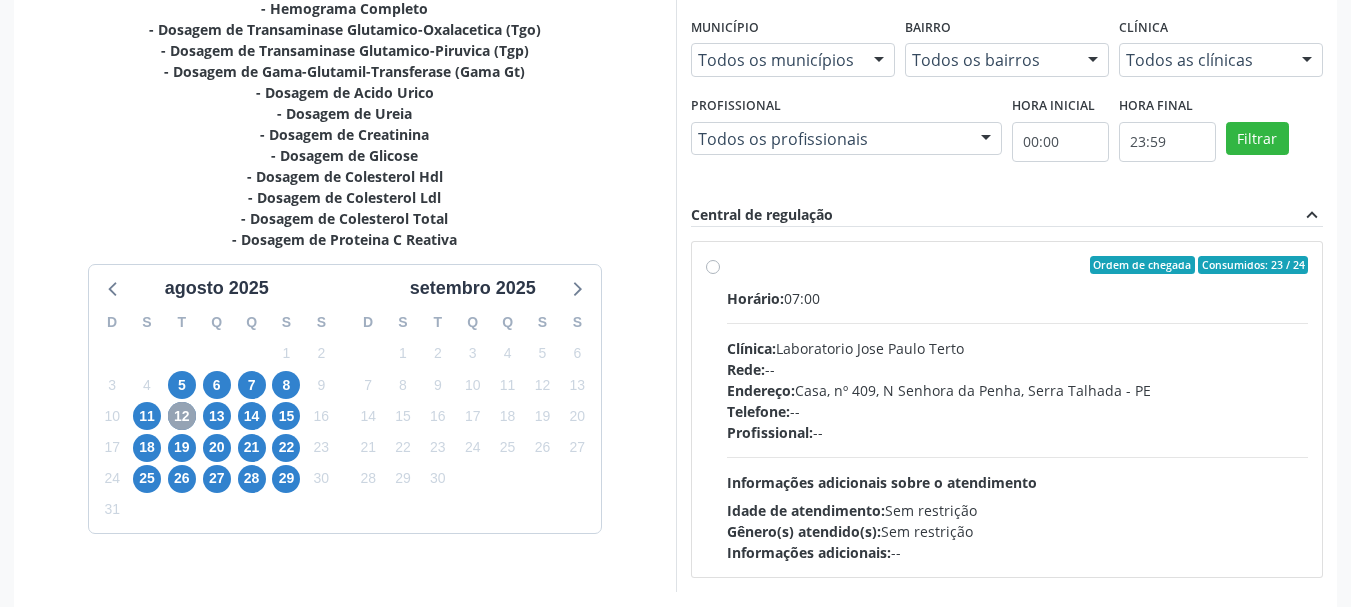 scroll, scrollTop: 499, scrollLeft: 0, axis: vertical 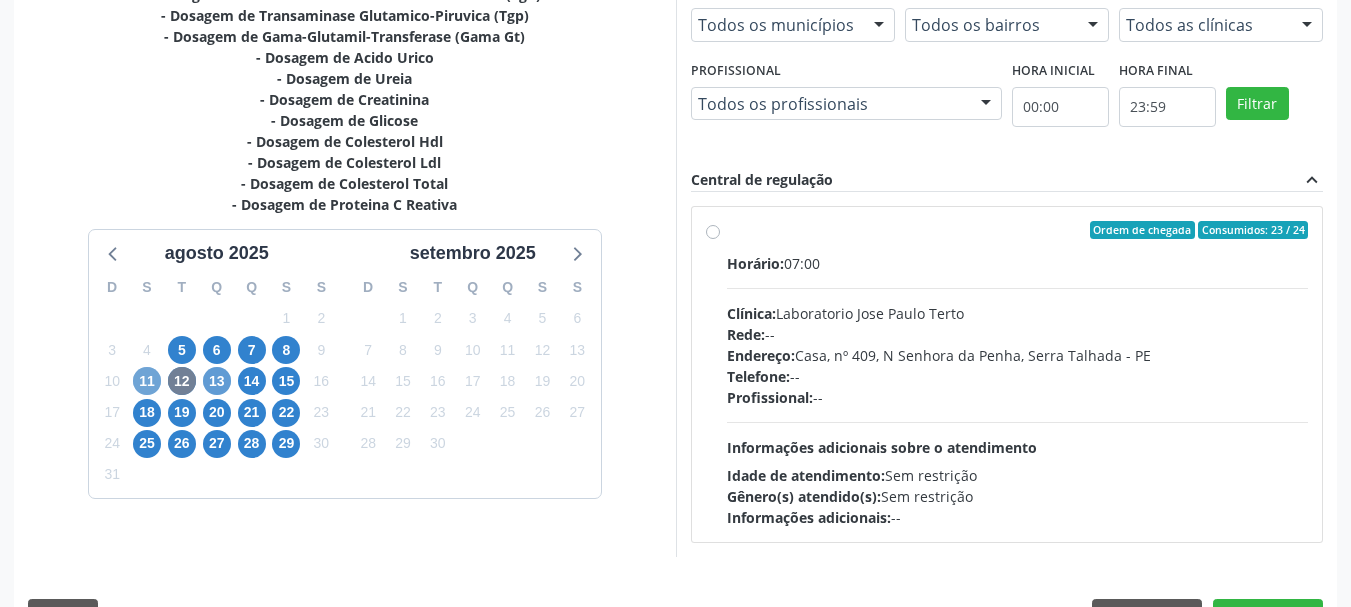 drag, startPoint x: 152, startPoint y: 383, endPoint x: 220, endPoint y: 388, distance: 68.18358 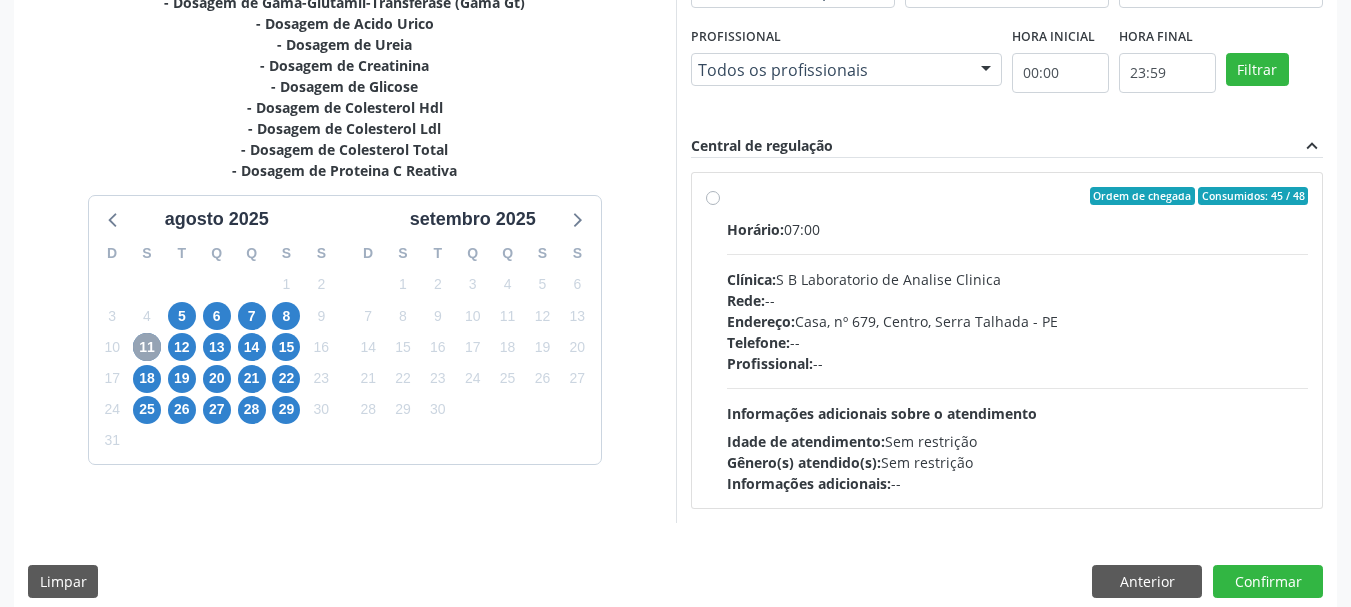 scroll, scrollTop: 552, scrollLeft: 0, axis: vertical 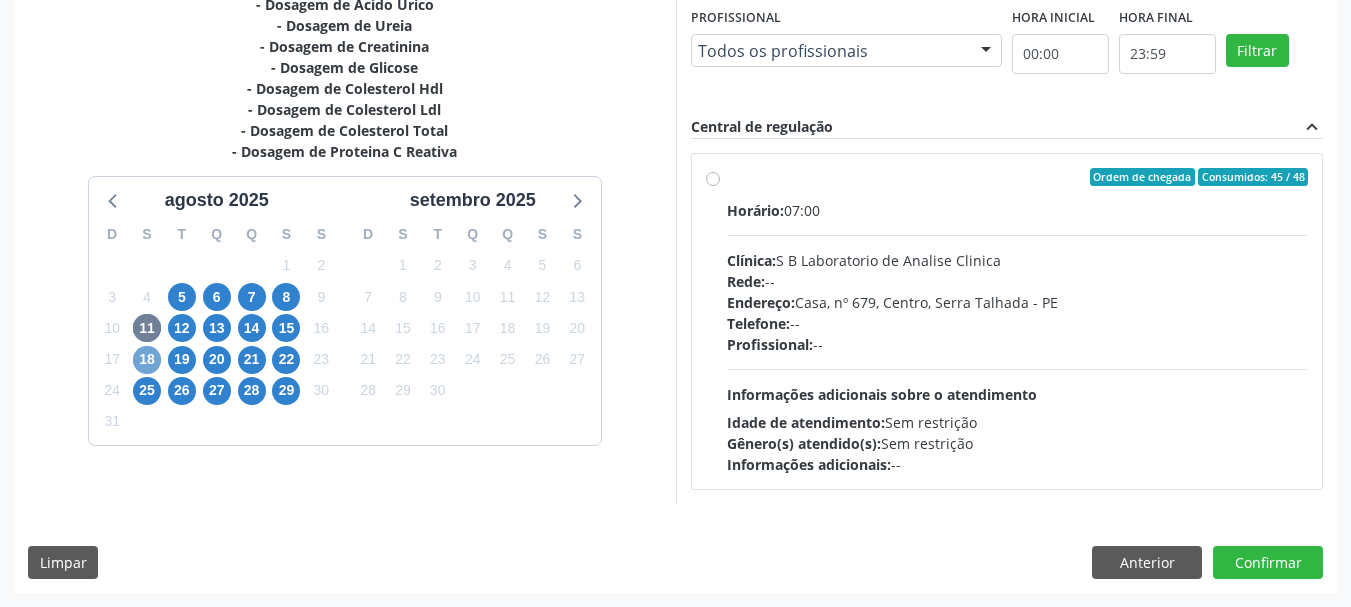 click on "18" at bounding box center (147, 360) 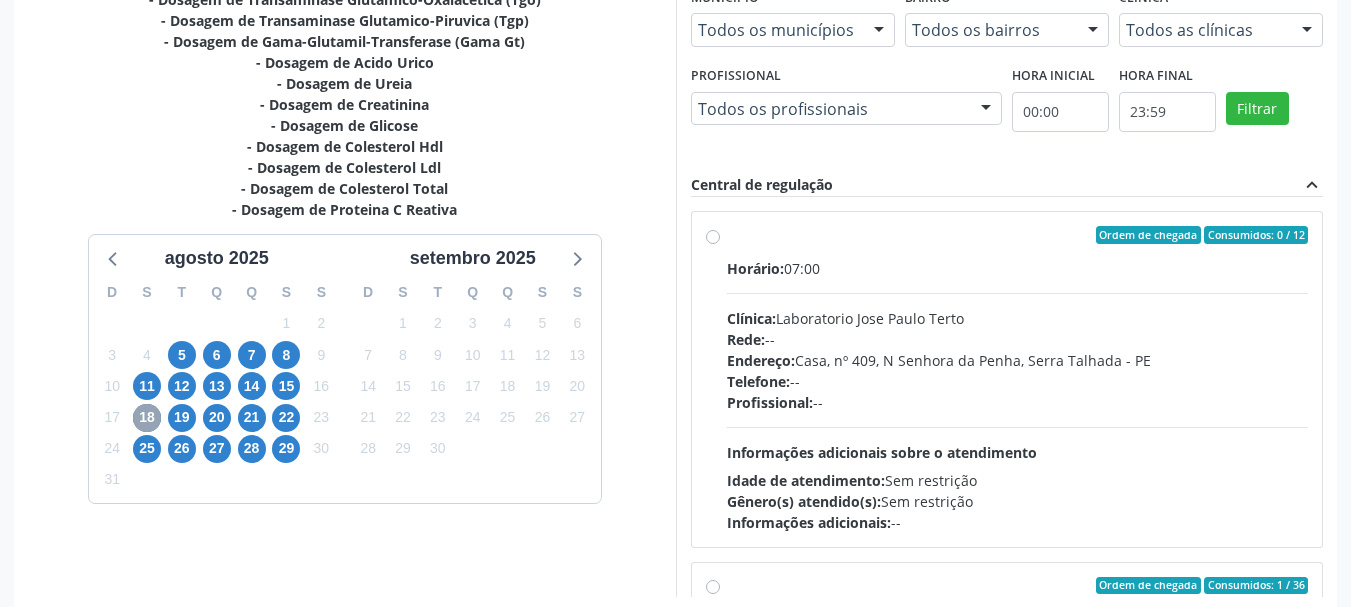 scroll, scrollTop: 552, scrollLeft: 0, axis: vertical 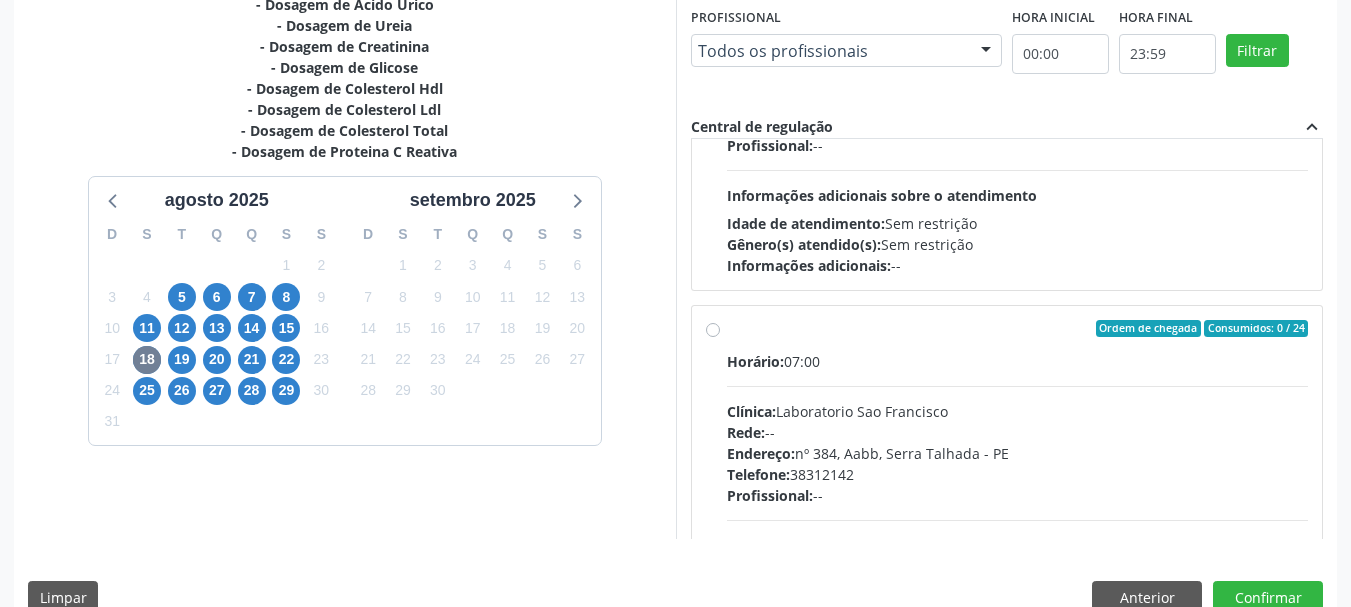 click on "Ordem de chegada
Consumidos: 0 / 24
Horário:   07:00
Clínica:  Laboratorio Sao Francisco
Rede:
--
Endereço:   nº 384, Aabb, Serra Talhada - PE
Telefone:   38312142
Profissional:
--
Informações adicionais sobre o atendimento
Idade de atendimento:
Sem restrição
Gênero(s) atendido(s):
Sem restrição
Informações adicionais:
--" at bounding box center [1018, 473] 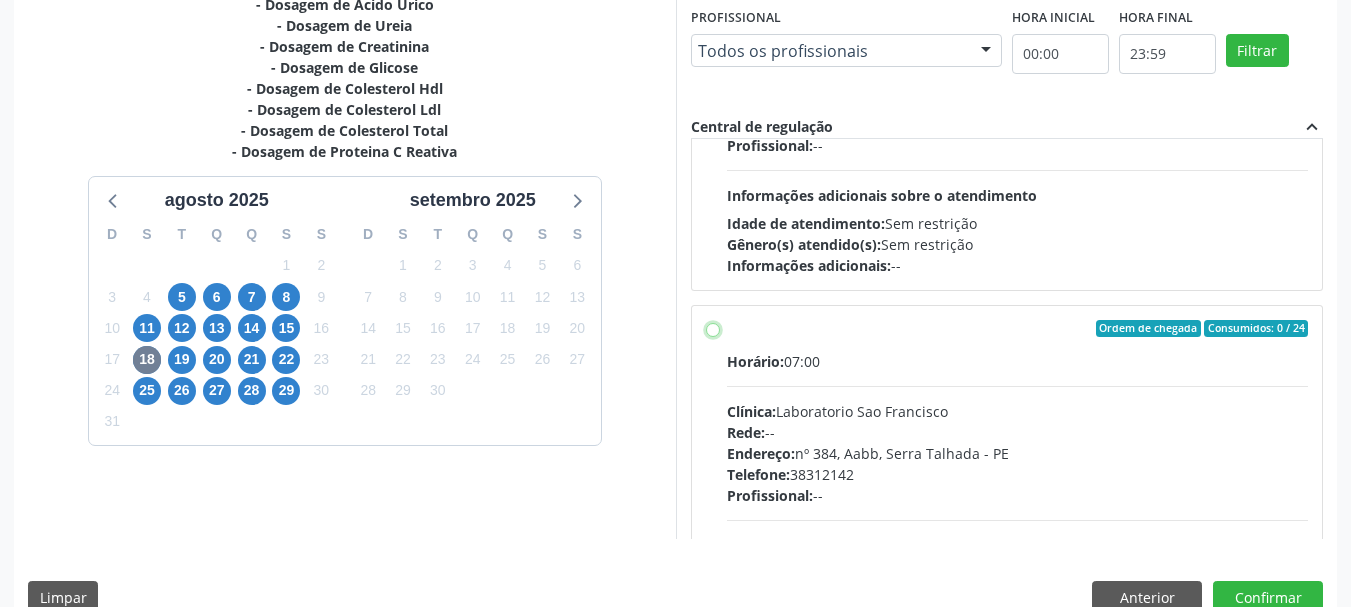click on "Ordem de chegada
Consumidos: 0 / 24
Horário:   07:00
Clínica:  Laboratorio Sao Francisco
Rede:
--
Endereço:   nº 384, Aabb, Serra Talhada - PE
Telefone:   38312142
Profissional:
--
Informações adicionais sobre o atendimento
Idade de atendimento:
Sem restrição
Gênero(s) atendido(s):
Sem restrição
Informações adicionais:
--" at bounding box center [713, 329] 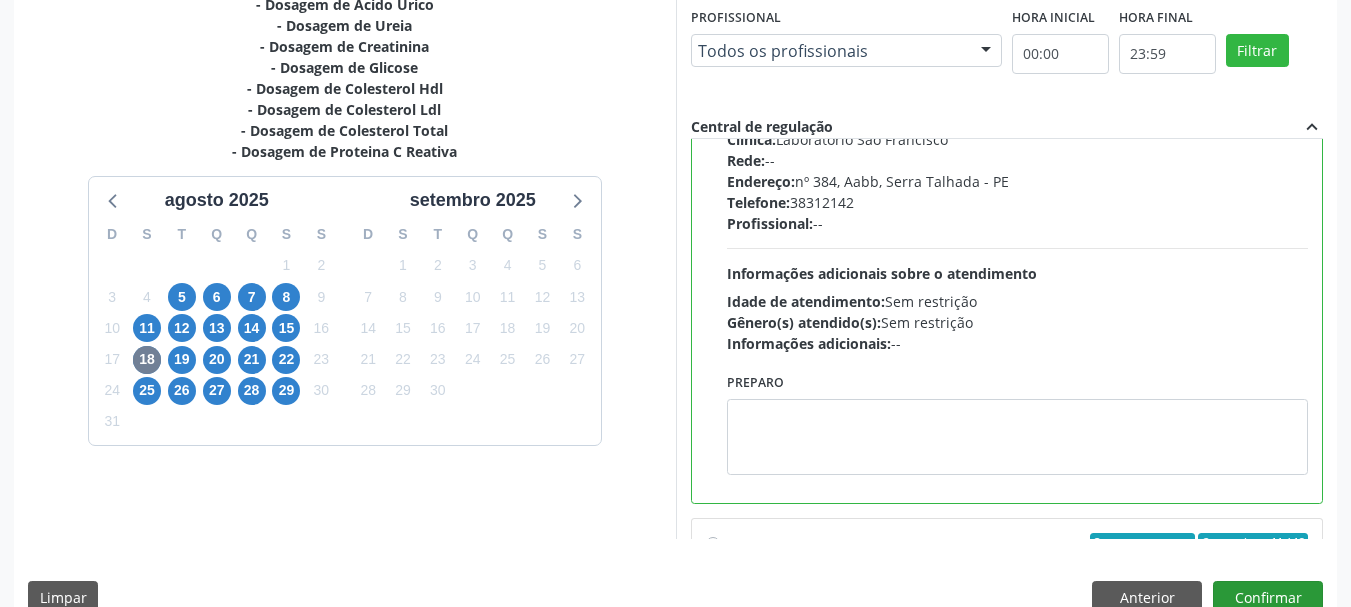 scroll, scrollTop: 1200, scrollLeft: 0, axis: vertical 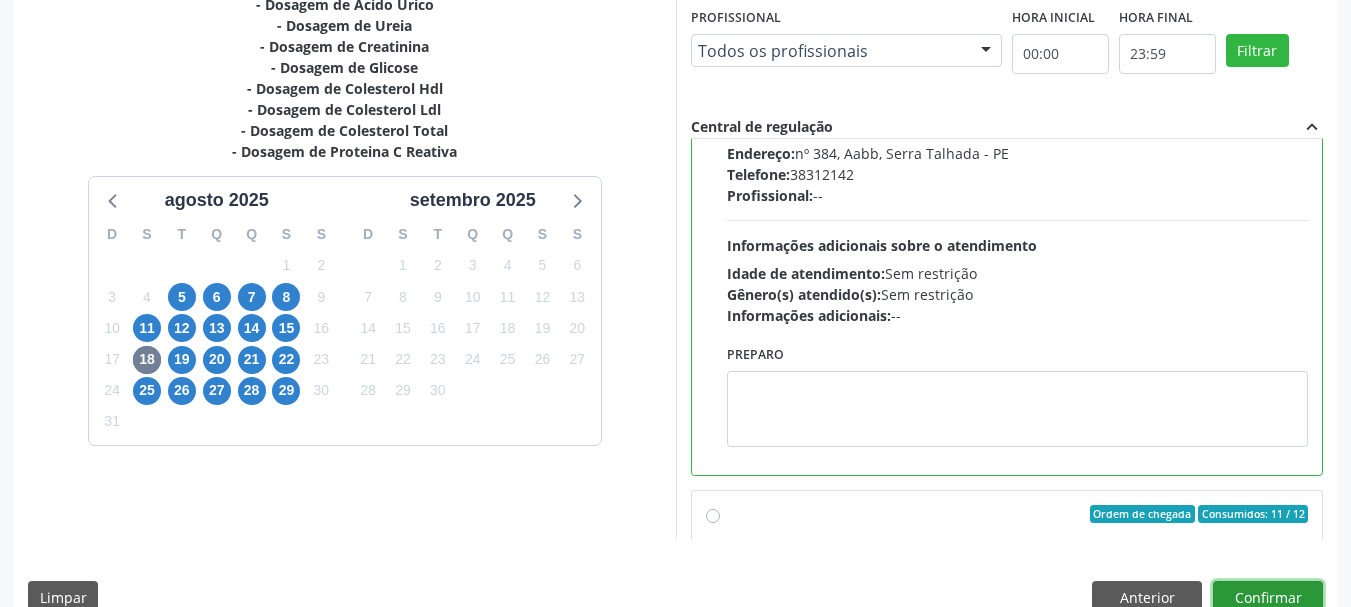 click on "Confirmar" at bounding box center [1268, 598] 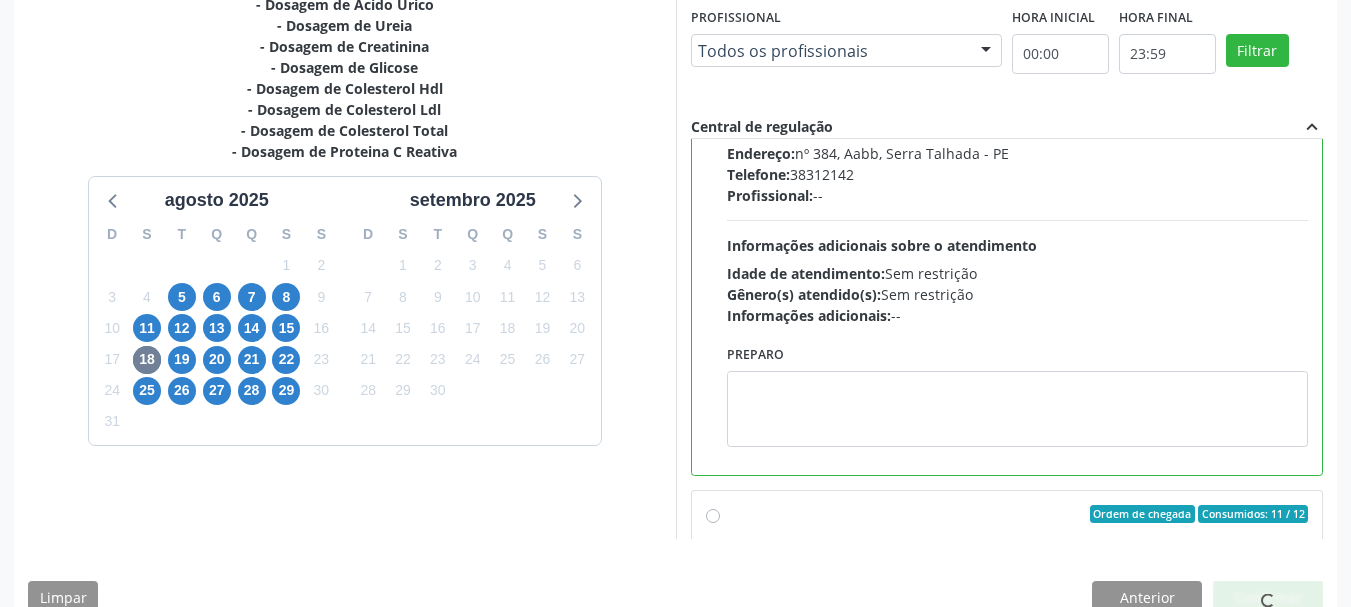 scroll, scrollTop: 60, scrollLeft: 0, axis: vertical 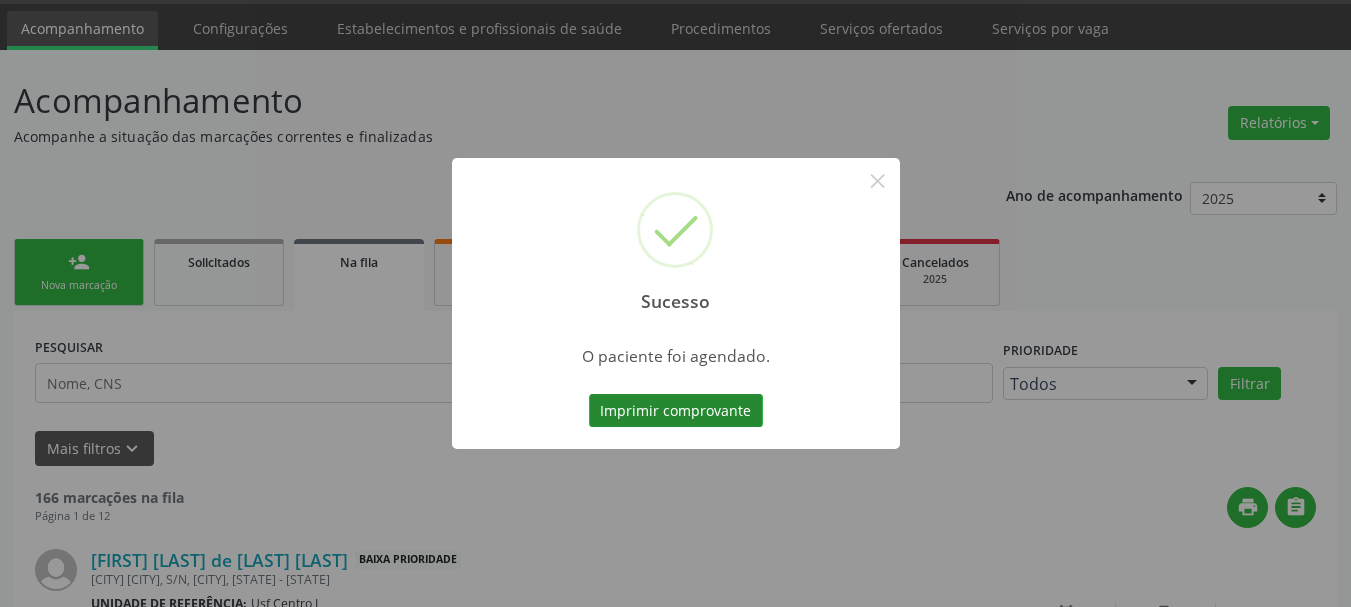 click on "Imprimir comprovante" at bounding box center [676, 411] 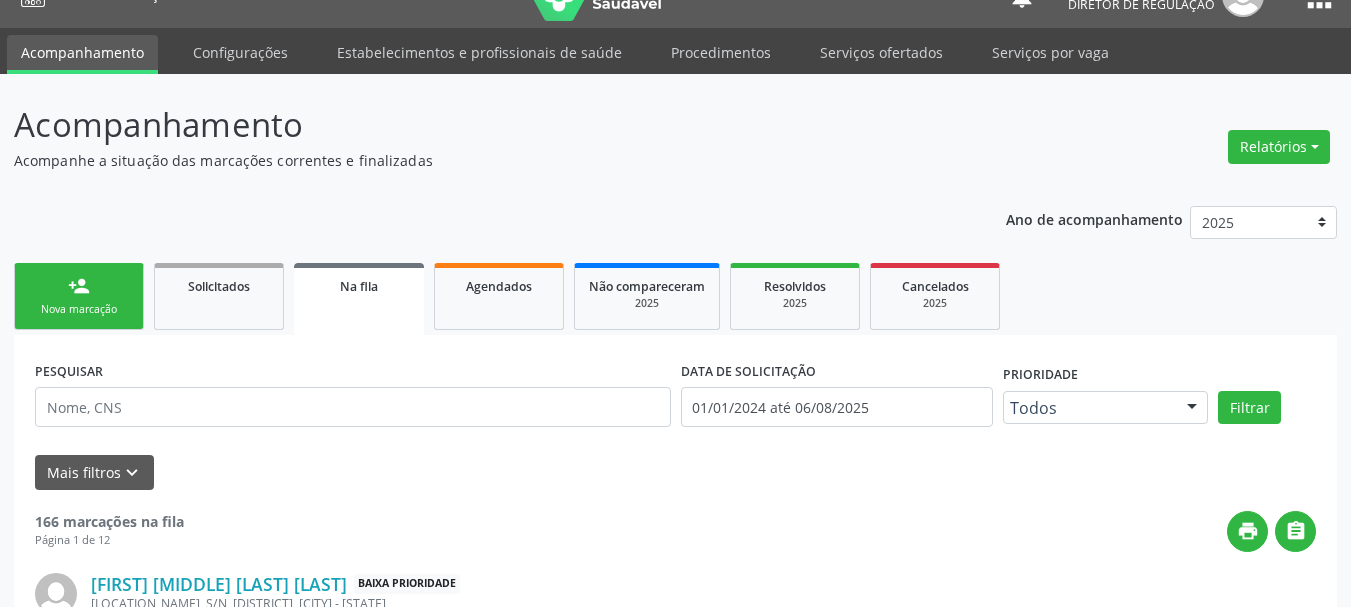scroll, scrollTop: 0, scrollLeft: 0, axis: both 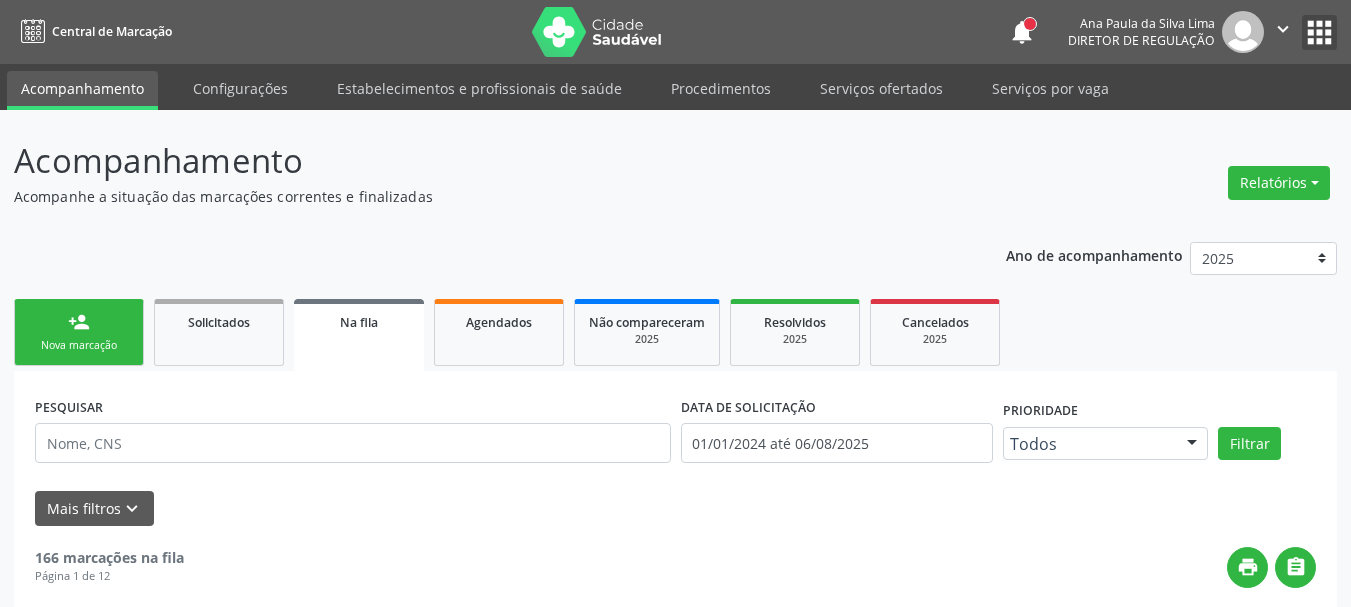click on "apps" at bounding box center [1319, 32] 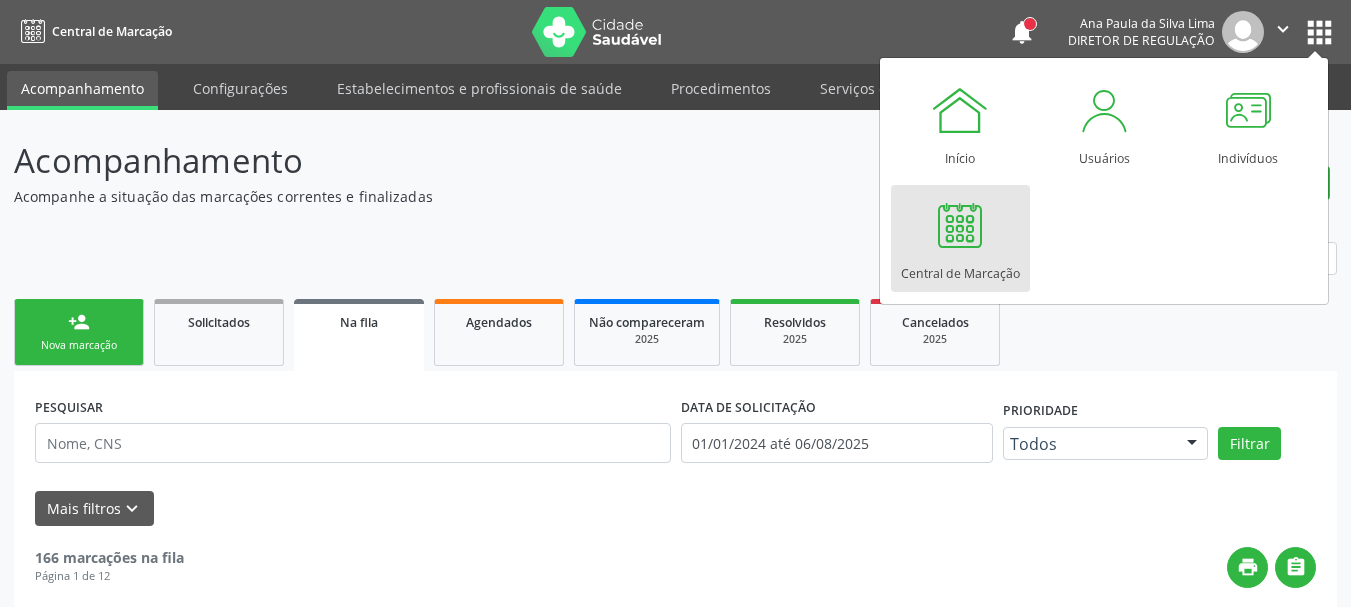 click at bounding box center [960, 225] 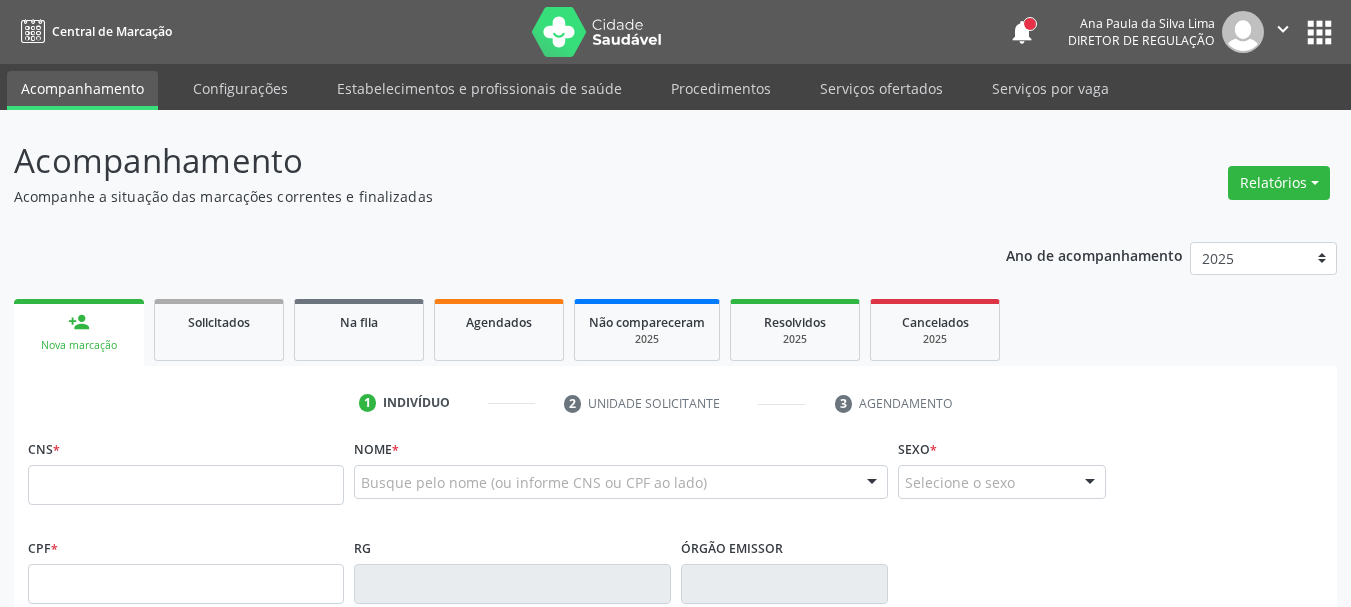 scroll, scrollTop: 0, scrollLeft: 0, axis: both 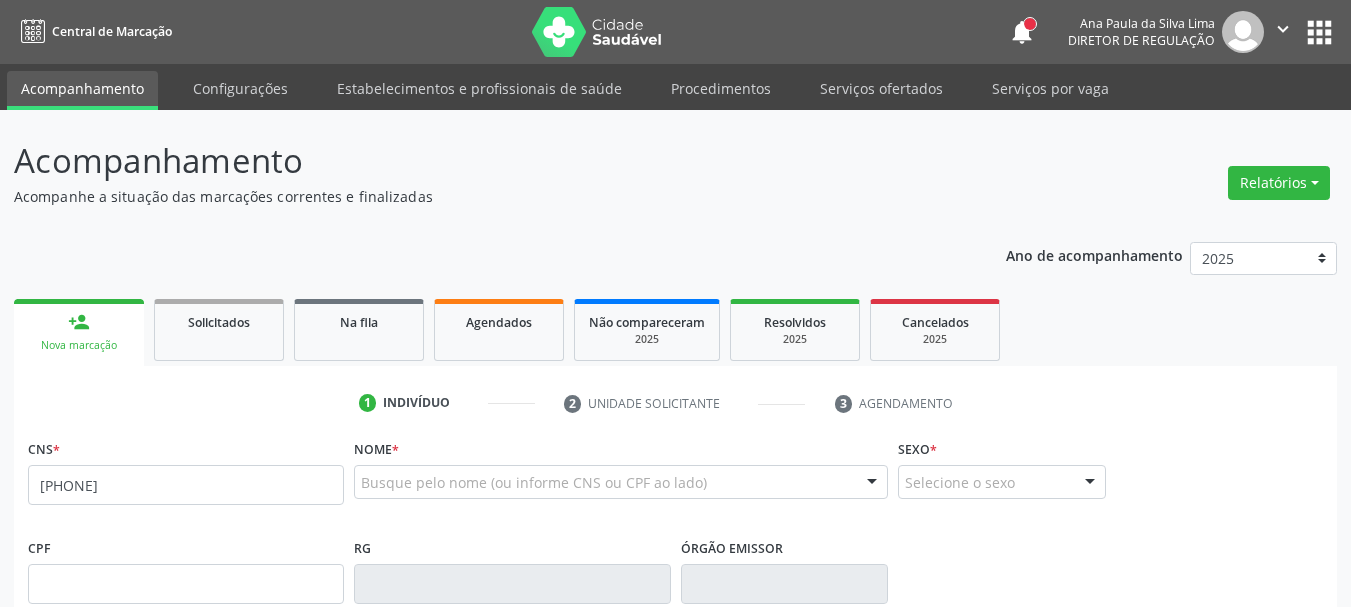 type on "[PHONE]" 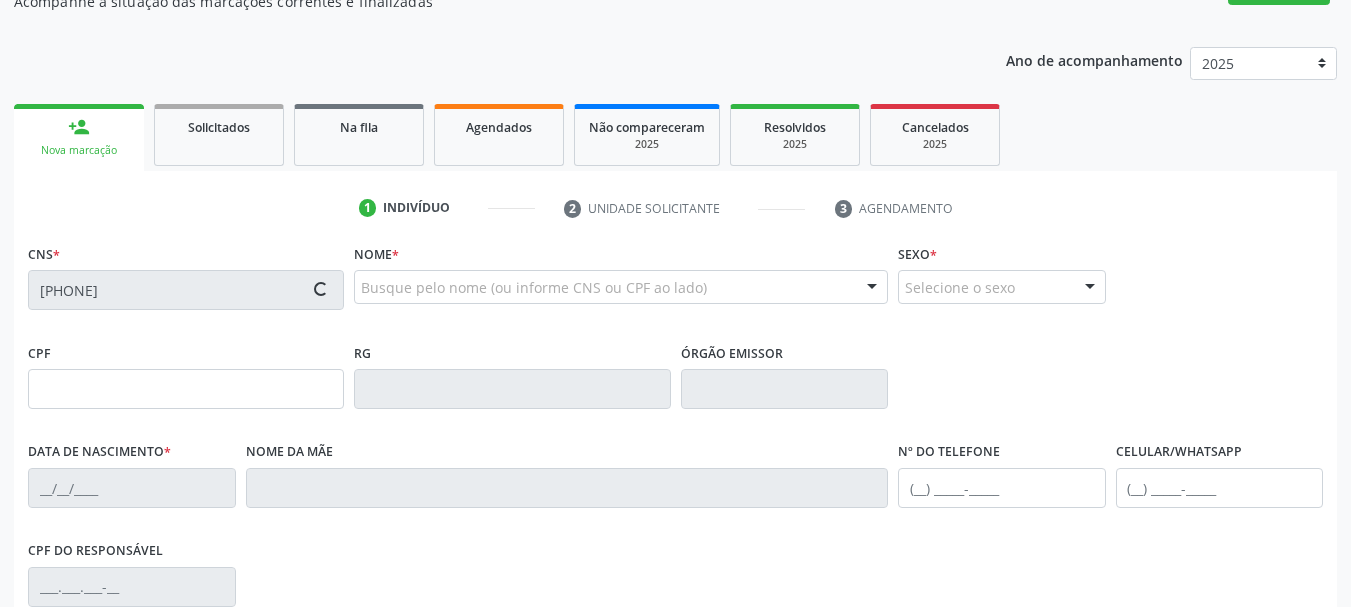 scroll, scrollTop: 200, scrollLeft: 0, axis: vertical 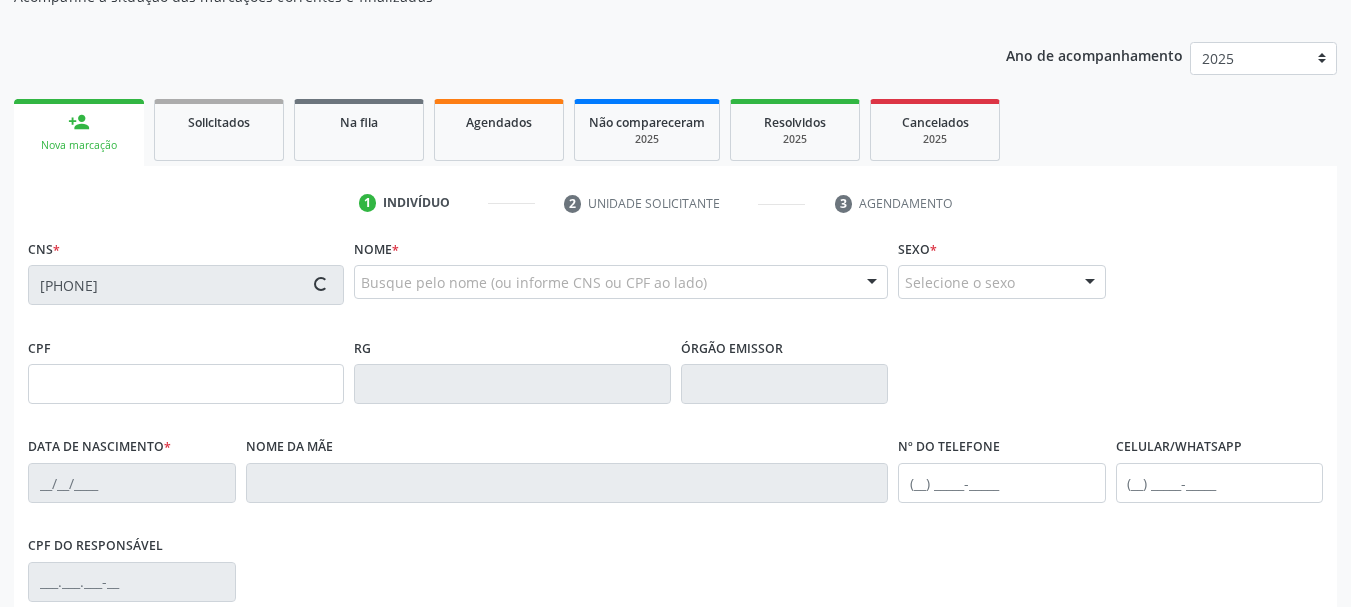 type on "[CPF]" 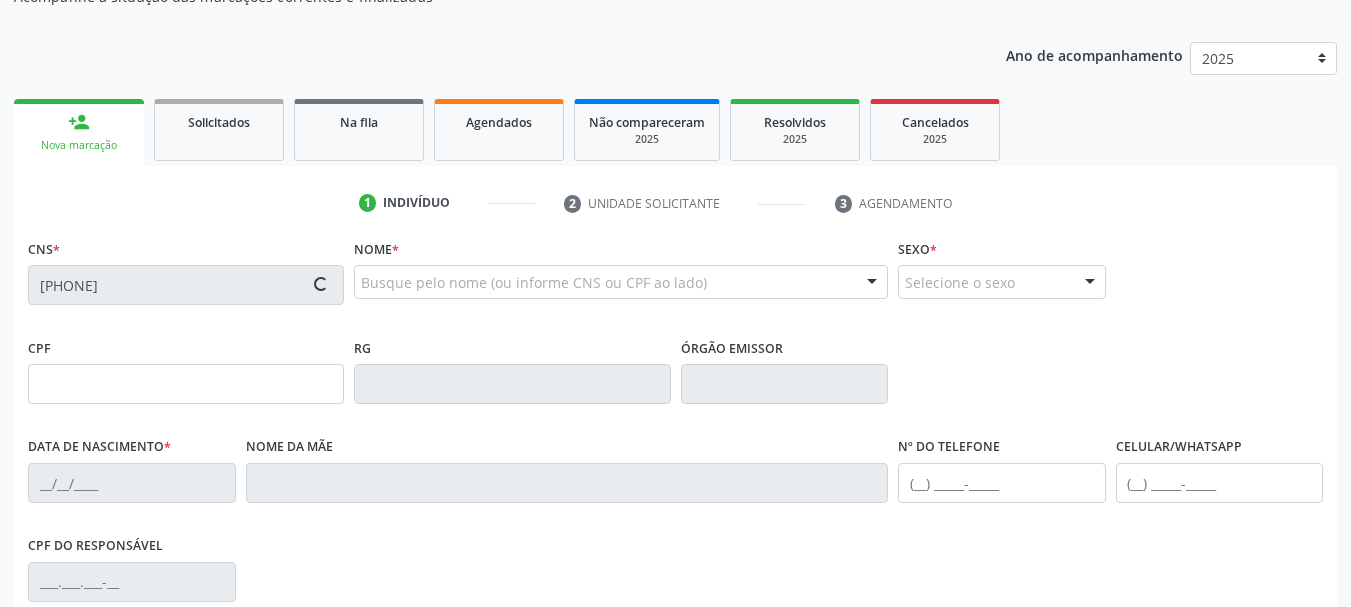 type on "[DATE]" 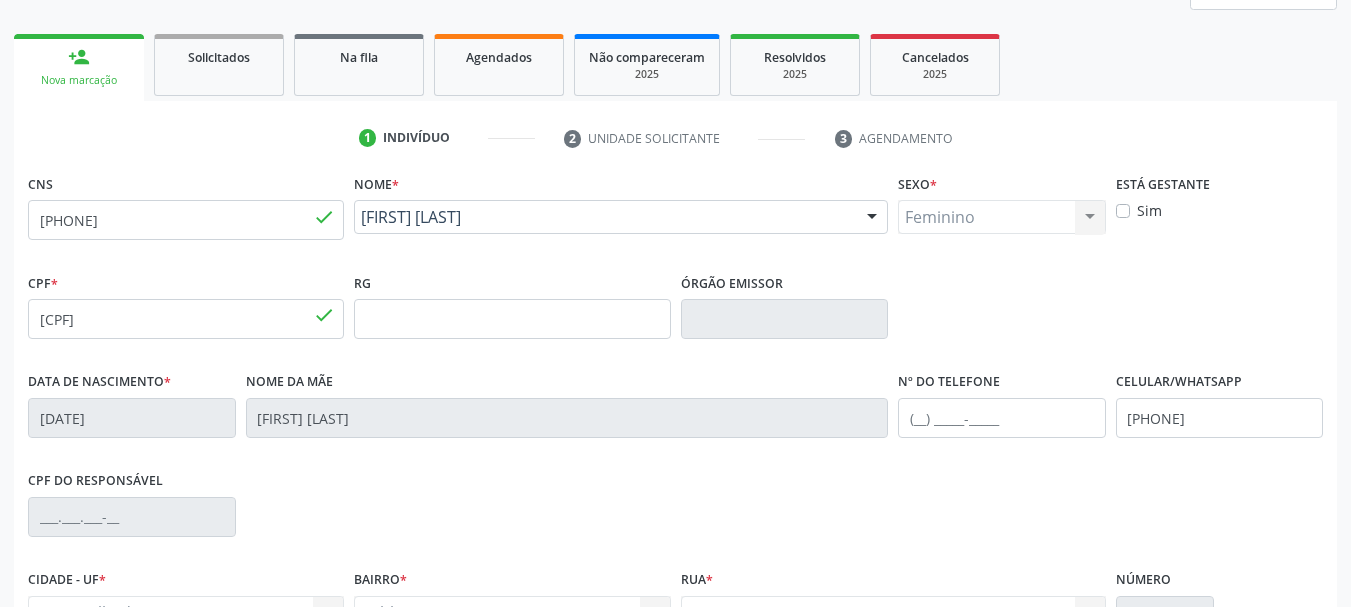 scroll, scrollTop: 300, scrollLeft: 0, axis: vertical 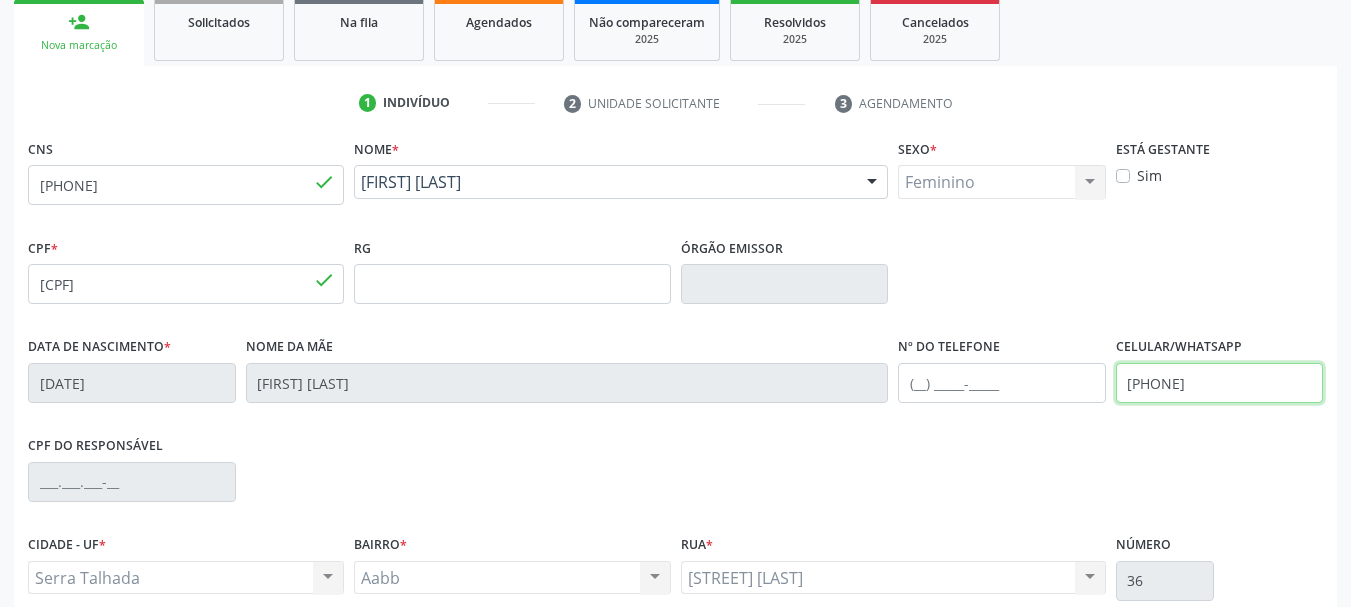drag, startPoint x: 1251, startPoint y: 379, endPoint x: 903, endPoint y: 438, distance: 352.966 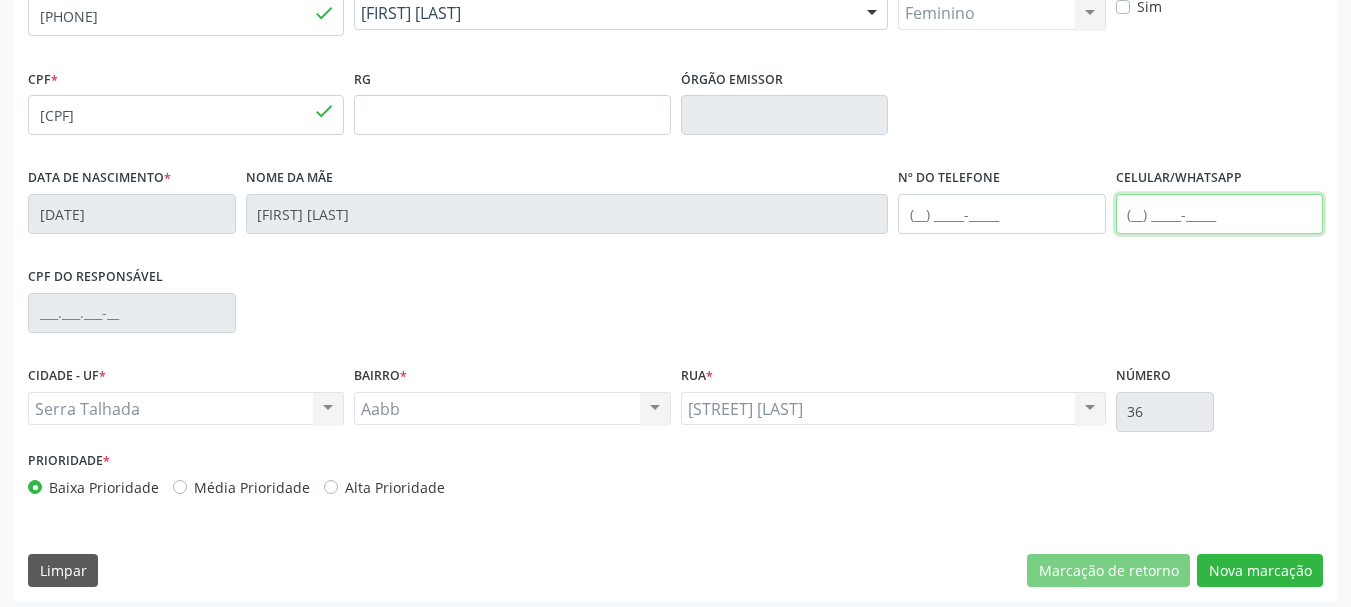 scroll, scrollTop: 477, scrollLeft: 0, axis: vertical 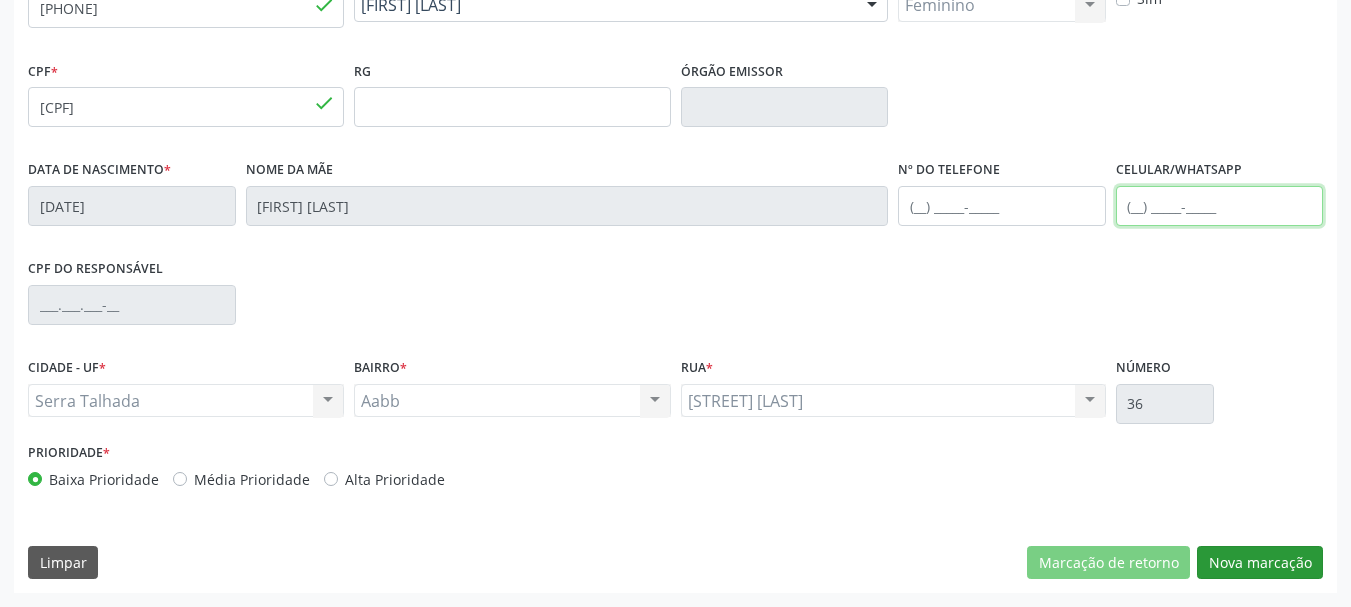 type 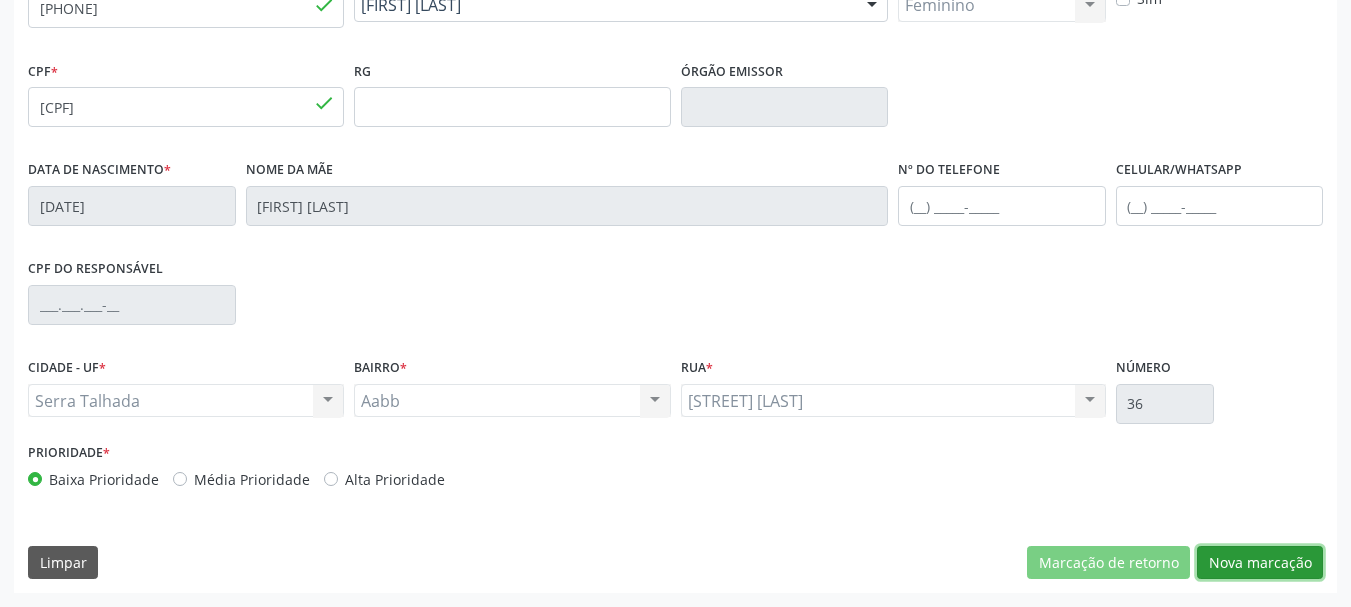 click on "Nova marcação" at bounding box center [1260, 563] 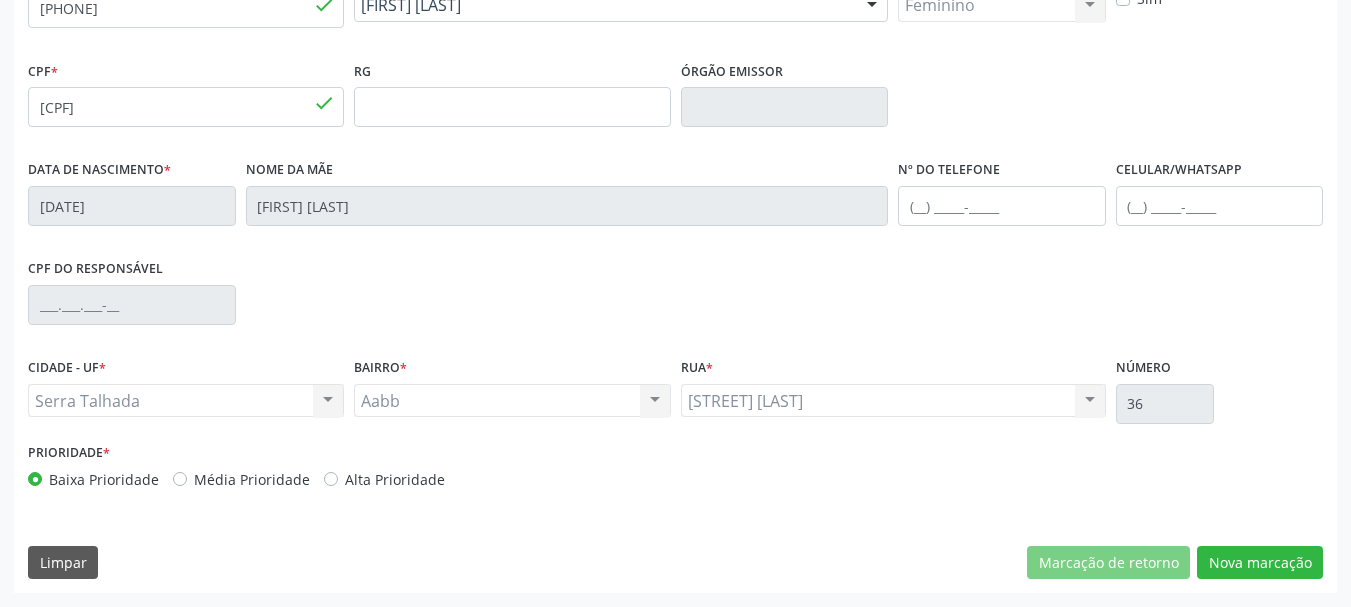 scroll, scrollTop: 299, scrollLeft: 0, axis: vertical 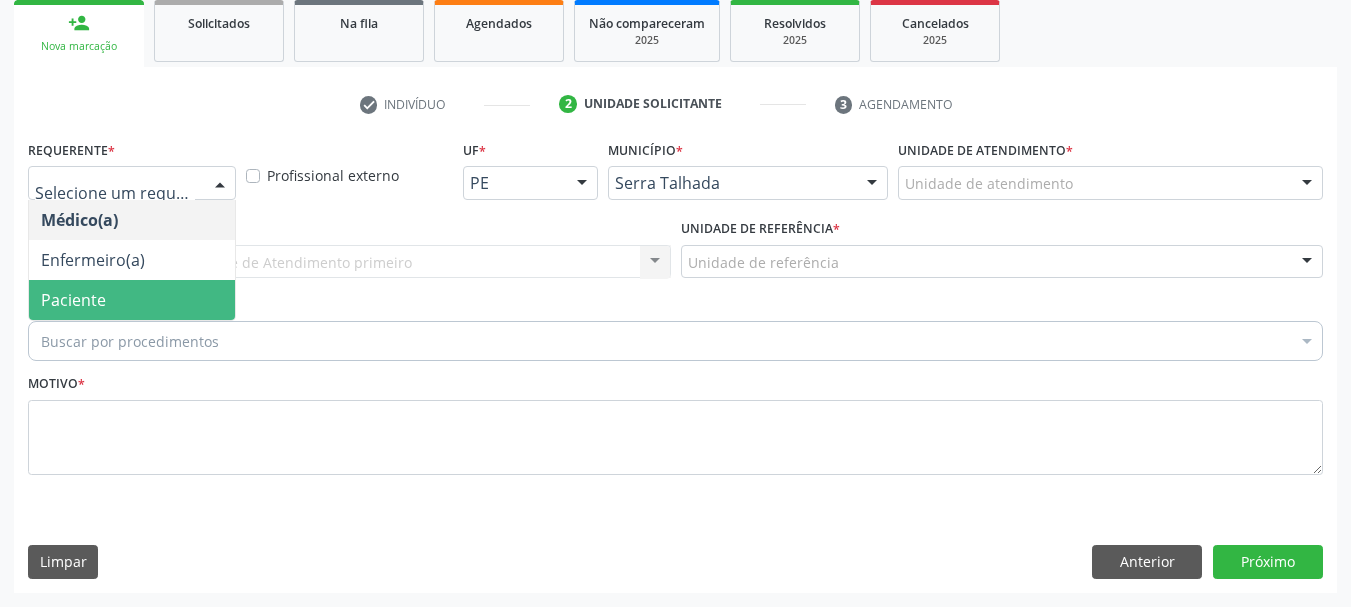 click on "Paciente" at bounding box center (132, 300) 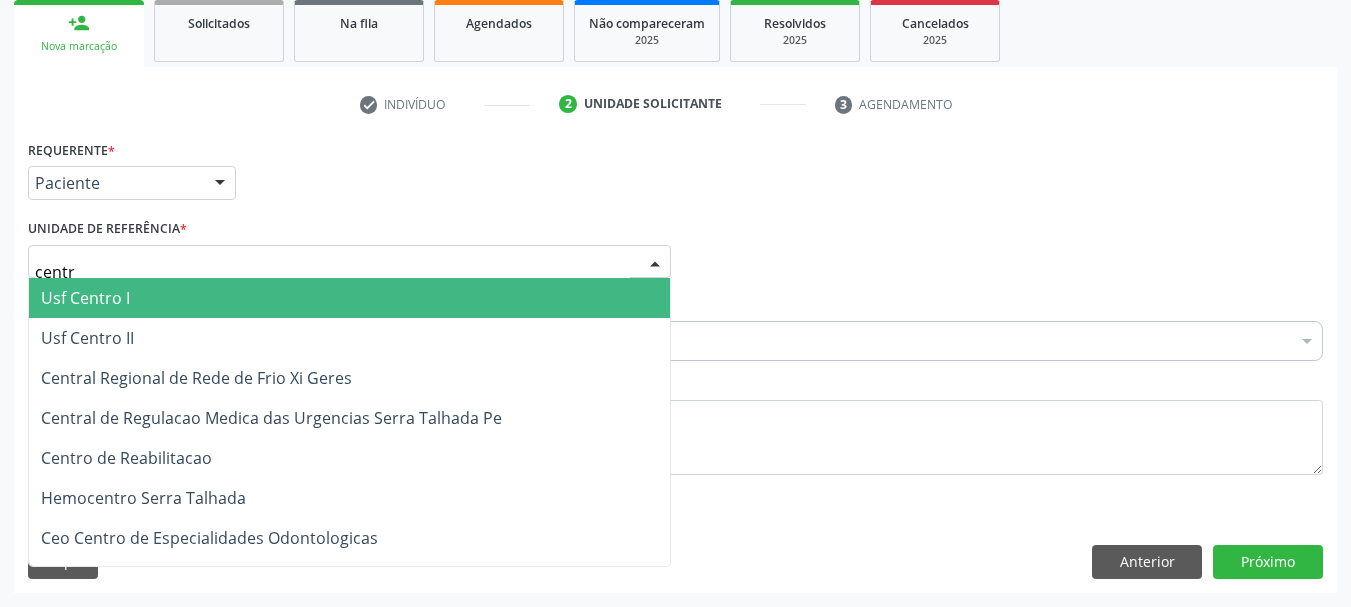 type on "centro" 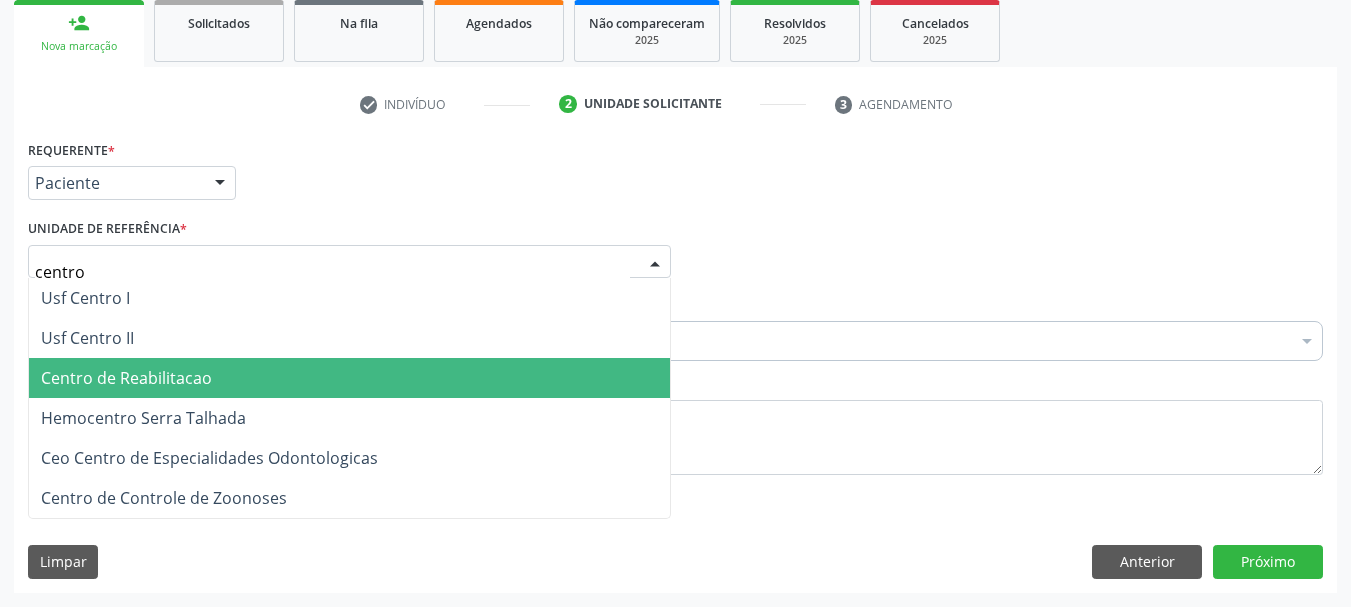click on "Centro de Reabilitacao" at bounding box center (126, 378) 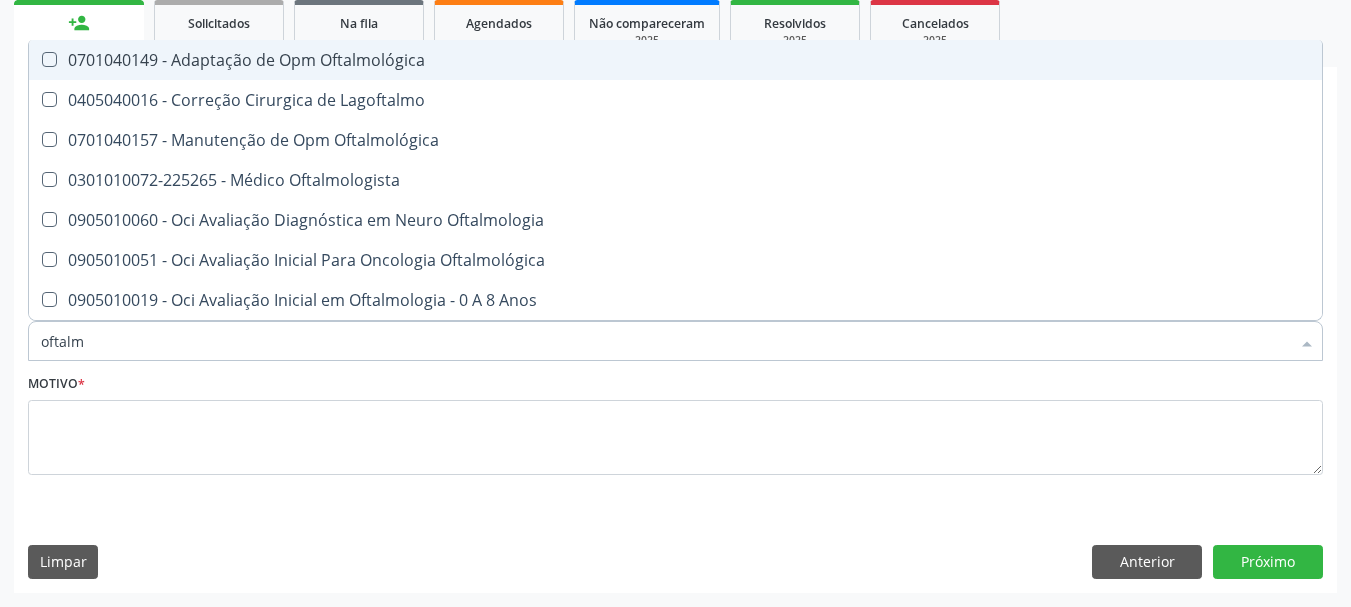 type on "oftalmo" 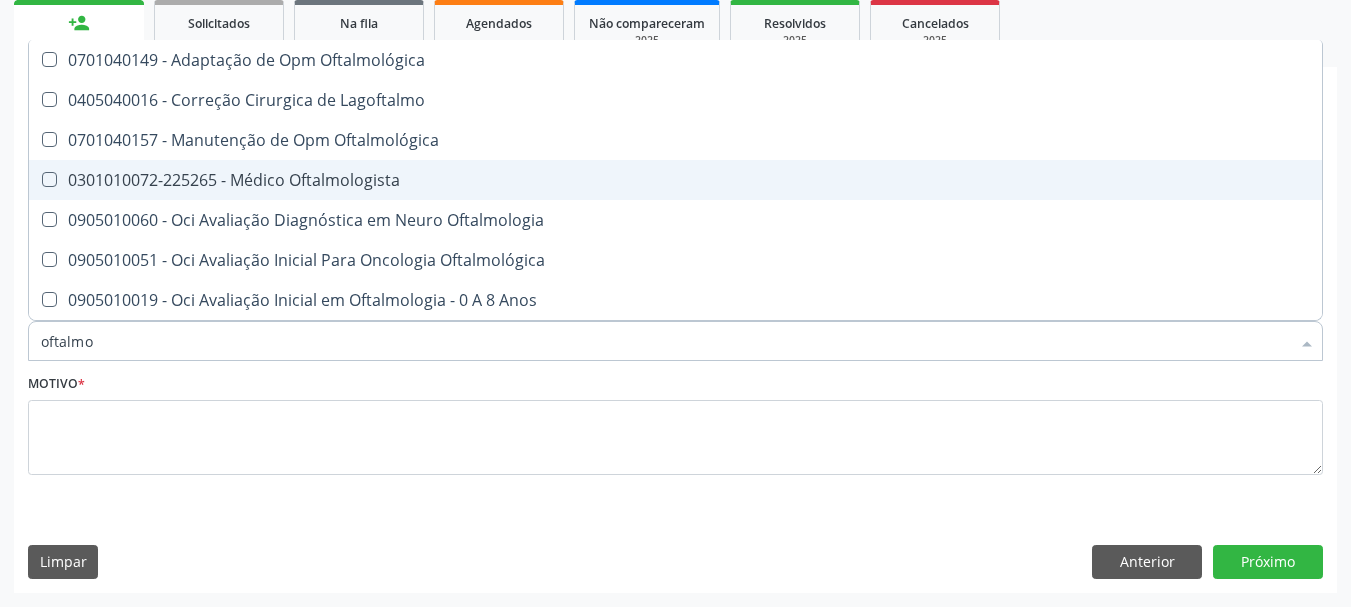 click on "0301010072-225265 - Médico Oftalmologista" at bounding box center (675, 180) 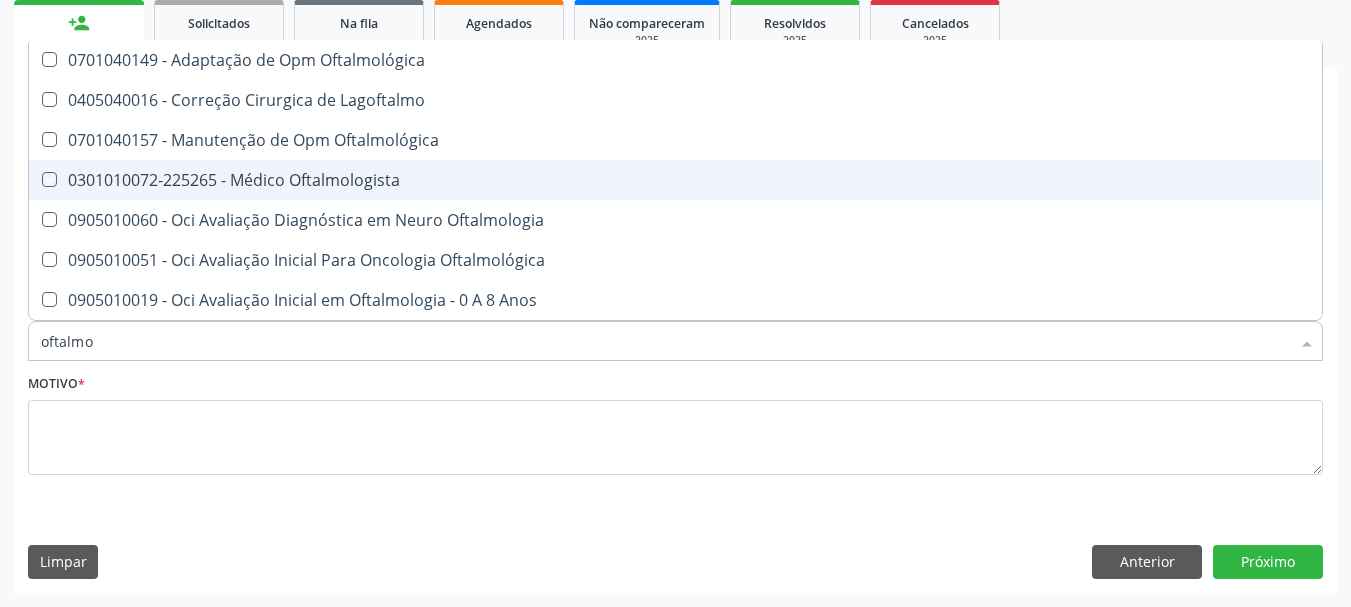 checkbox on "true" 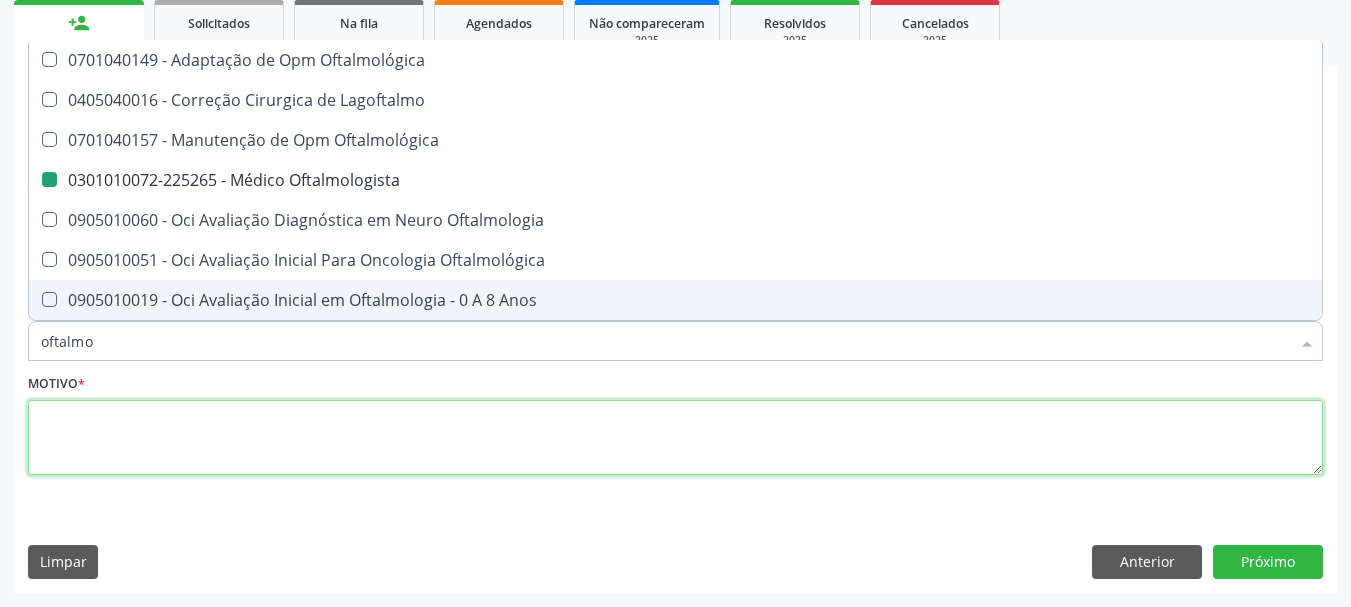 click at bounding box center [675, 438] 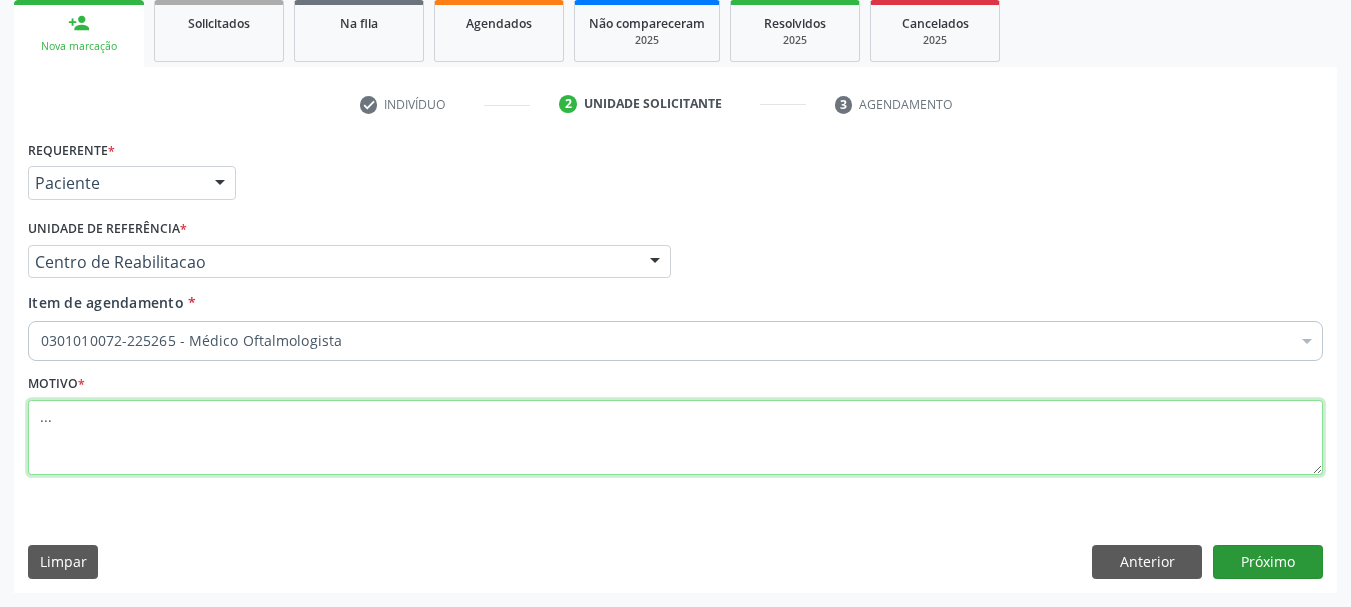 type on "..." 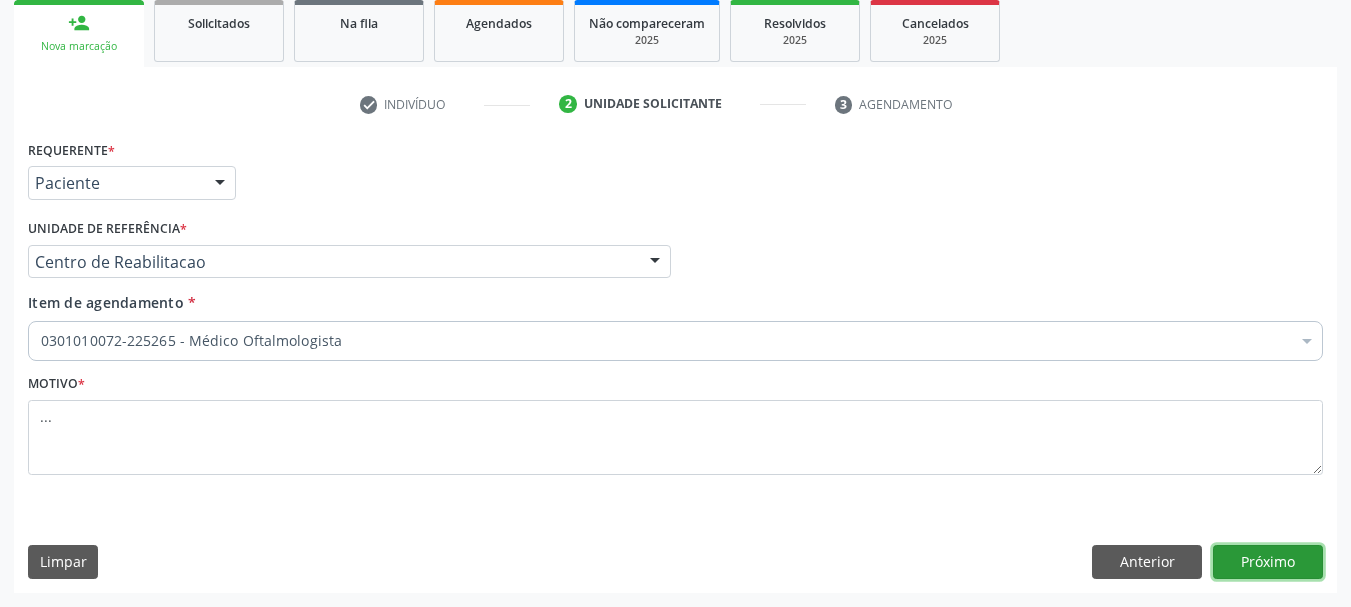 click on "Próximo" at bounding box center (1268, 562) 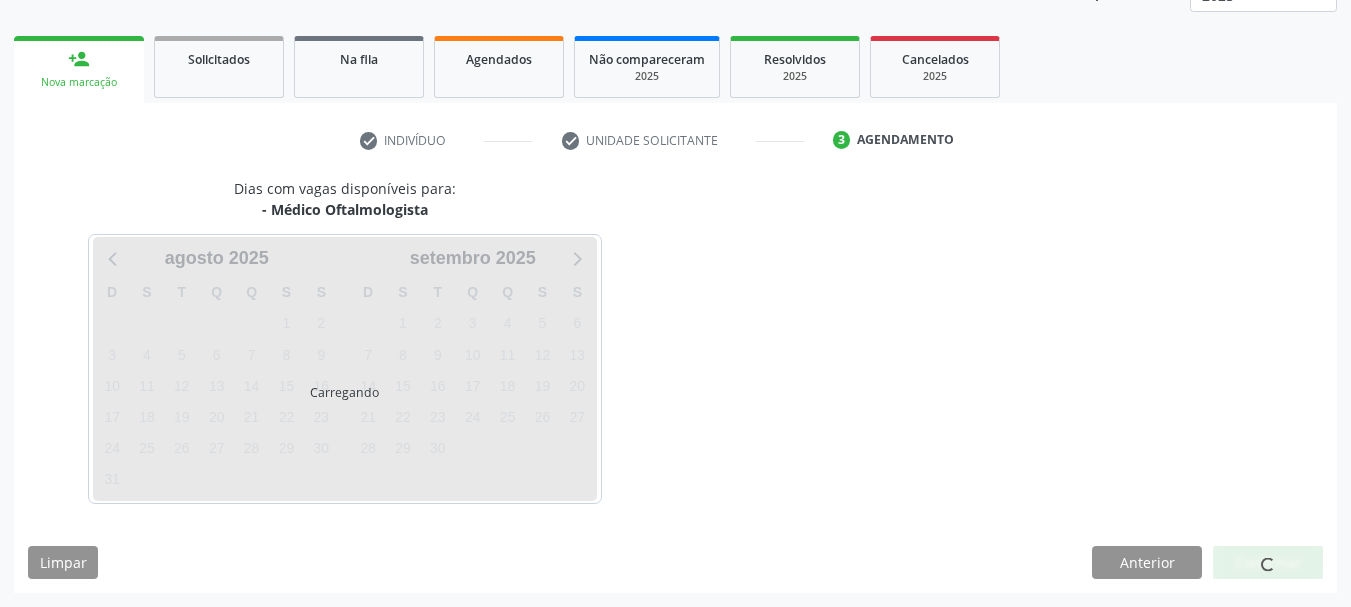 scroll, scrollTop: 263, scrollLeft: 0, axis: vertical 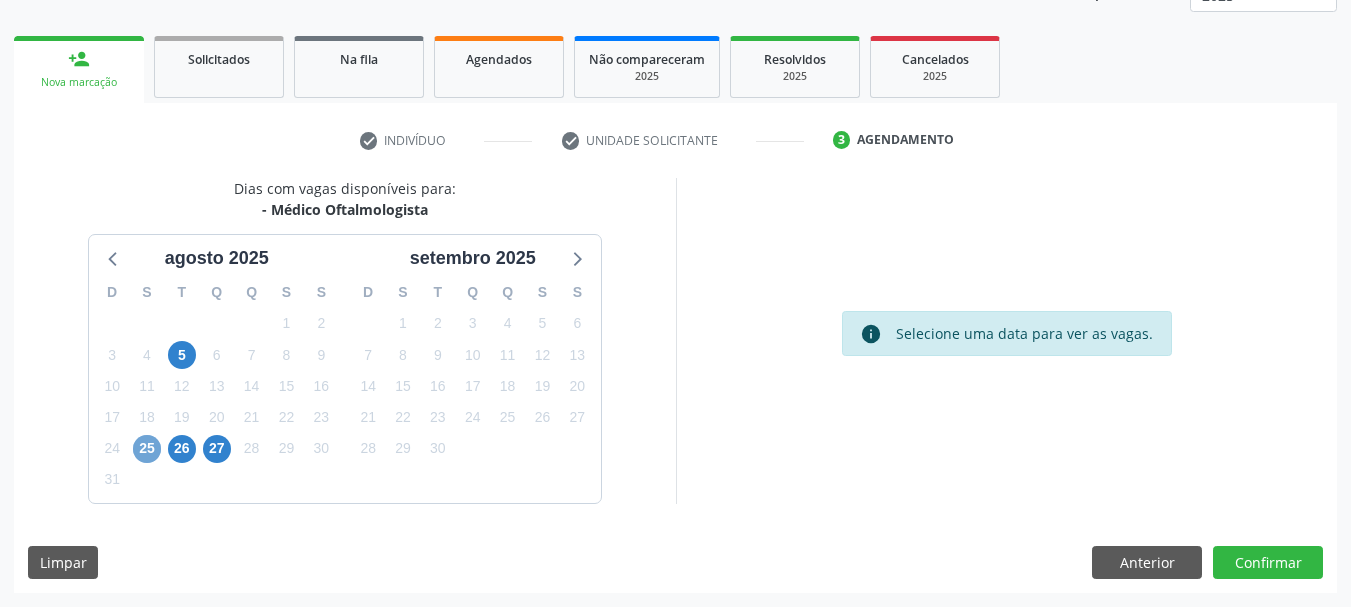 click on "25" at bounding box center (147, 449) 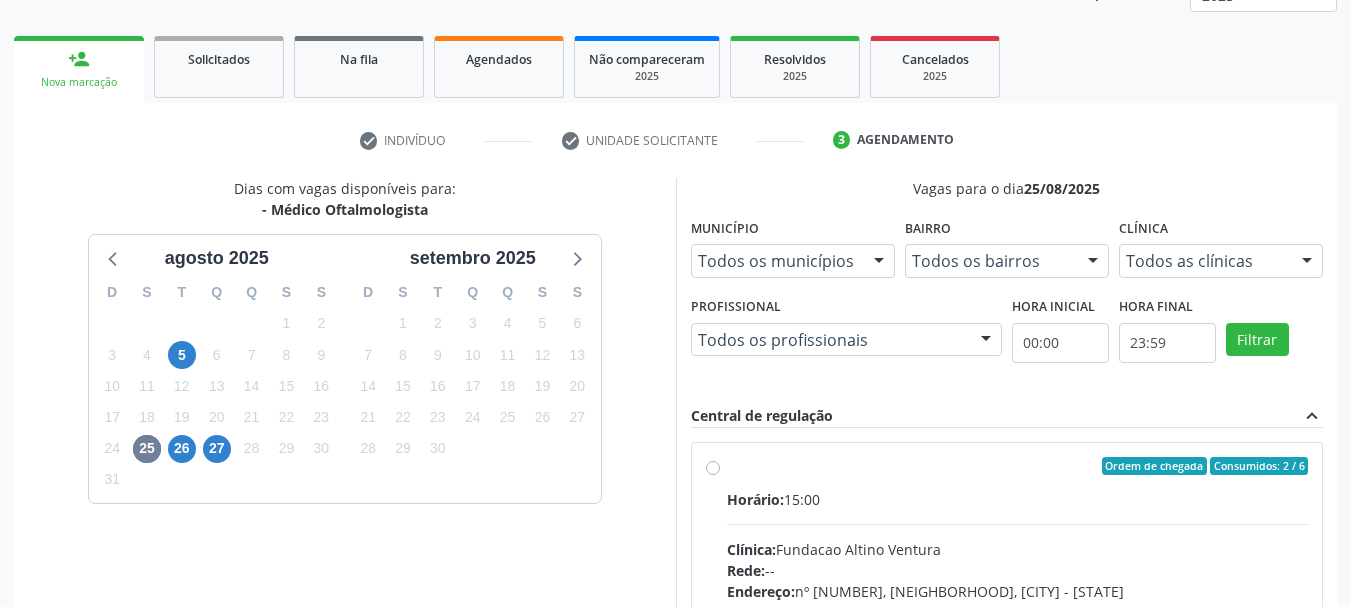 click on "Ordem de chegada
Consumidos: 2 / 6
Horário:   15:00
Clínica:  Fundacao Altino Ventura
Rede:
--
Endereço:   nº [NUMBER], [NEIGHBORHOOD], [CITY] - [STATE]
Telefone:   --
Profissional:
[FIRST] [LAST]
Informações adicionais sobre o atendimento
Idade de atendimento:
de 0 a 120 anos
Gênero(s) atendido(s):
Masculino e Feminino
Informações adicionais:
--" at bounding box center [1018, 610] 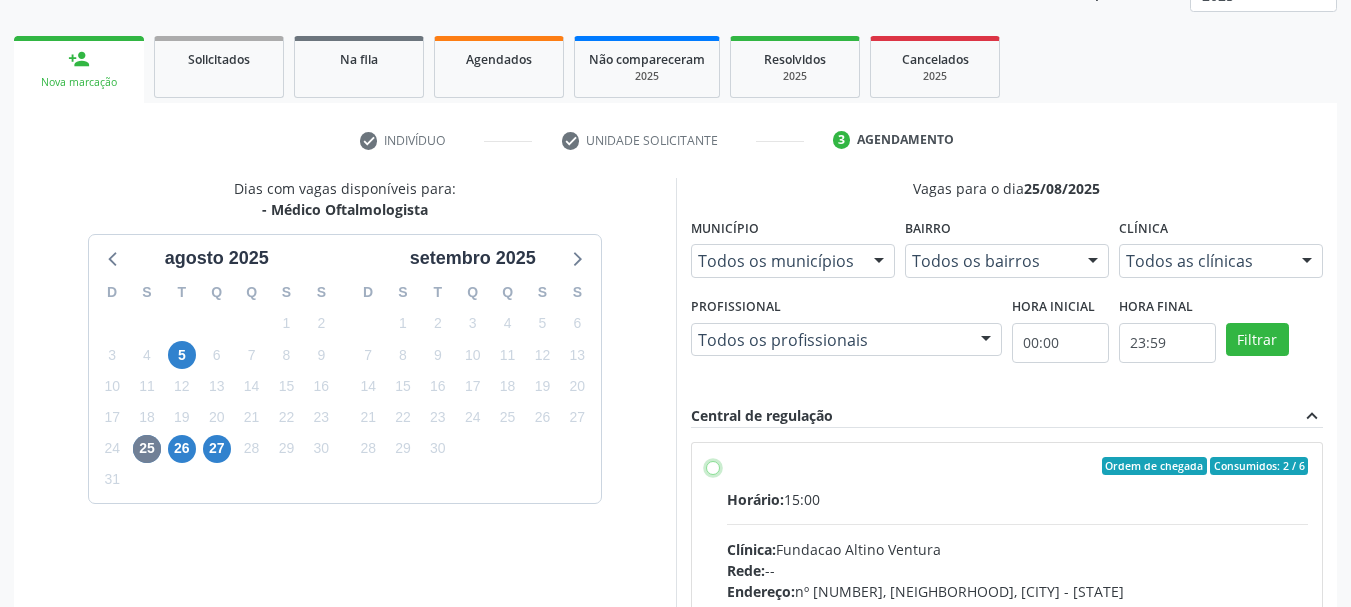 click on "Ordem de chegada
Consumidos: 2 / 6
Horário:   15:00
Clínica:  Fundacao Altino Ventura
Rede:
--
Endereço:   nº [NUMBER], [NEIGHBORHOOD], [CITY] - [STATE]
Telefone:   --
Profissional:
[FIRST] [LAST]
Informações adicionais sobre o atendimento
Idade de atendimento:
de 0 a 120 anos
Gênero(s) atendido(s):
Masculino e Feminino
Informações adicionais:
--" at bounding box center (713, 466) 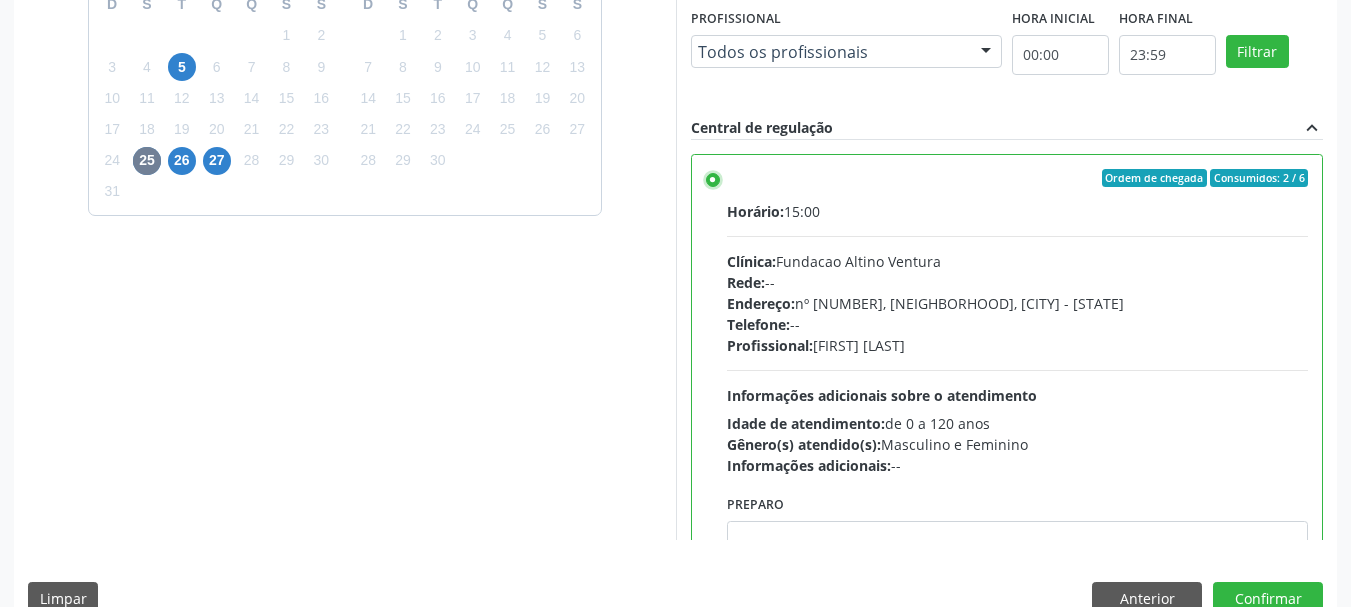 scroll, scrollTop: 588, scrollLeft: 0, axis: vertical 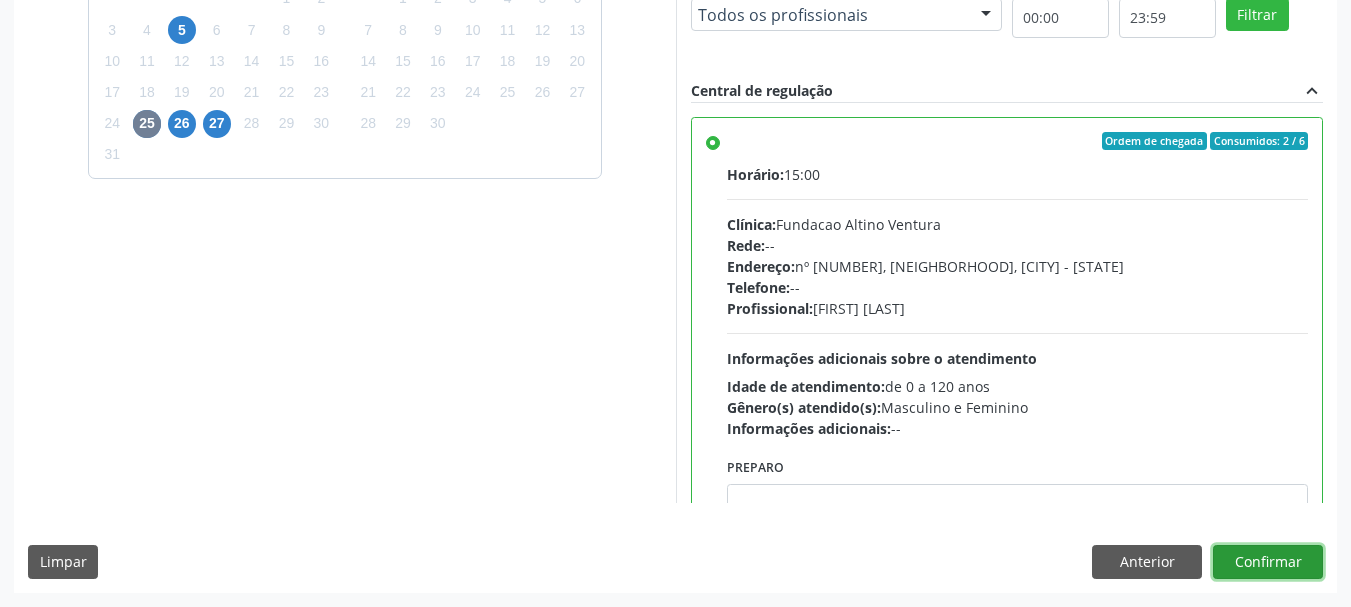 click on "Confirmar" at bounding box center (1268, 562) 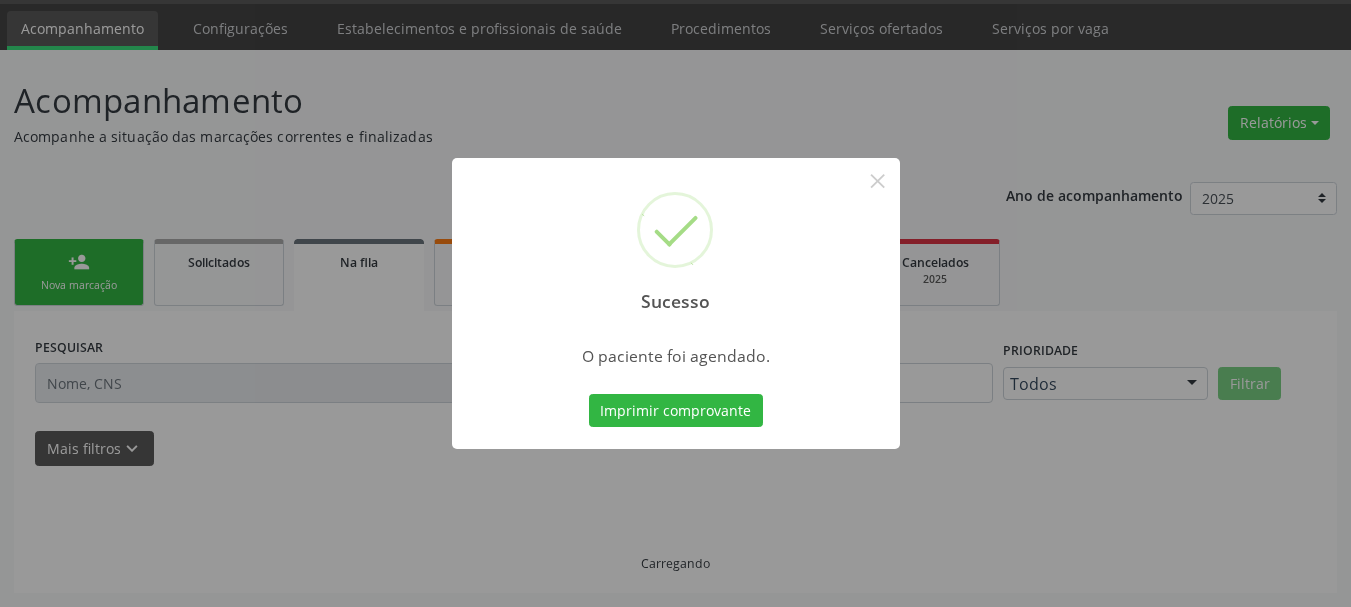 scroll, scrollTop: 60, scrollLeft: 0, axis: vertical 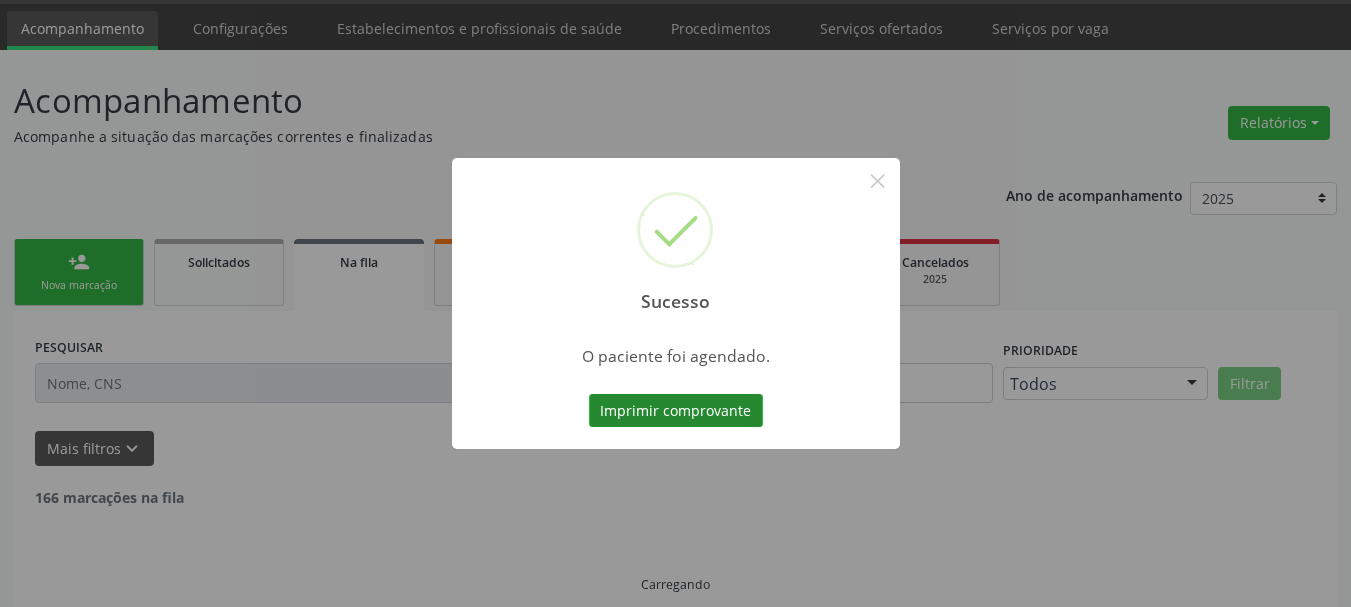 click on "Imprimir comprovante" at bounding box center [676, 411] 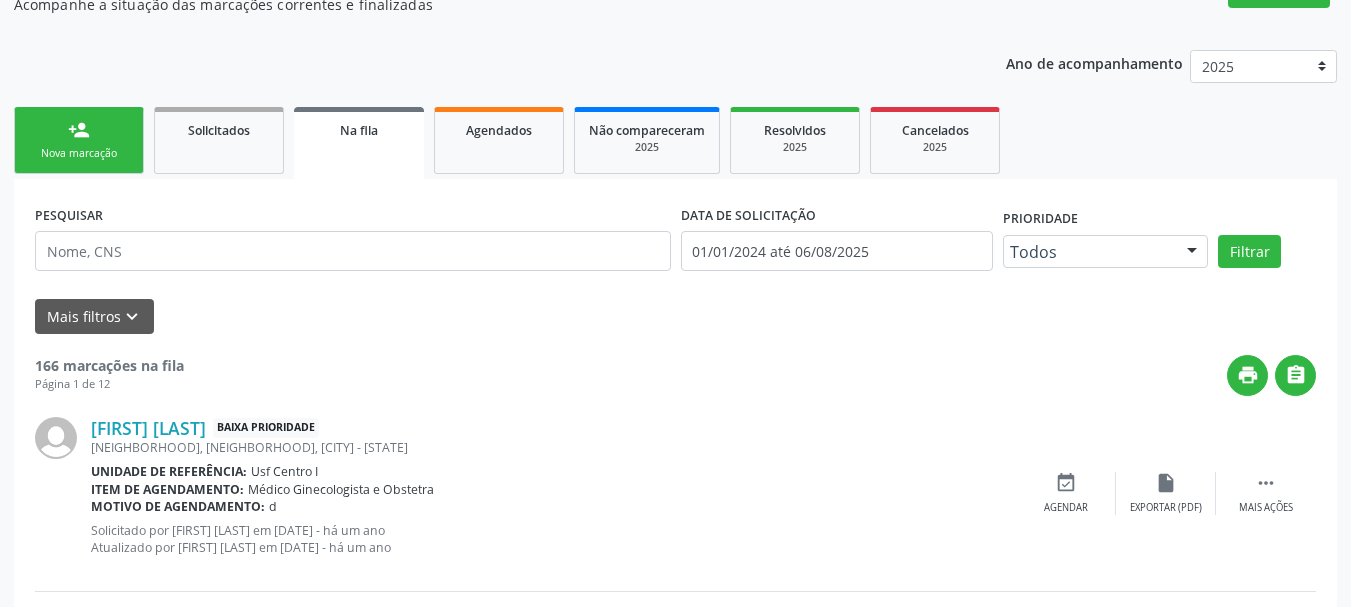 scroll, scrollTop: 160, scrollLeft: 0, axis: vertical 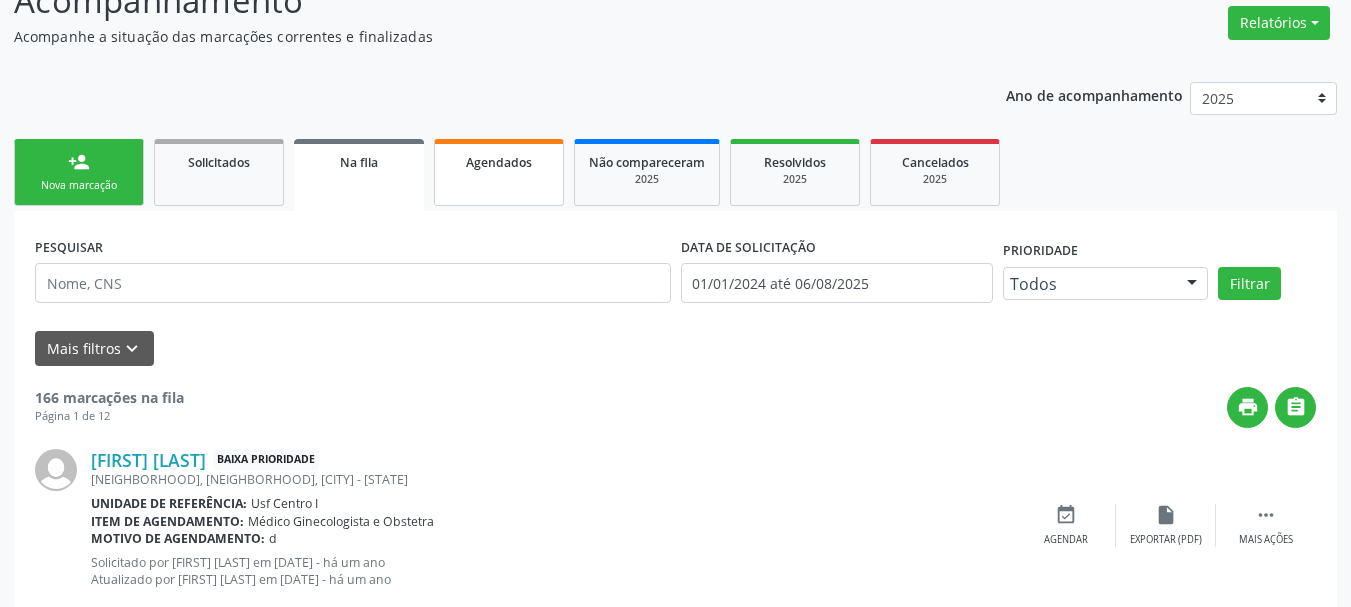 click on "Agendados" at bounding box center [499, 162] 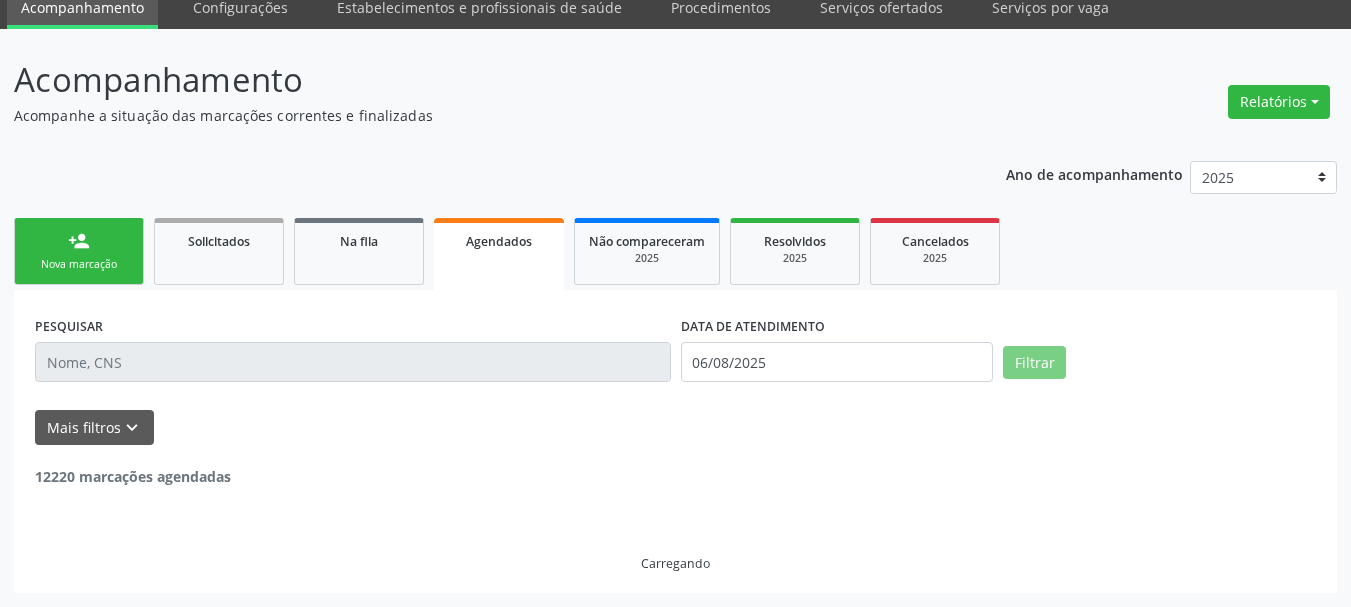 scroll, scrollTop: 160, scrollLeft: 0, axis: vertical 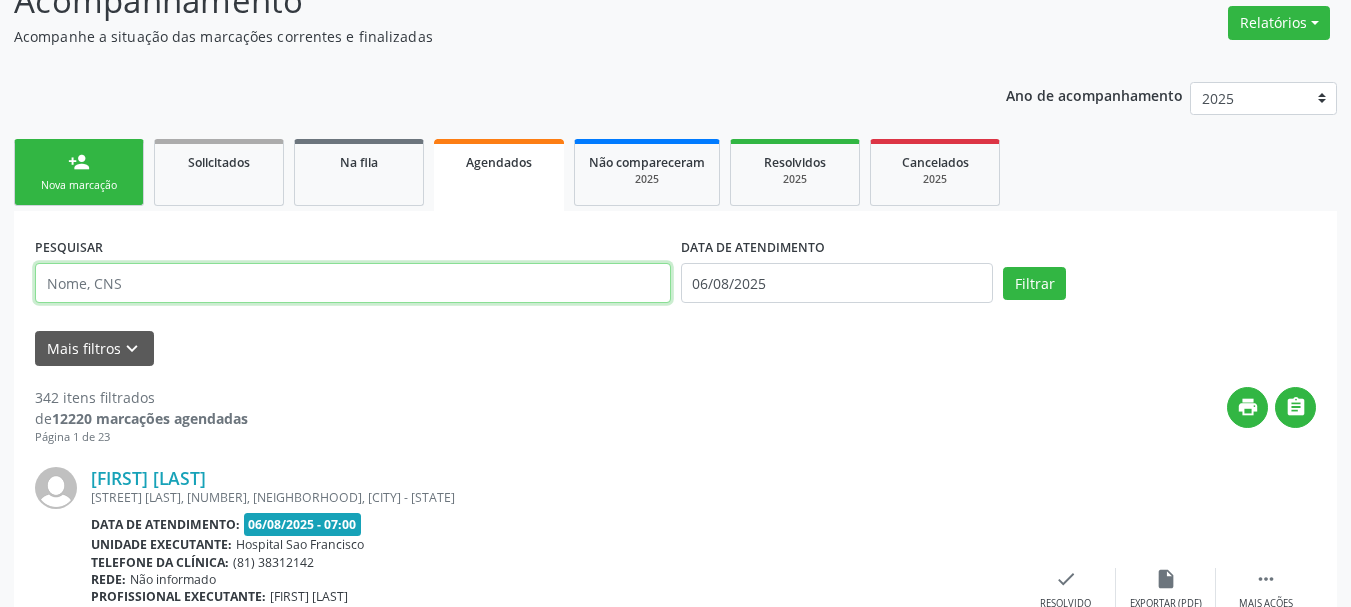 click at bounding box center [353, 283] 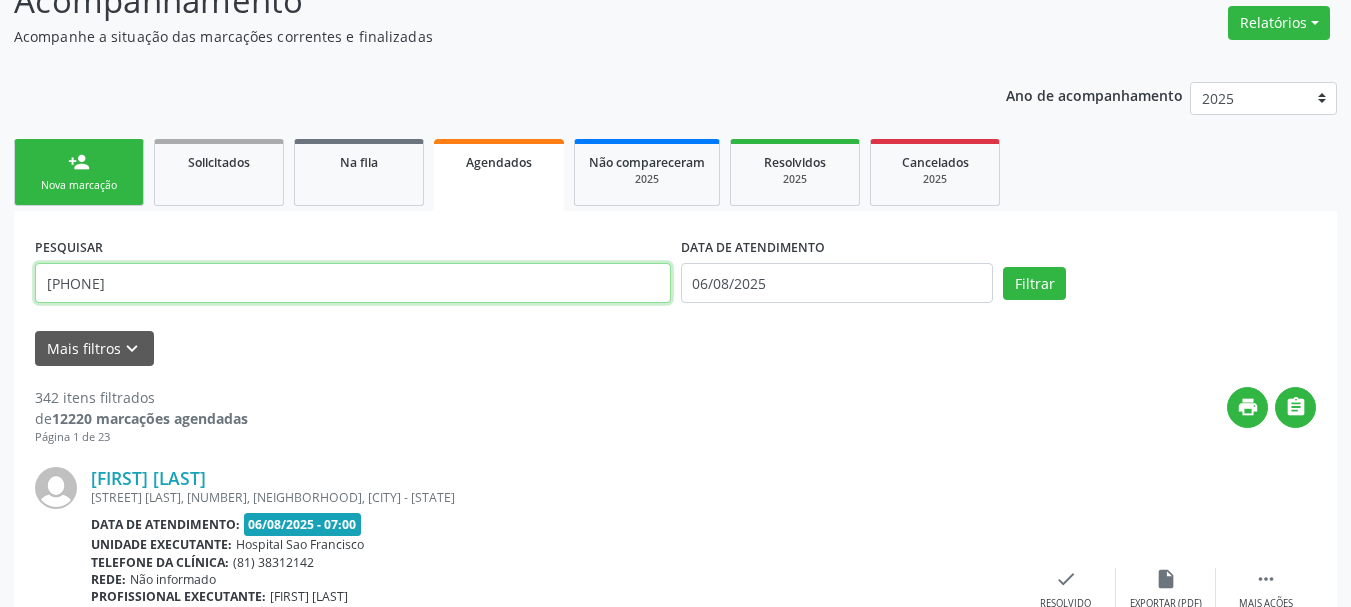 type on "[PHONE]" 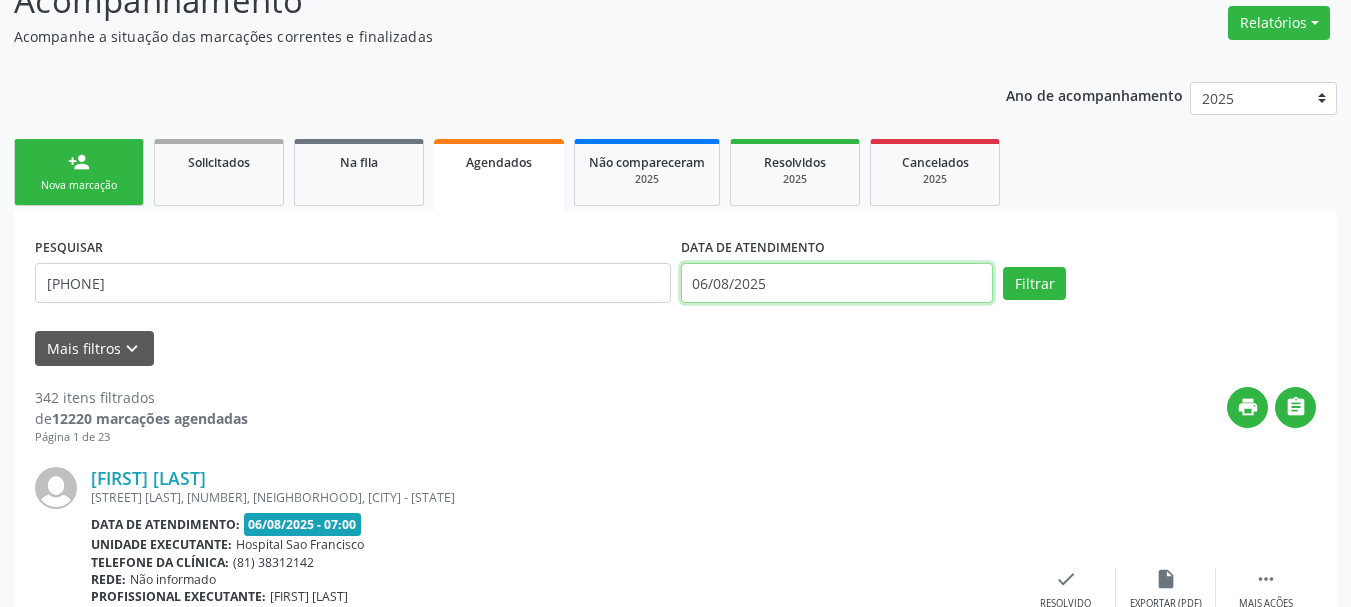 click on "06/08/2025" at bounding box center [837, 283] 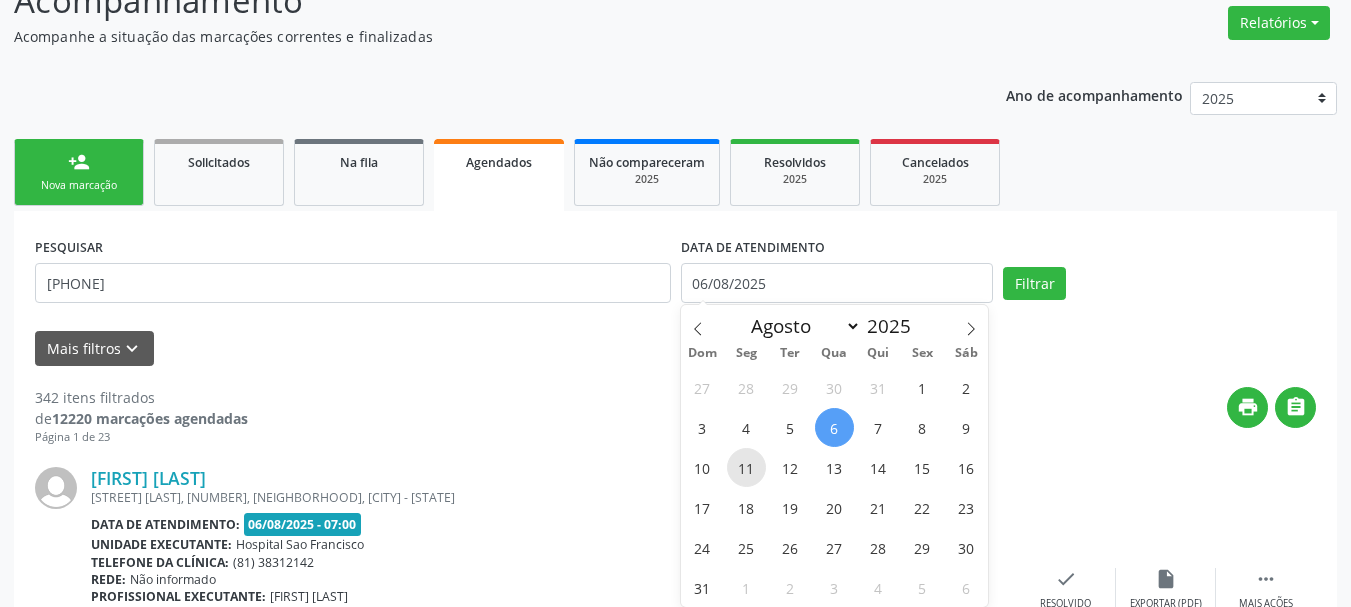 click on "11" at bounding box center (746, 467) 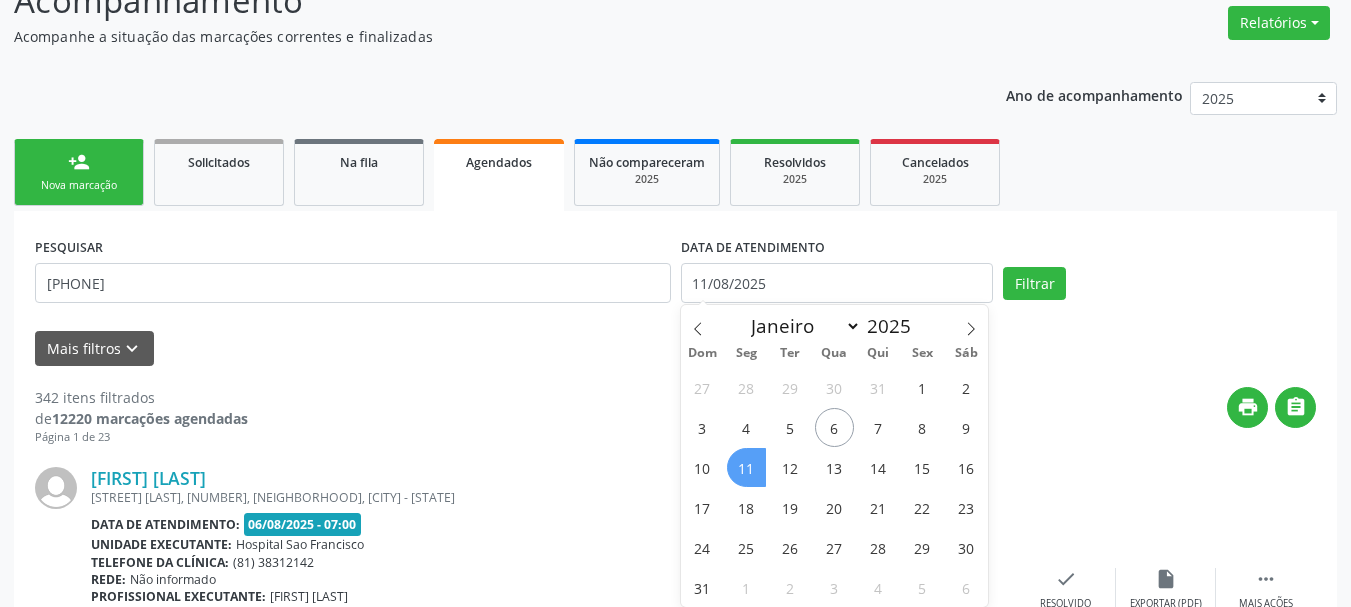 click on "11" at bounding box center [746, 467] 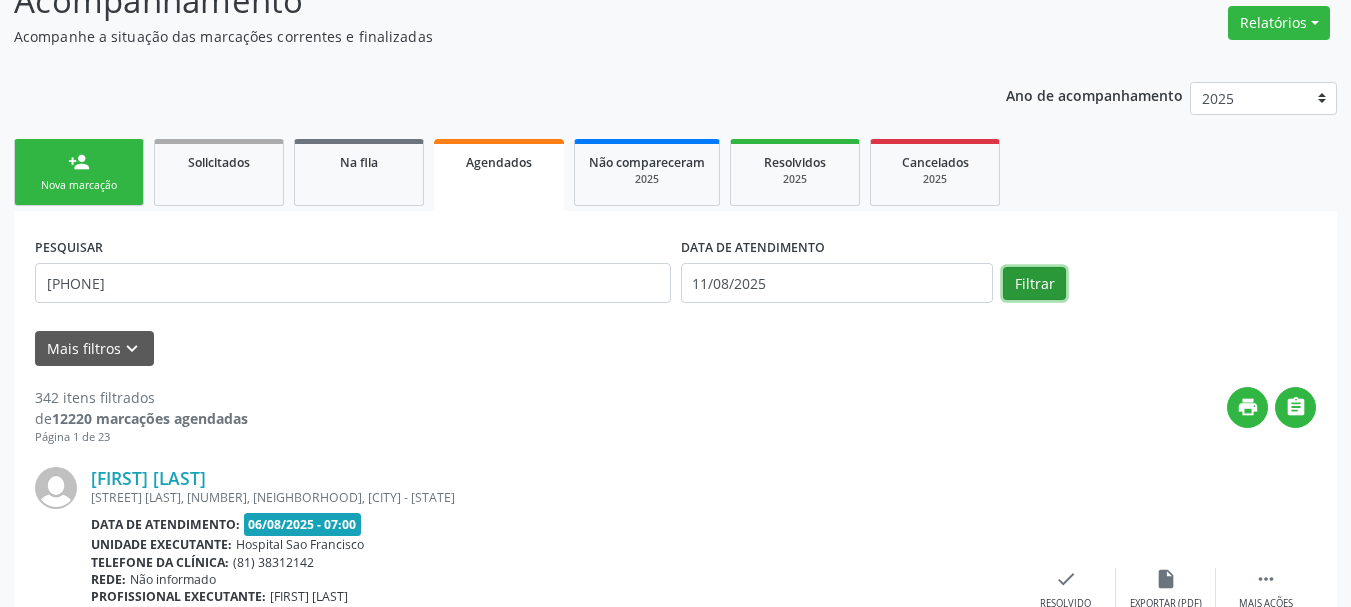 click on "Filtrar" at bounding box center [1034, 284] 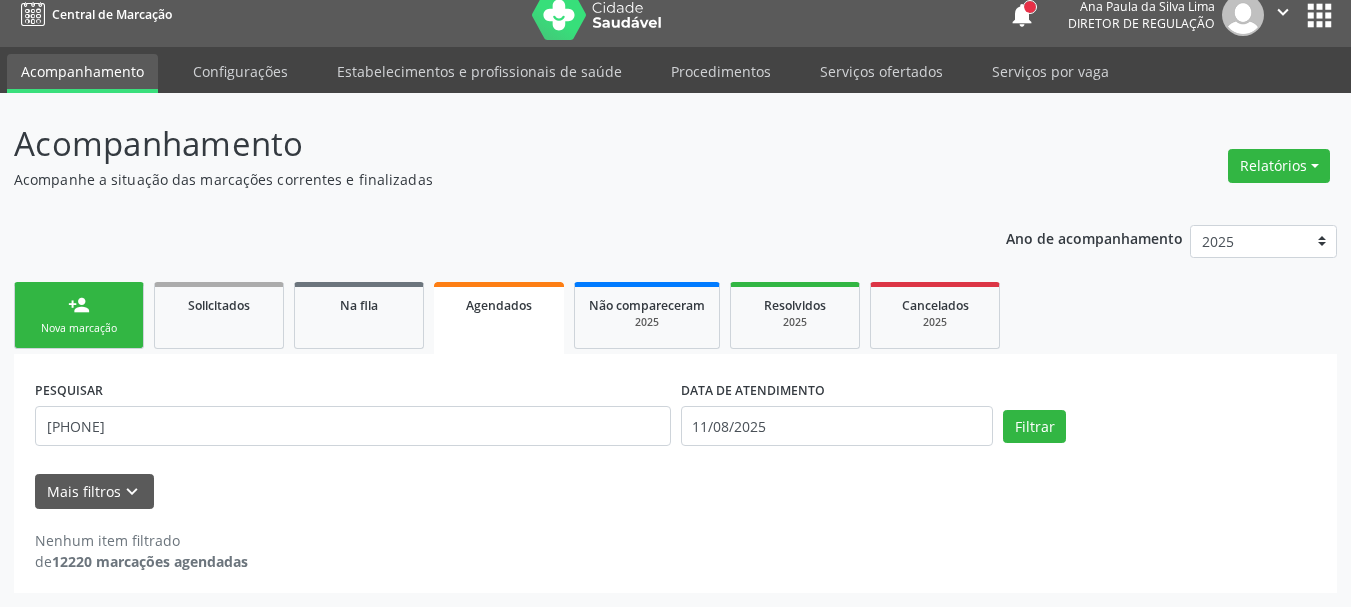 scroll, scrollTop: 17, scrollLeft: 0, axis: vertical 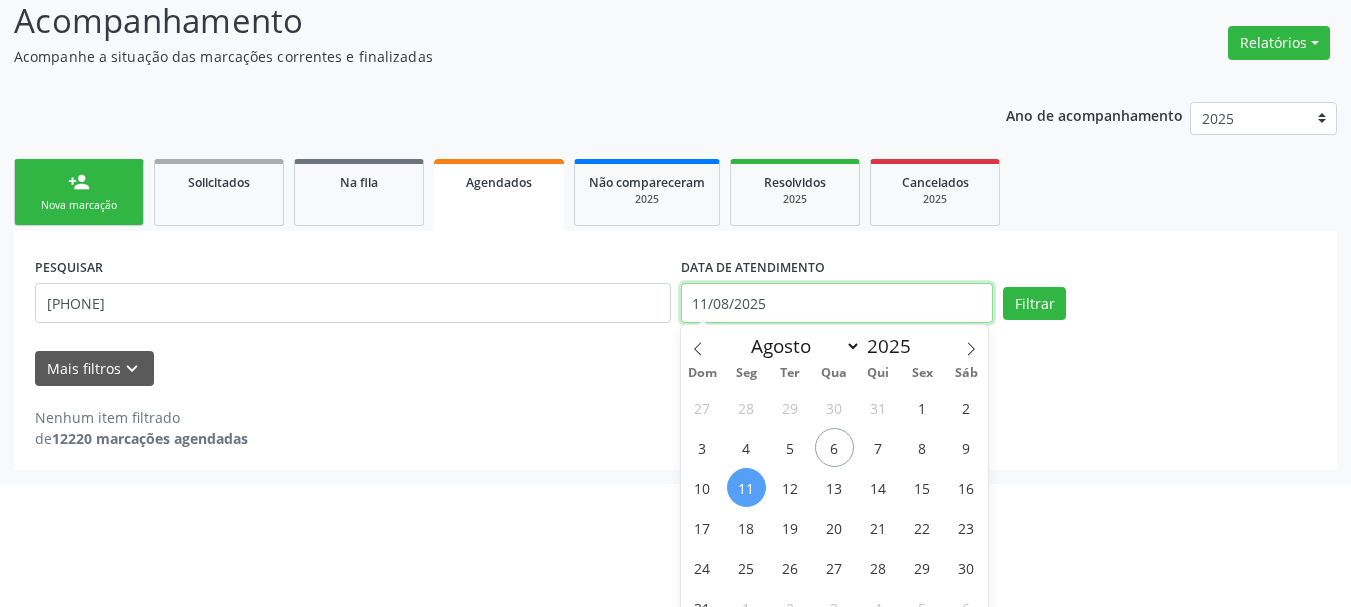 click on "Central de Marcação
notifications
[FIRST] [LAST]
Diretor de regulação

Configurações
Sair
apps
Acompanhamento
Configurações
Estabelecimentos e profissionais de saúde
Procedimentos
Serviços ofertados
Serviços por vaga
Acompanhamento
Acompanhe a situação das marcações correntes e finalizadas
Relatórios
Acompanhamento
Consolidado
Agendamentos
Procedimentos realizados
Ano de acompanhamento
2025 2024
person_add
Nova marcação
Solicitados   Na fila   Agendados   Não compareceram
2025
Resolvidos
2025
Cancelados
2025
PESQUISAR
[PHONE]
DATA DE ATENDIMENTO
[DATE]
Filtrar
UNIDADE DE REFERÊNCIA" at bounding box center [675, 163] 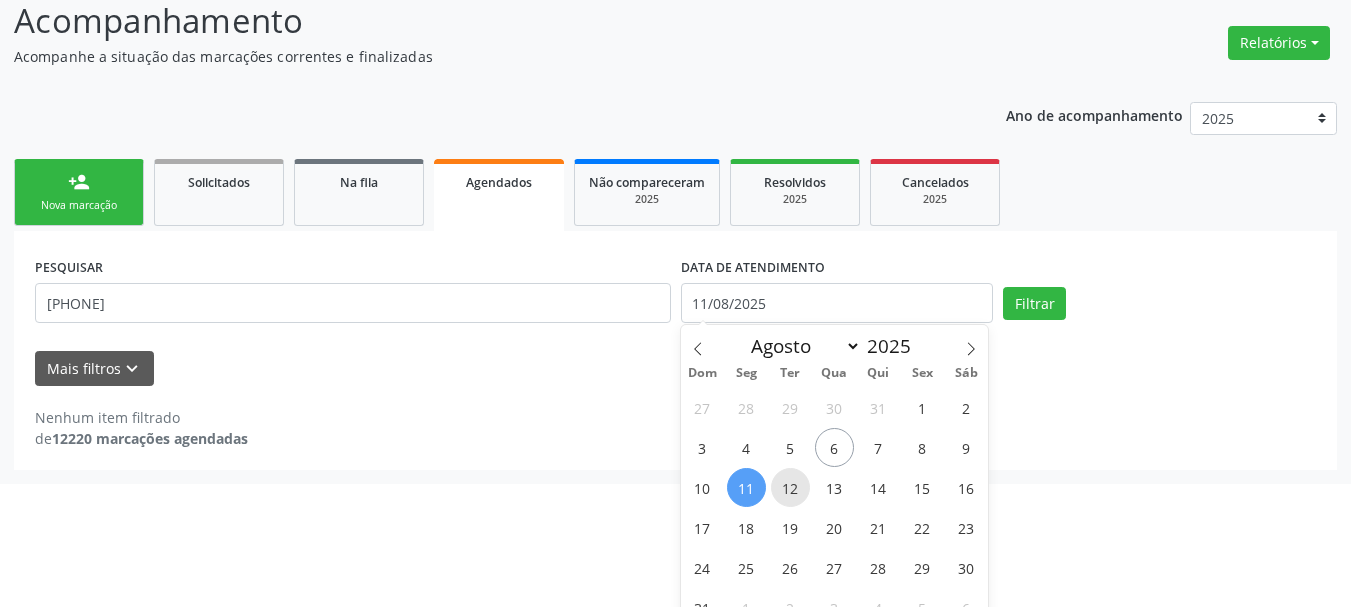 click on "12" at bounding box center [790, 487] 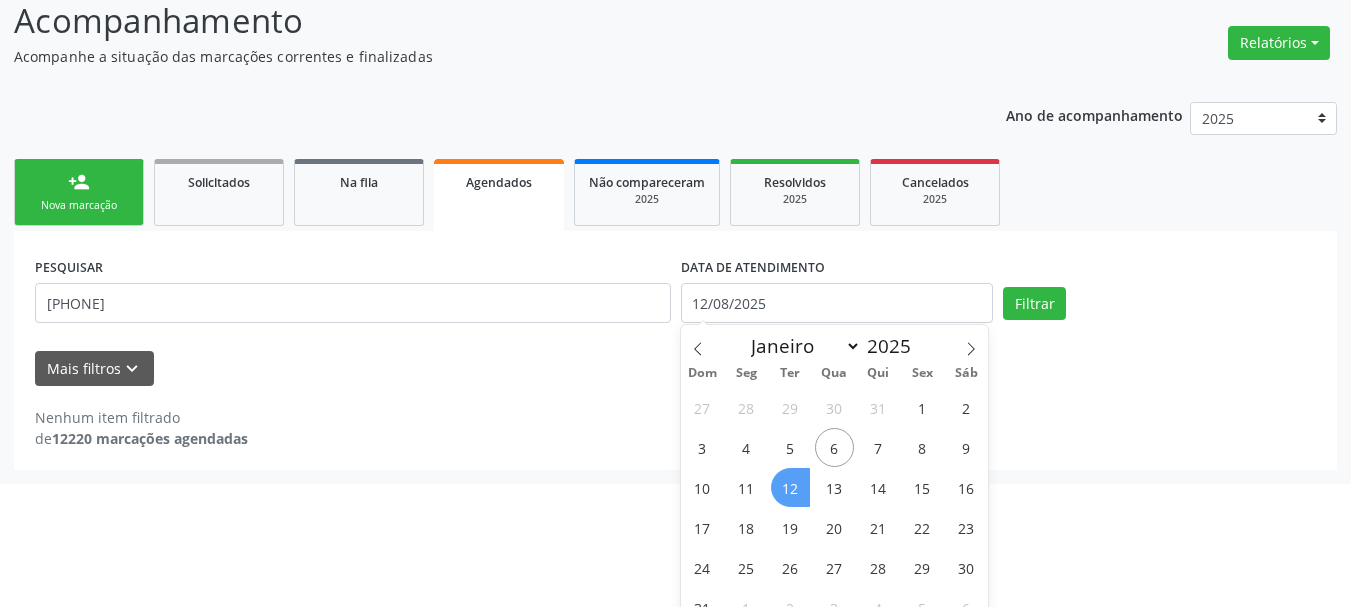 click on "12" at bounding box center (790, 487) 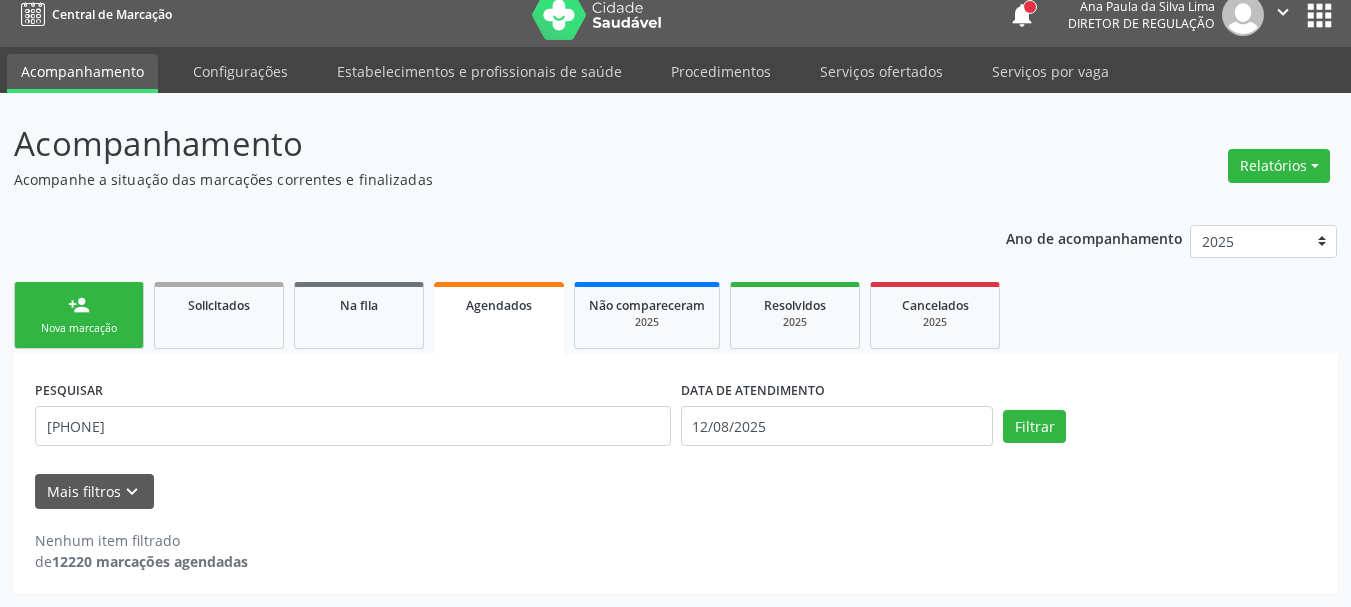 scroll, scrollTop: 17, scrollLeft: 0, axis: vertical 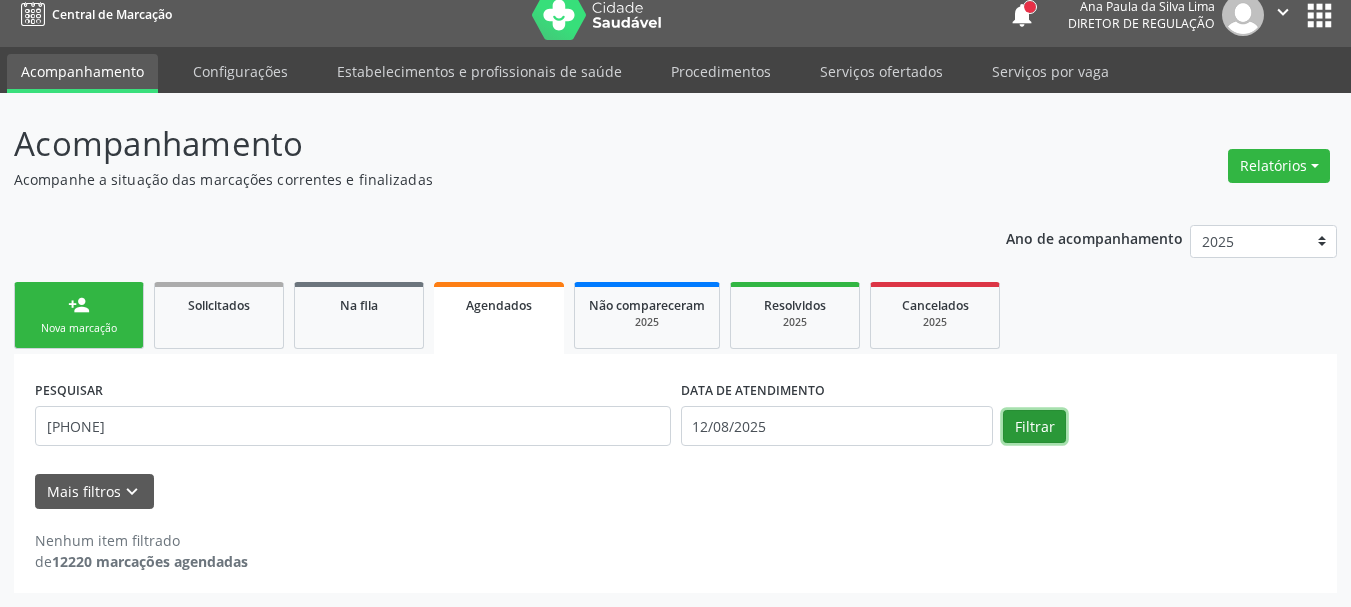 click on "Filtrar" at bounding box center [1034, 427] 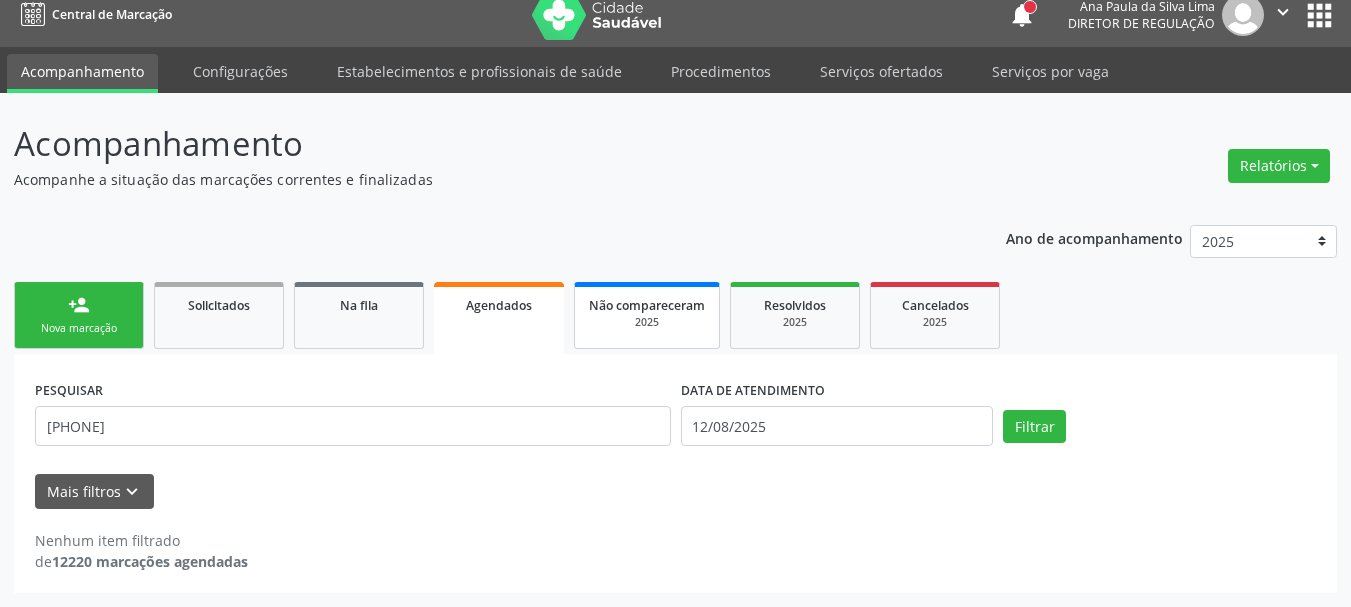 scroll, scrollTop: 17, scrollLeft: 0, axis: vertical 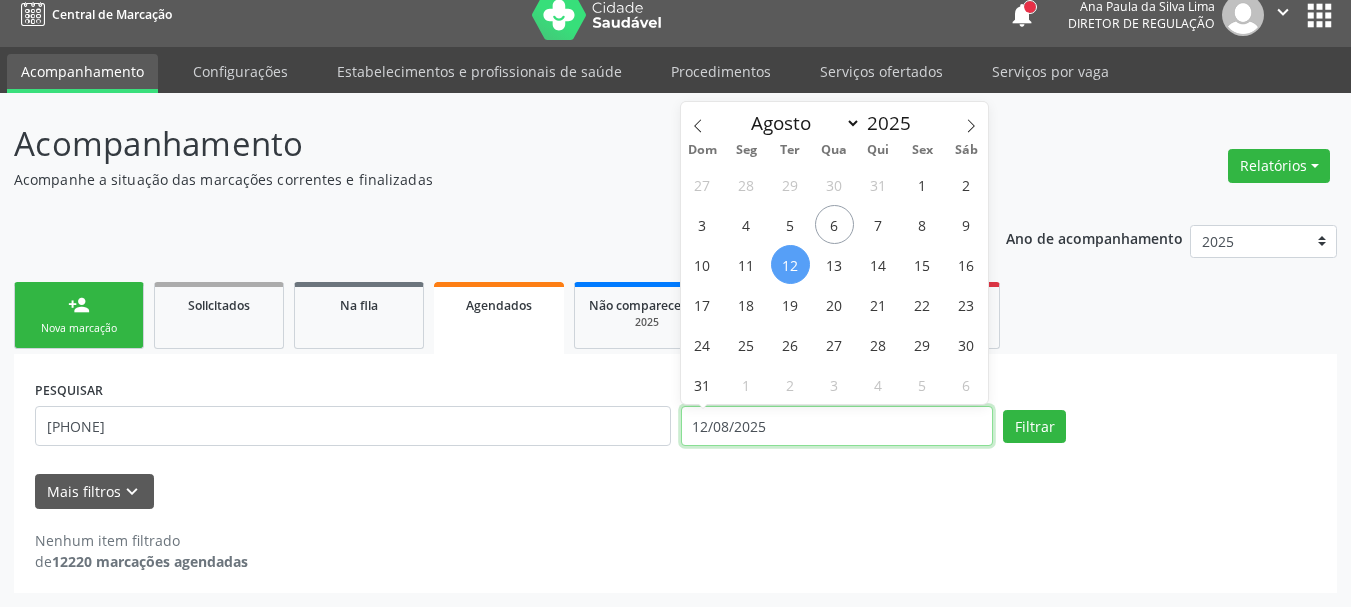 click on "12/08/2025" at bounding box center (837, 426) 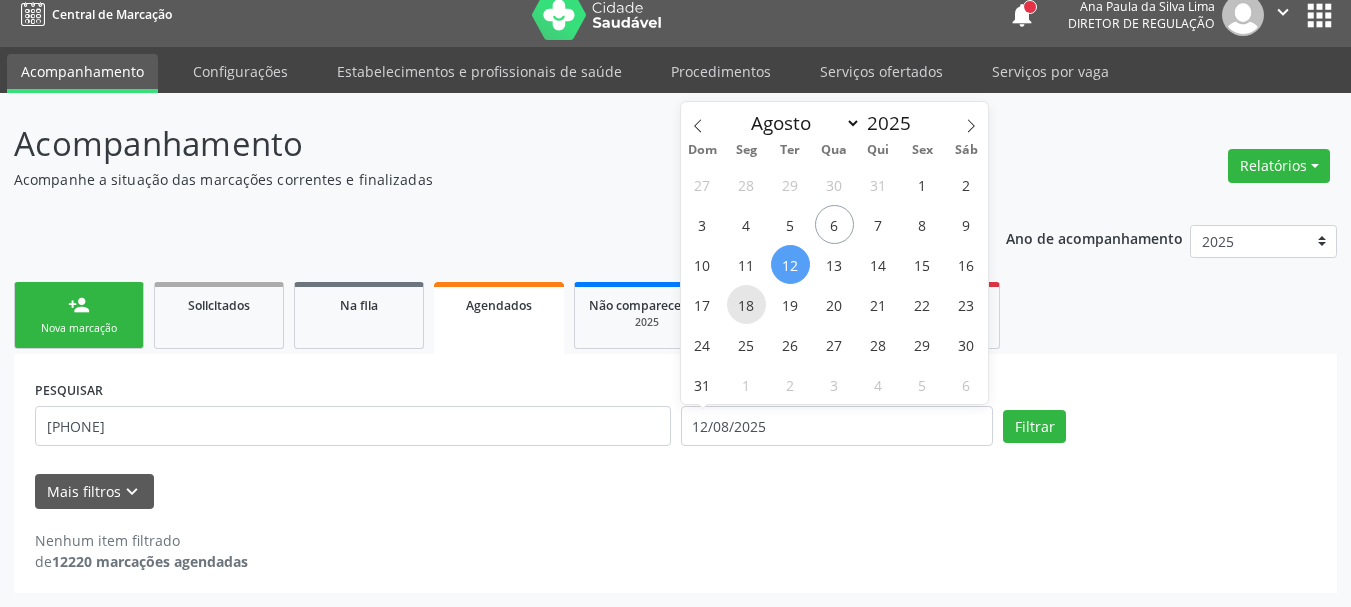 click on "18" at bounding box center [746, 304] 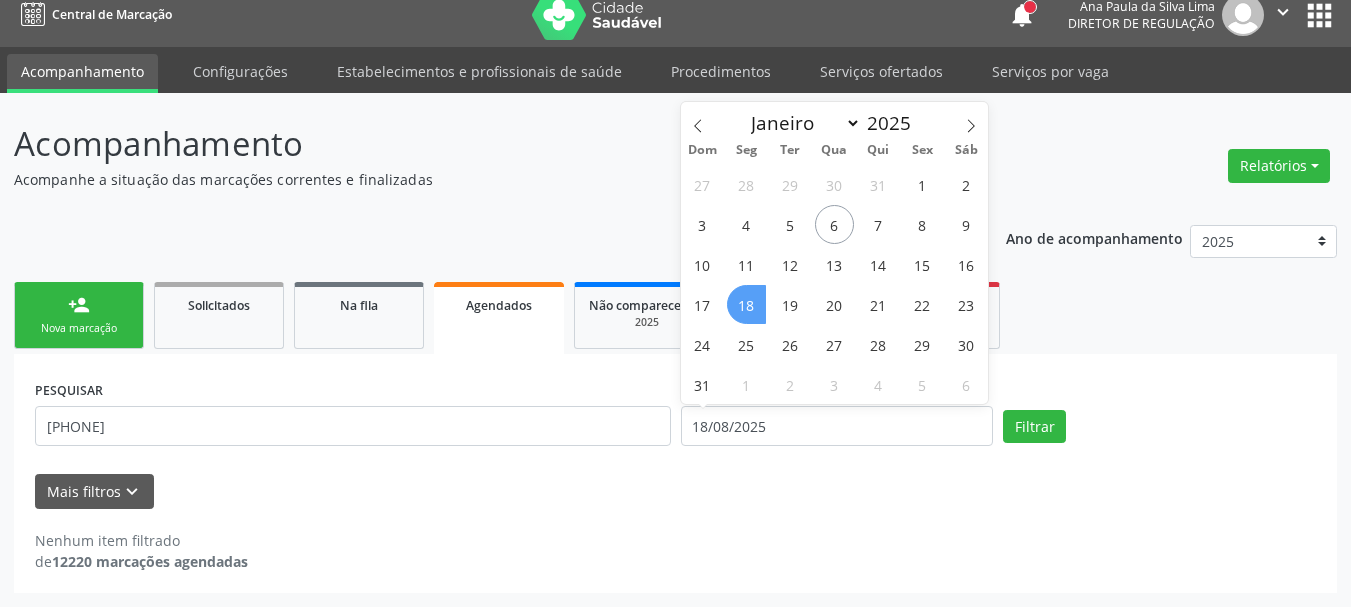 click on "18" at bounding box center [746, 304] 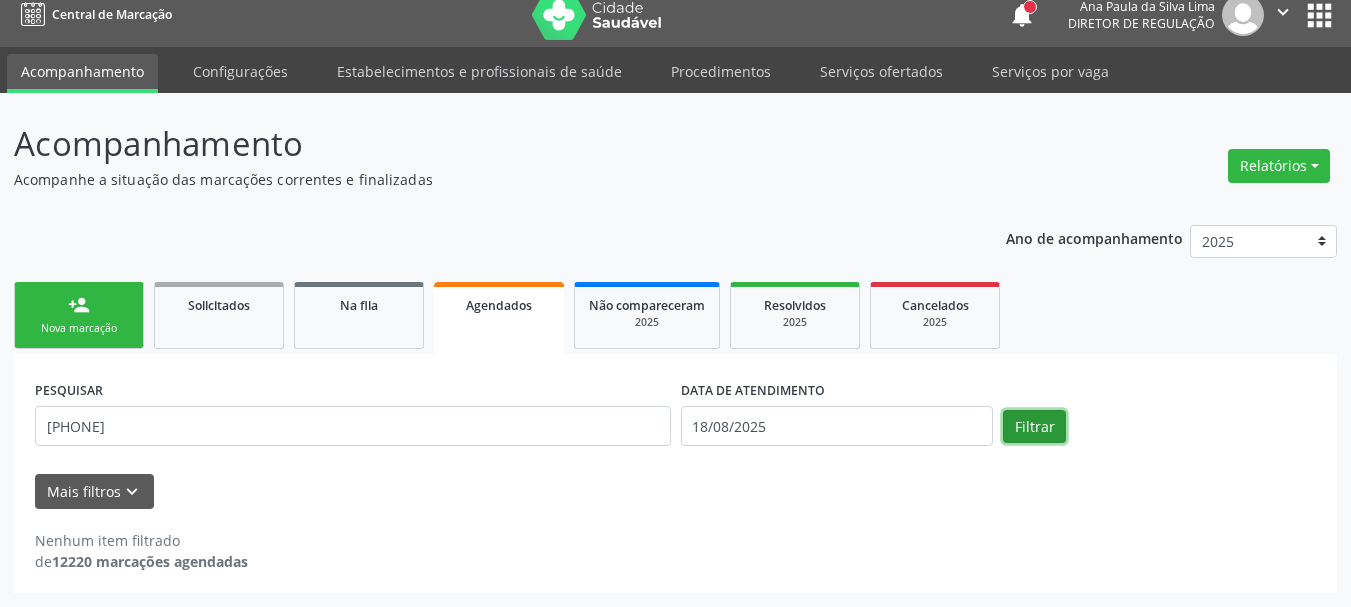 click on "Filtrar" at bounding box center [1034, 427] 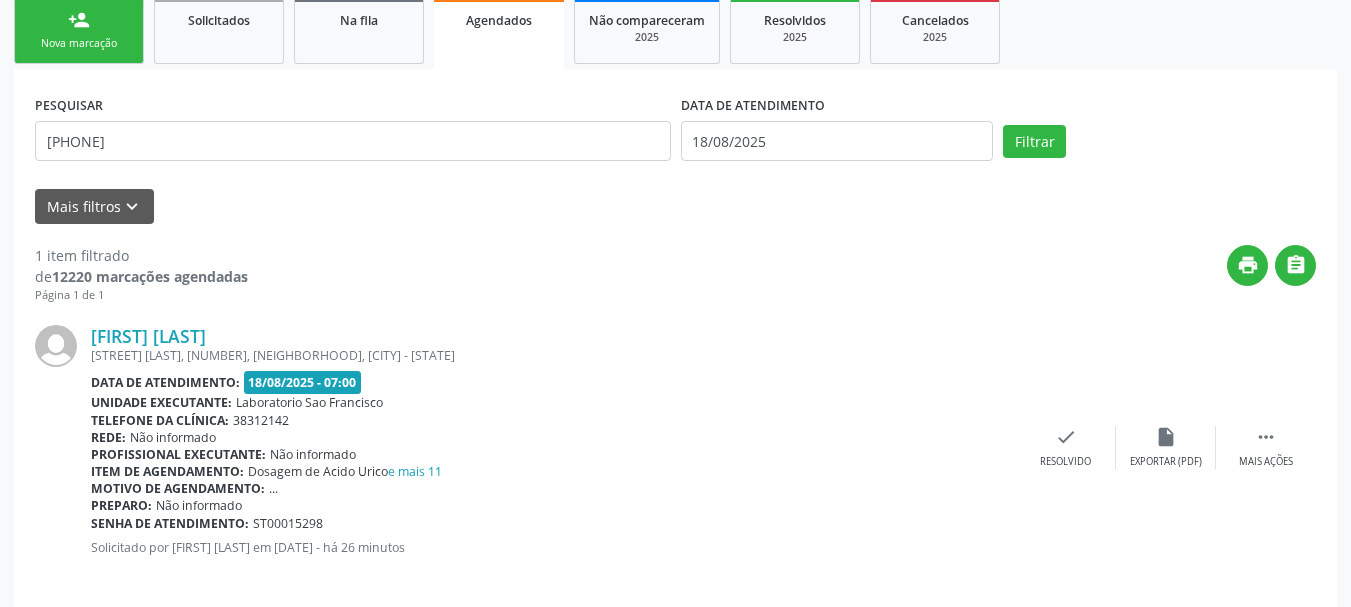 scroll, scrollTop: 321, scrollLeft: 0, axis: vertical 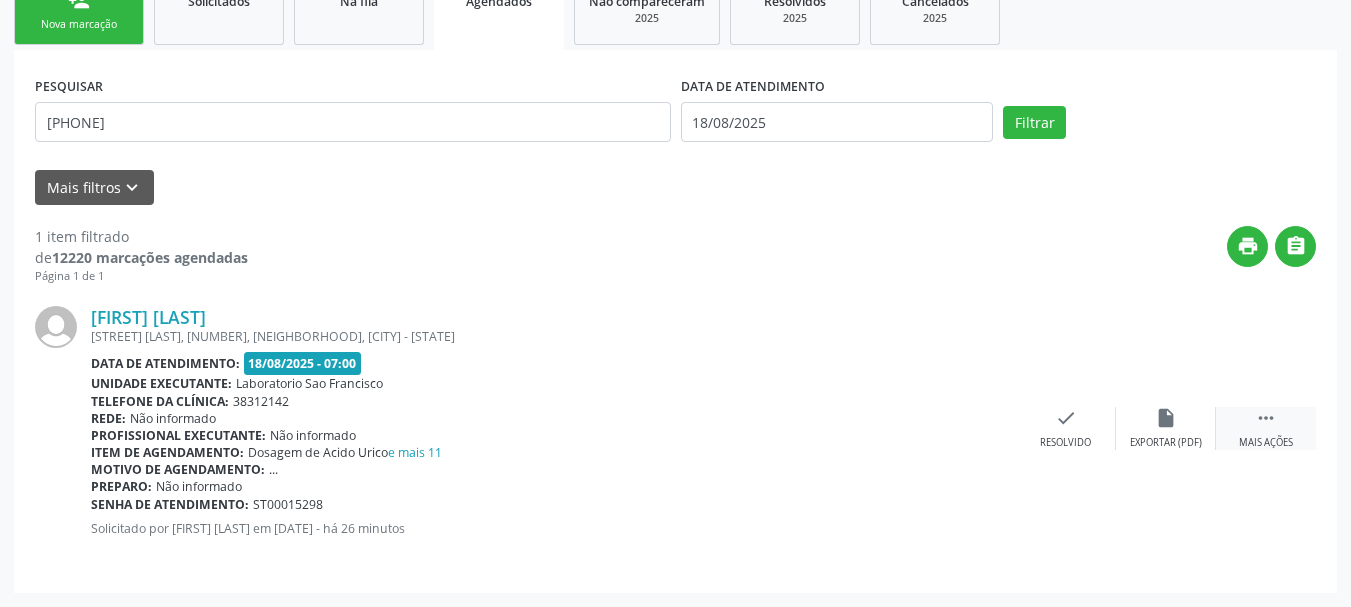 click on "" at bounding box center (1266, 418) 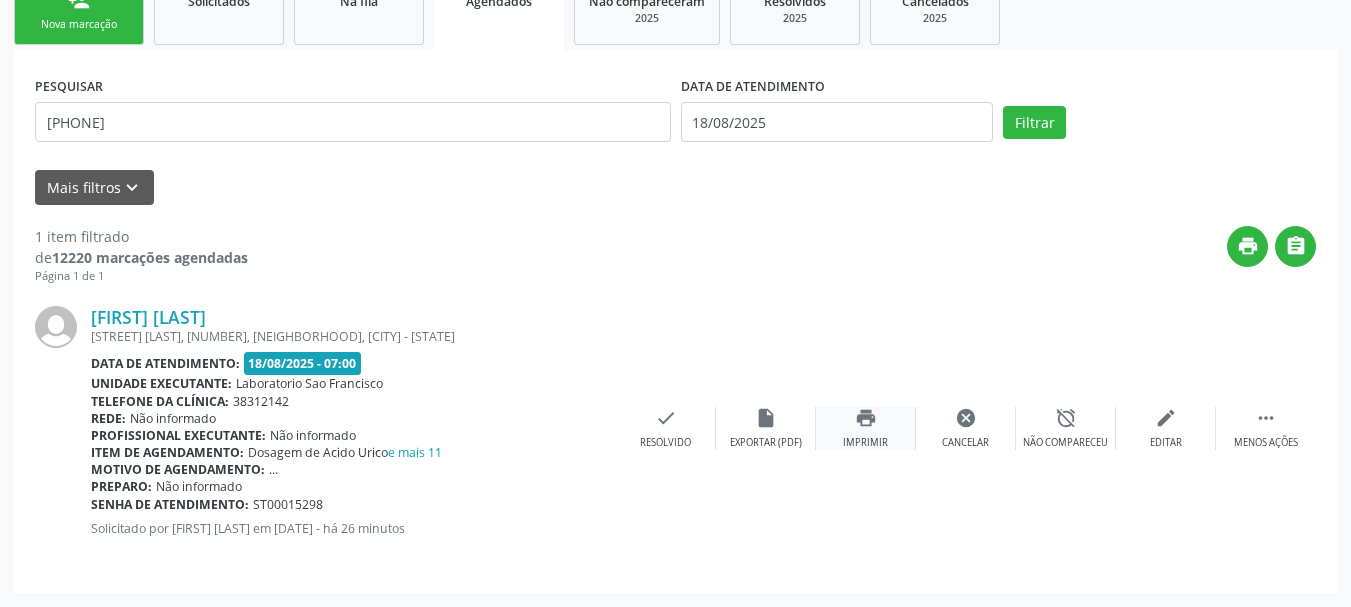 click on "print
Imprimir" at bounding box center [866, 428] 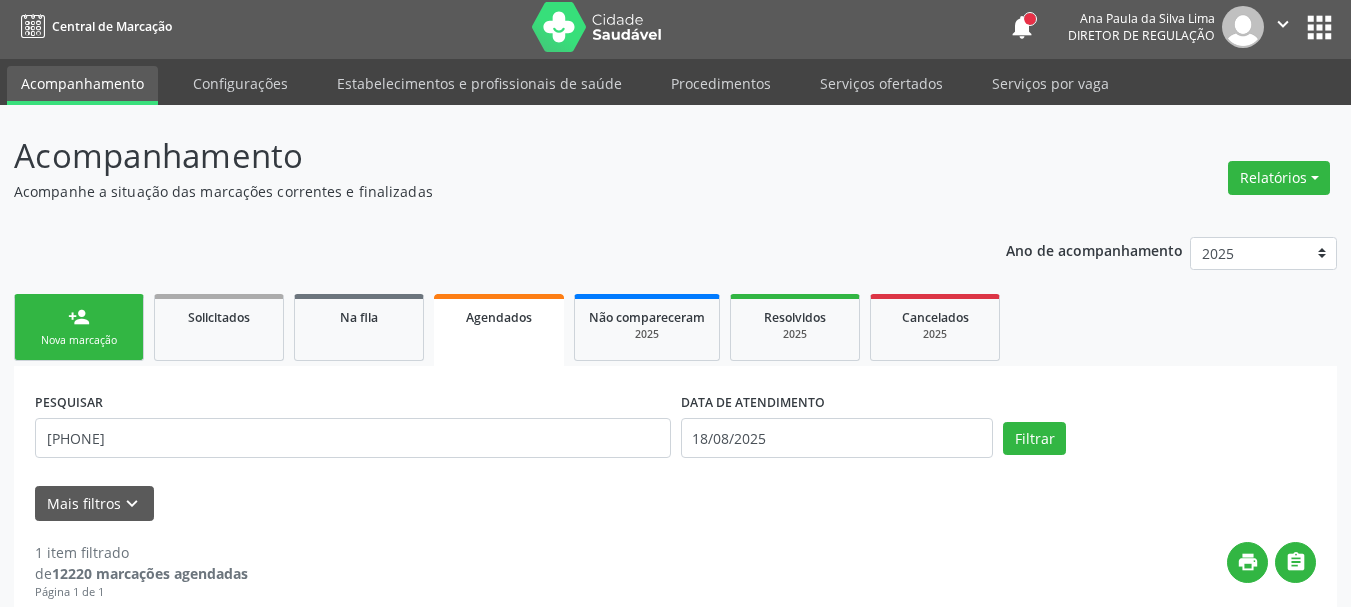 scroll, scrollTop: 0, scrollLeft: 0, axis: both 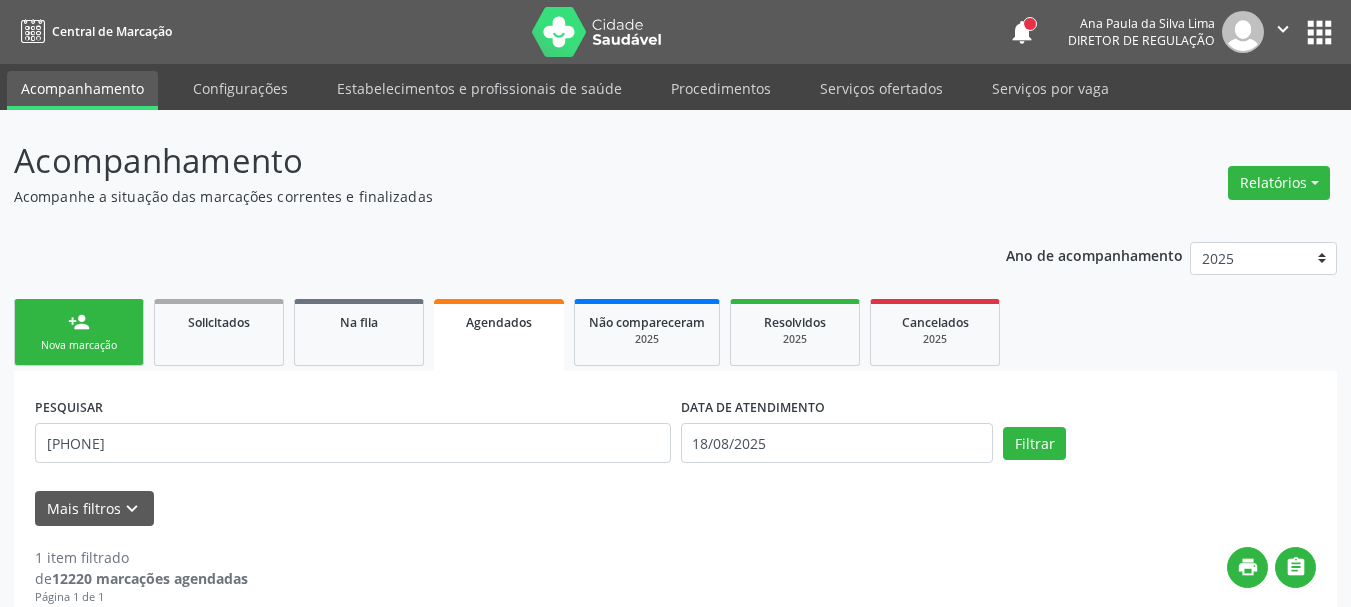 click on "apps" at bounding box center (1319, 32) 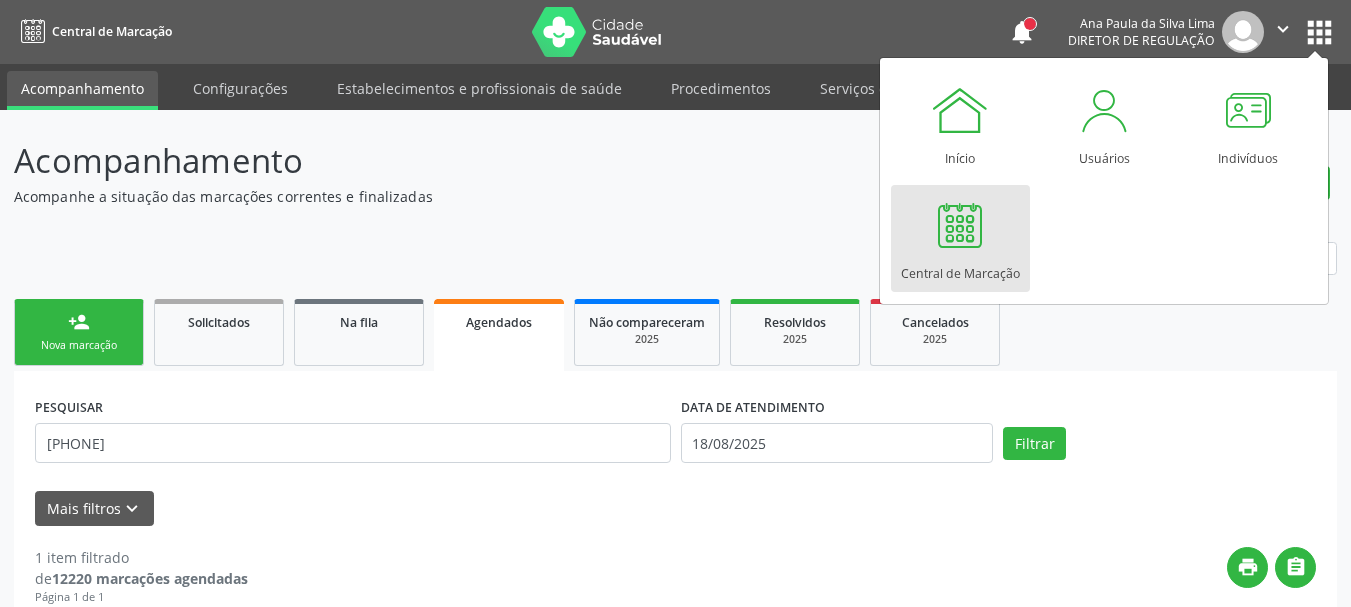 click at bounding box center [960, 225] 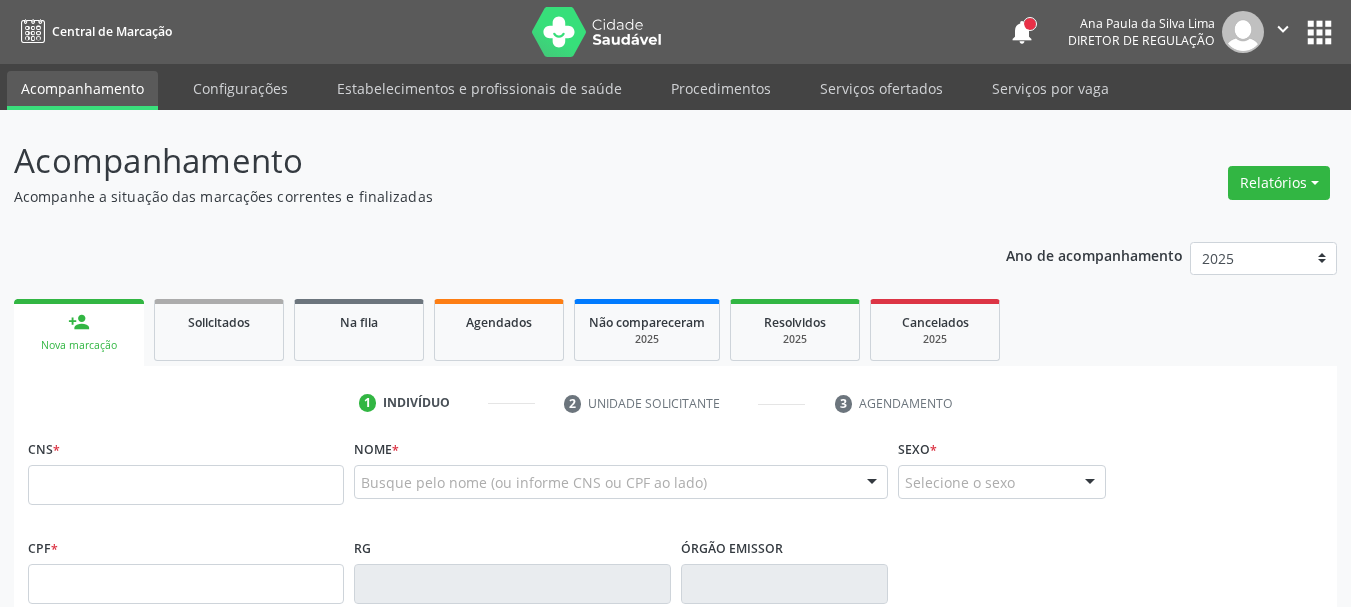 scroll, scrollTop: 0, scrollLeft: 0, axis: both 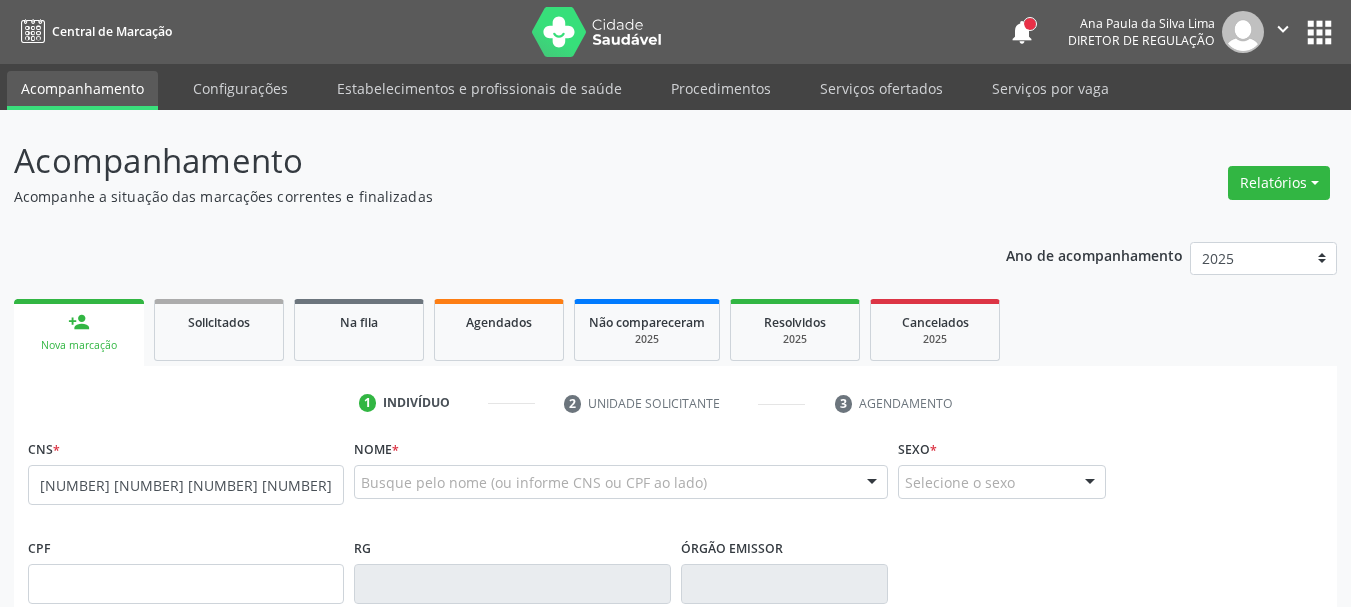 type on "[NUMBER] [NUMBER] [NUMBER] [NUMBER]" 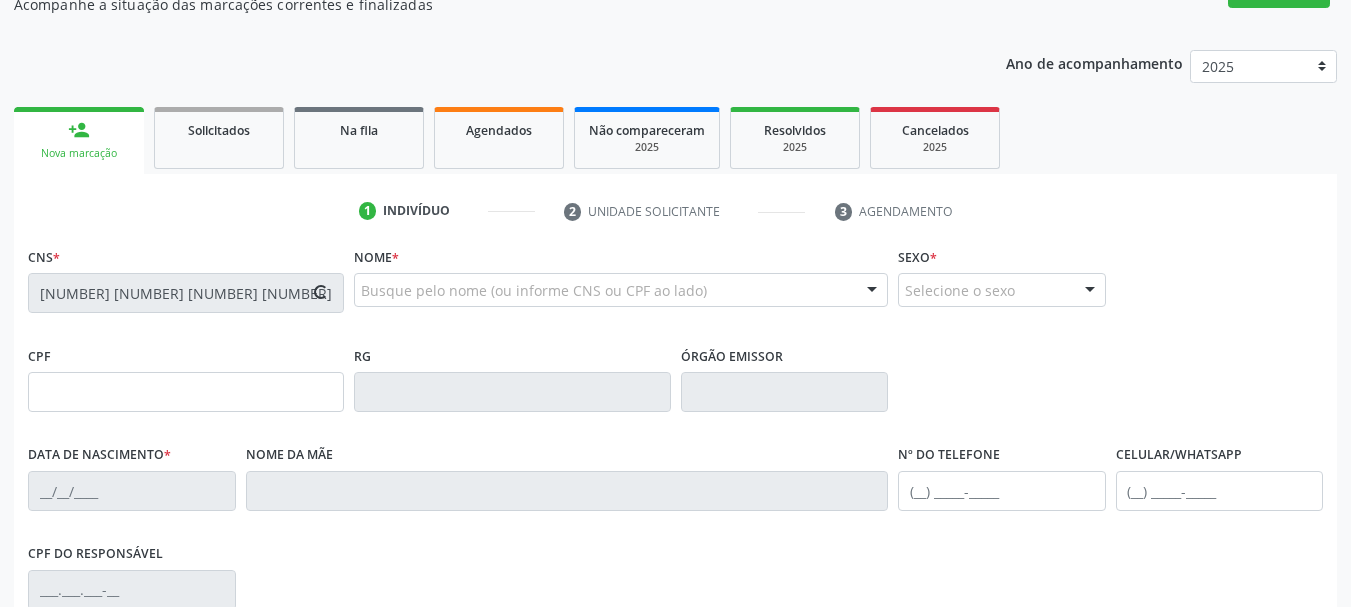 type on "[CPF]" 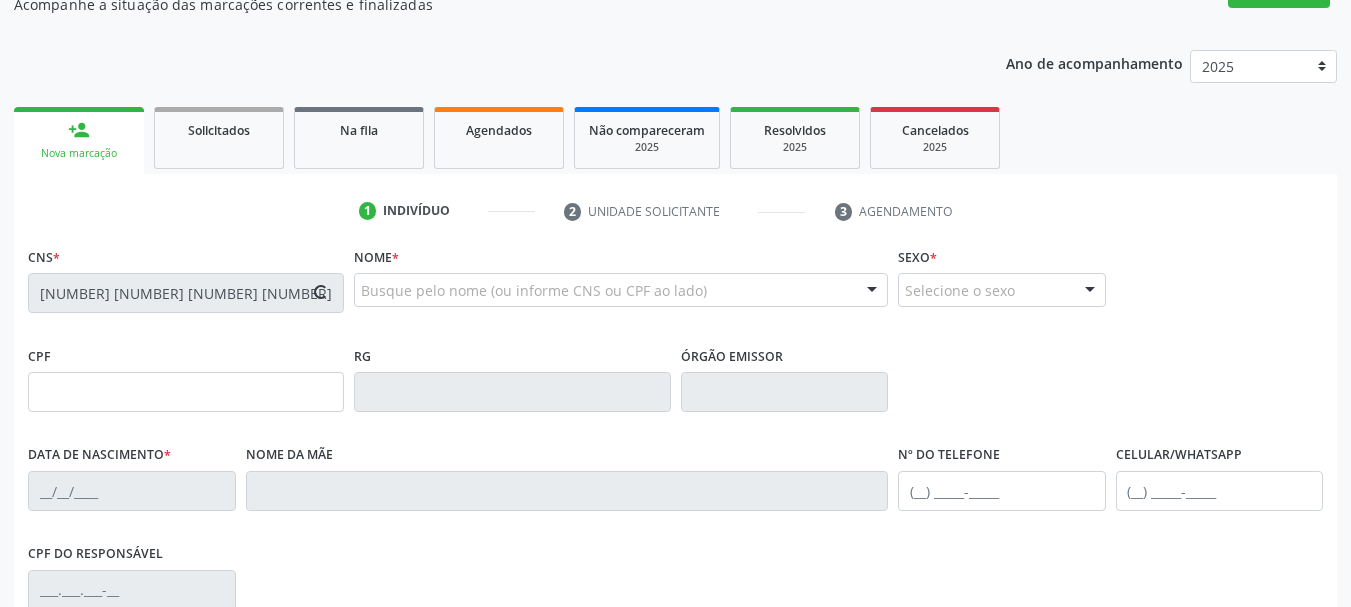 type on "[DATE]" 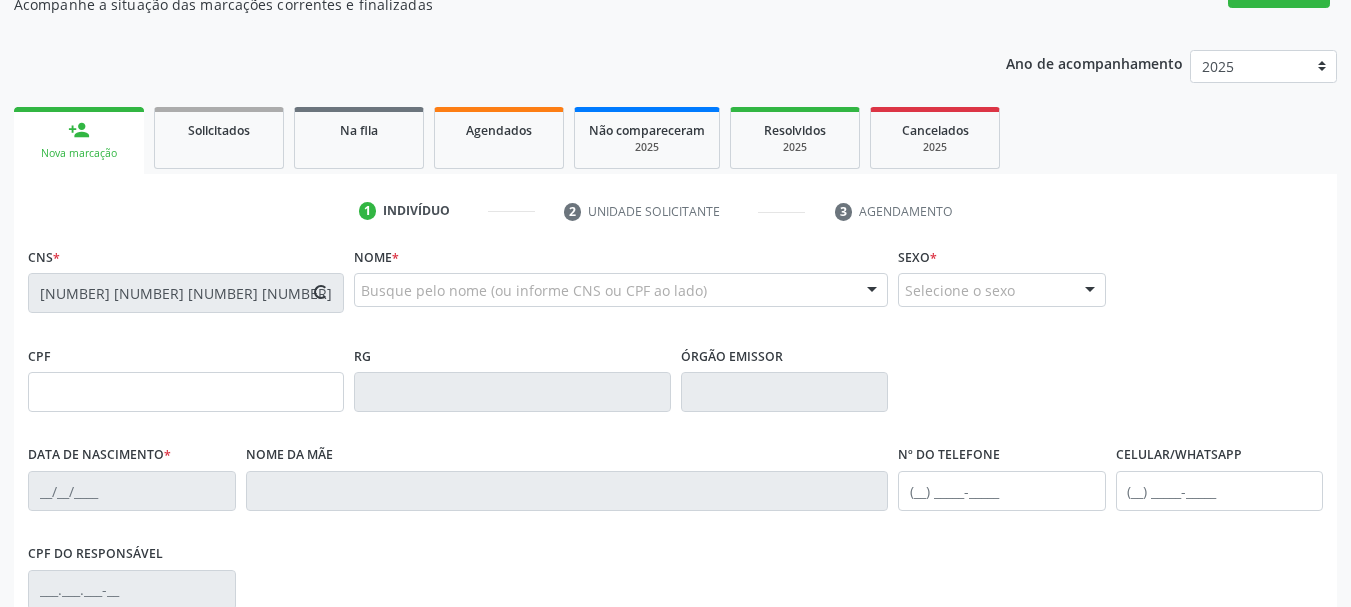type on "(99) 99999-9999" 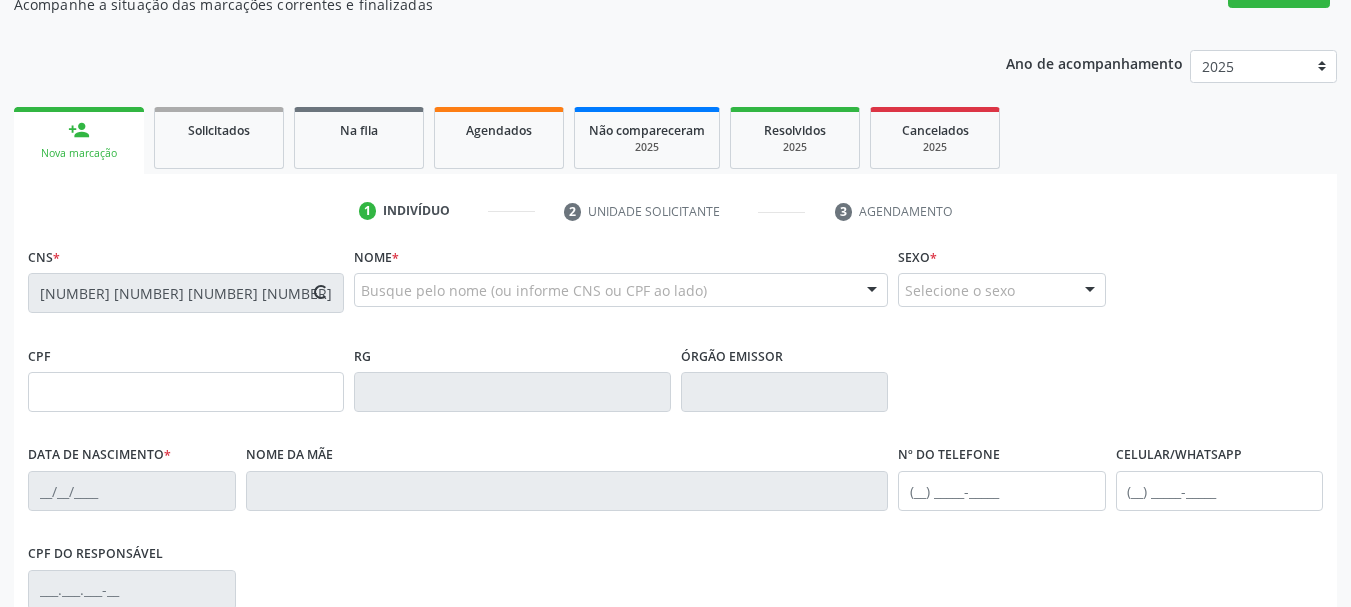 type on "388.339.724-53" 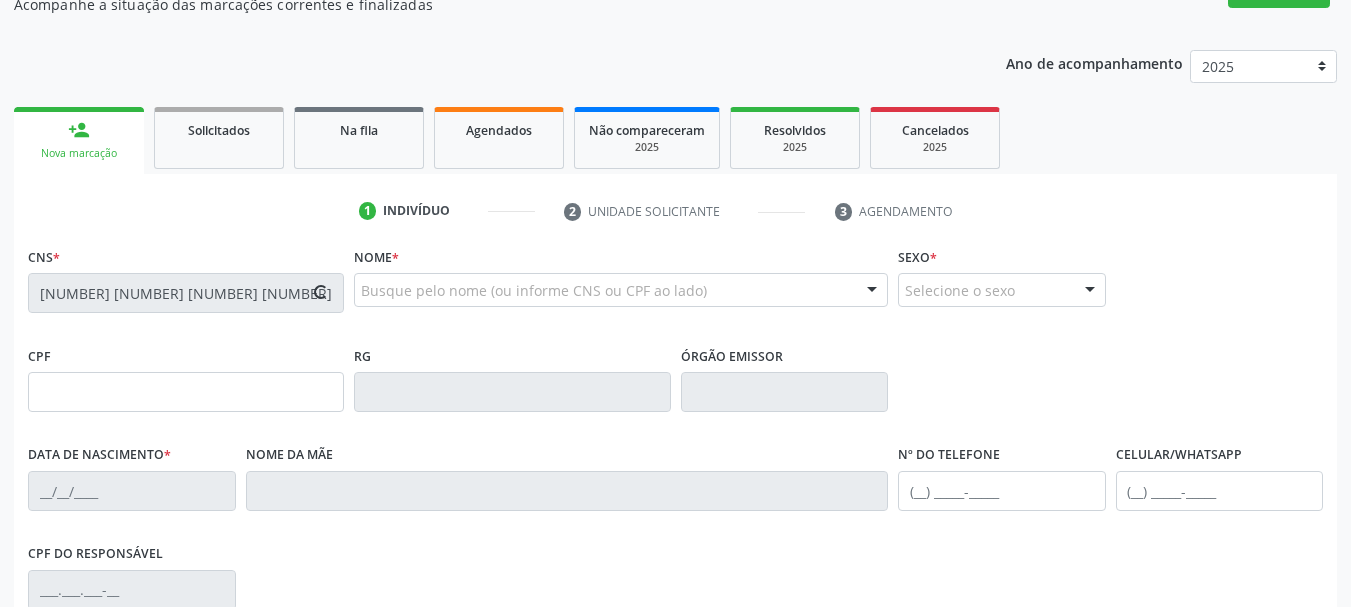 type on "35" 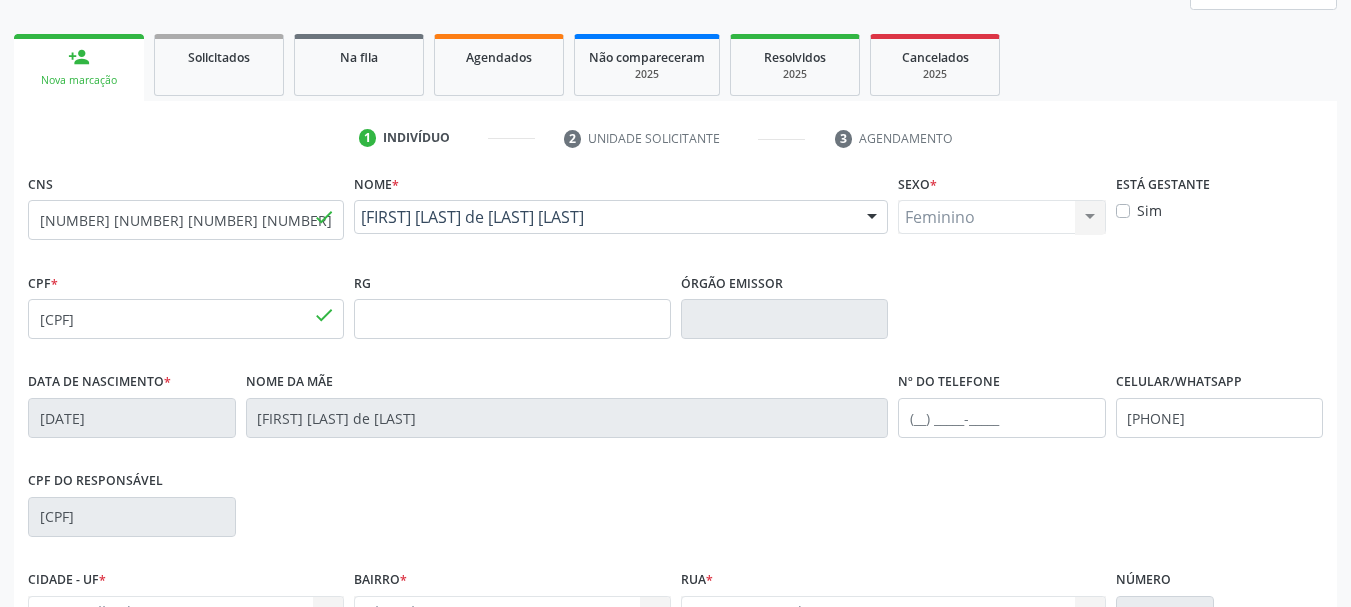 scroll, scrollTop: 300, scrollLeft: 0, axis: vertical 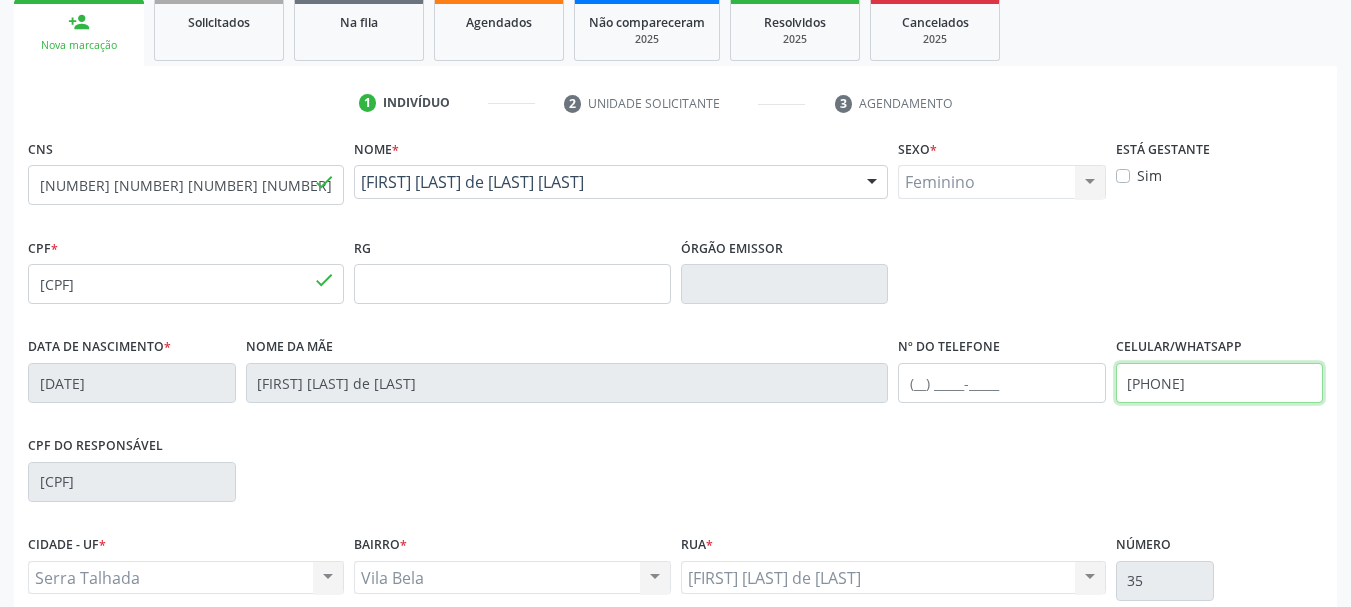 drag, startPoint x: 1196, startPoint y: 385, endPoint x: 883, endPoint y: 426, distance: 315.6739 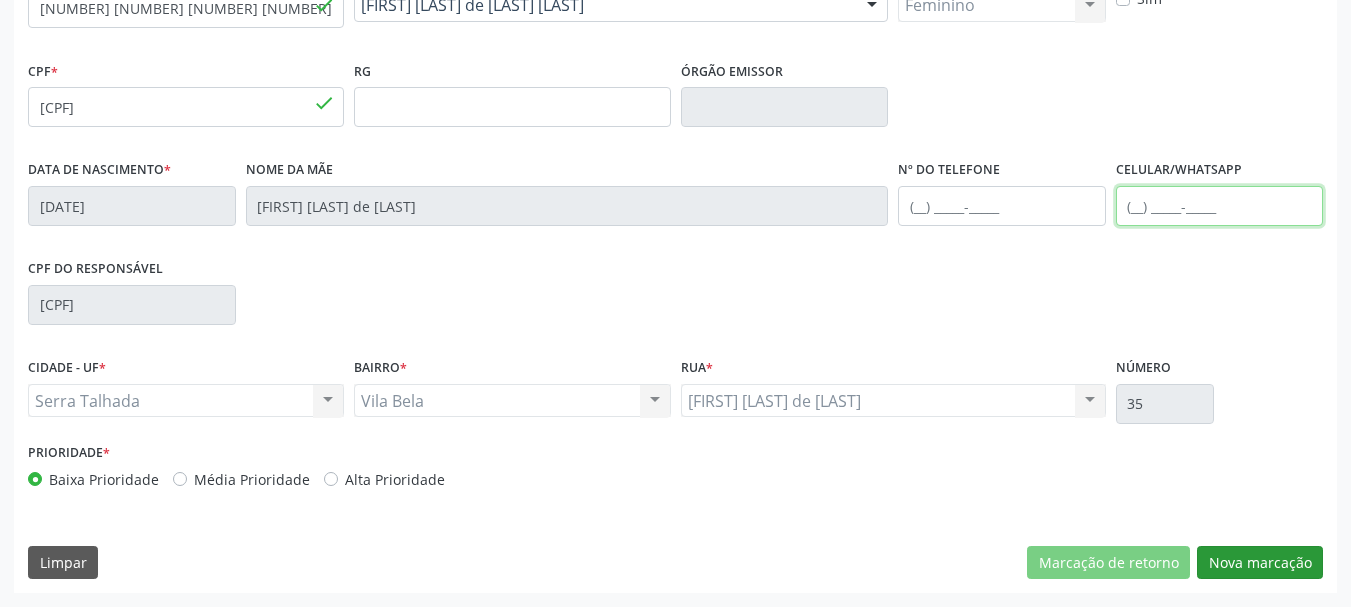 type 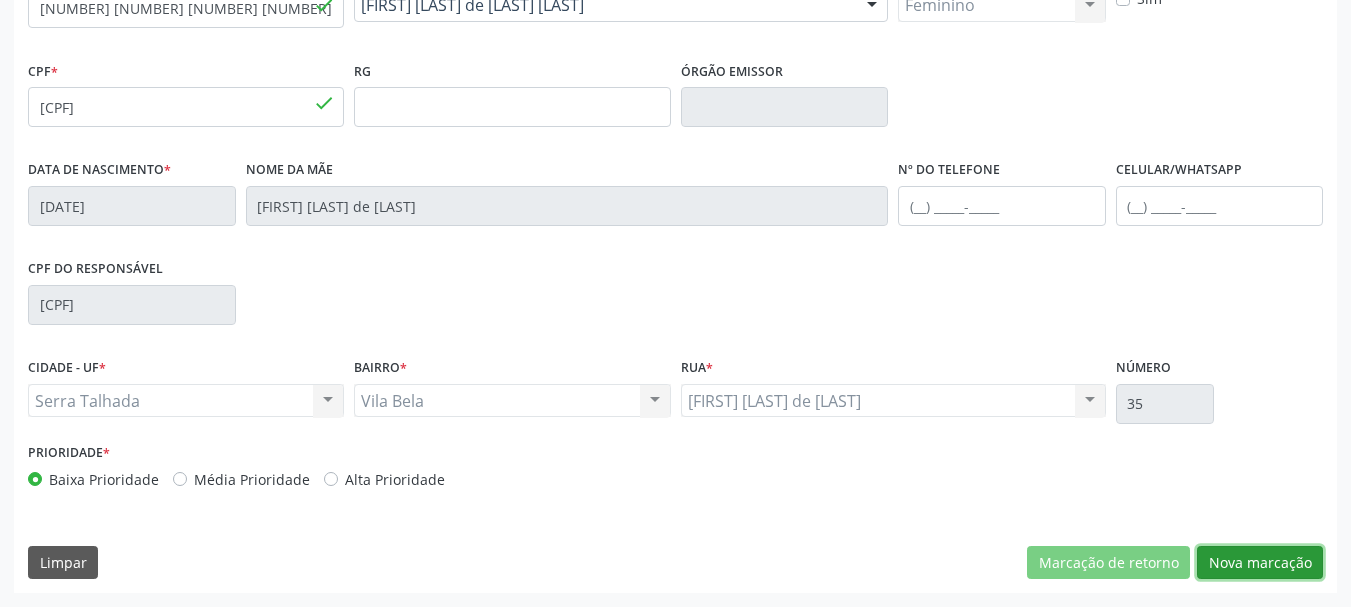 click on "Nova marcação" at bounding box center [1260, 563] 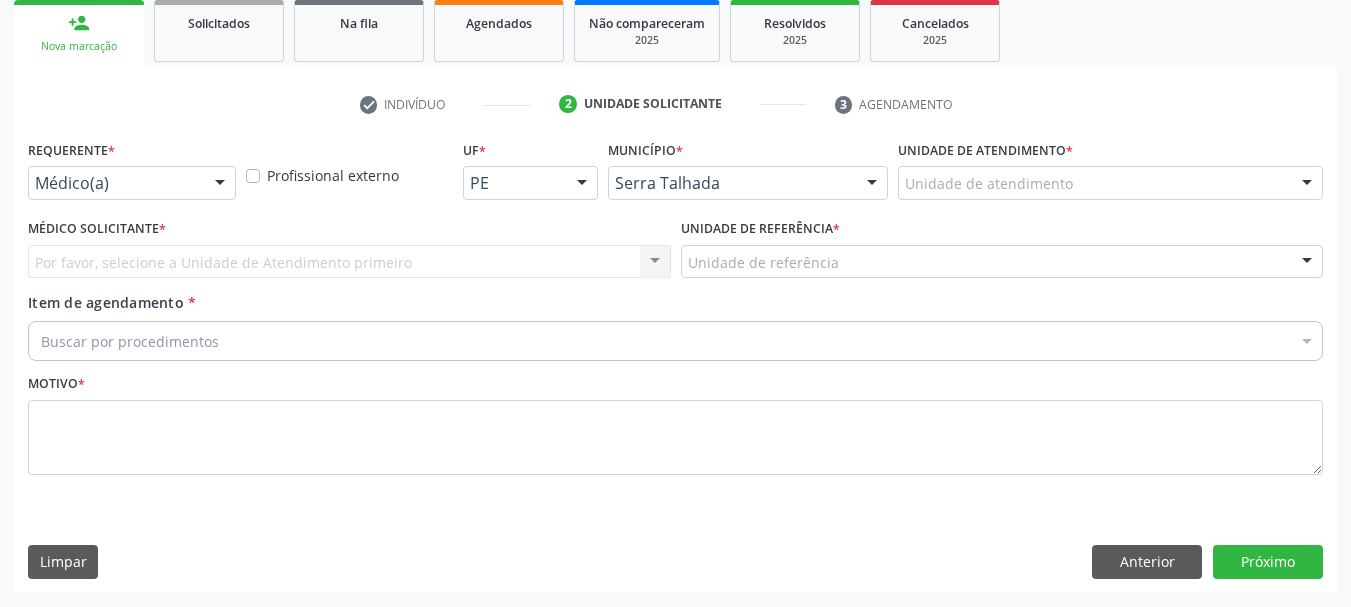 scroll, scrollTop: 299, scrollLeft: 0, axis: vertical 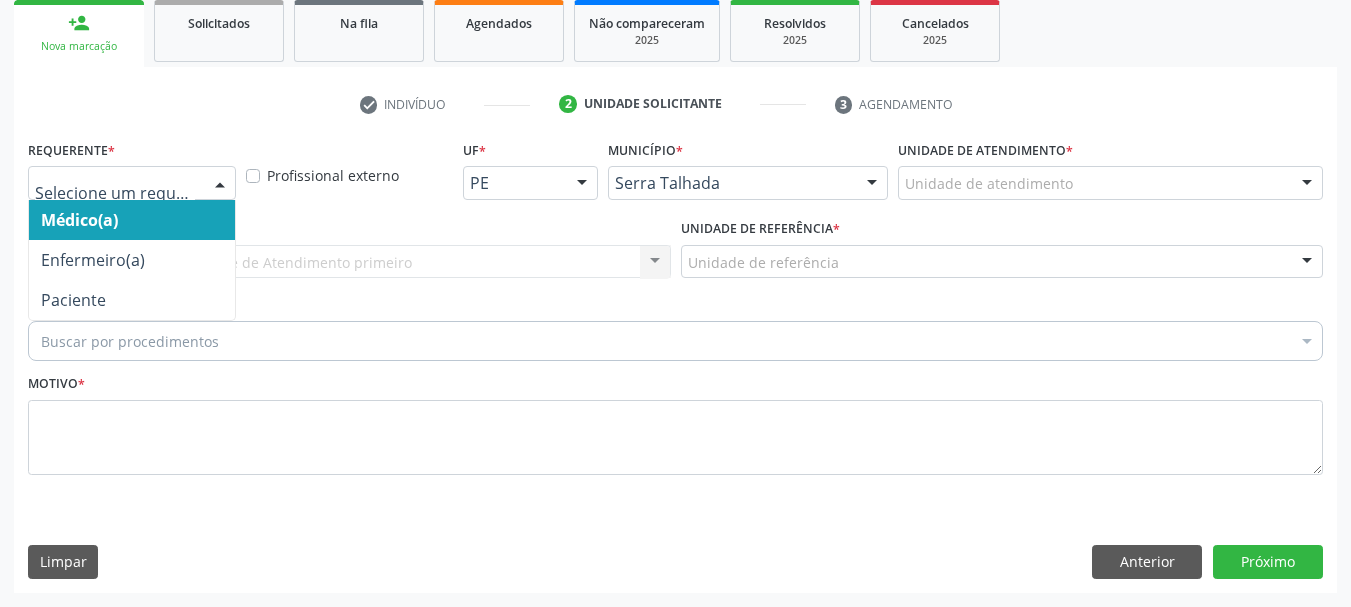 drag, startPoint x: 112, startPoint y: 178, endPoint x: 101, endPoint y: 238, distance: 61 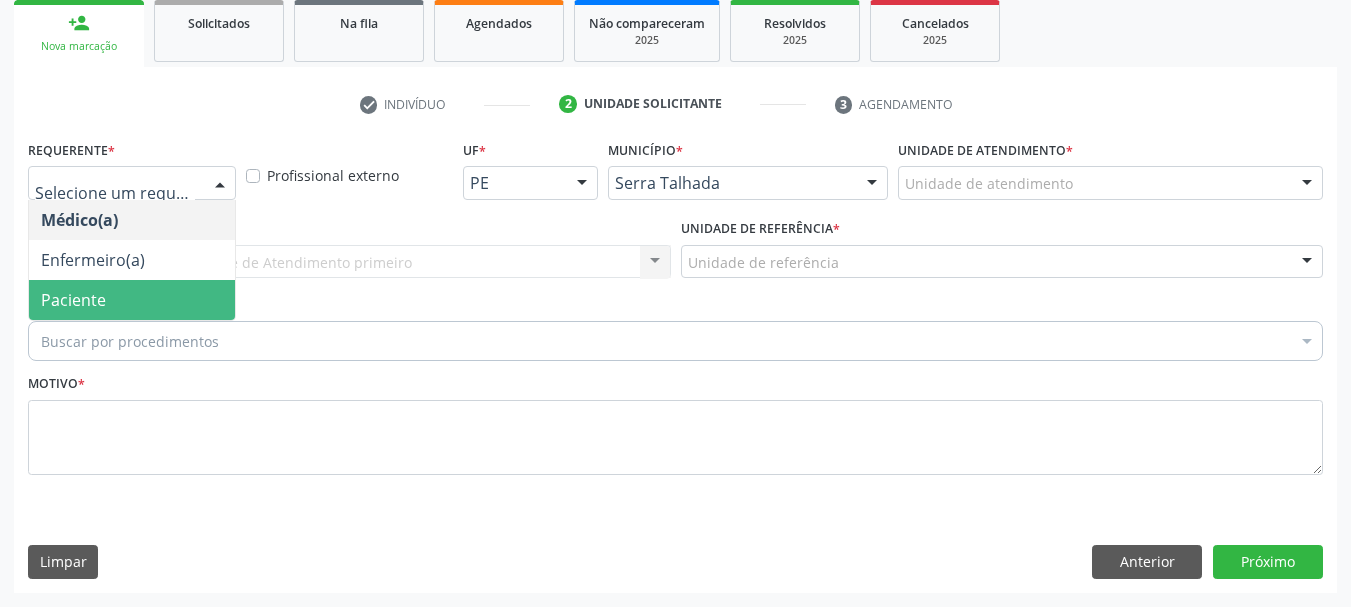 drag, startPoint x: 102, startPoint y: 286, endPoint x: 111, endPoint y: 271, distance: 17.492855 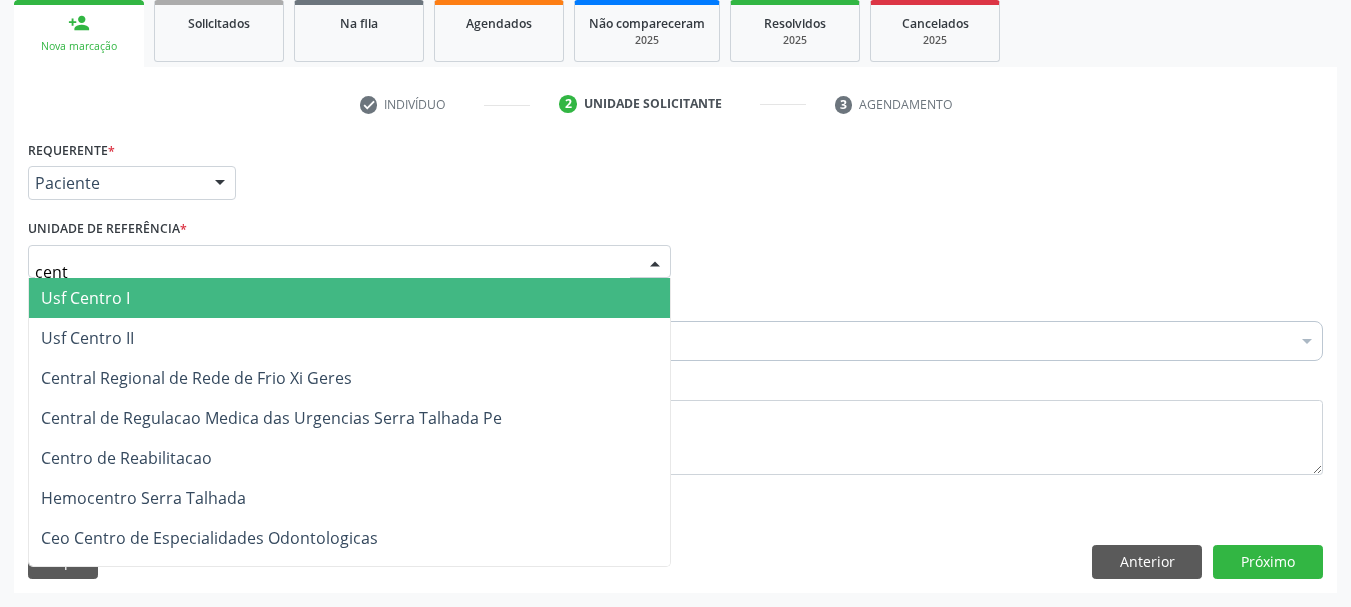 type on "centr" 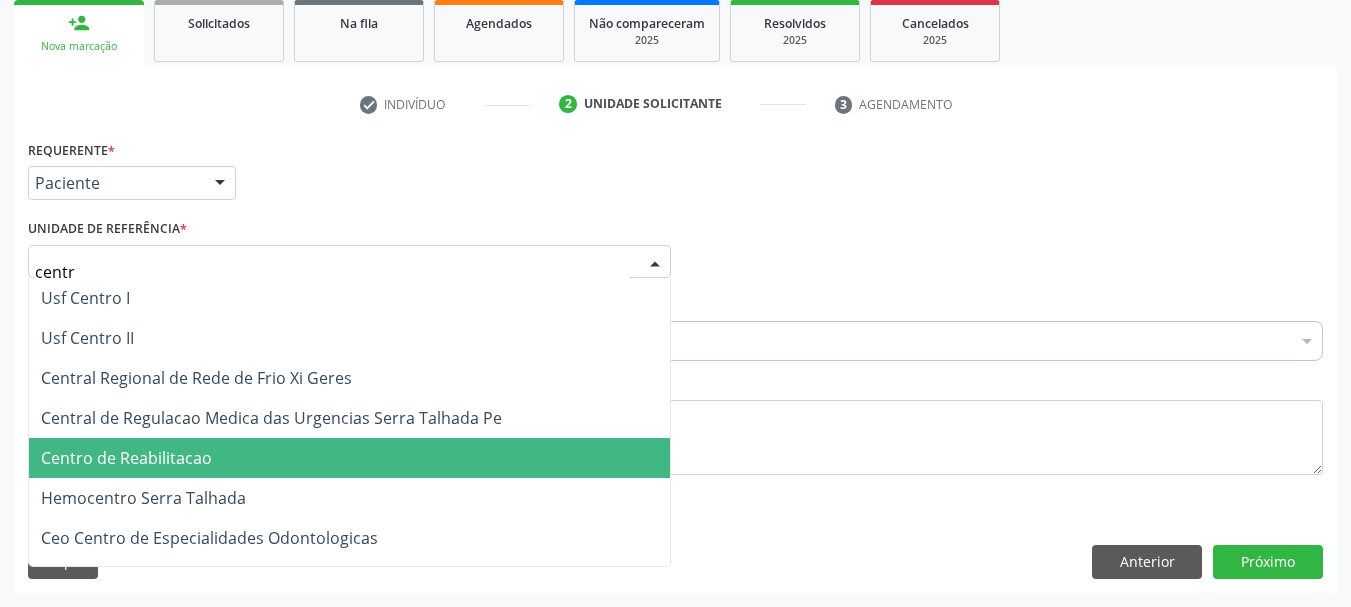 click on "Centro de Reabilitacao" at bounding box center [126, 458] 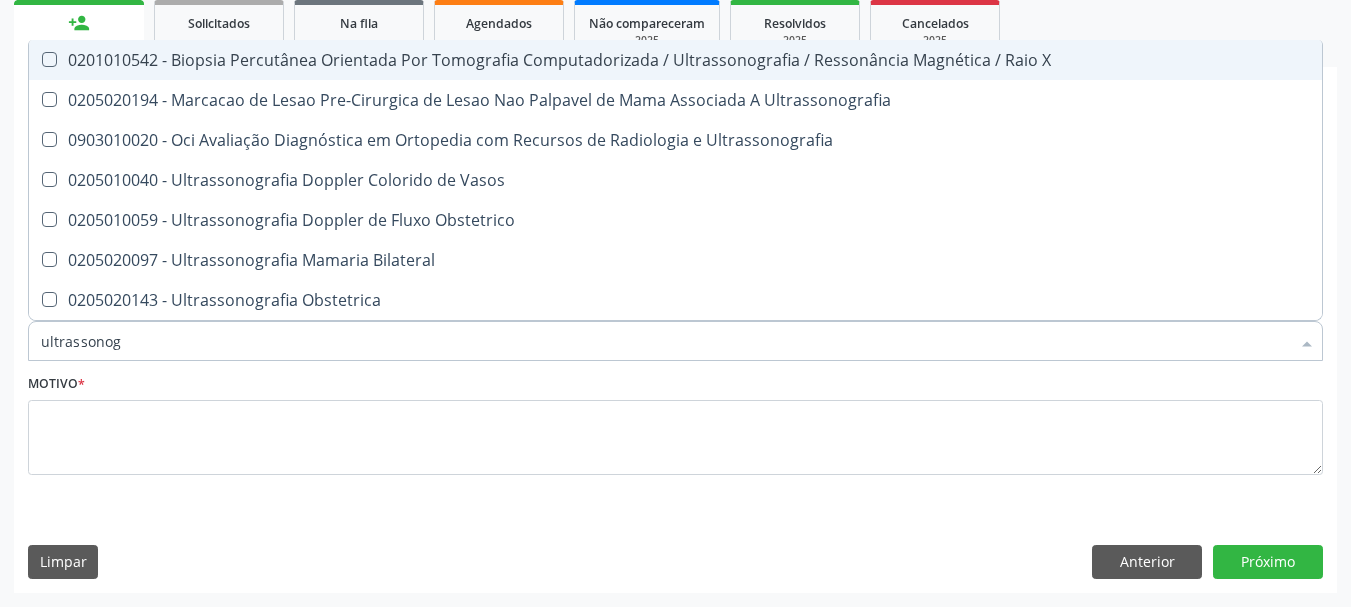 type on "ultrassonogr" 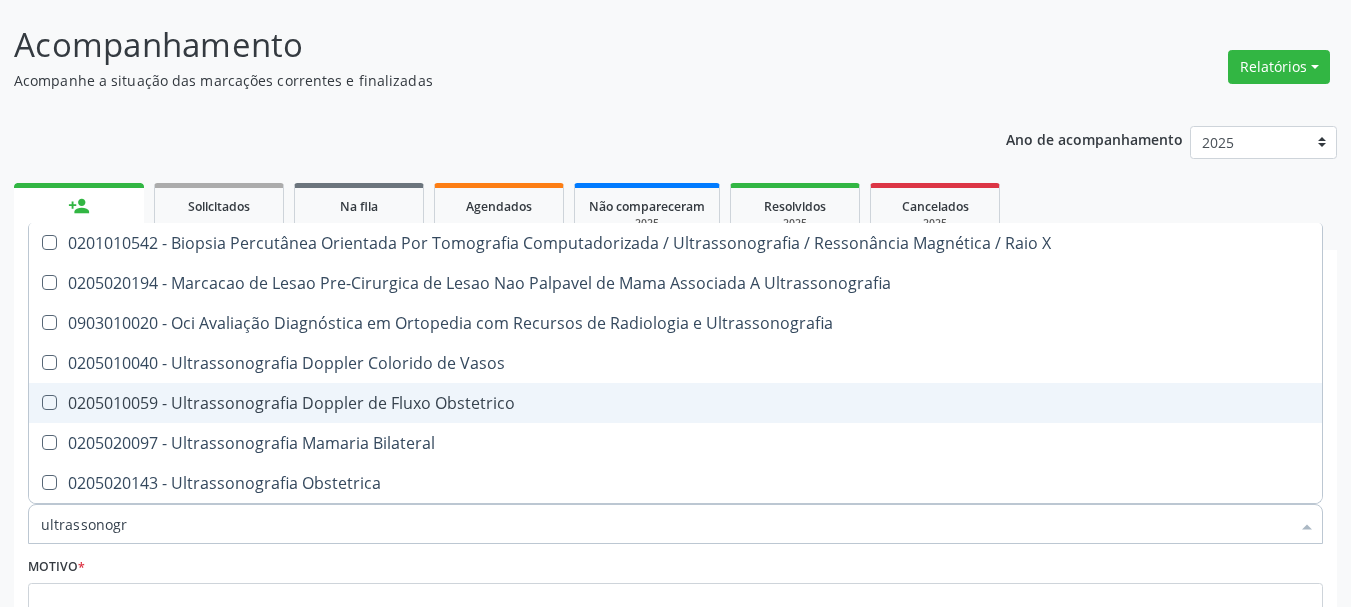 scroll, scrollTop: 99, scrollLeft: 0, axis: vertical 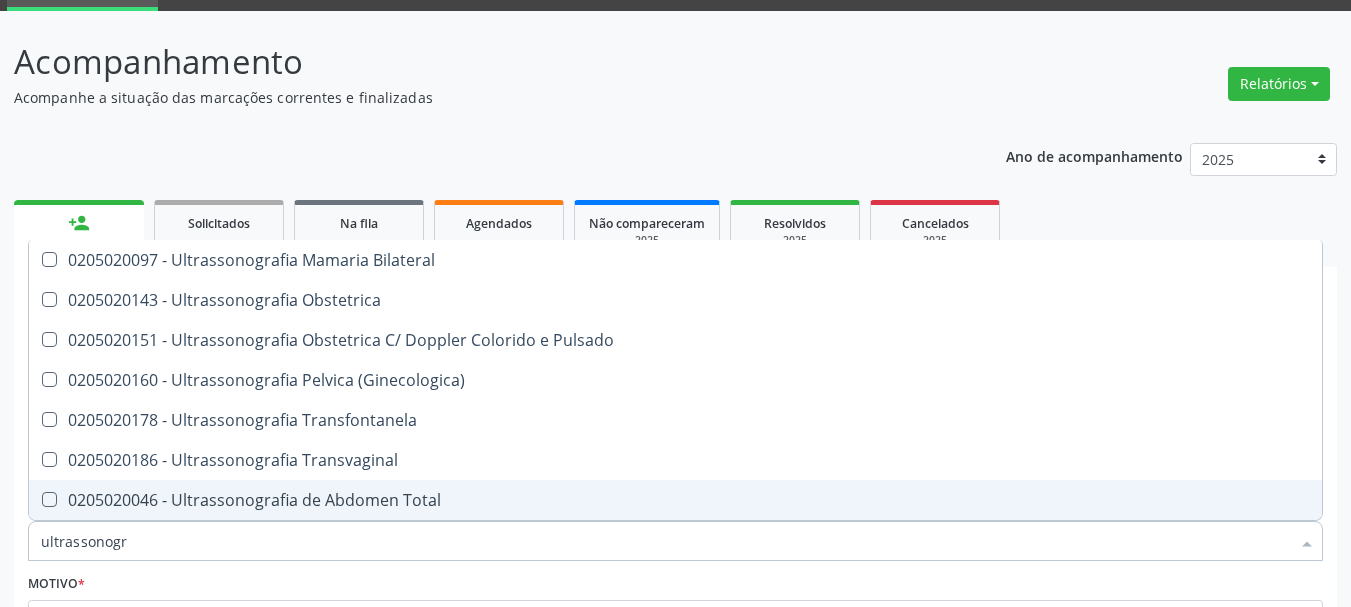 click on "ultrassonogr" at bounding box center (665, 541) 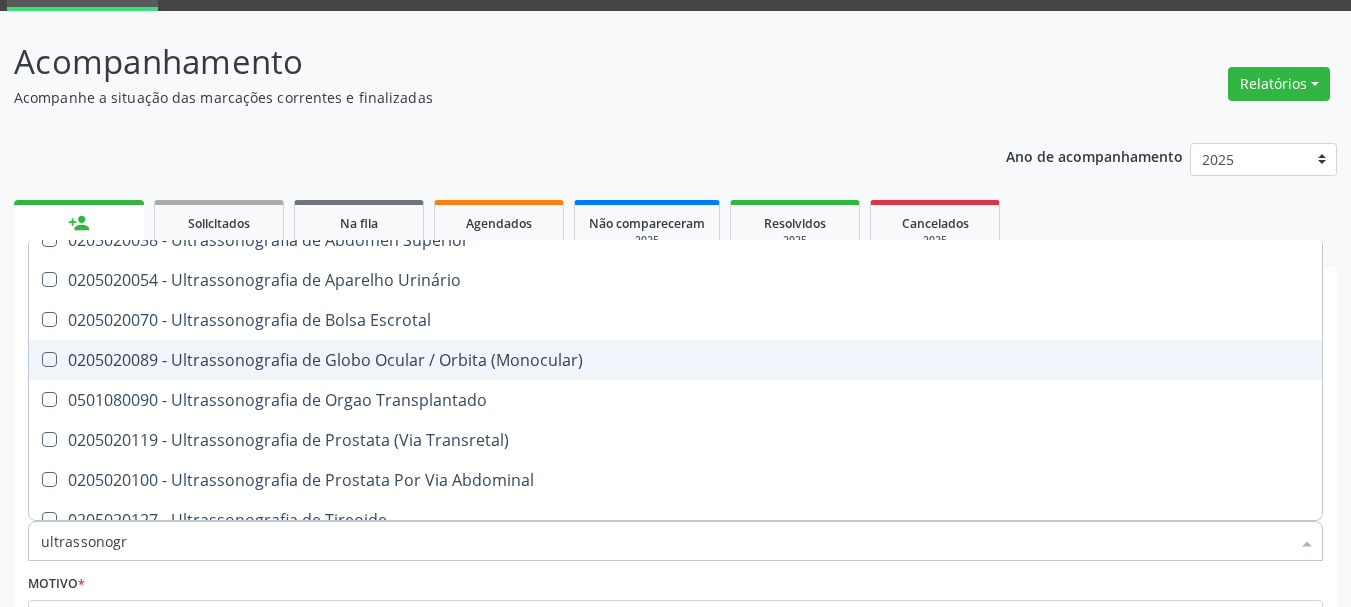 scroll, scrollTop: 560, scrollLeft: 0, axis: vertical 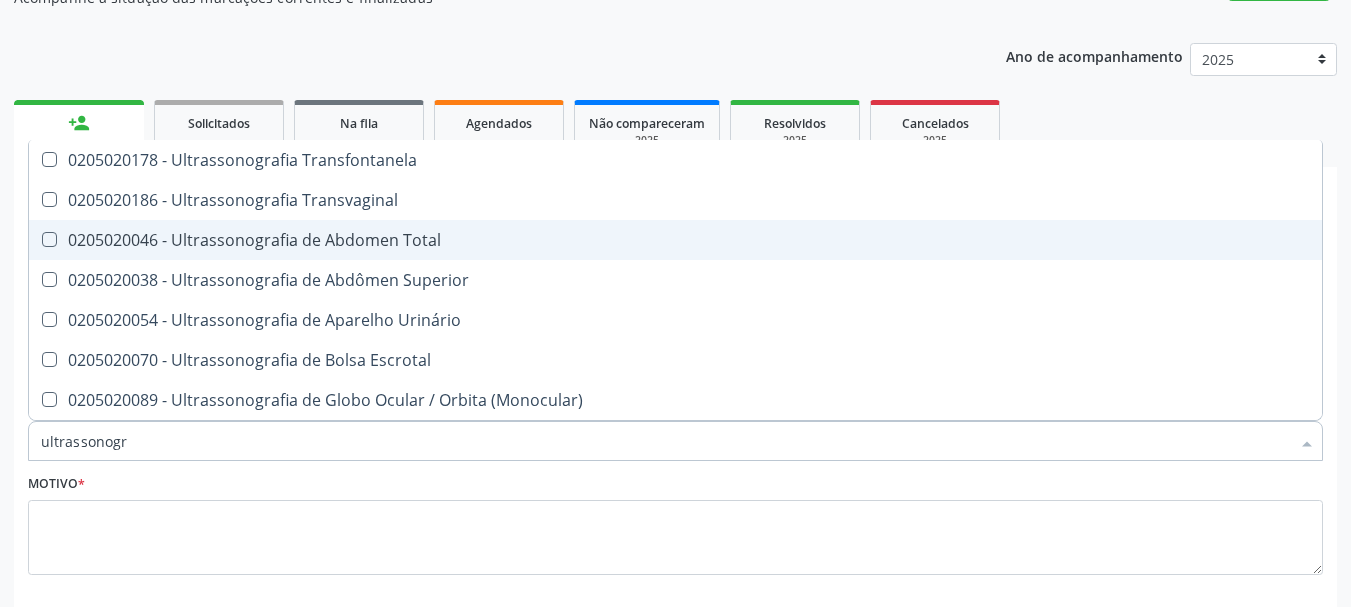 click on "0205020046 - Ultrassonografia de Abdomen Total" at bounding box center (675, 240) 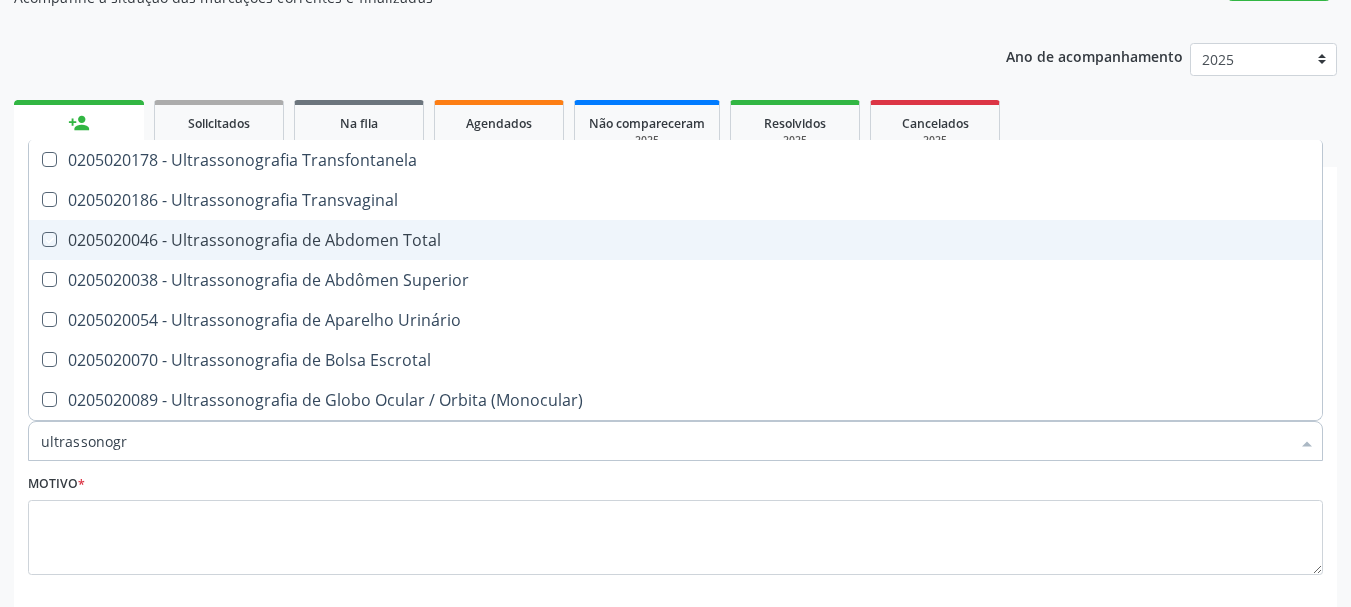 checkbox on "true" 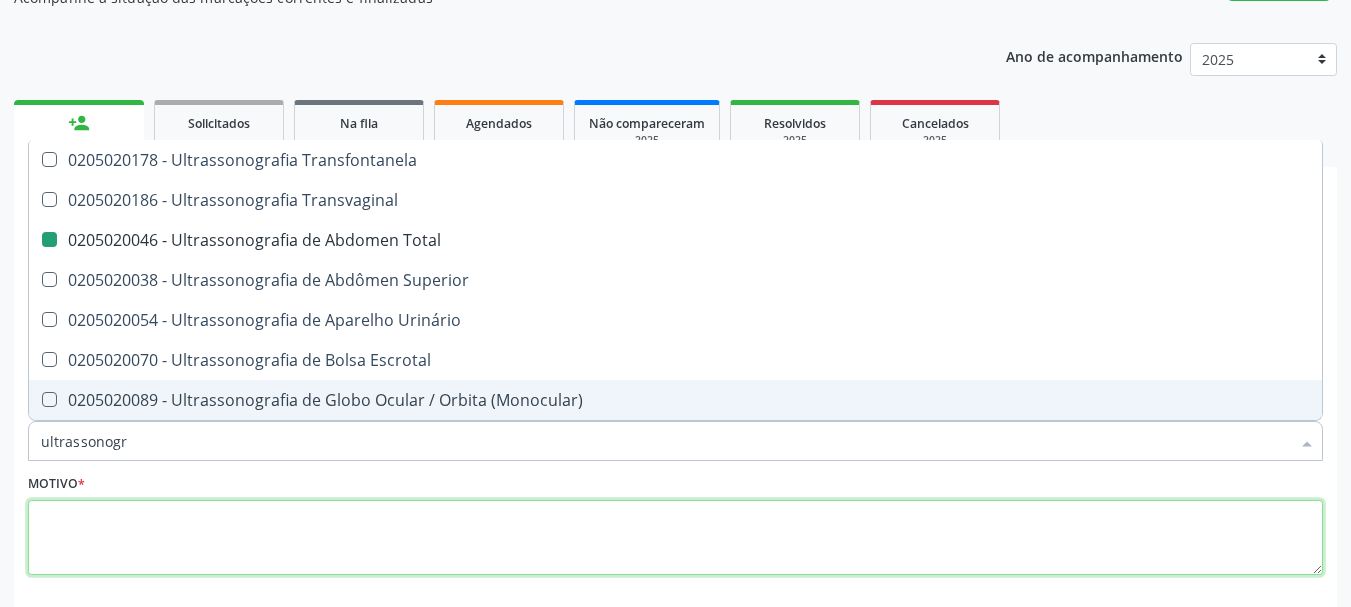 drag, startPoint x: 167, startPoint y: 527, endPoint x: 197, endPoint y: 508, distance: 35.510563 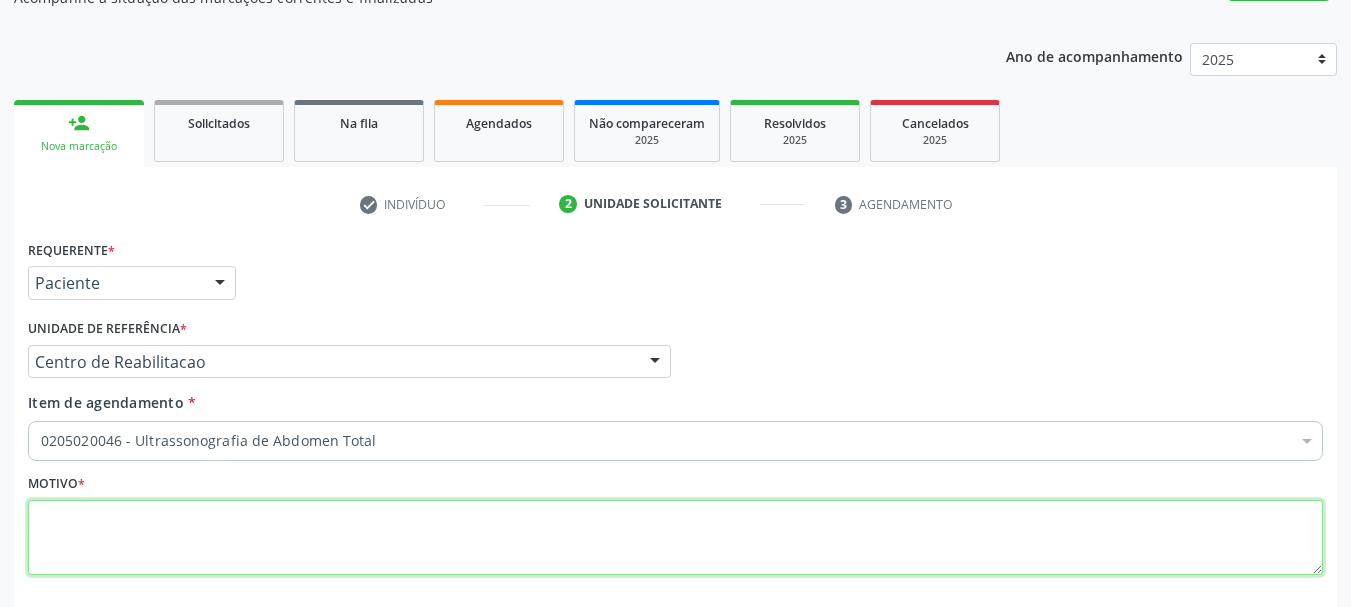 scroll, scrollTop: 0, scrollLeft: 0, axis: both 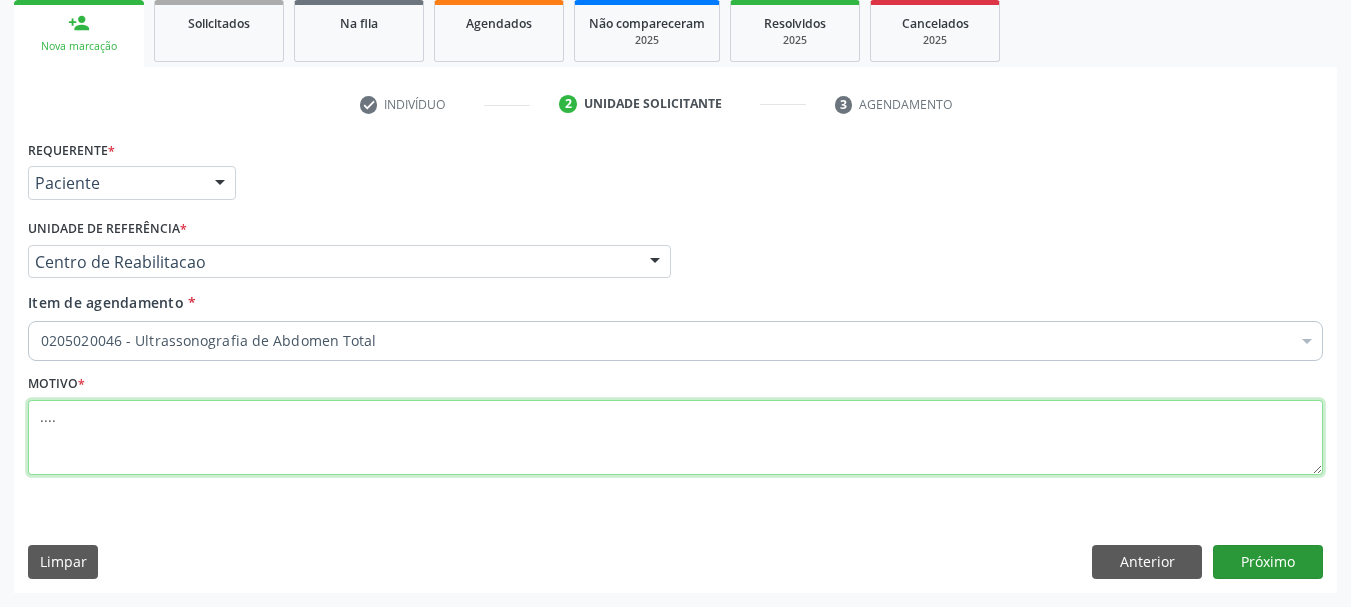type on "...." 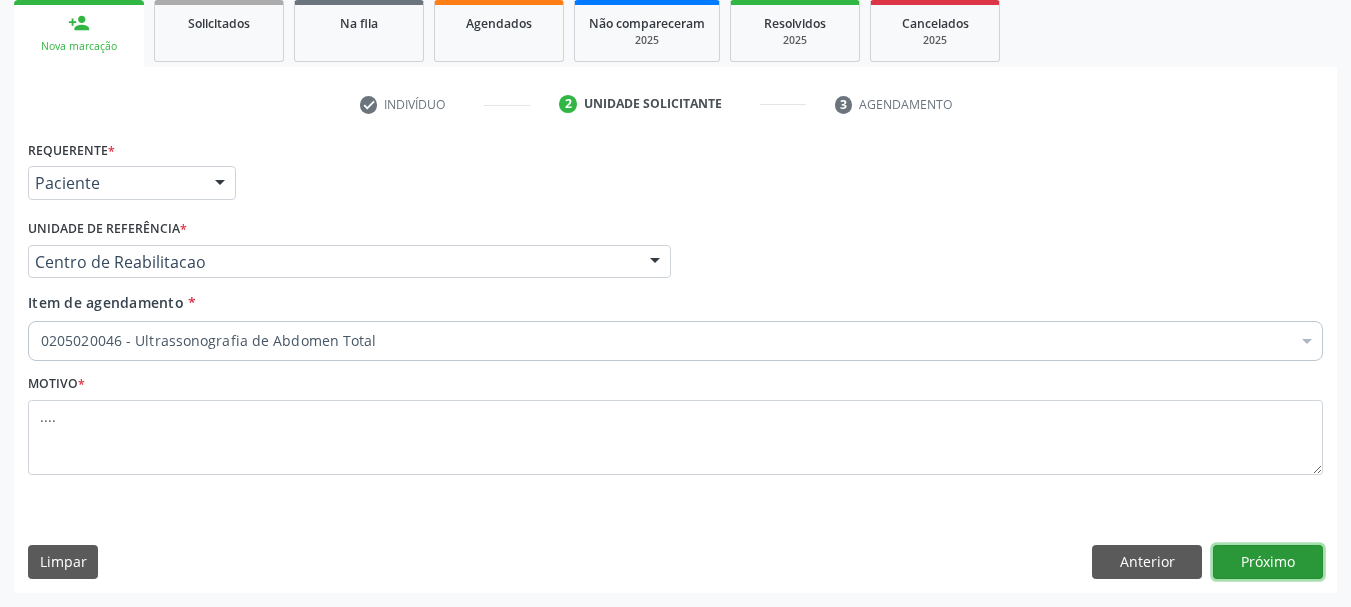 click on "Próximo" at bounding box center [1268, 562] 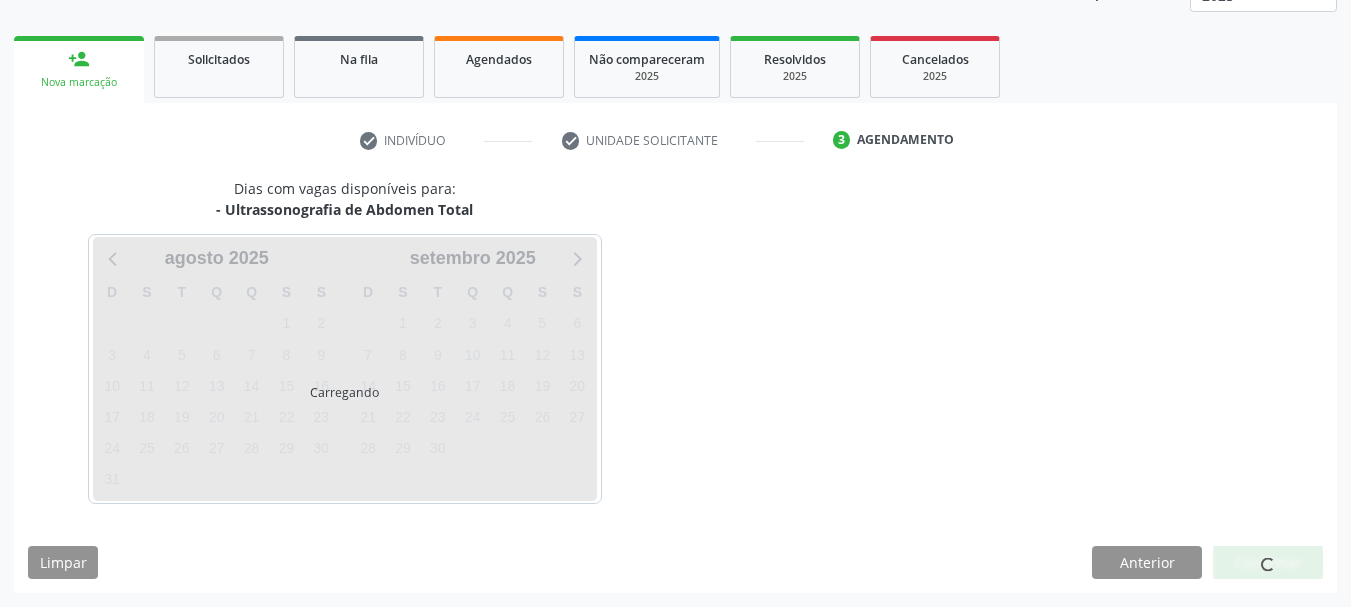 scroll, scrollTop: 263, scrollLeft: 0, axis: vertical 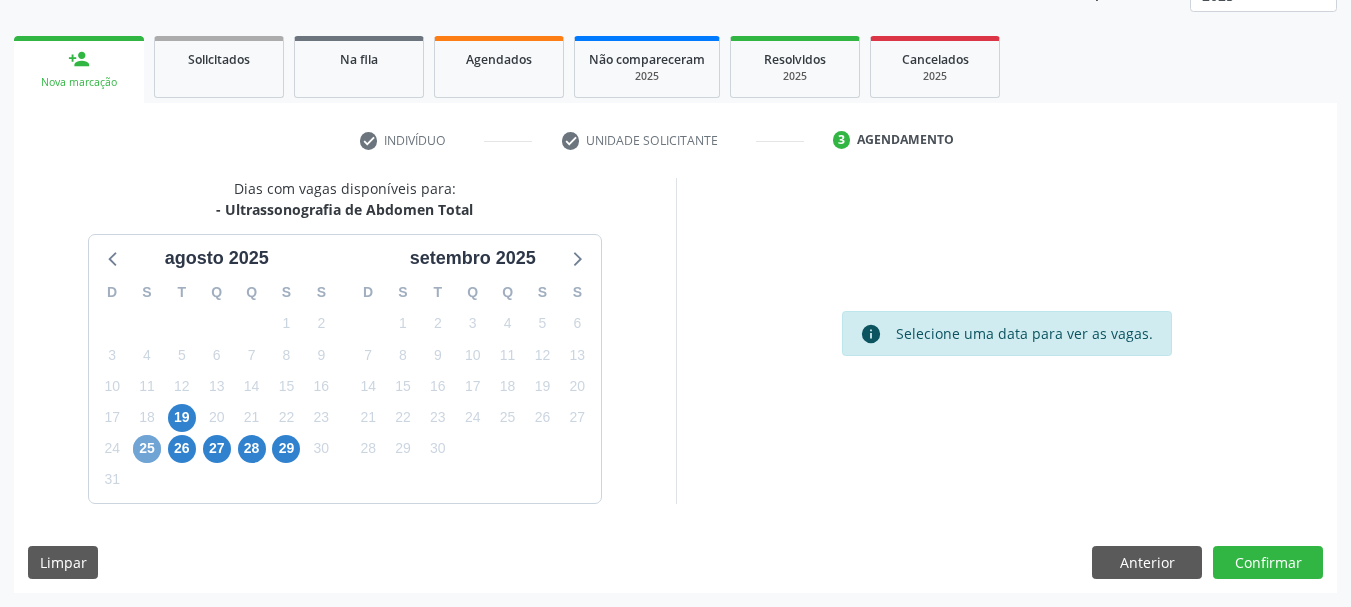 click on "25" at bounding box center (147, 449) 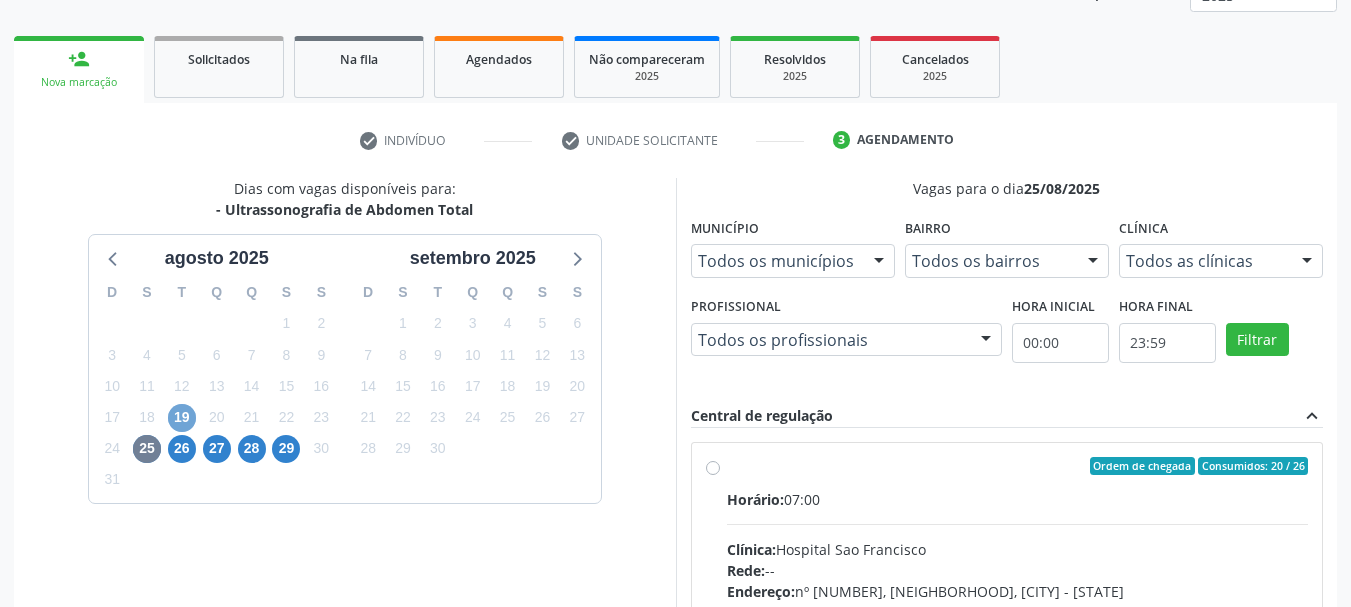 click on "19" at bounding box center (182, 418) 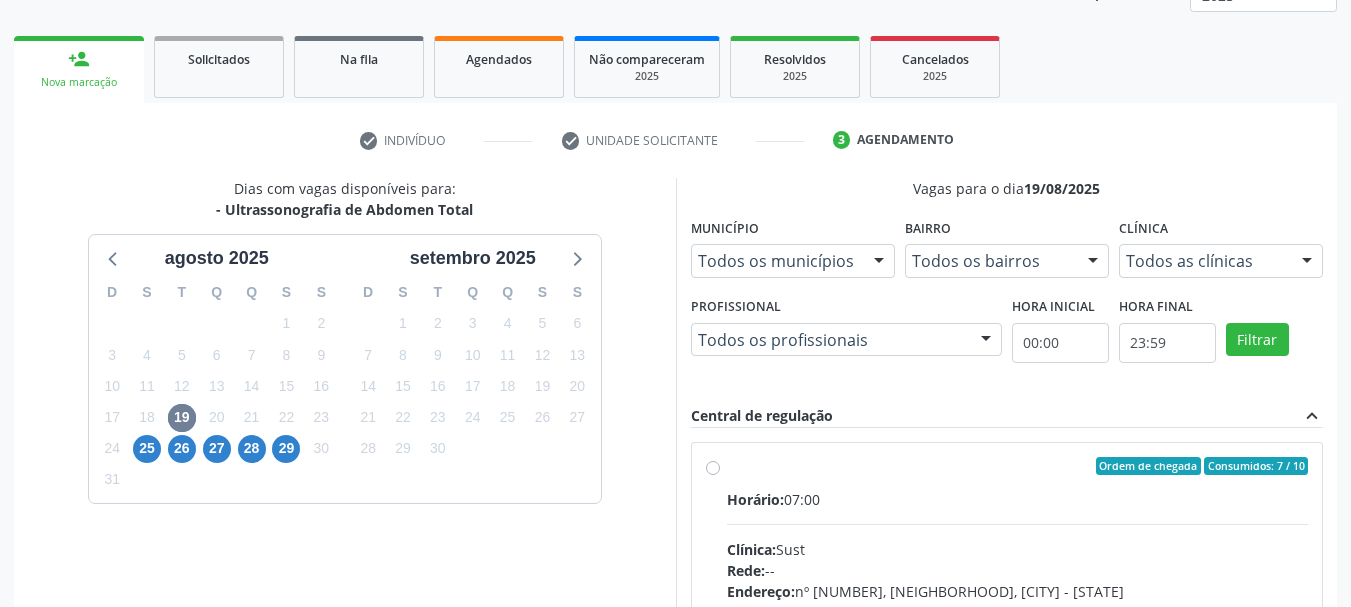 click on "Ordem de chegada
Consumidos: 7 / 10
Horário:   07:00
Clínica:  Sust
Rede:
--
Endereço:   nº 730, N S Penha, Serra Talhada - PE
Telefone:   (87) 38311707
Profissional:
Severino Tadeu de Menezes Lima
Informações adicionais sobre o atendimento
Idade de atendimento:
de 0 a 120 anos
Gênero(s) atendido(s):
Masculino e Feminino
Informações adicionais:
--" at bounding box center (1007, 610) 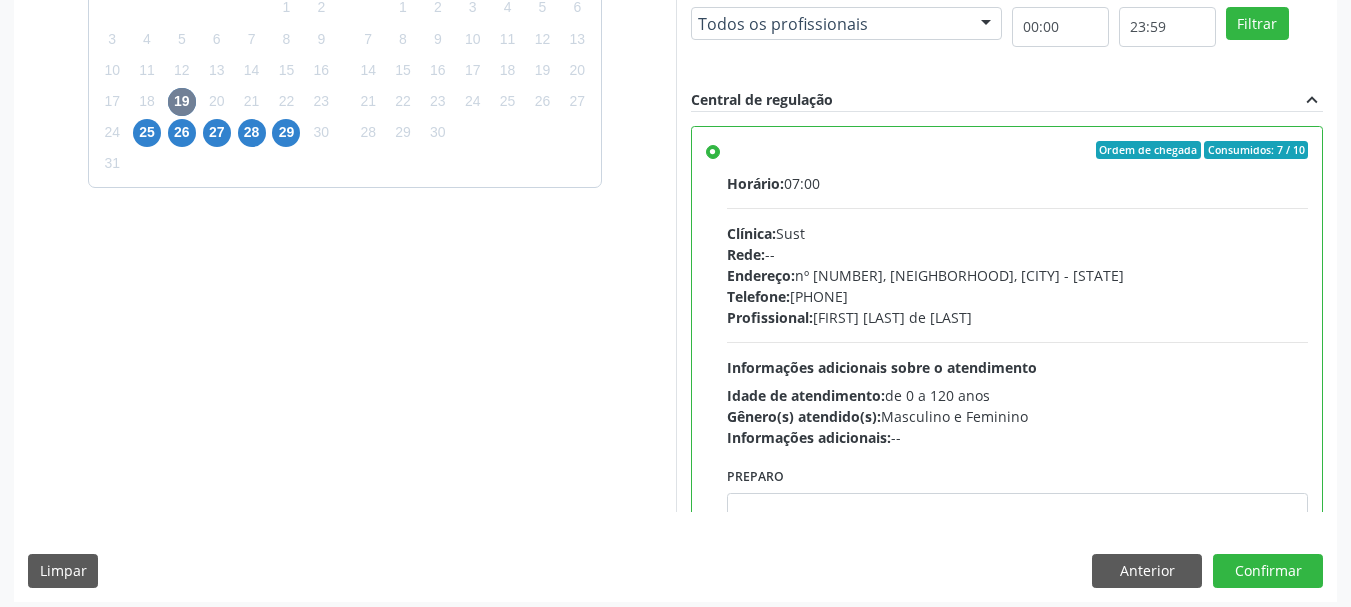 scroll, scrollTop: 588, scrollLeft: 0, axis: vertical 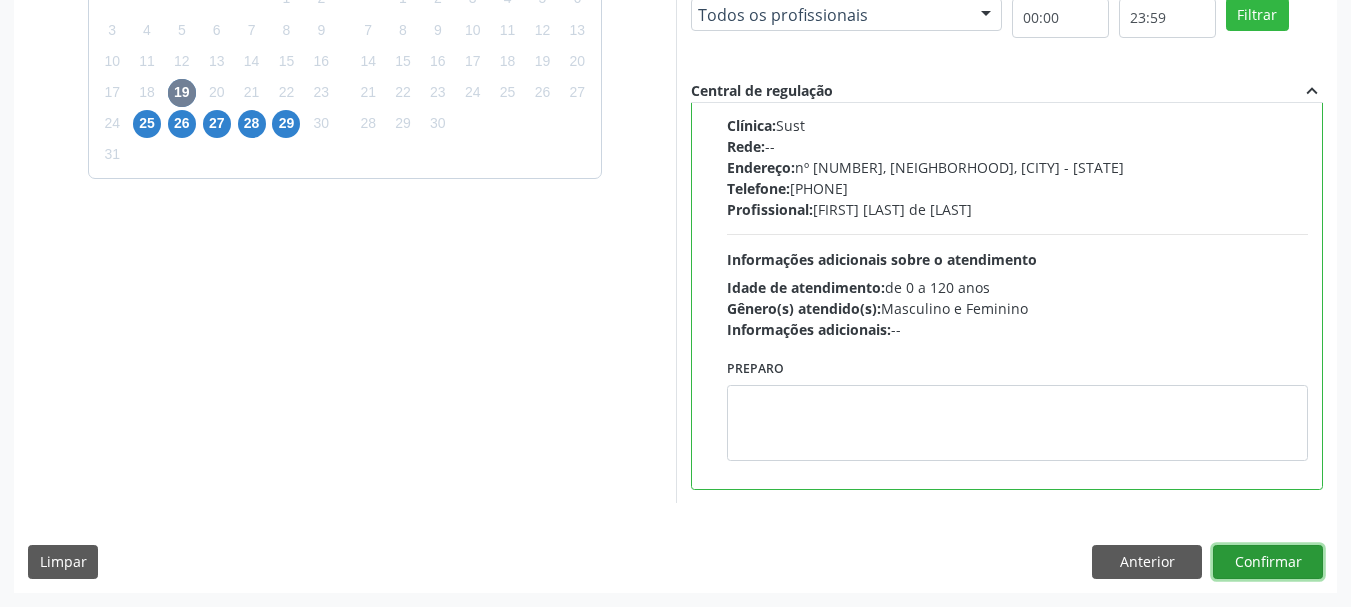 click on "Confirmar" at bounding box center (1268, 562) 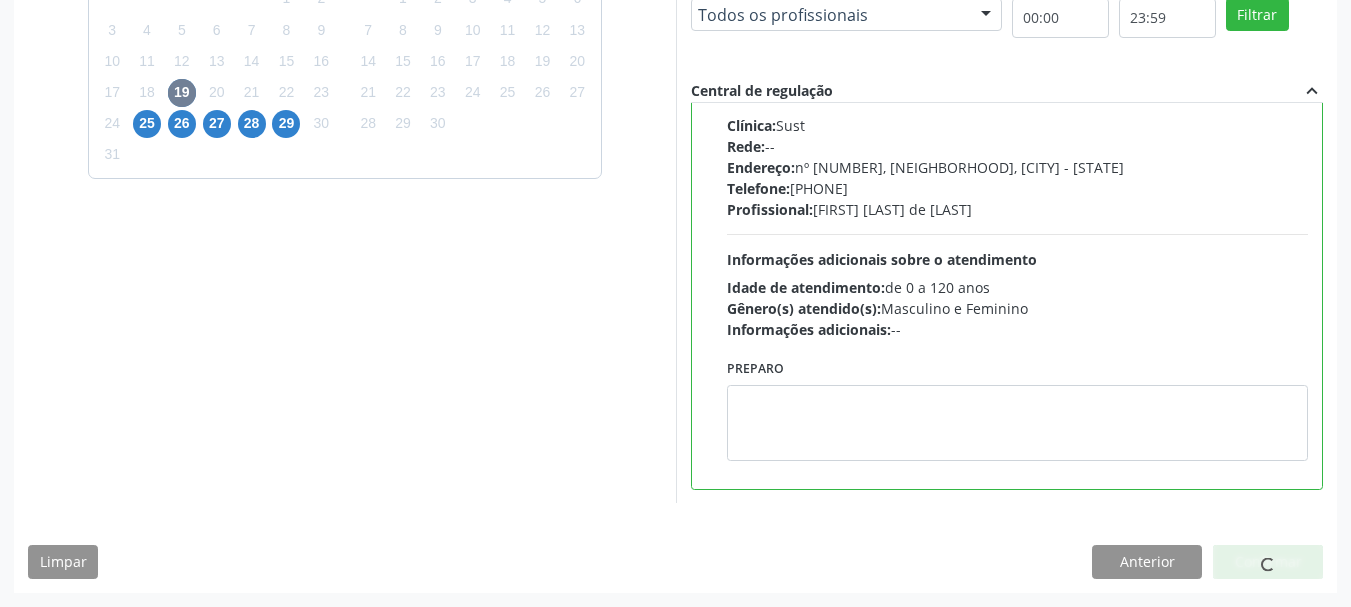 scroll, scrollTop: 60, scrollLeft: 0, axis: vertical 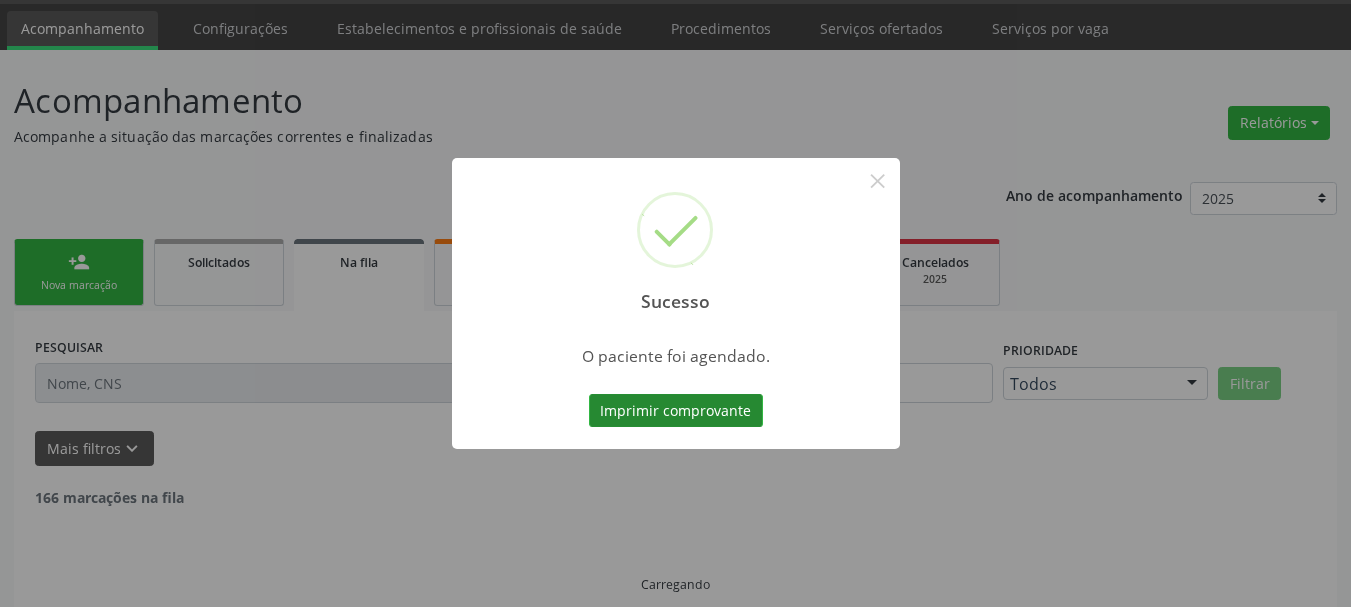 click on "Imprimir comprovante" at bounding box center (676, 411) 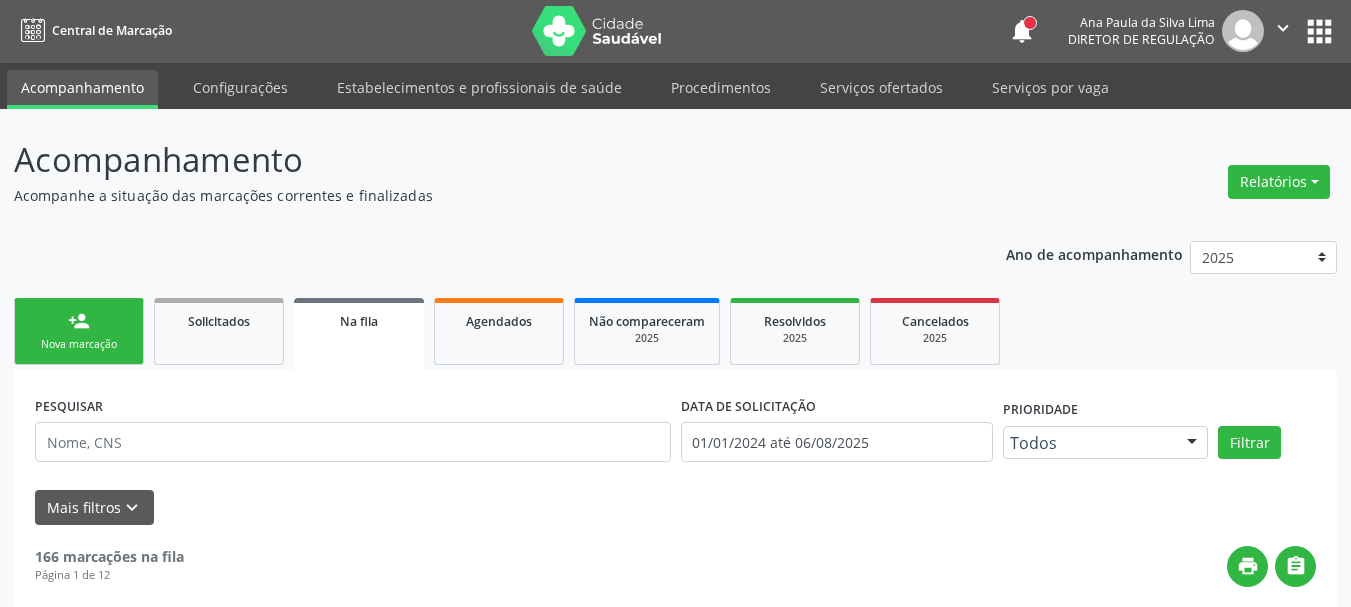 scroll, scrollTop: 0, scrollLeft: 0, axis: both 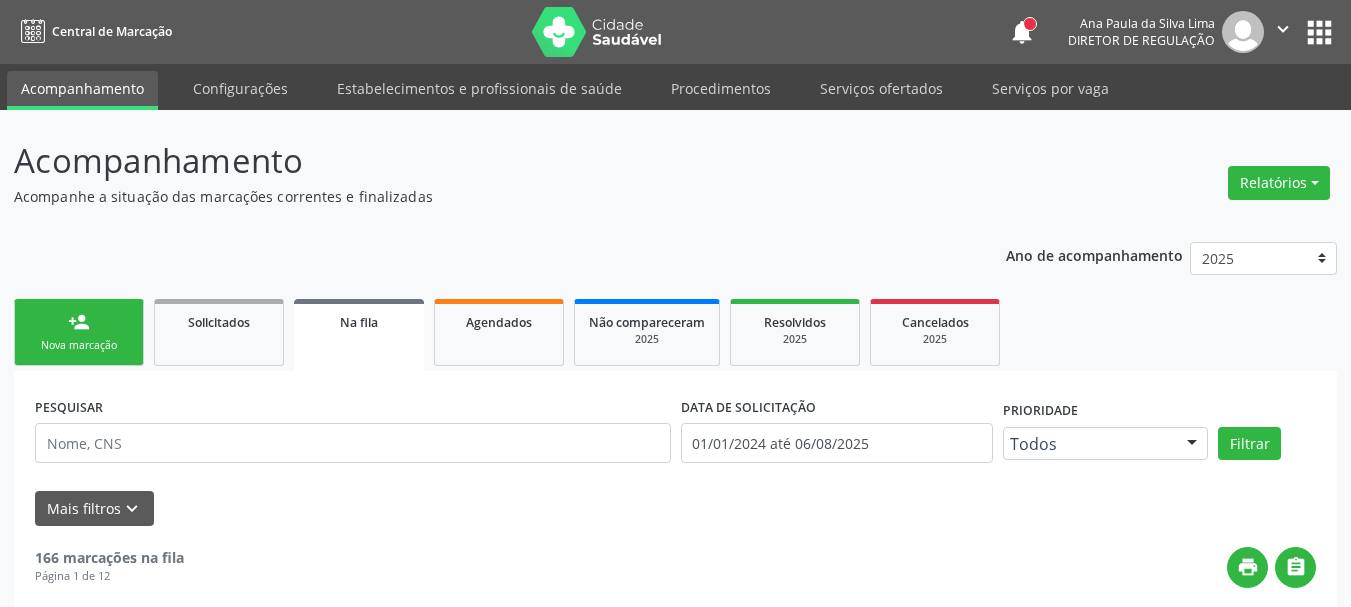 click on "apps" at bounding box center (1319, 32) 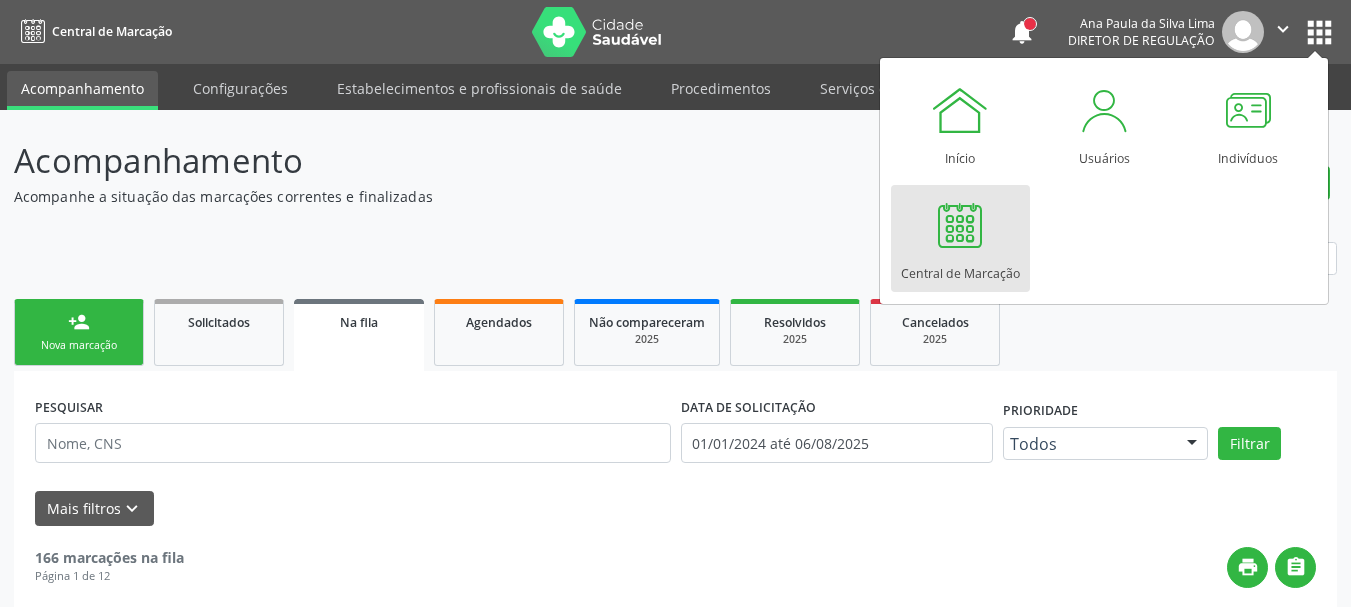 click on "Central de Marcação" at bounding box center [960, 268] 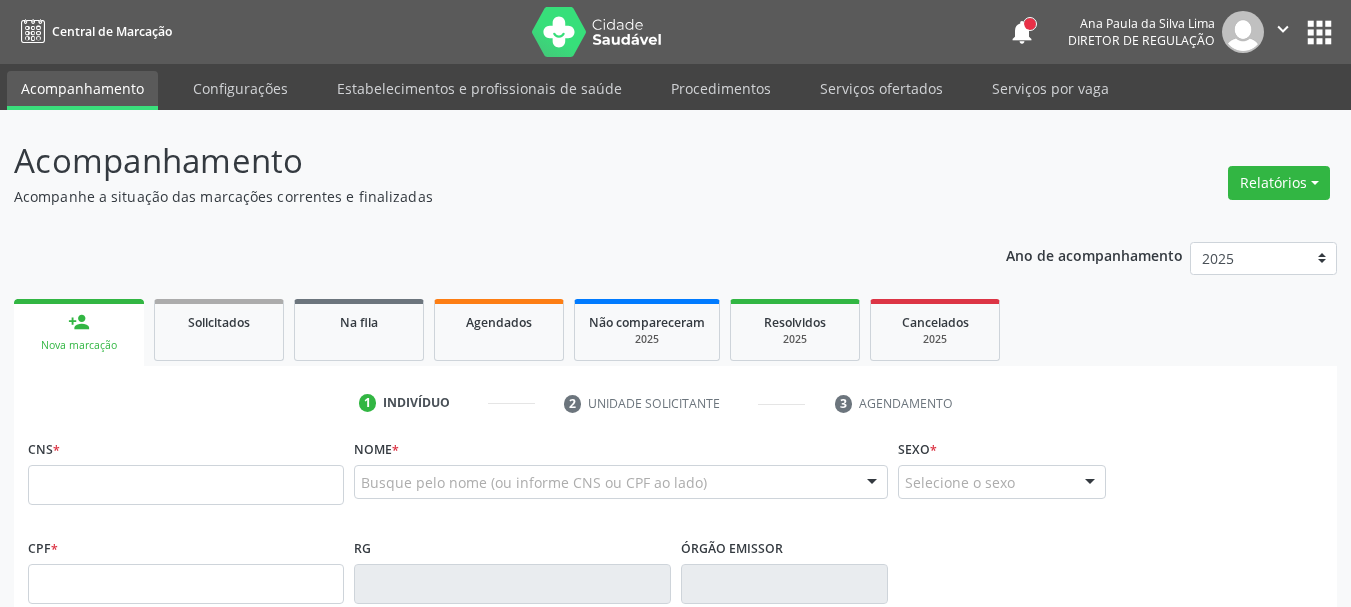 scroll, scrollTop: 0, scrollLeft: 0, axis: both 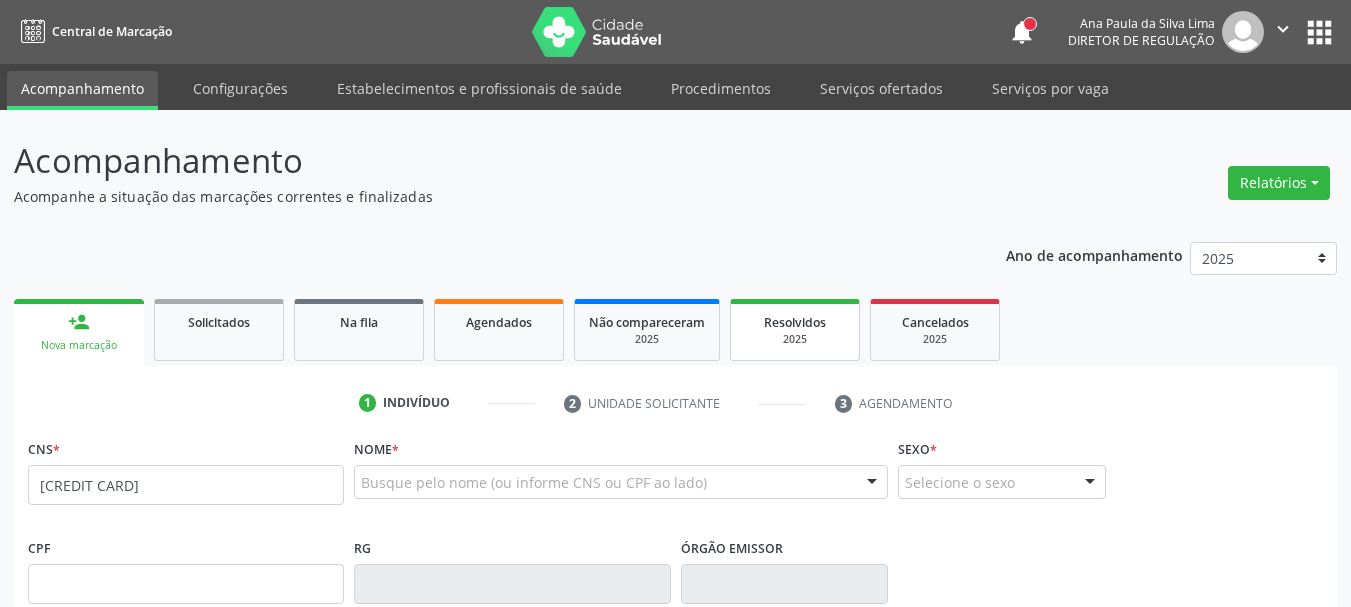type on "[CREDIT CARD]" 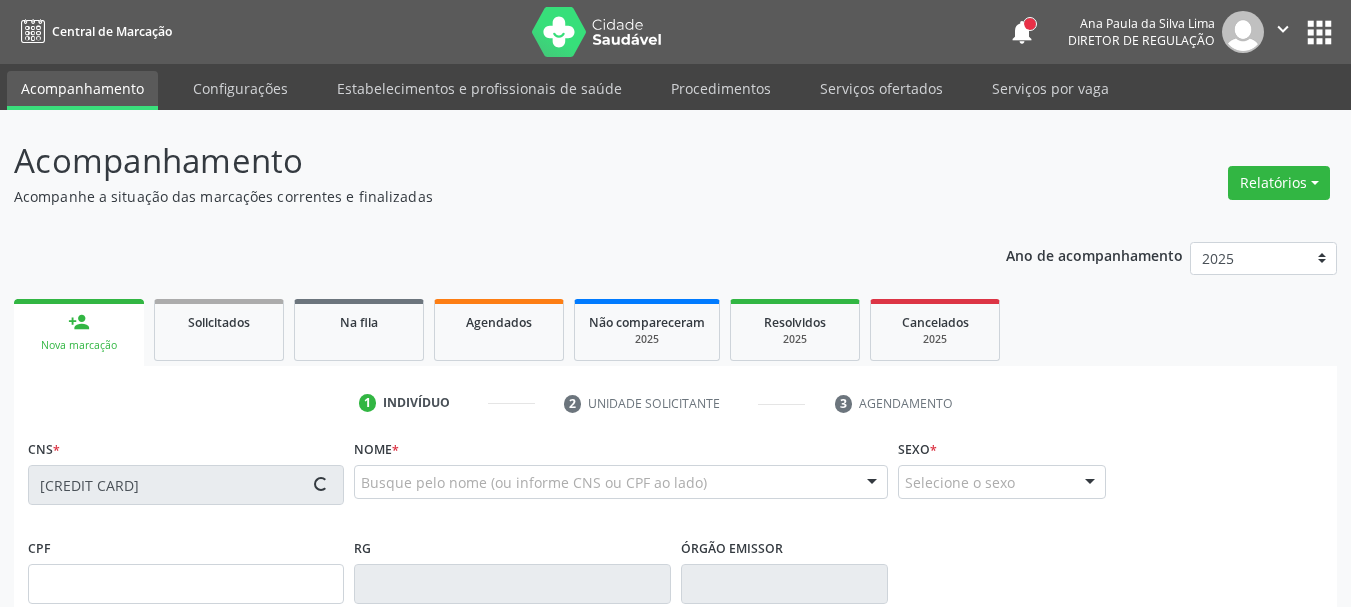 type on "[SSN]" 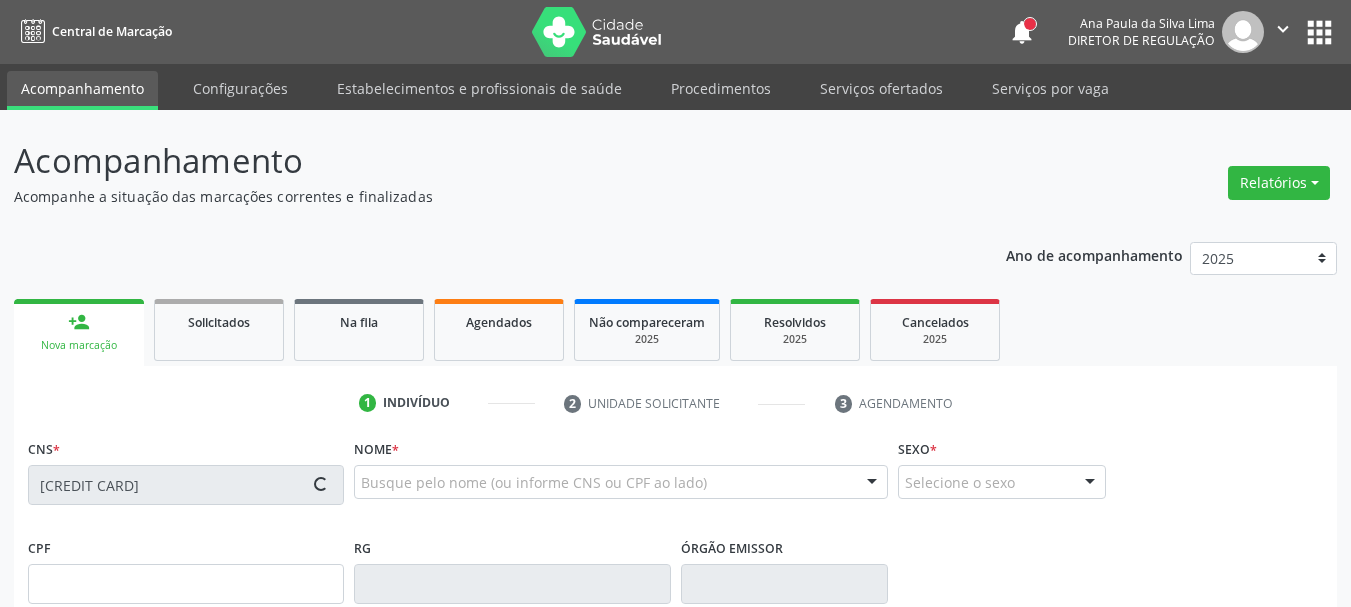 type on "[PHONE]" 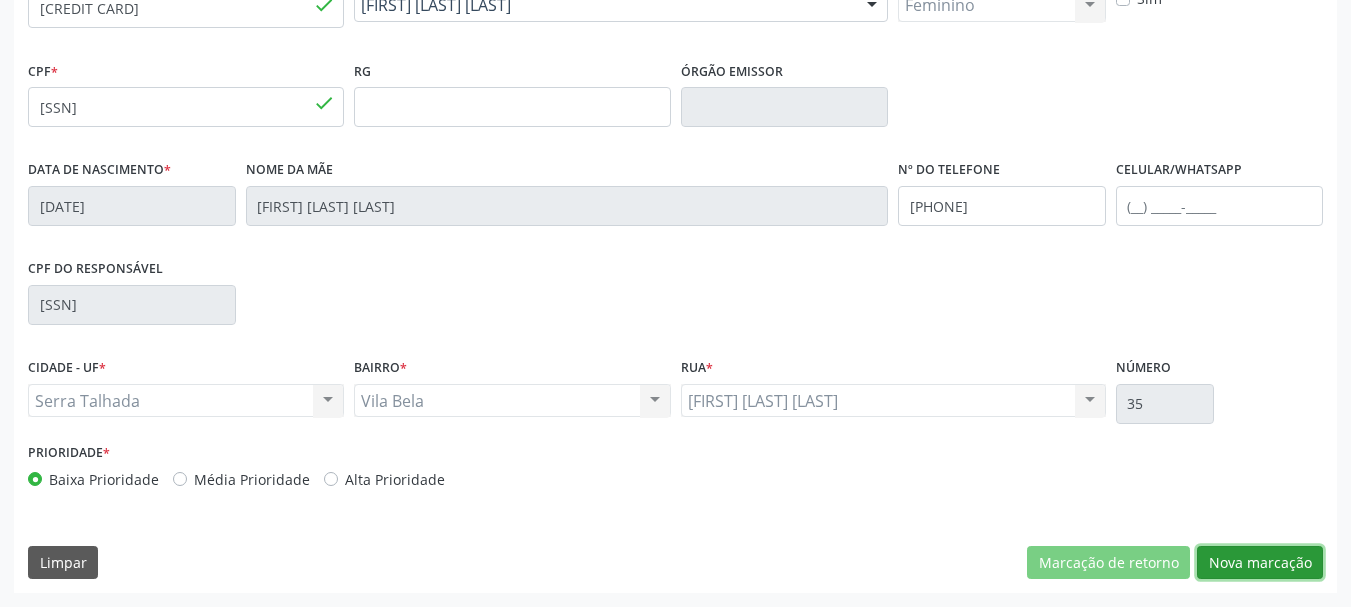 click on "Nova marcação" at bounding box center [1260, 563] 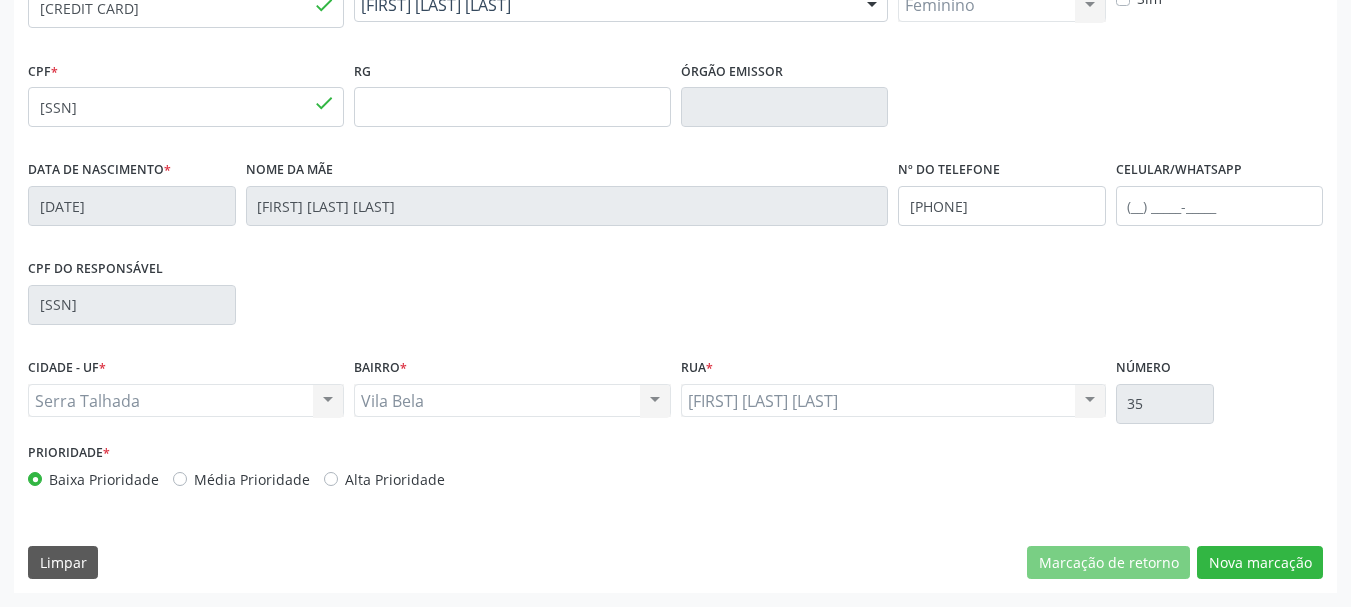 scroll, scrollTop: 299, scrollLeft: 0, axis: vertical 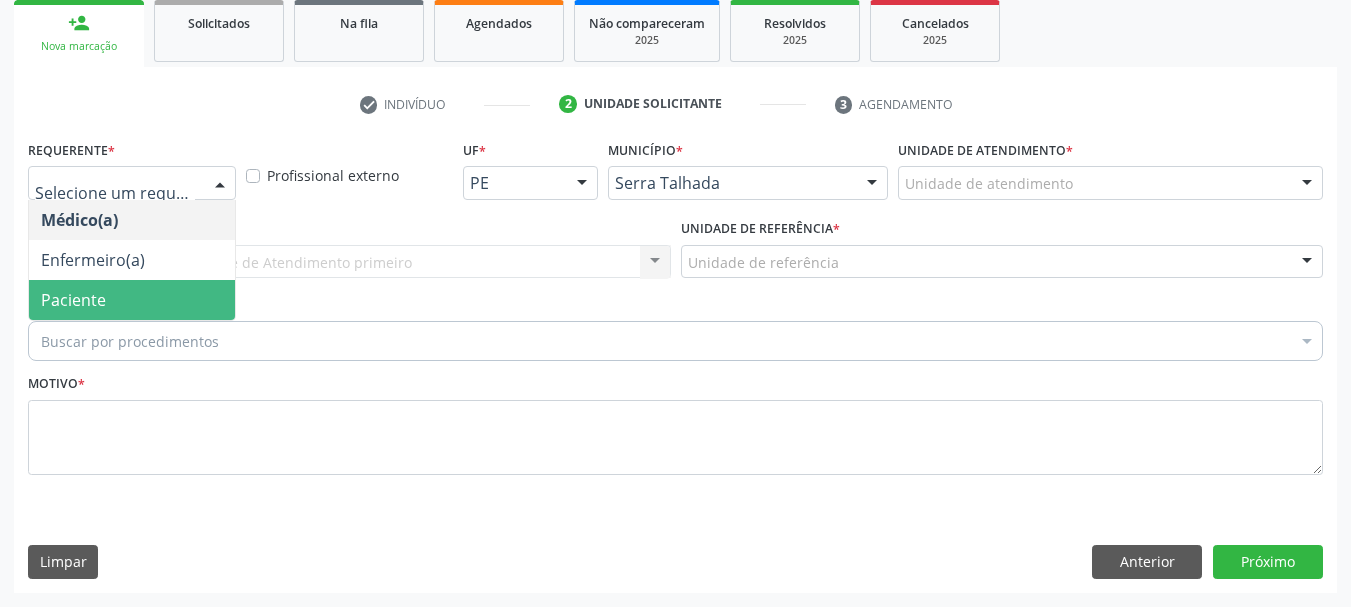 click on "Paciente" at bounding box center (132, 300) 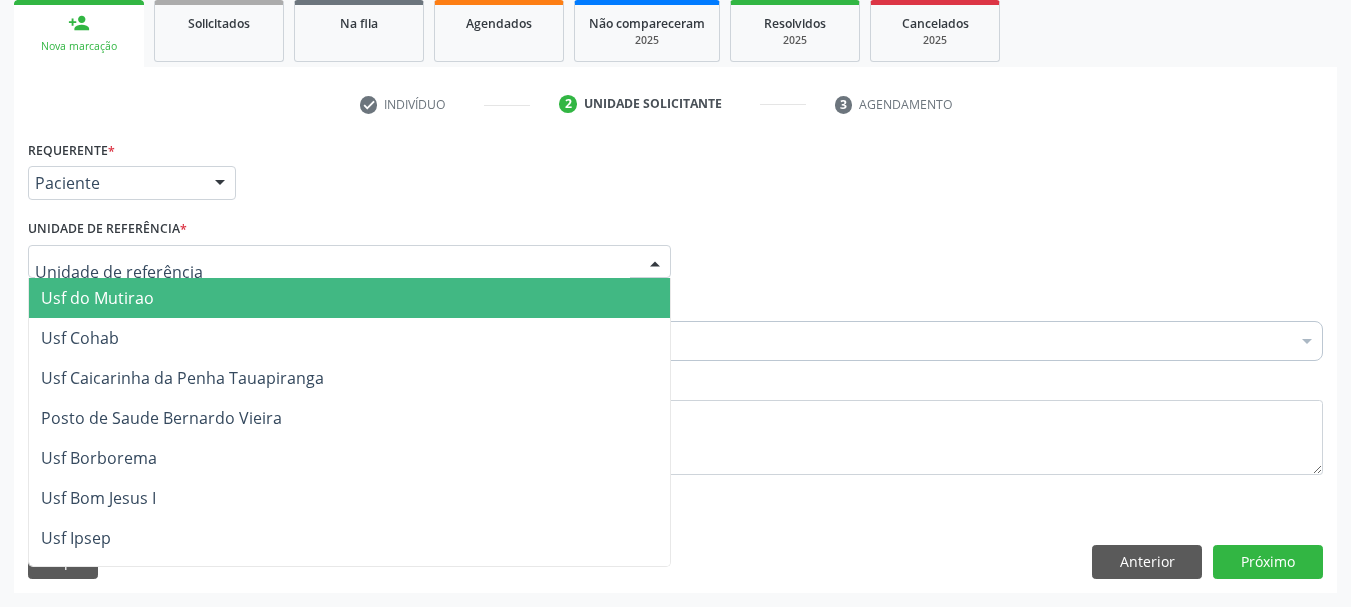 click at bounding box center (349, 262) 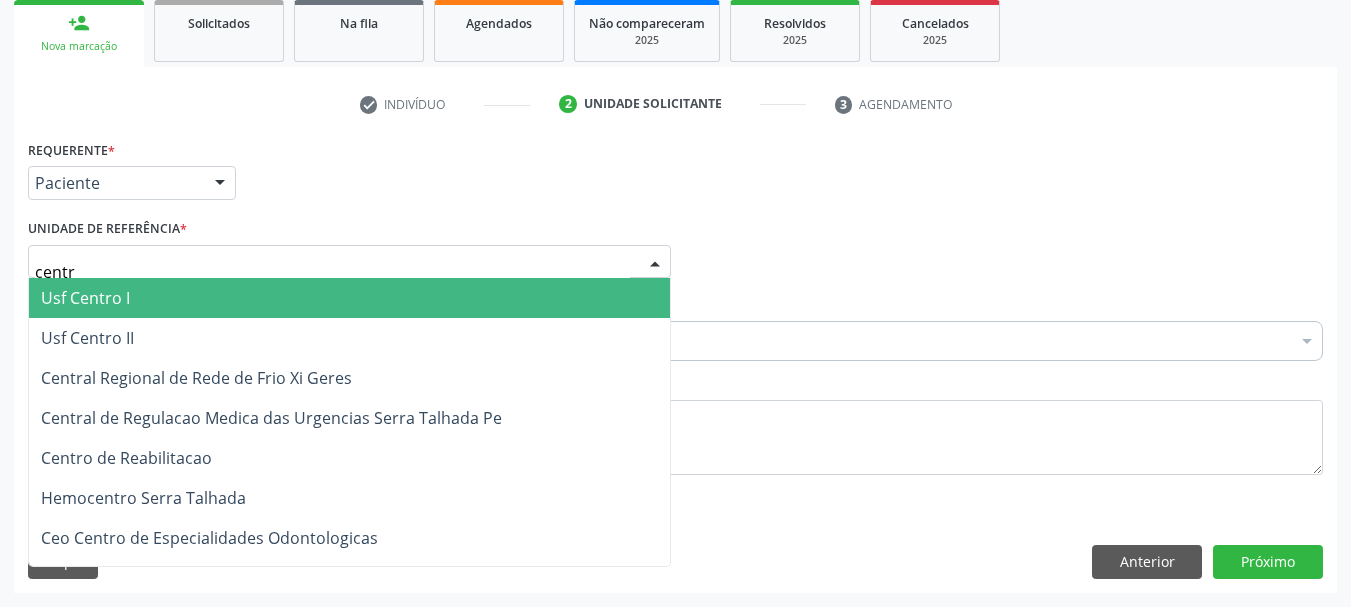 type on "centro" 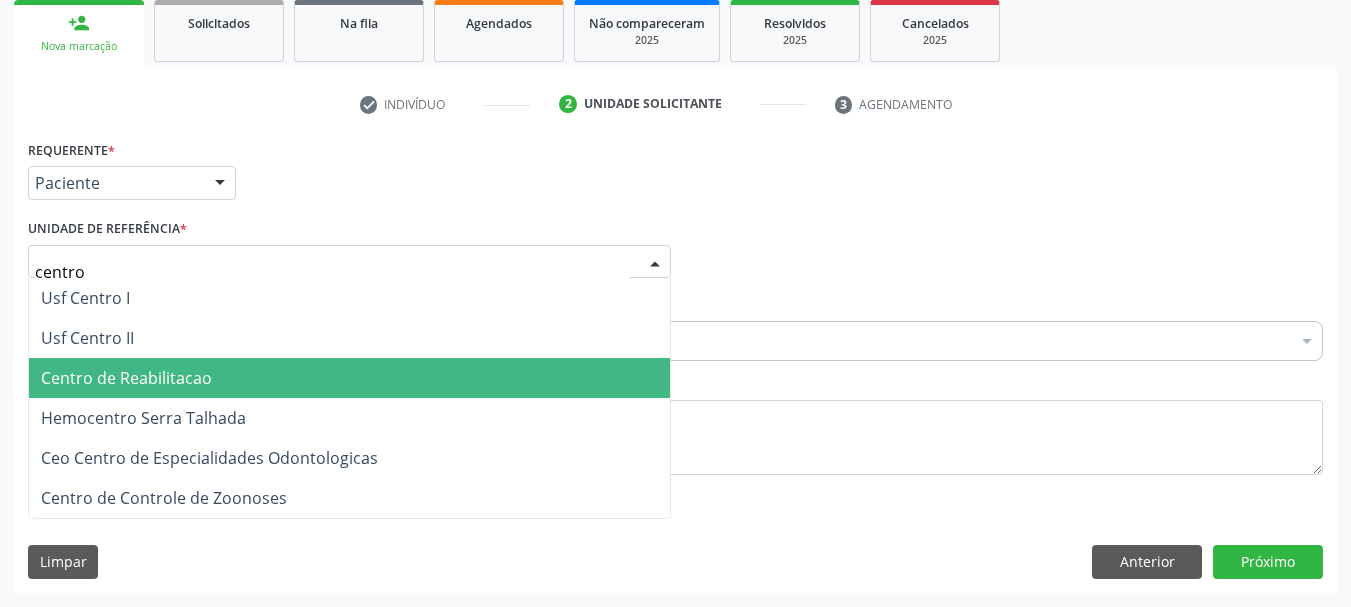 click on "Centro de Reabilitacao" at bounding box center [126, 378] 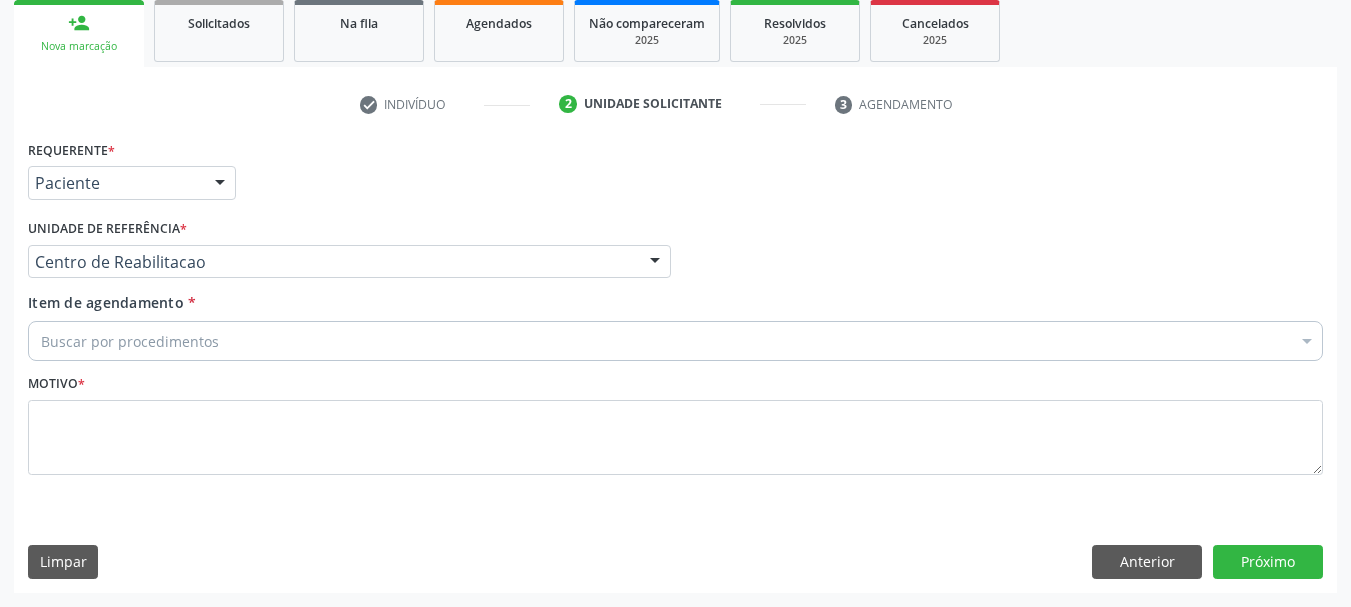 click on "Item de agendamento
*
Buscar por procedimentos
Selecionar todos
0304070076 - .Quimioterapia de Leucemia Linfoide/Linfoblástica Aguda, Leucemia Mieloide Aguda e Leucemia Promielocítica Aguda Na Infância e Adolescência - 1ª Linha - Fase de Manutenção
0604320140 - Abatacepte 125 Mg Injetável (Por Seringa Preenchida)
0604320124 - Abatacepte 250 Mg Injetável (Por Frasco Ampola).
0603050018 - Abciximabe
0406010013 - Abertura de Comunicação Inter-Atrial
0406010021 - Abertura de Estenose Aortica Valvar
0406011265 - Abertura de Estenose Aortica Valvar (Criança e Adolescente)
0406010030 - Abertura de Estenose Pulmonar Valvar
0406011273 - Abertura de Estenose Pulmonar Valvar (Criança e Adolescente)
0301080011 - Abordagem Cognitiva Comportamental do Fumante (Por Atendimento / Paciente)" at bounding box center [675, 323] 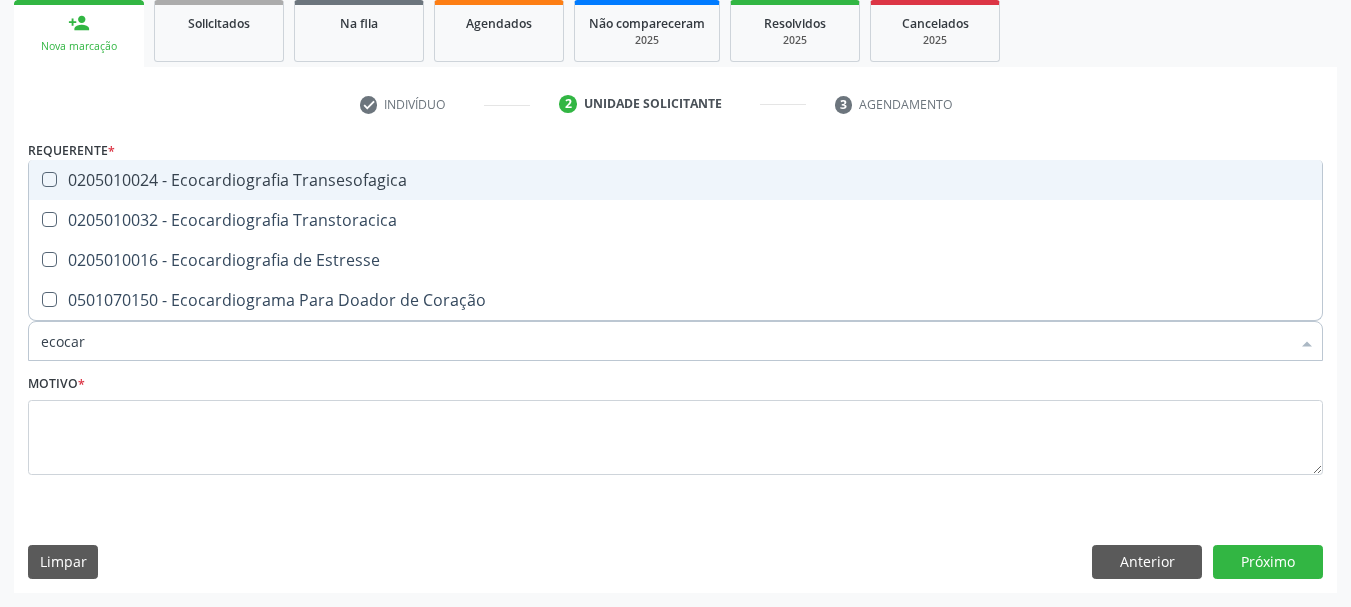 type on "ecocard" 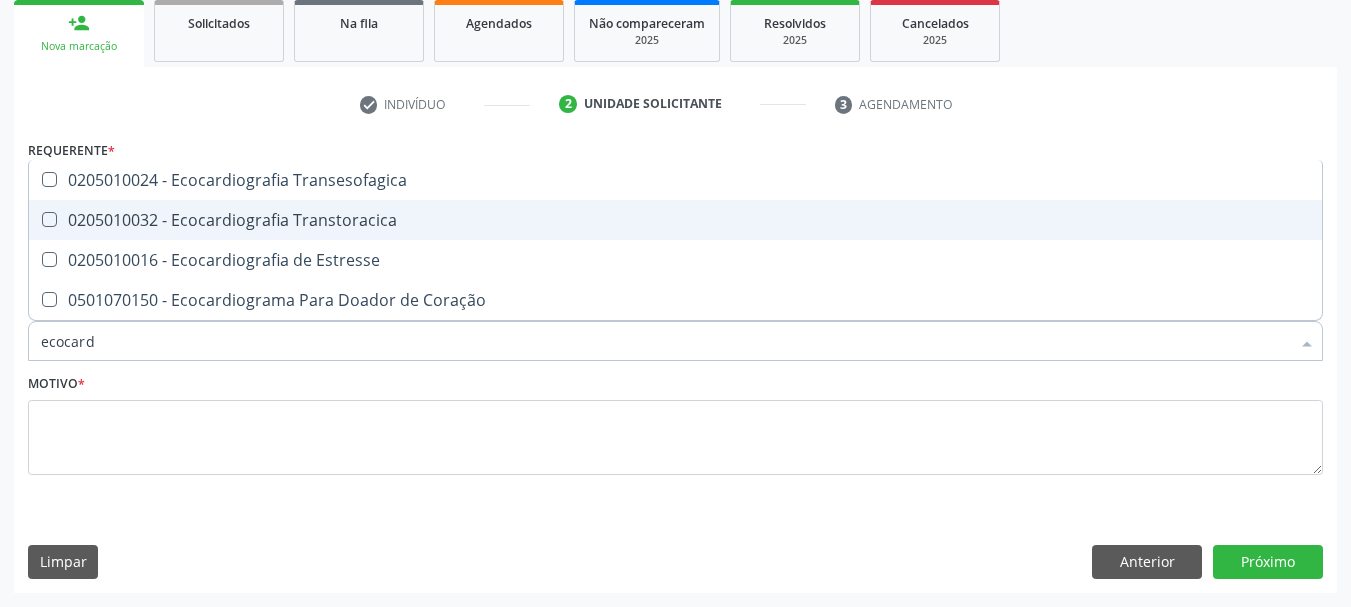 click on "0205010032 - Ecocardiografia Transtoracica" at bounding box center [675, 220] 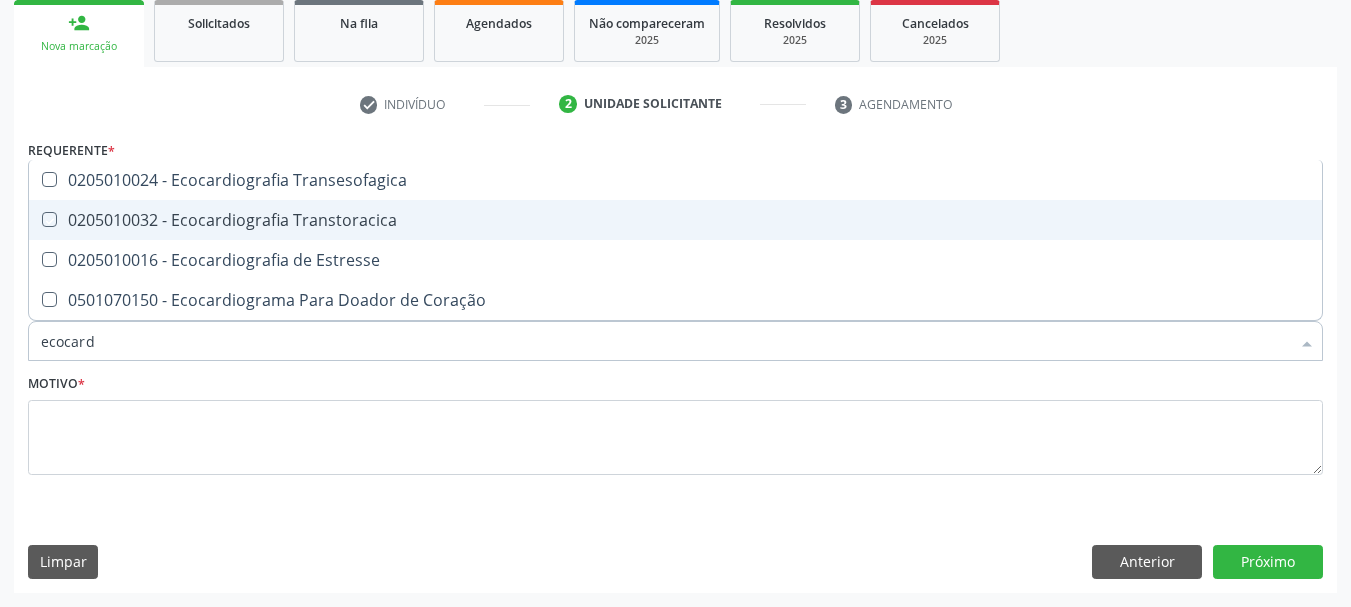 checkbox on "true" 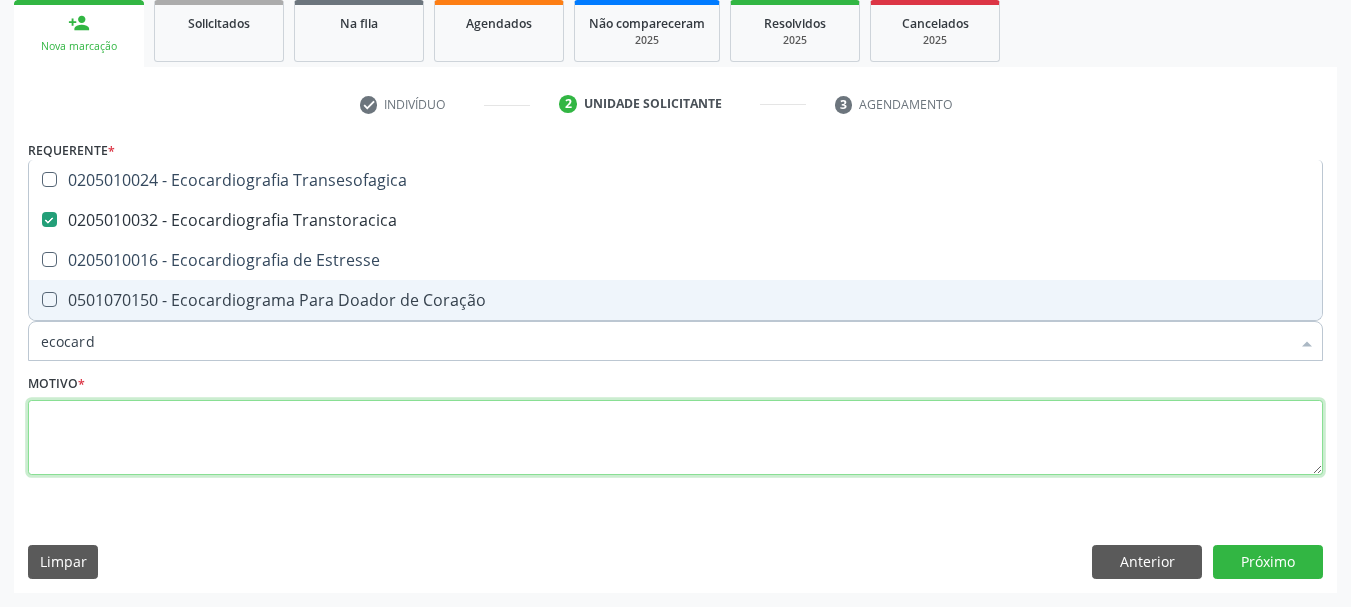 click at bounding box center [675, 438] 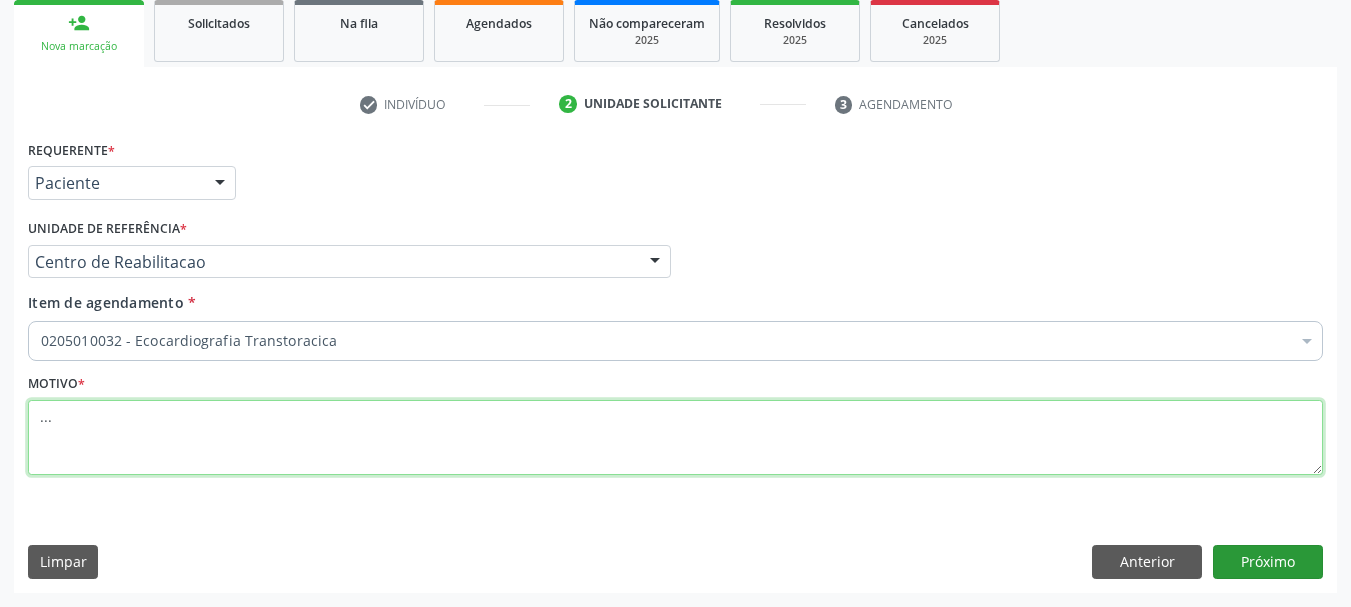 type on "..." 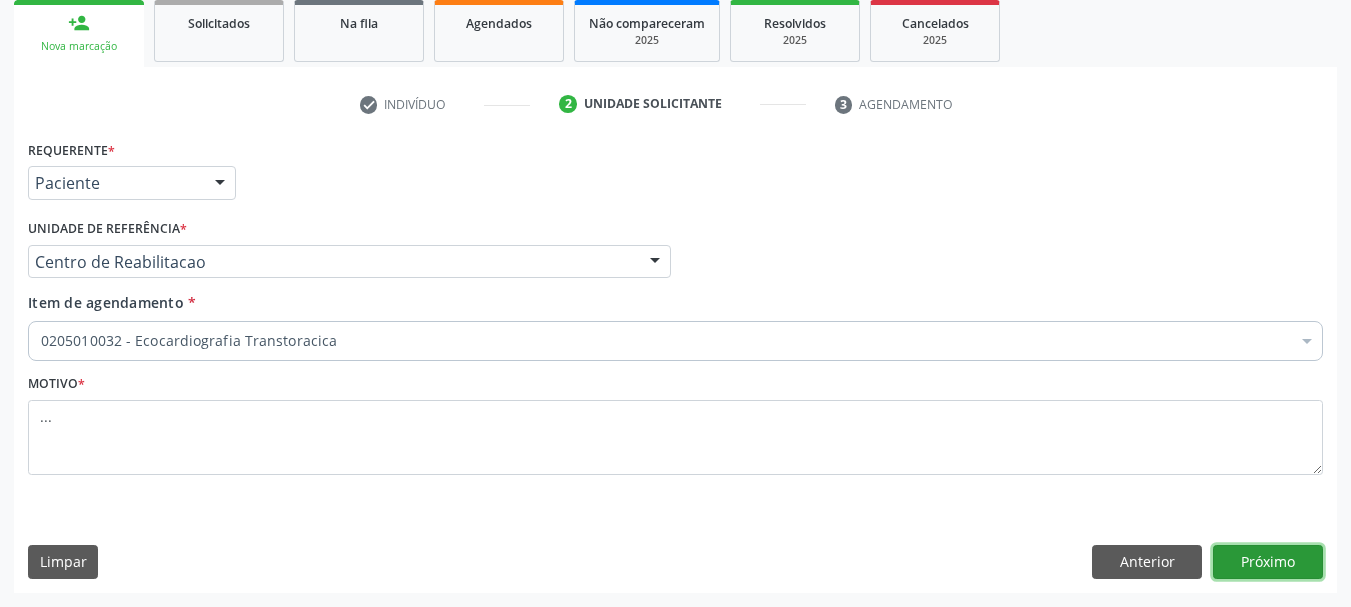 click on "Próximo" at bounding box center [1268, 562] 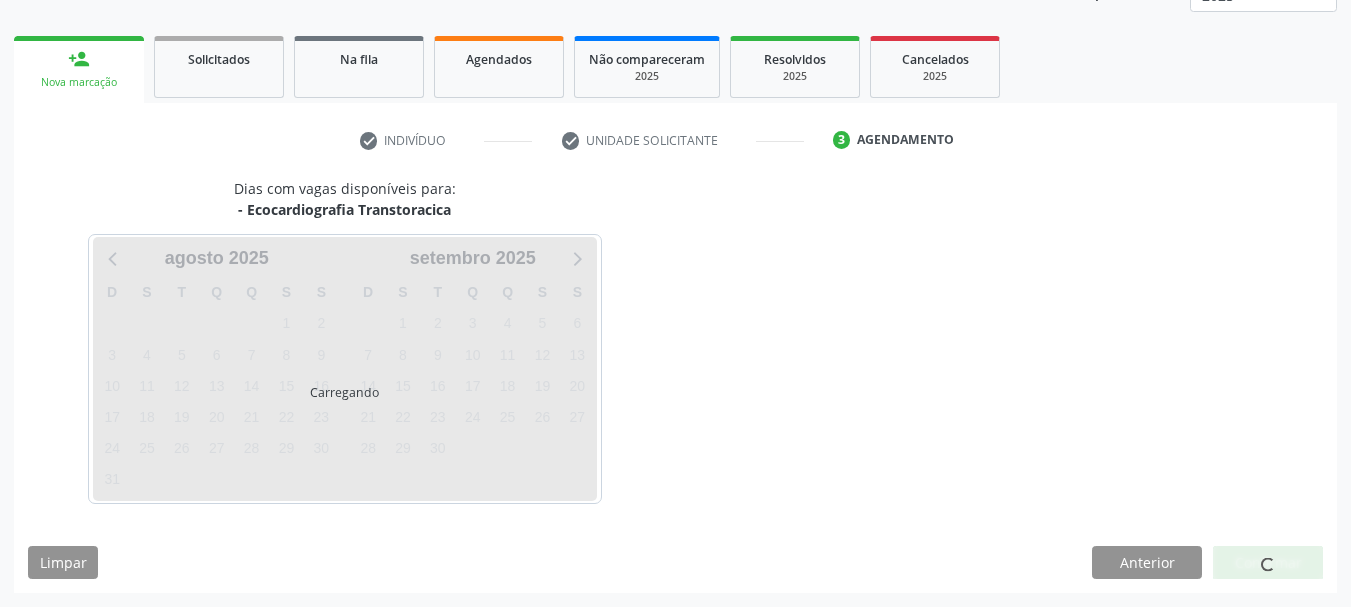 scroll, scrollTop: 263, scrollLeft: 0, axis: vertical 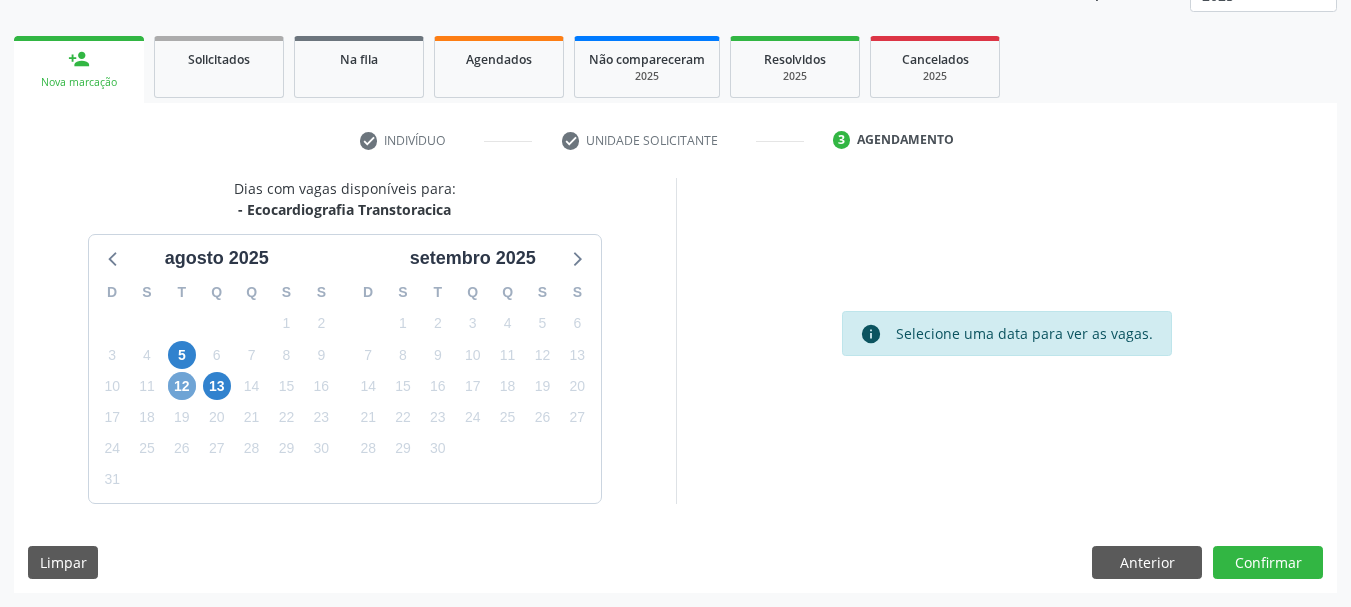 click on "12" at bounding box center (182, 386) 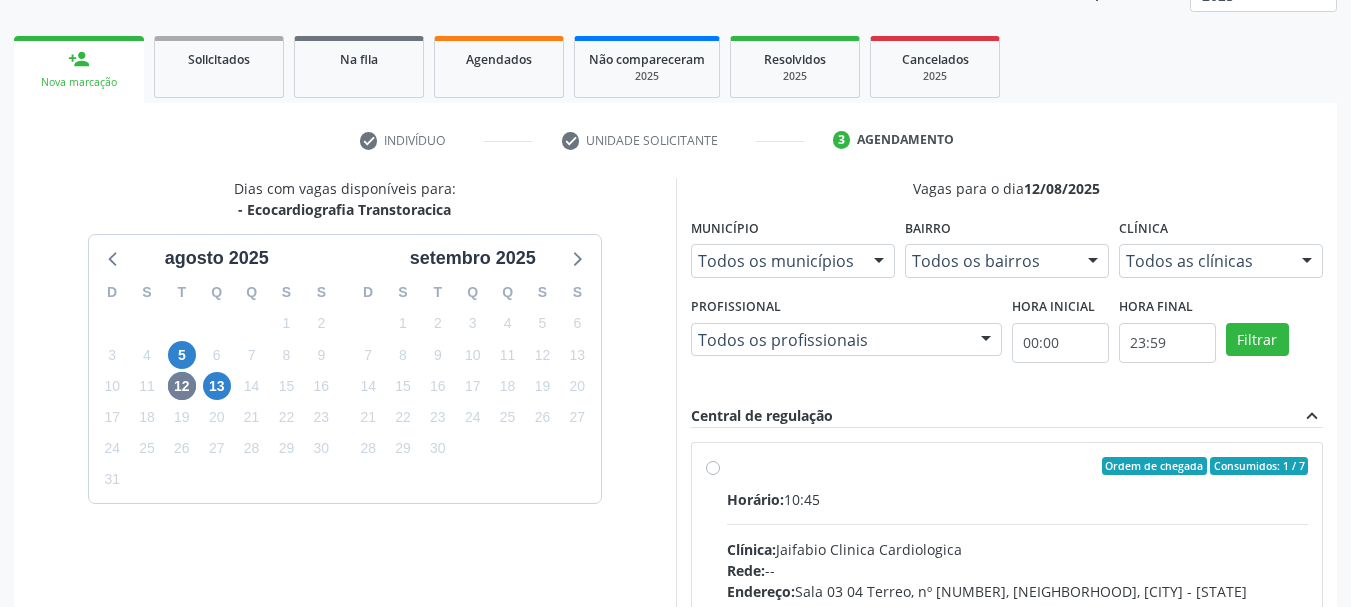 click on "Ordem de chegada
Consumidos: 1 / 7
Horário:   10:45
Clínica:  Jaifabio Clinica Cardiologica
Rede:
--
Endereço:   Sala 03 04 Terreo, nº 312, Nossa Senhora da Pen, Serra Talhada - PE
Telefone:   --
Profissional:
--
Informações adicionais sobre o atendimento
Idade de atendimento:
Sem restrição
Gênero(s) atendido(s):
Sem restrição
Informações adicionais:
--" at bounding box center [1007, 610] 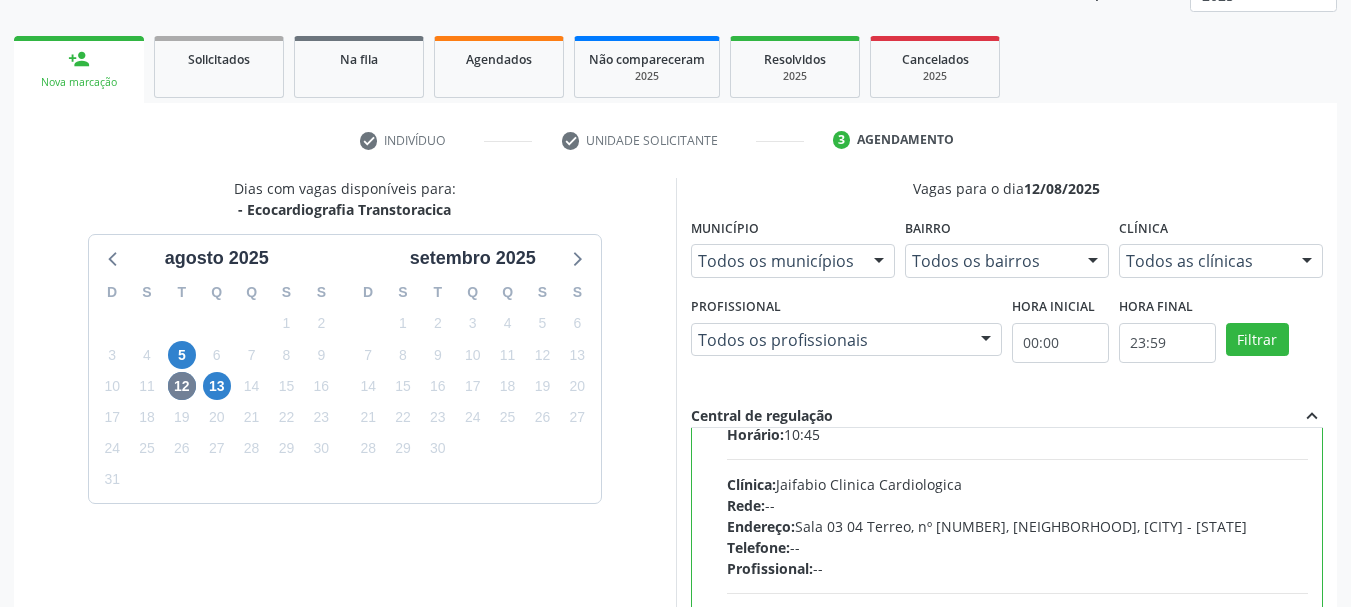 scroll, scrollTop: 99, scrollLeft: 0, axis: vertical 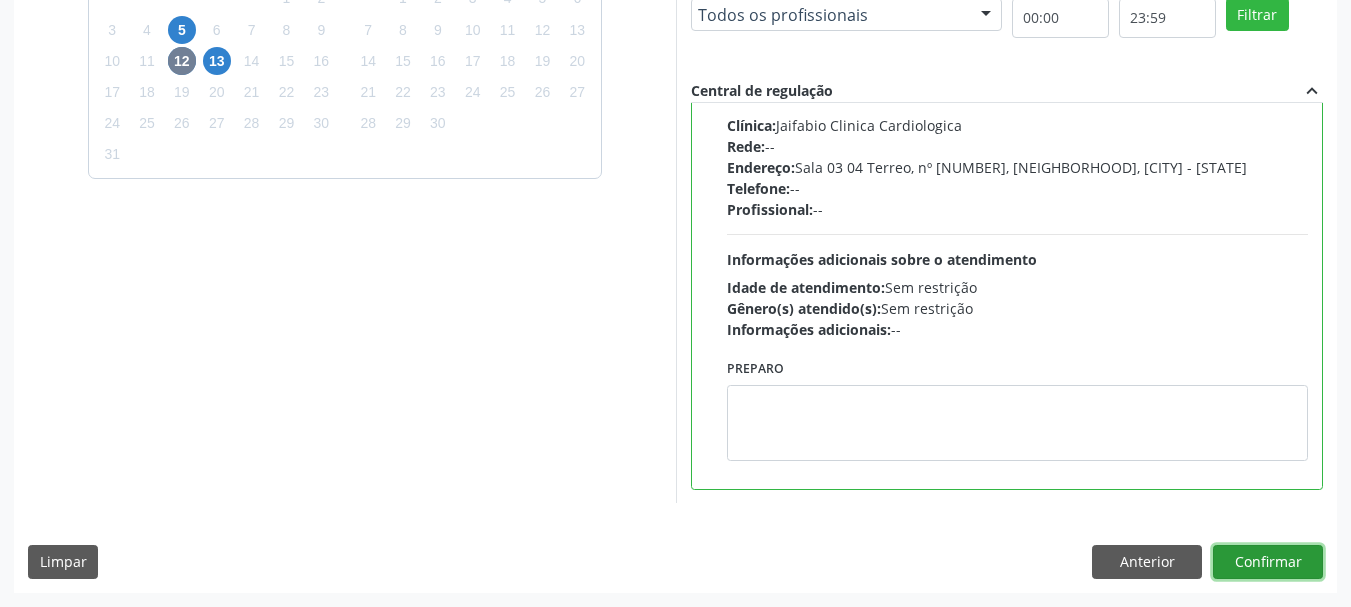 click on "Confirmar" at bounding box center (1268, 562) 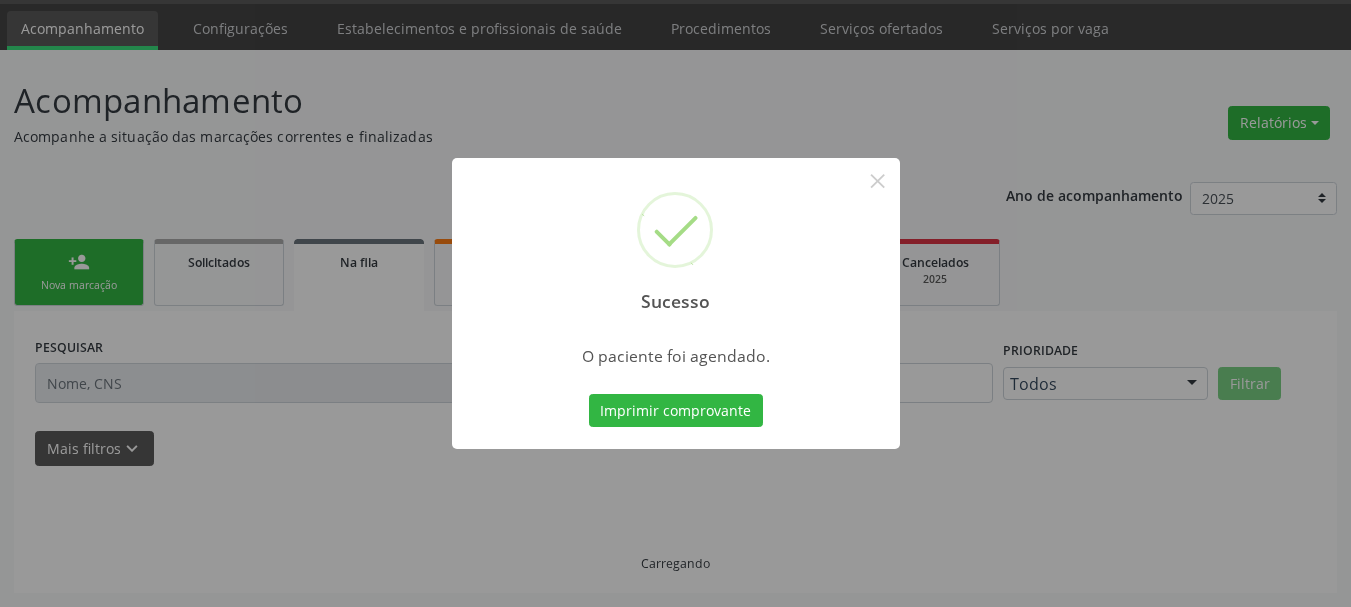 scroll, scrollTop: 60, scrollLeft: 0, axis: vertical 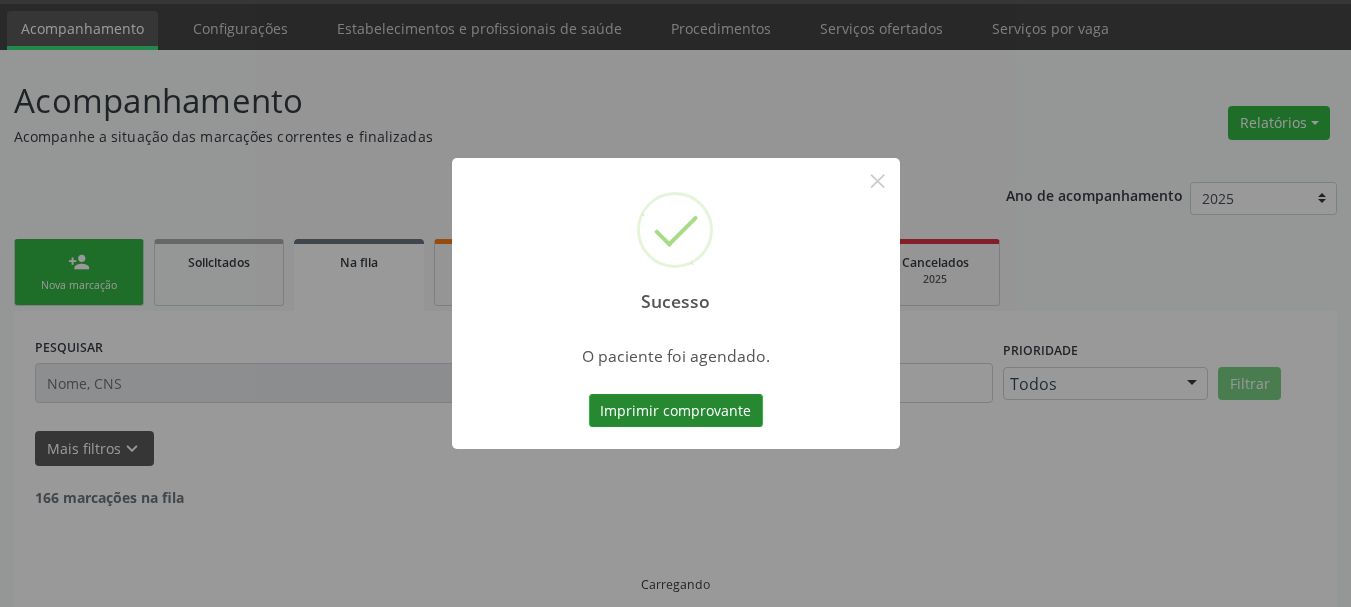 click on "Imprimir comprovante" at bounding box center (676, 411) 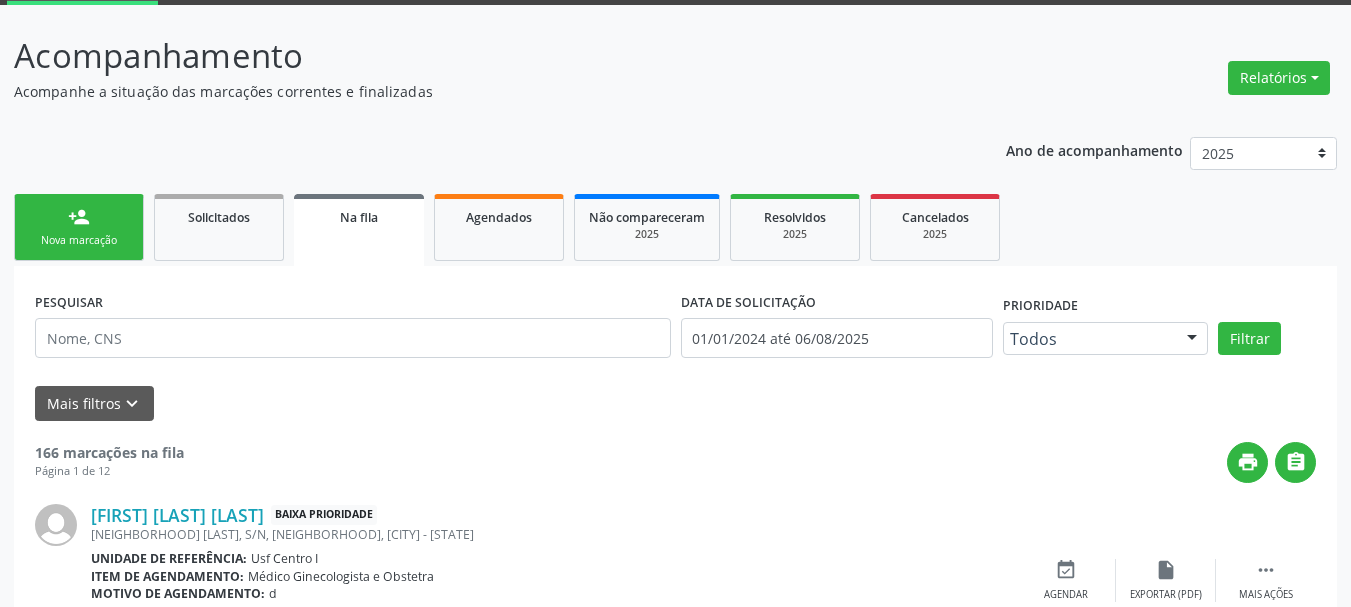 scroll, scrollTop: 0, scrollLeft: 0, axis: both 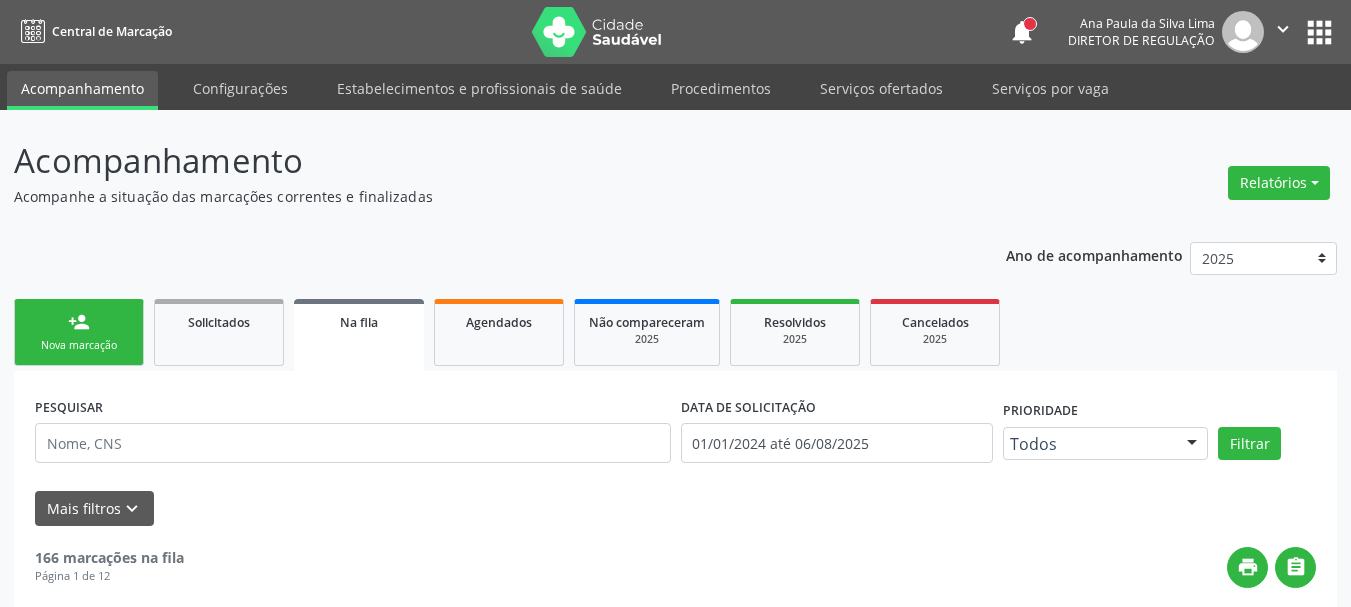 click on "apps" at bounding box center (1319, 32) 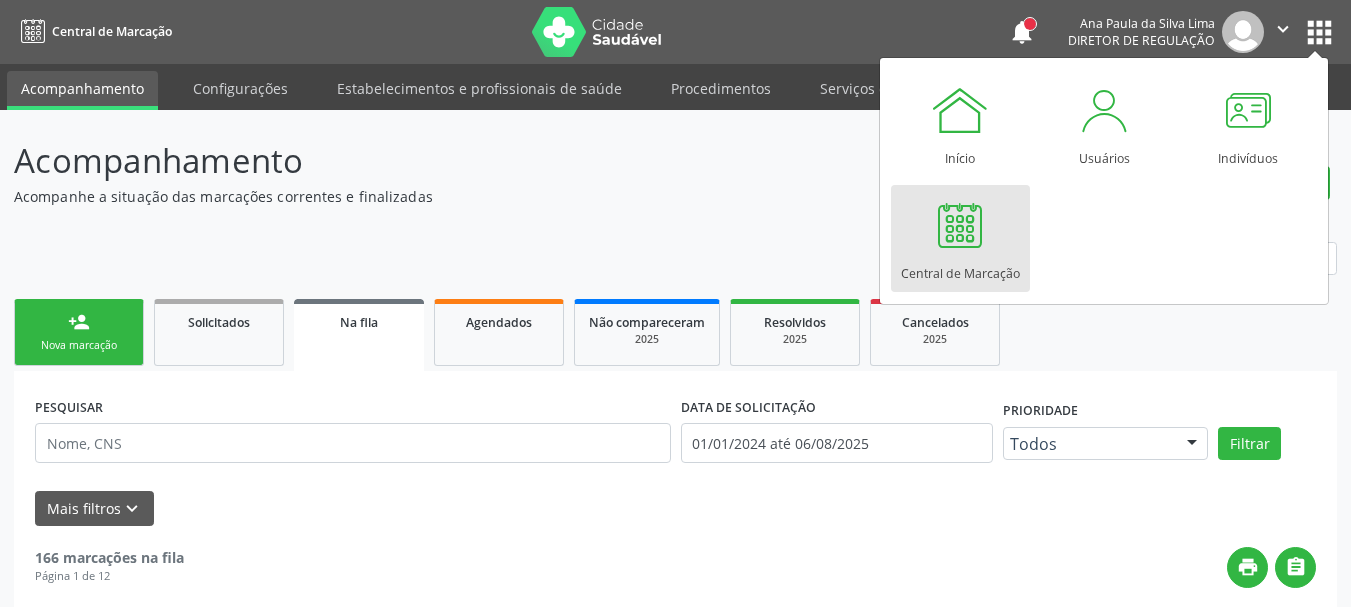 click on "Central de Marcação" at bounding box center (960, 268) 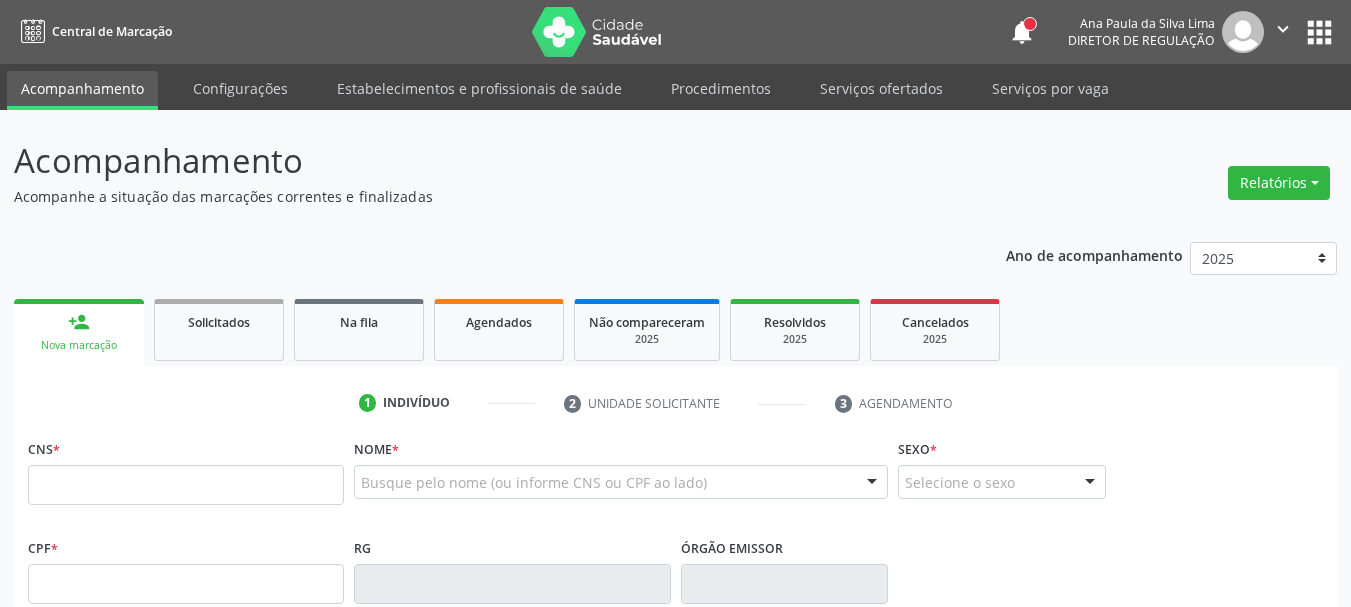 scroll, scrollTop: 0, scrollLeft: 0, axis: both 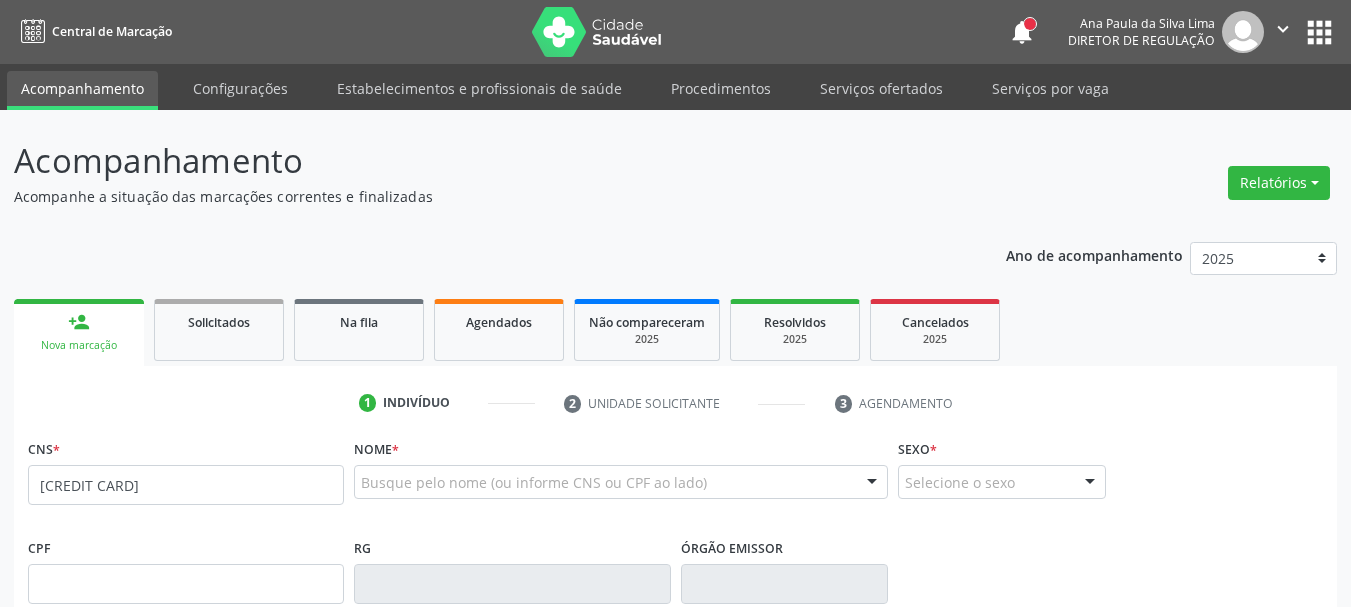 type on "[CREDIT CARD]" 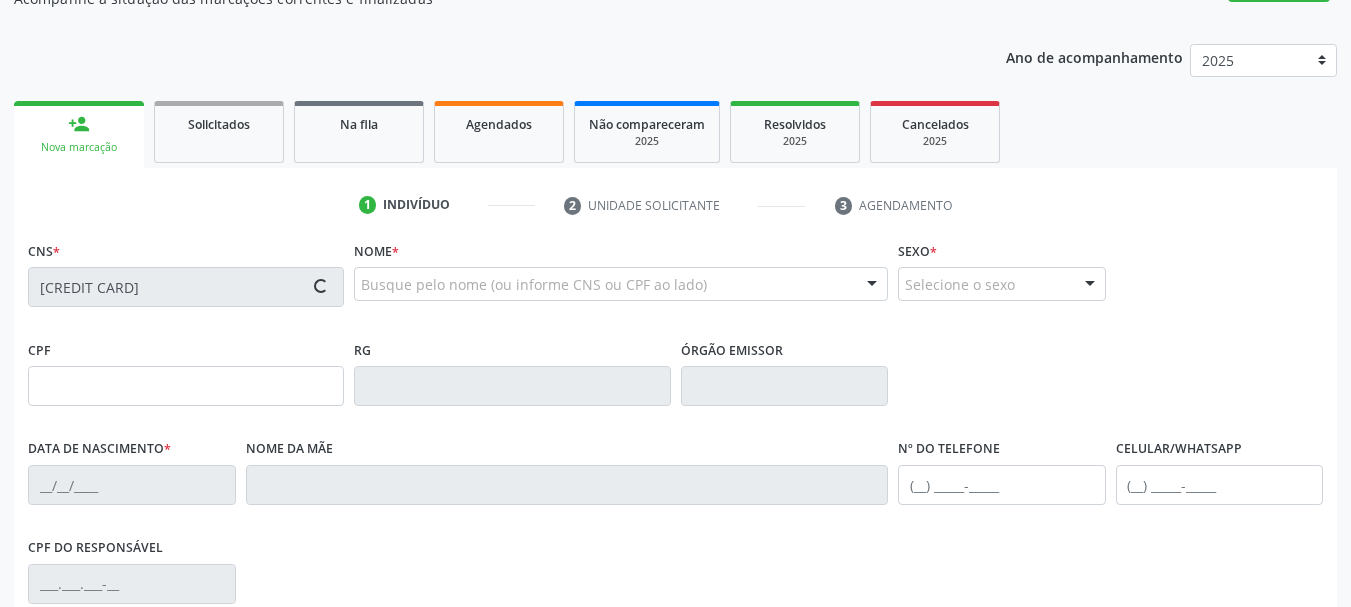 scroll, scrollTop: 200, scrollLeft: 0, axis: vertical 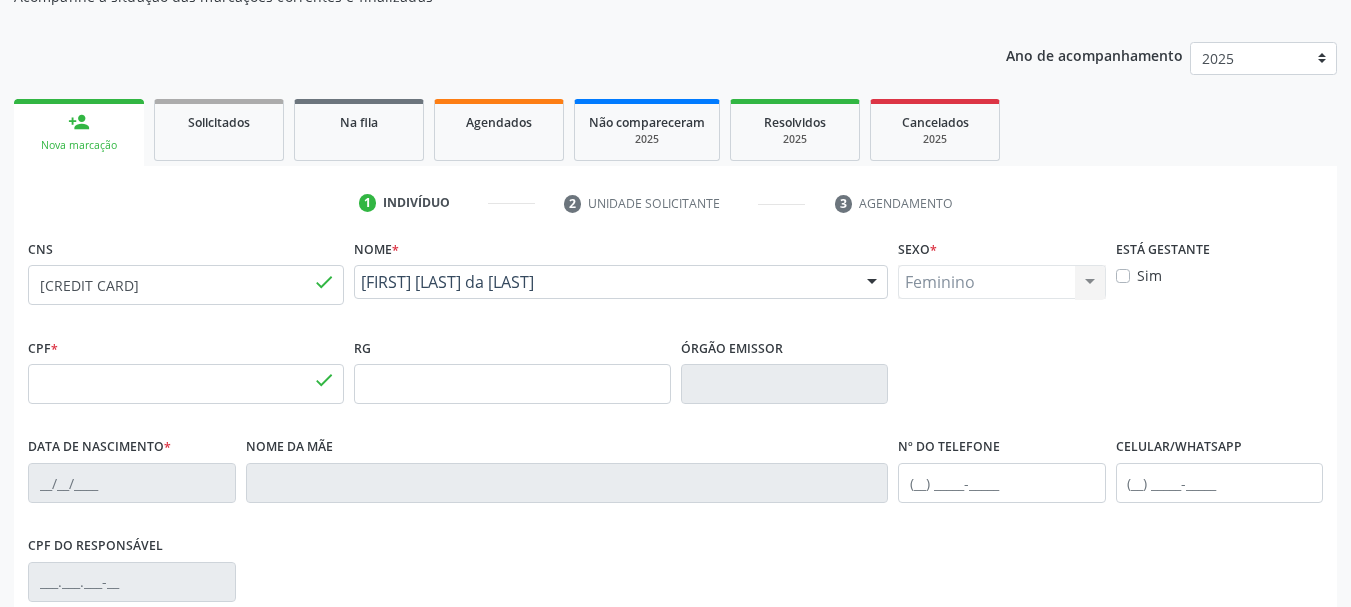 type on "[SSN]" 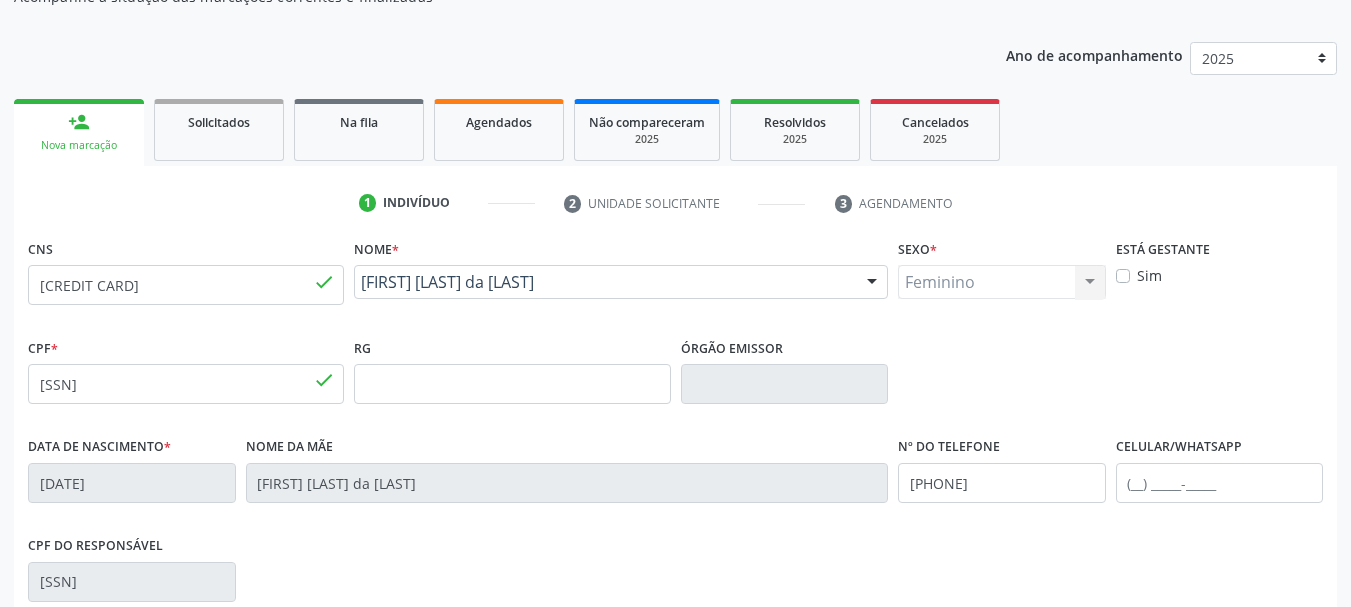 type on "35" 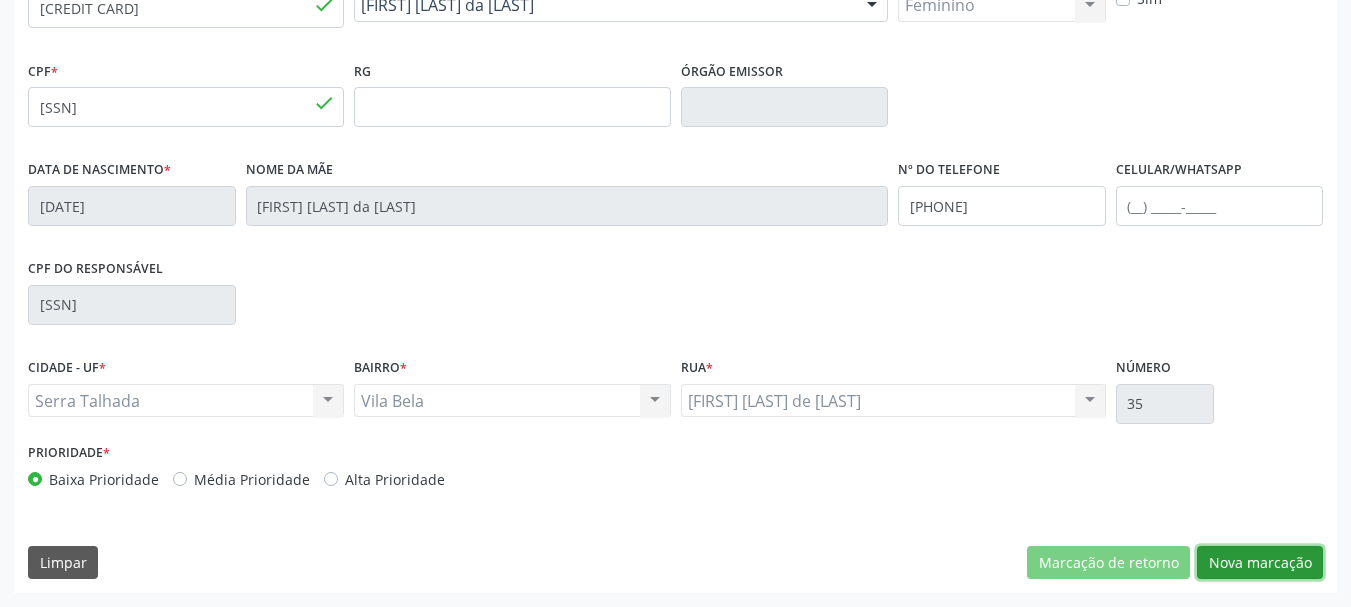 click on "Nova marcação" at bounding box center [1260, 563] 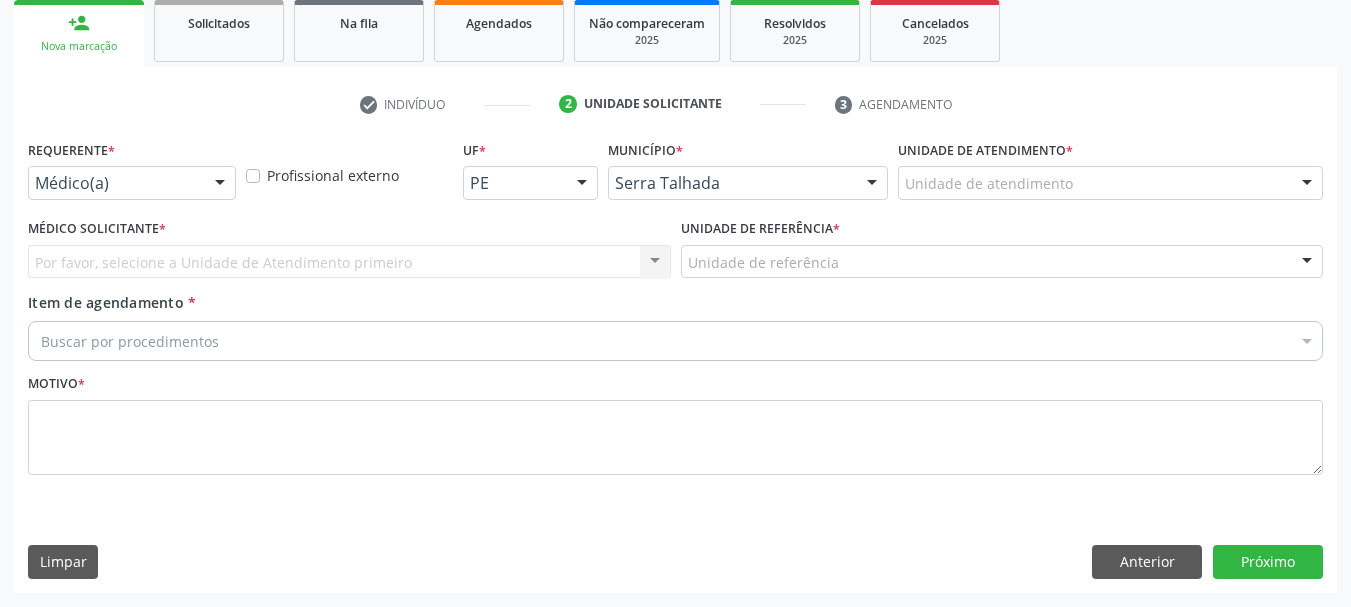 scroll, scrollTop: 299, scrollLeft: 0, axis: vertical 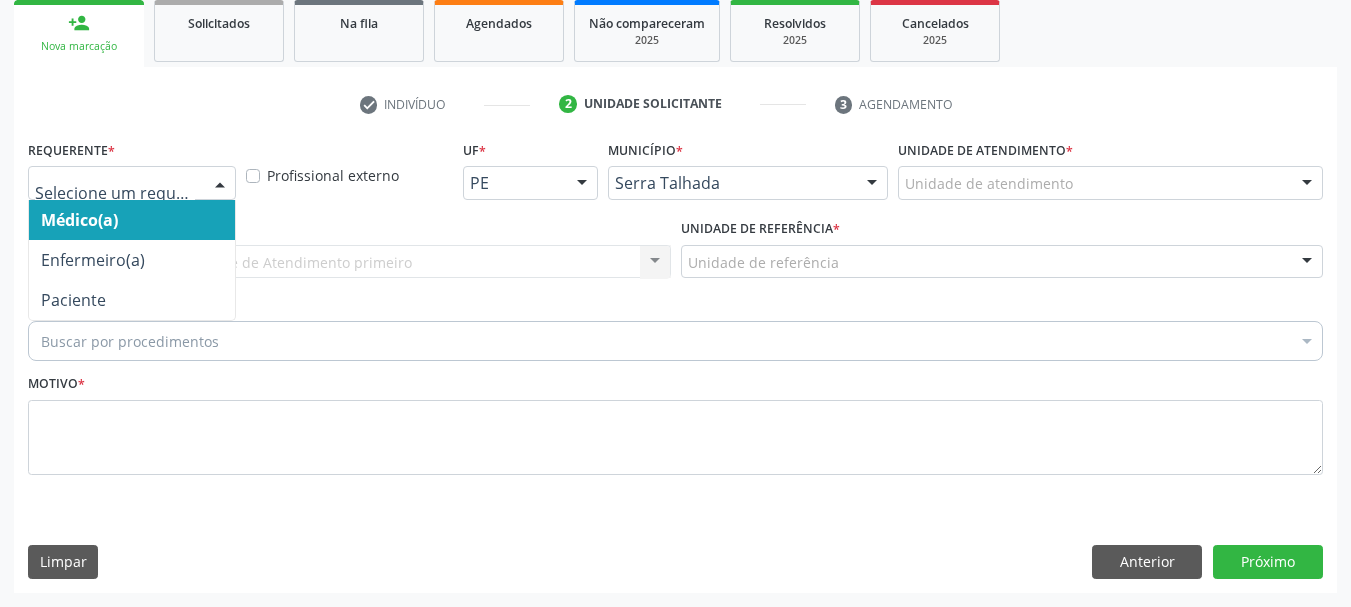 drag, startPoint x: 101, startPoint y: 181, endPoint x: 101, endPoint y: 233, distance: 52 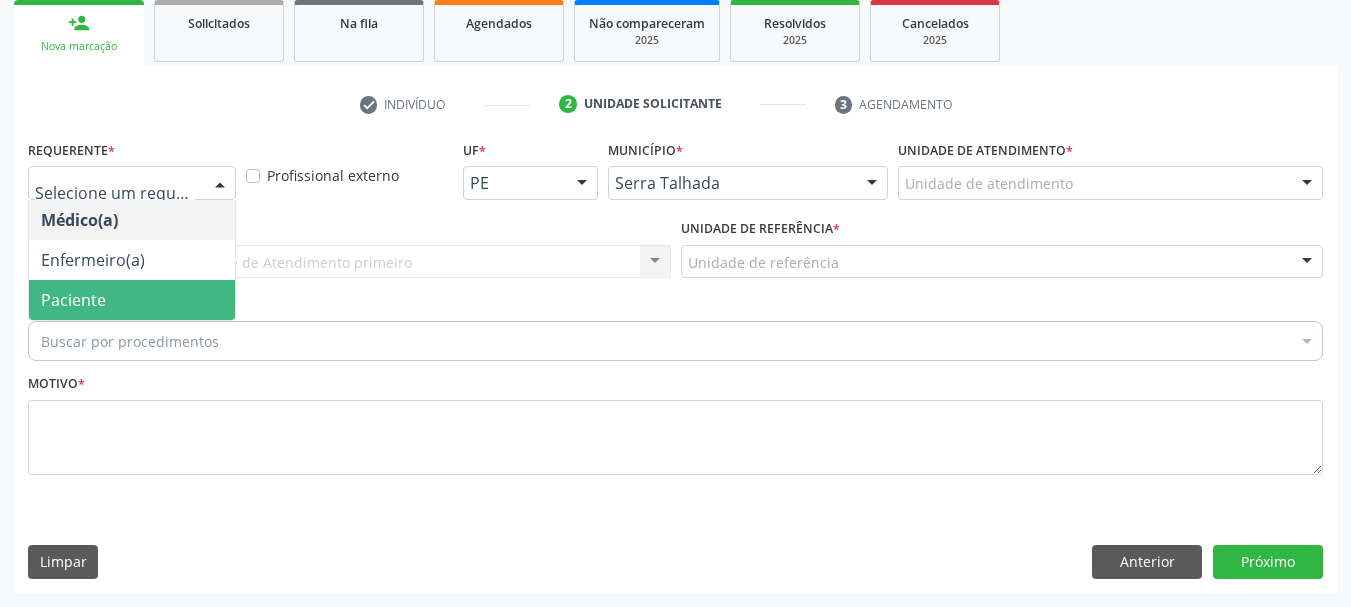 click on "Paciente" at bounding box center (73, 300) 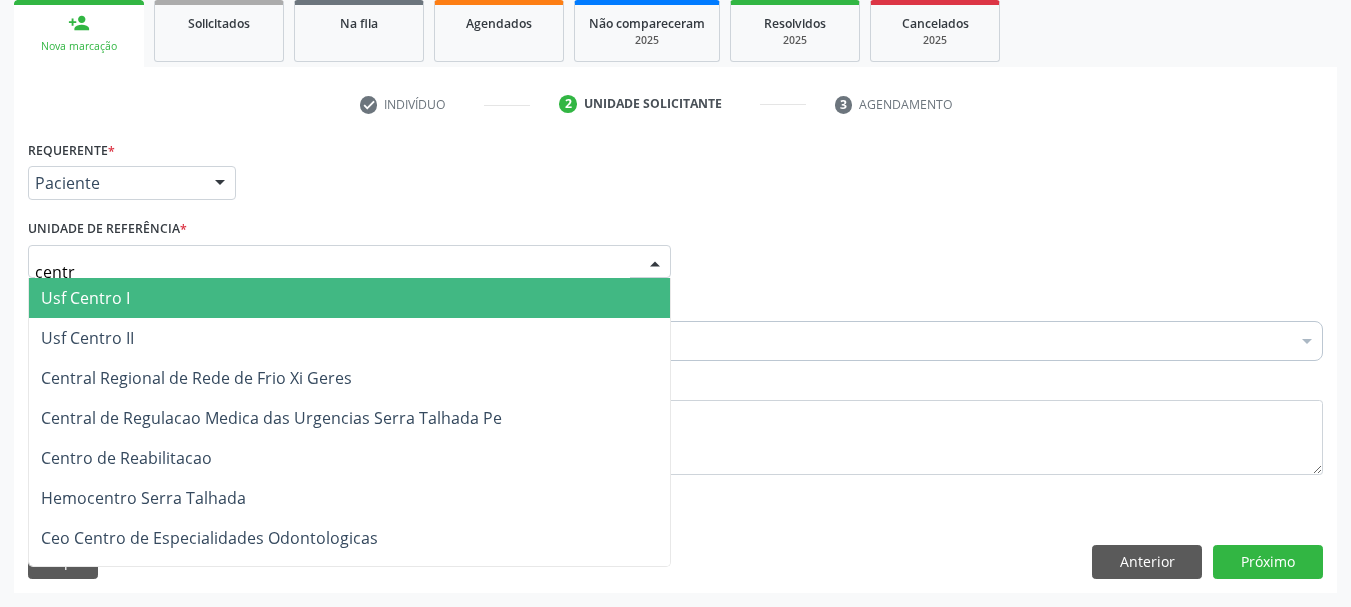 type on "centro" 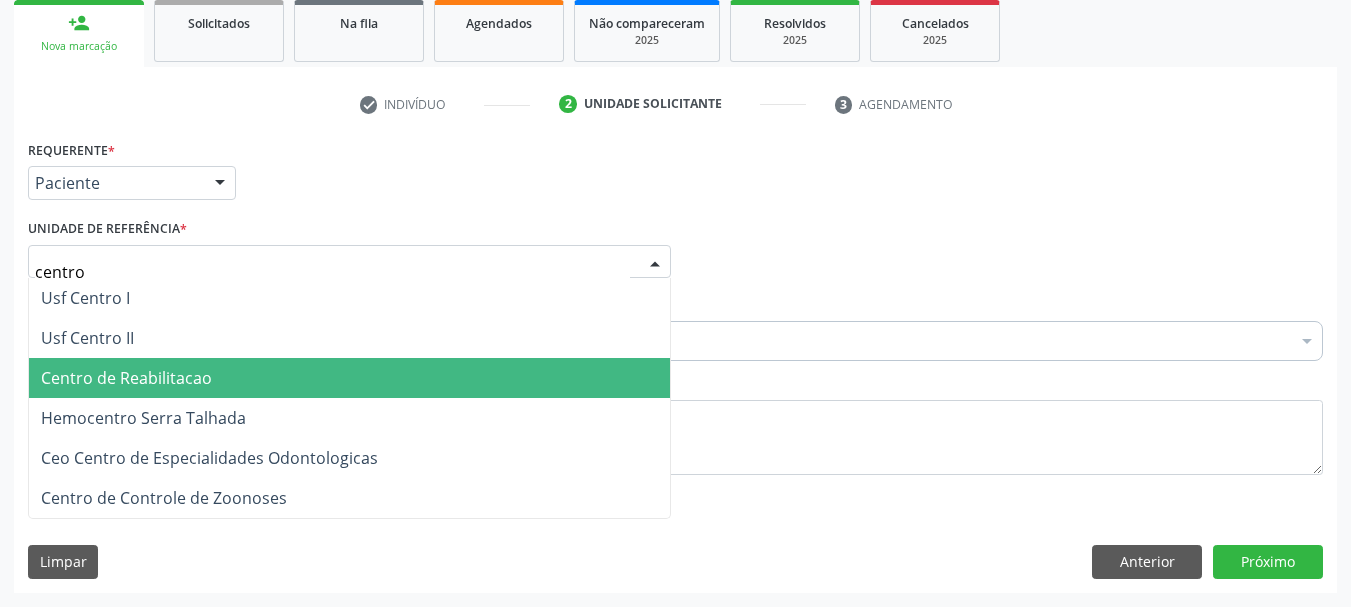 click on "Centro de Reabilitacao" at bounding box center (126, 378) 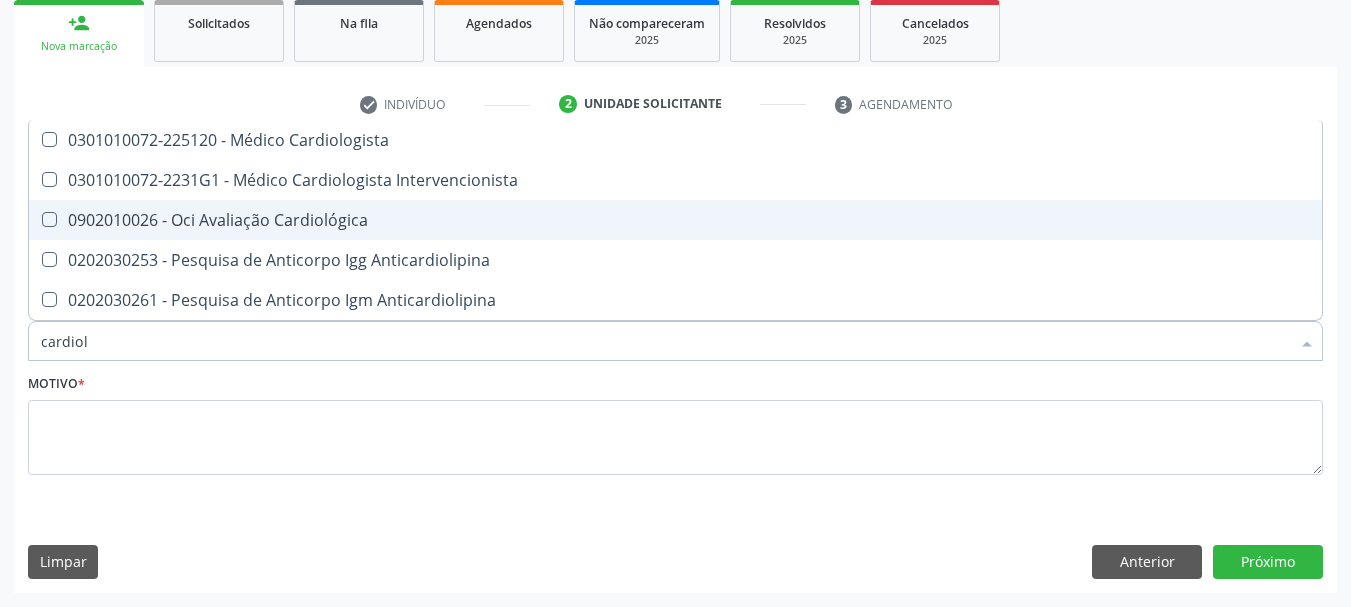 scroll, scrollTop: 0, scrollLeft: 0, axis: both 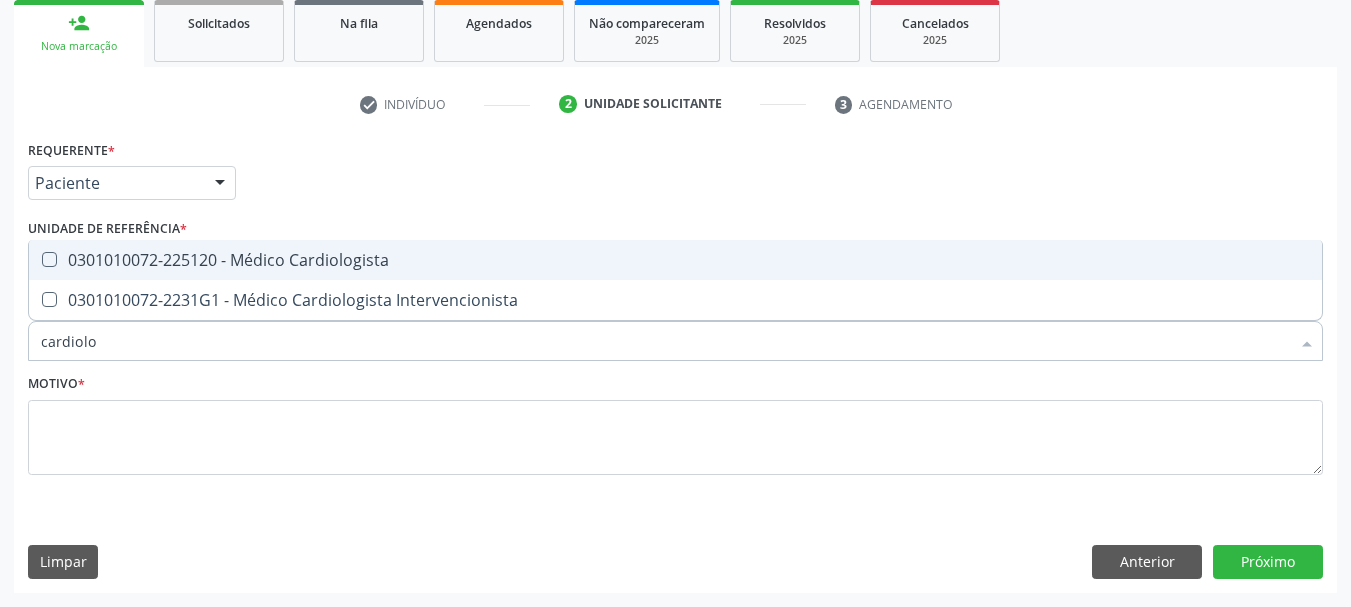 click on "0301010072-225120 - Médico Cardiologista" at bounding box center [675, 260] 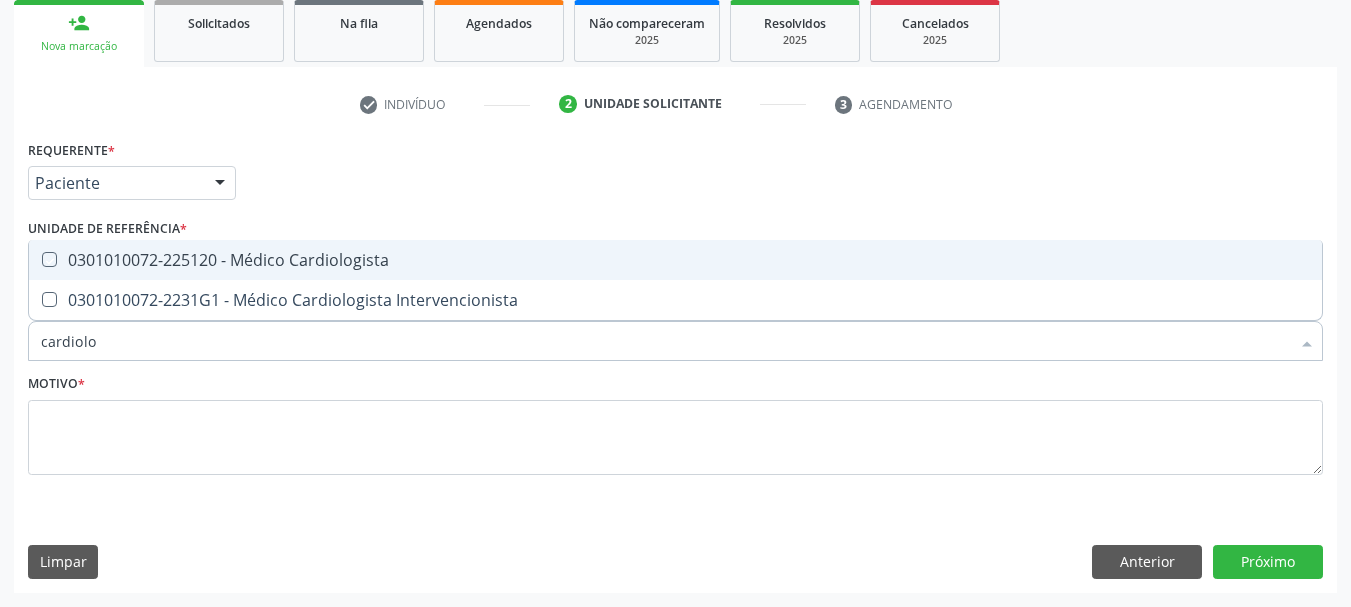 checkbox on "true" 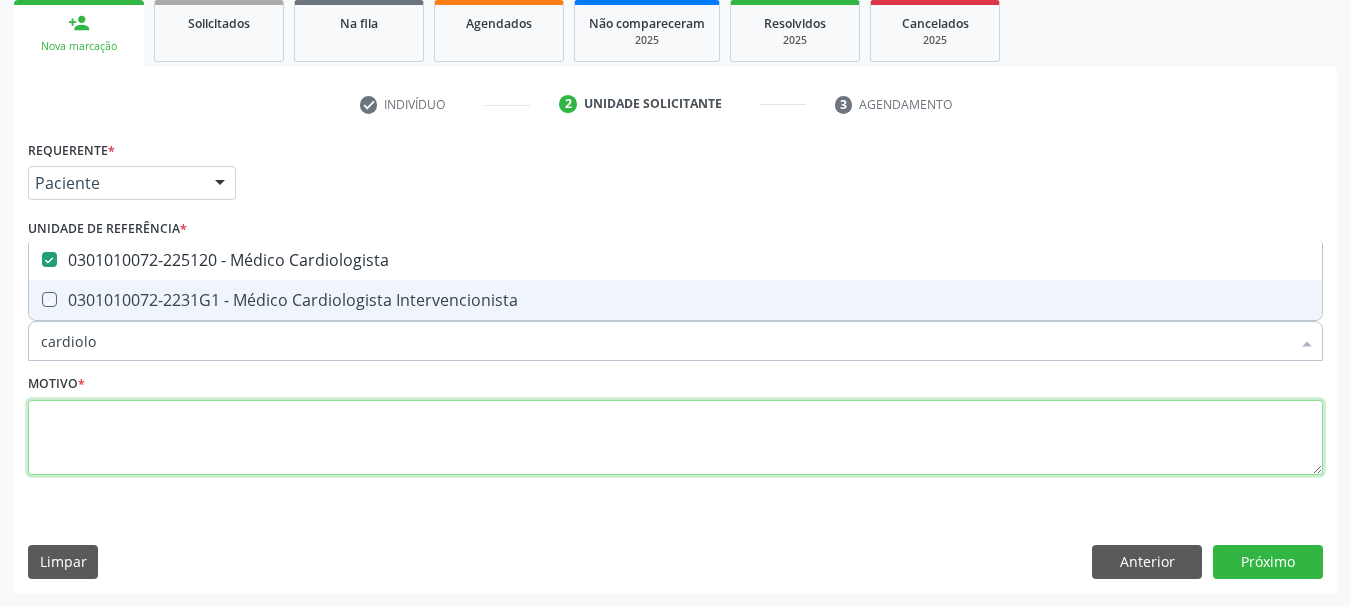 click at bounding box center [675, 438] 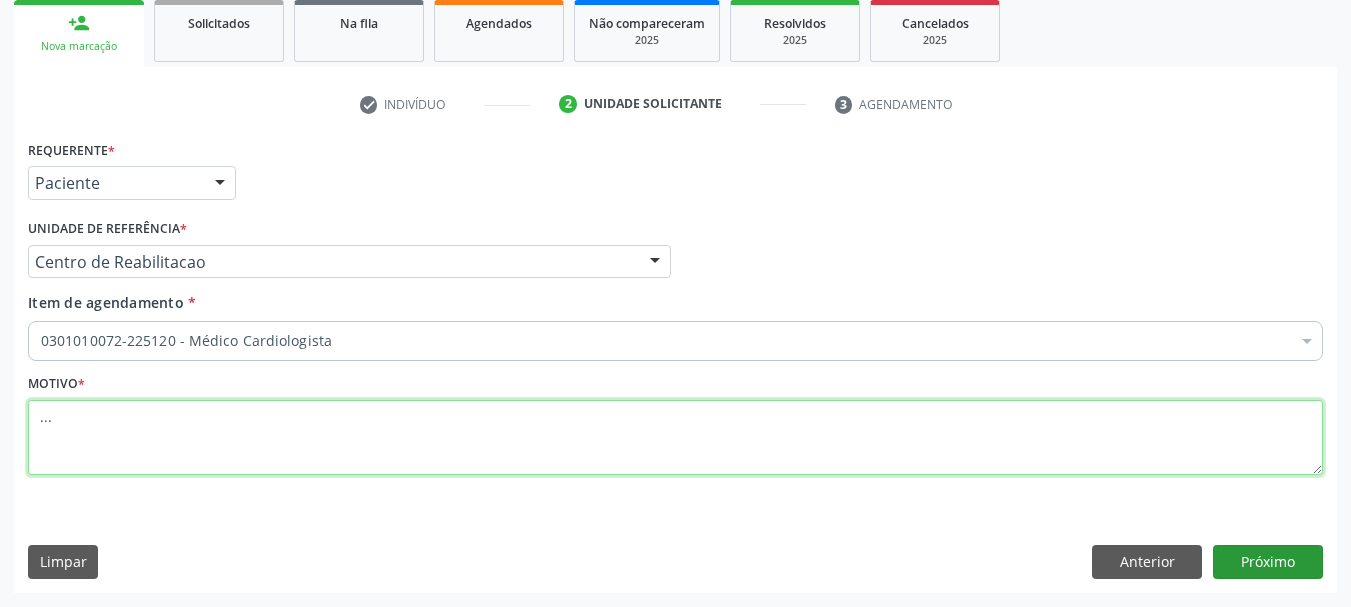 type on "..." 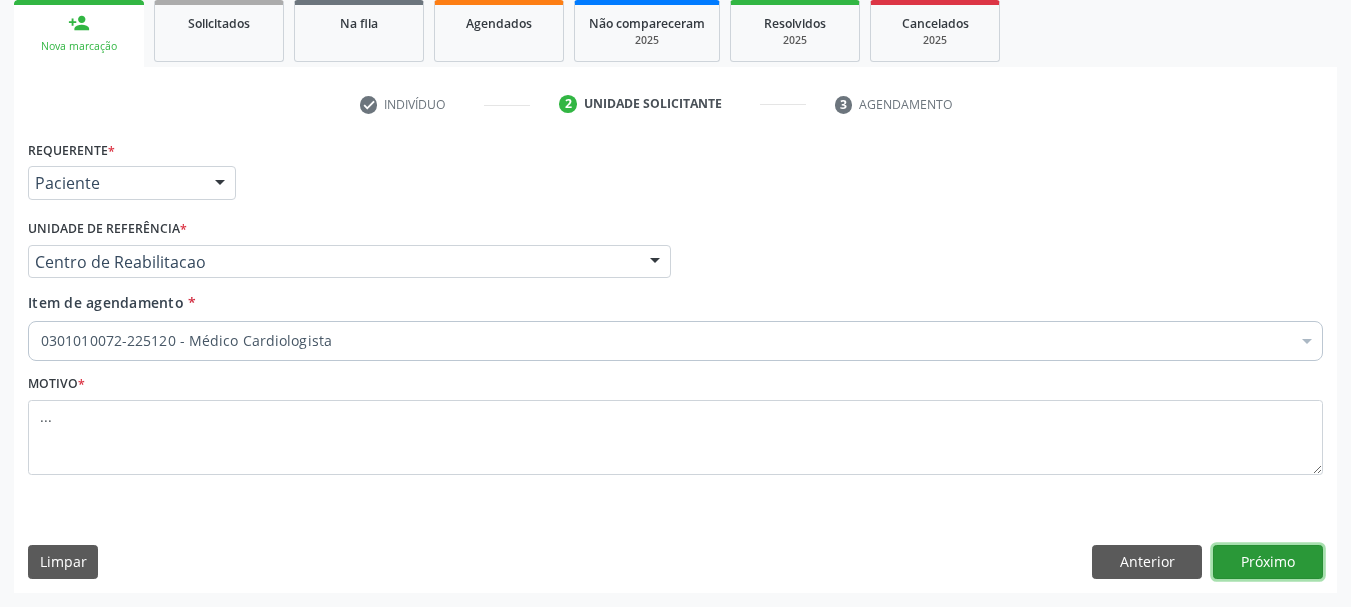 click on "Próximo" at bounding box center (1268, 562) 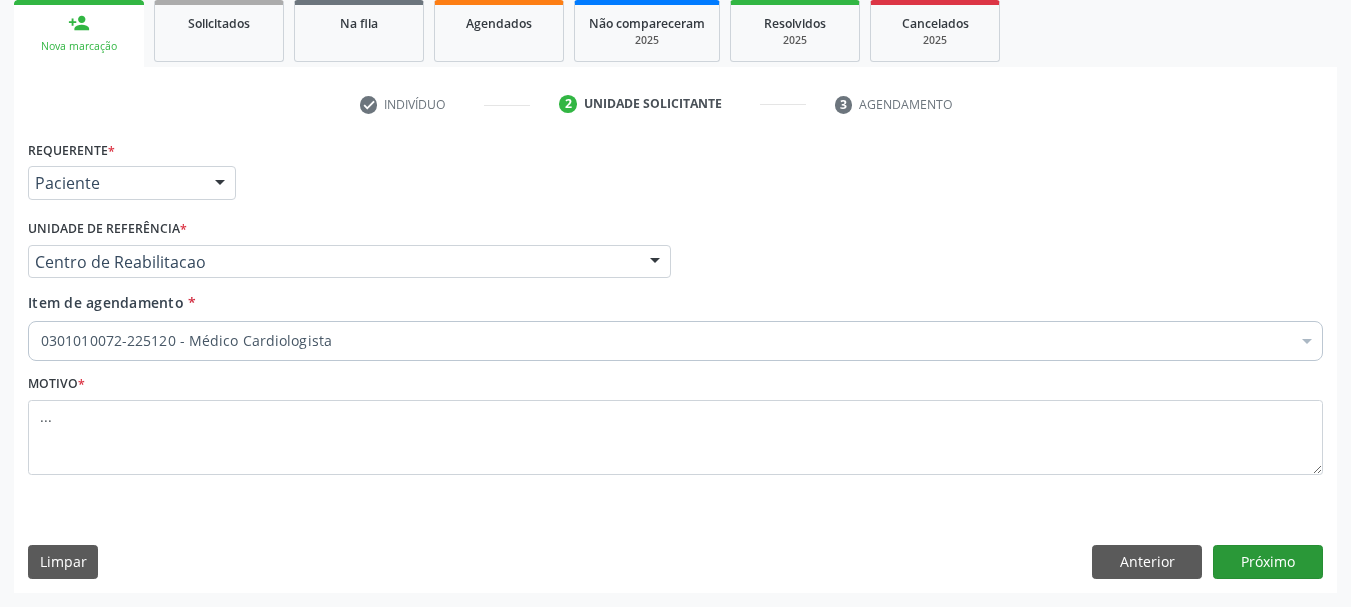 scroll, scrollTop: 263, scrollLeft: 0, axis: vertical 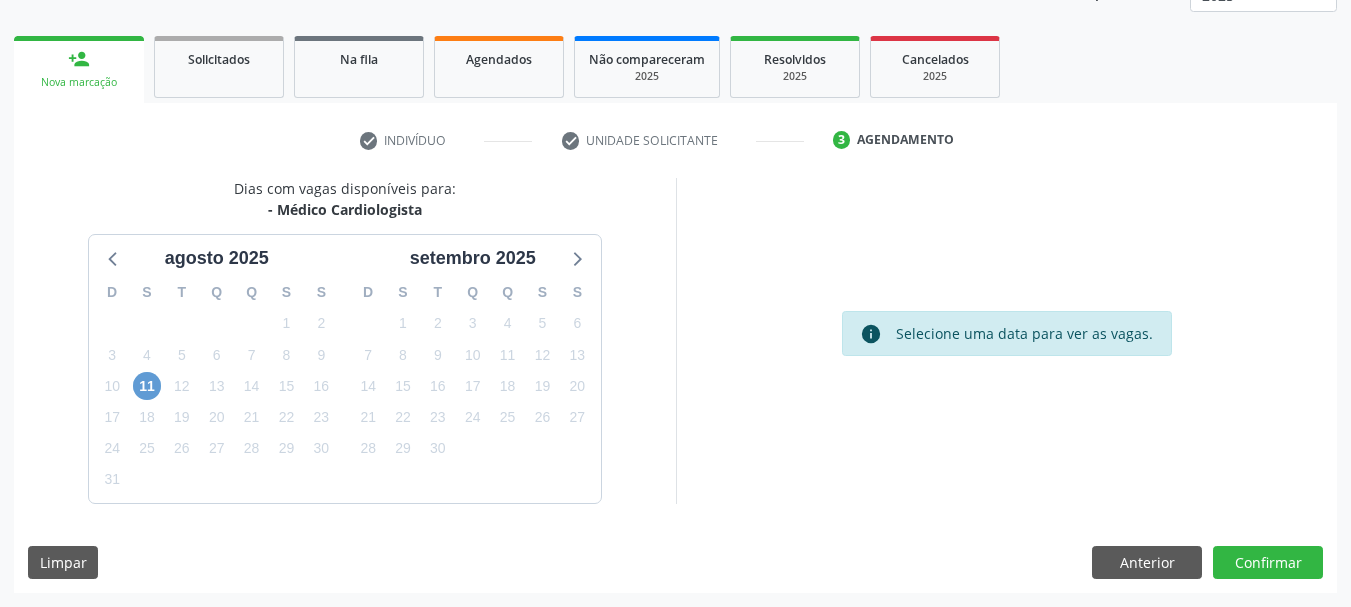 click on "11" at bounding box center (147, 386) 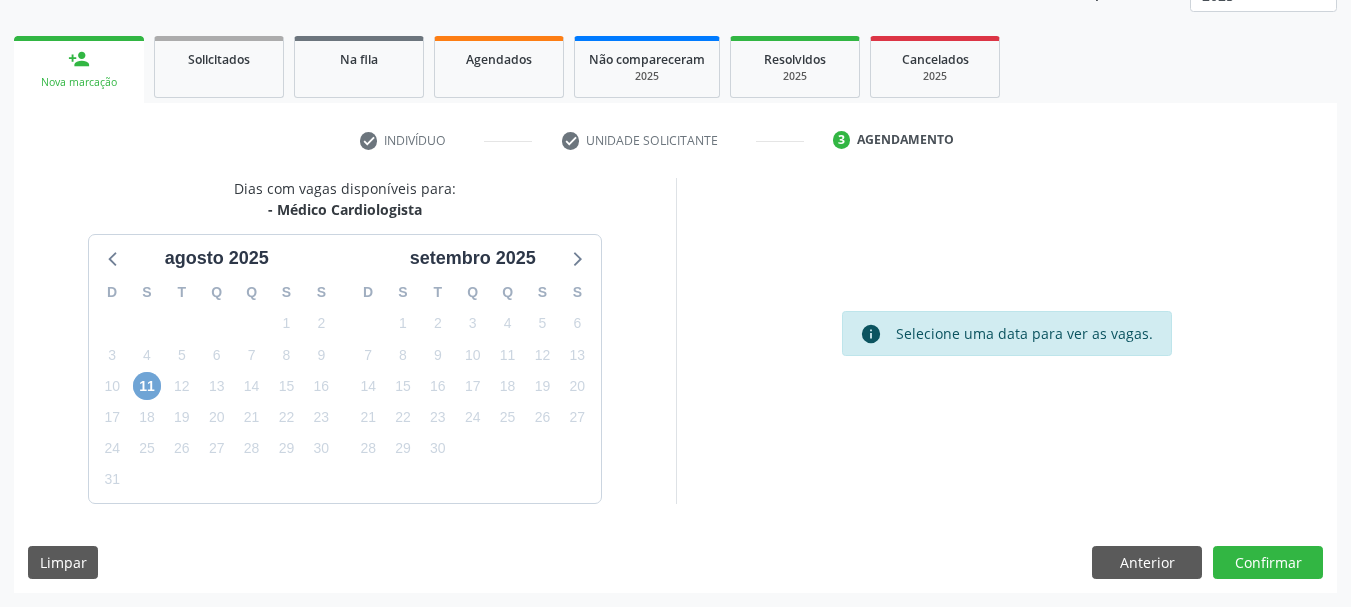 click on "11" at bounding box center (147, 386) 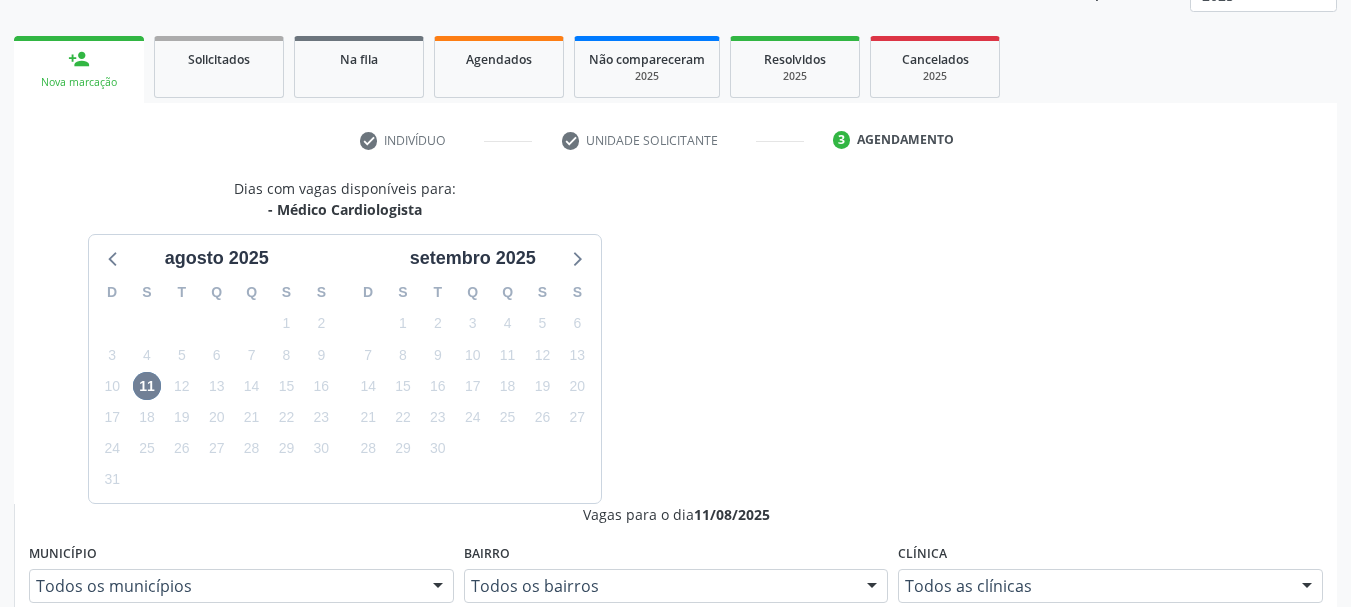 click on "Ordem de chegada
Consumidos: 6 / 7
Horário:   07:00
Clínica:  Jaifabio Clinica Cardiologica
Rede:
--
Endereço:   Sala 03 04 Terreo, nº 312, Nossa Senhora da Pen, Serra Talhada - PE
Telefone:   --
Profissional:
Jaifabio Pereira Lima
Informações adicionais sobre o atendimento
Idade de atendimento:
de 0 a 120 anos
Gênero(s) atendido(s):
Masculino e Feminino
Informações adicionais:
--" at bounding box center [686, 935] 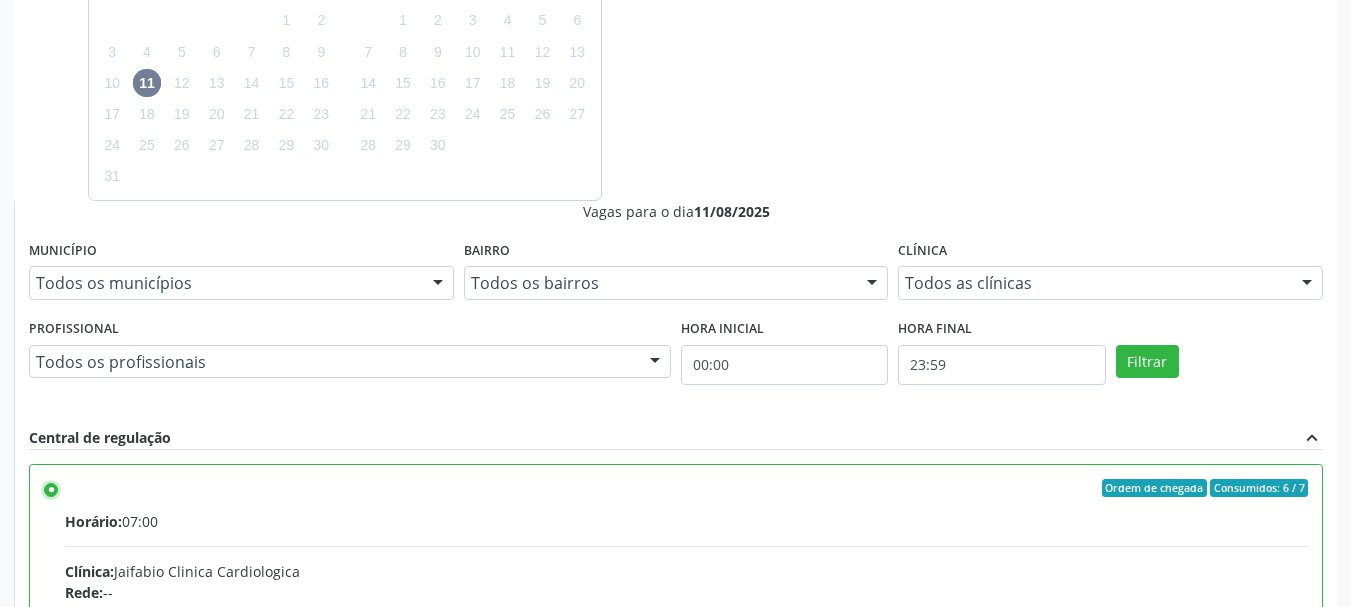 scroll, scrollTop: 588, scrollLeft: 0, axis: vertical 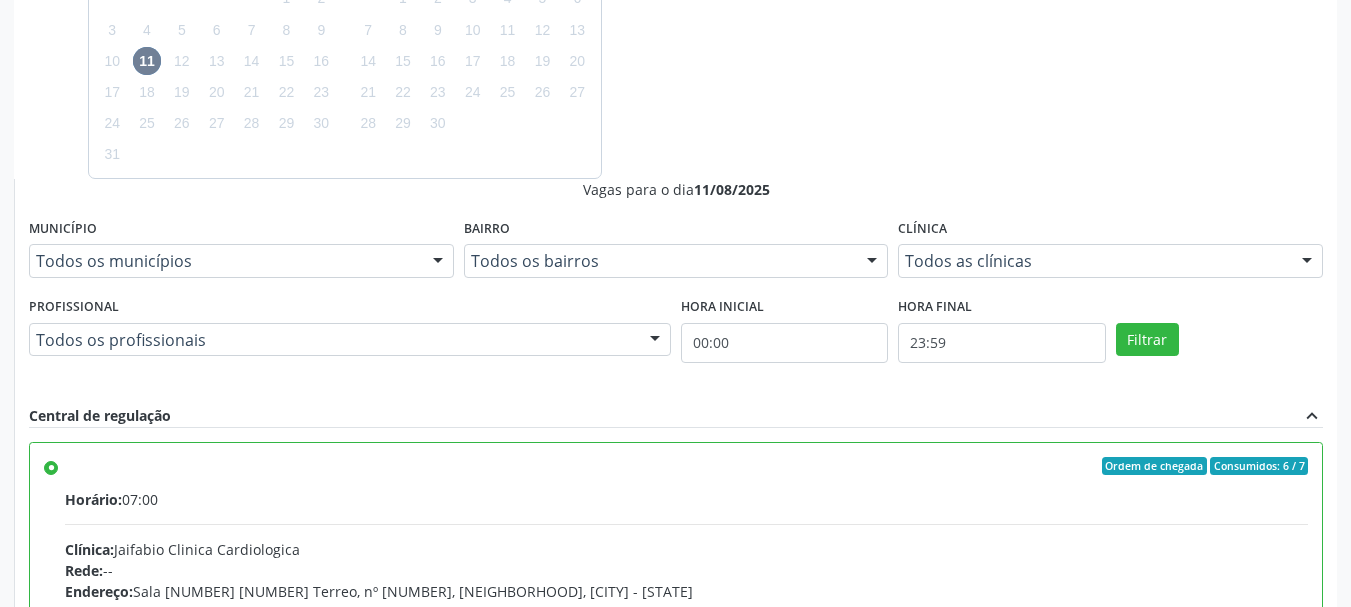 click on "Confirmar" at bounding box center [1268, 887] 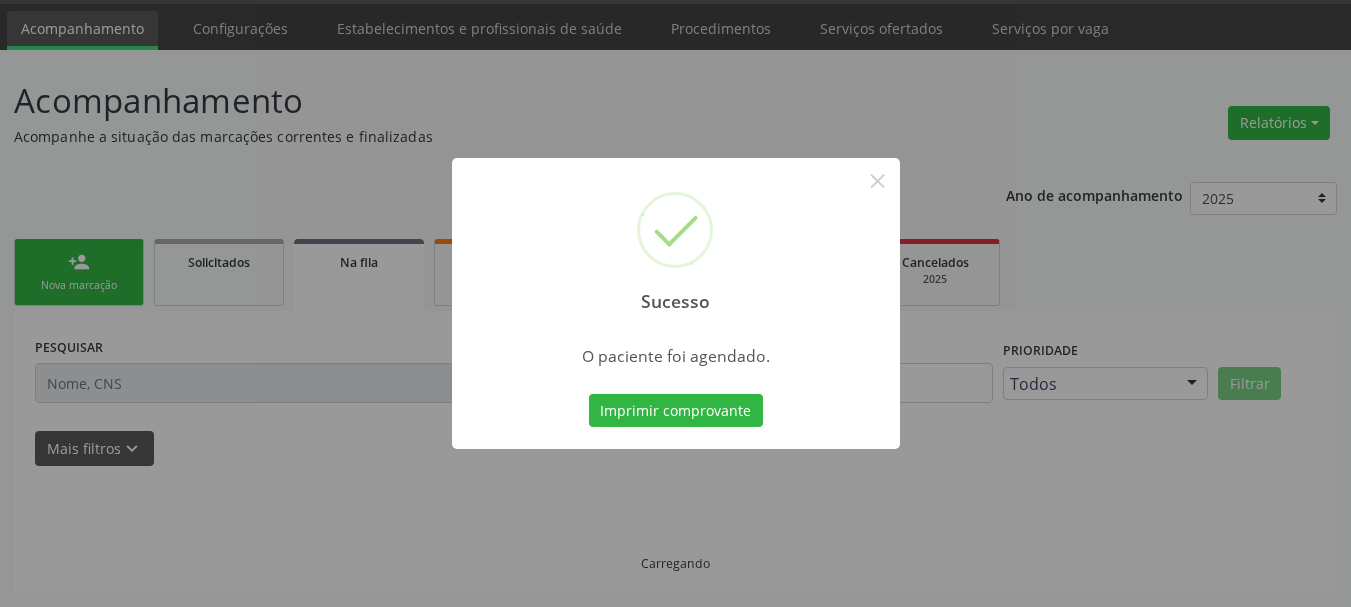 scroll, scrollTop: 60, scrollLeft: 0, axis: vertical 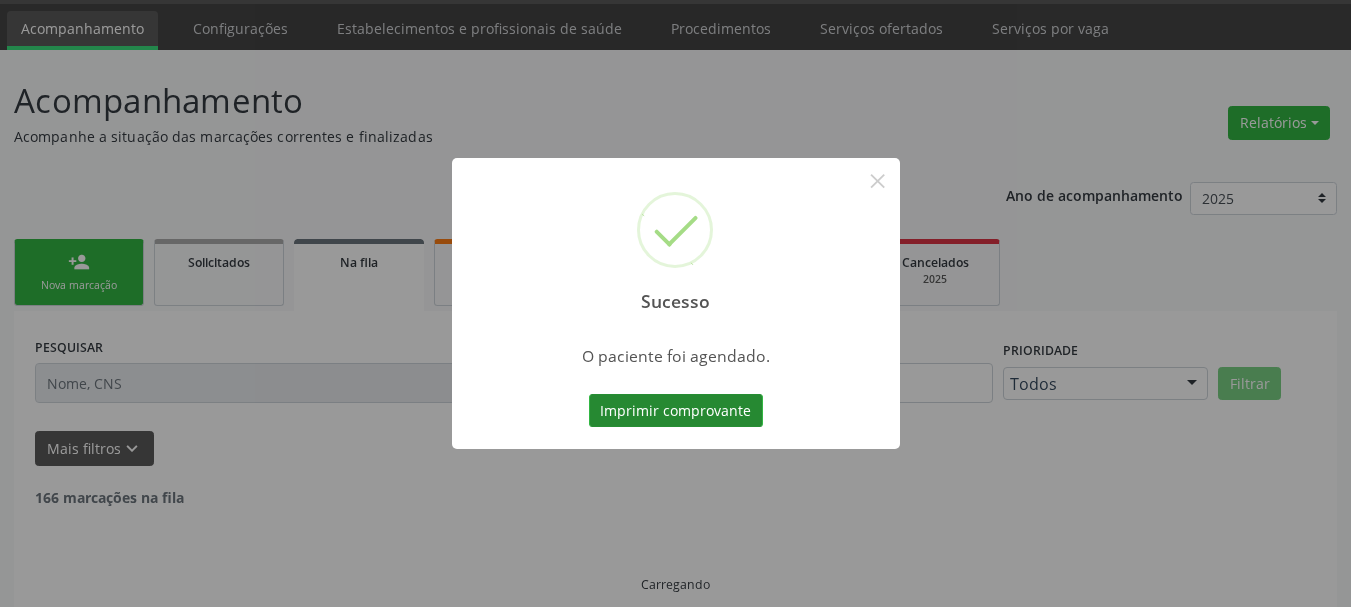 click on "Imprimir comprovante" at bounding box center (676, 411) 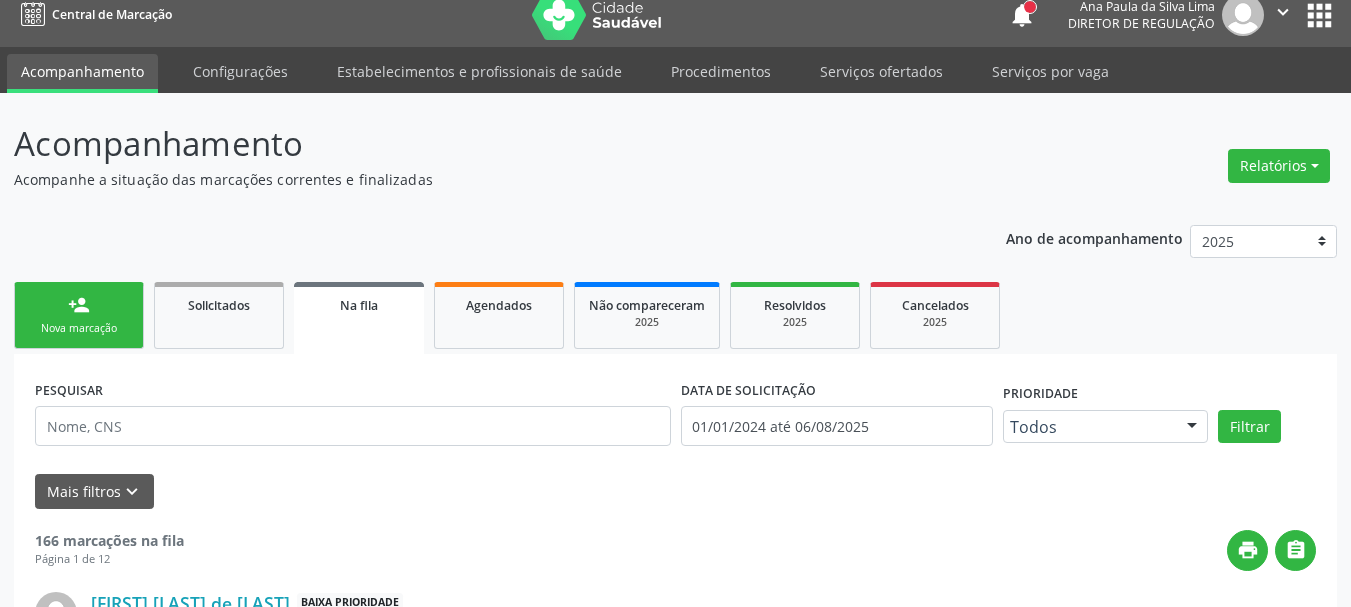scroll, scrollTop: 0, scrollLeft: 0, axis: both 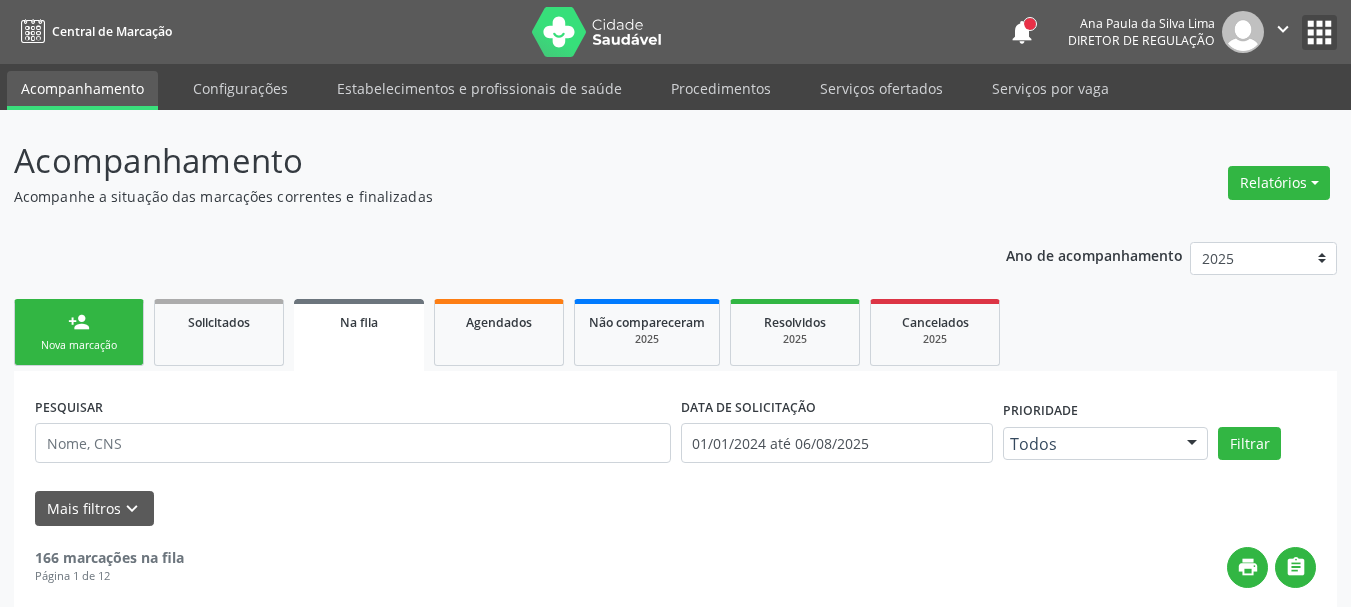 drag, startPoint x: 1308, startPoint y: 38, endPoint x: 1300, endPoint y: 46, distance: 11.313708 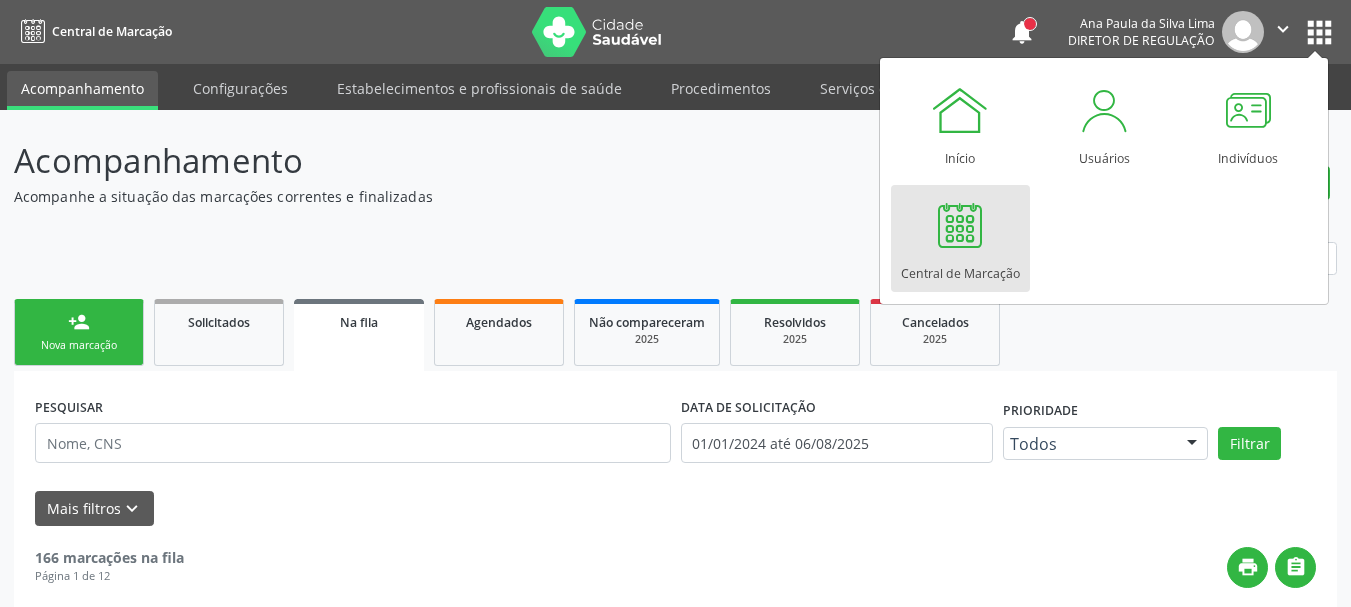 click on "Central de Marcação" at bounding box center (960, 238) 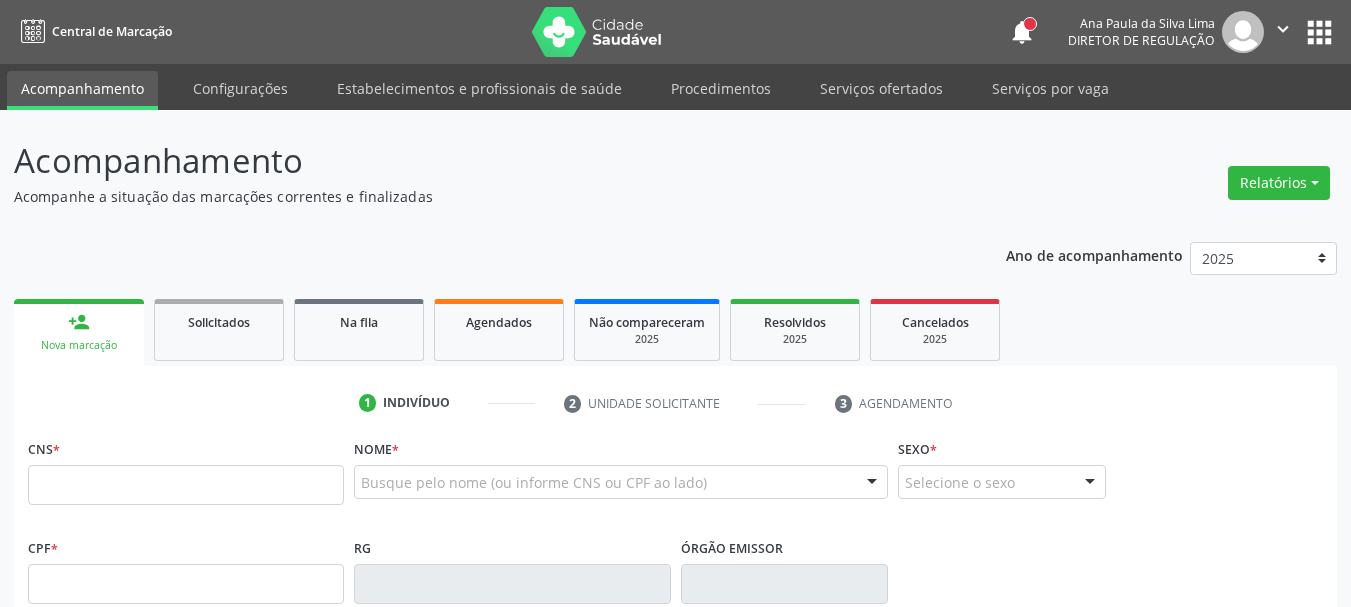 scroll, scrollTop: 0, scrollLeft: 0, axis: both 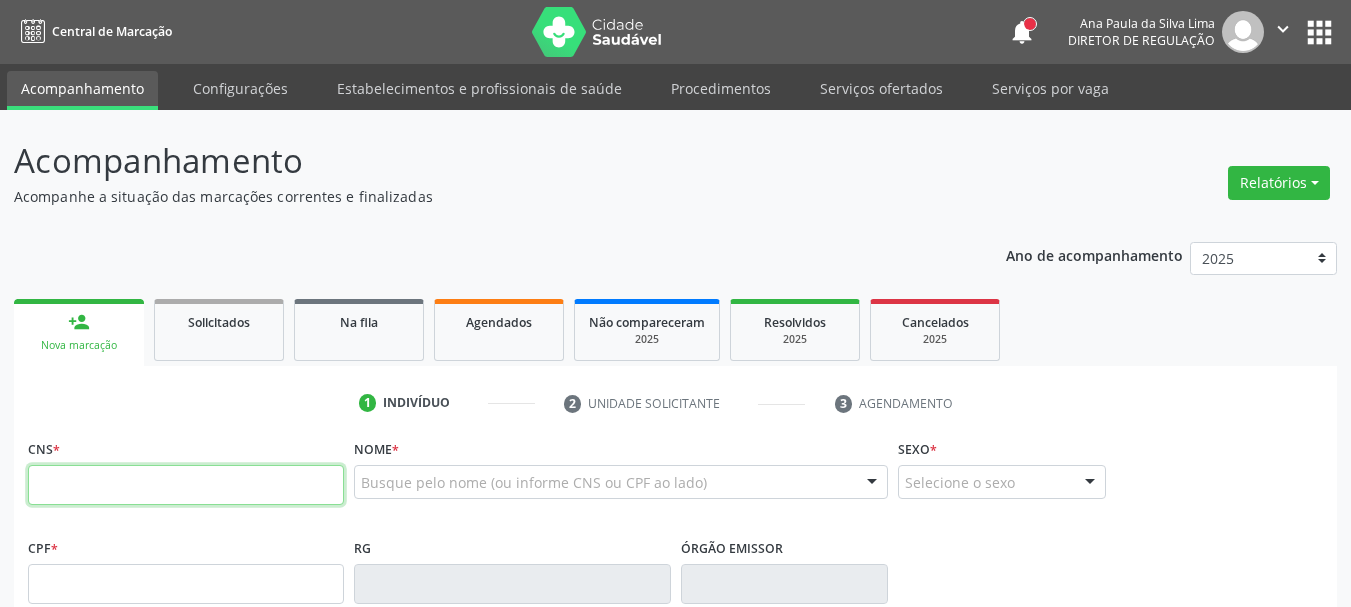 drag, startPoint x: 431, startPoint y: 320, endPoint x: 188, endPoint y: 484, distance: 293.1638 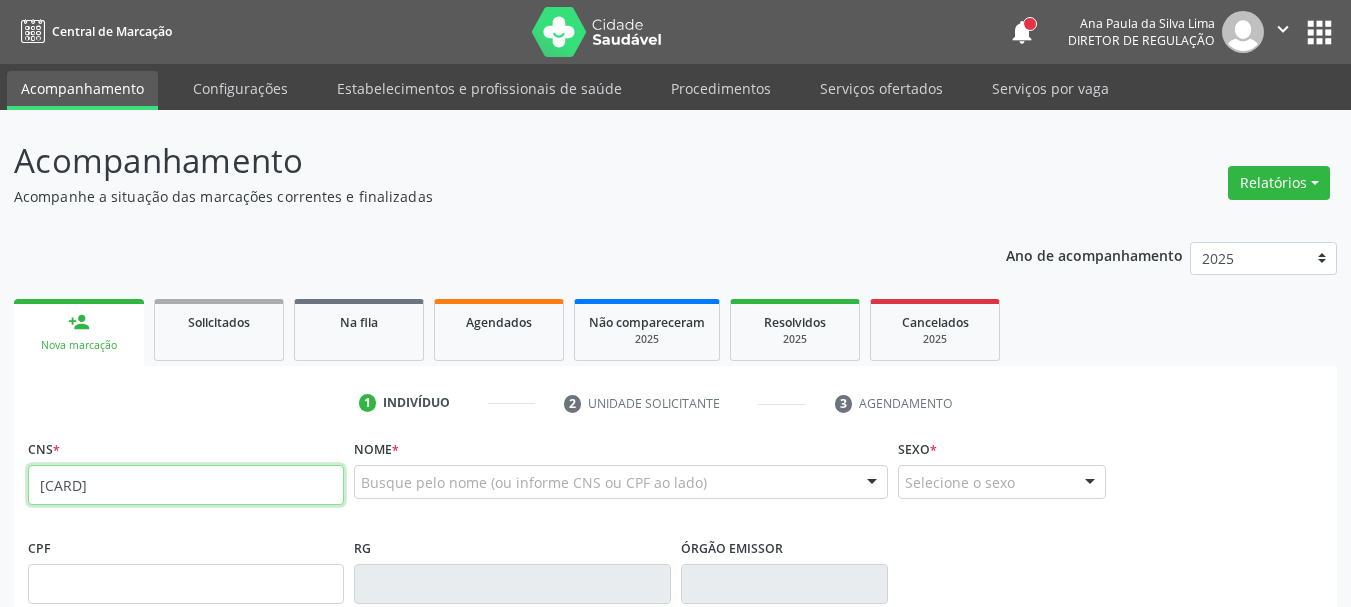 type on "[CARD]" 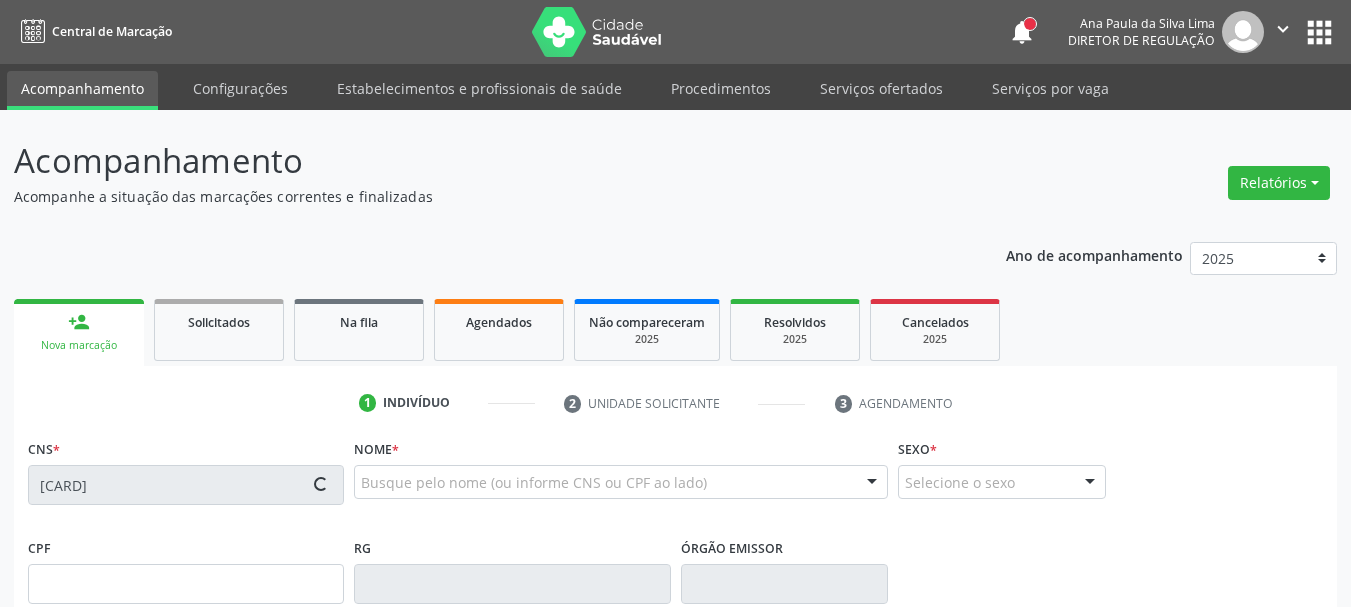 drag, startPoint x: 128, startPoint y: 494, endPoint x: 560, endPoint y: 498, distance: 432.01852 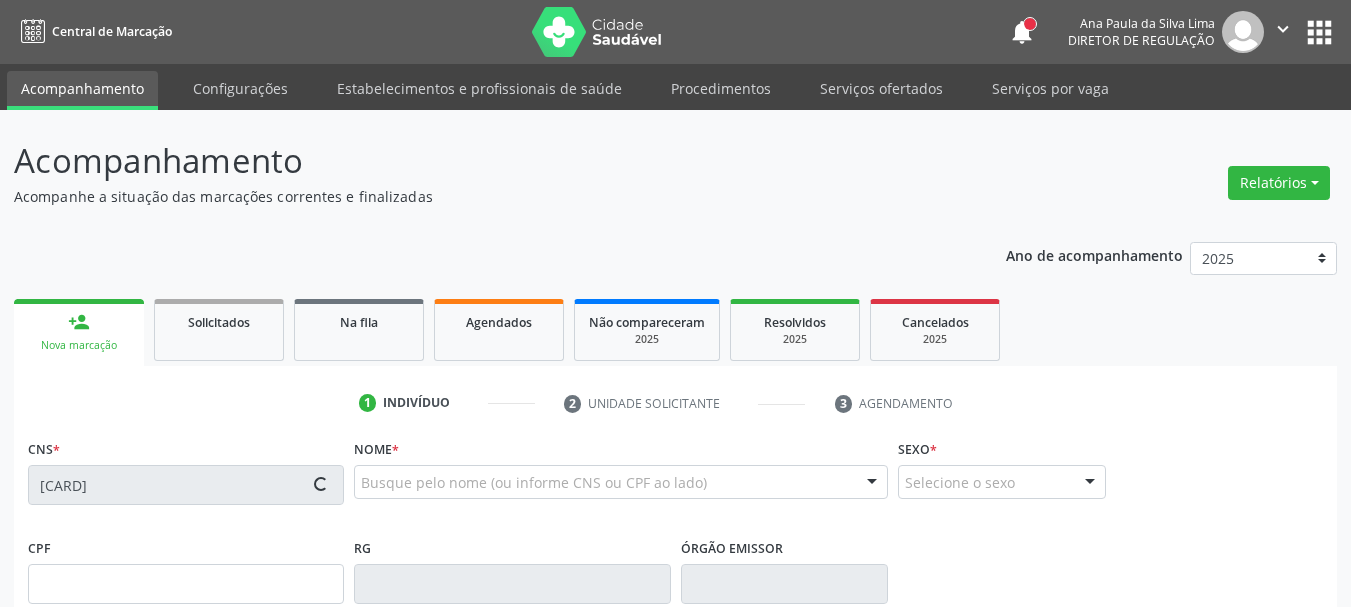 type on "[CPF]" 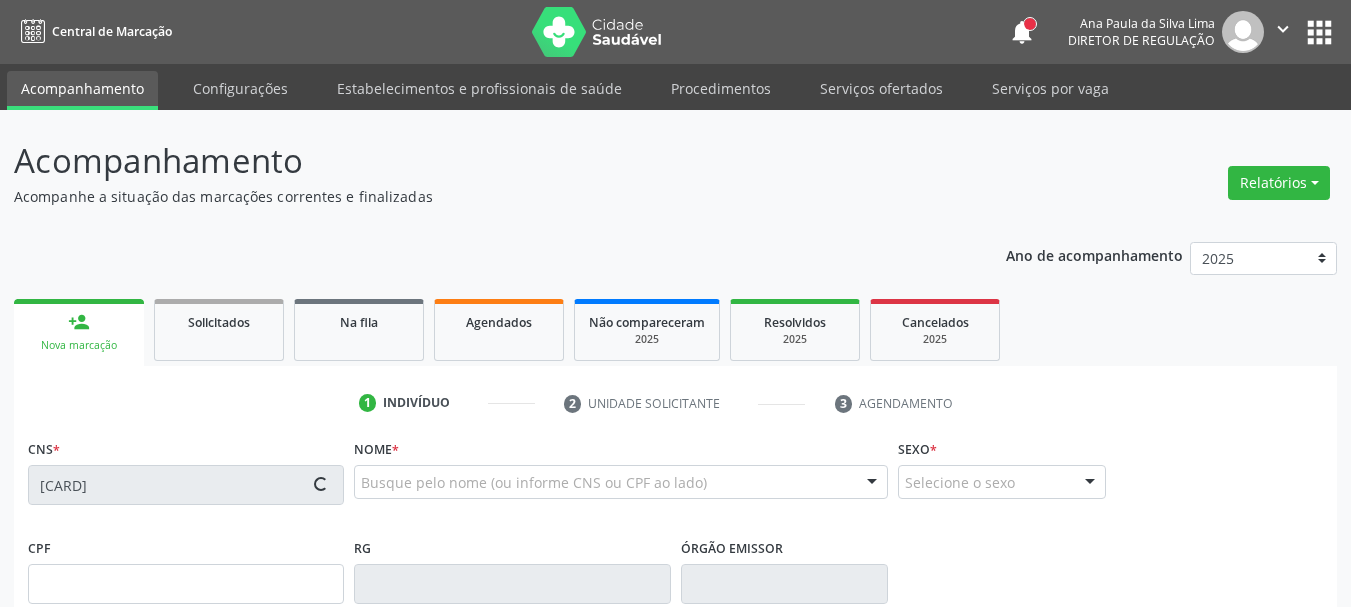 type on "[DATE]" 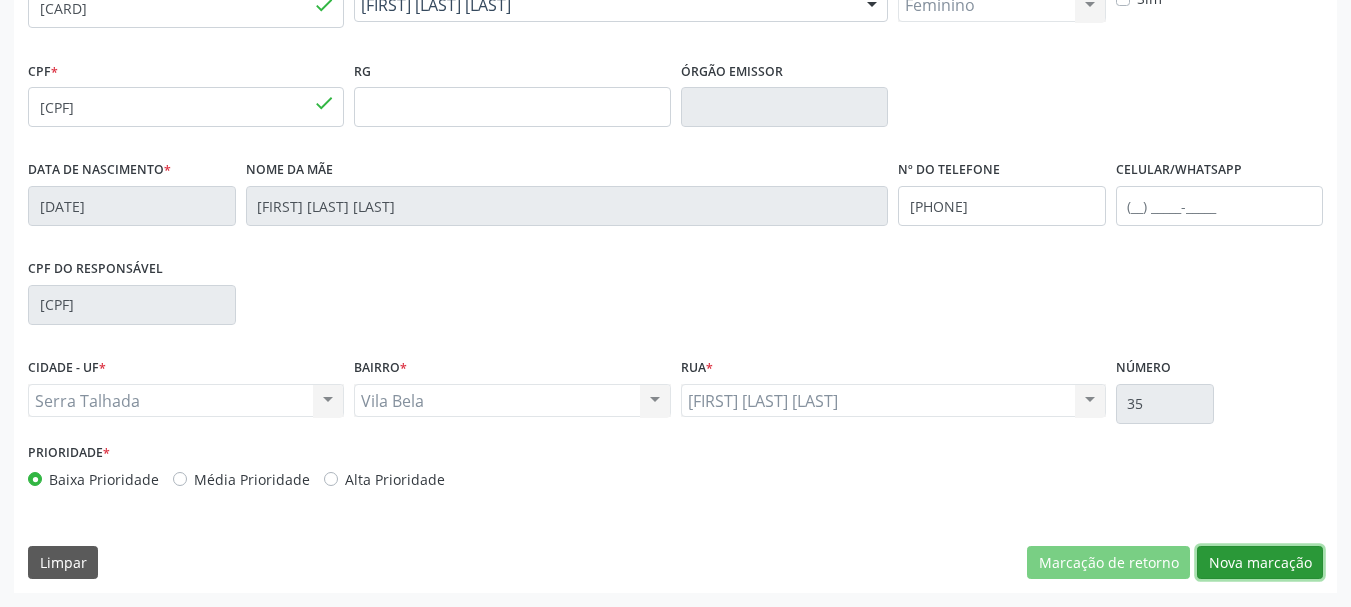 click on "Nova marcação" at bounding box center [1260, 563] 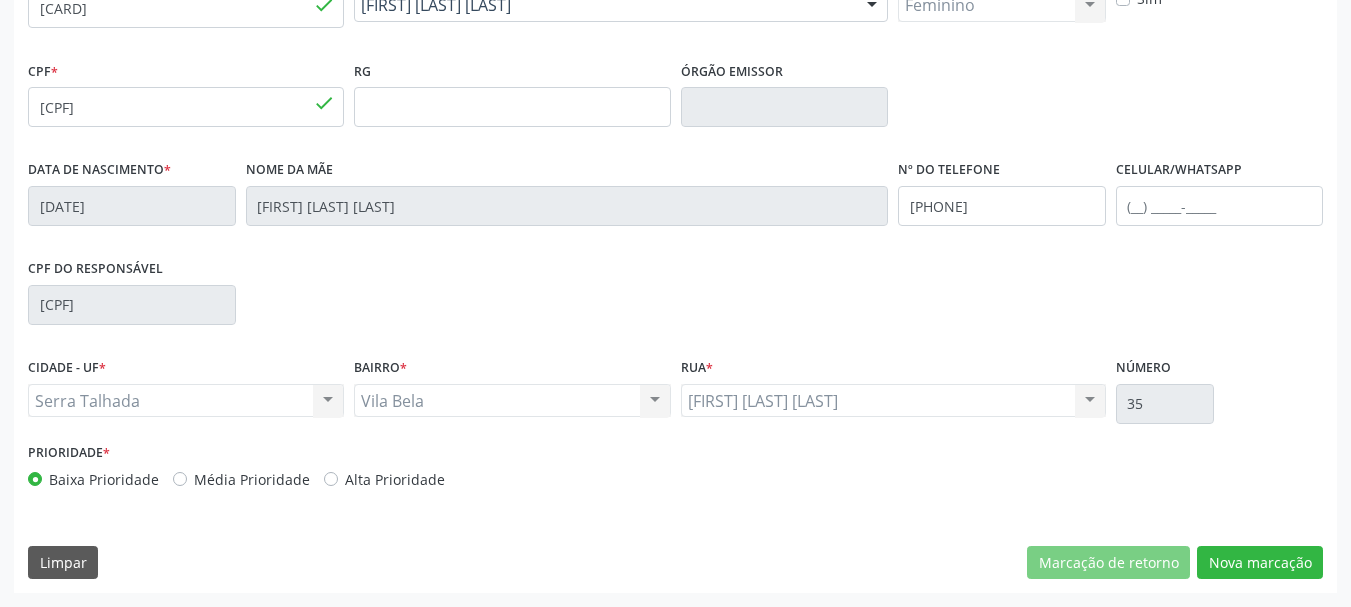 scroll, scrollTop: 299, scrollLeft: 0, axis: vertical 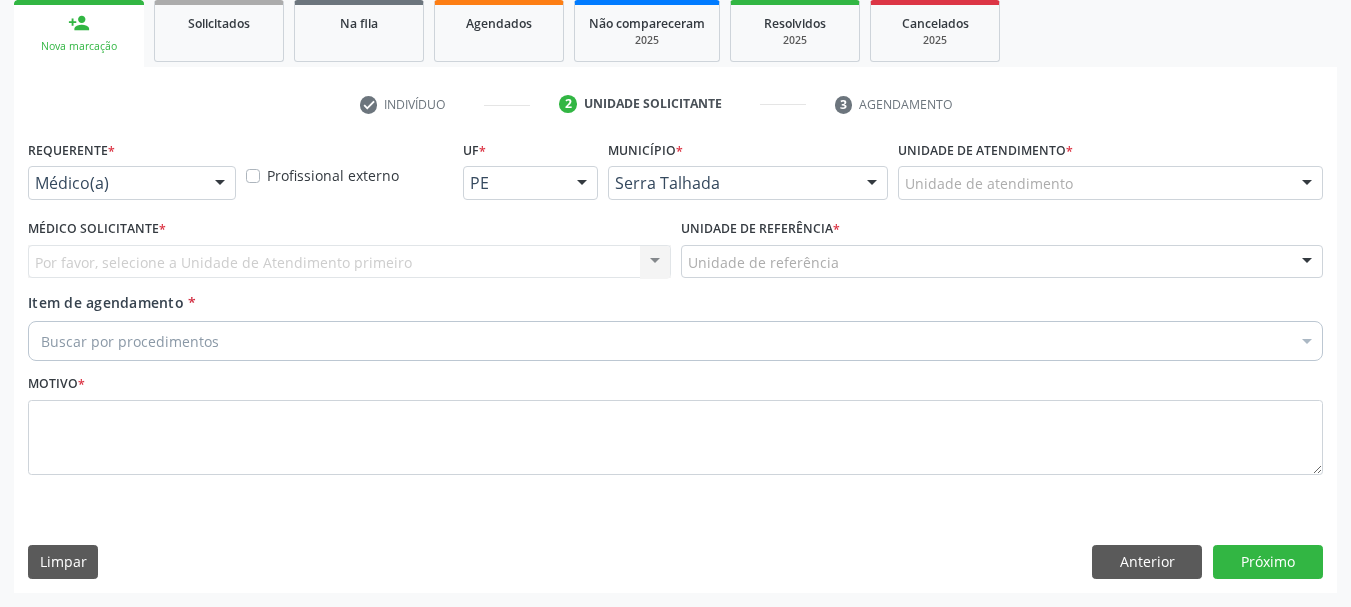 click on "Médico(a)" at bounding box center (132, 183) 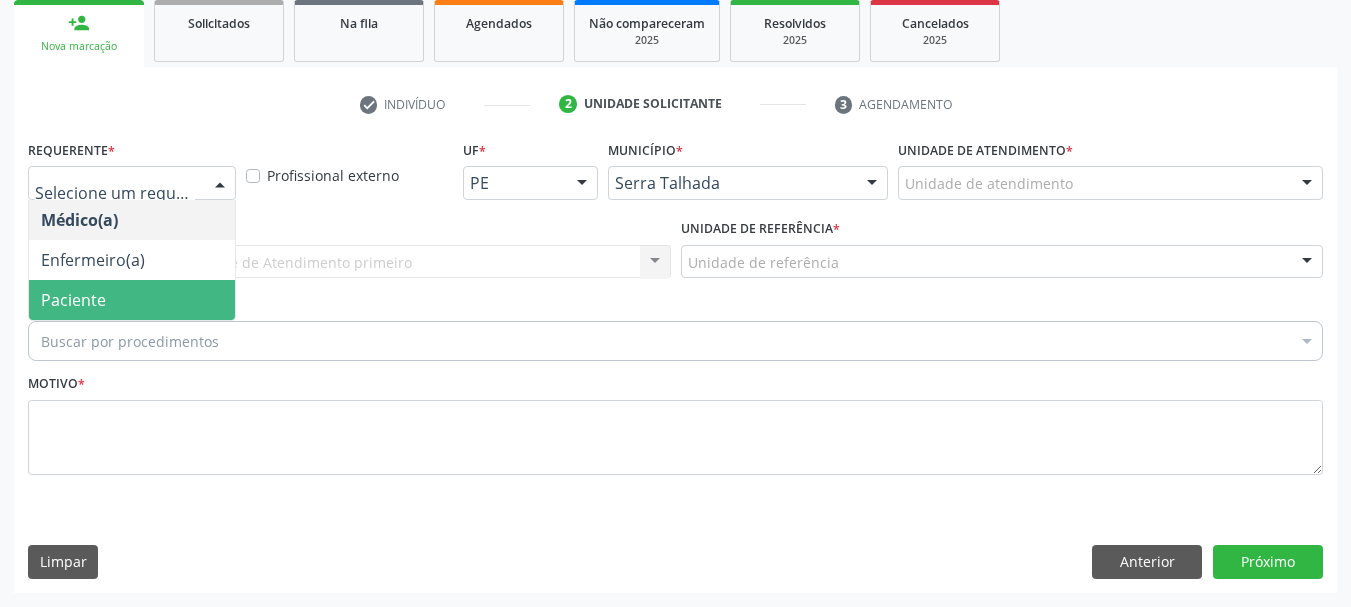 click on "Paciente" at bounding box center (73, 300) 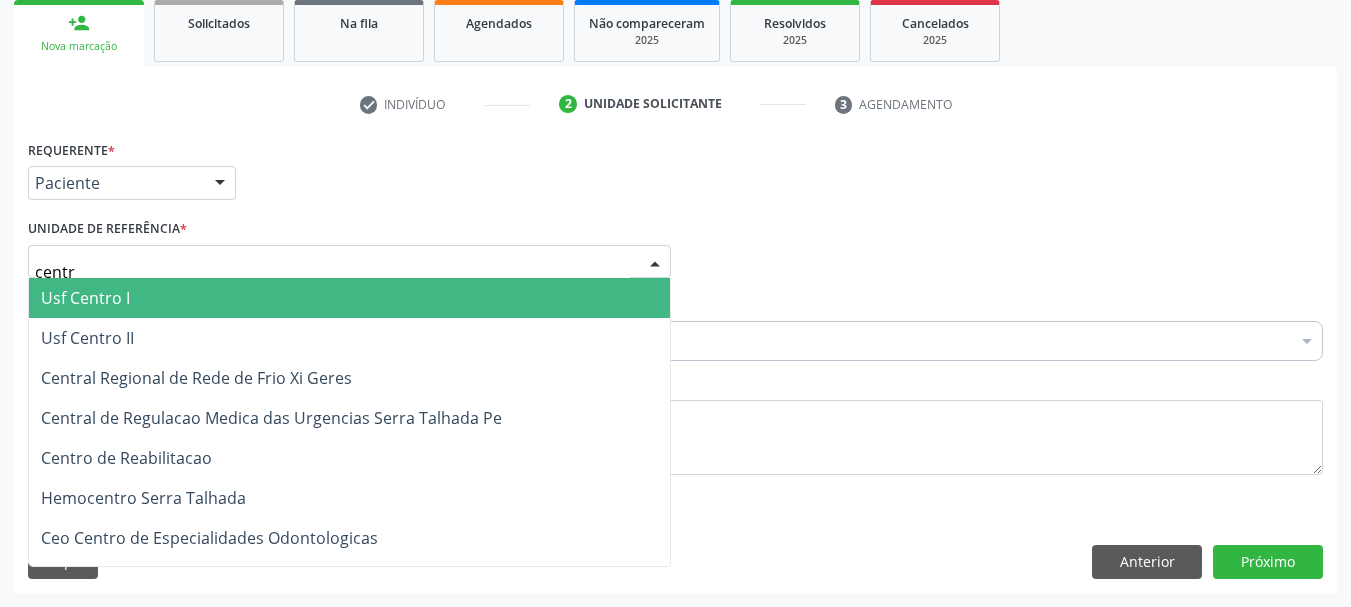 type on "centro" 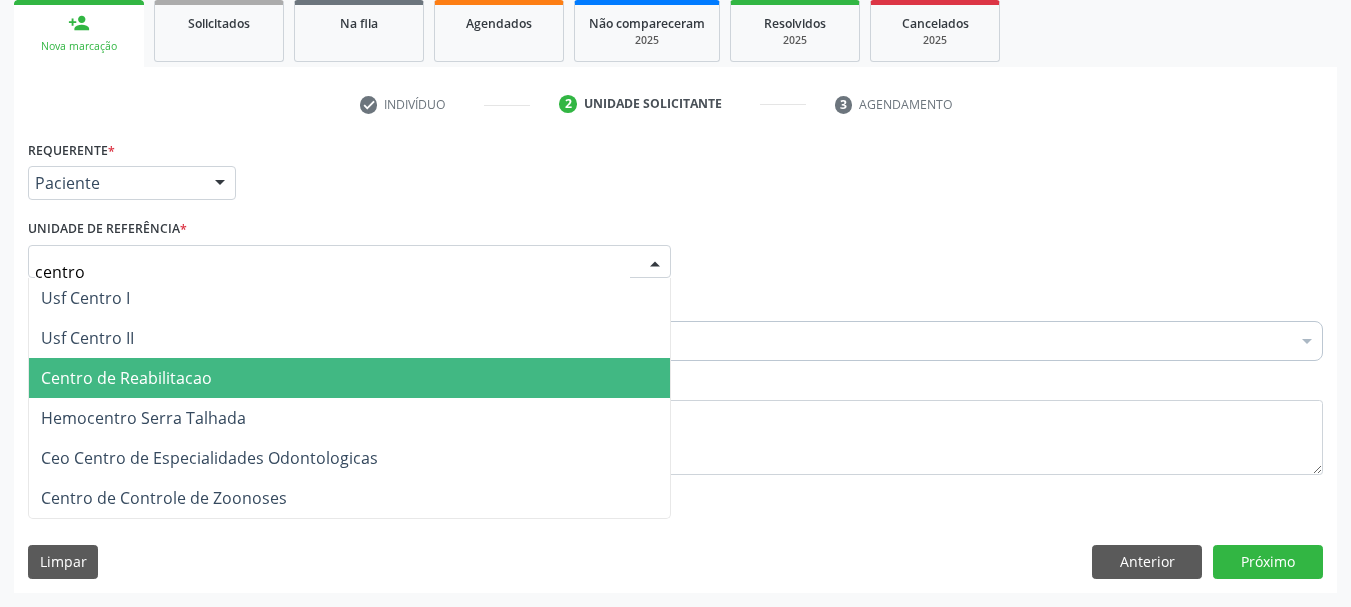 click on "Centro de Reabilitacao" at bounding box center [349, 378] 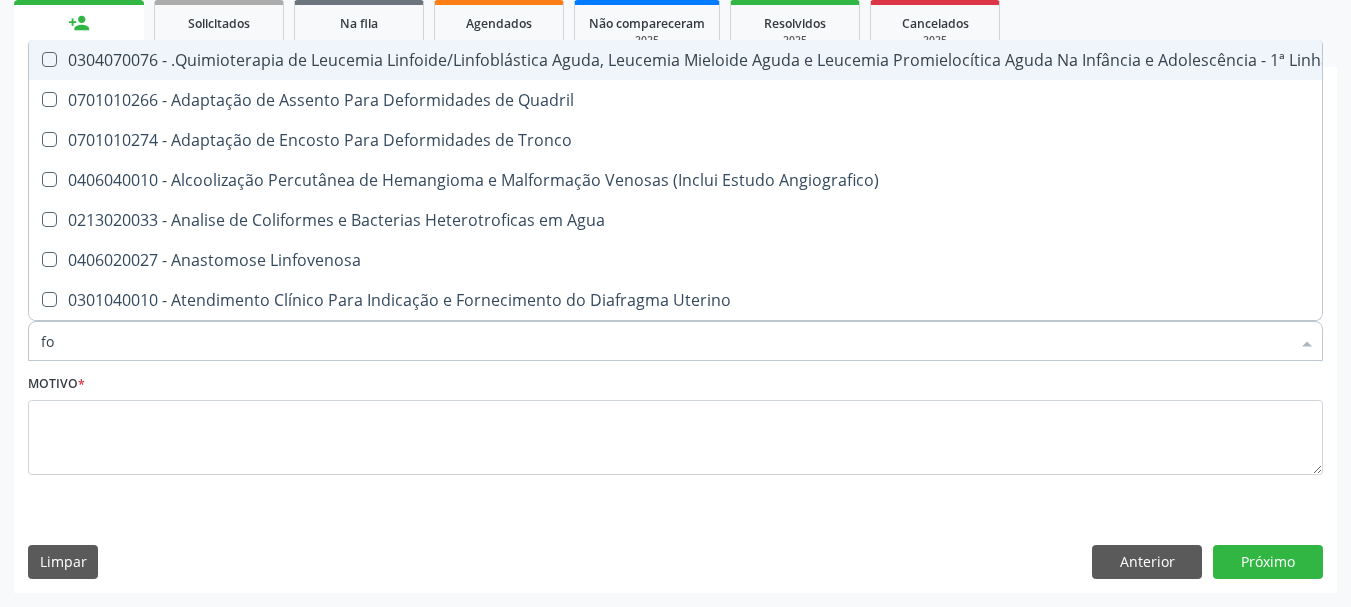 type on "f" 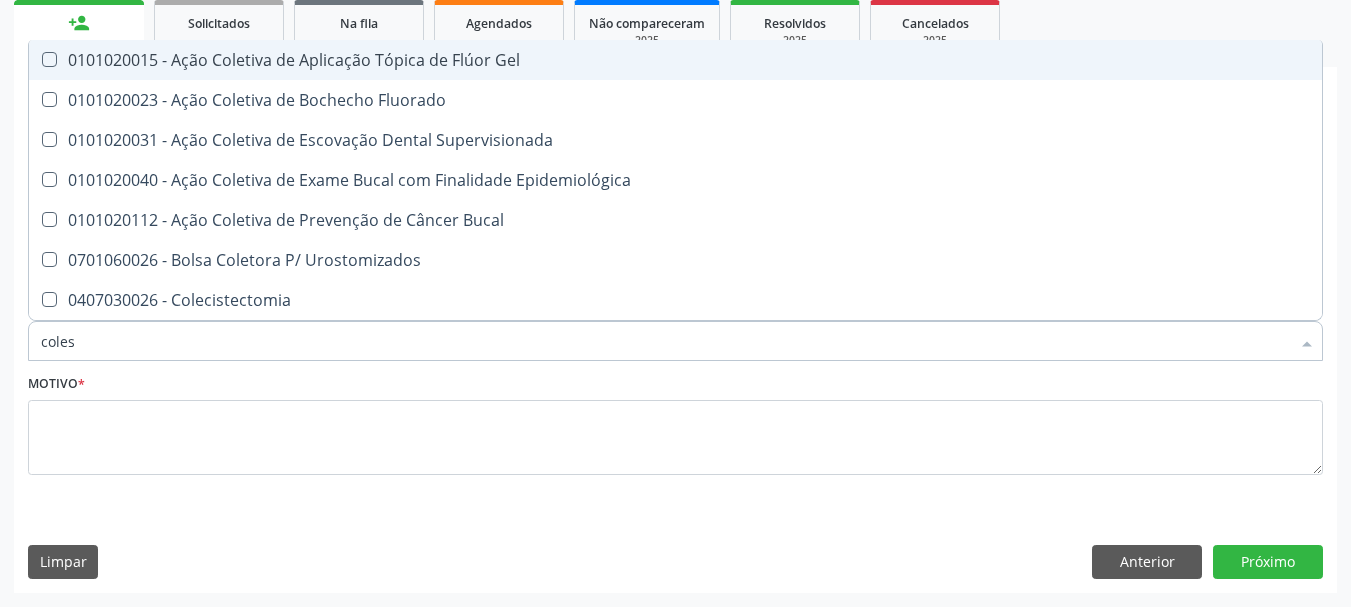 type on "colest" 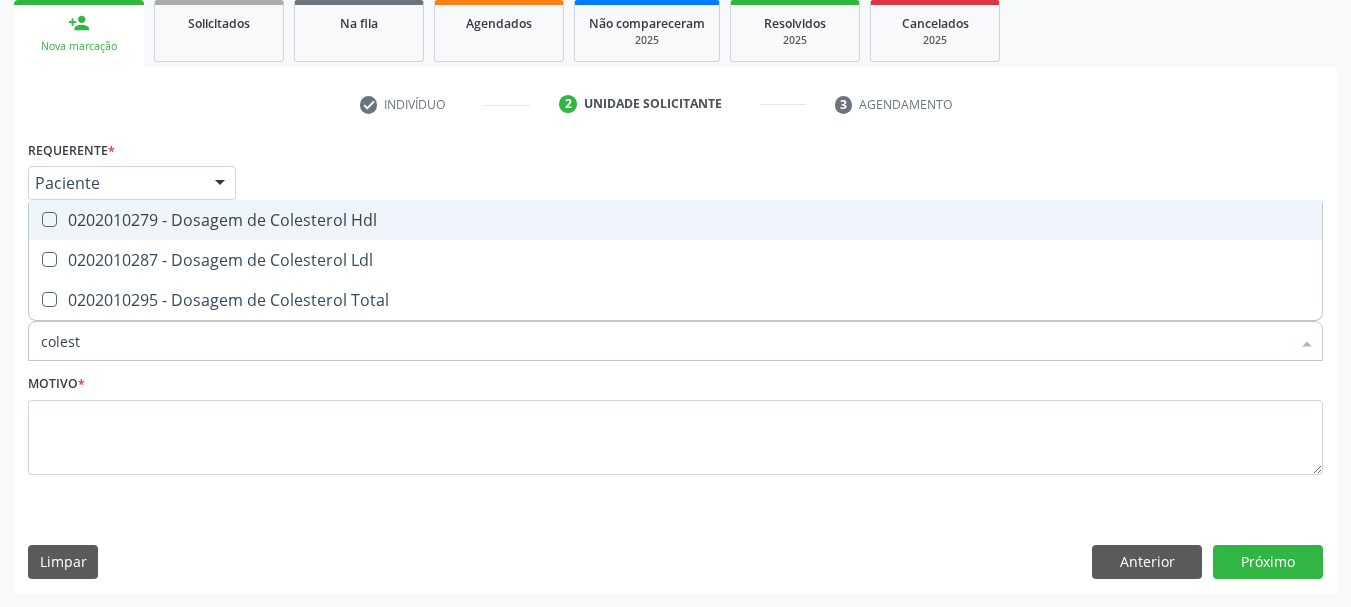 click on "0202010279 - Dosagem de Colesterol Hdl" at bounding box center [675, 220] 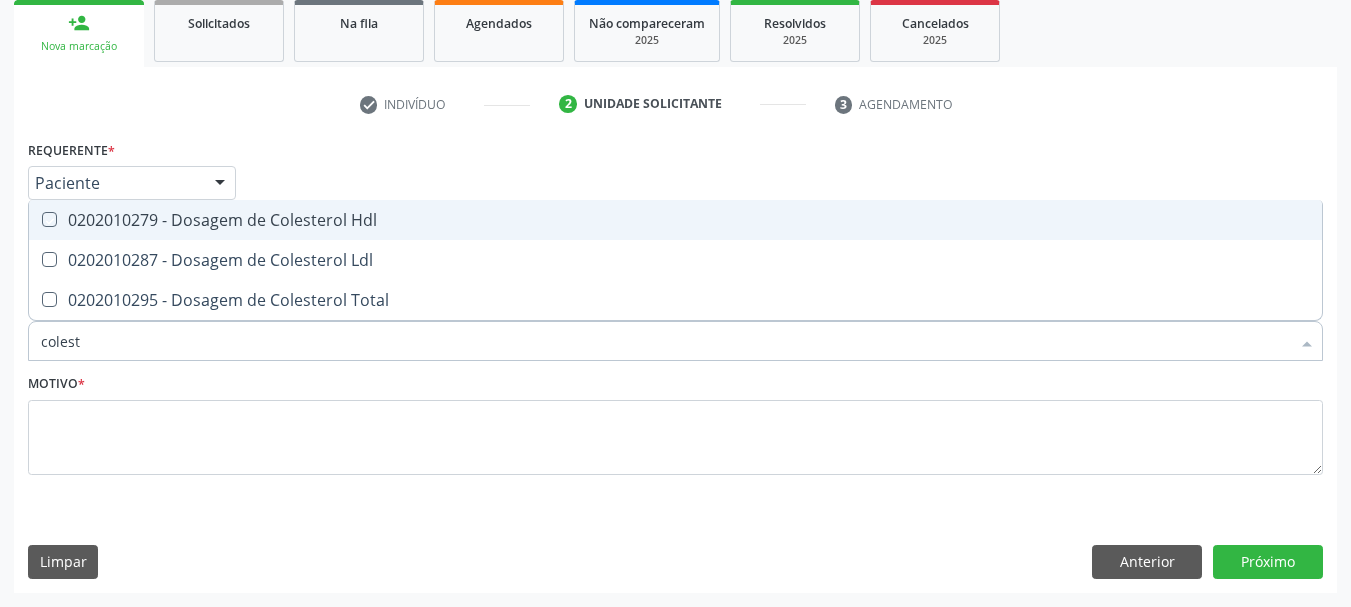 checkbox on "true" 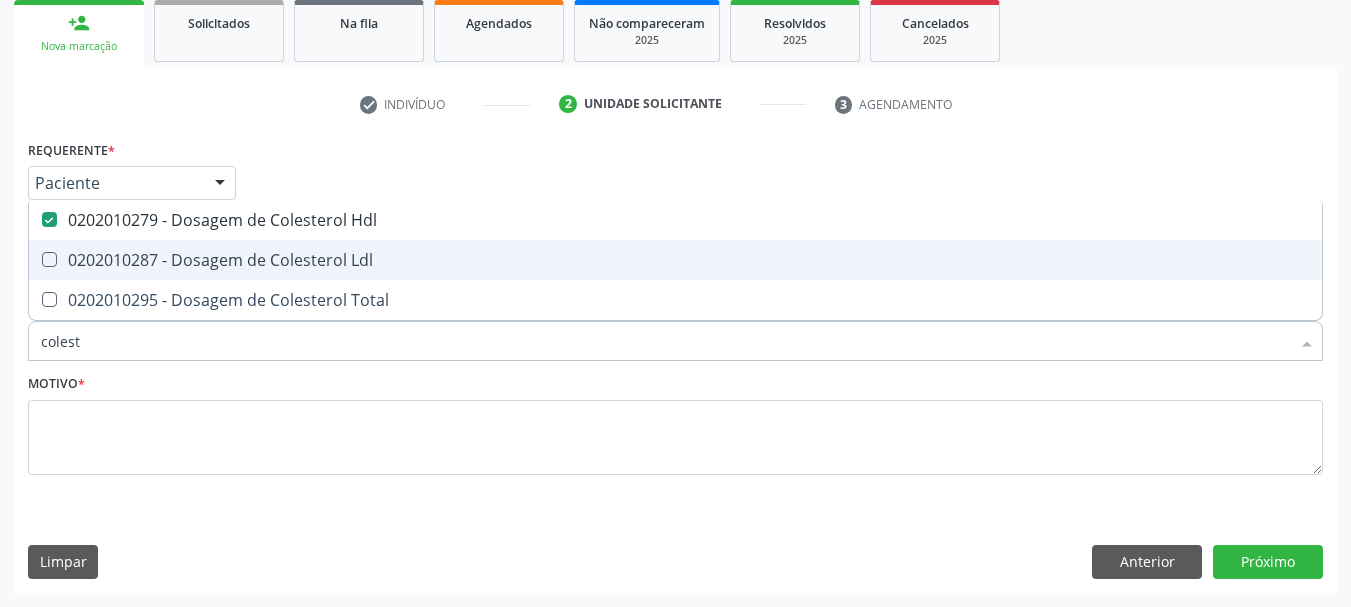 click on "0202010287 - Dosagem de Colesterol Ldl" at bounding box center (675, 260) 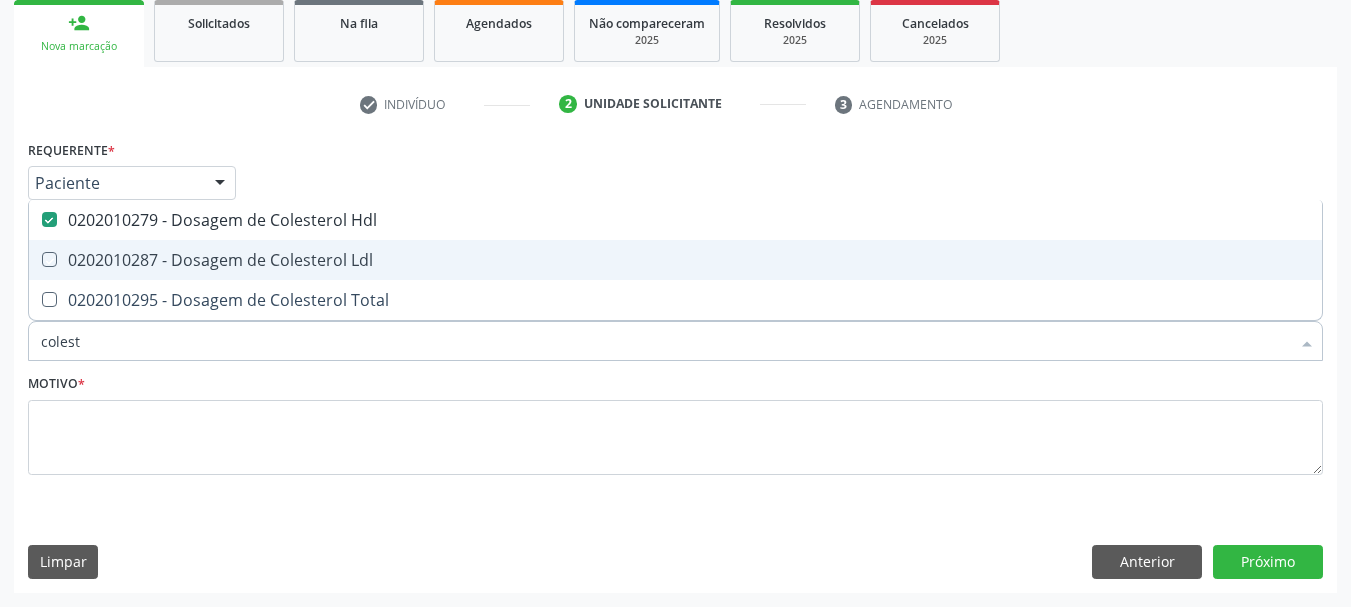 checkbox on "true" 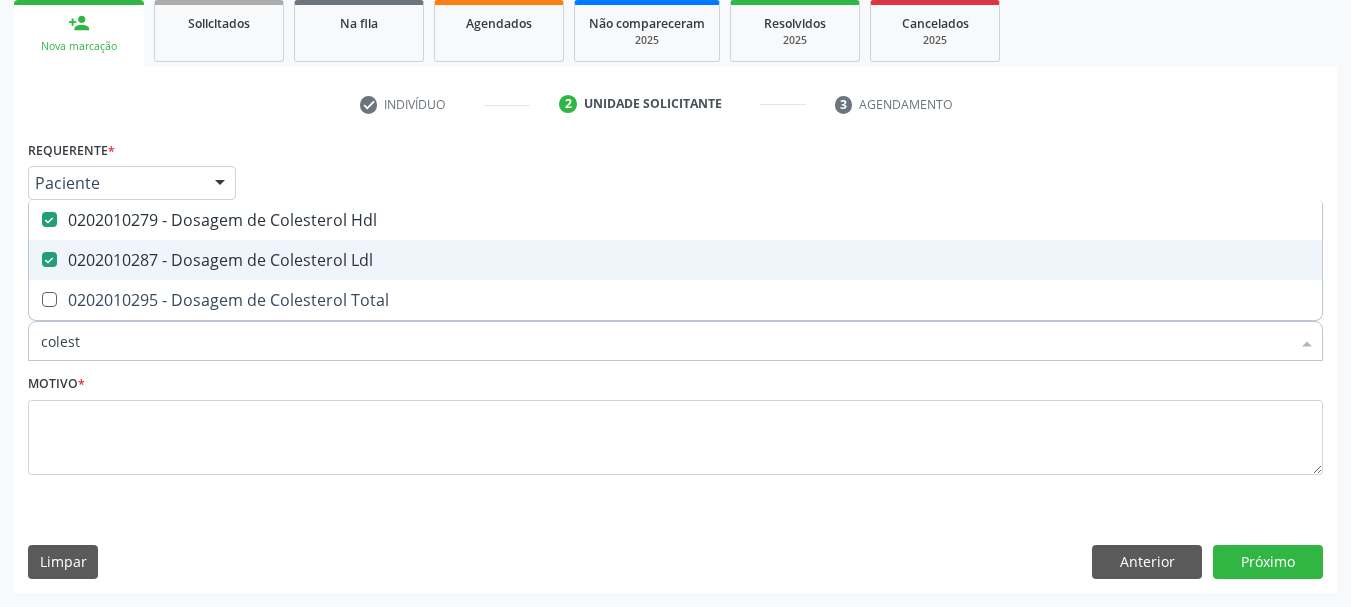 click on "0202010295 - Dosagem de Colesterol Total" at bounding box center (675, 300) 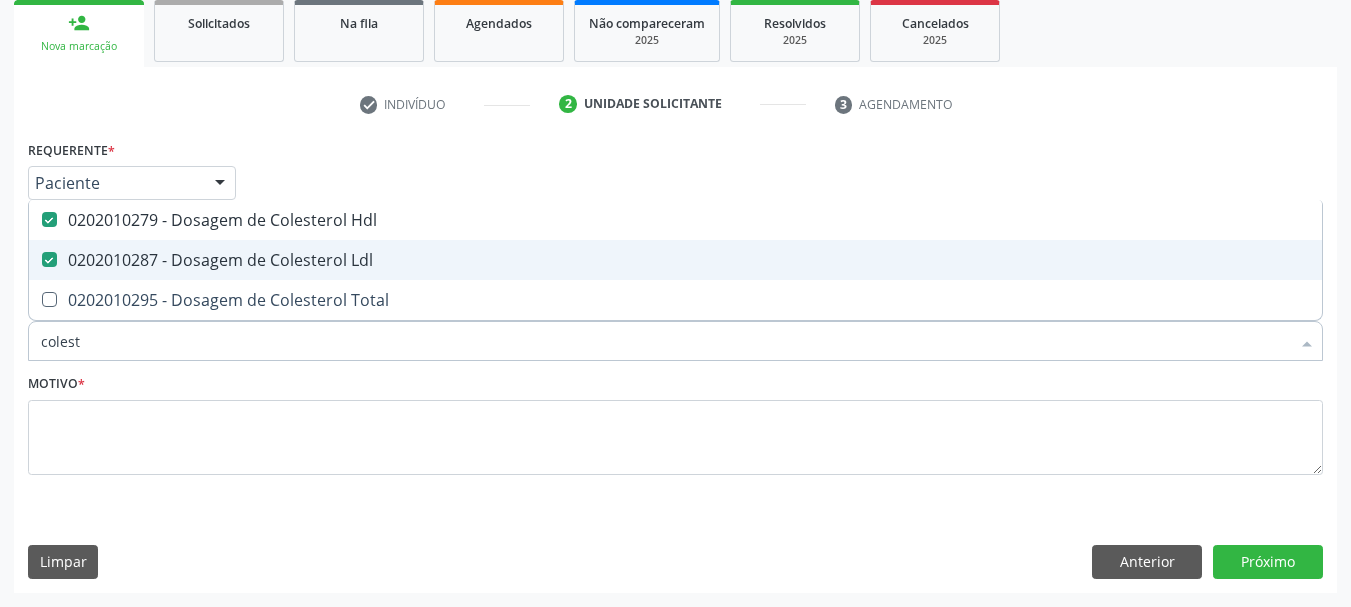 checkbox on "true" 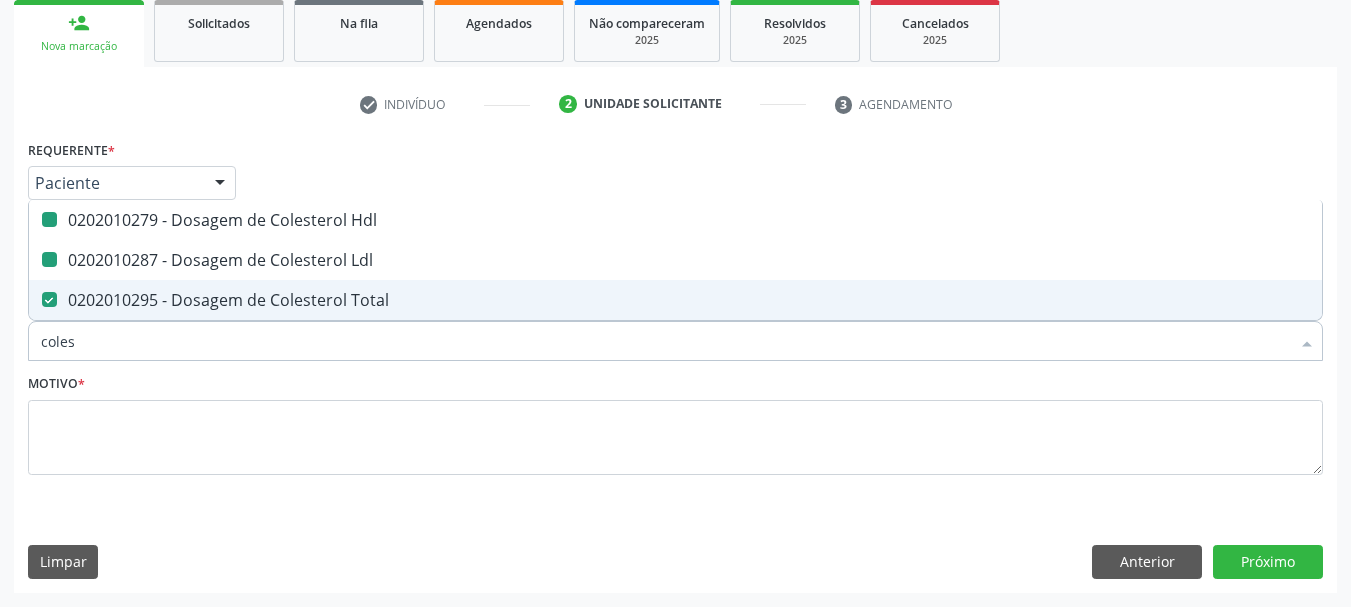 type on "cole" 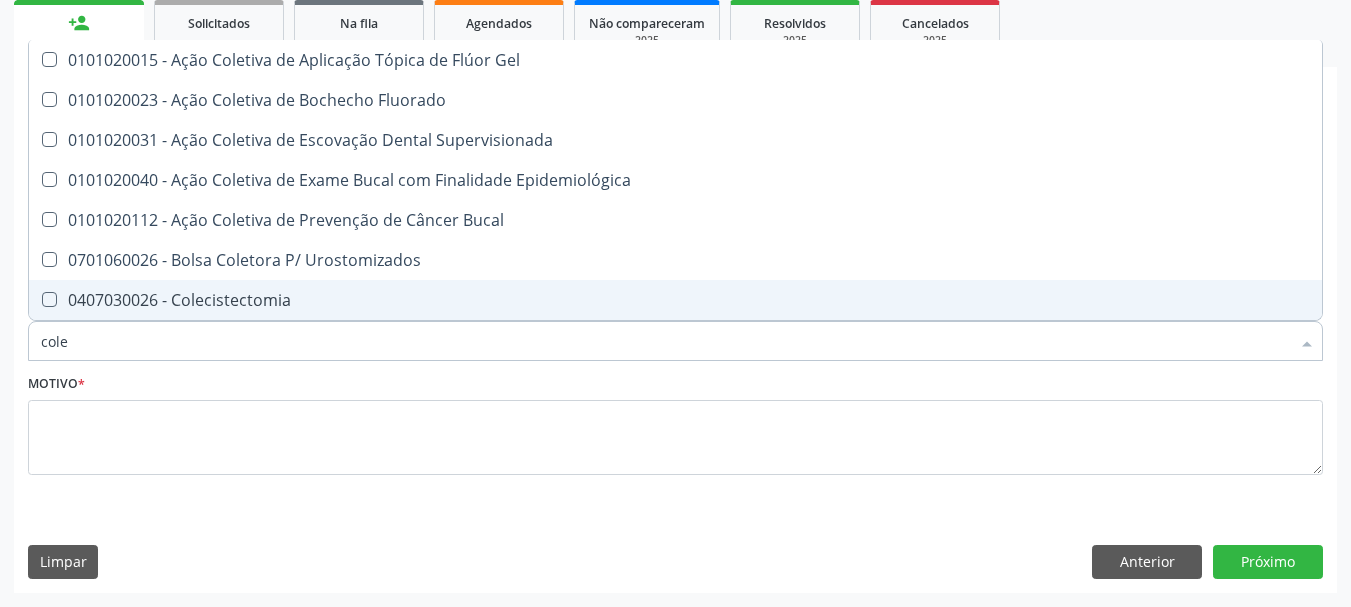 type on "col" 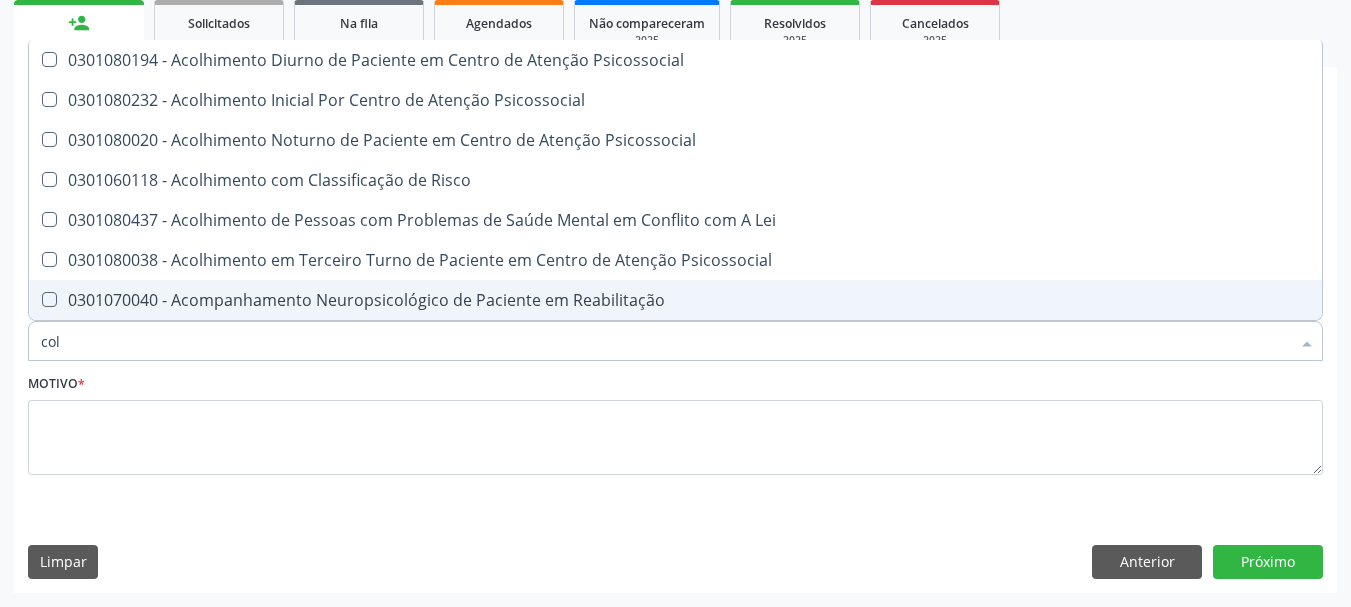 type on "co" 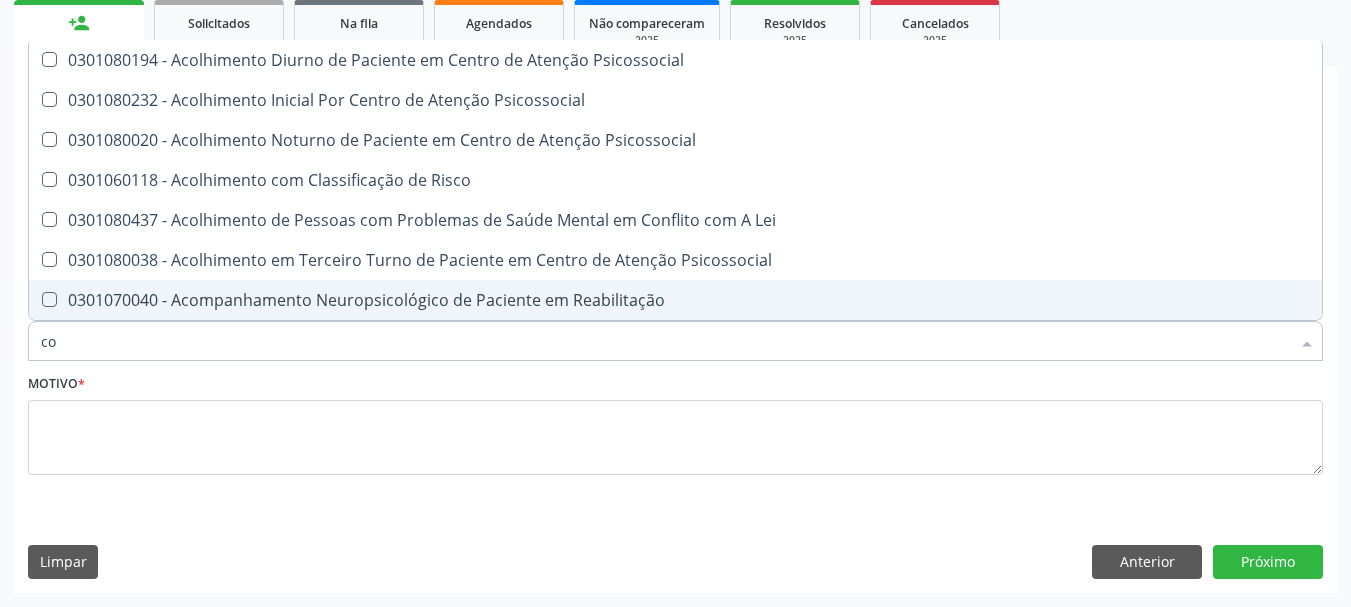 checkbox on "false" 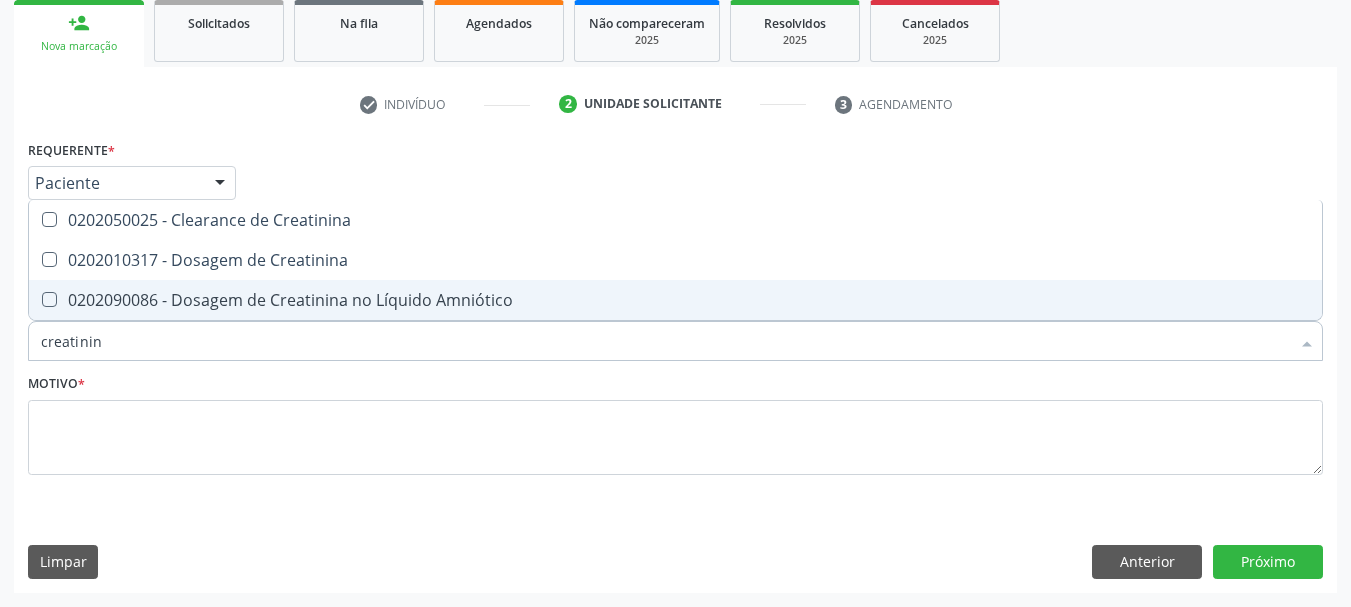 type on "creatinina" 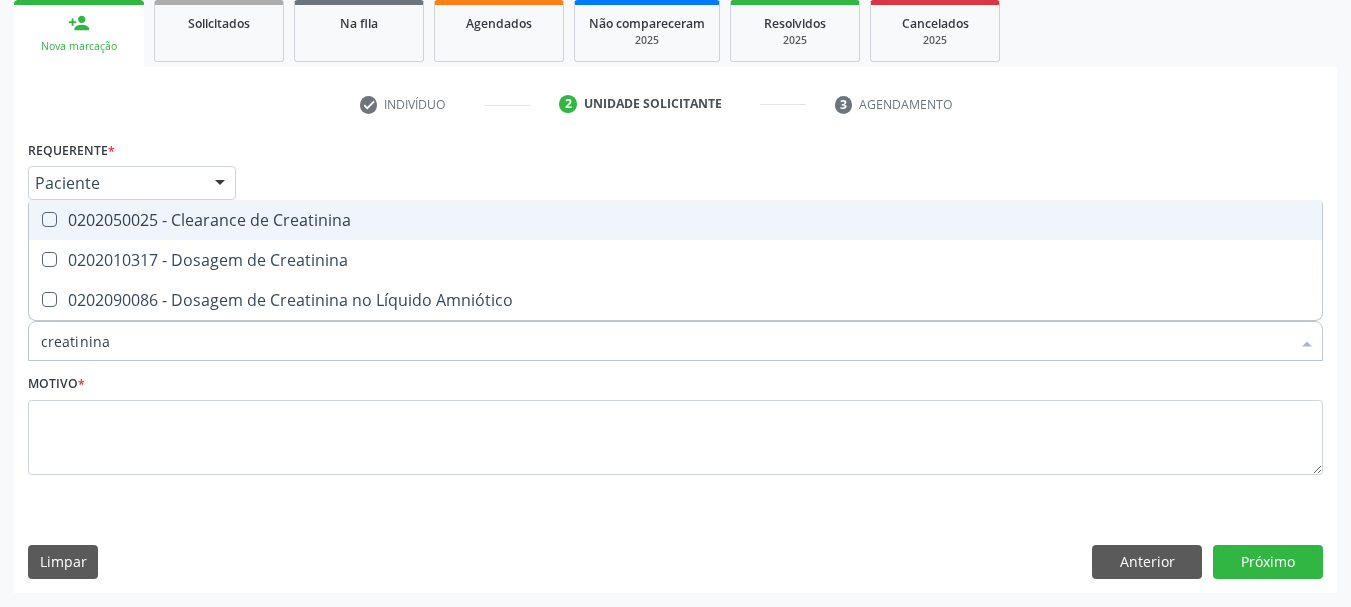 click on "0202050025 - Clearance de Creatinina" at bounding box center (675, 220) 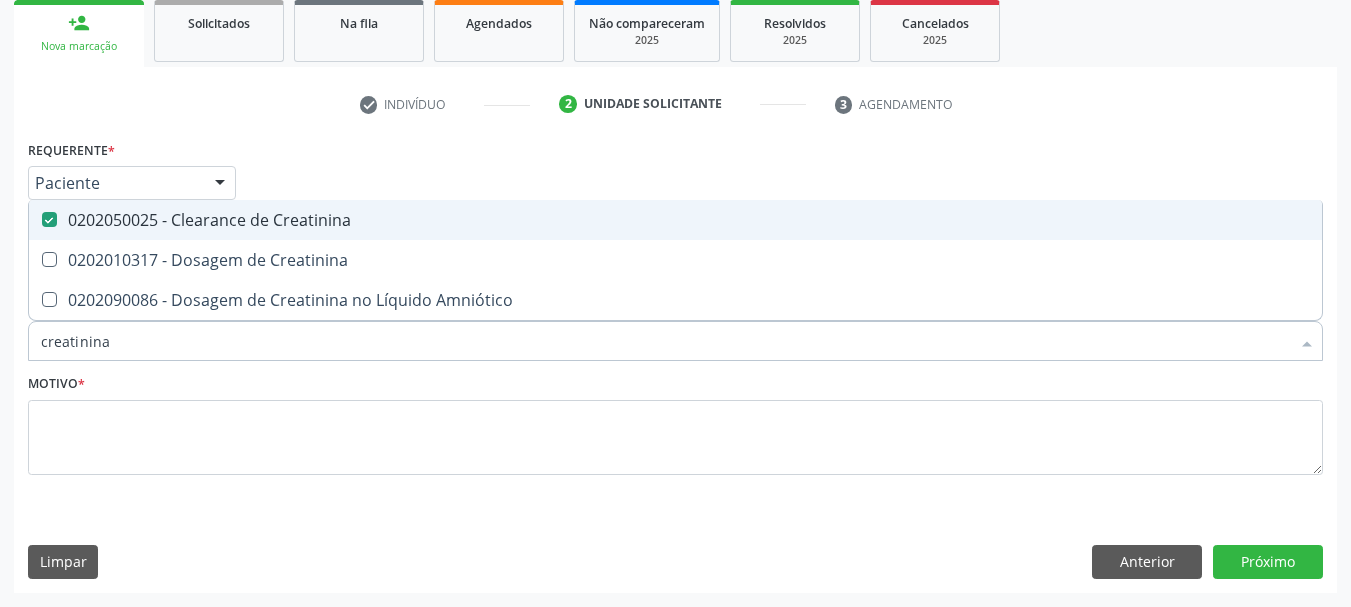 click on "0202050025 - Clearance de Creatinina" at bounding box center [675, 220] 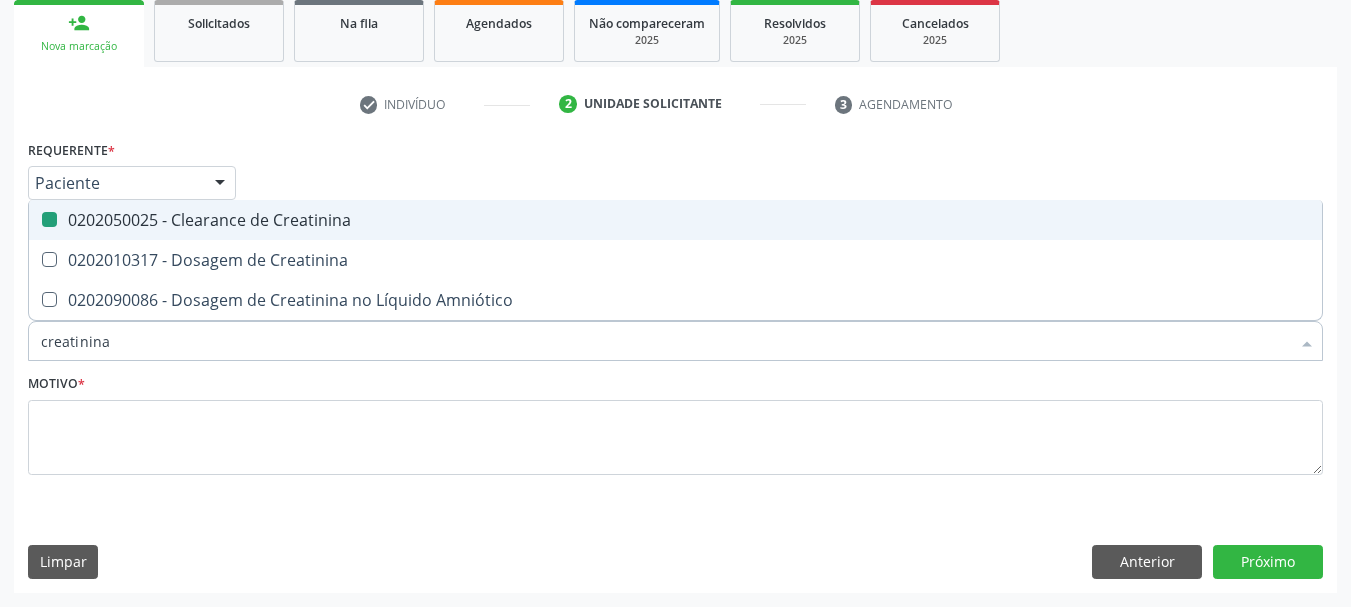 checkbox on "false" 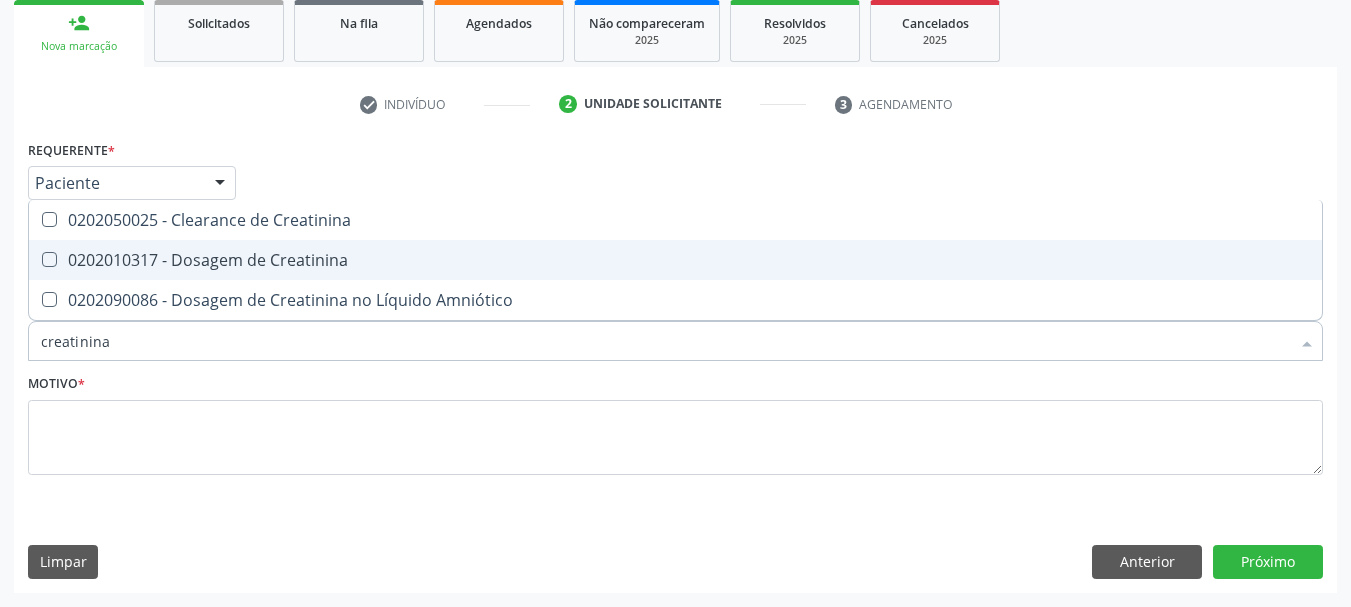 click on "0202010317 - Dosagem de Creatinina" at bounding box center [675, 260] 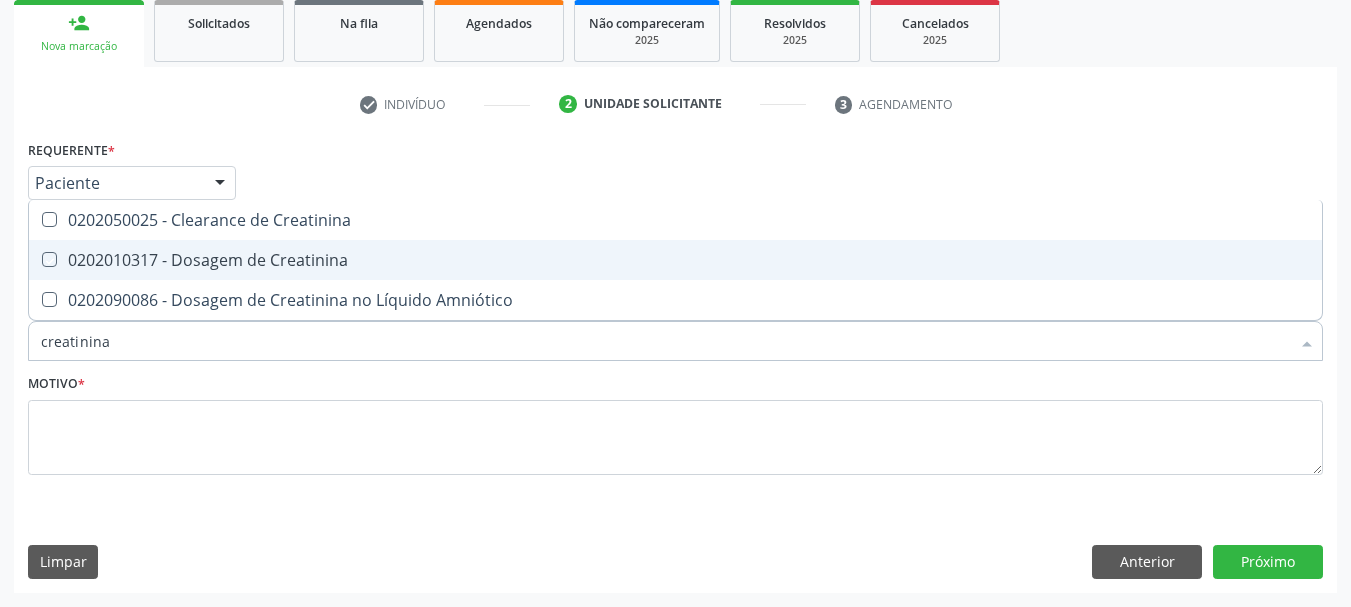 checkbox on "true" 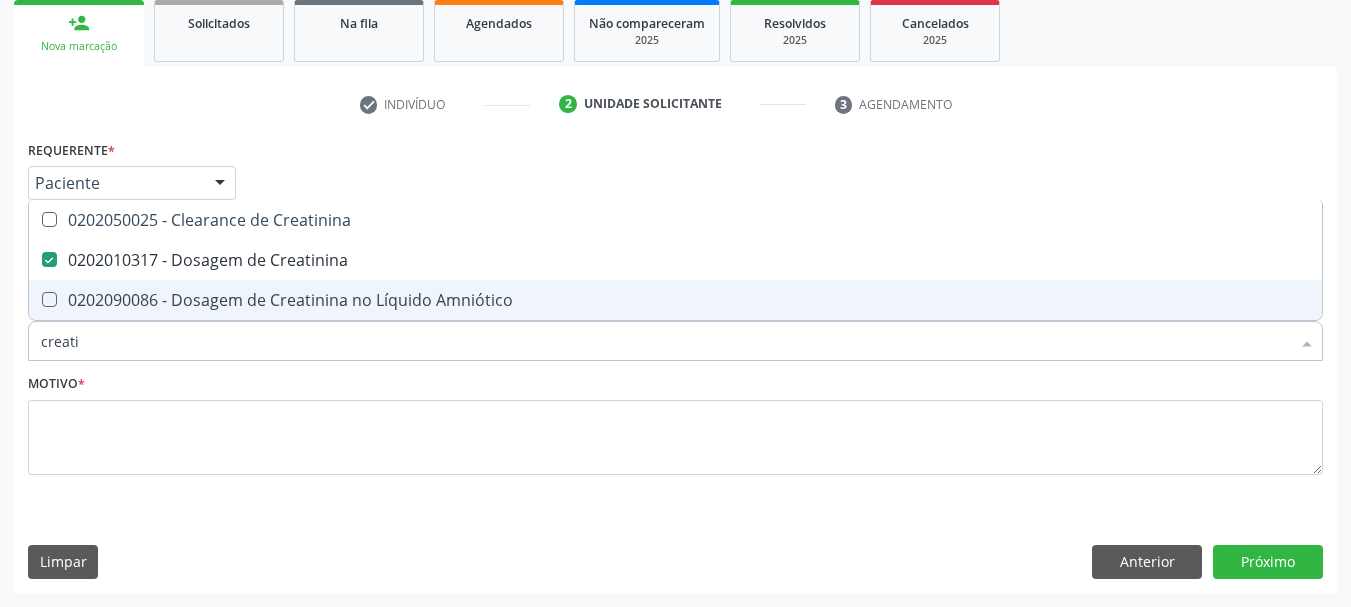 type on "creat" 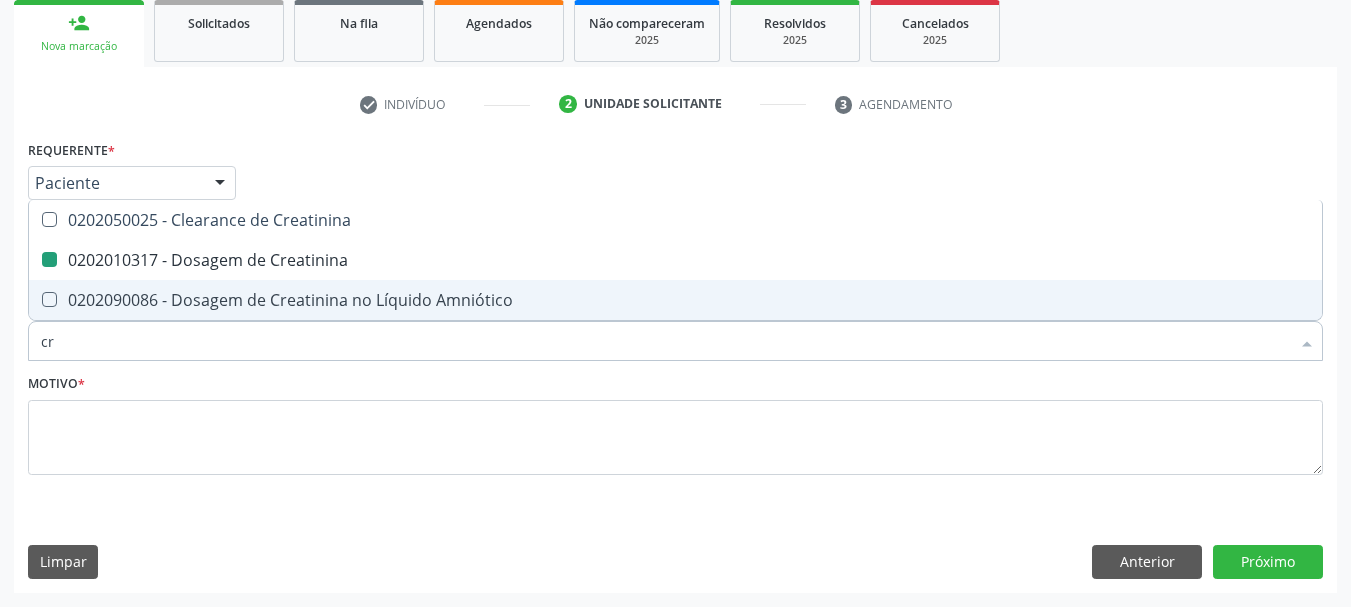 type on "c" 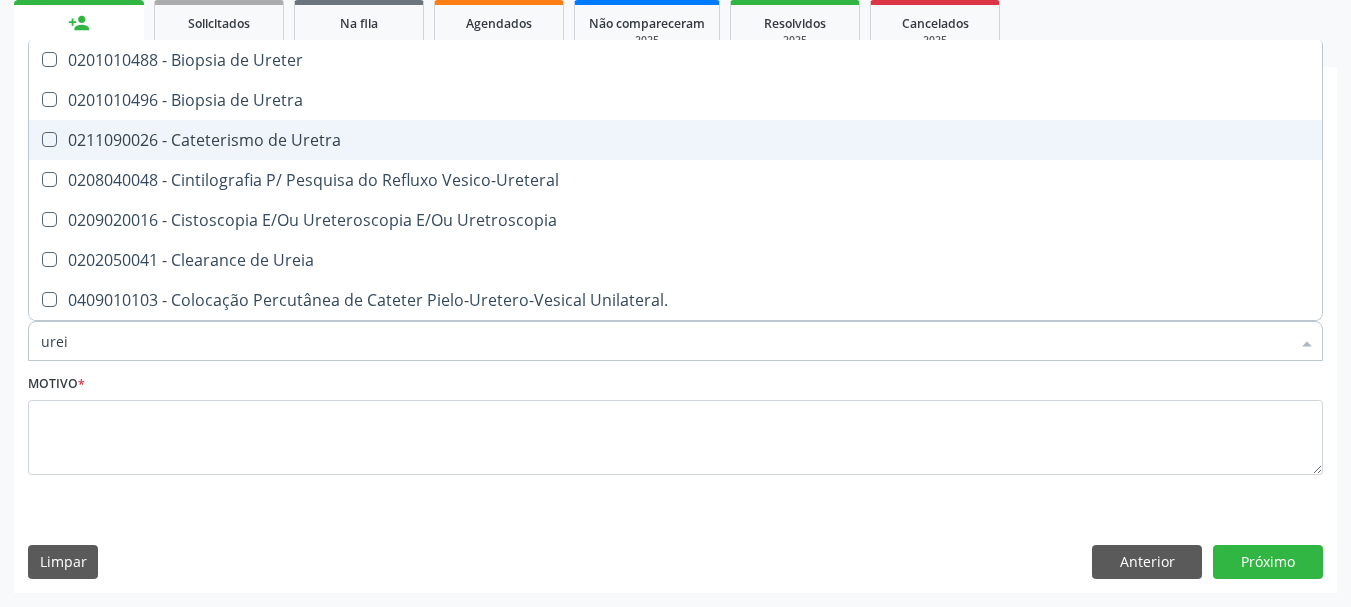 type on "ureia" 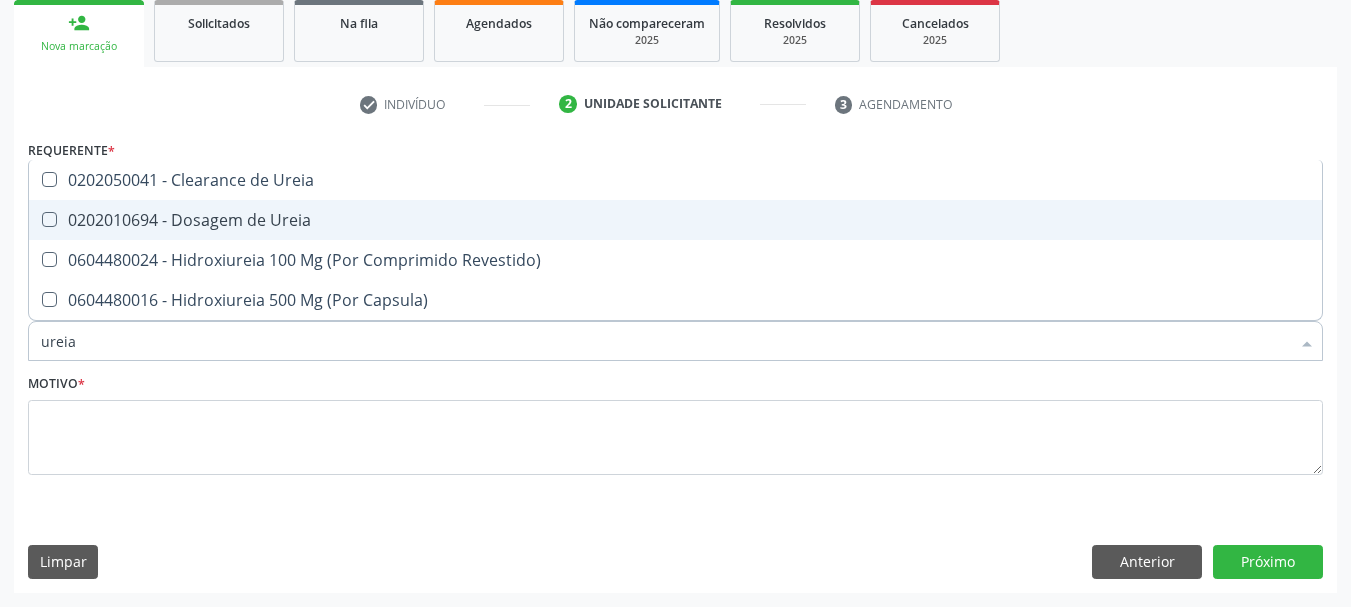 click on "0202010694 - Dosagem de Ureia" at bounding box center (675, 220) 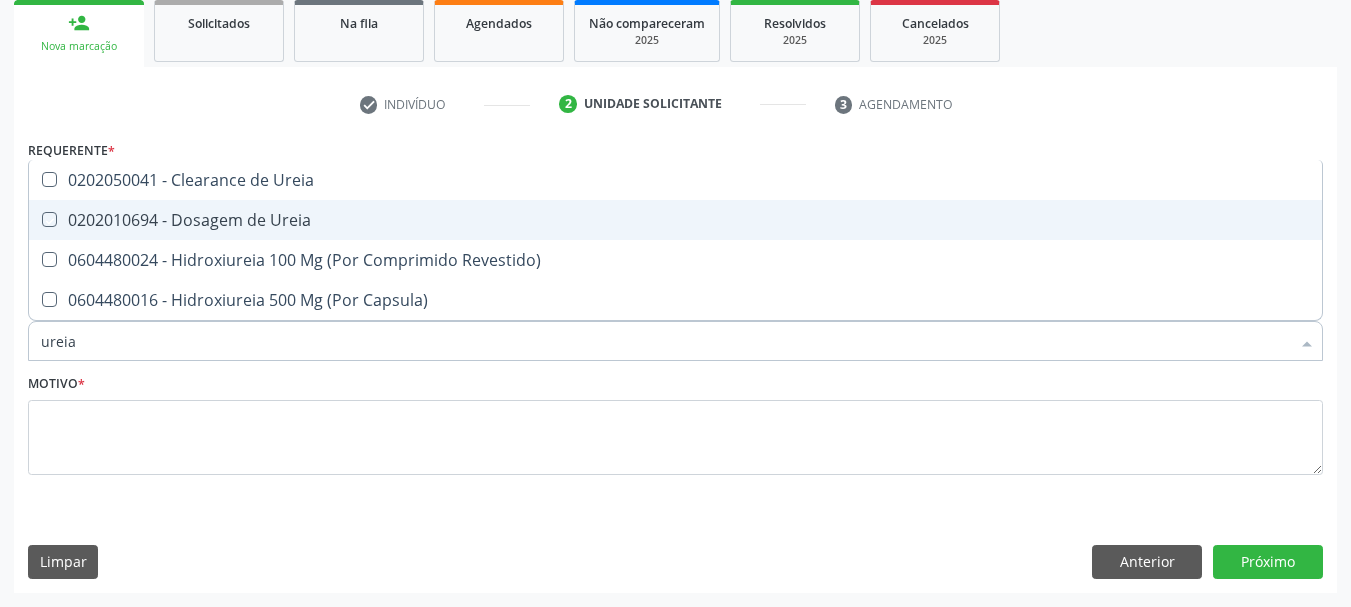 checkbox on "true" 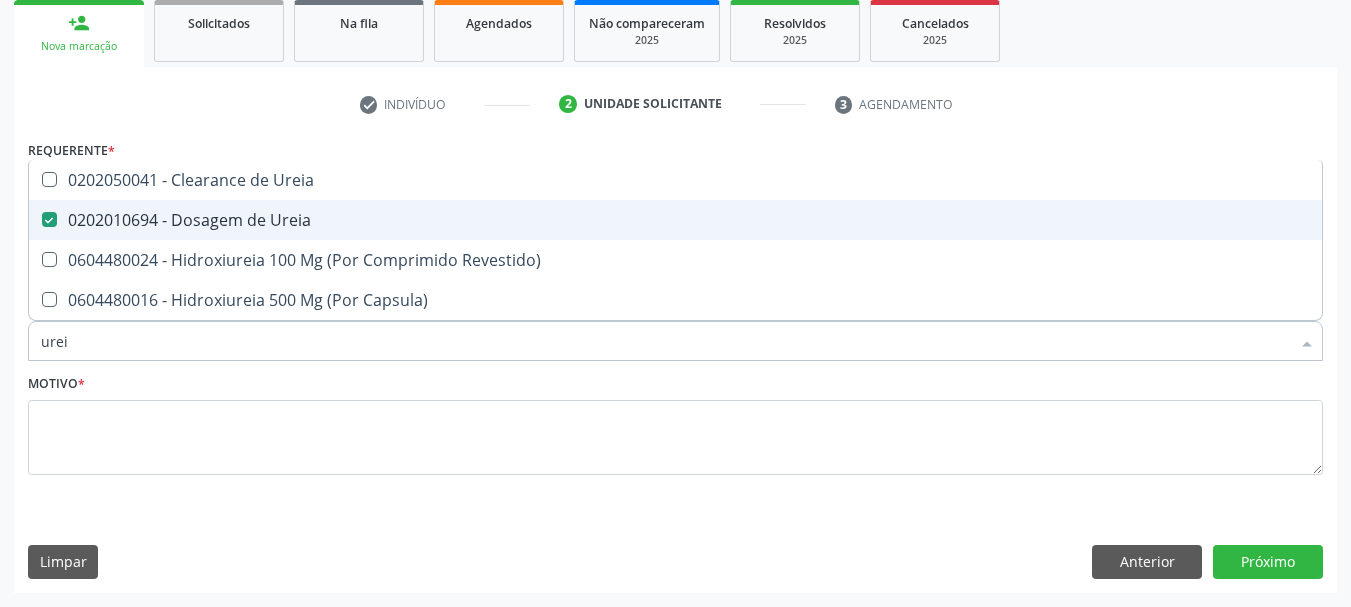 type on "ure" 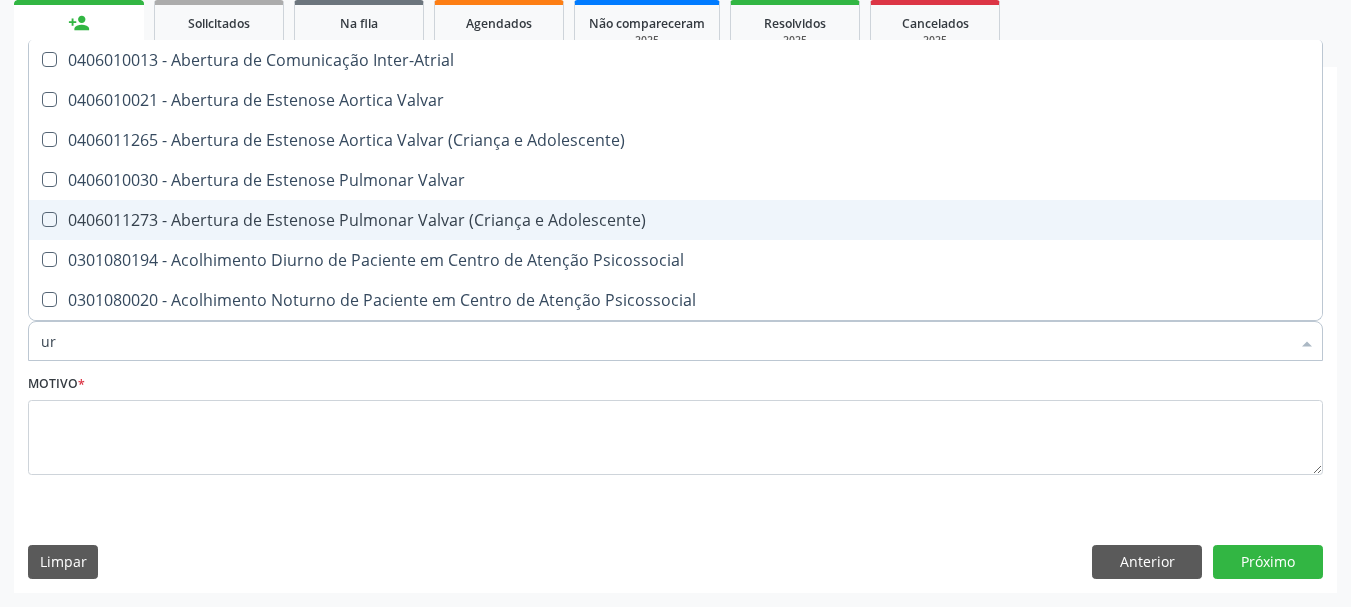 type on "u" 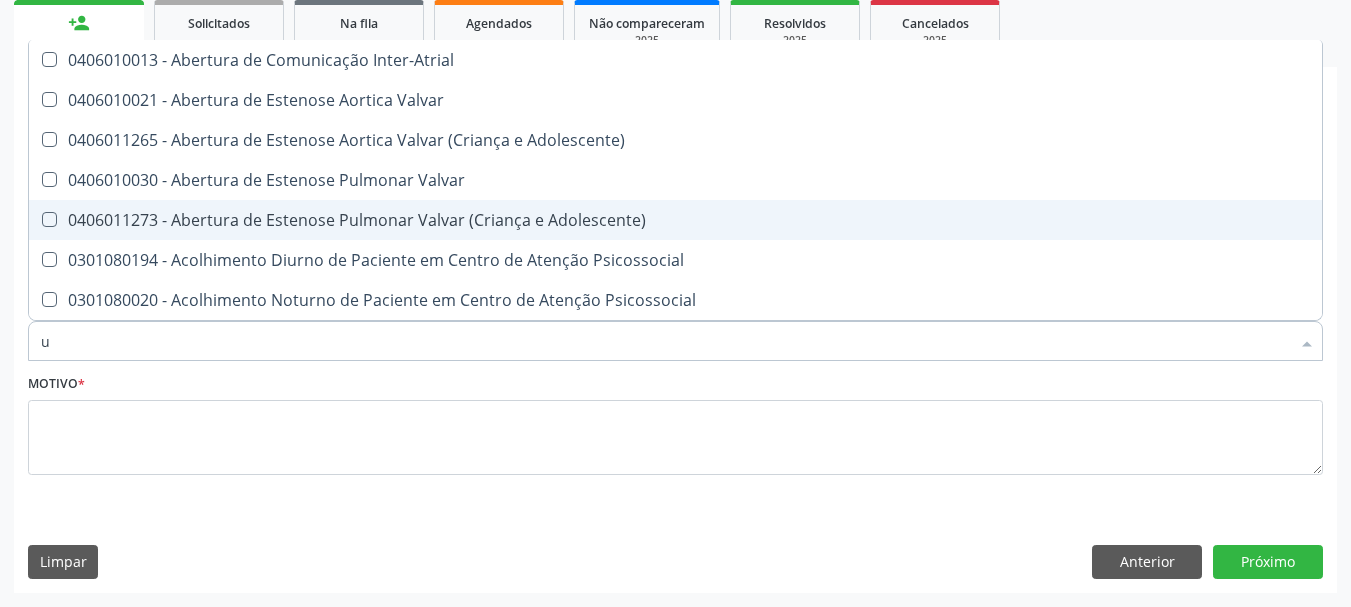 checkbox on "false" 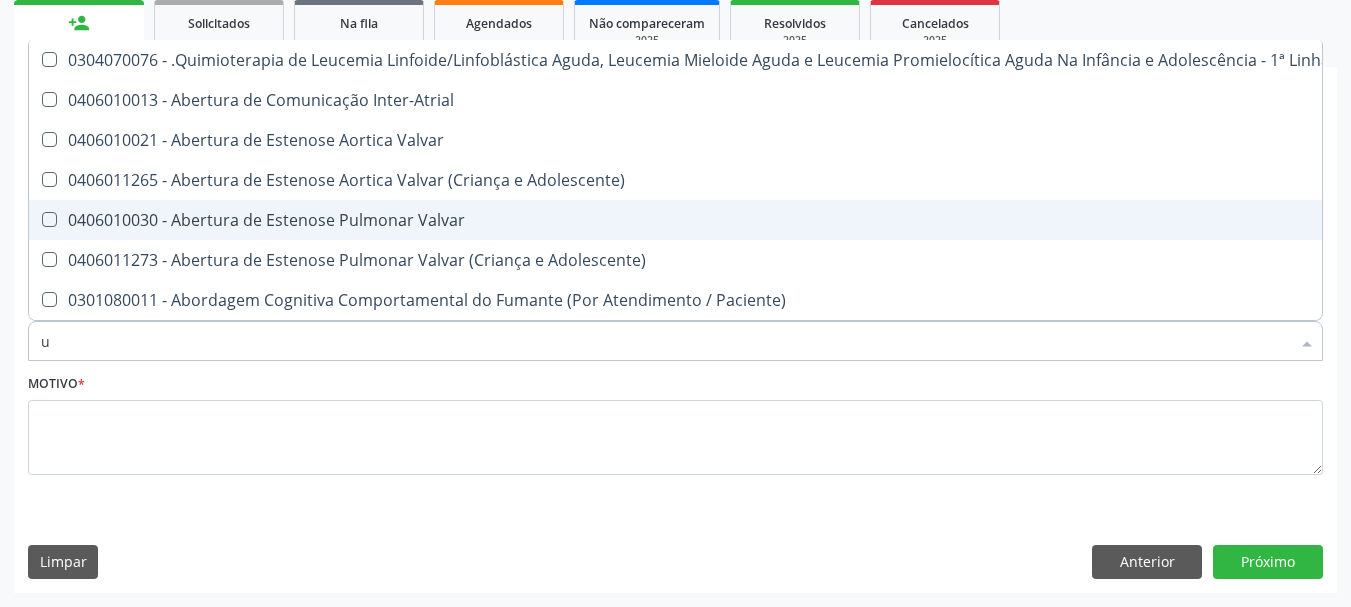 type 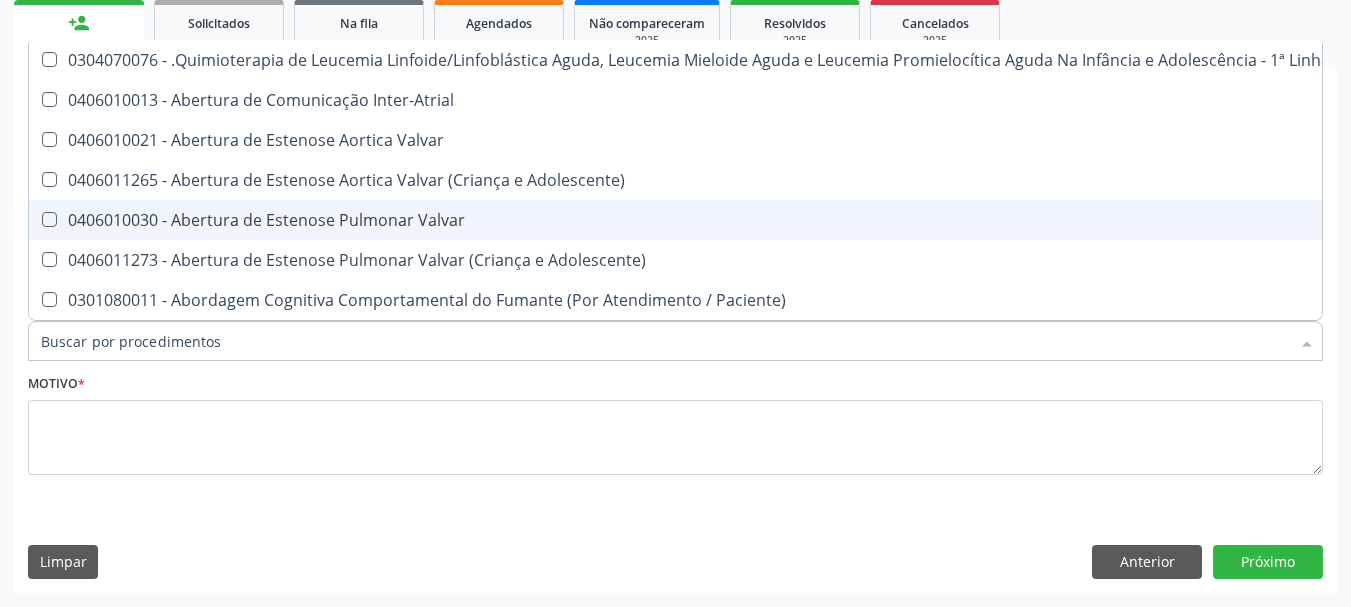 checkbox on "false" 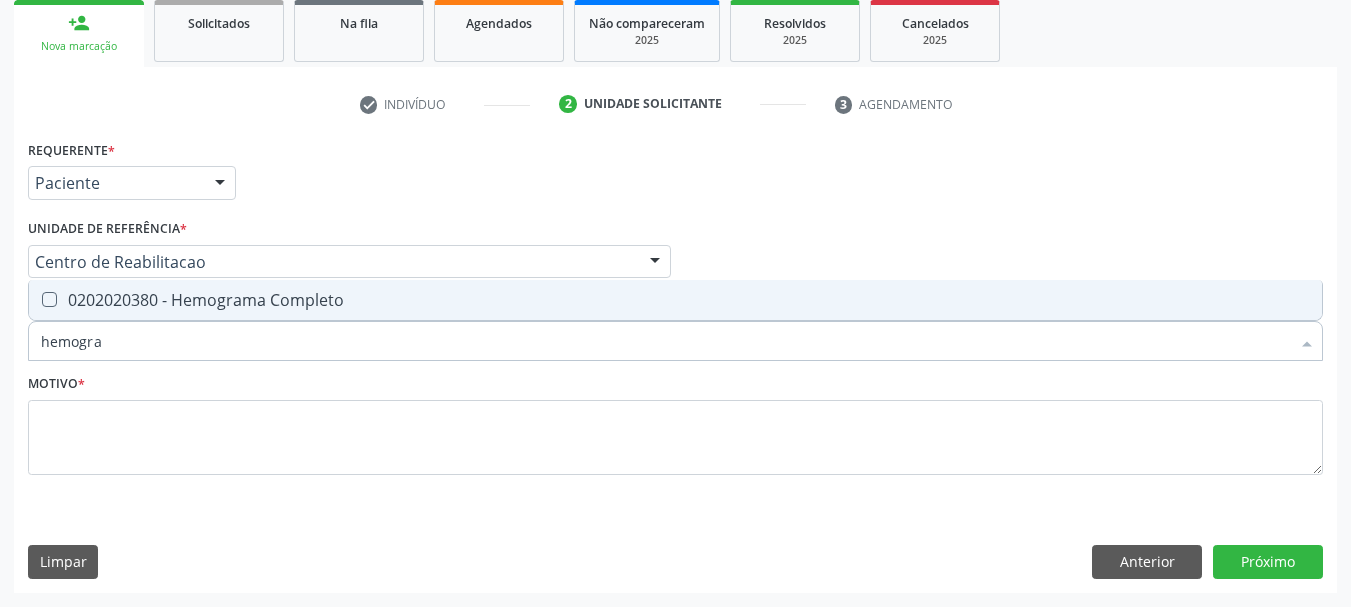 type on "hemogram" 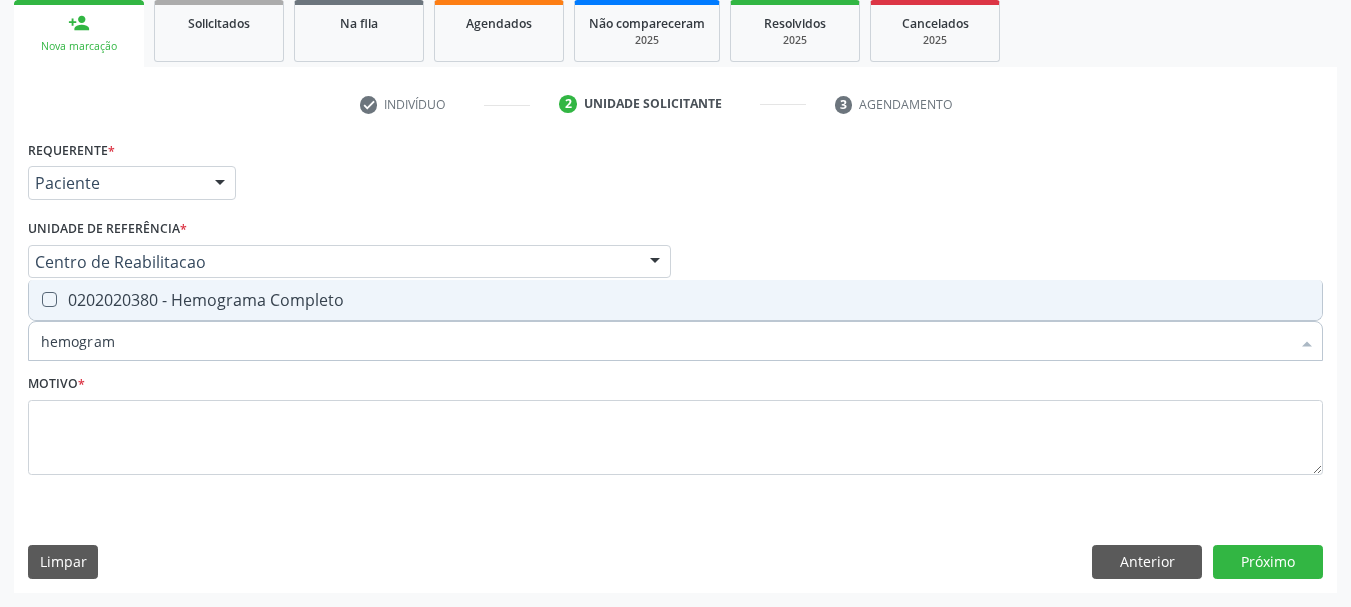 click on "0202020380 - Hemograma Completo" at bounding box center (675, 300) 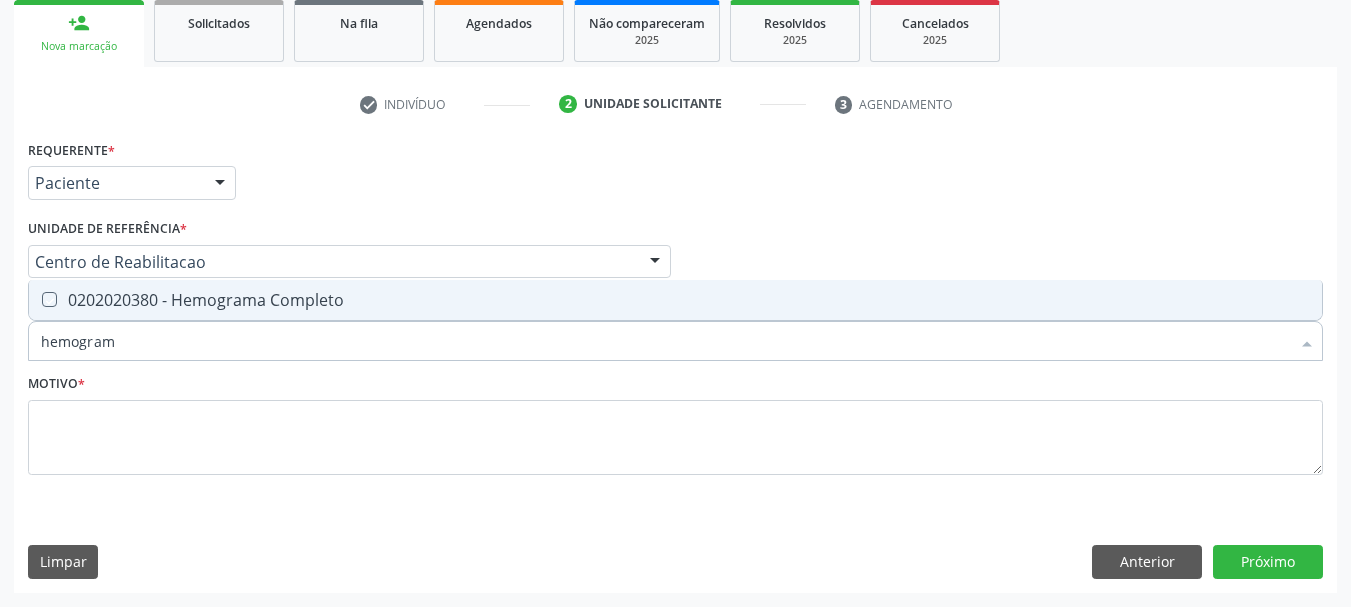 checkbox on "true" 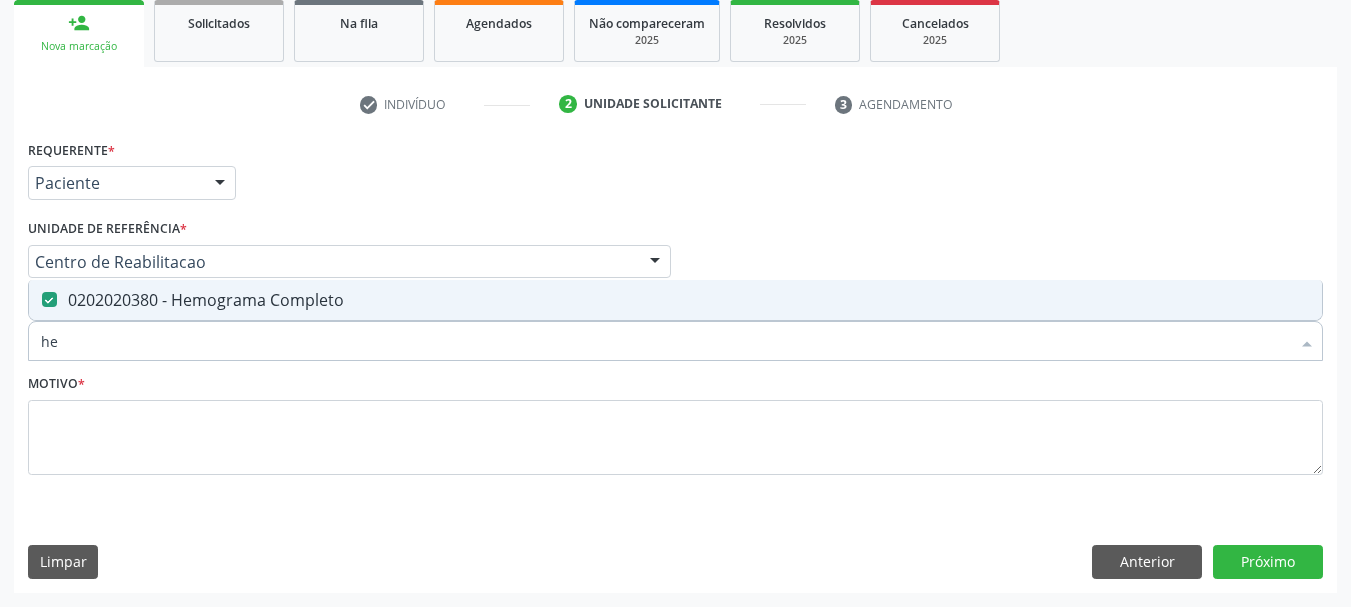 type on "h" 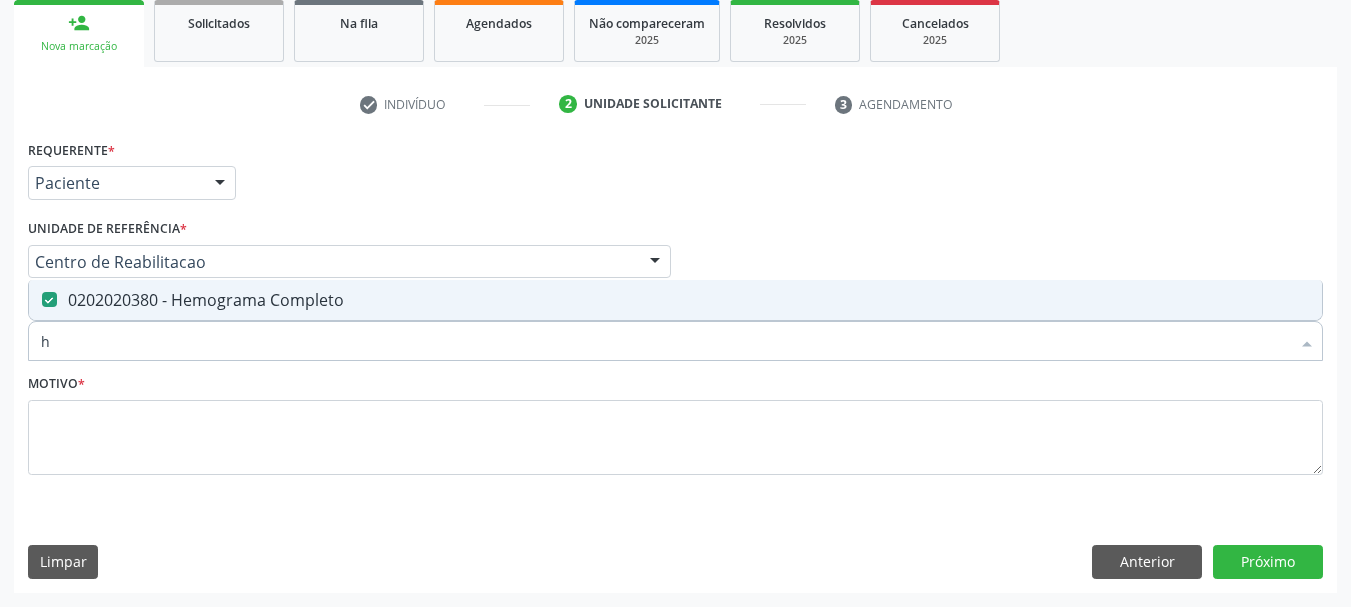 type 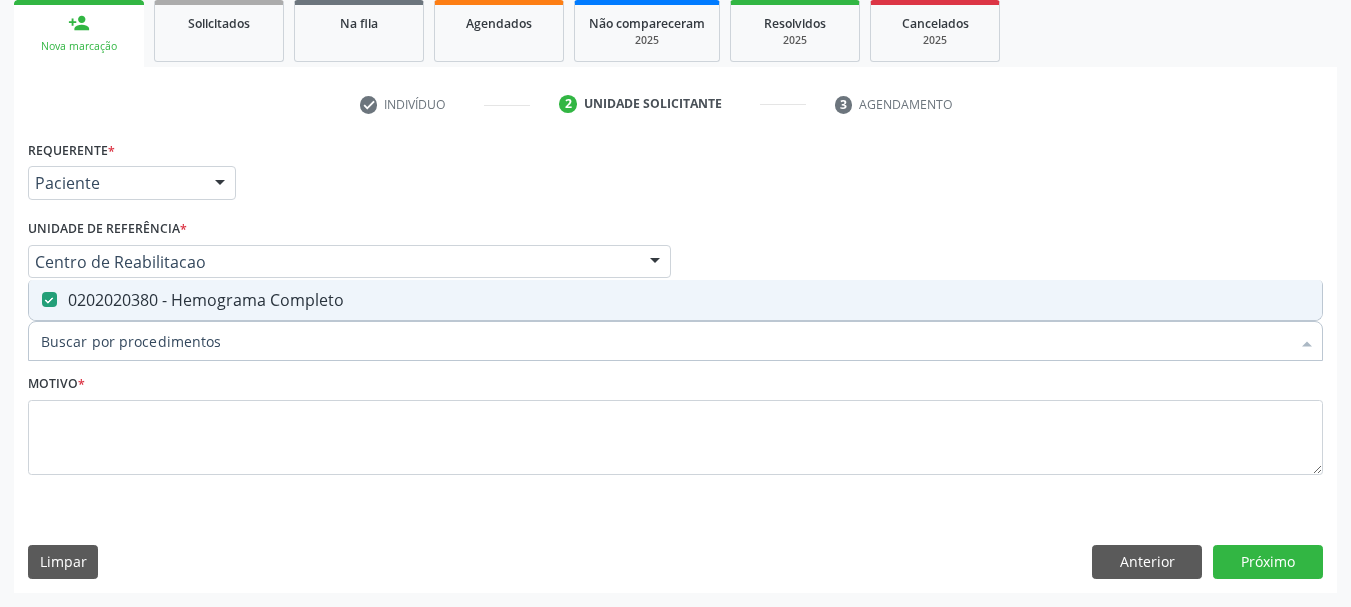 checkbox on "false" 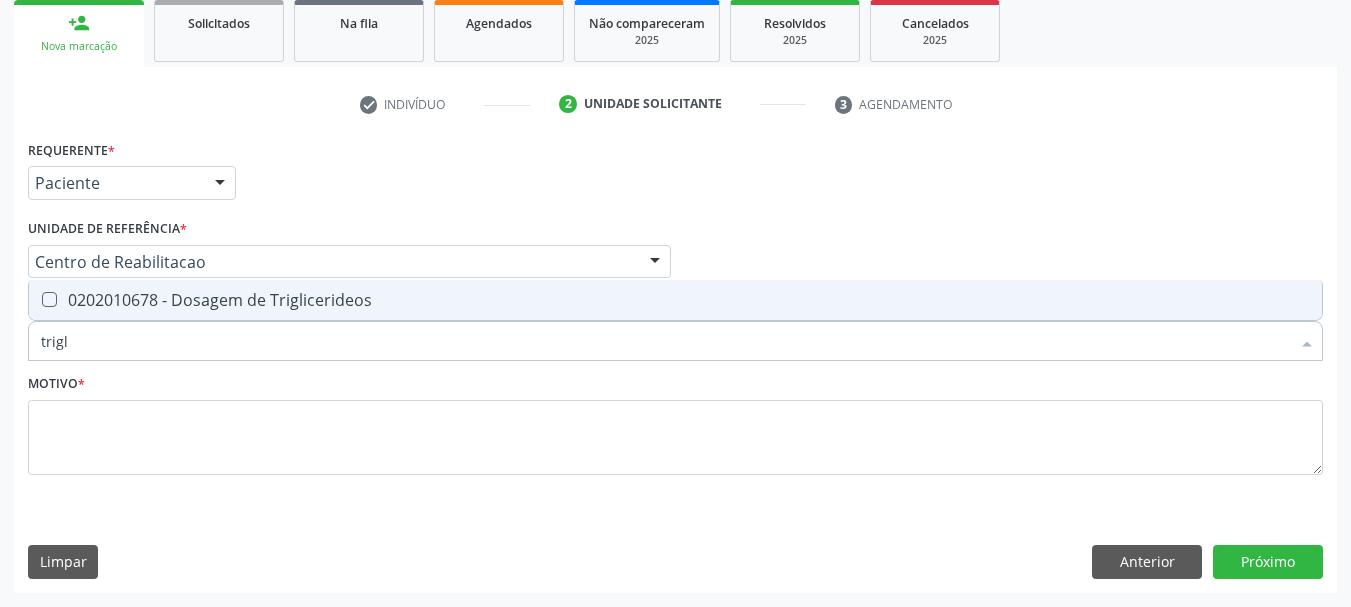 type on "trigli" 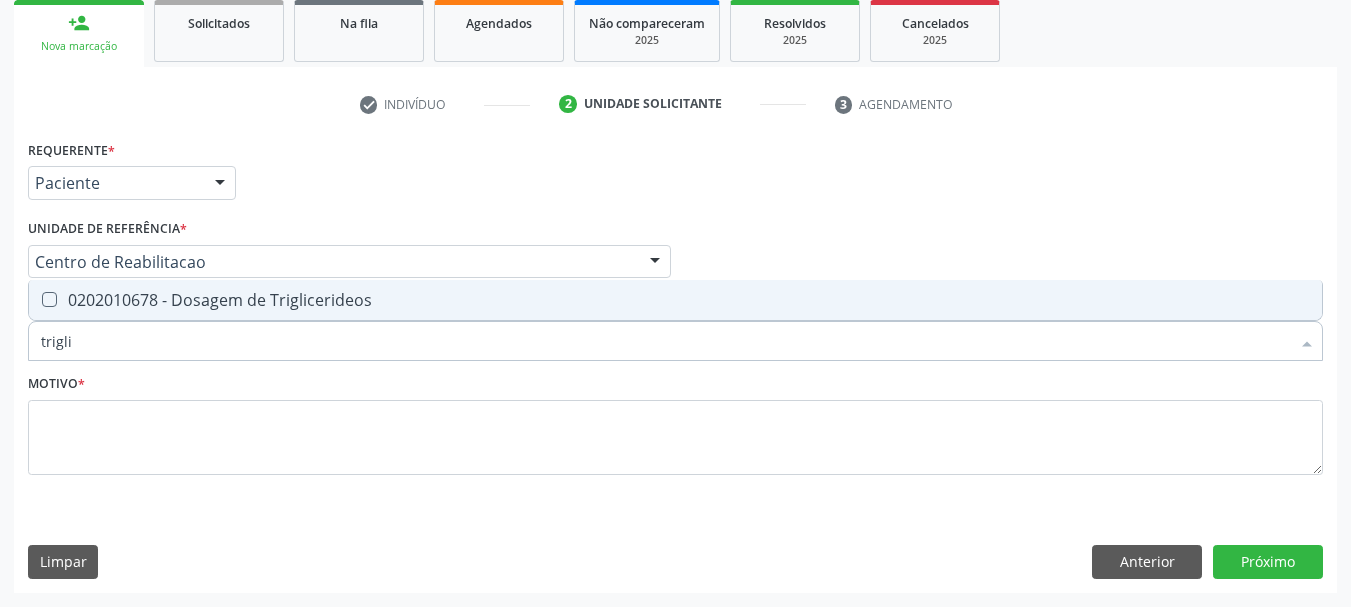 click on "0202010678 - Dosagem de Triglicerideos" at bounding box center [675, 300] 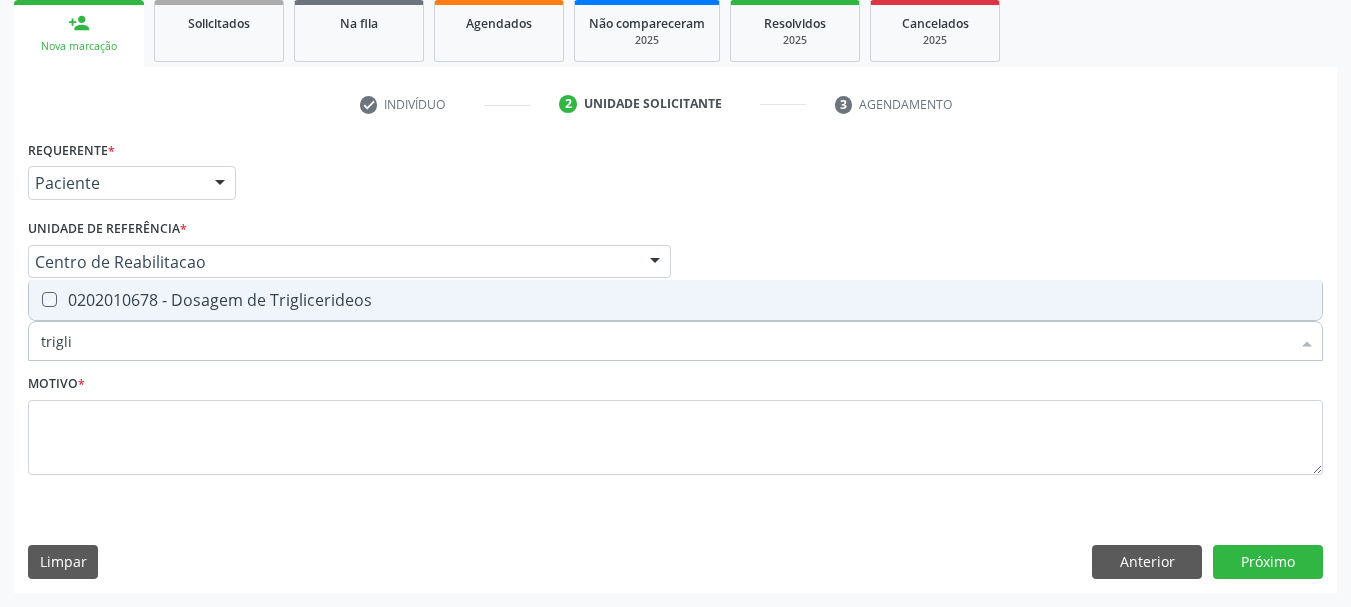 checkbox on "true" 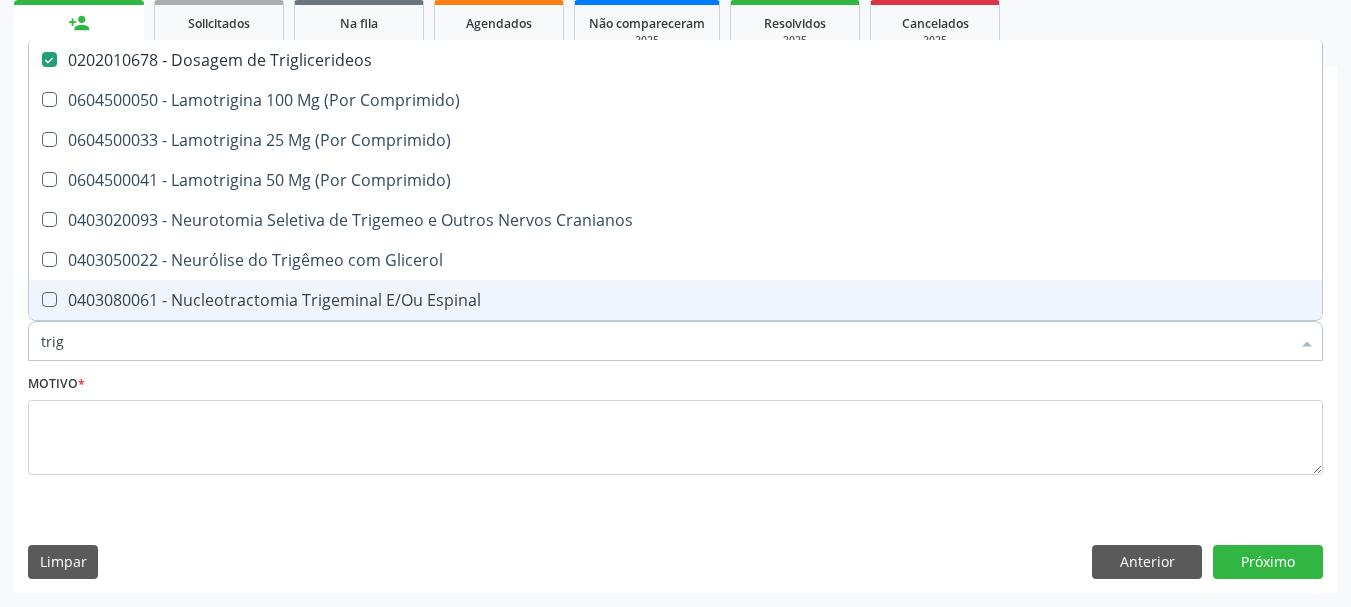 type on "tri" 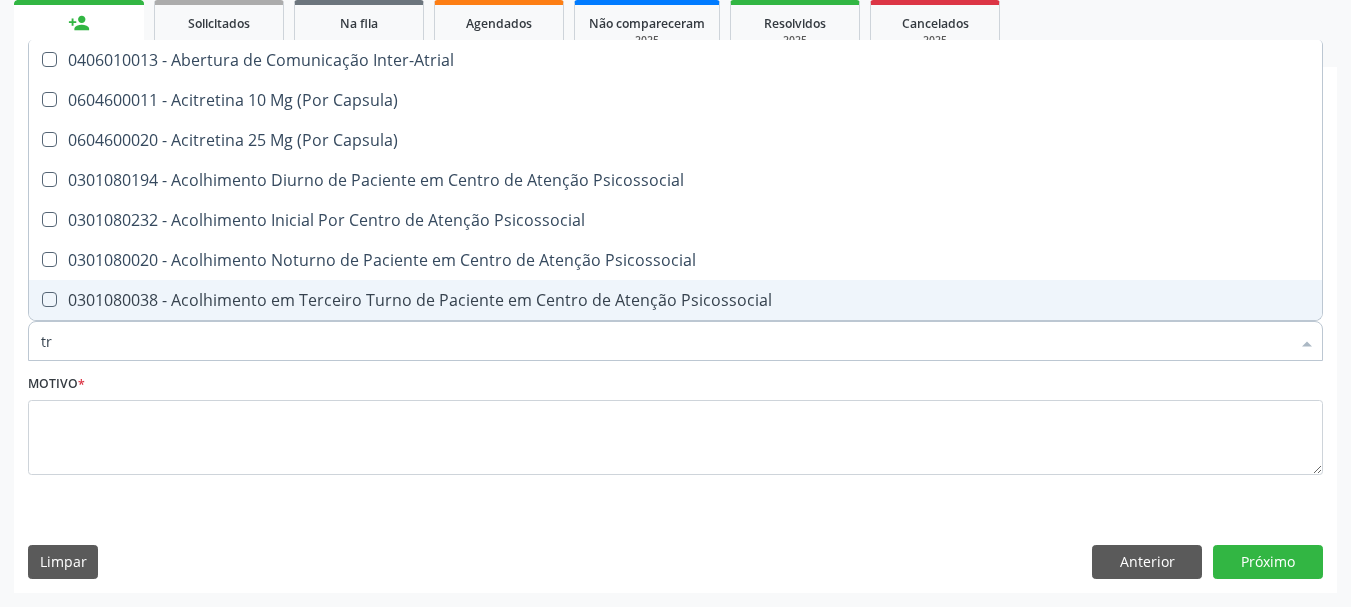 type on "t" 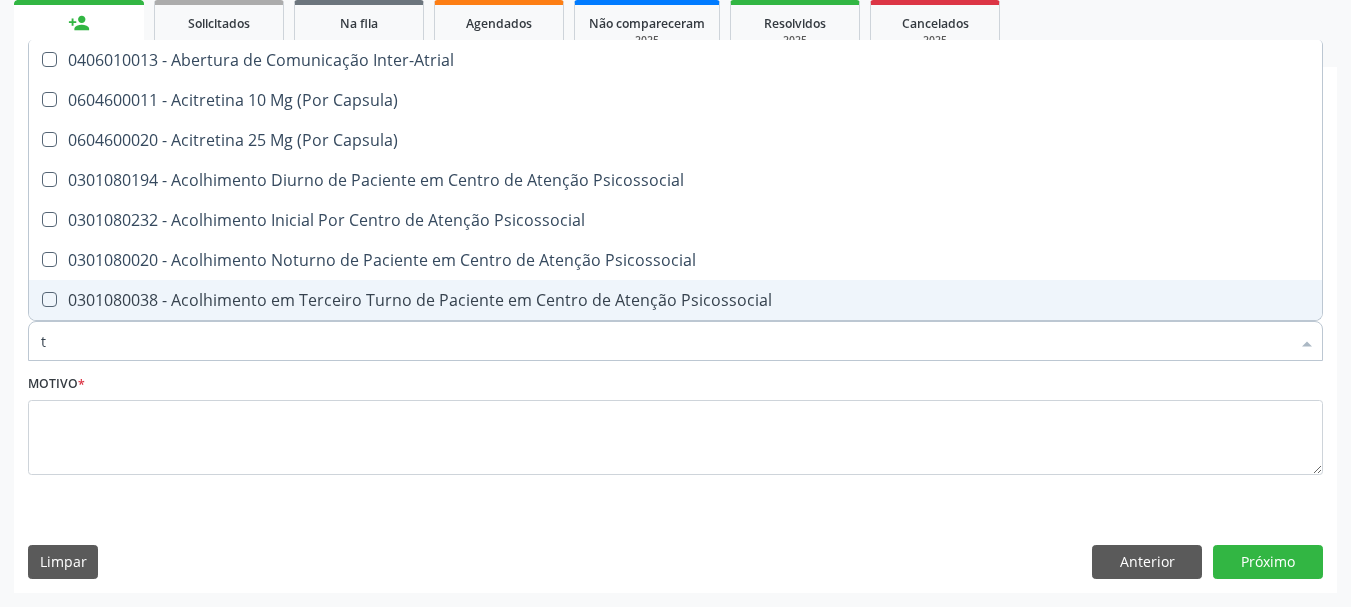 checkbox on "false" 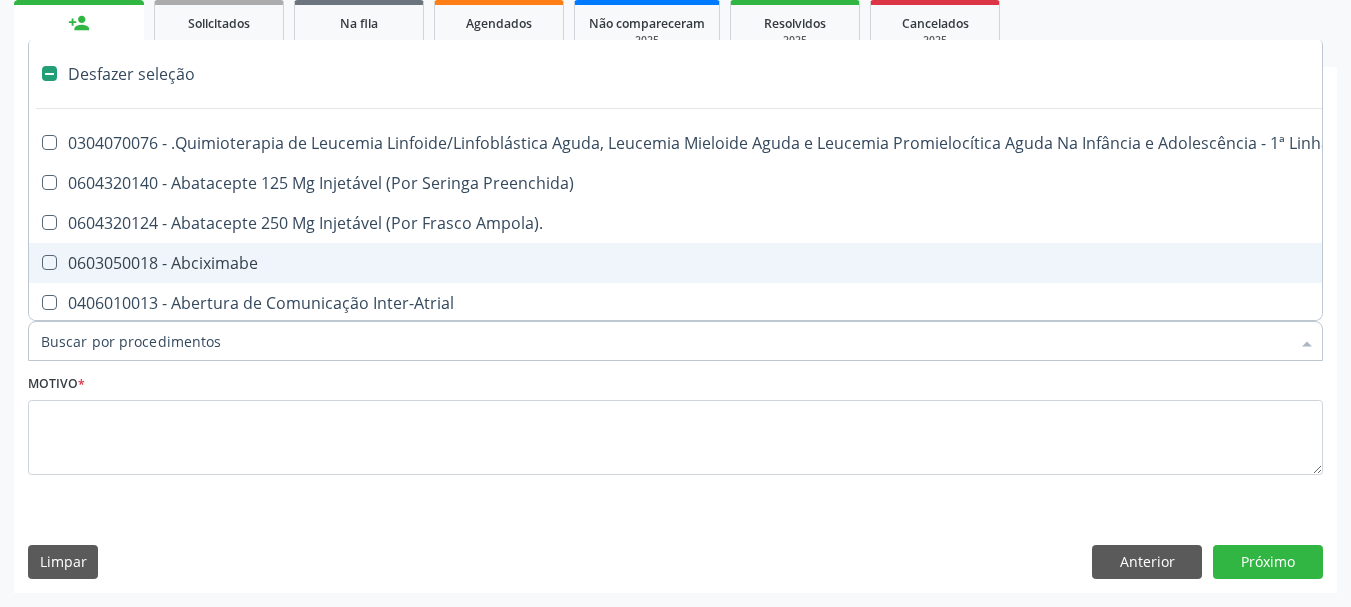 type on "g" 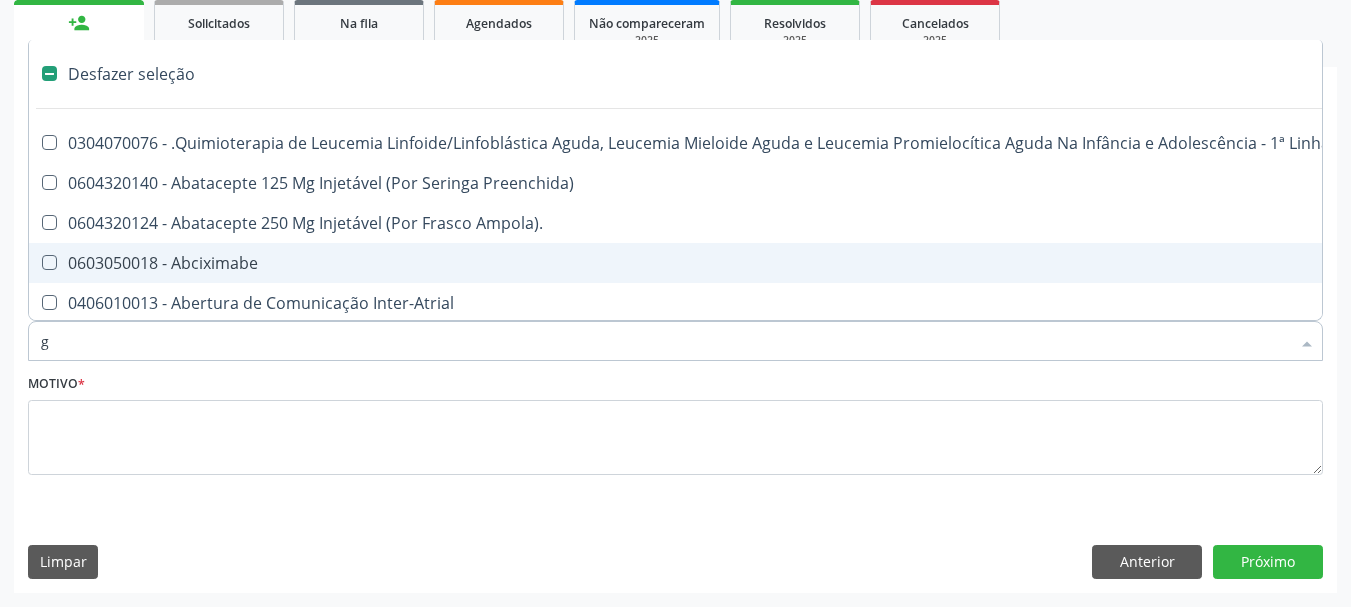 checkbox on "true" 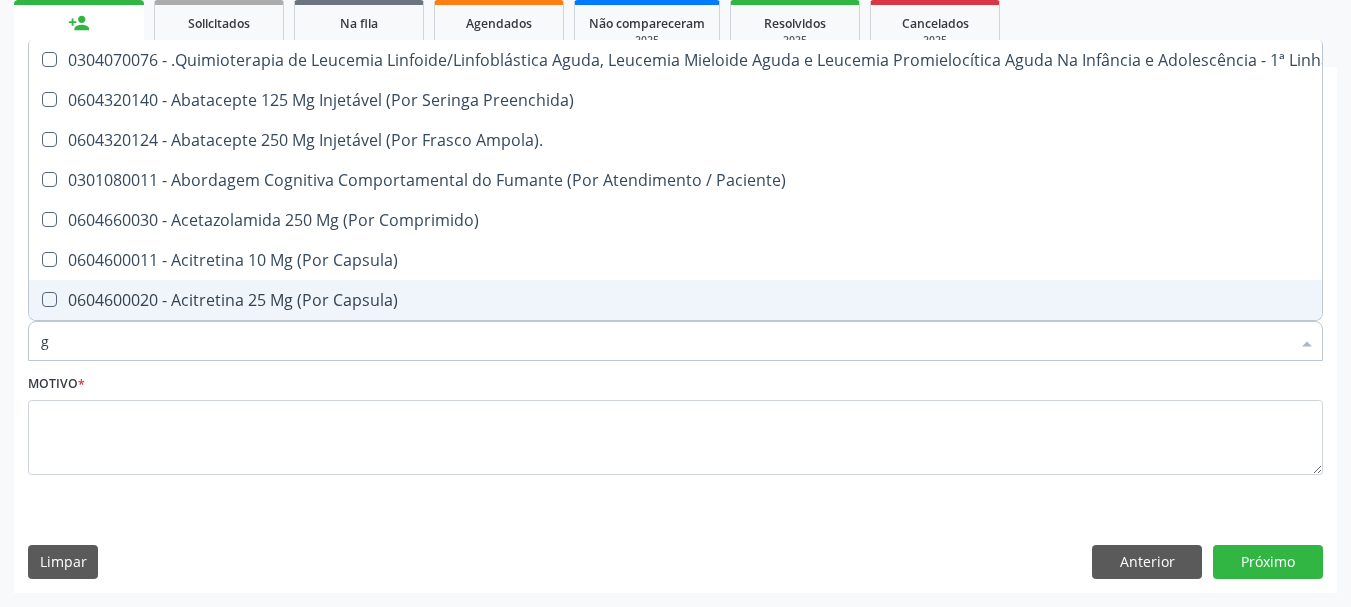 type on "gl" 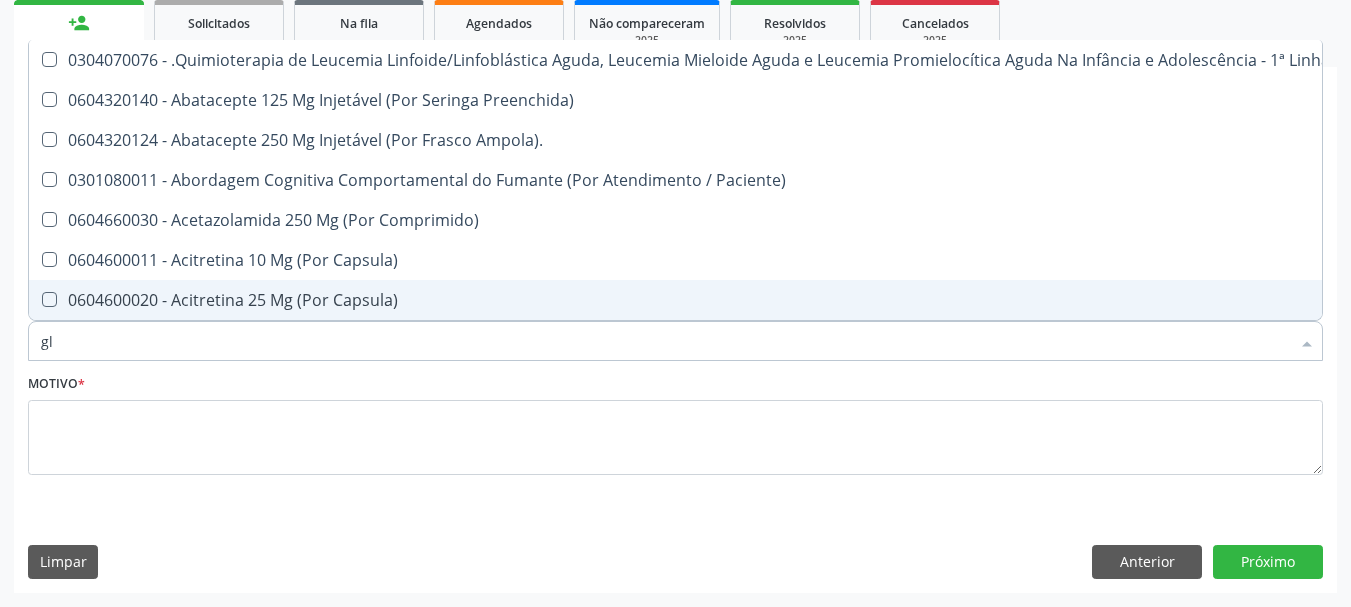 checkbox on "true" 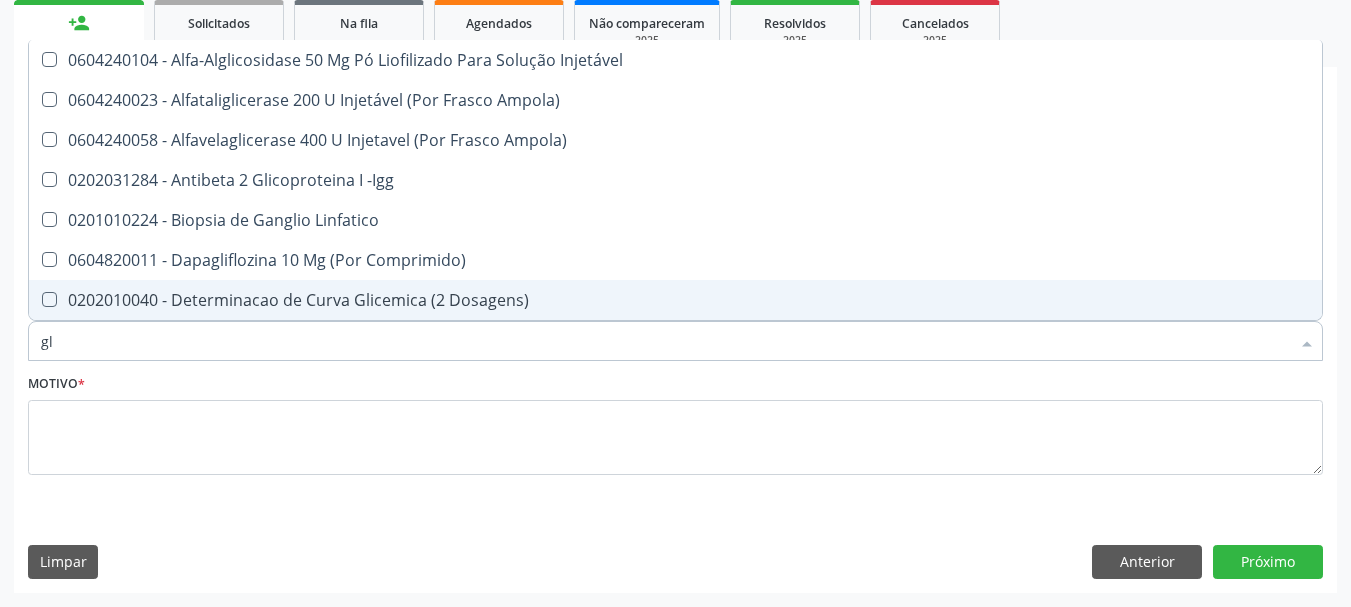 type on "gli" 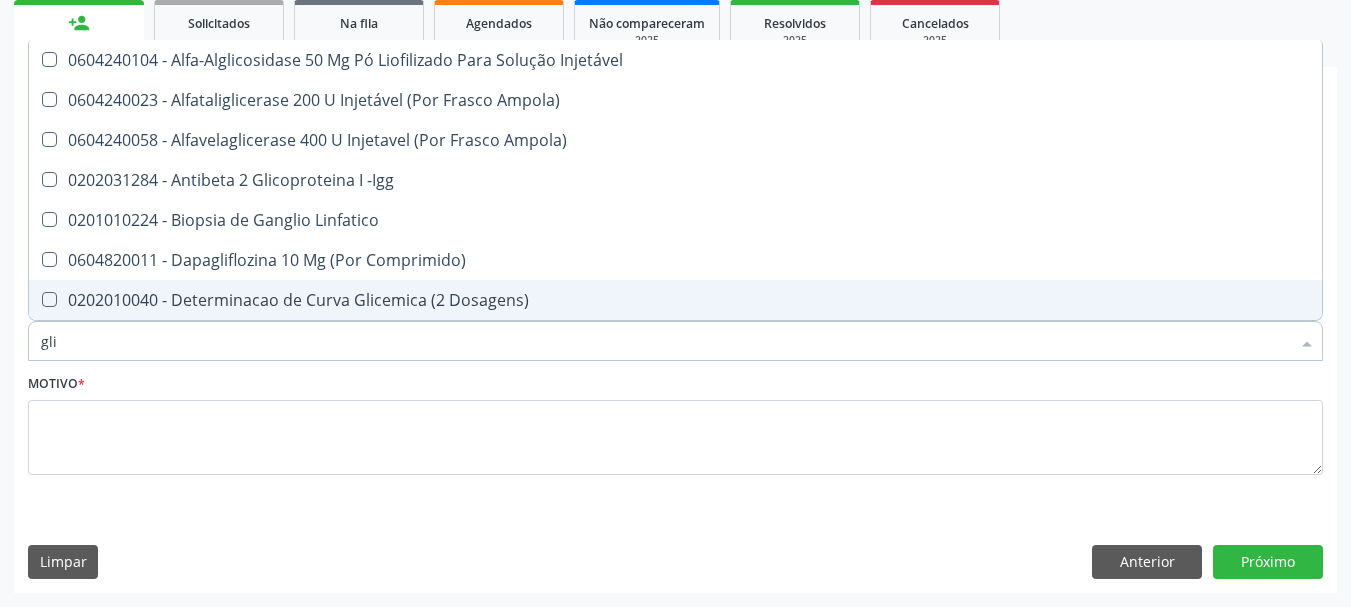 checkbox on "true" 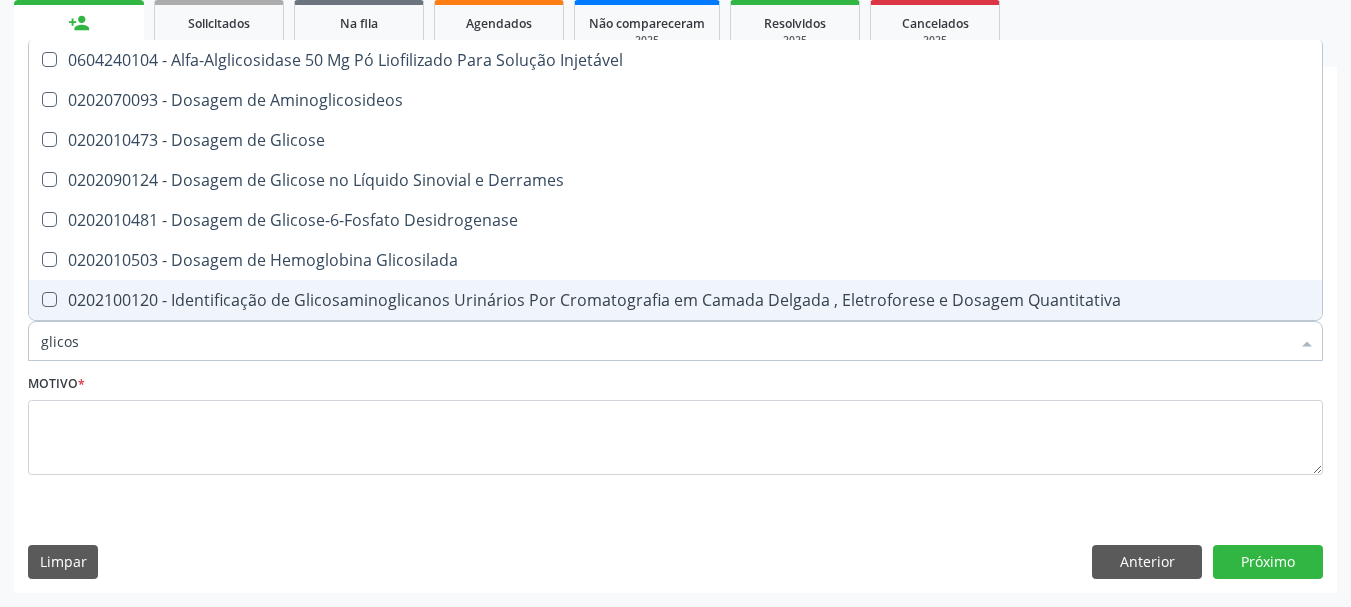 type on "glicose" 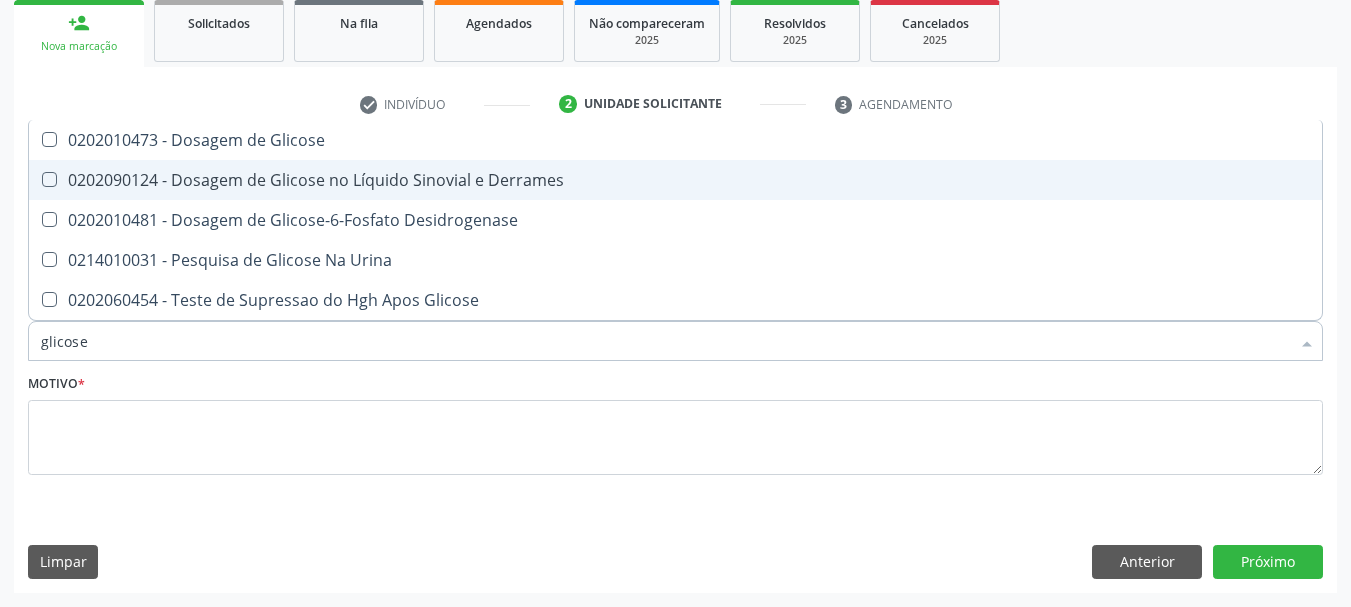 click on "0202010473 - Dosagem de Glicose" at bounding box center [675, 140] 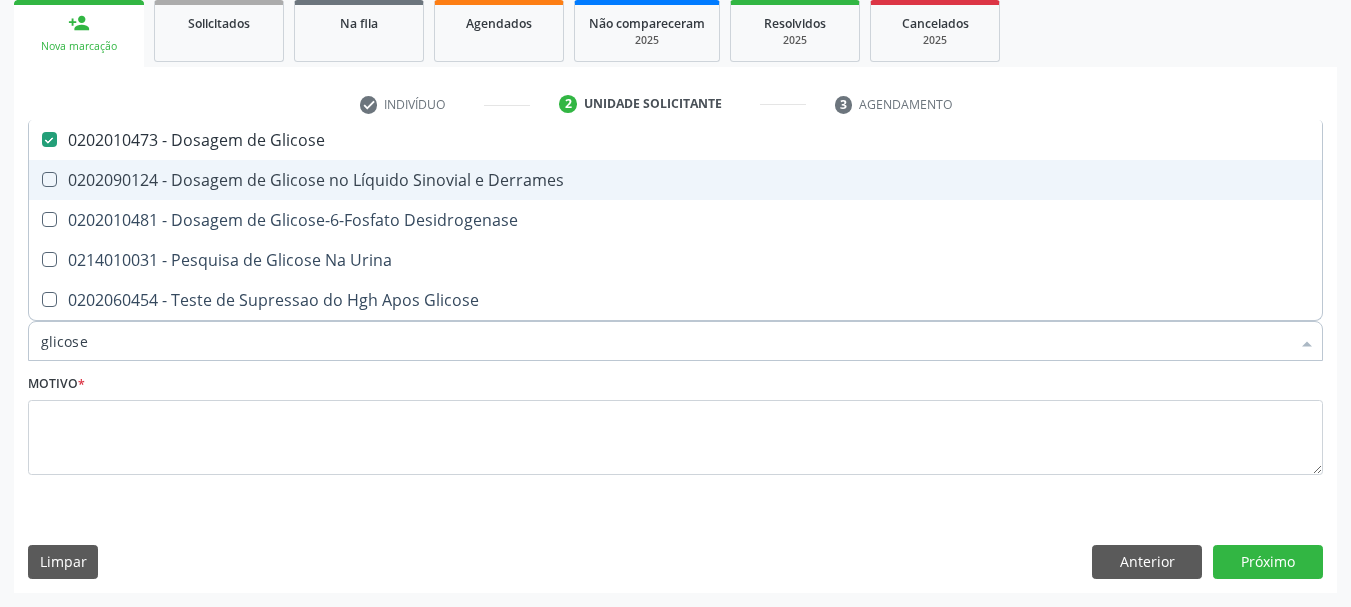 type on "glicos" 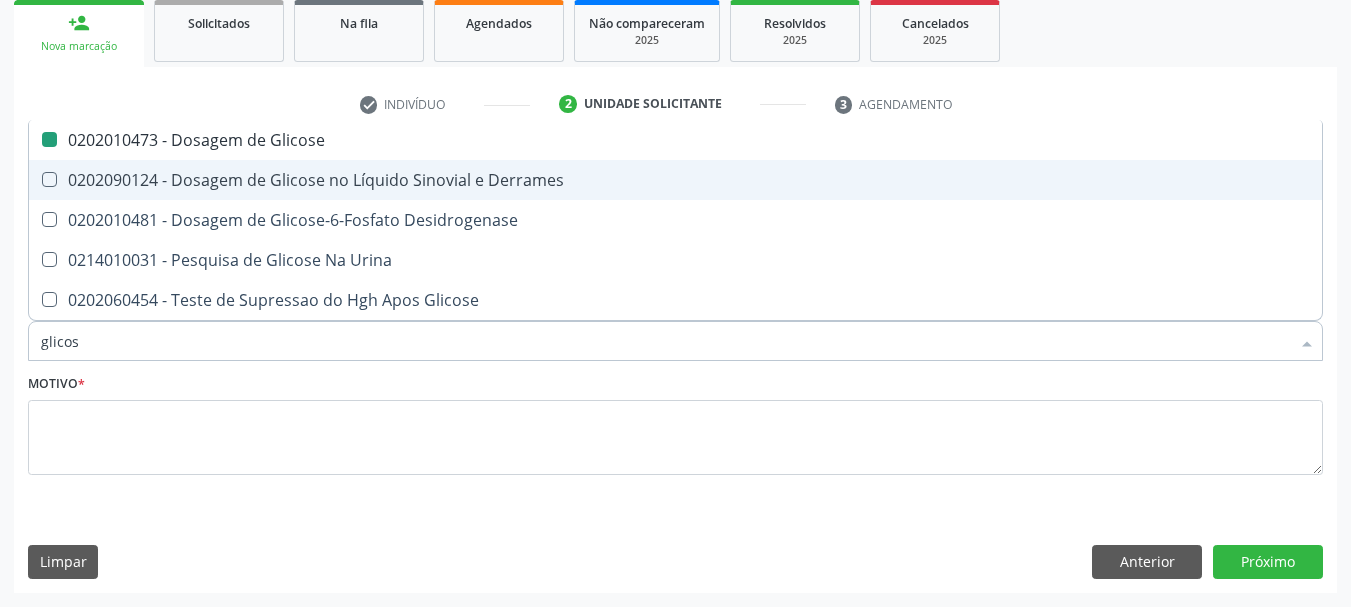 type on "glico" 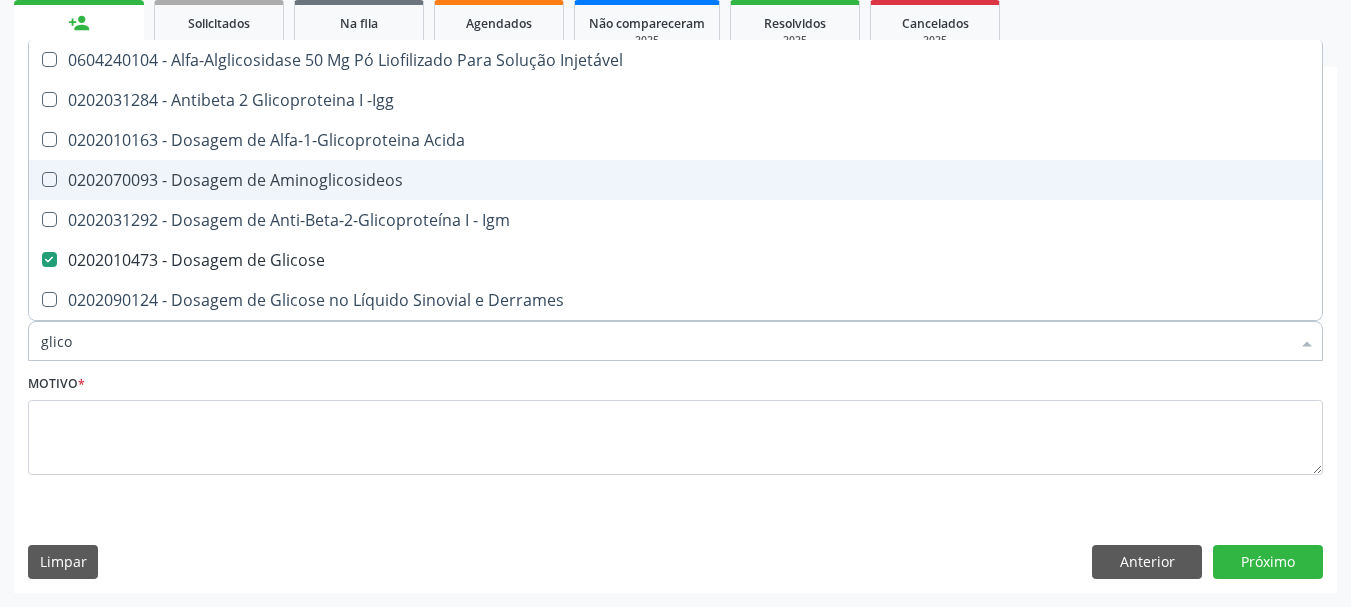 type on "glic" 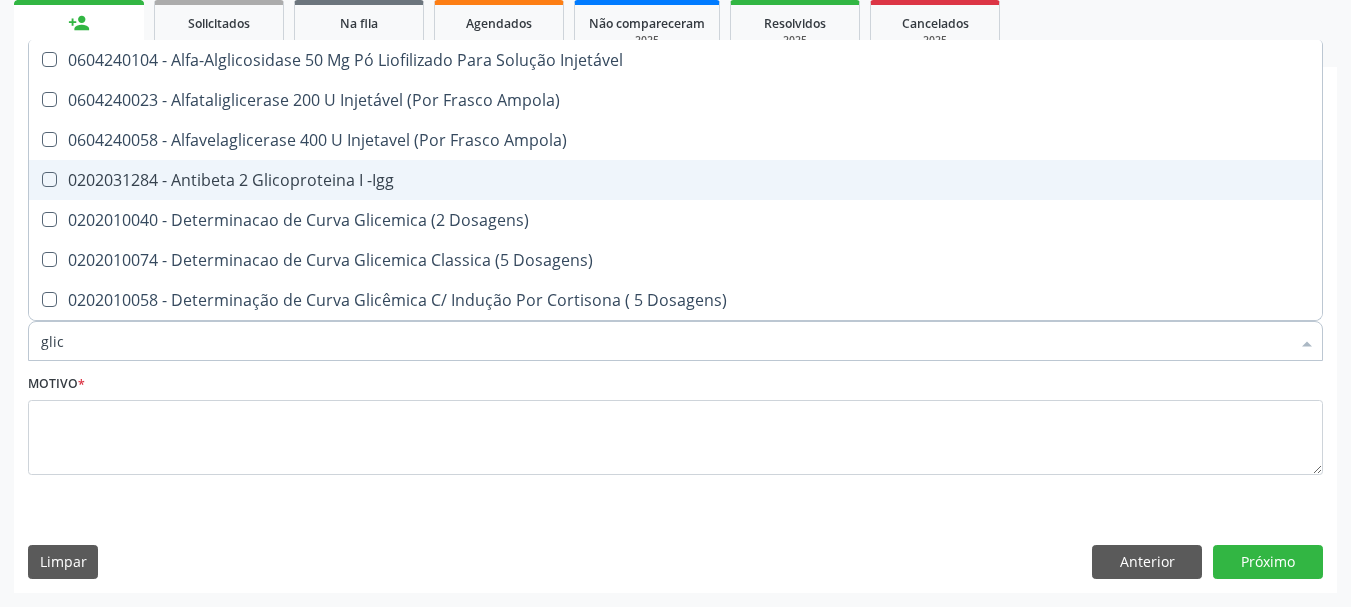 type on "gli" 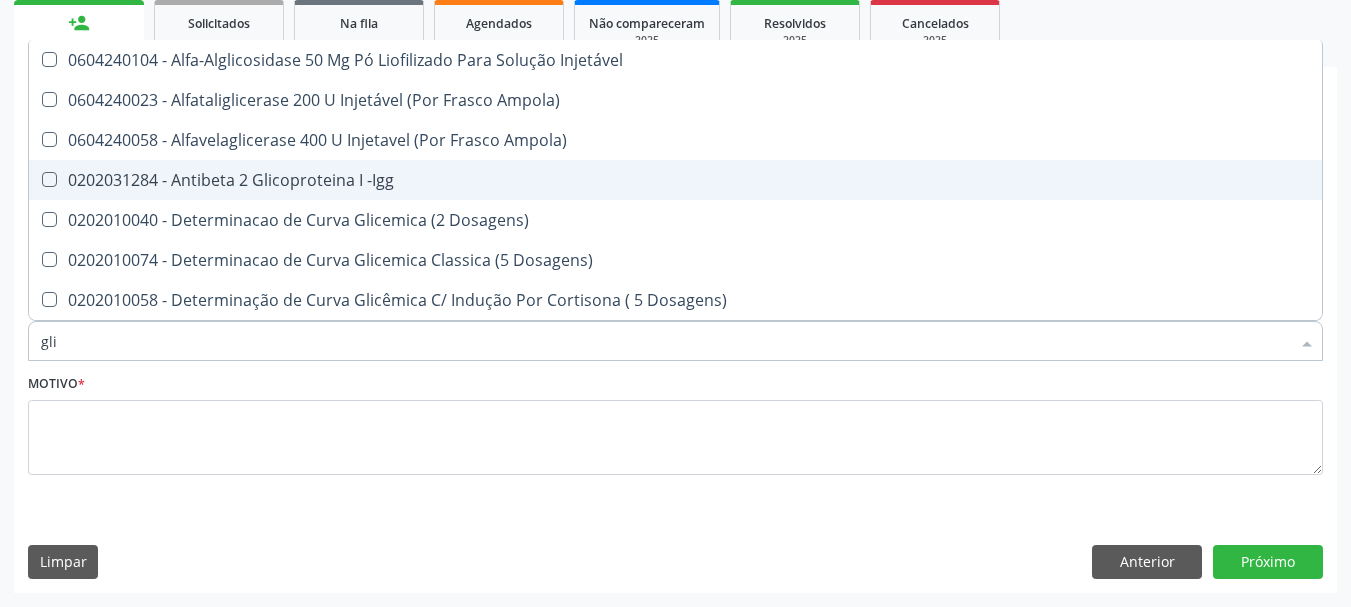 type on "gl" 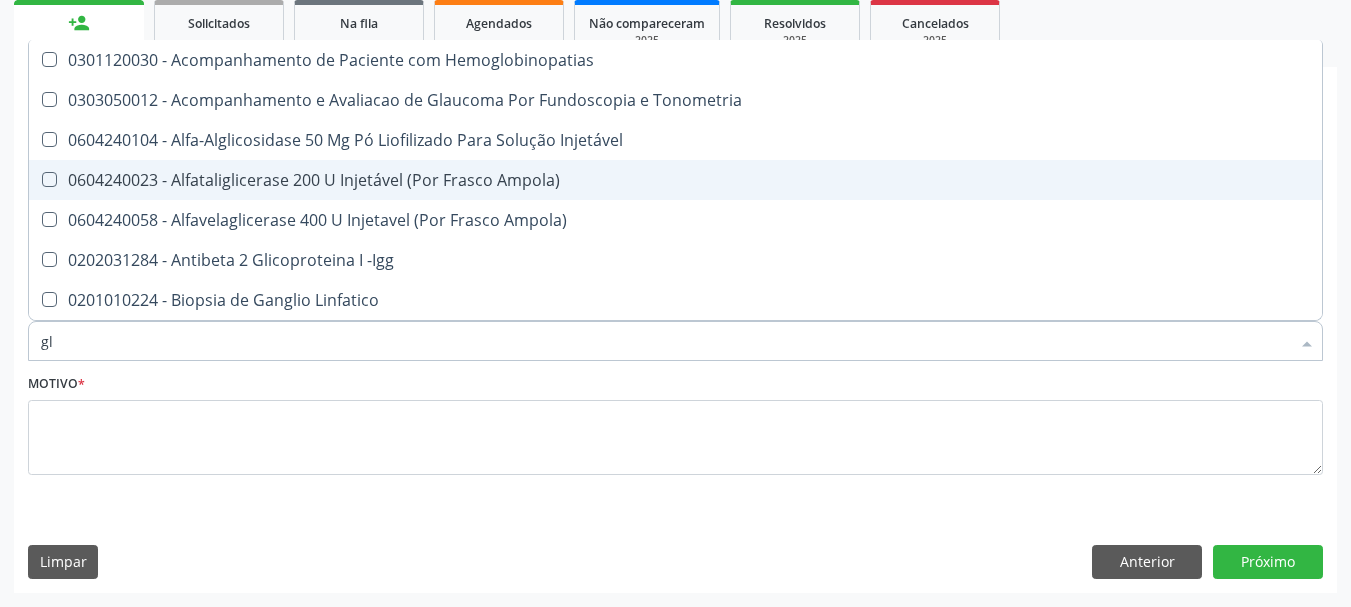 type on "g" 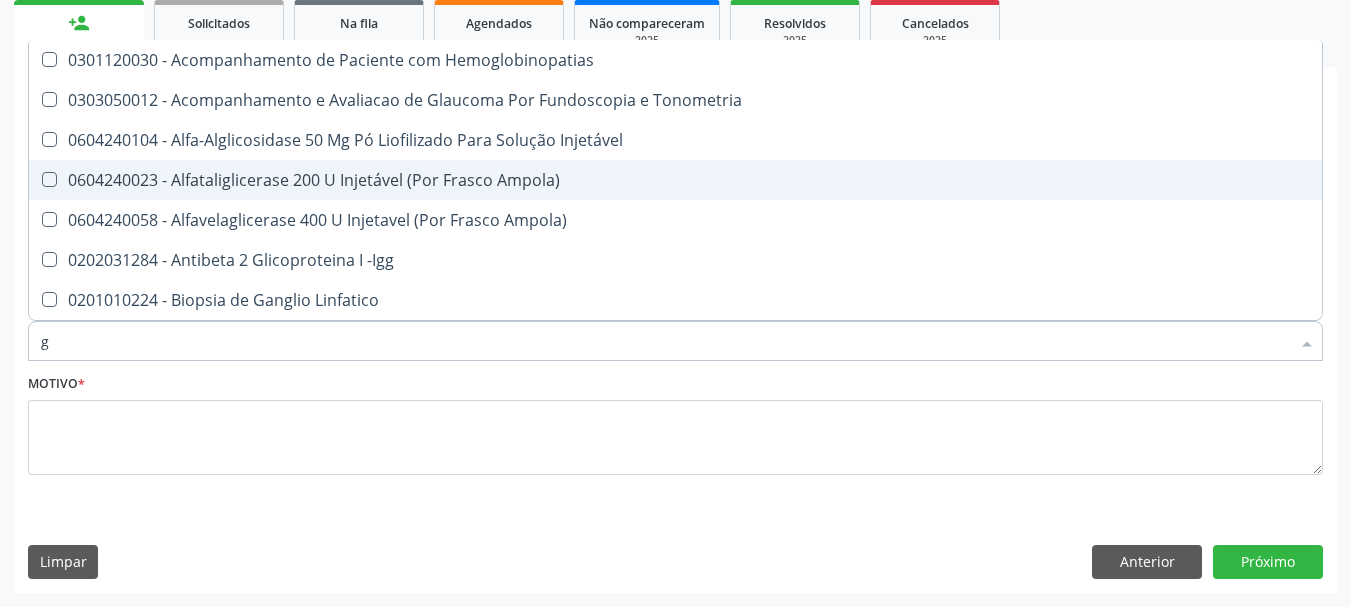 type 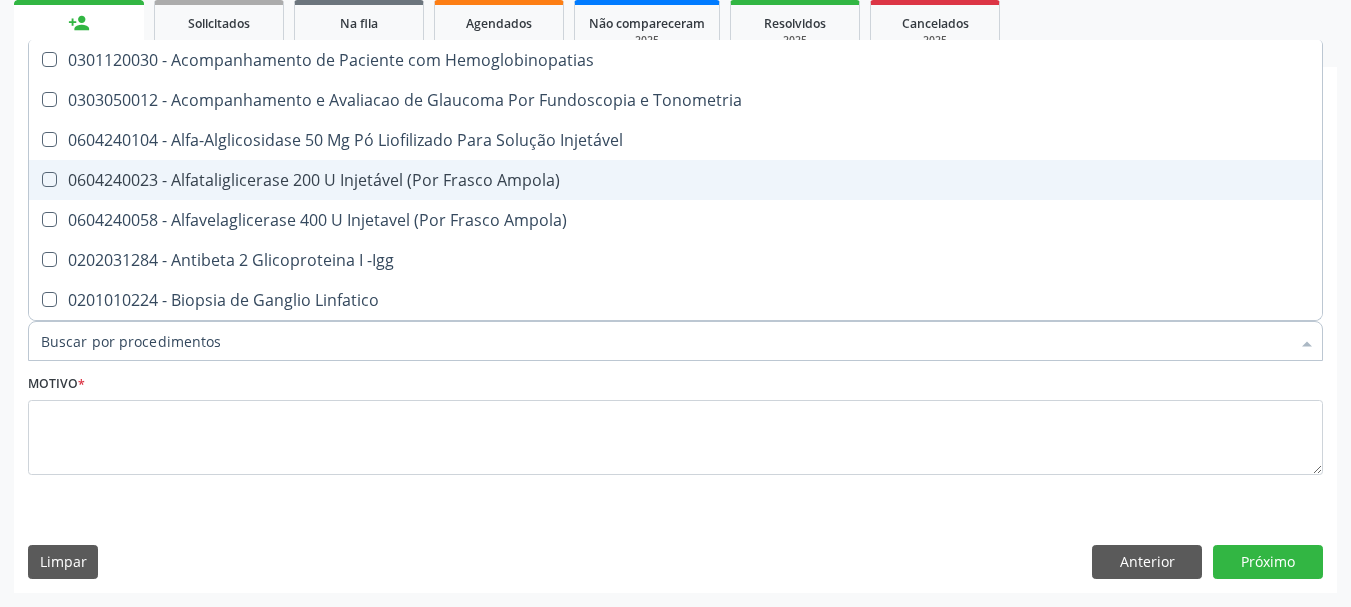 checkbox on "false" 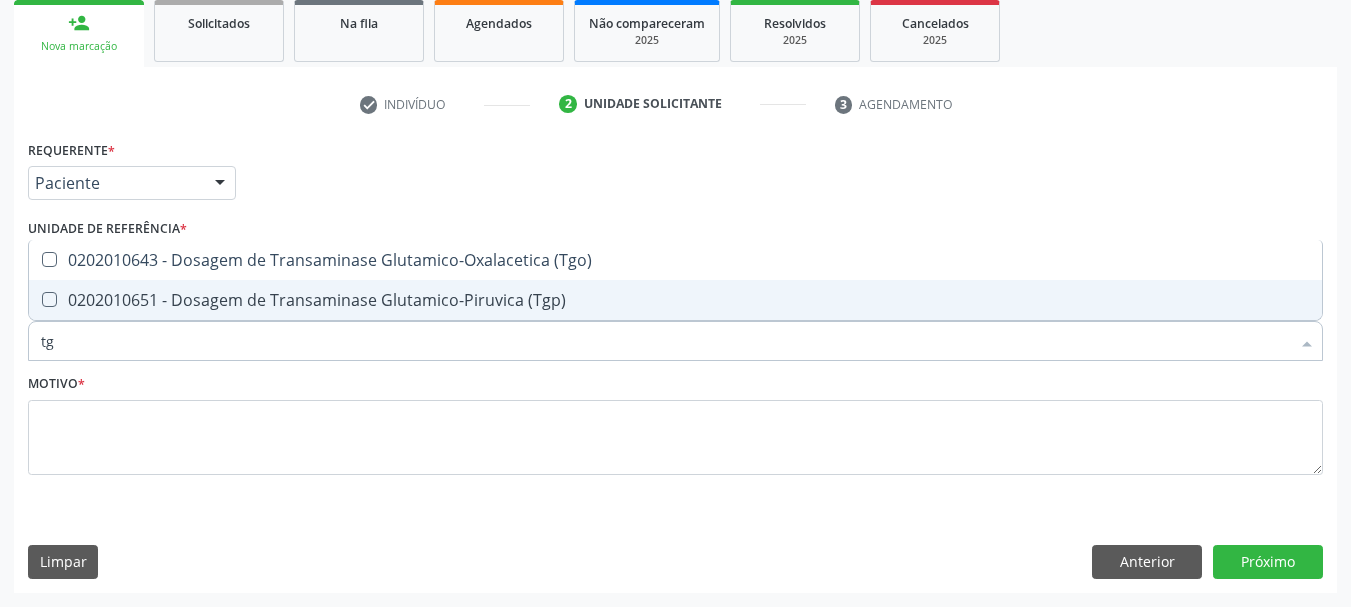 type on "tgp" 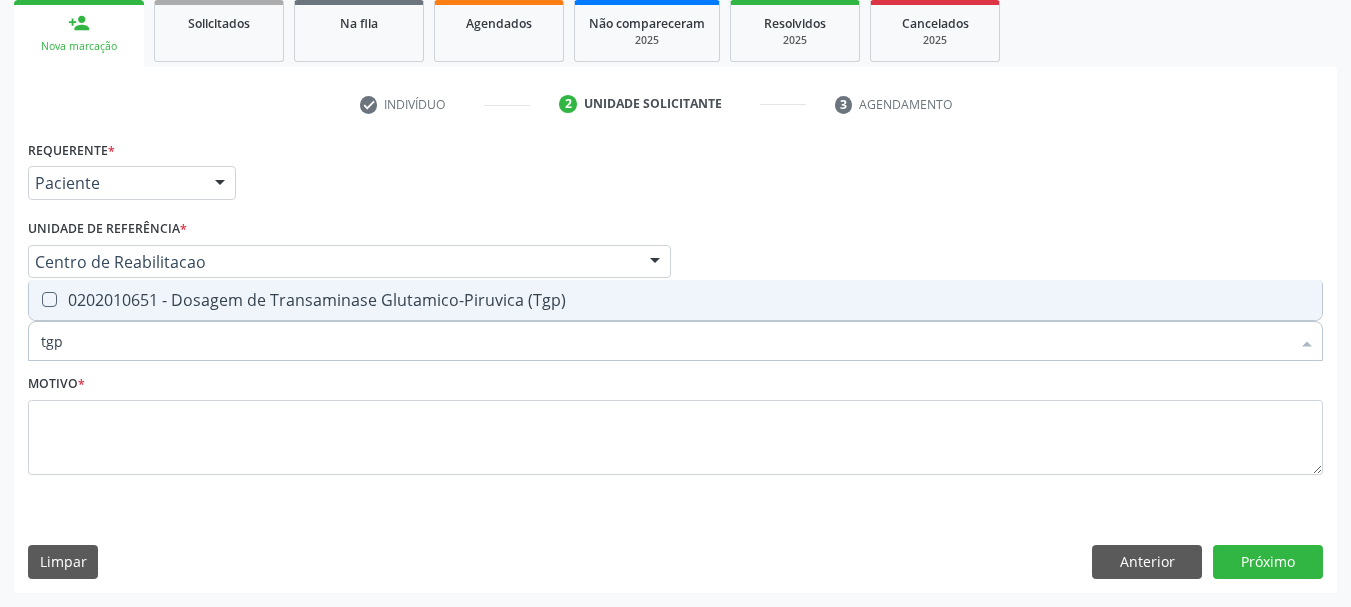 click on "0202010651 - Dosagem de Transaminase Glutamico-Piruvica (Tgp)" at bounding box center (675, 300) 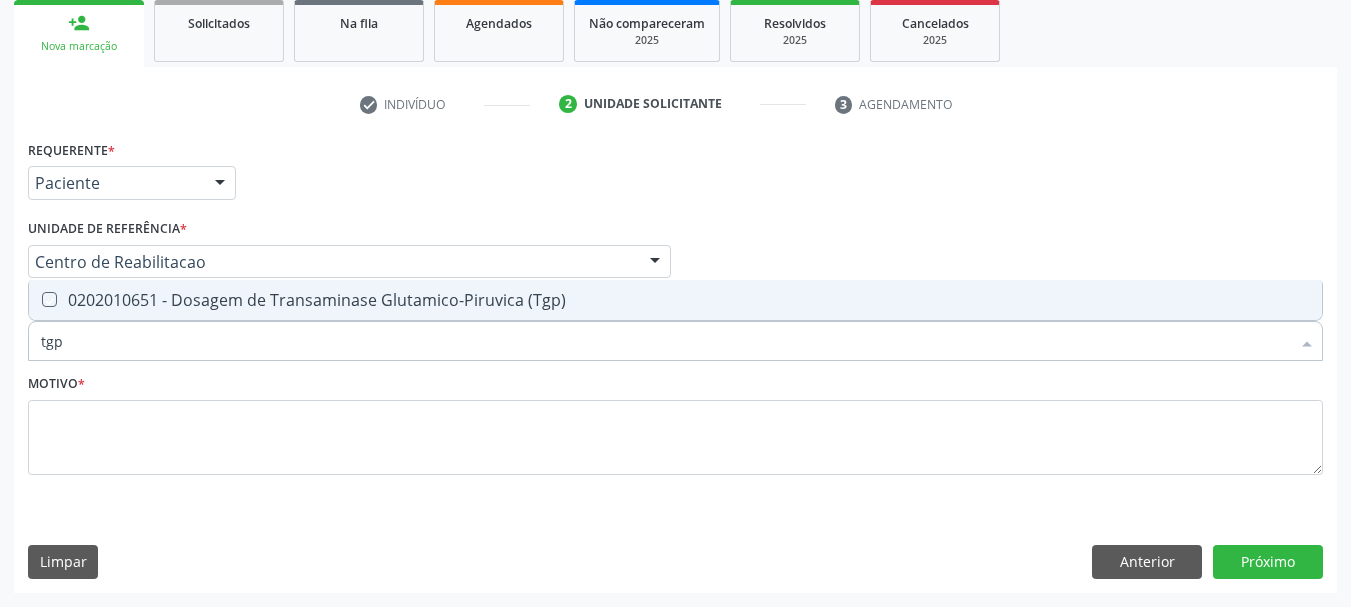 checkbox on "true" 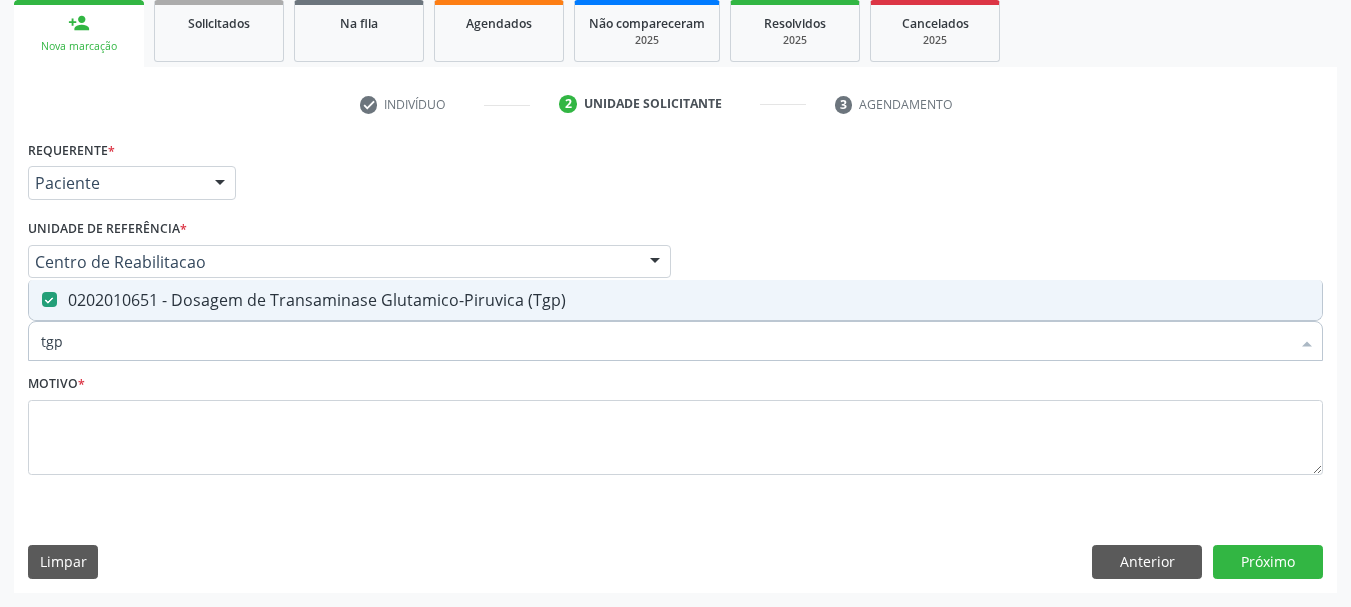 type on "tg" 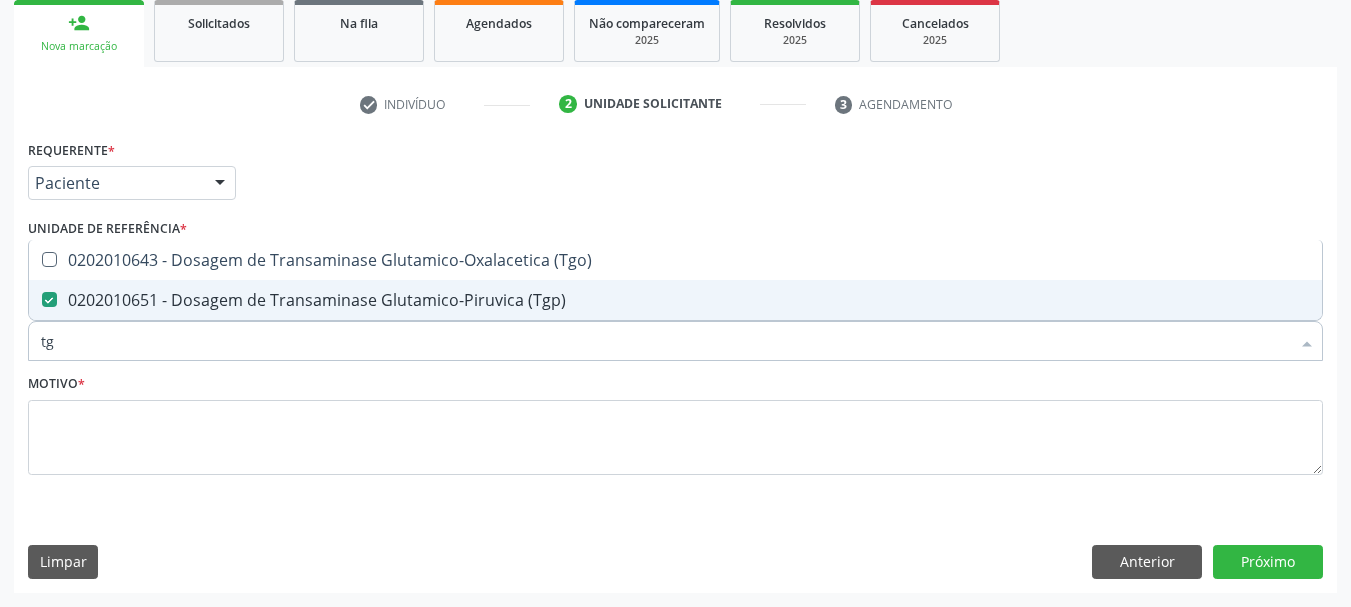 type on "t" 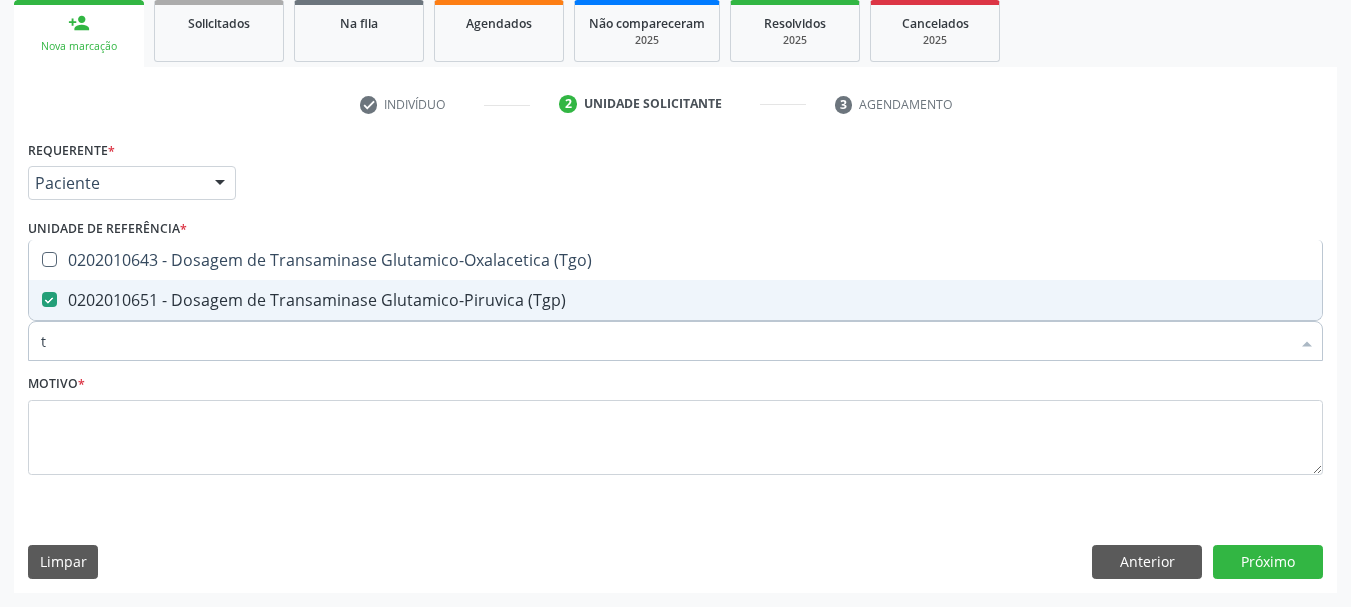 type 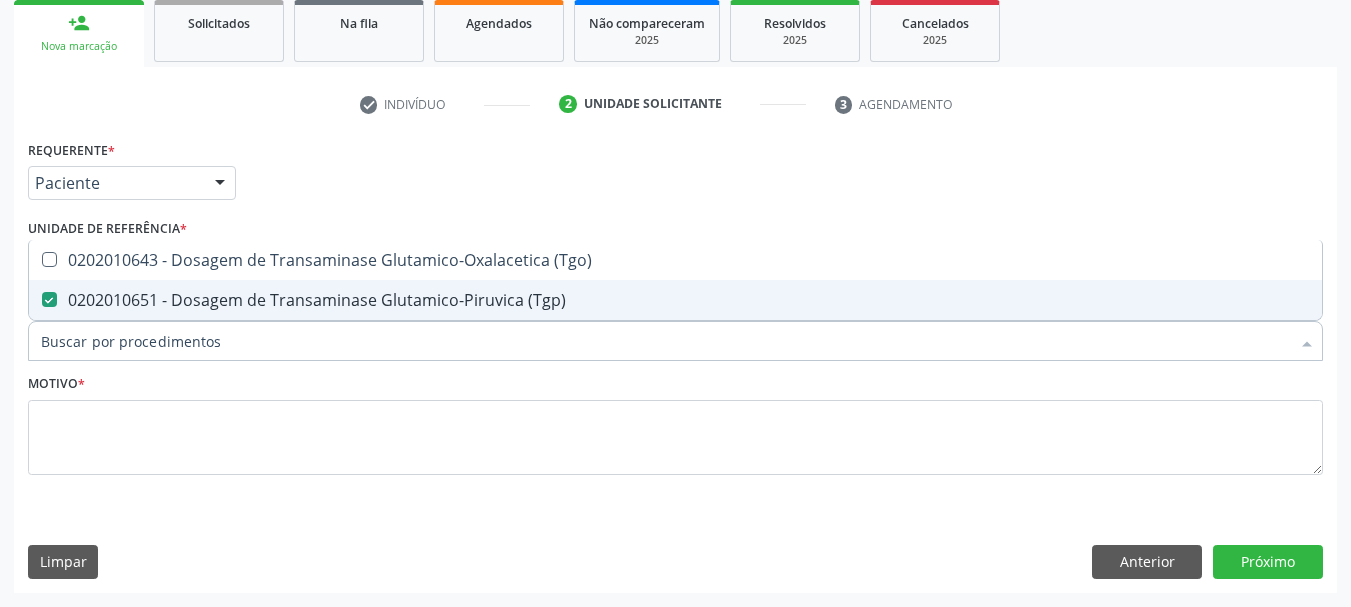 checkbox on "false" 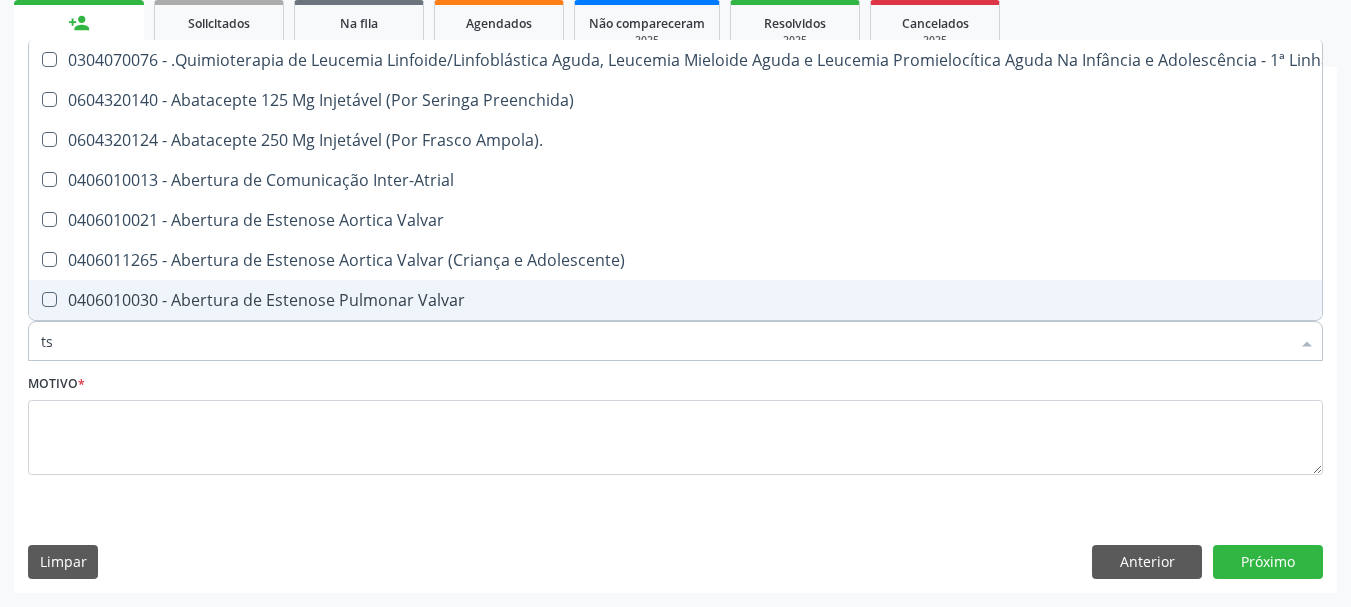 type on "tsh" 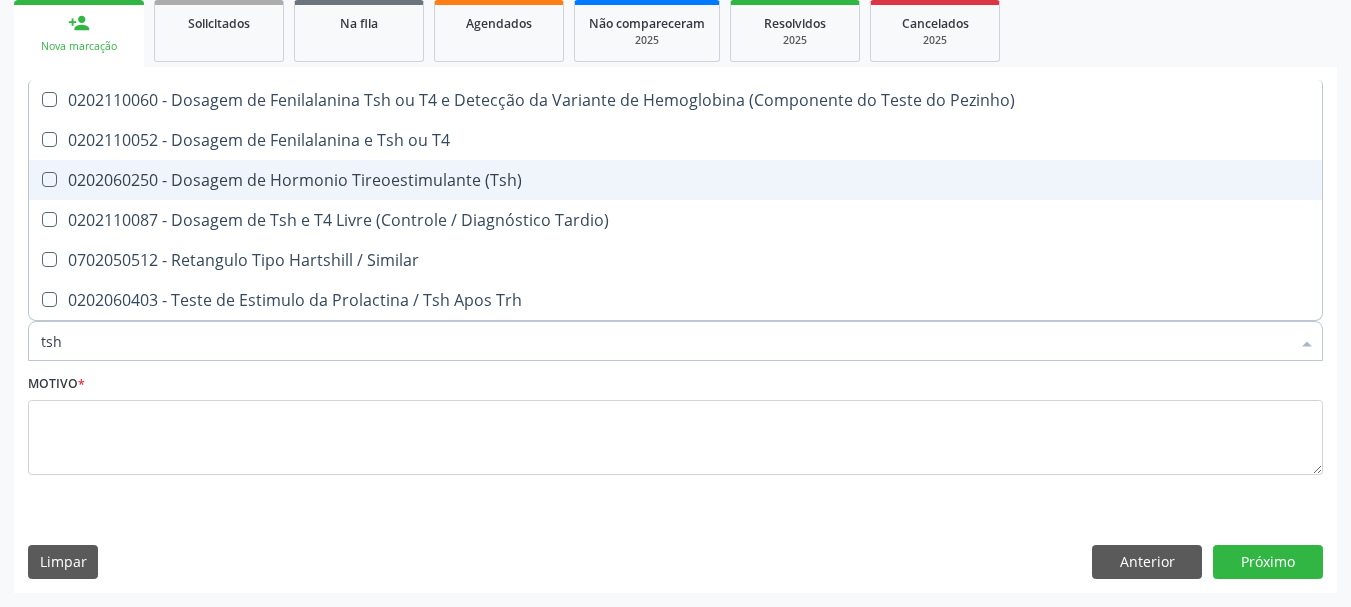 click on "0202060250 - Dosagem de Hormonio Tireoestimulante (Tsh)" at bounding box center [675, 180] 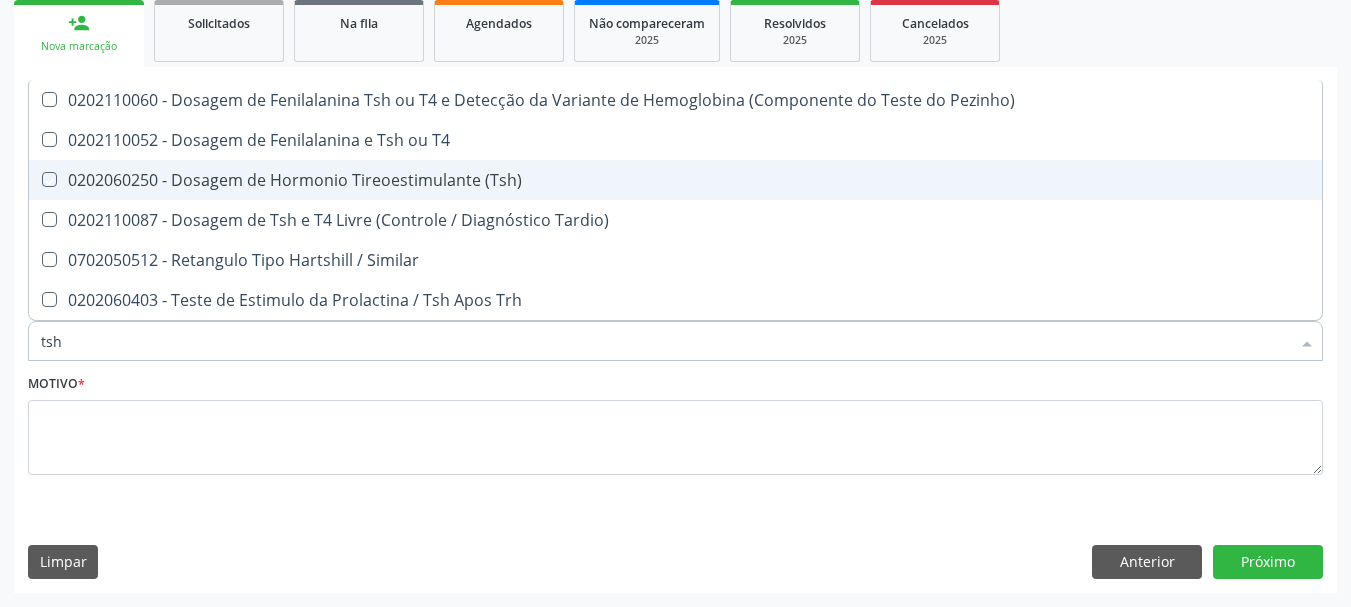 checkbox on "true" 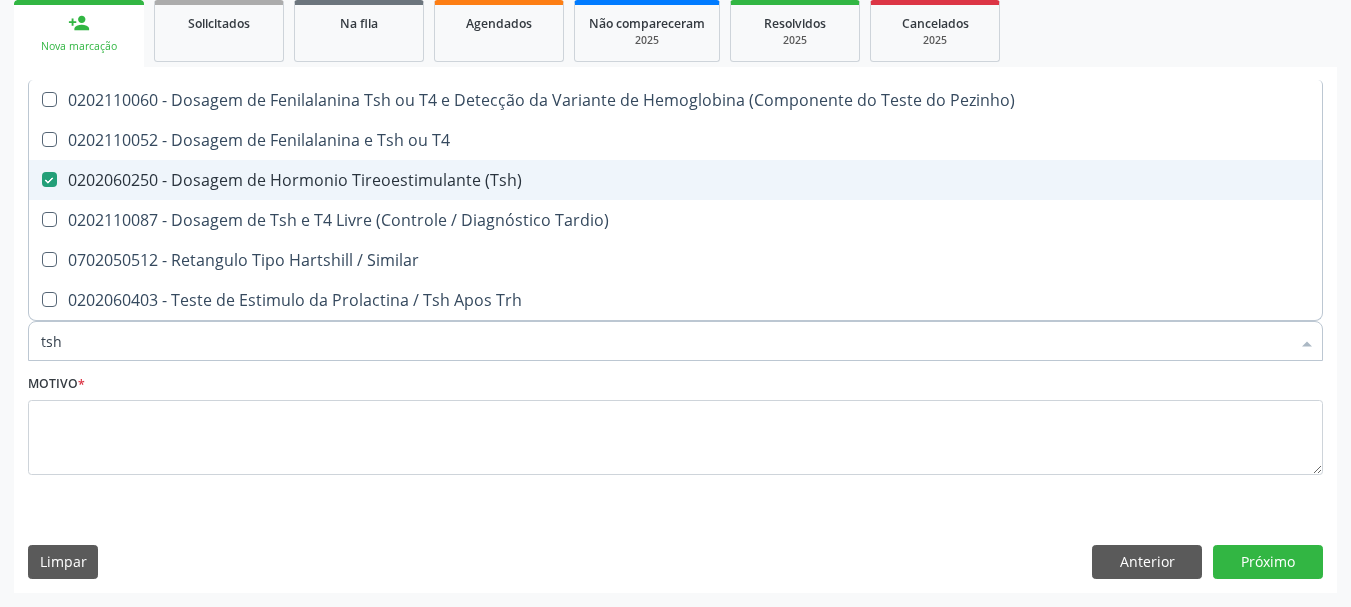 type on "ts" 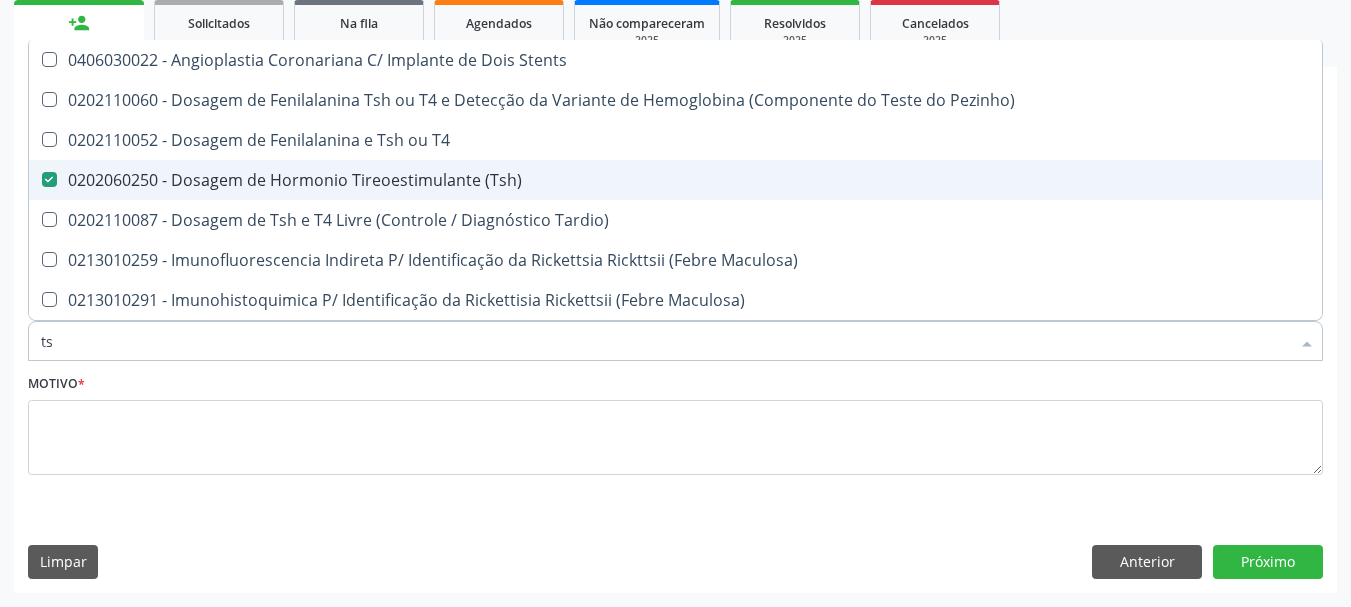 type on "t" 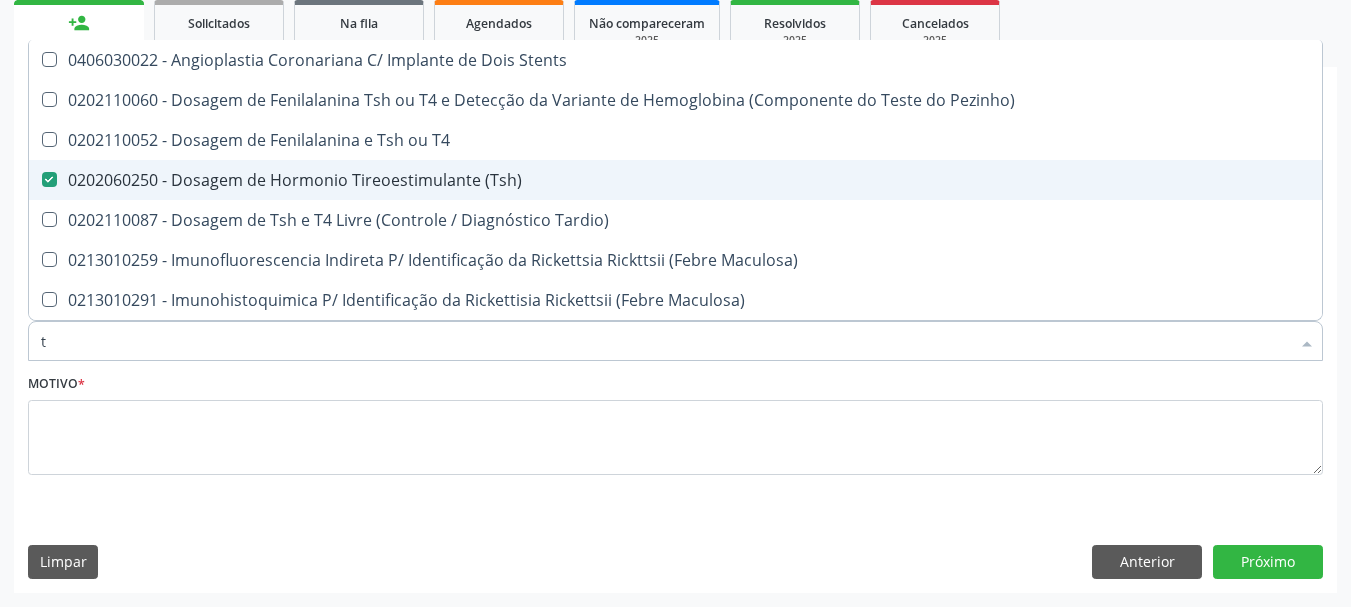 checkbox on "false" 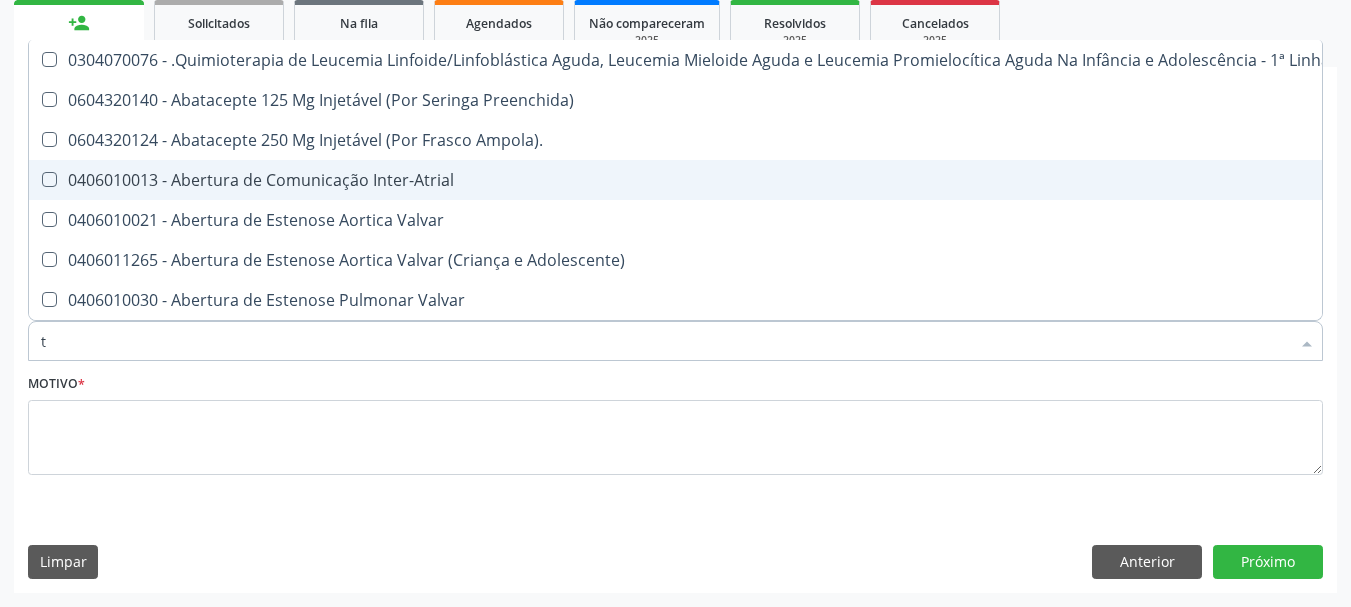 type on "tg" 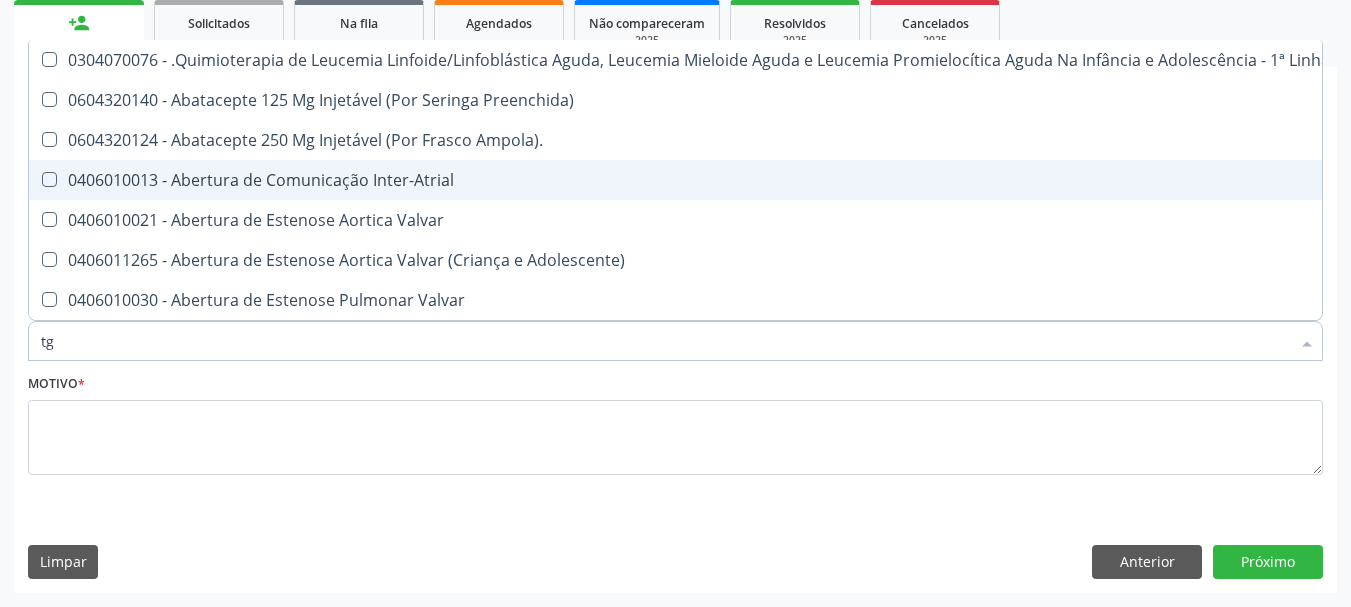 checkbox on "true" 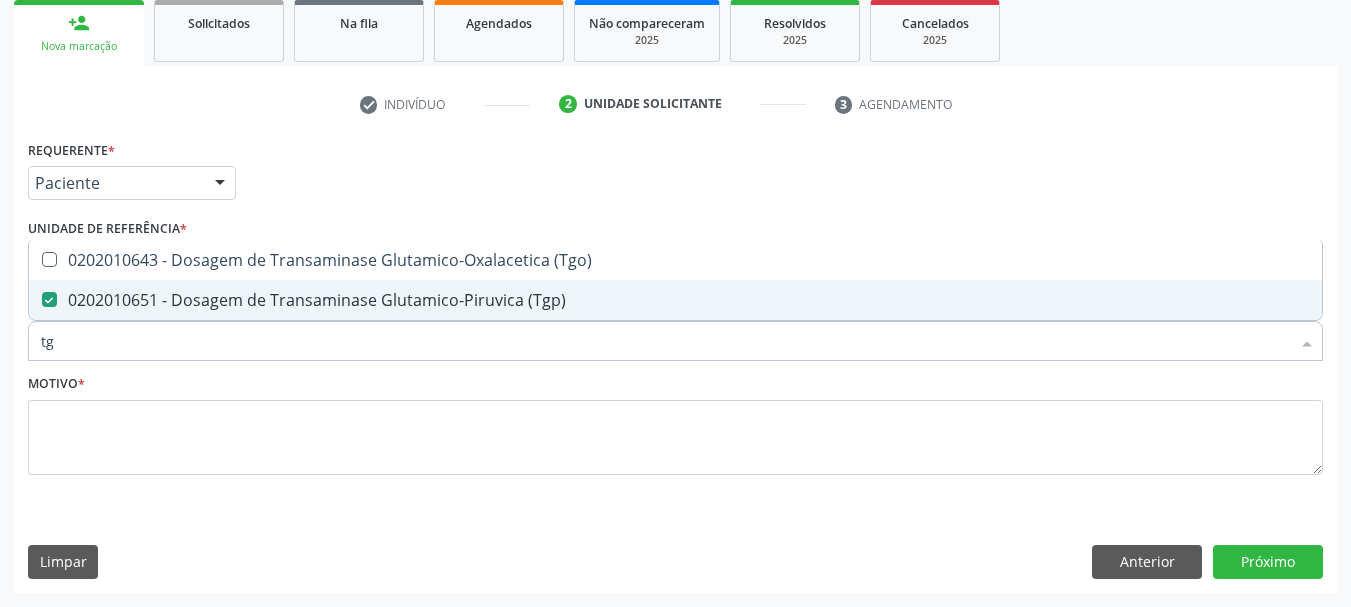 type on "tgo" 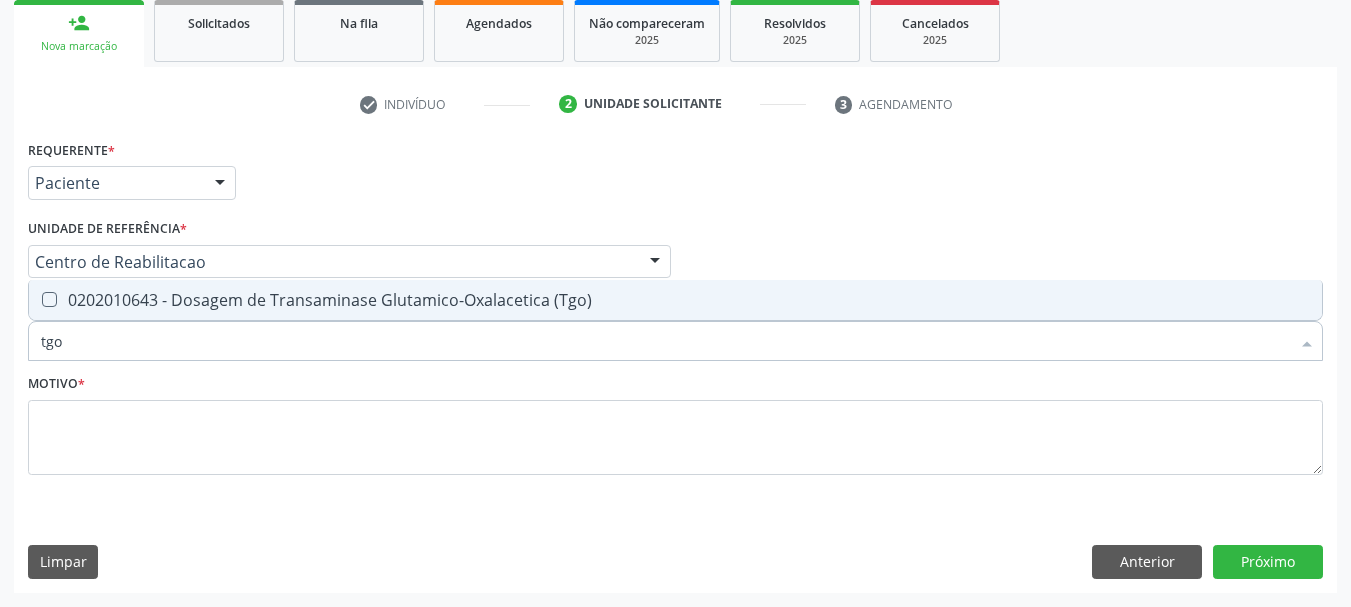 click on "0202010643 - Dosagem de Transaminase Glutamico-Oxalacetica (Tgo)" at bounding box center (675, 300) 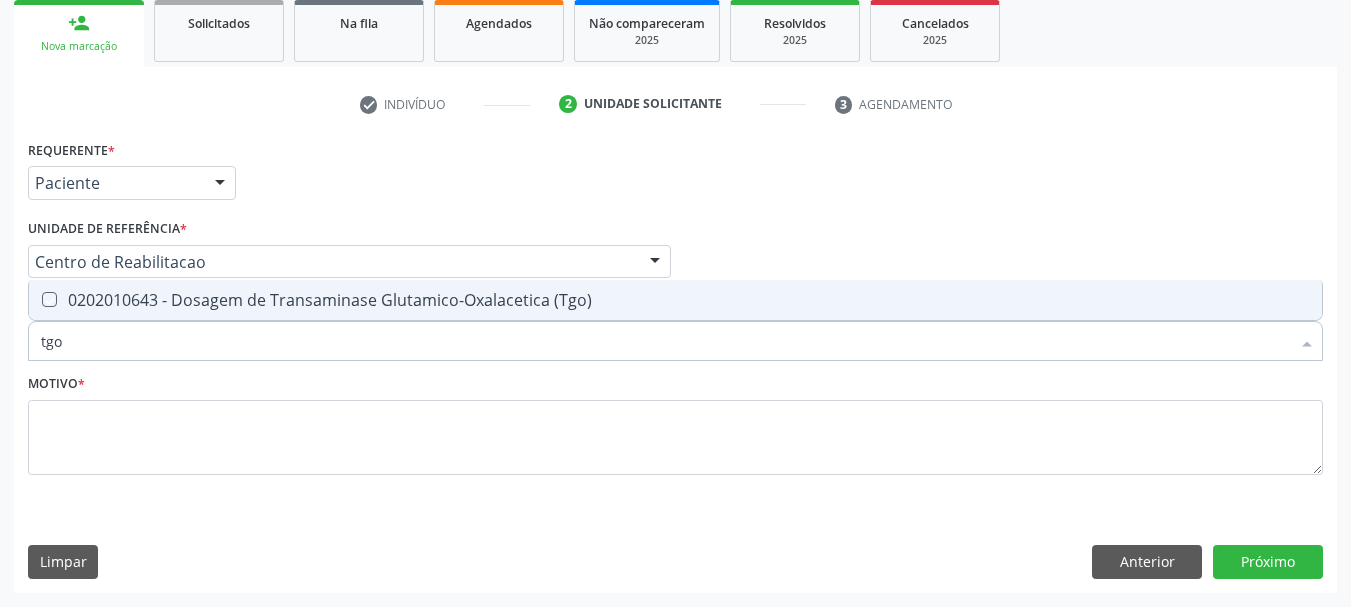 checkbox on "true" 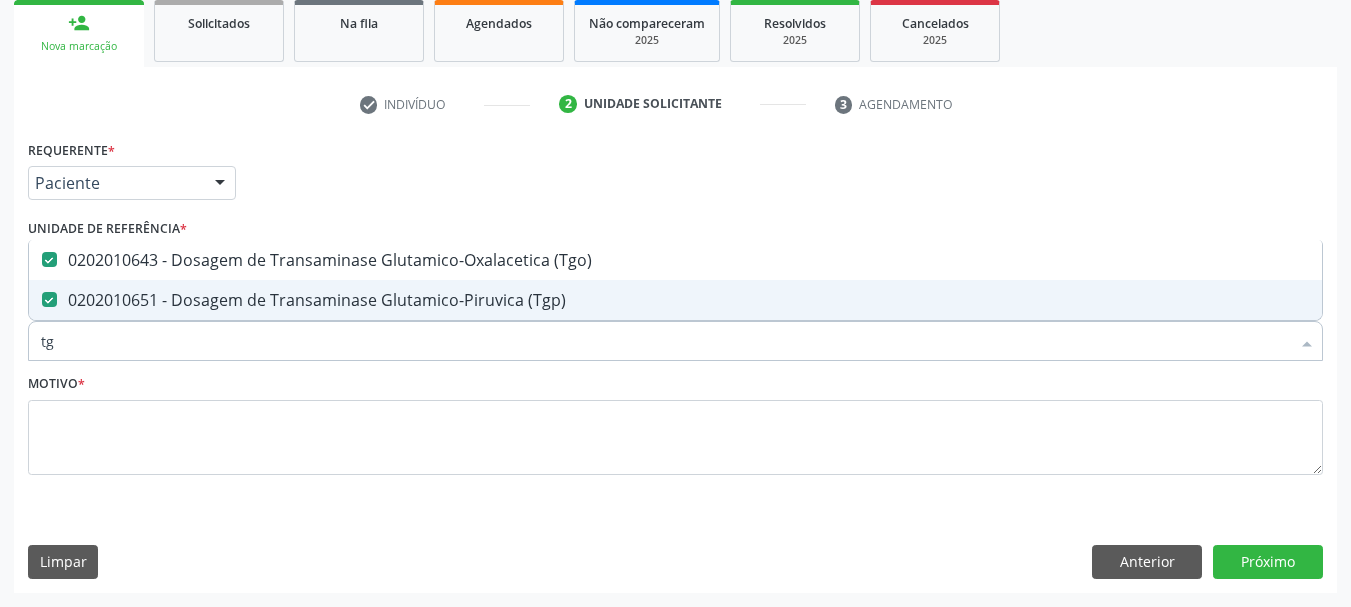 type on "t" 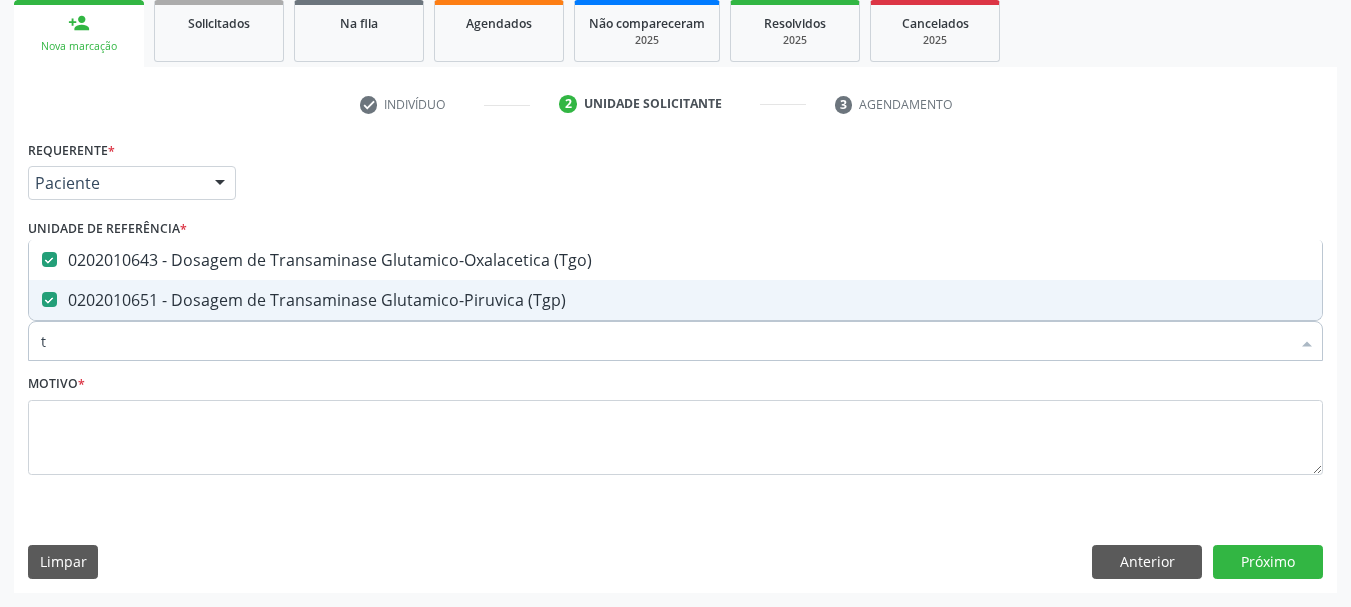 type 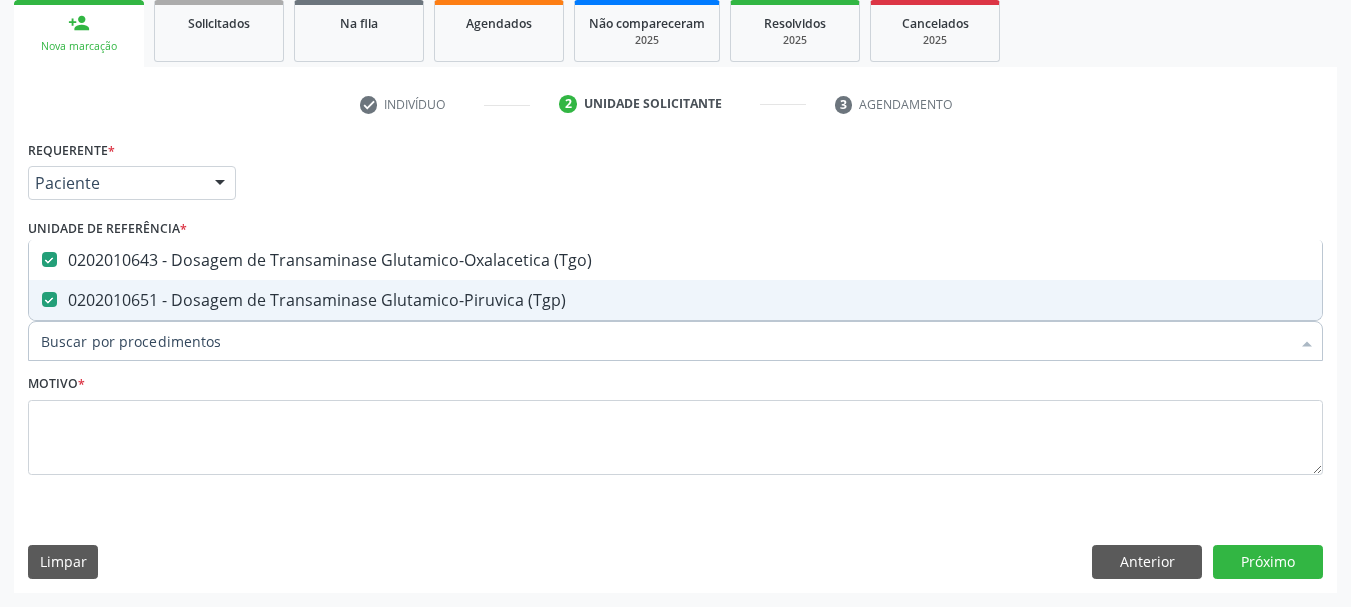 checkbox on "false" 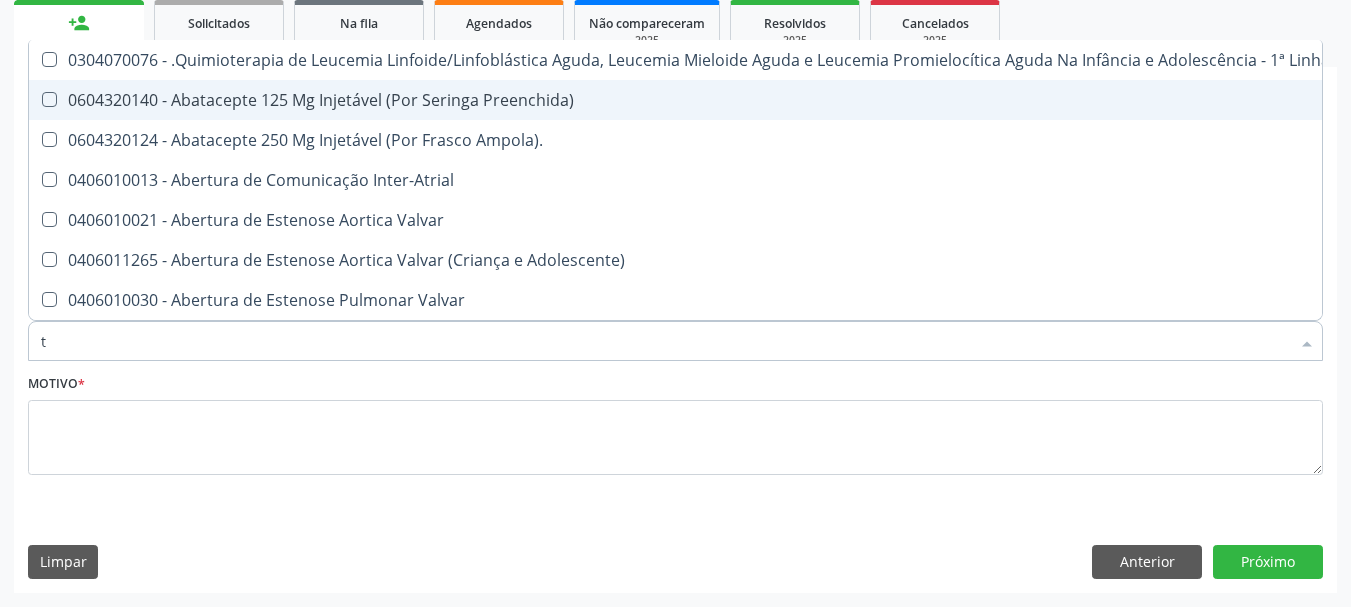 type on "tg" 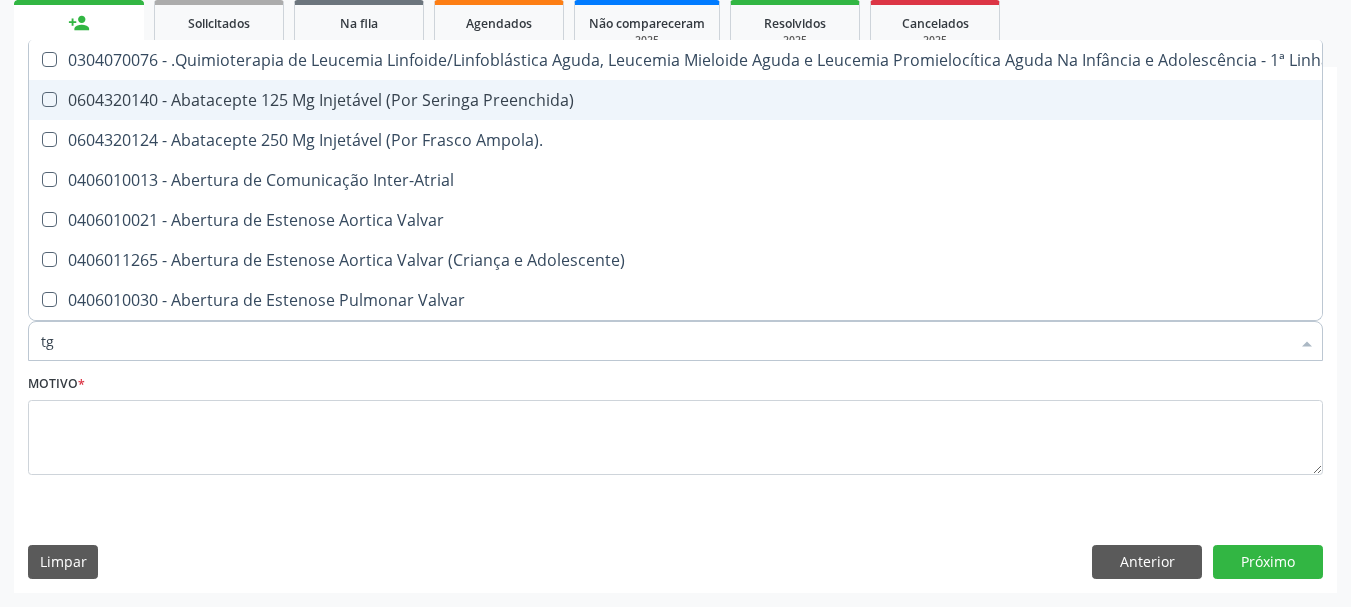 checkbox on "true" 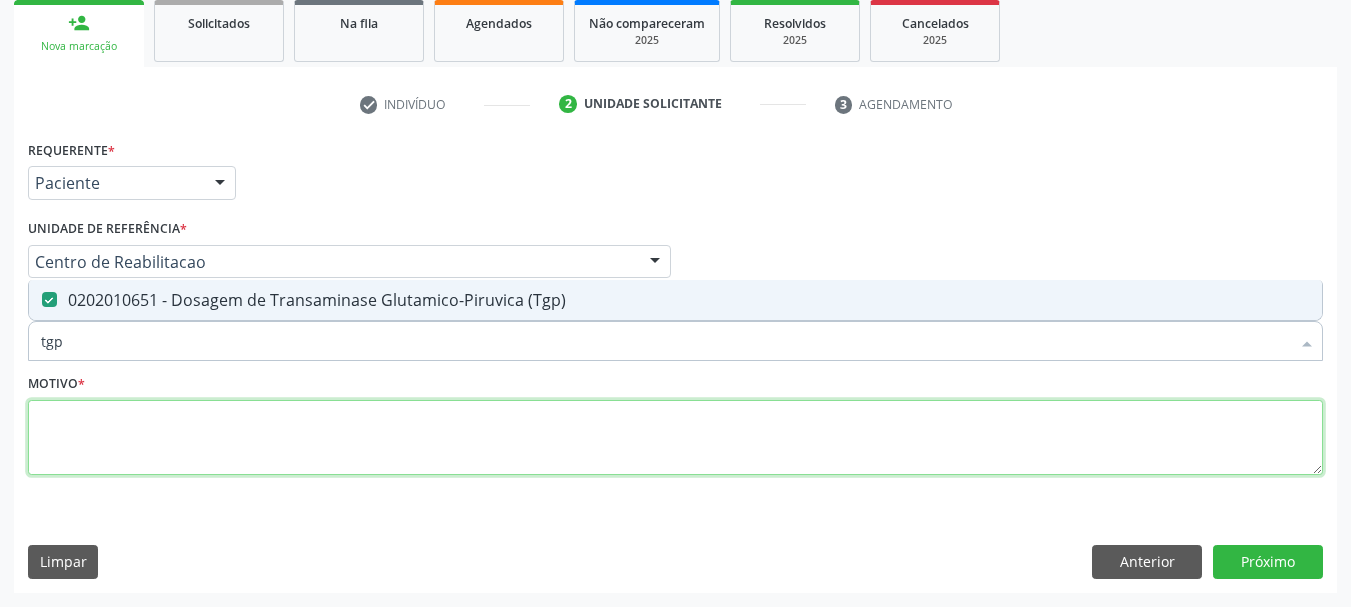 click at bounding box center (675, 438) 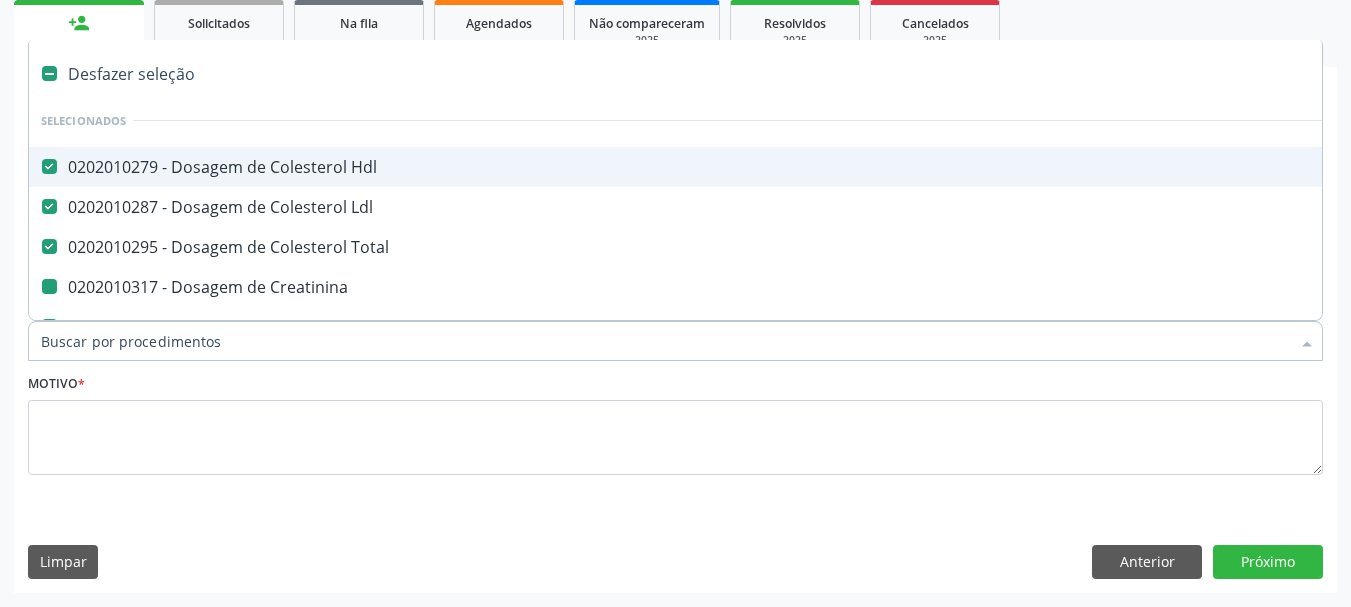 type on "p" 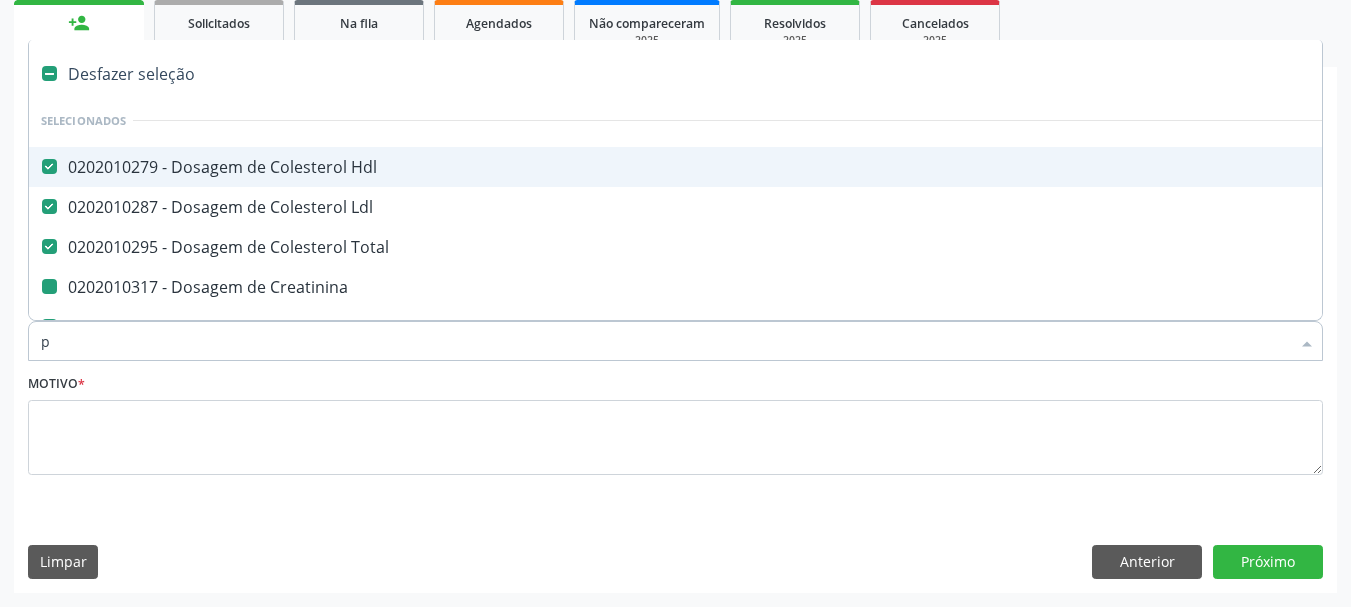 checkbox on "false" 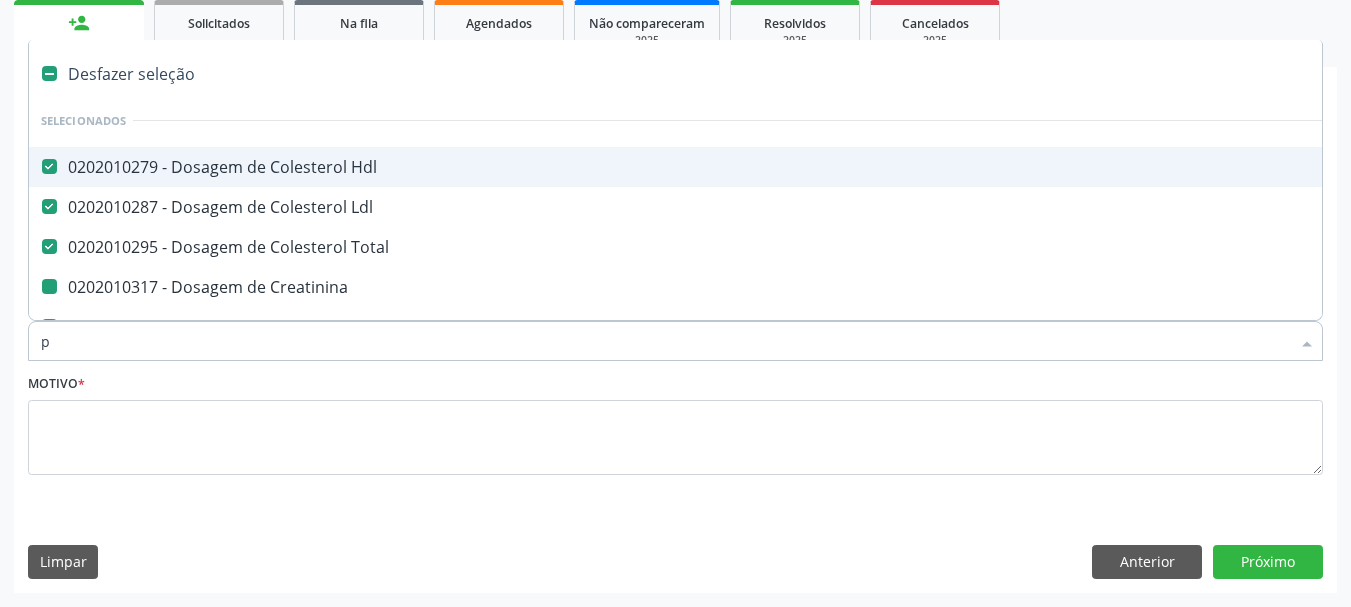 checkbox on "false" 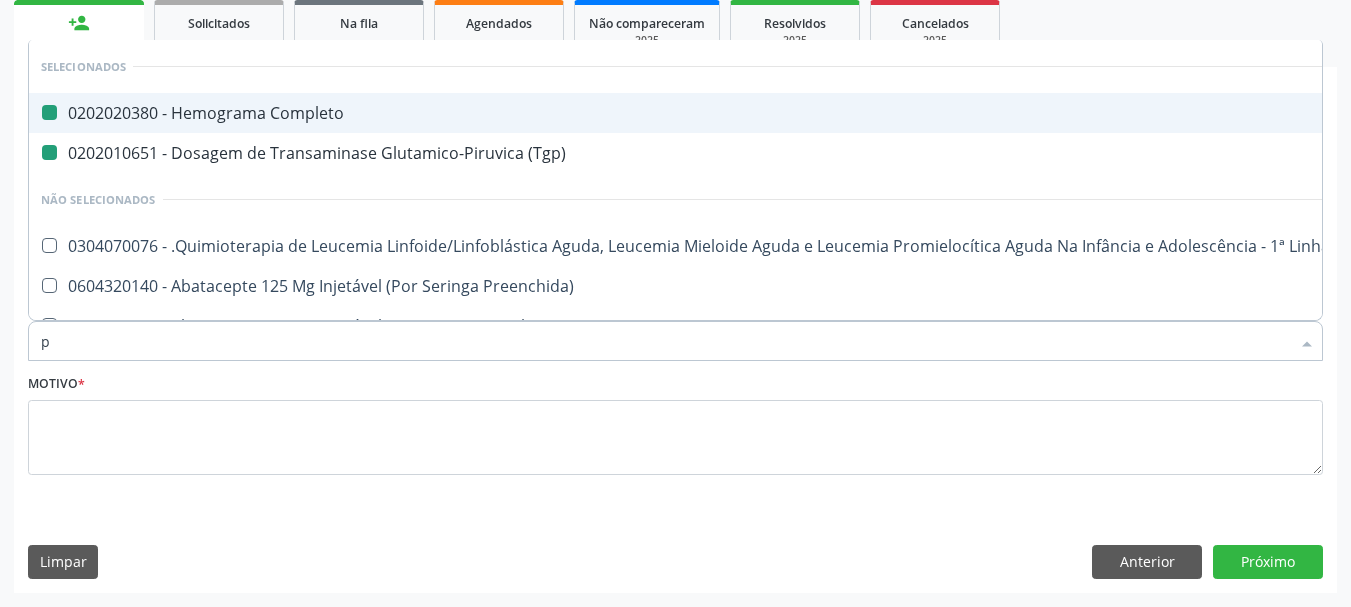 type on "pr" 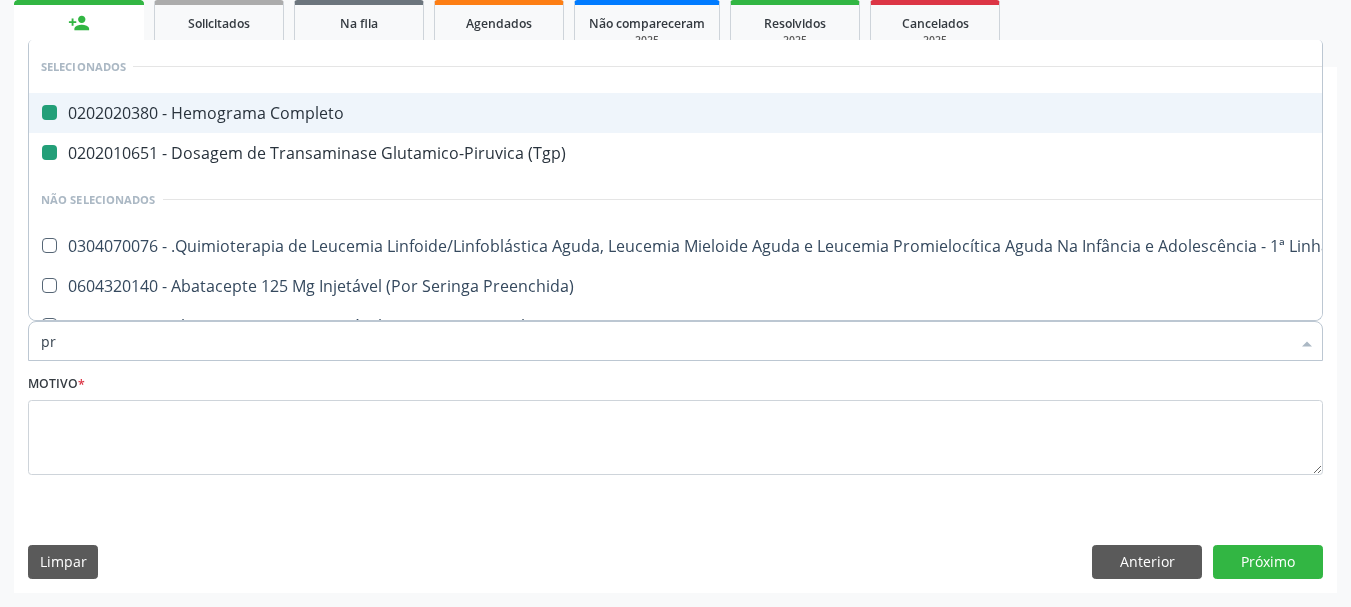 checkbox on "false" 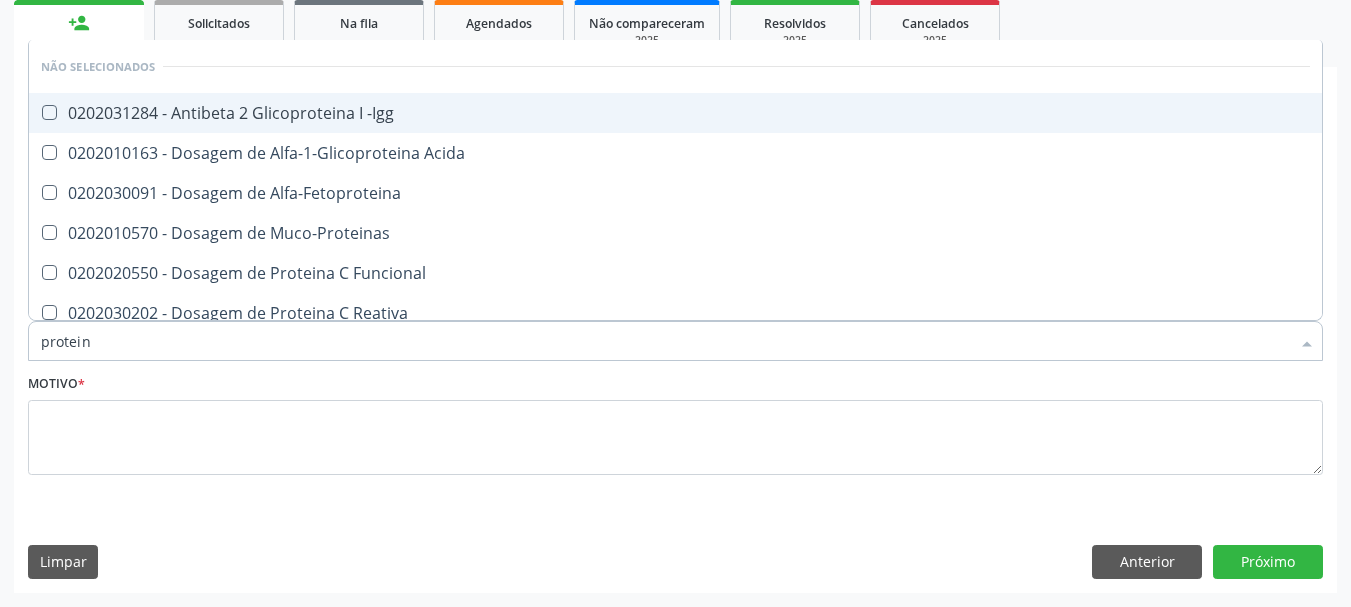 type on "proteina" 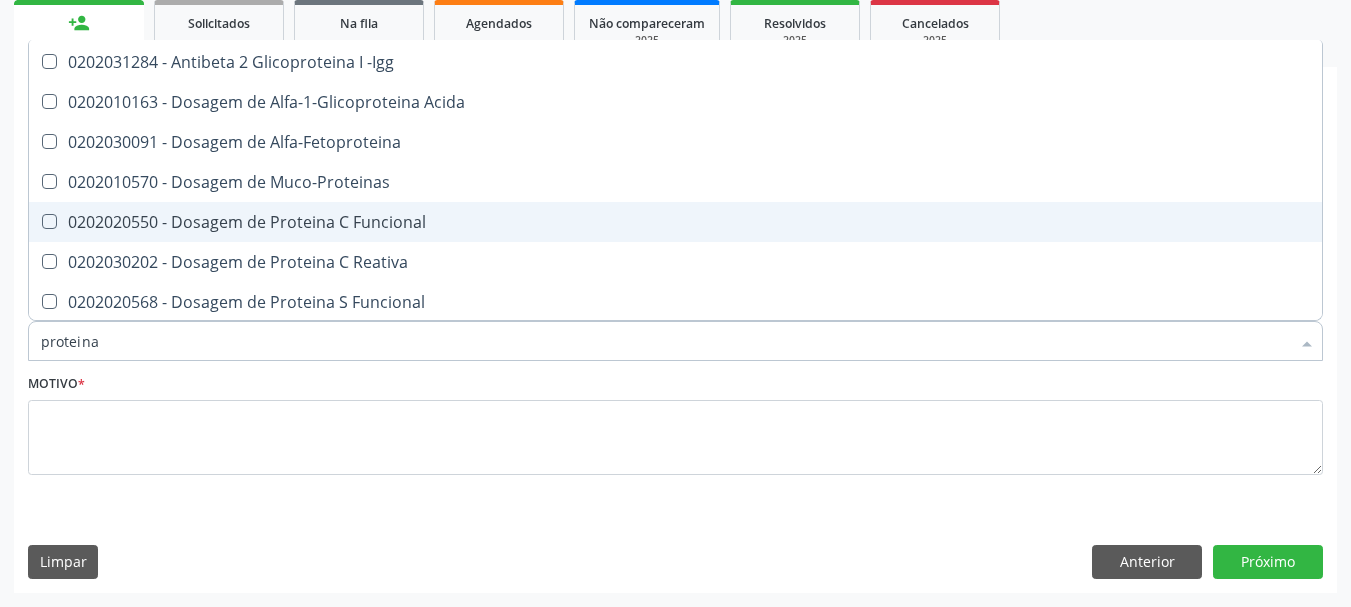 scroll, scrollTop: 100, scrollLeft: 0, axis: vertical 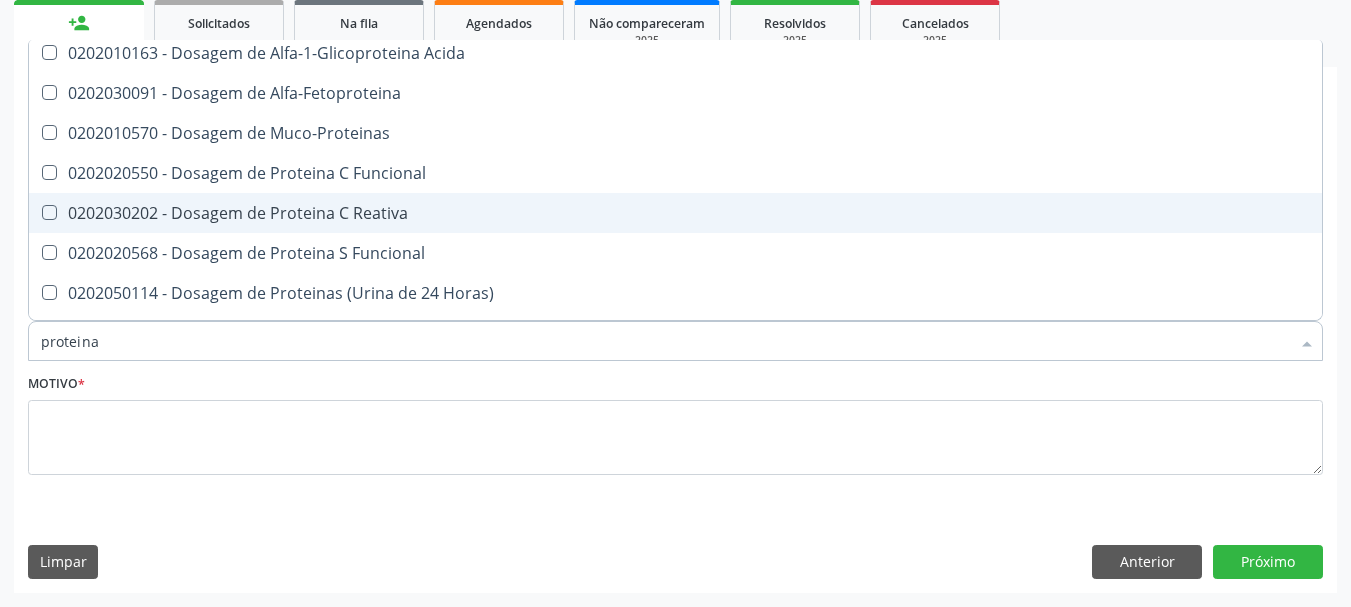 click on "0202030202 - Dosagem de Proteina C Reativa" at bounding box center [675, 213] 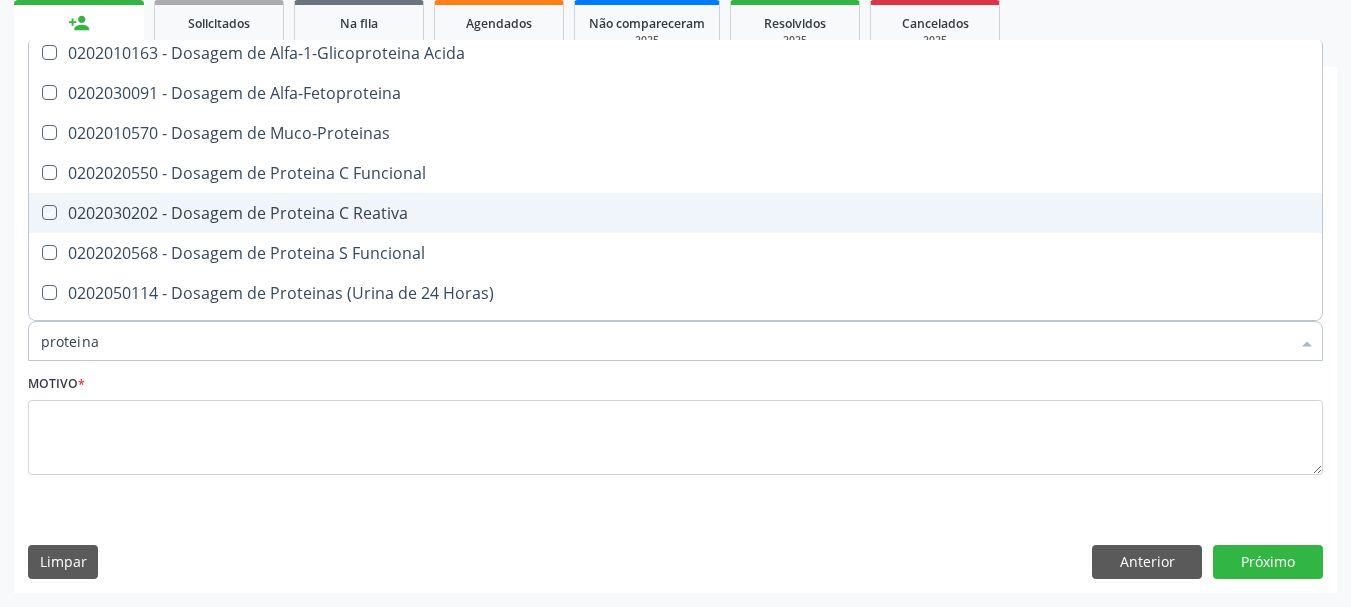 checkbox on "true" 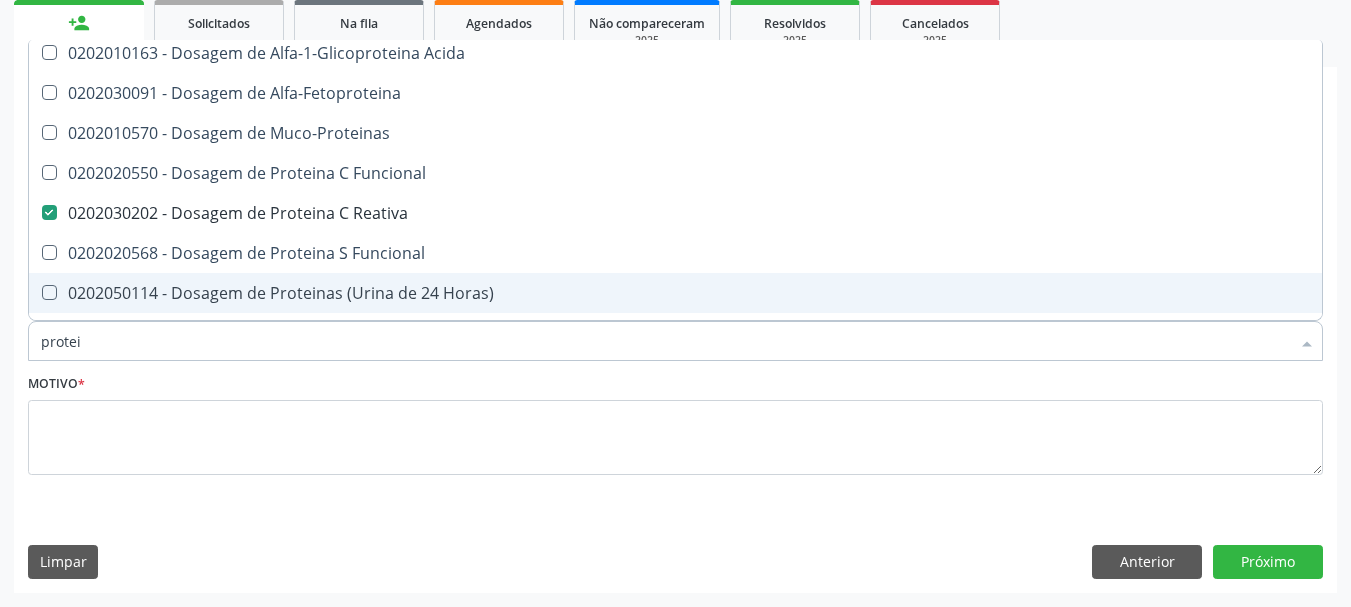 type on "prote" 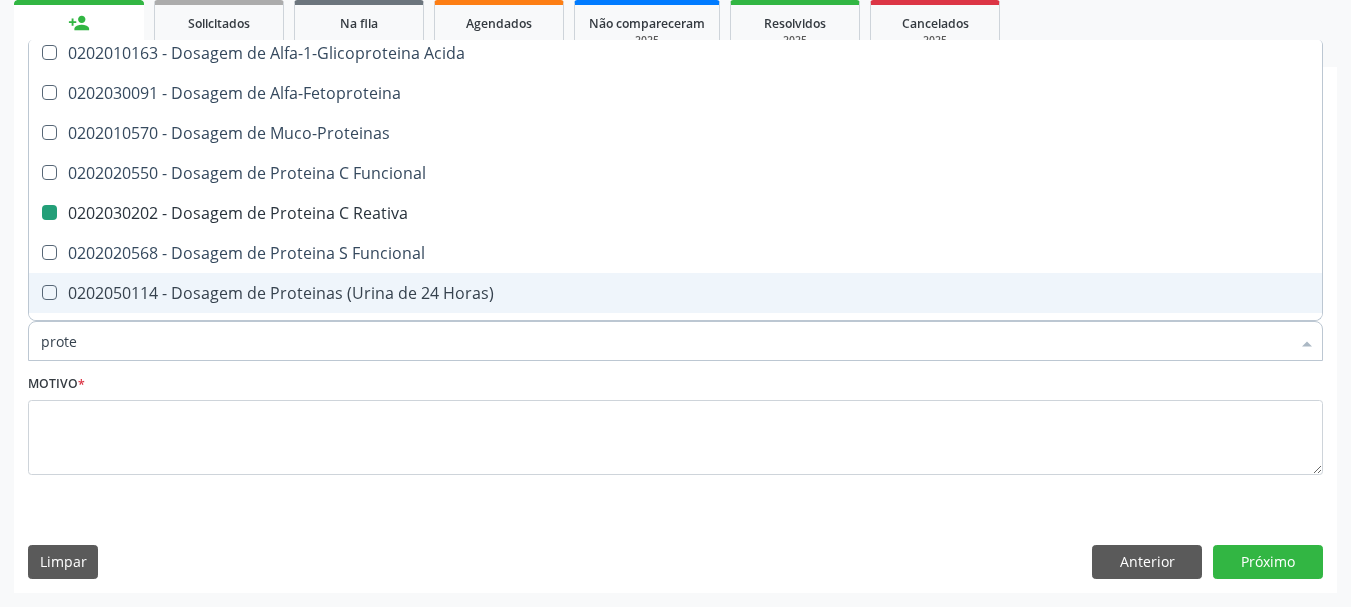 type on "prot" 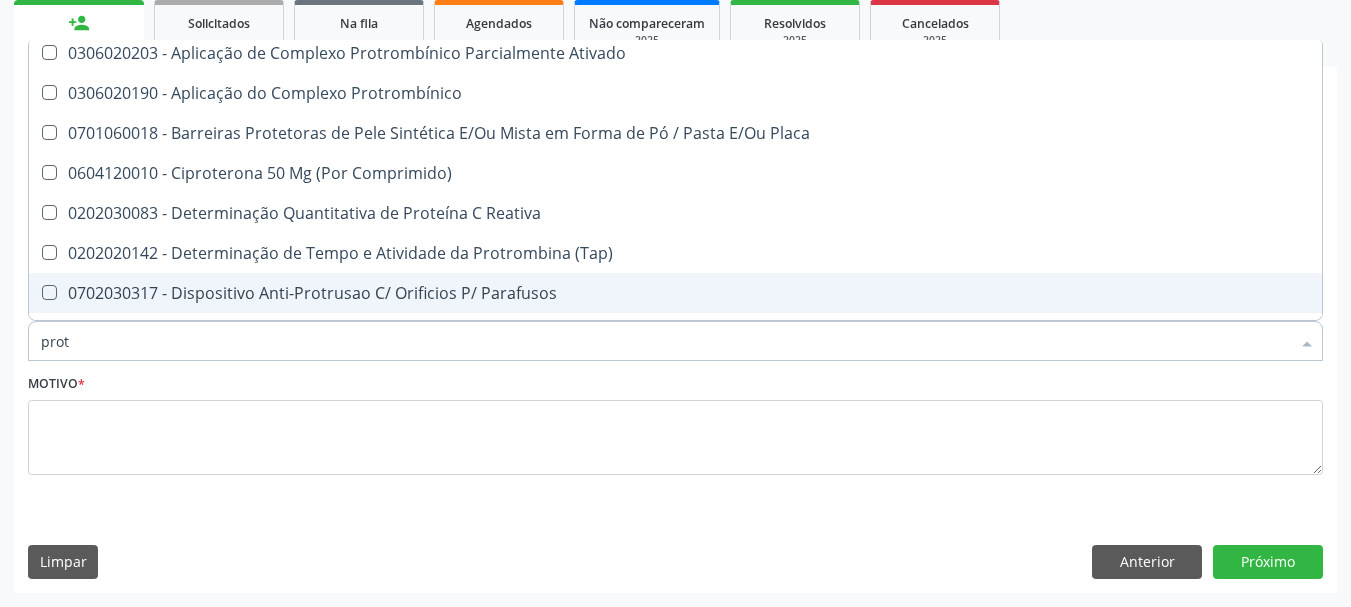 type on "pro" 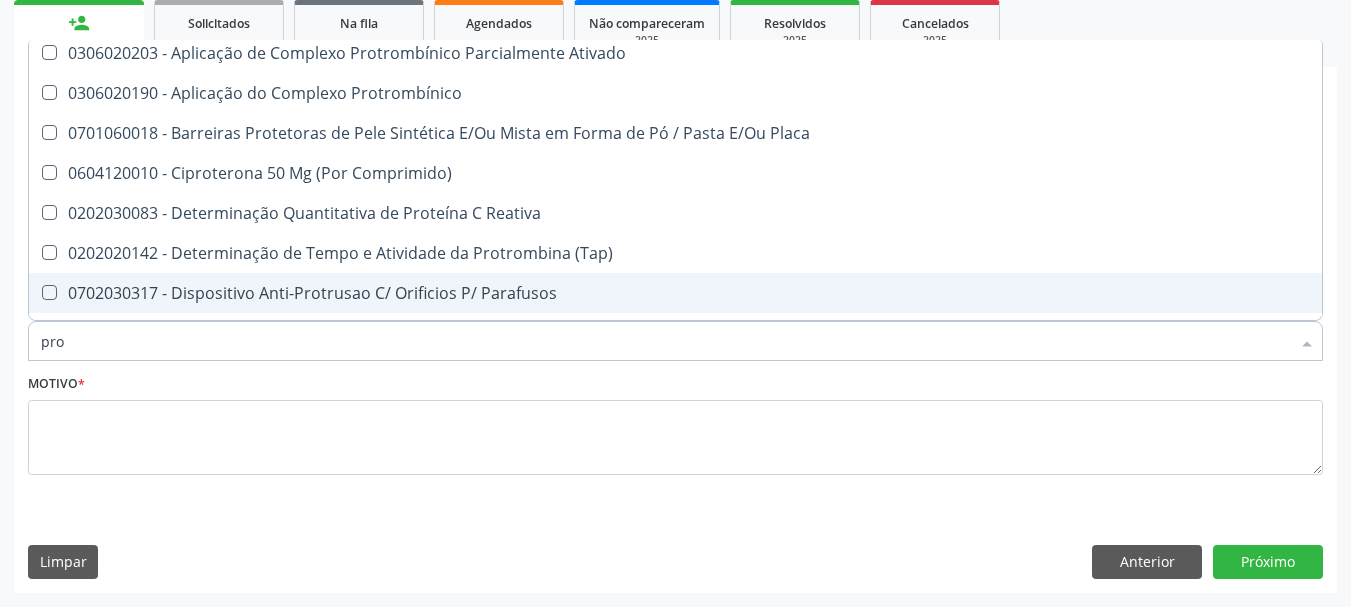 checkbox on "false" 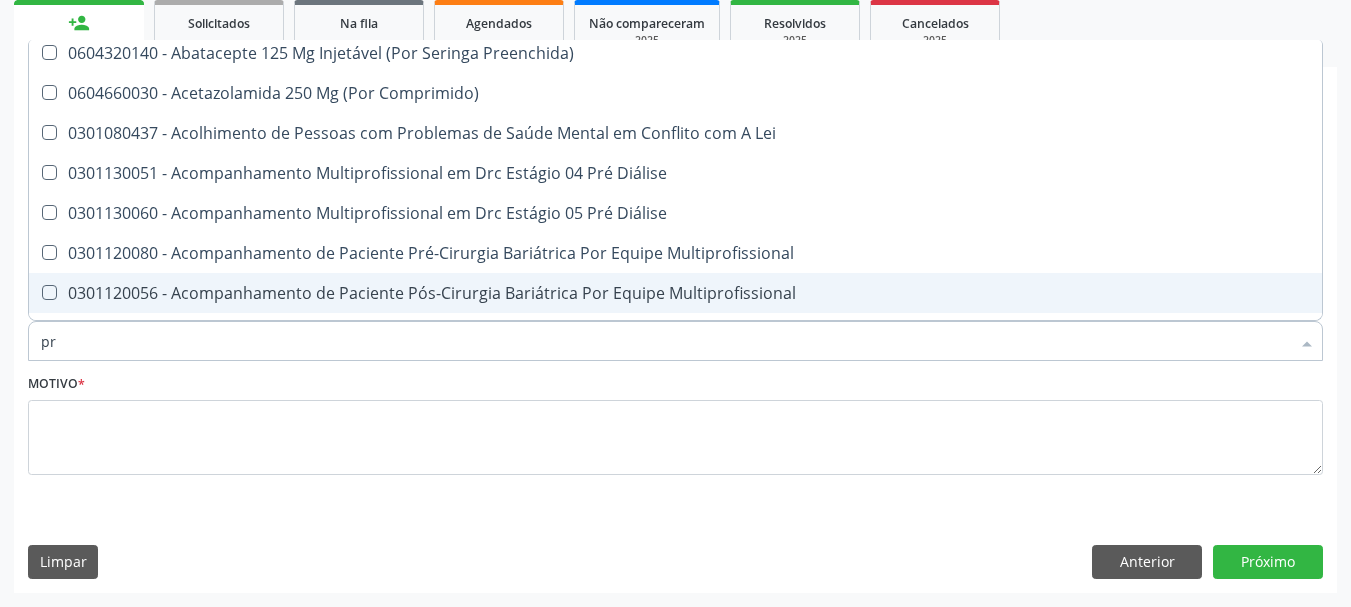 type on "p" 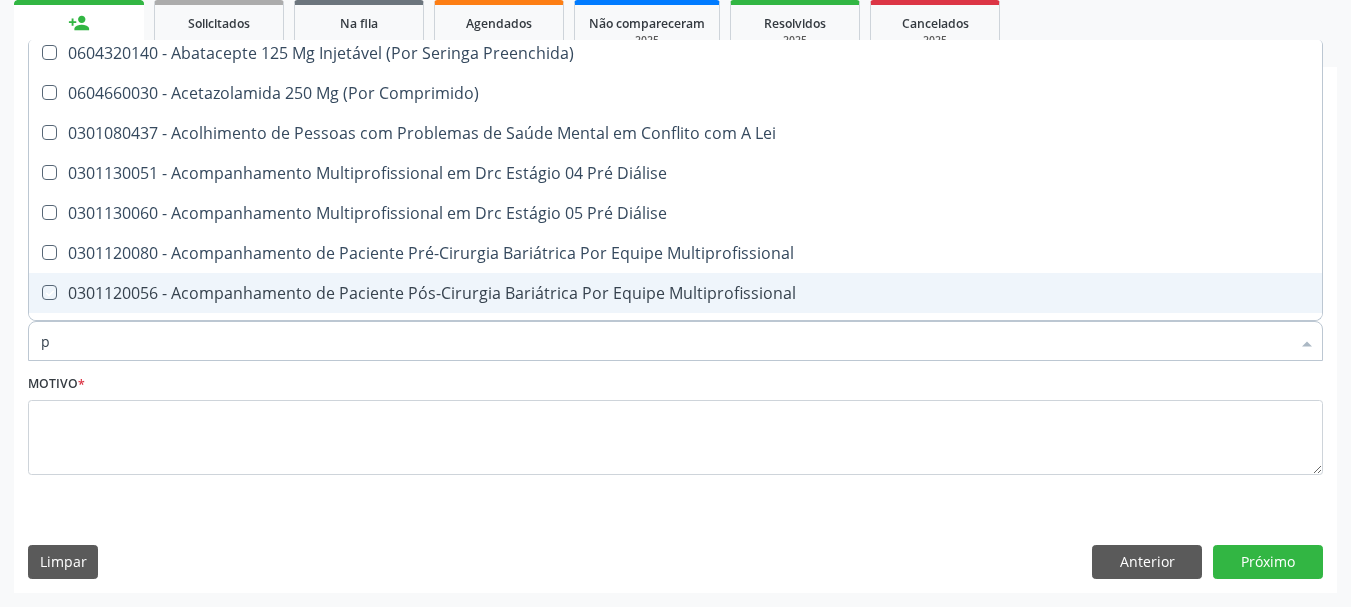 type 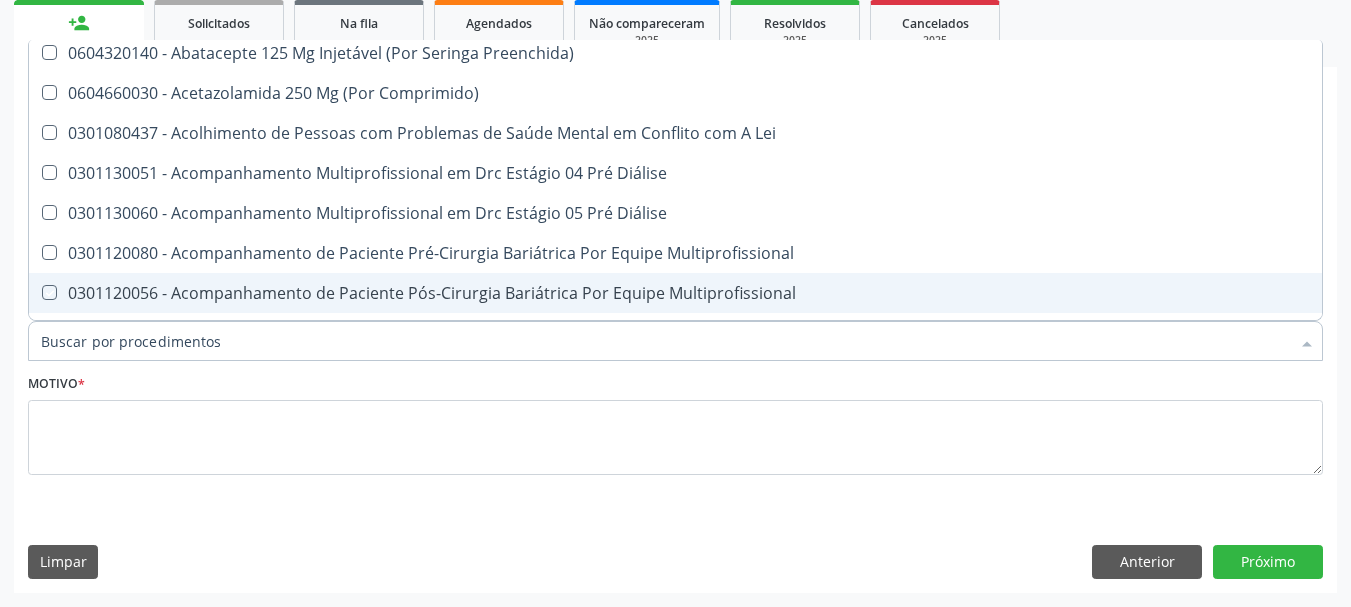 checkbox on "true" 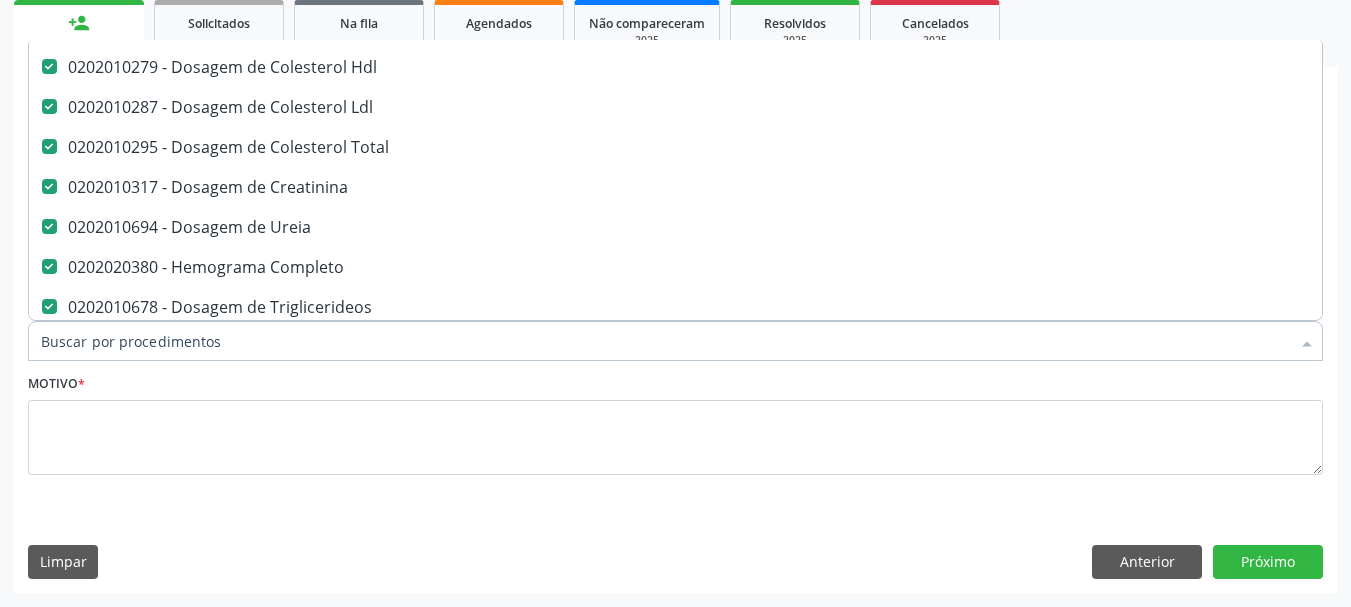 scroll, scrollTop: 154, scrollLeft: 0, axis: vertical 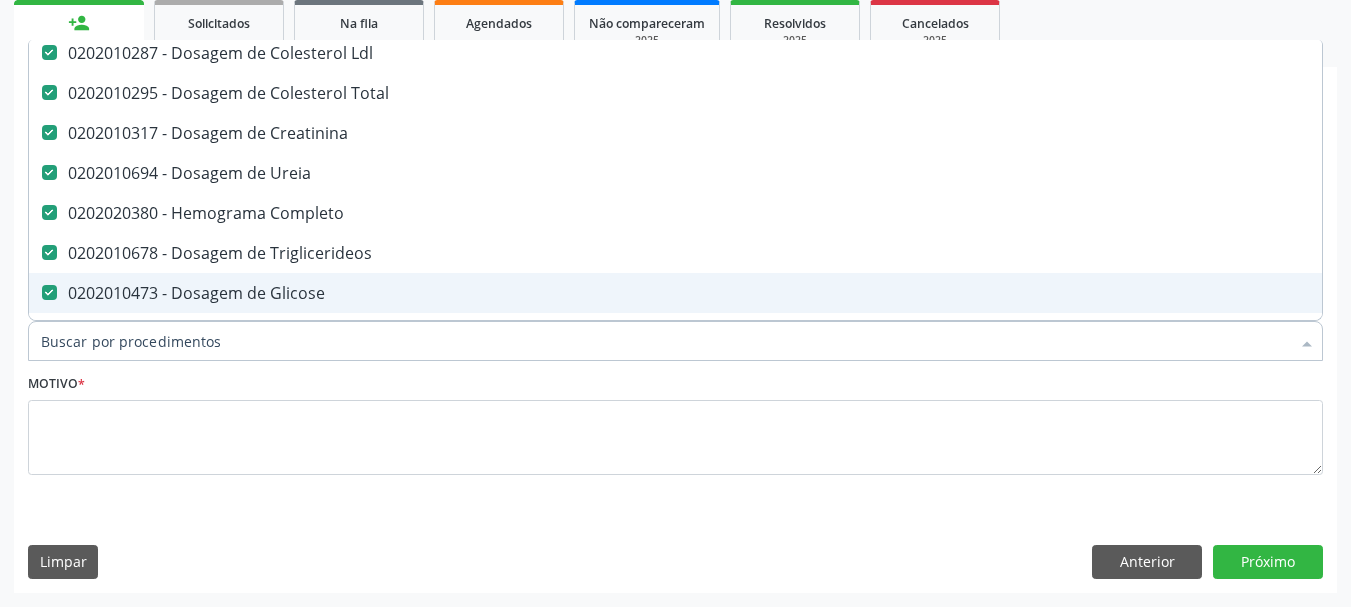 type on "t" 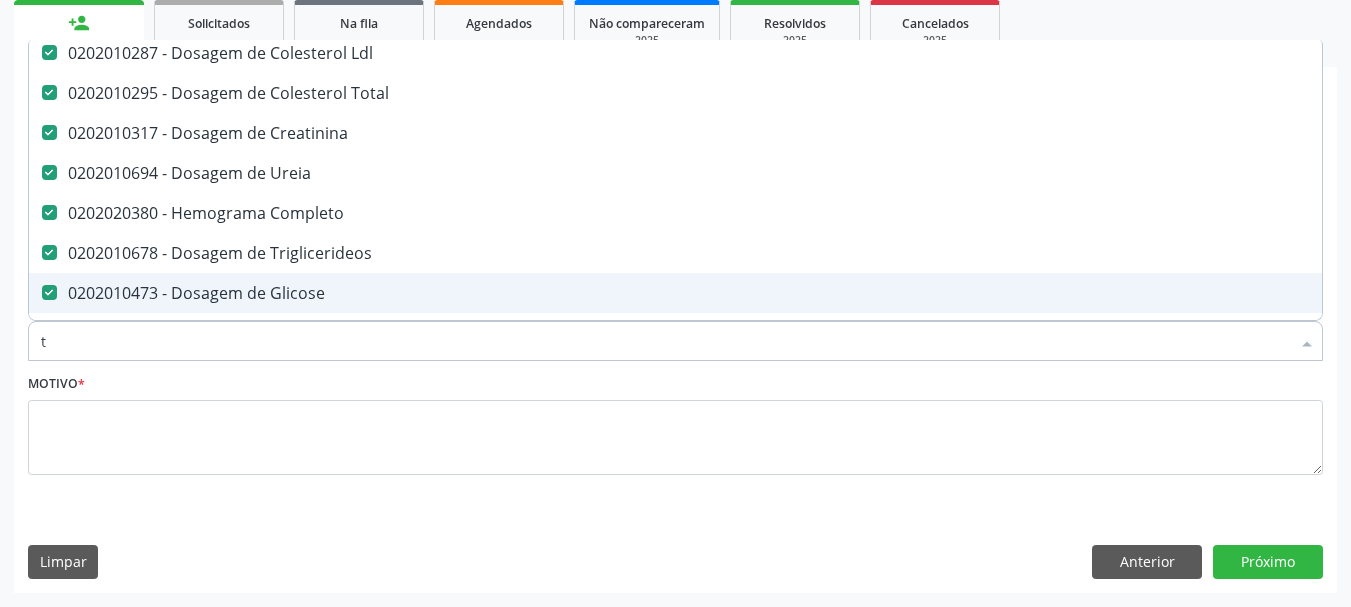 checkbox on "false" 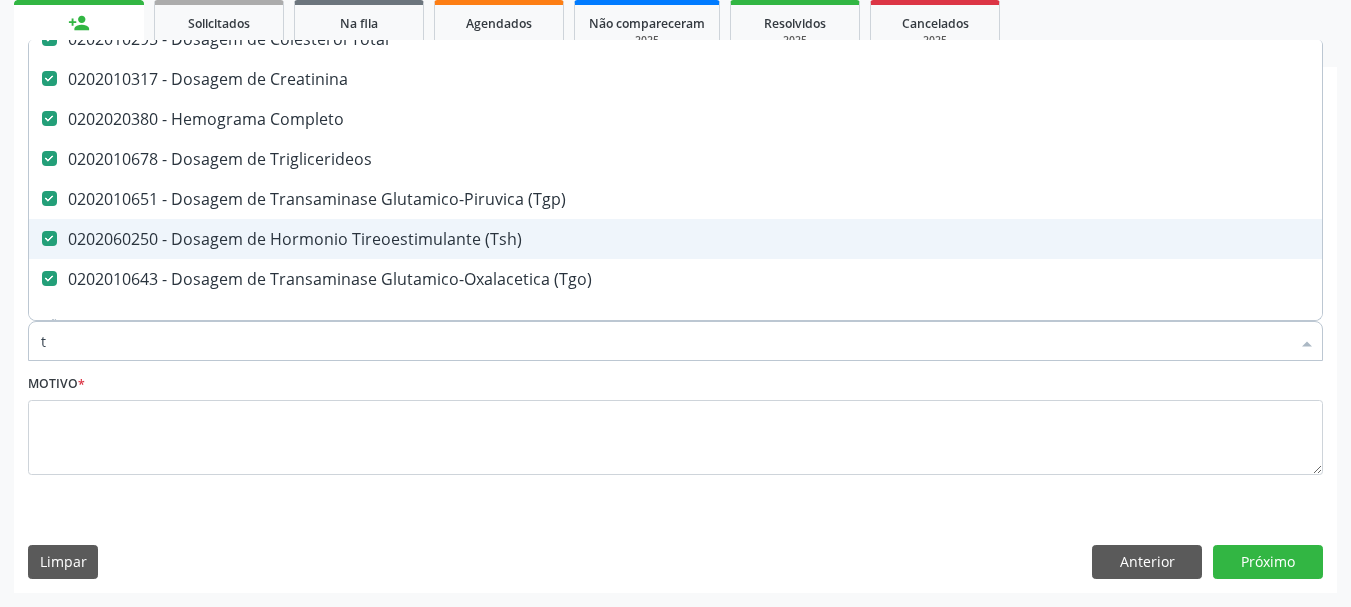 scroll, scrollTop: 100, scrollLeft: 0, axis: vertical 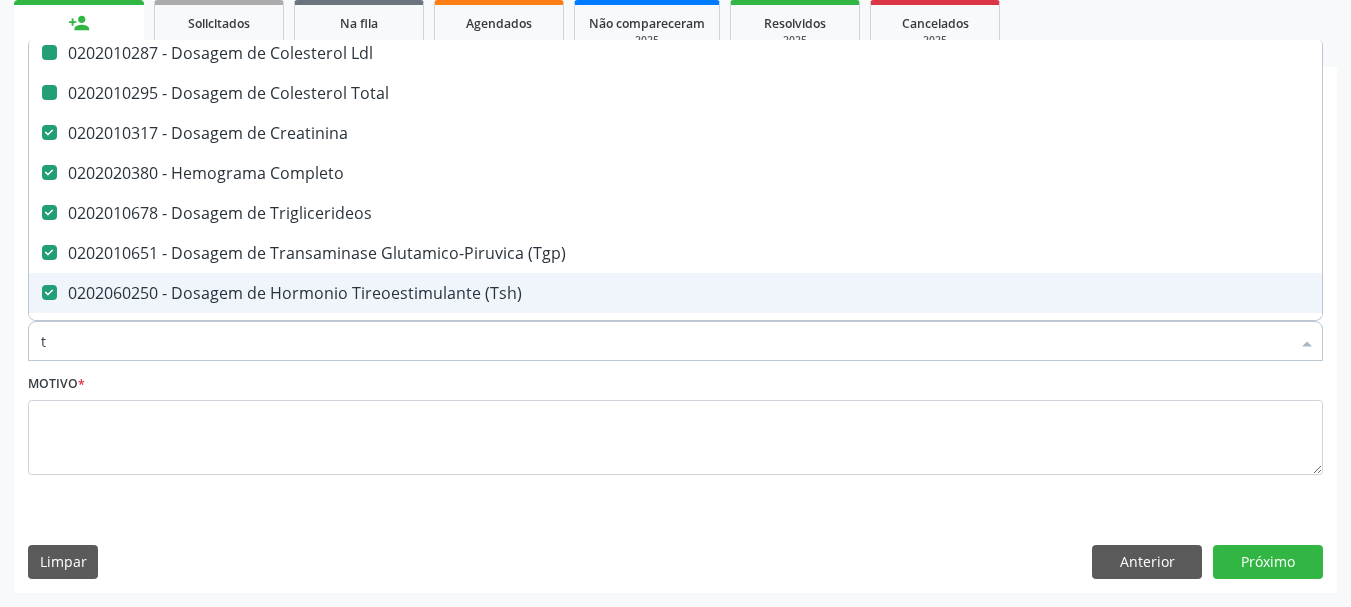 type on "t3" 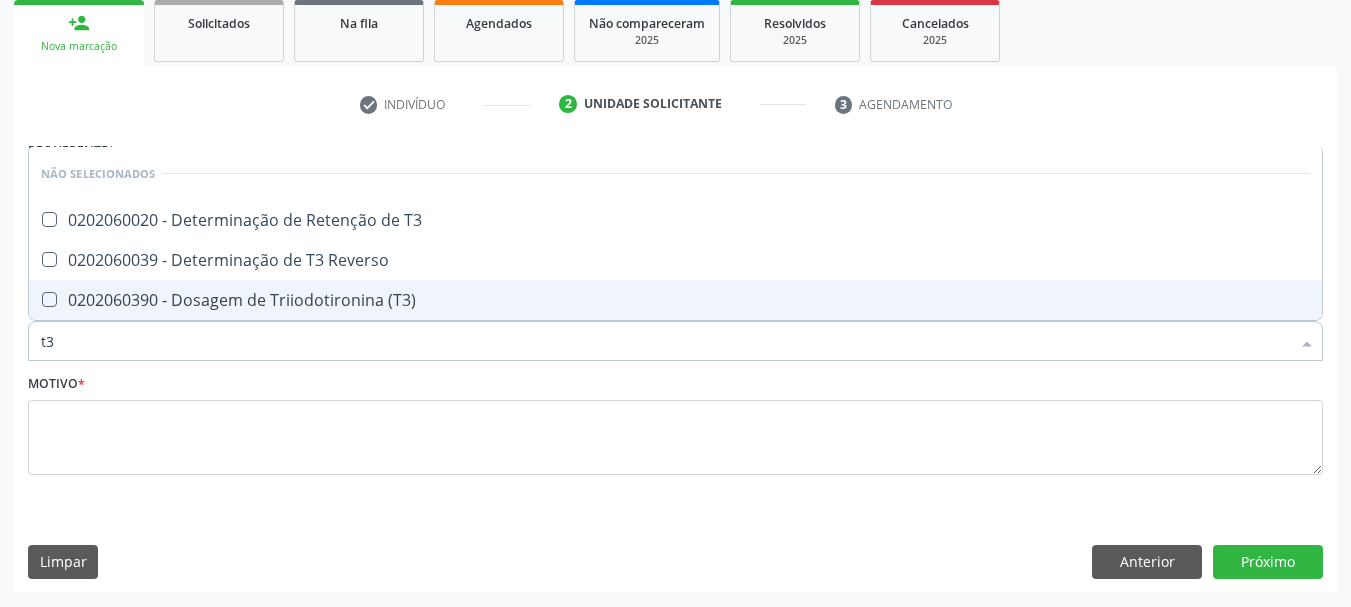 scroll, scrollTop: 0, scrollLeft: 0, axis: both 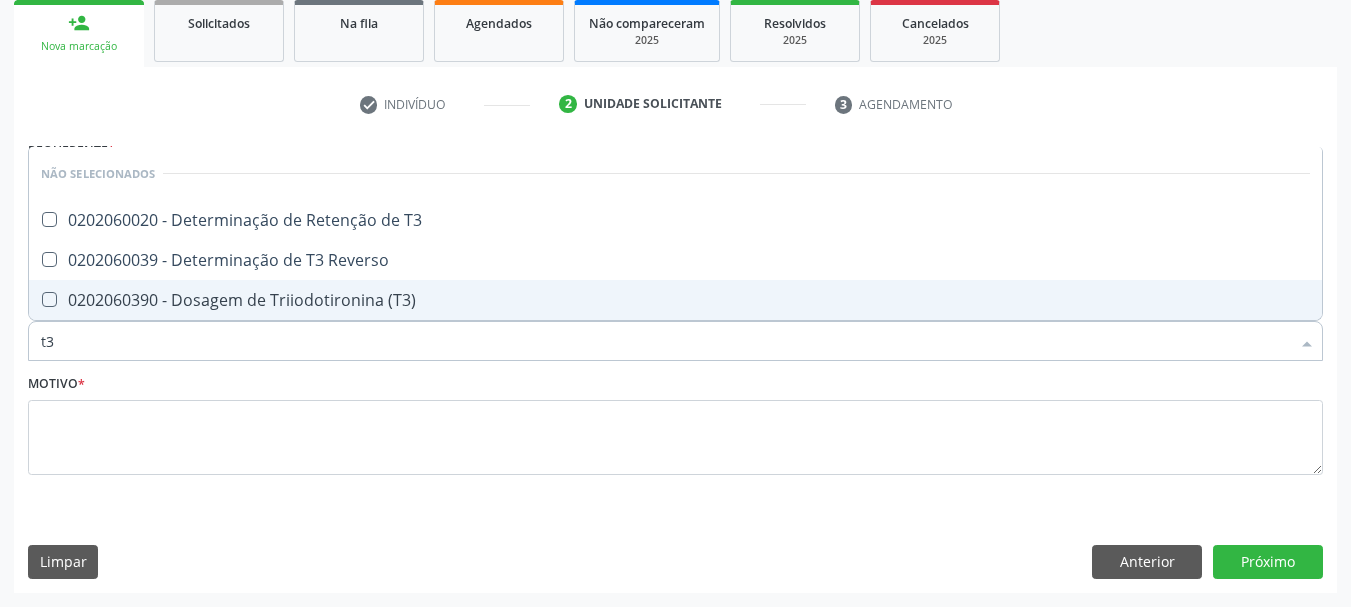 click on "0202060390 - Dosagem de Triiodotironina (T3)" at bounding box center [675, 300] 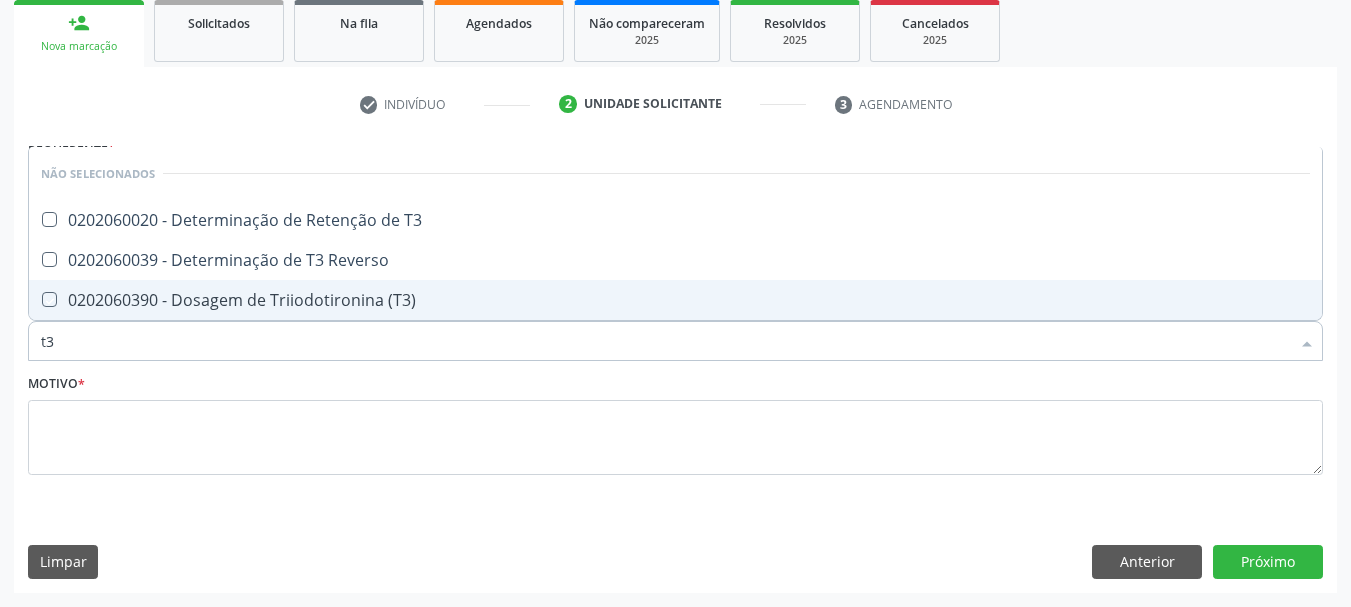 checkbox on "true" 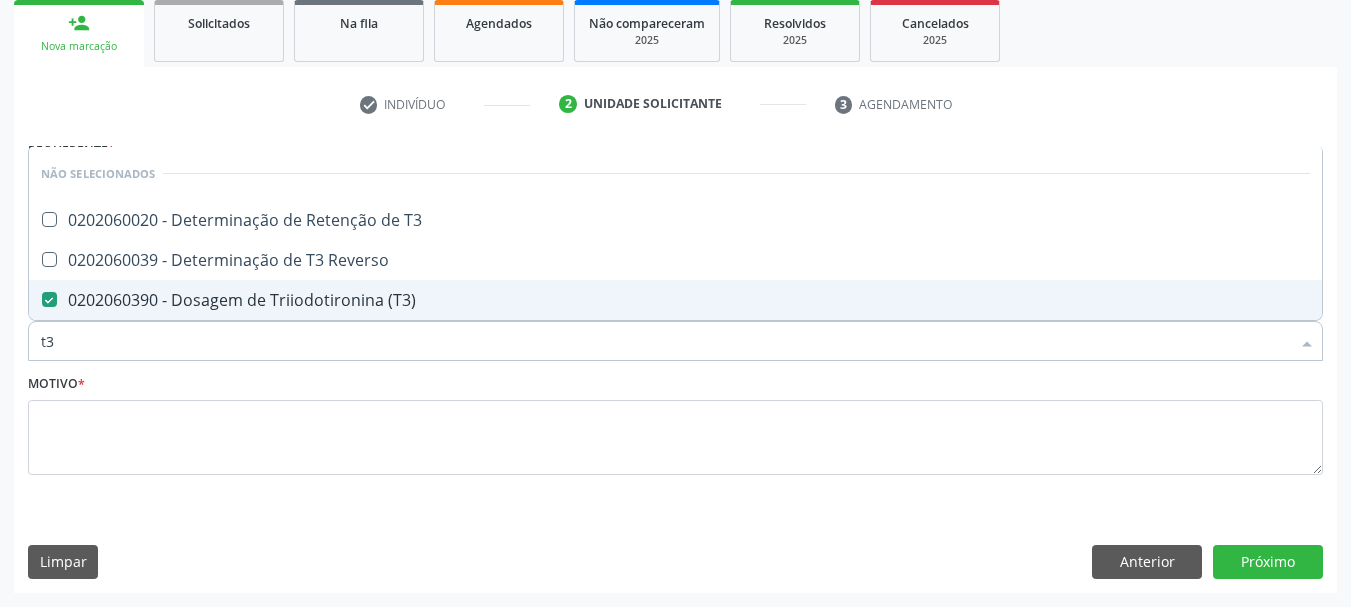 type on "t" 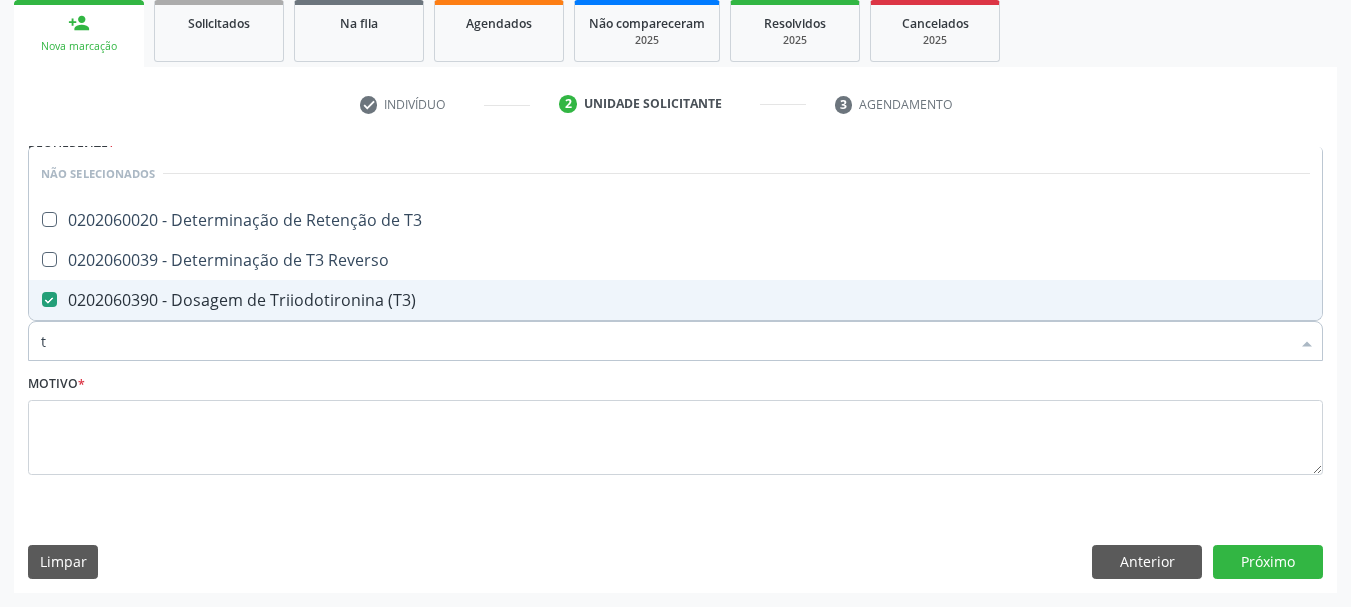 type 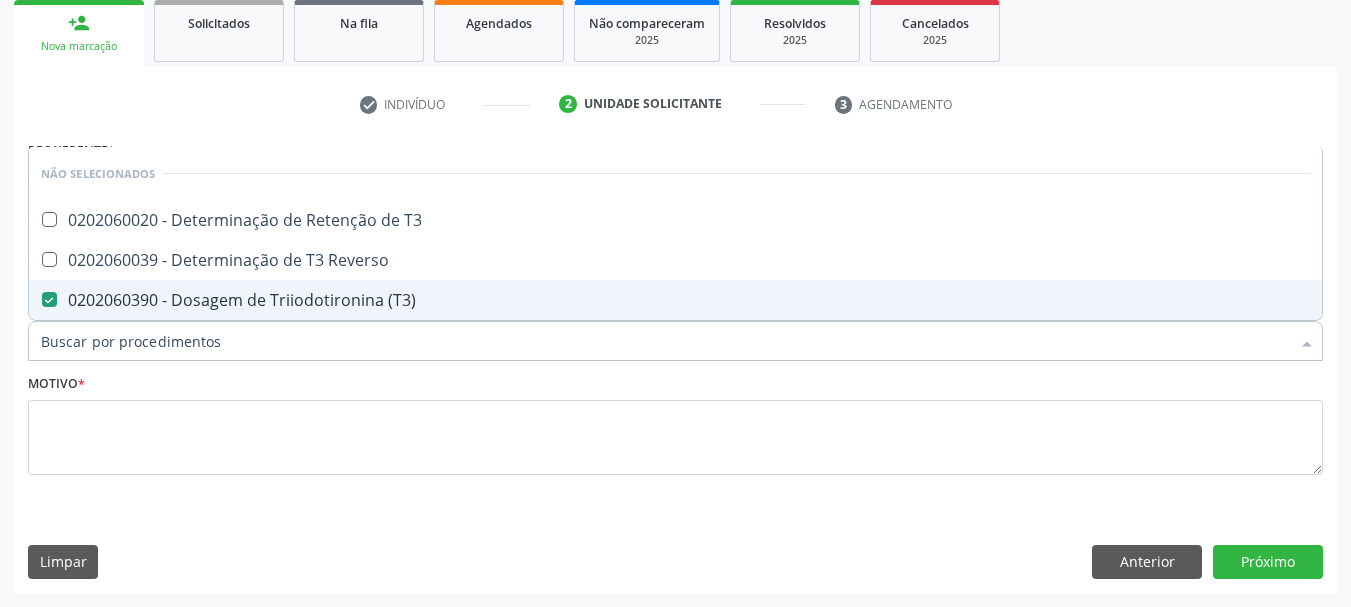 checkbox on "true" 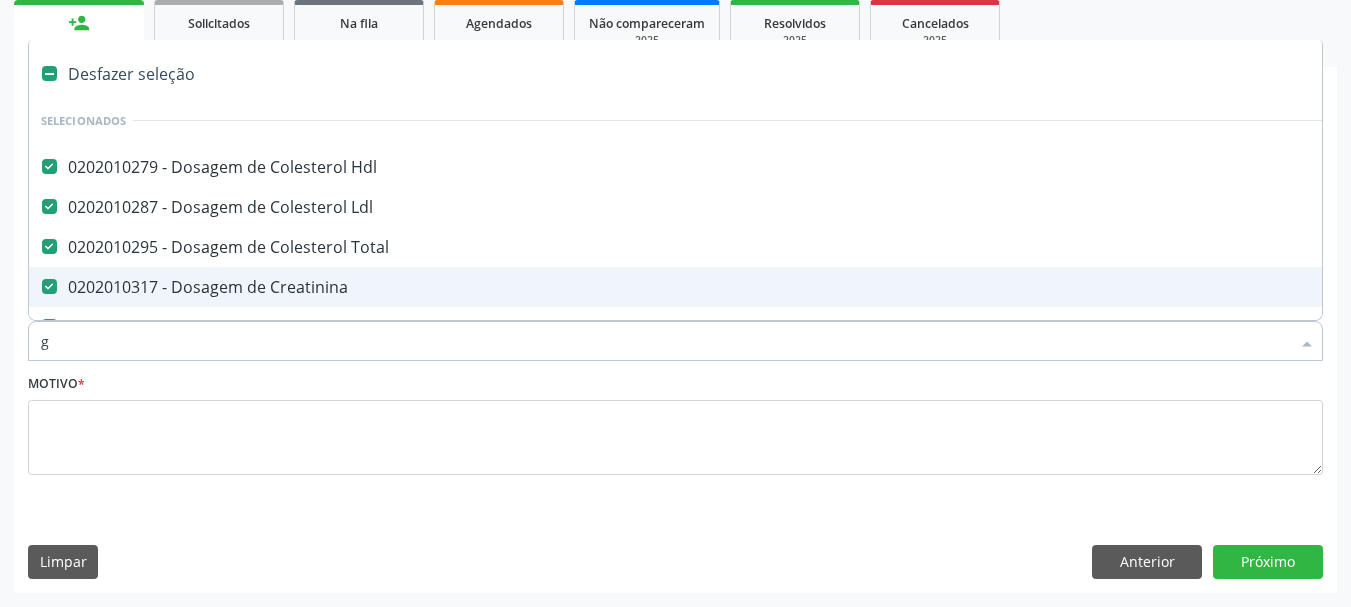 type on "gl" 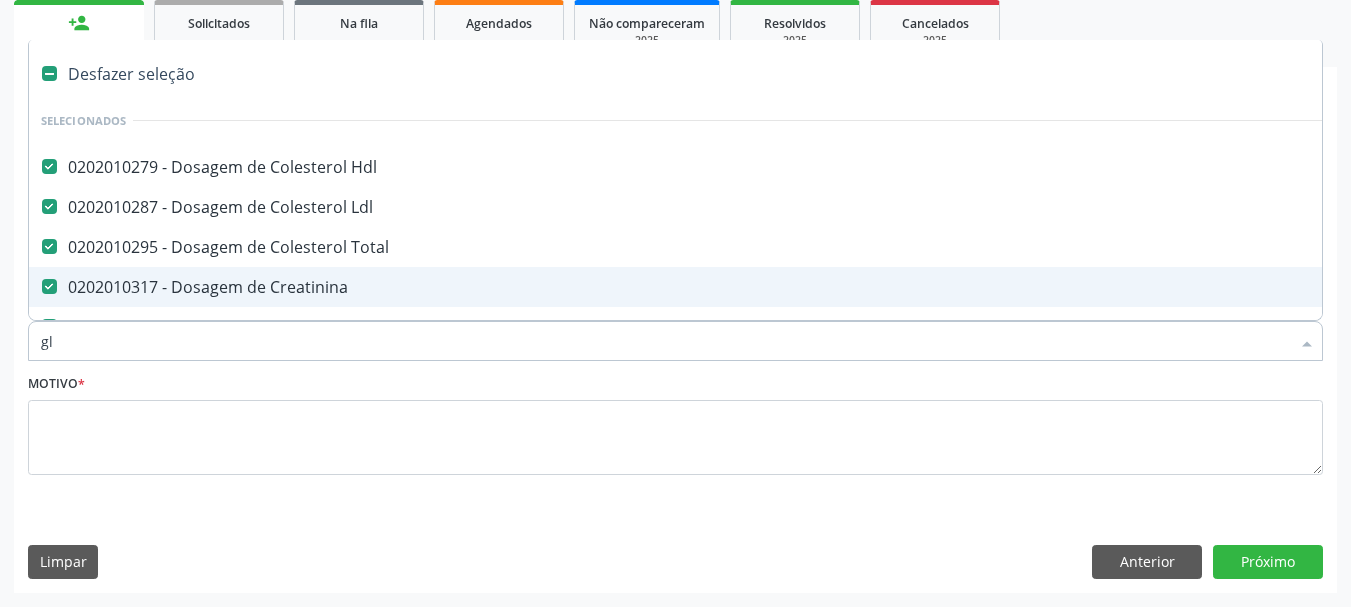 checkbox on "false" 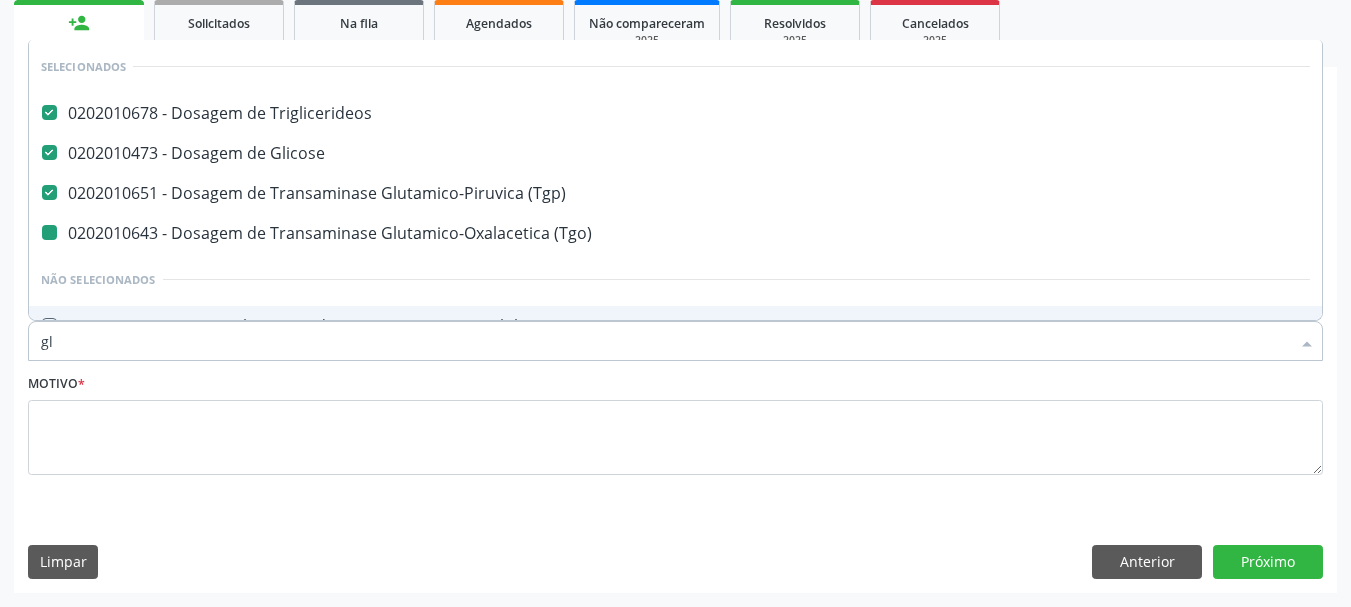 type on "gli" 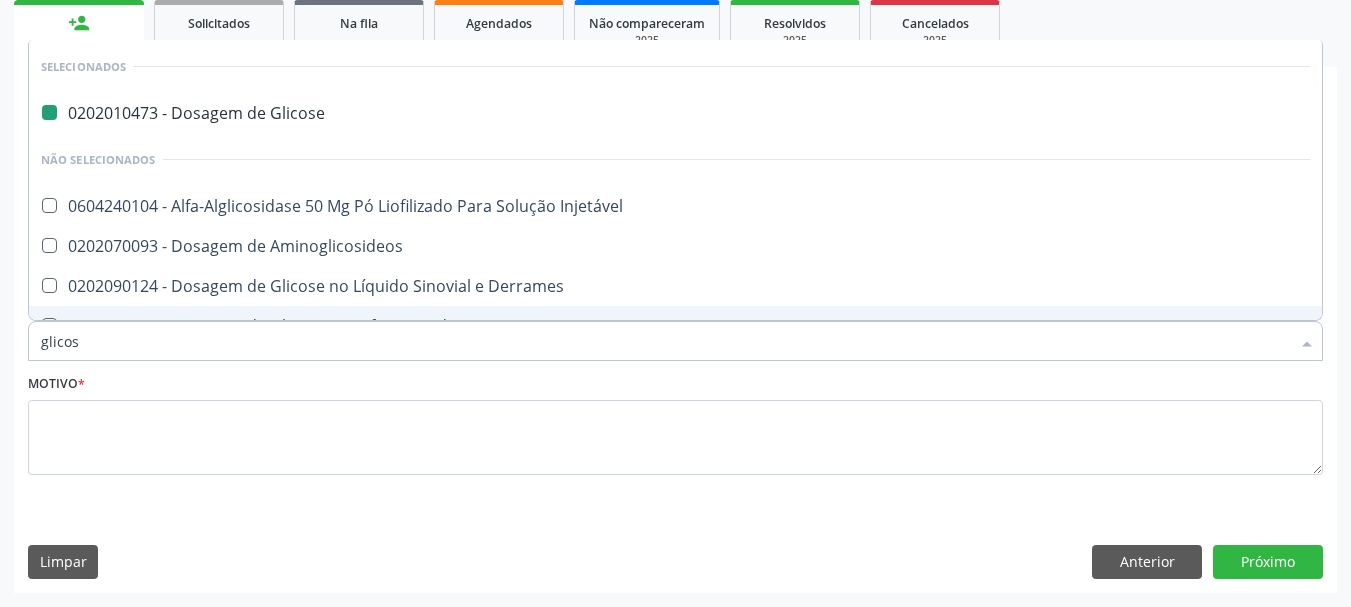 type on "glicosi" 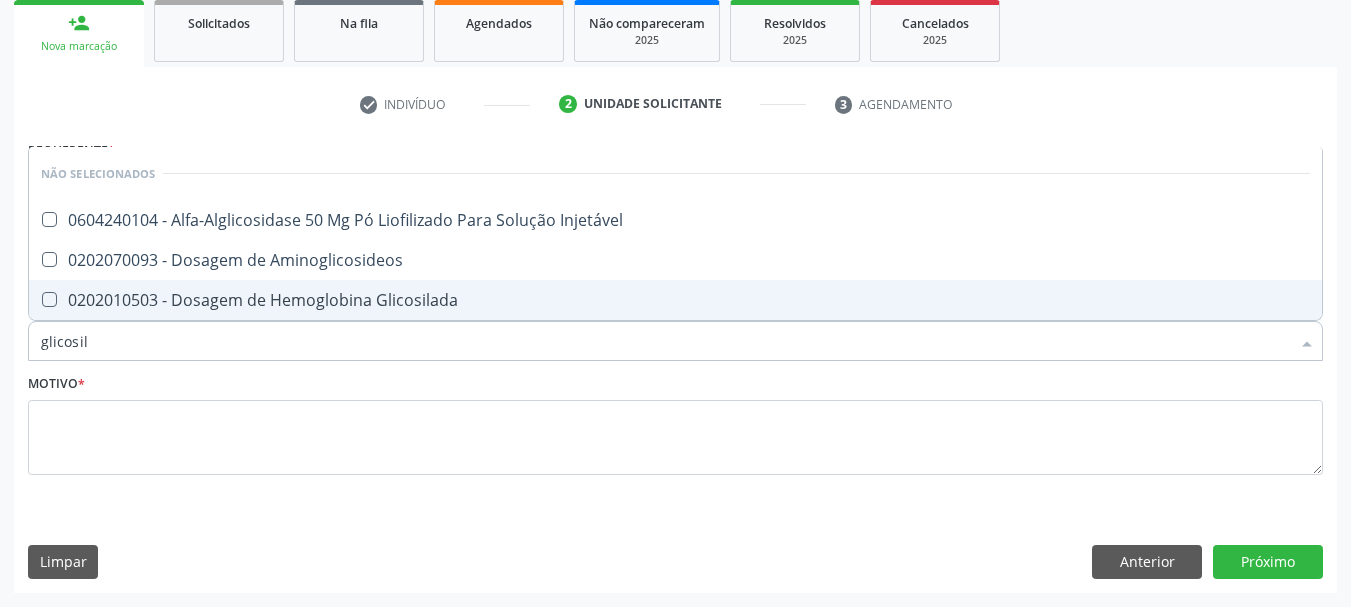 type on "glicosila" 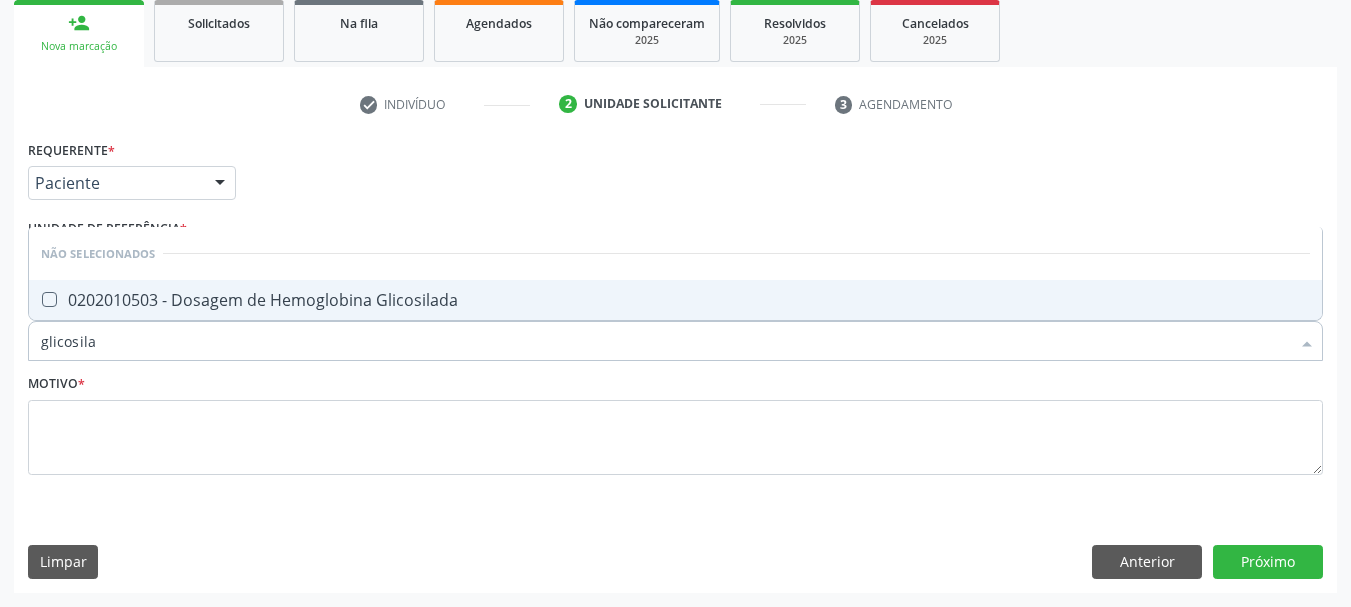 click on "0202010503 - Dosagem de Hemoglobina Glicosilada" at bounding box center [675, 300] 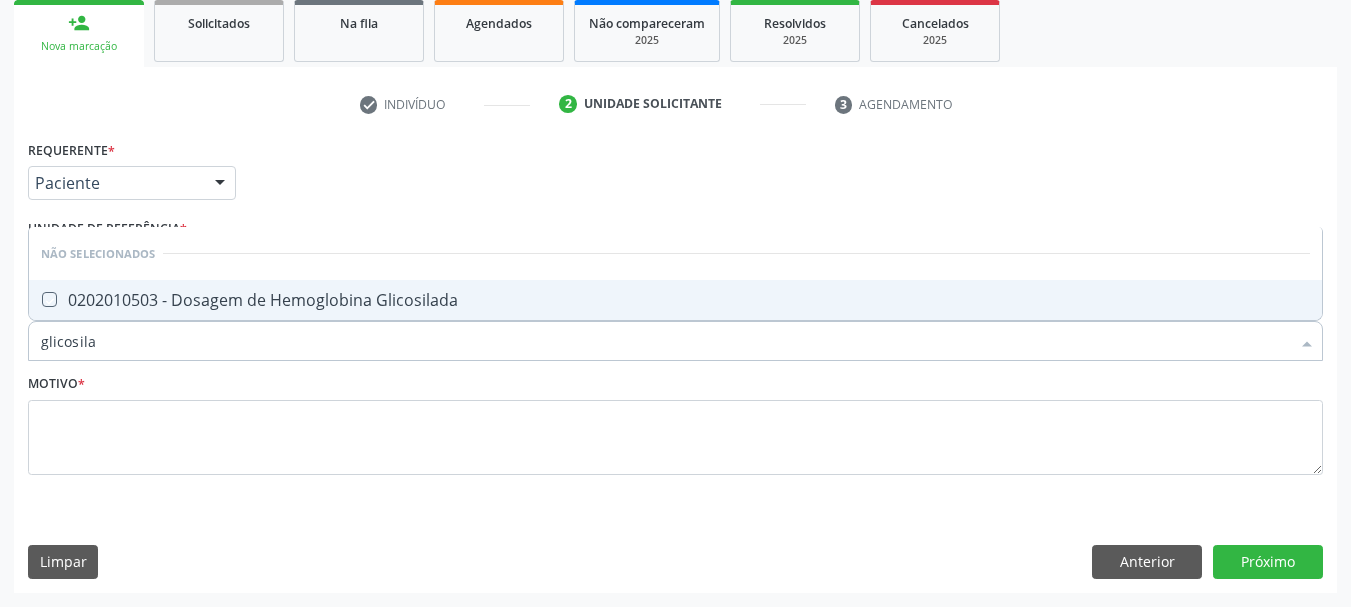 checkbox on "true" 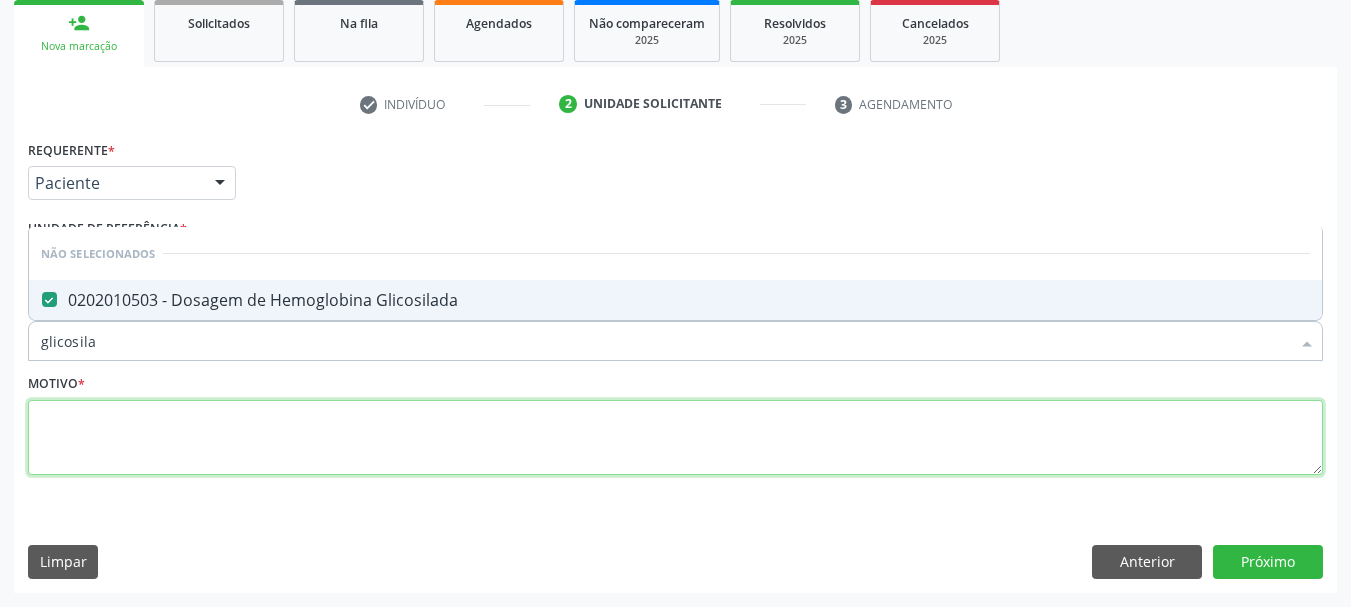 click at bounding box center (675, 438) 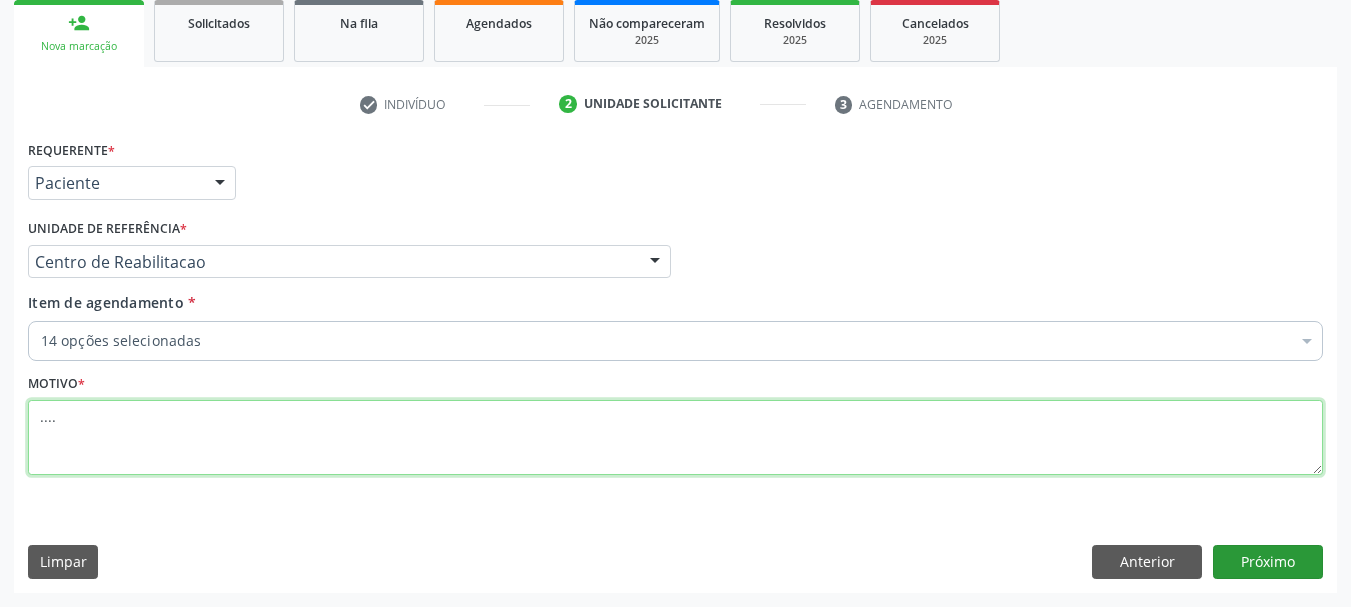 type on "...." 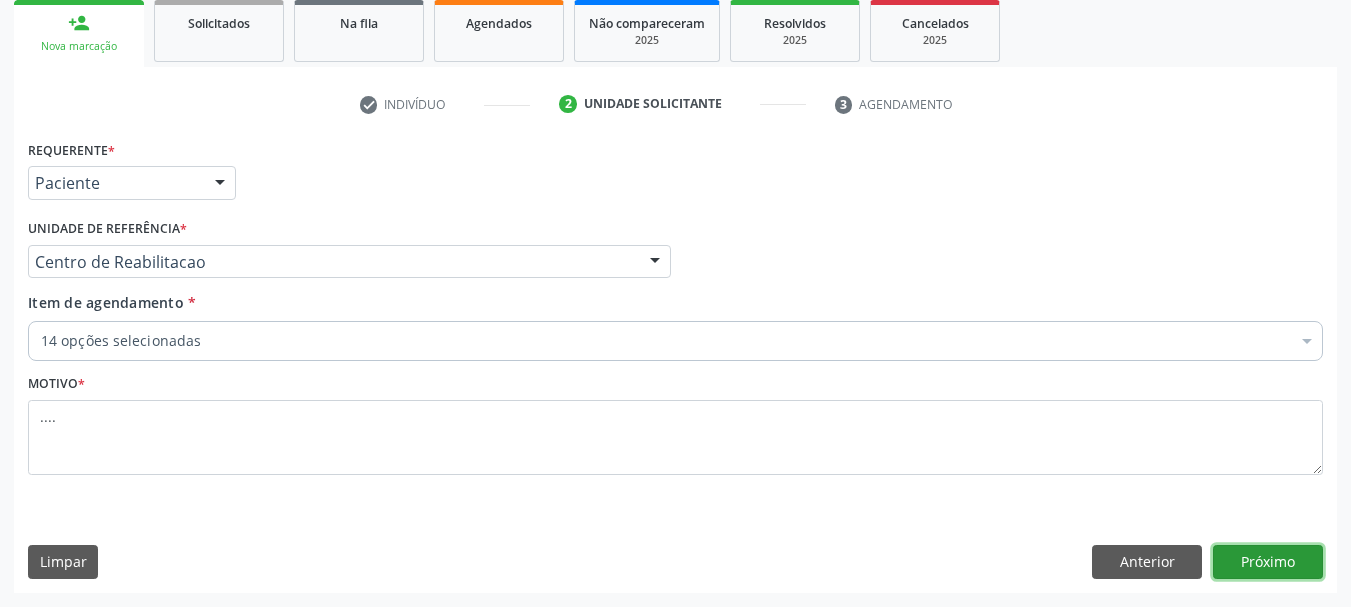 click on "Próximo" at bounding box center [1268, 562] 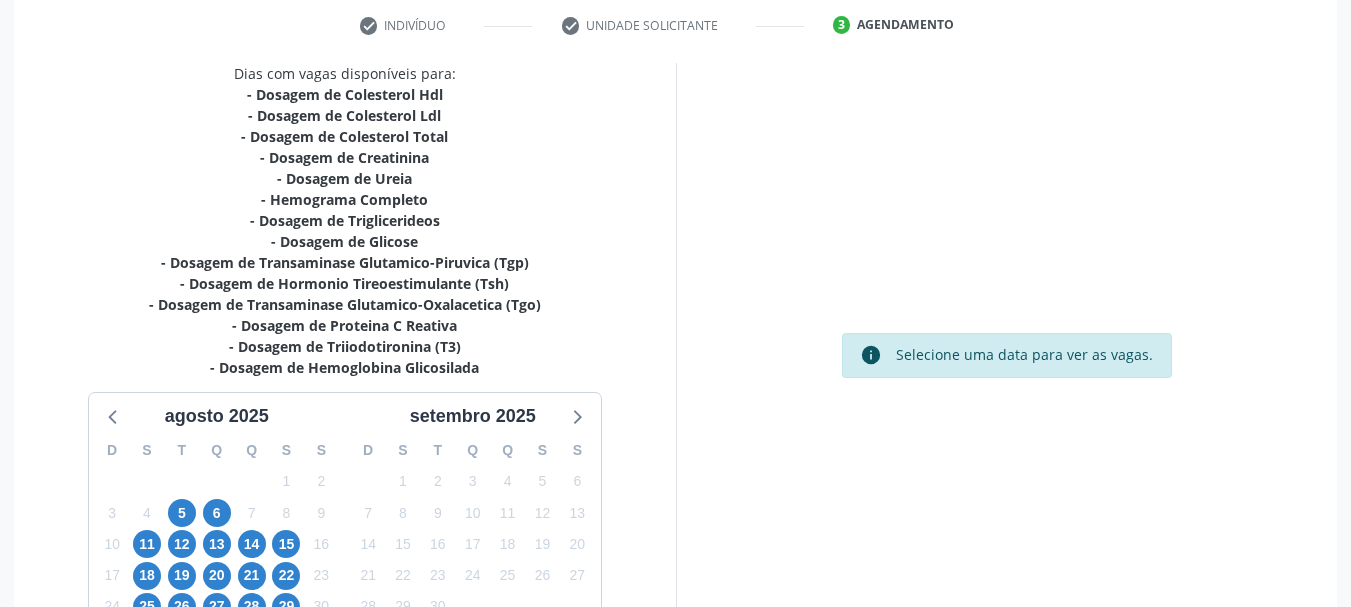 scroll, scrollTop: 499, scrollLeft: 0, axis: vertical 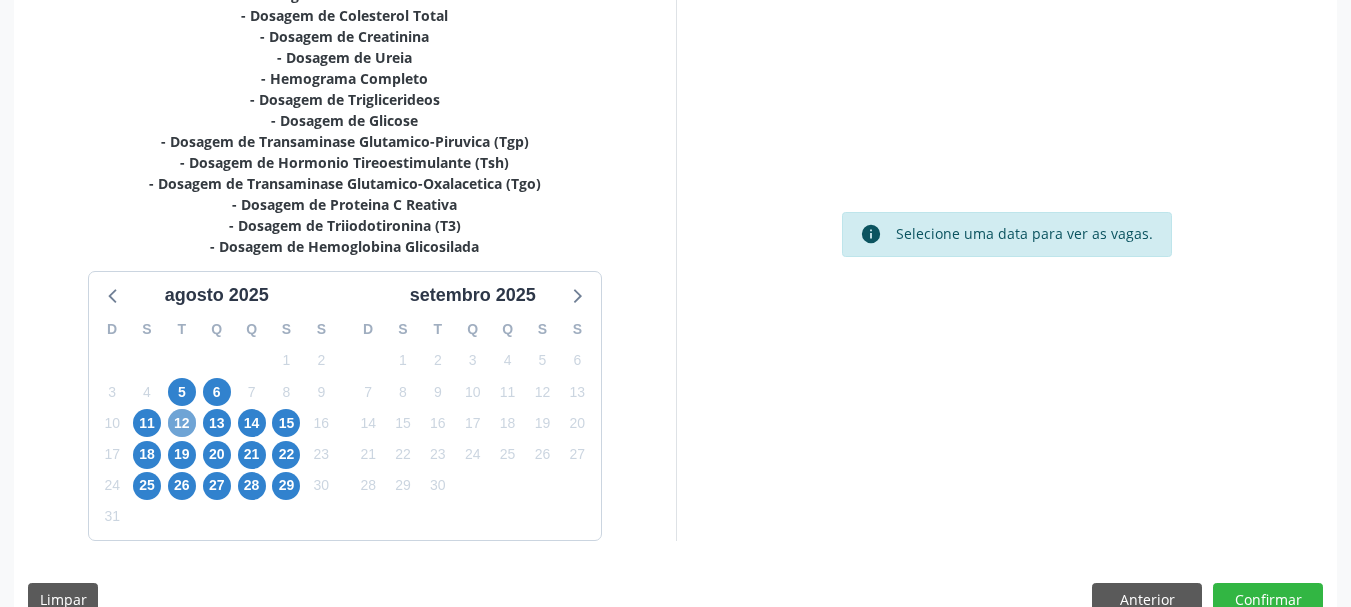 click on "12" at bounding box center [182, 423] 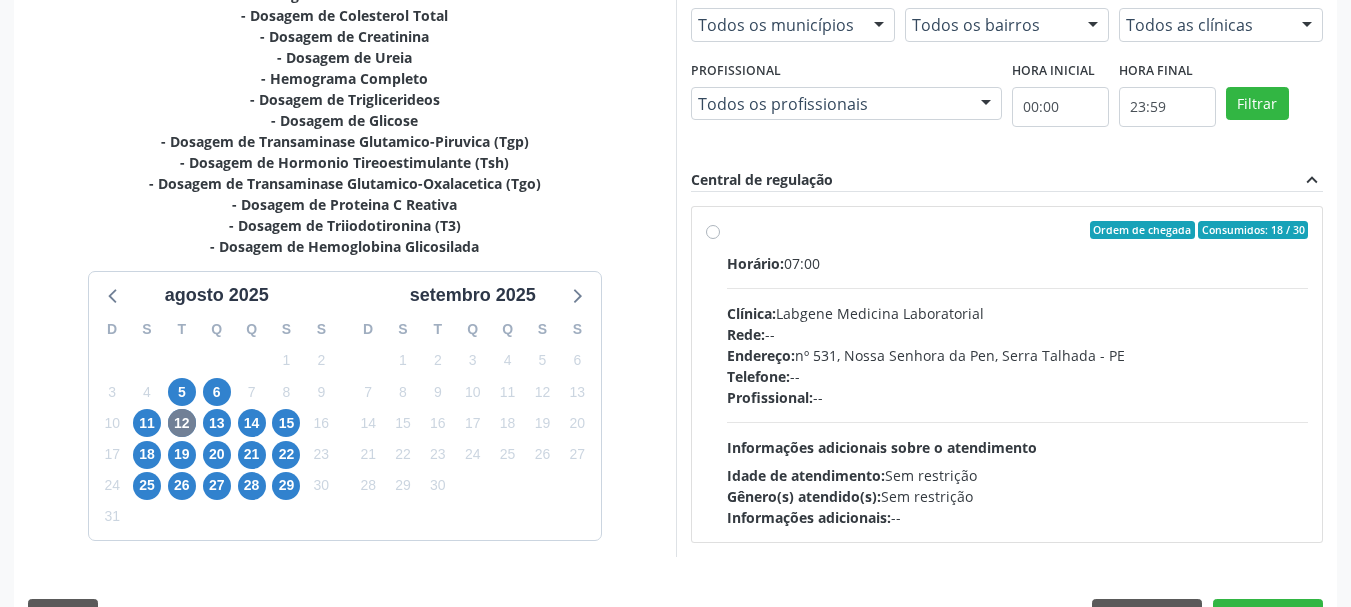 click on "Ordem de chegada
Consumidos: 18 / 30
Horário:   07:00
Clínica:  Labgene Medicina Laboratorial
Rede:
--
Endereço:   nº 531, Nossa Senhora da Pen, Serra Talhada - PE
Telefone:   --
Profissional:
--
Informações adicionais sobre o atendimento
Idade de atendimento:
Sem restrição
Gênero(s) atendido(s):
Sem restrição
Informações adicionais:
--" at bounding box center [1007, 374] 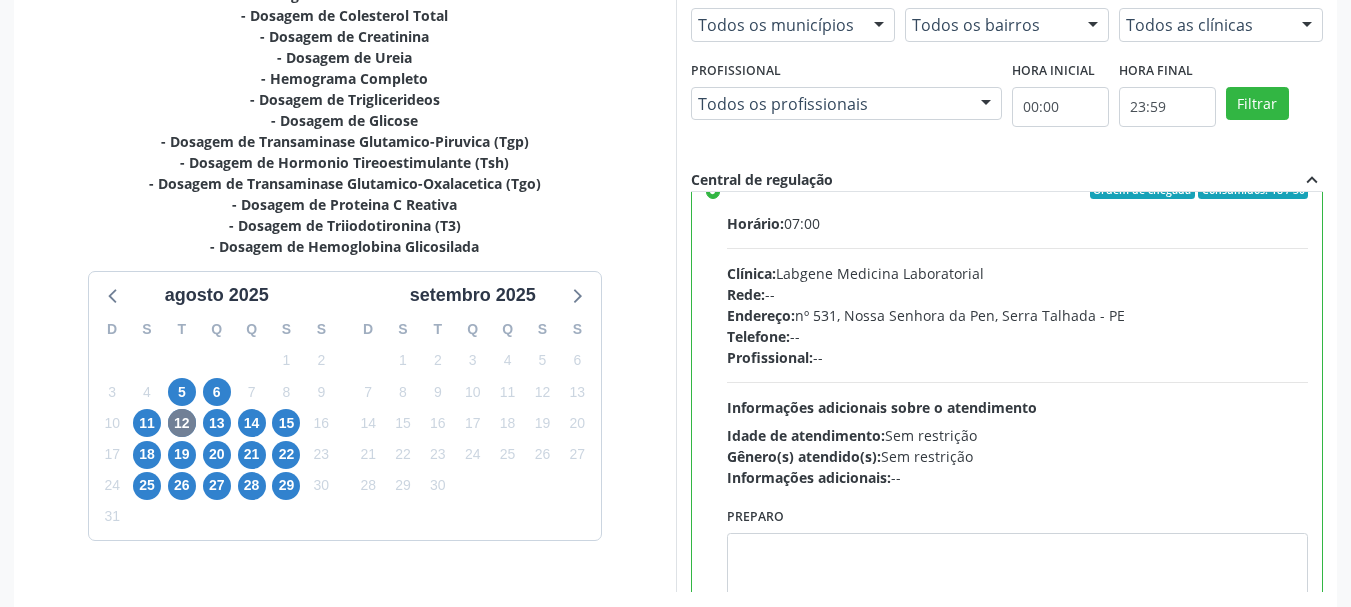 scroll, scrollTop: 99, scrollLeft: 0, axis: vertical 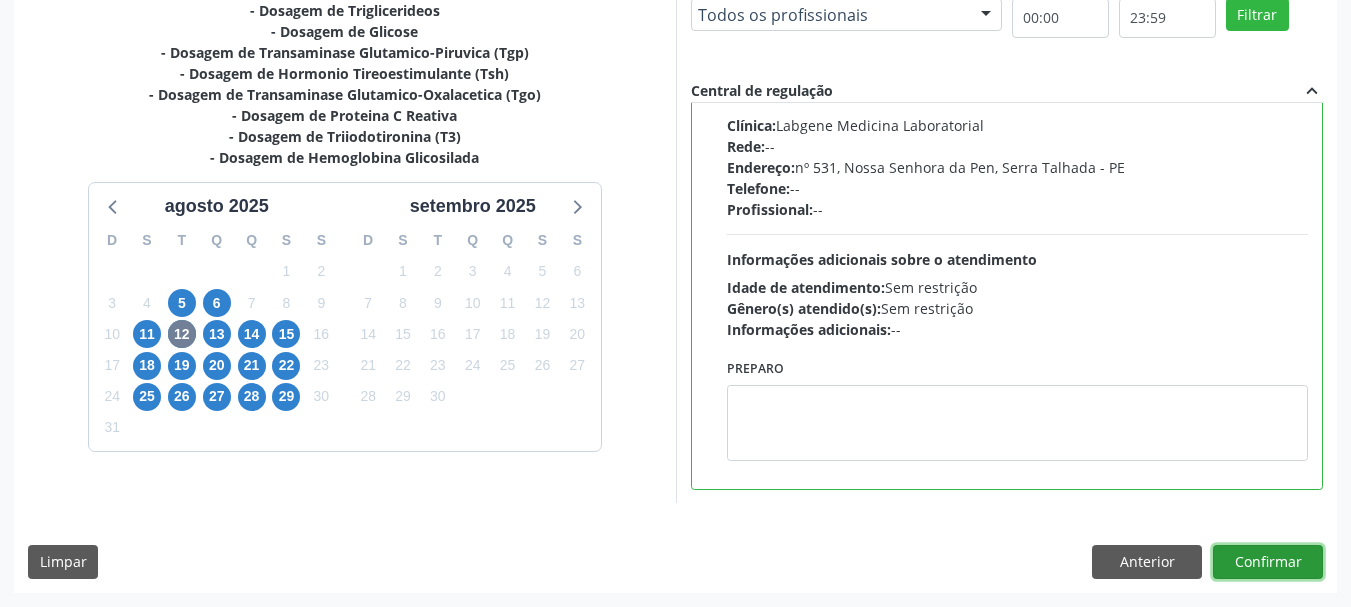 click on "Confirmar" at bounding box center (1268, 562) 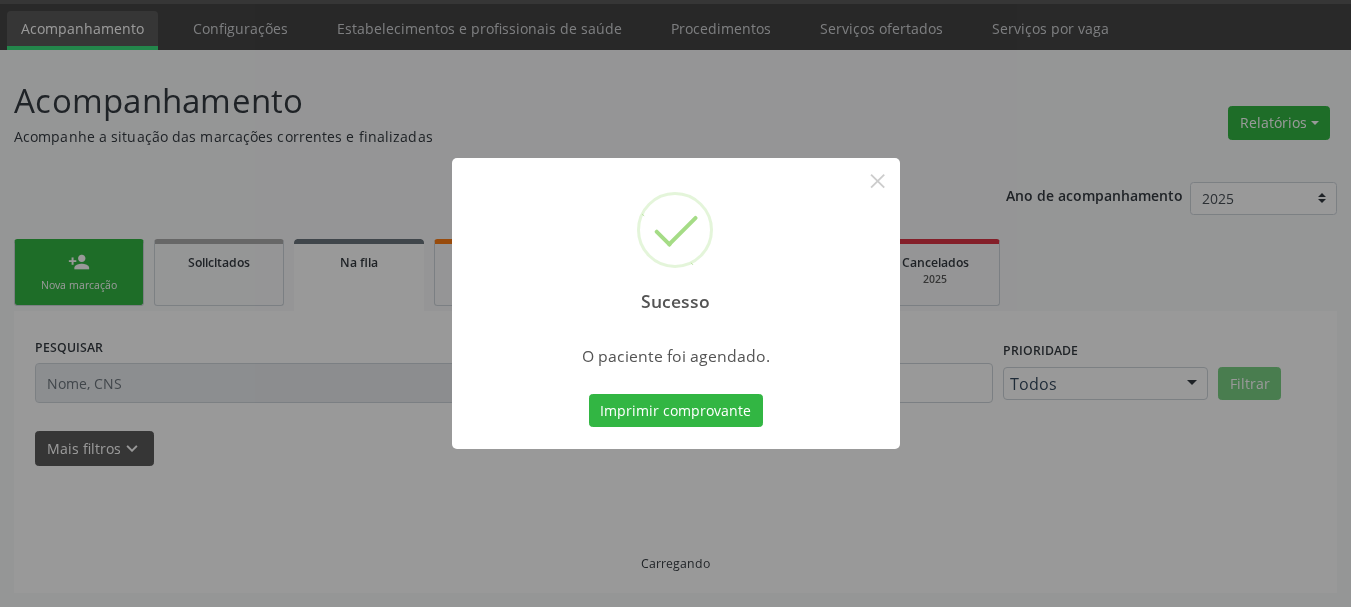 scroll, scrollTop: 60, scrollLeft: 0, axis: vertical 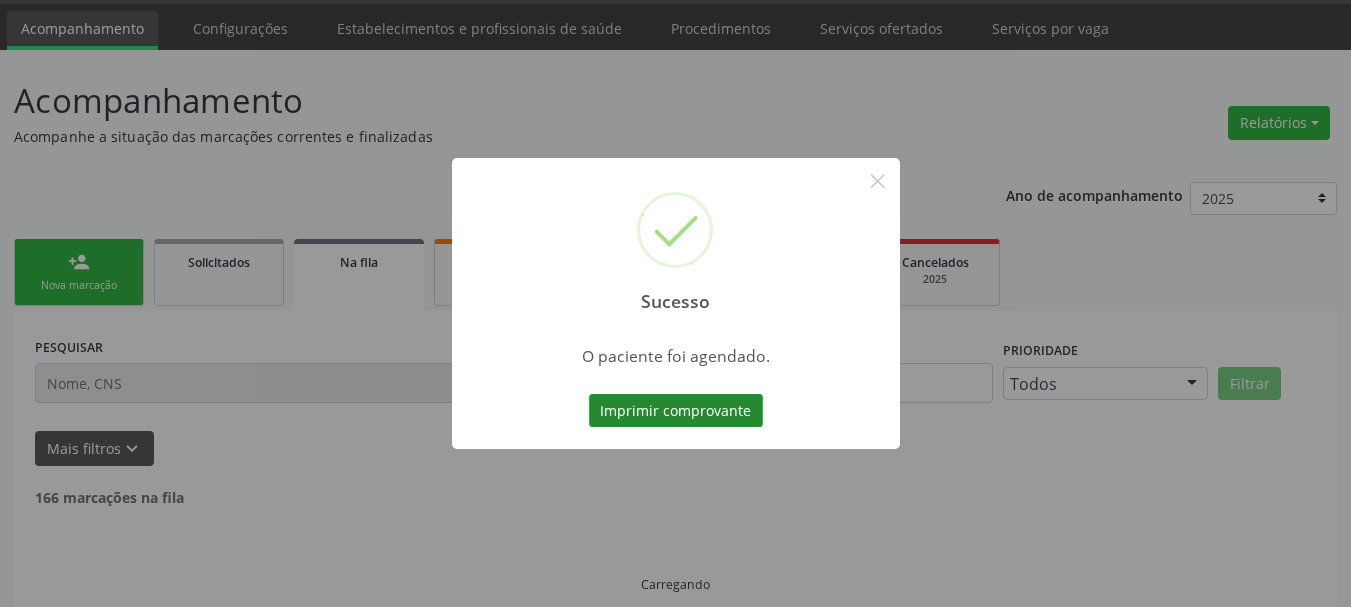 click on "Imprimir comprovante" at bounding box center (676, 411) 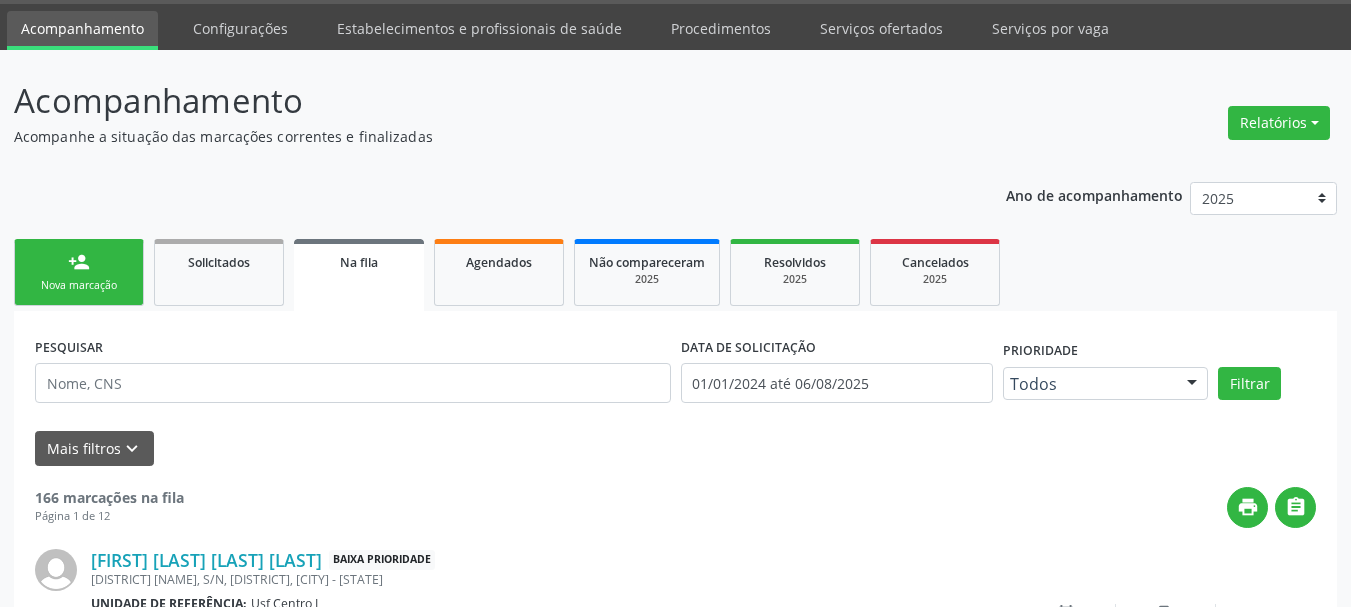scroll, scrollTop: 0, scrollLeft: 0, axis: both 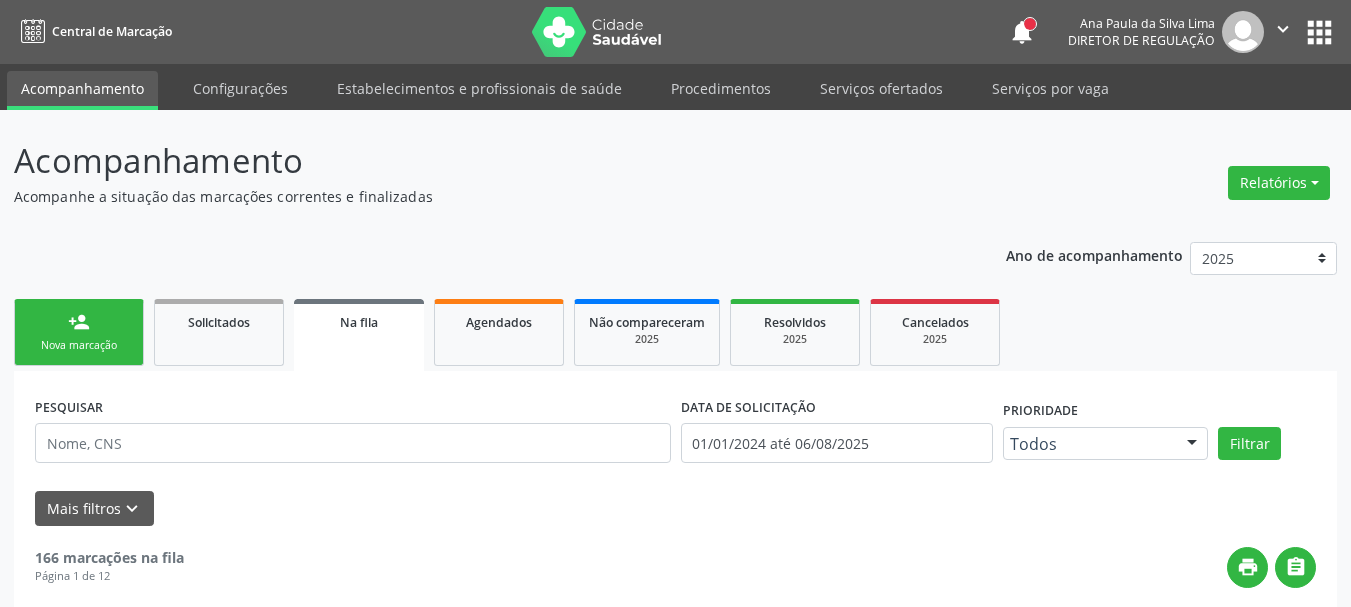 click on "apps" at bounding box center (1319, 32) 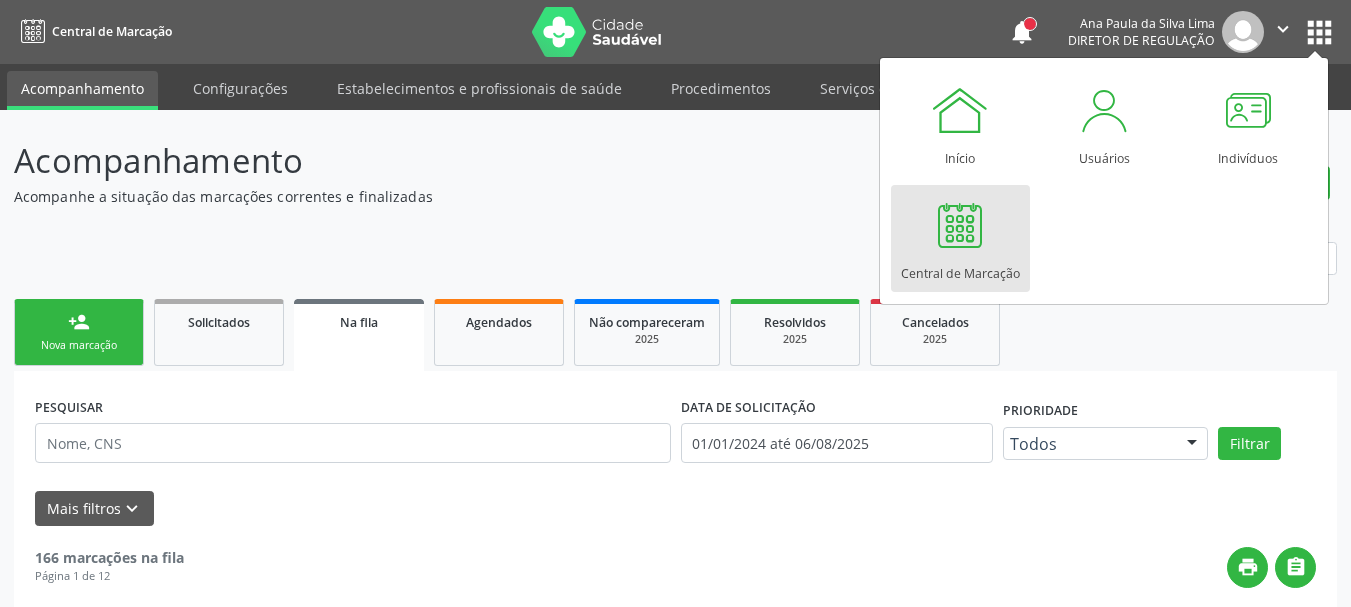 click on "Central de Marcação" at bounding box center (960, 268) 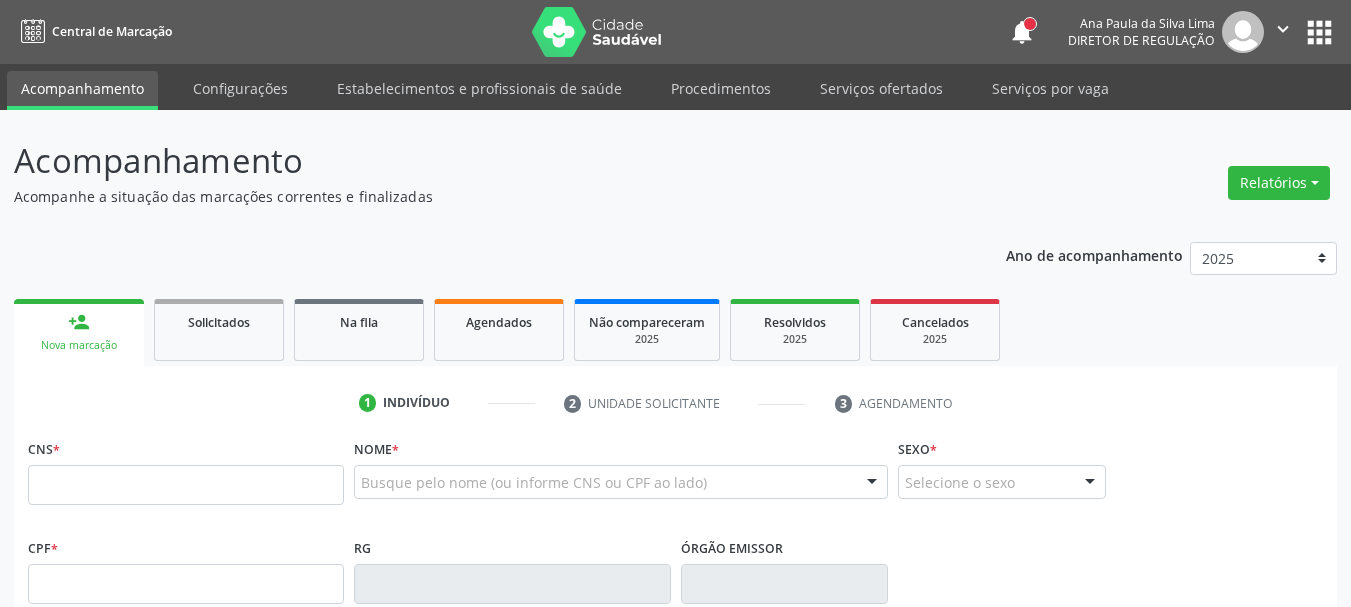 scroll, scrollTop: 0, scrollLeft: 0, axis: both 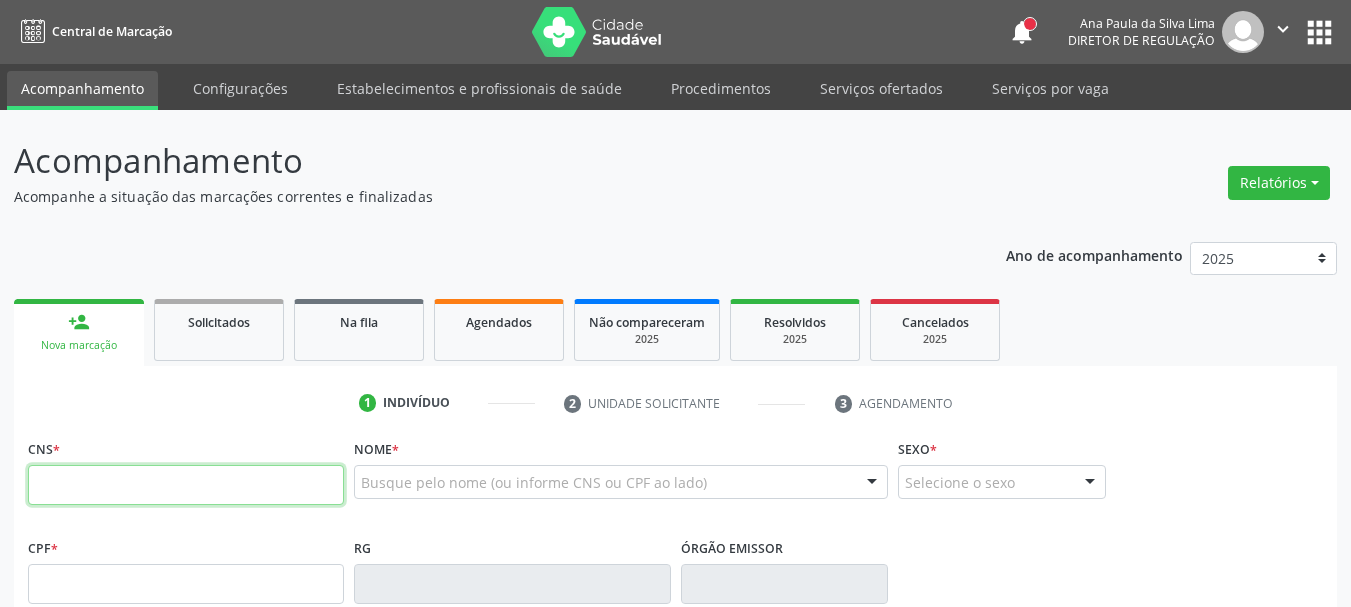 click at bounding box center [186, 485] 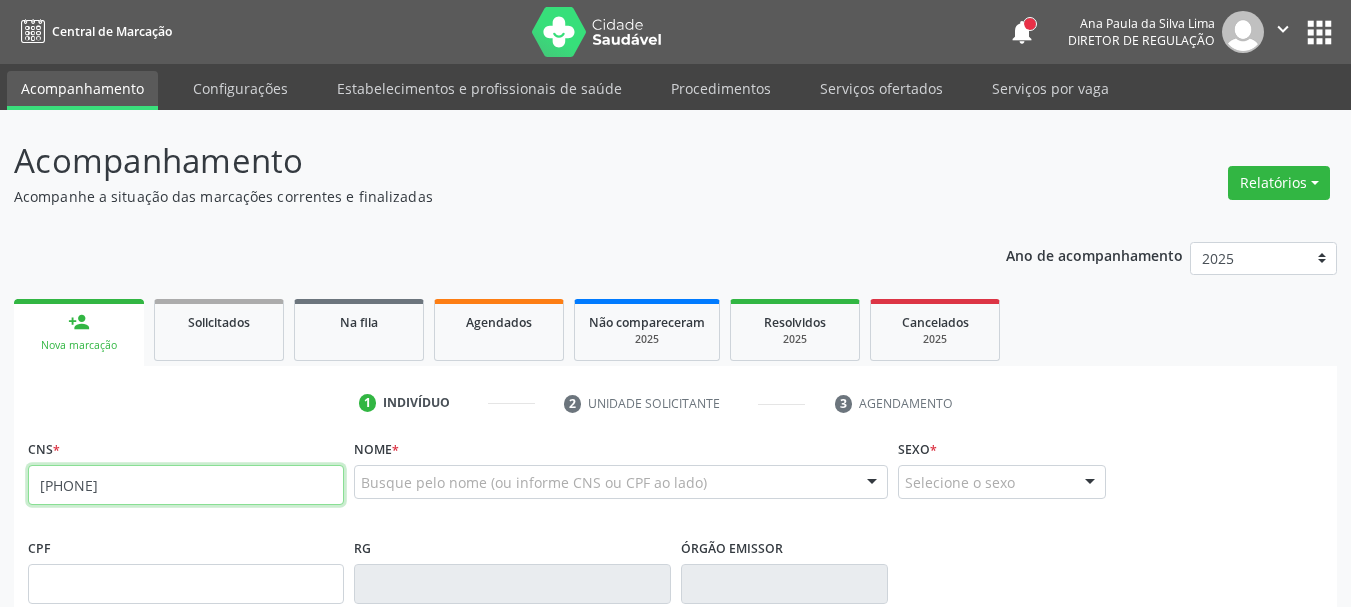 type on "[PHONE]" 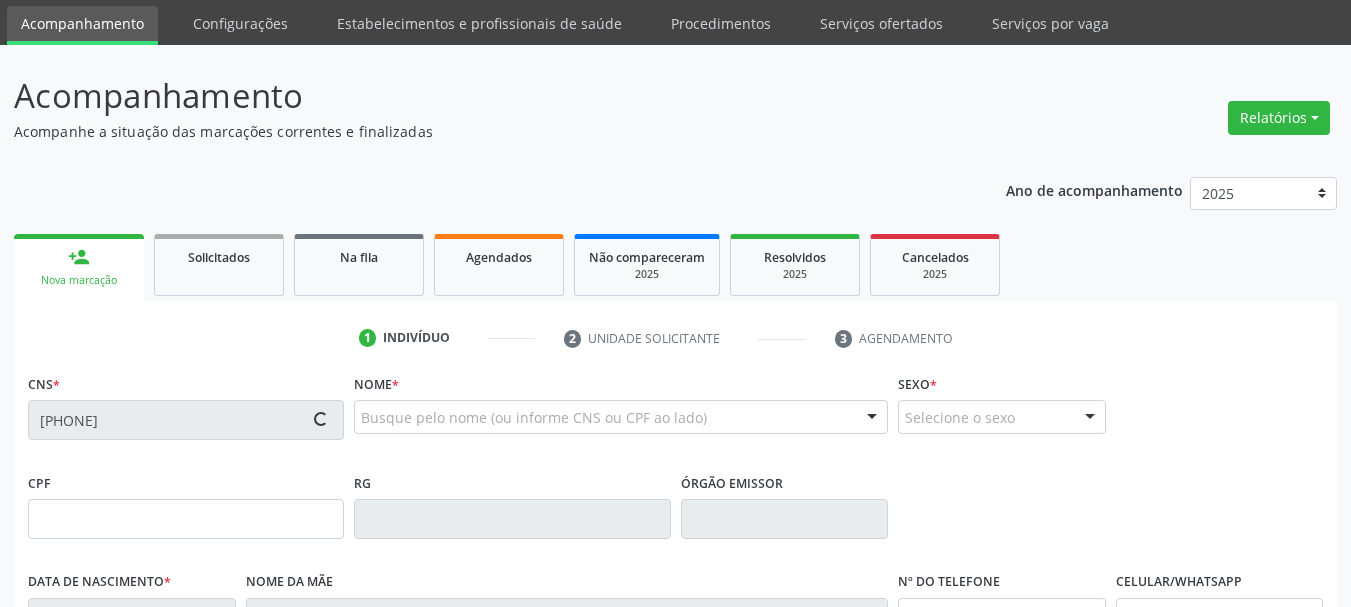 scroll, scrollTop: 100, scrollLeft: 0, axis: vertical 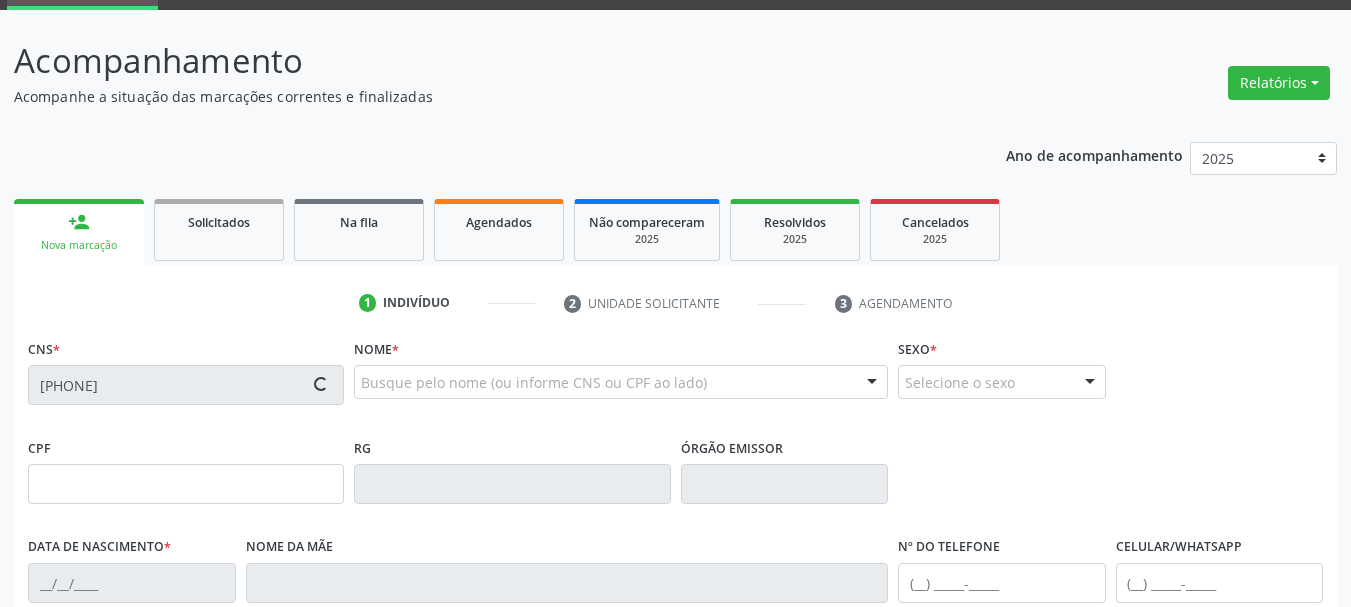 type on "[CPF]" 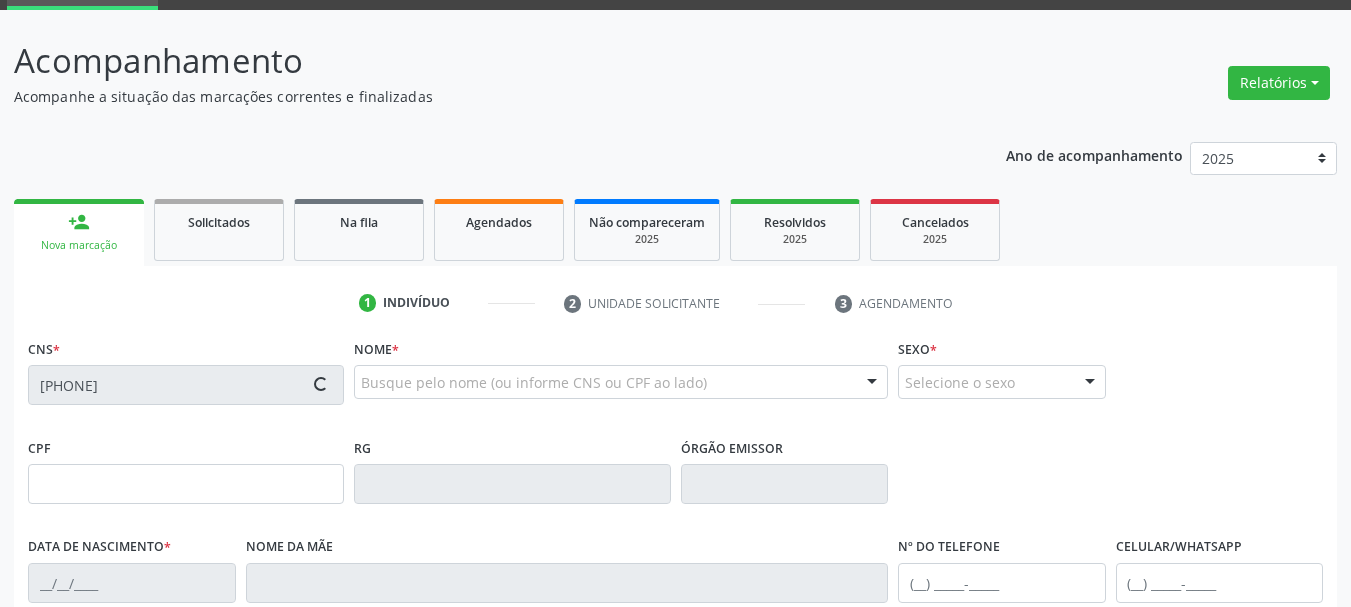 type on "[DATE]" 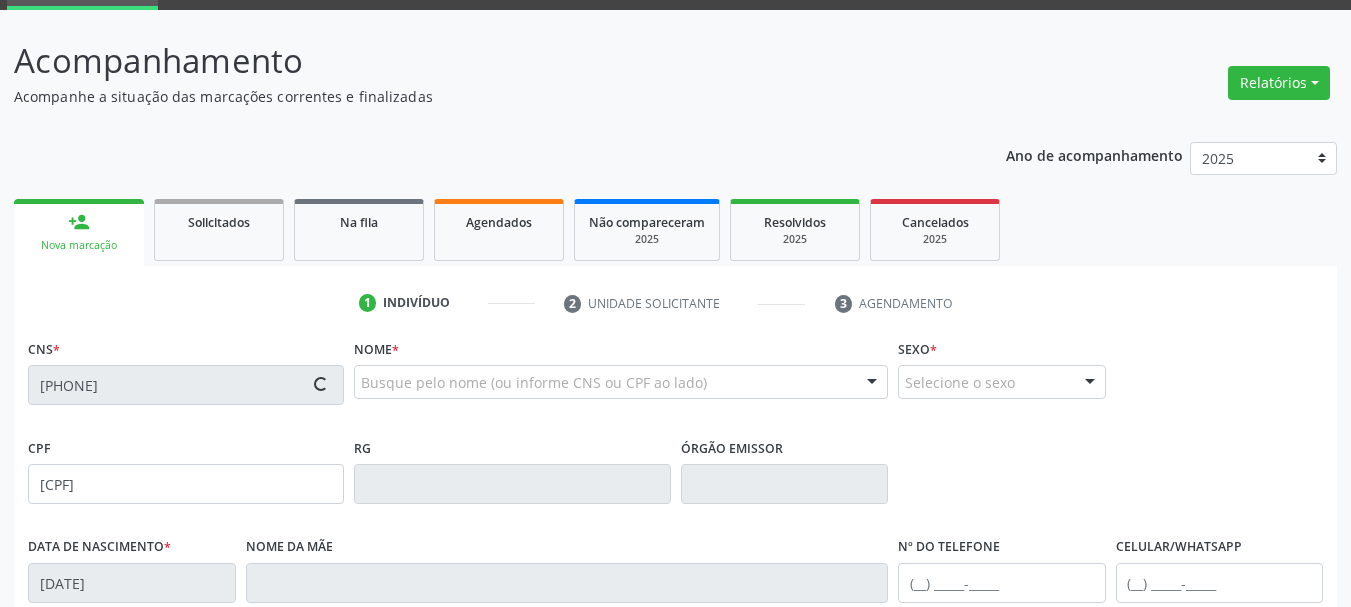 type on "[FIRST] [LAST] [LAST]" 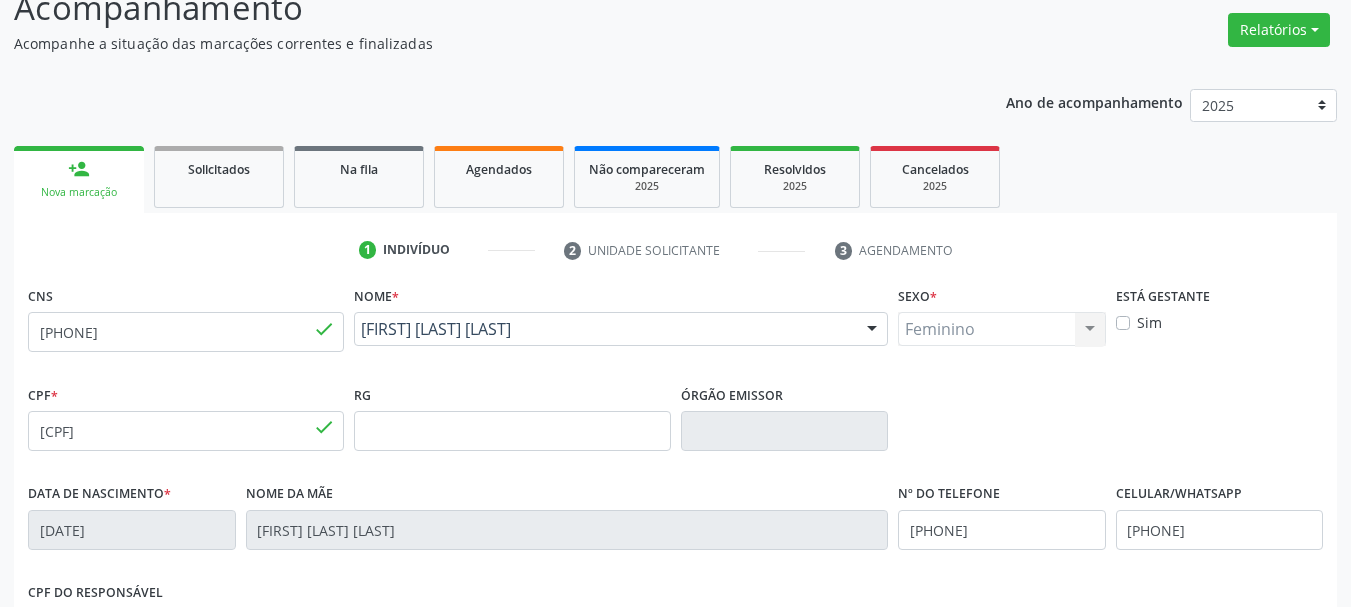 scroll, scrollTop: 200, scrollLeft: 0, axis: vertical 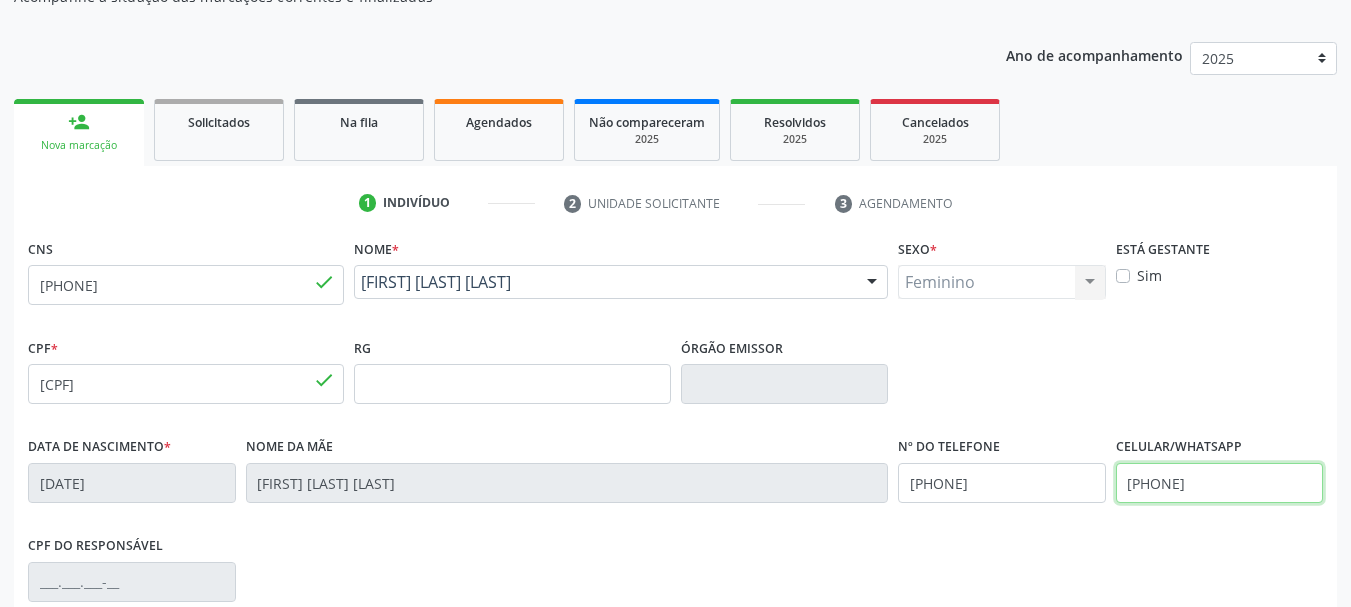 drag, startPoint x: 1244, startPoint y: 487, endPoint x: 1002, endPoint y: 520, distance: 244.23964 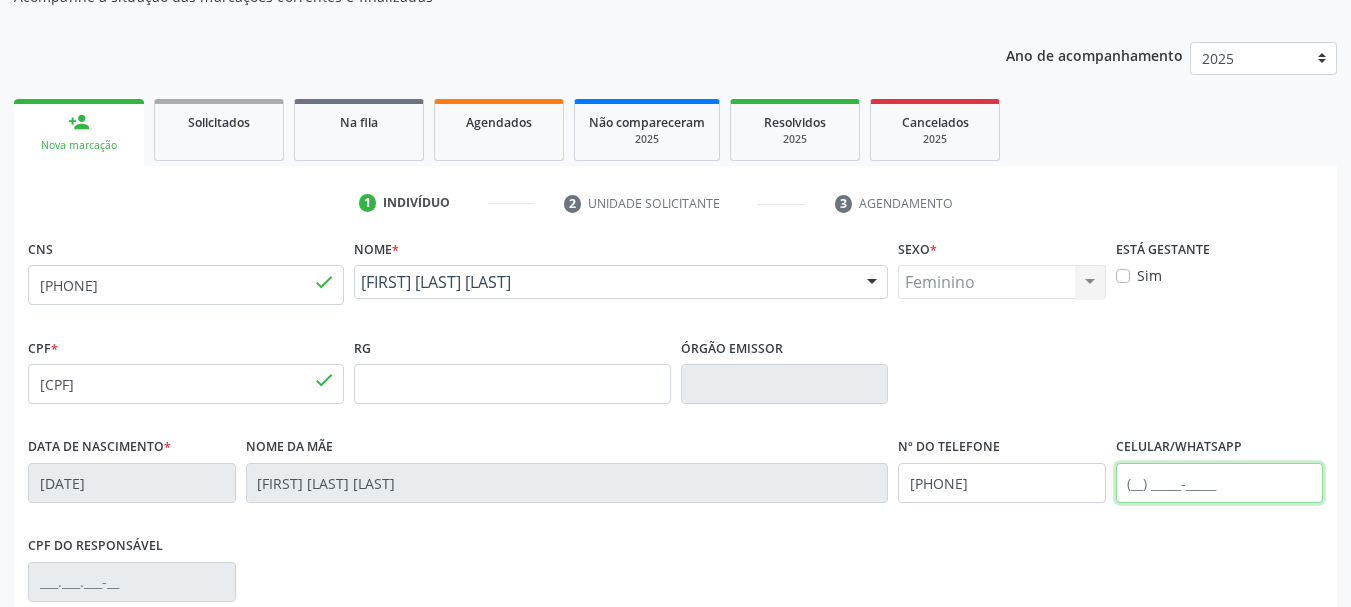 type 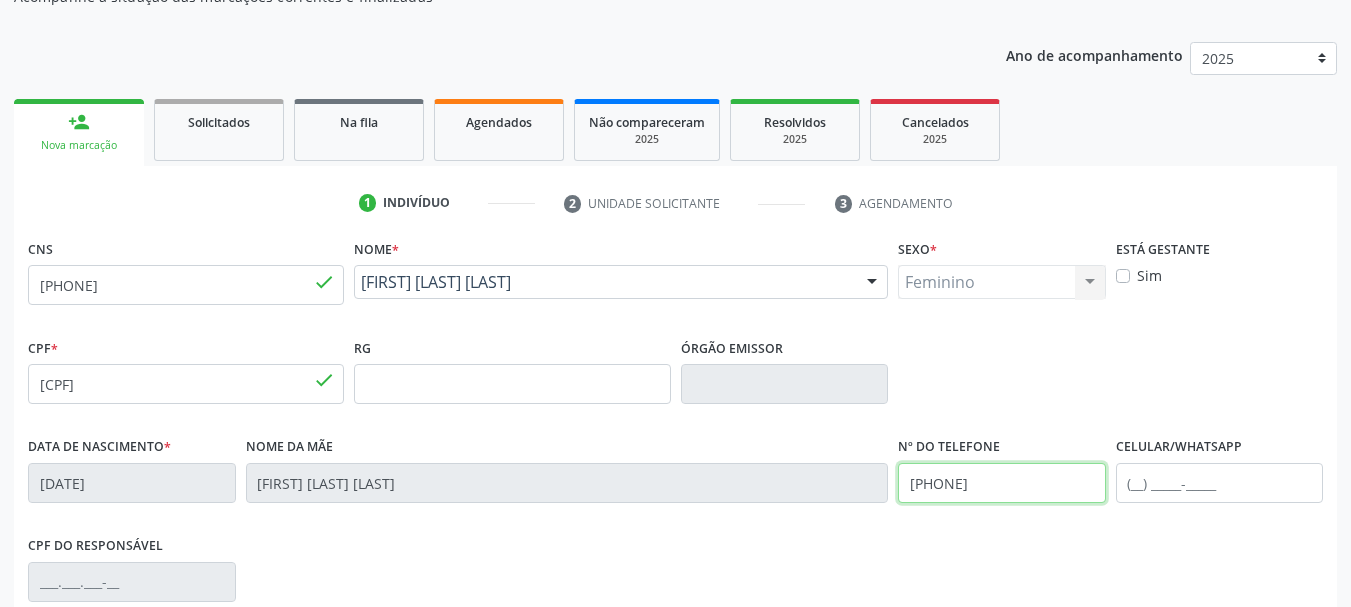 drag, startPoint x: 1036, startPoint y: 489, endPoint x: 794, endPoint y: 524, distance: 244.5179 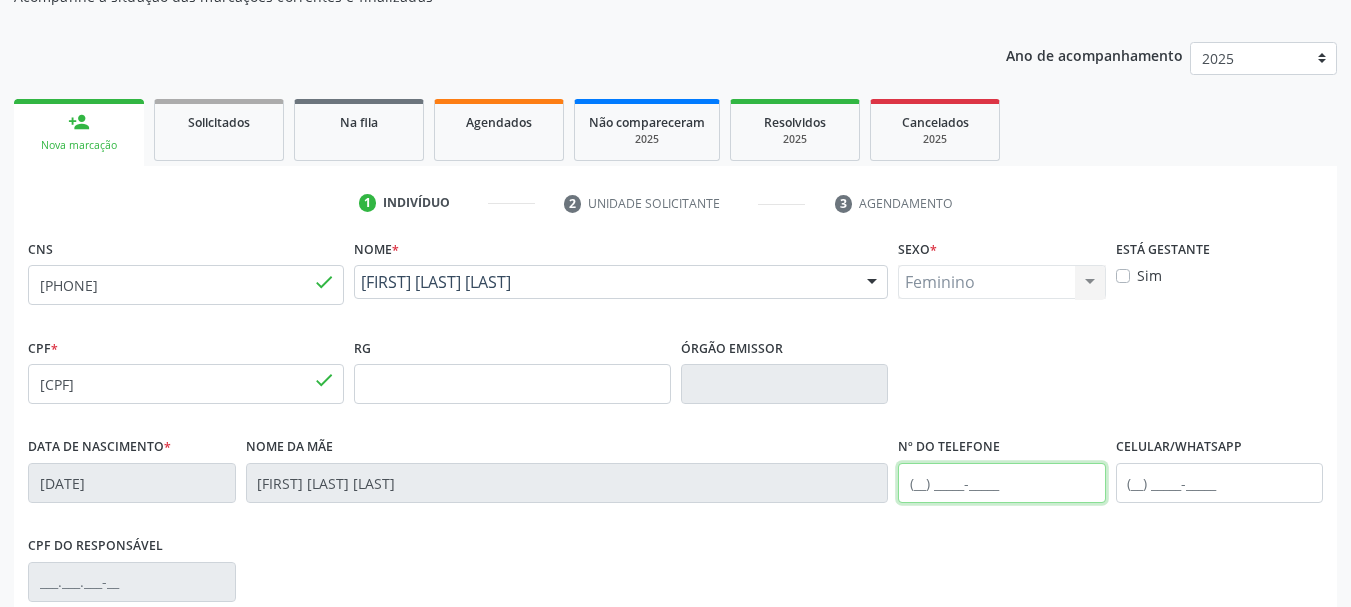 type 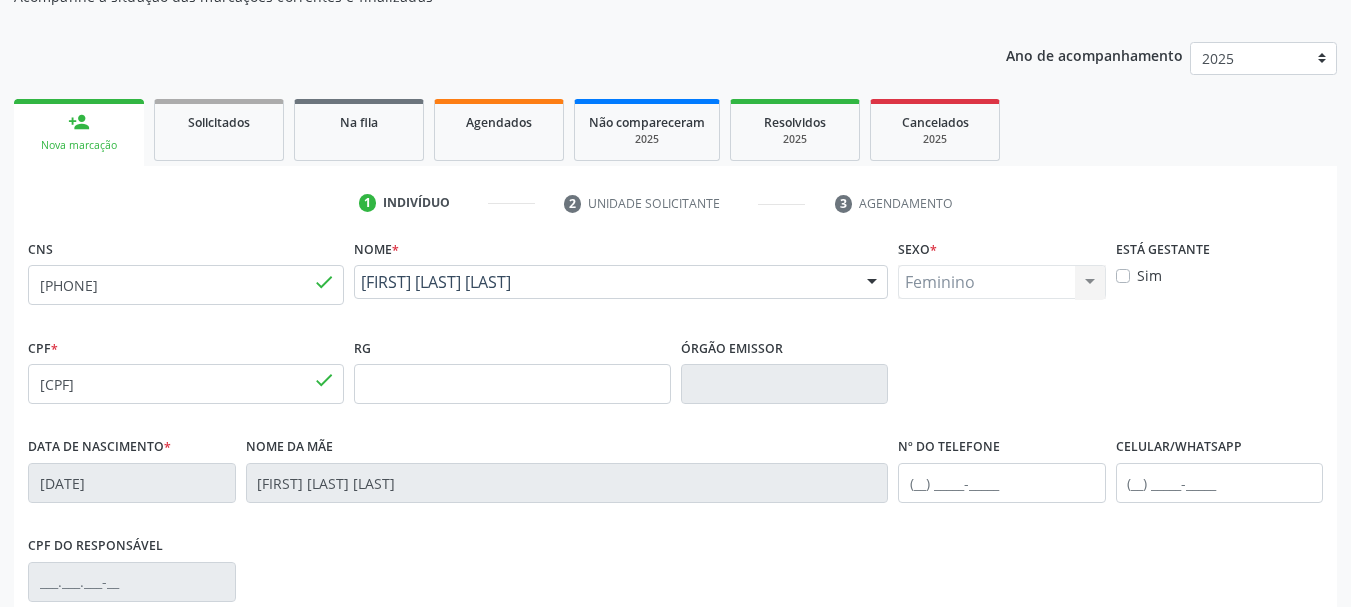 click on "CPF
*
388.339.724-53       done
RG
Órgão emissor" at bounding box center [675, 382] 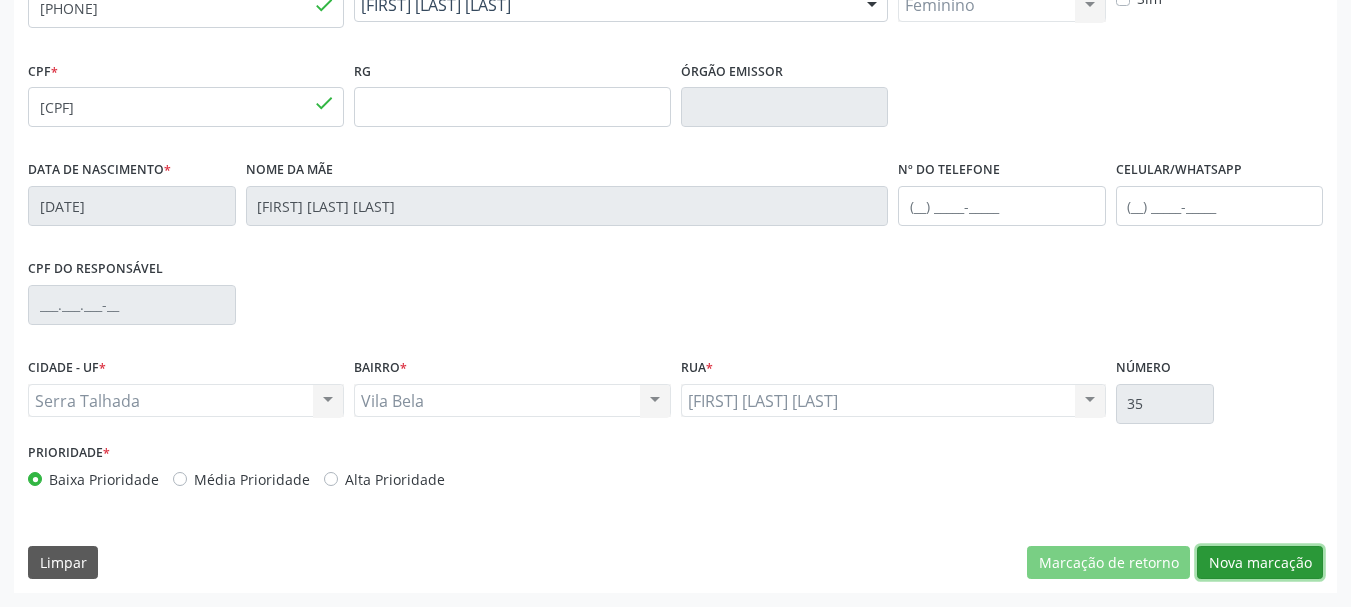 click on "Nova marcação" at bounding box center [1260, 563] 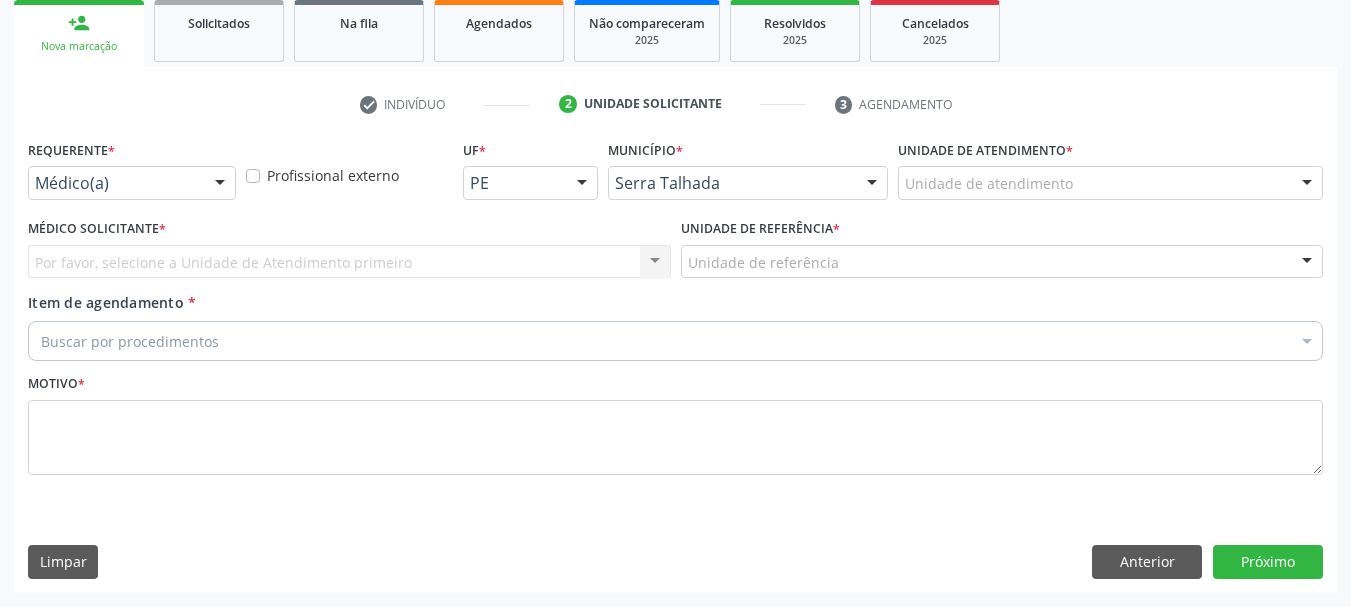 scroll, scrollTop: 299, scrollLeft: 0, axis: vertical 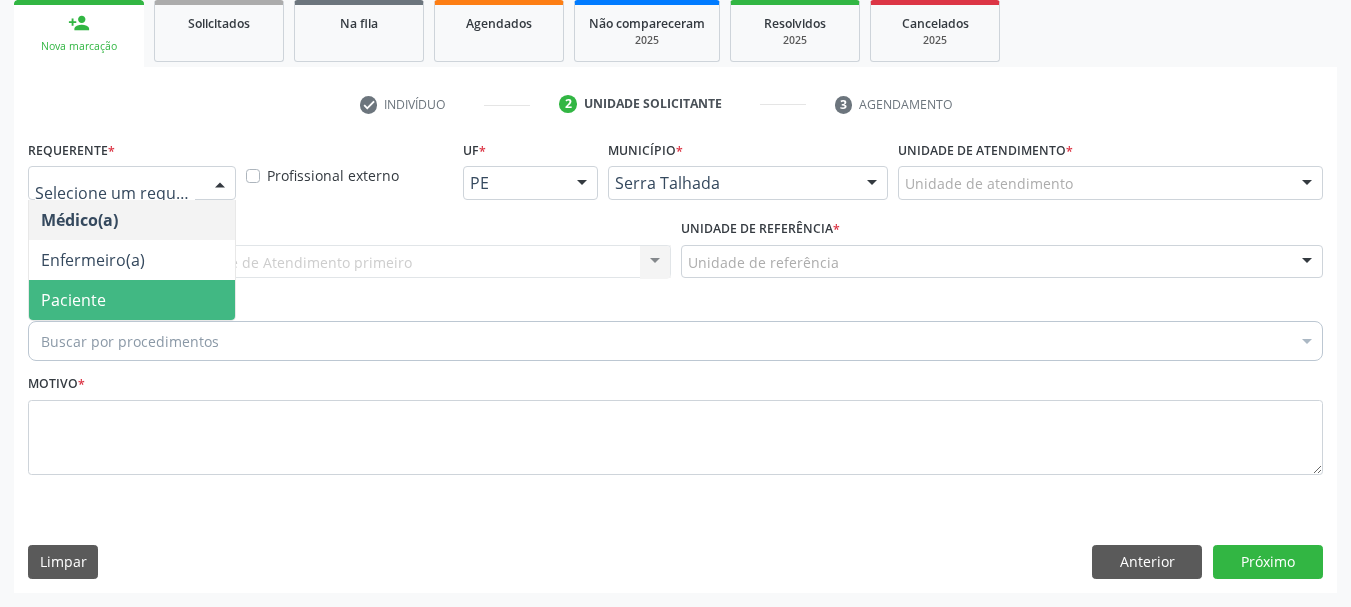 drag, startPoint x: 112, startPoint y: 298, endPoint x: 114, endPoint y: 251, distance: 47.042534 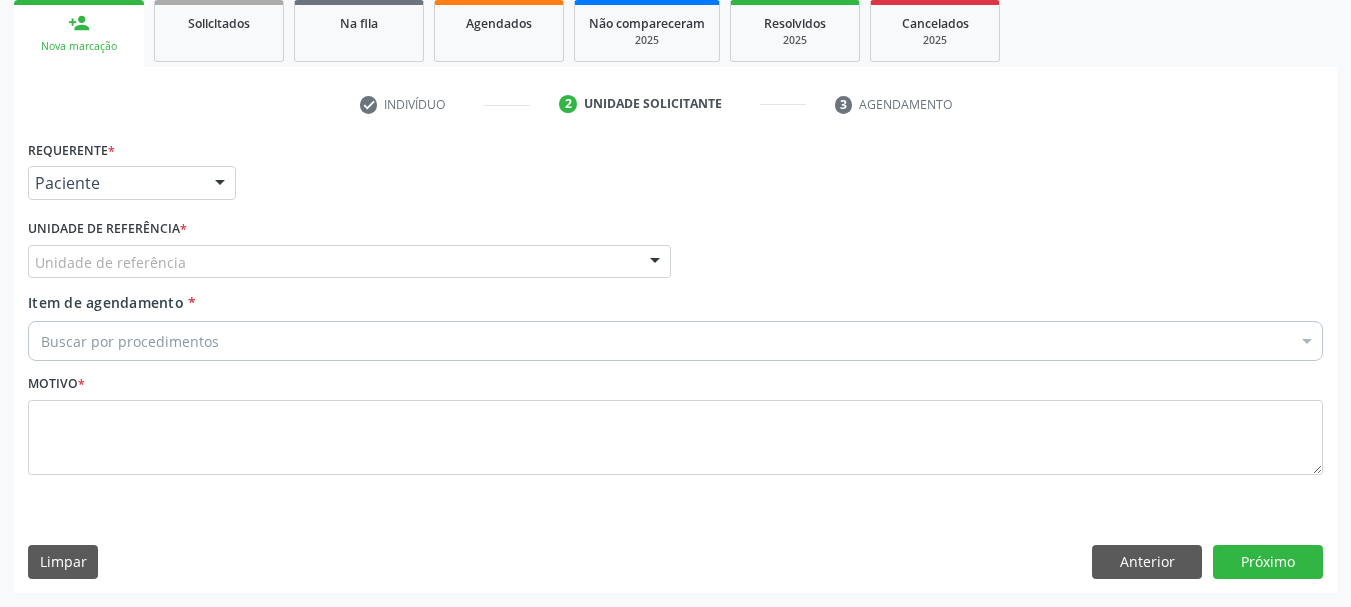 click on "Unidade de referência" at bounding box center [349, 262] 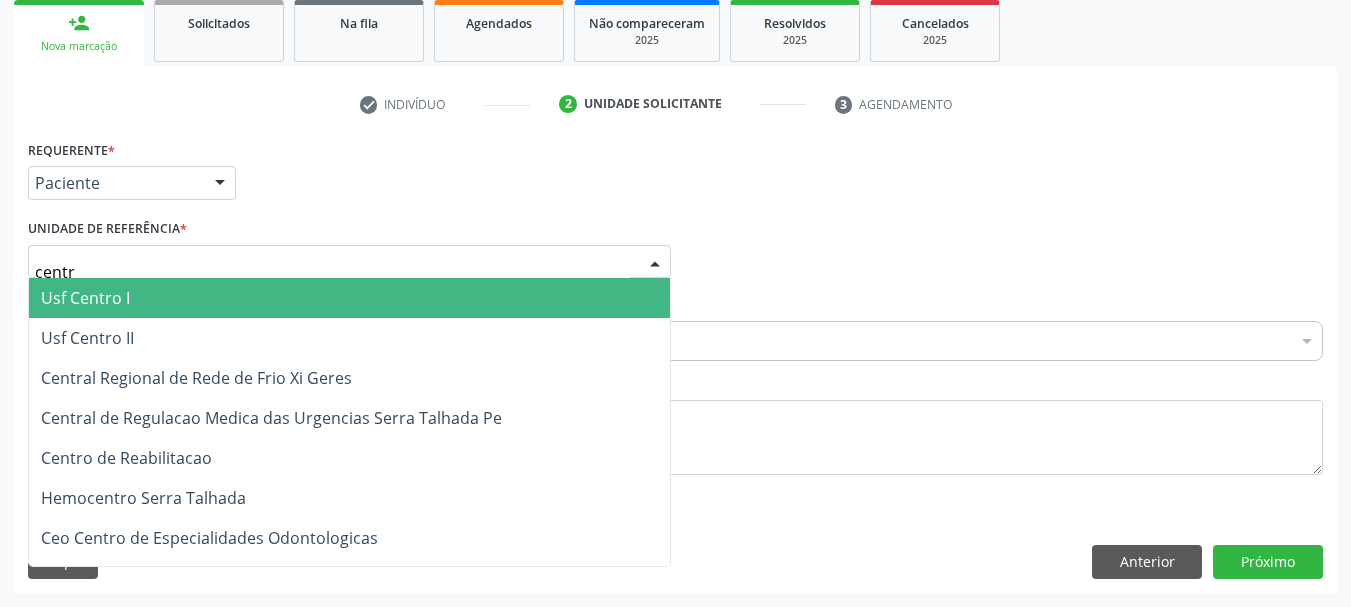 type on "centro" 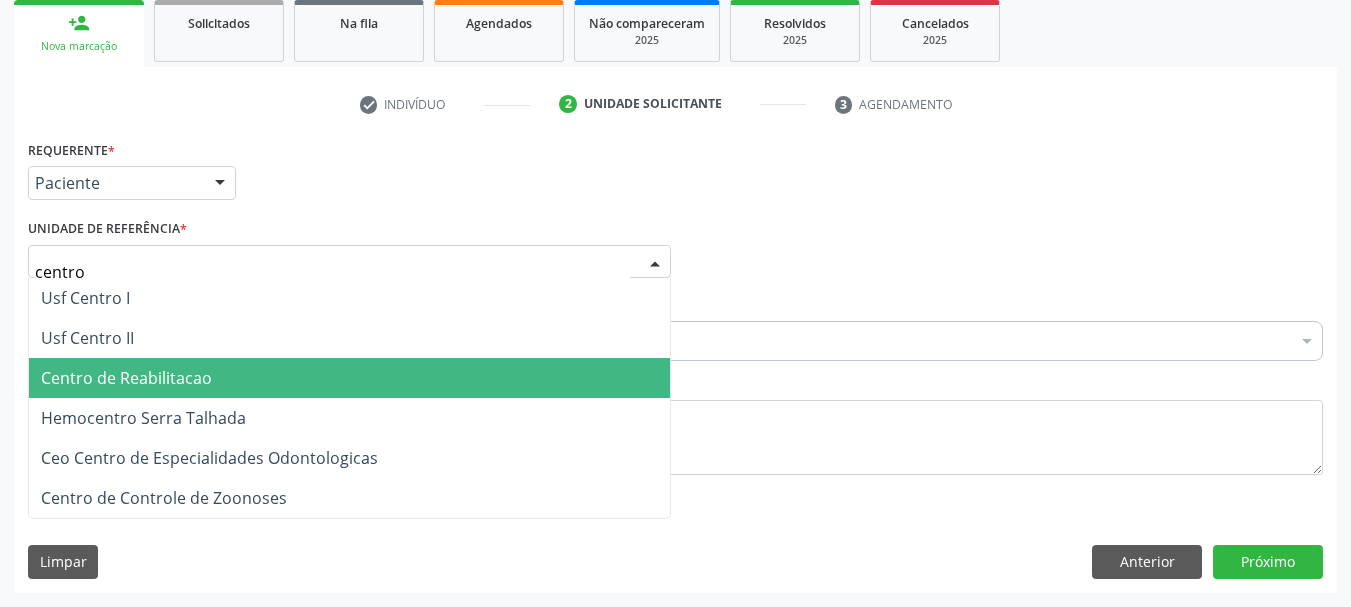 drag, startPoint x: 172, startPoint y: 395, endPoint x: 182, endPoint y: 392, distance: 10.440307 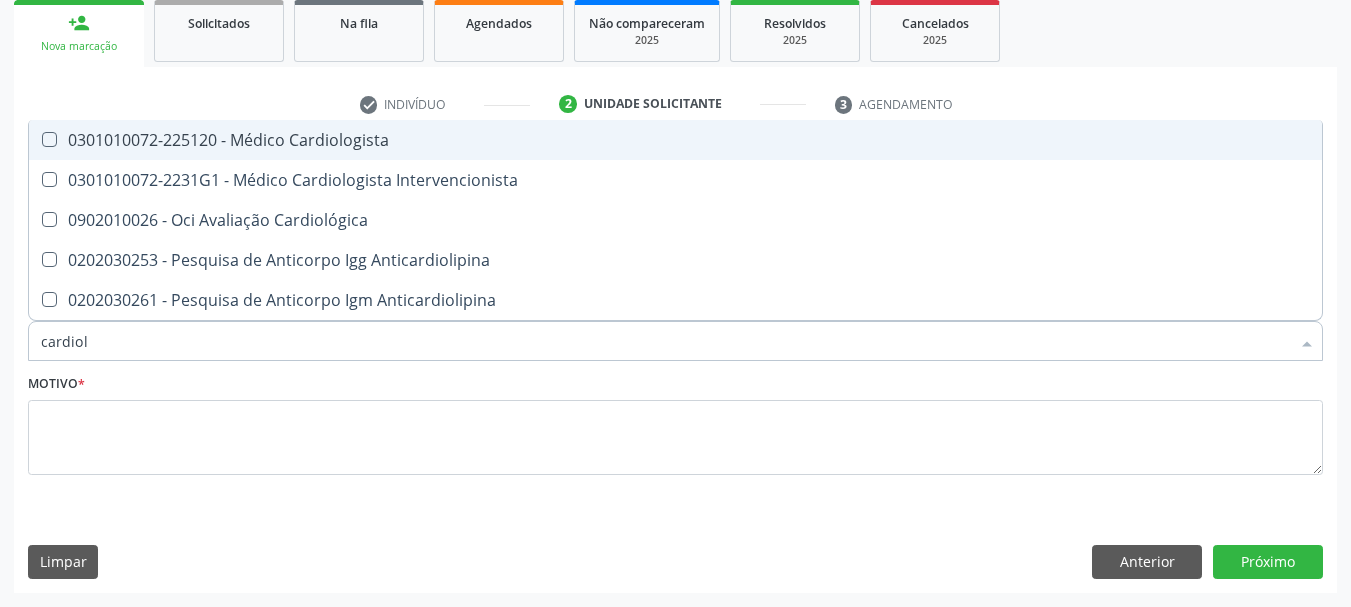 type on "cardiolo" 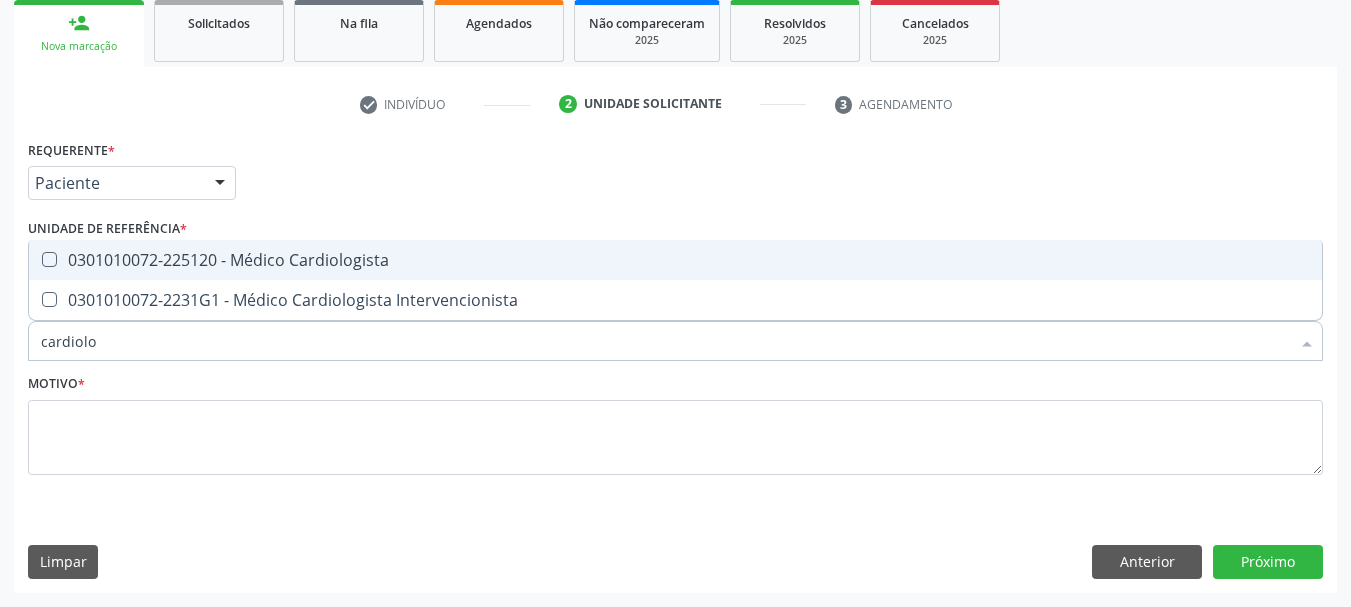 click on "0301010072-225120 - Médico Cardiologista" at bounding box center (675, 260) 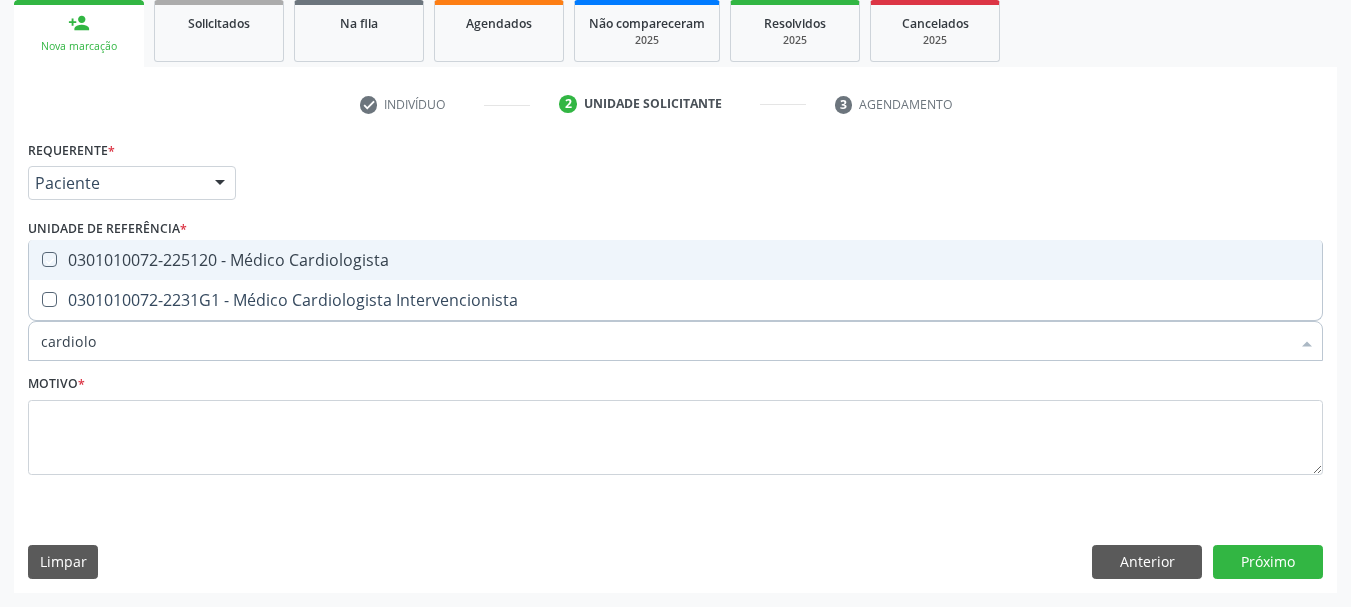 checkbox on "true" 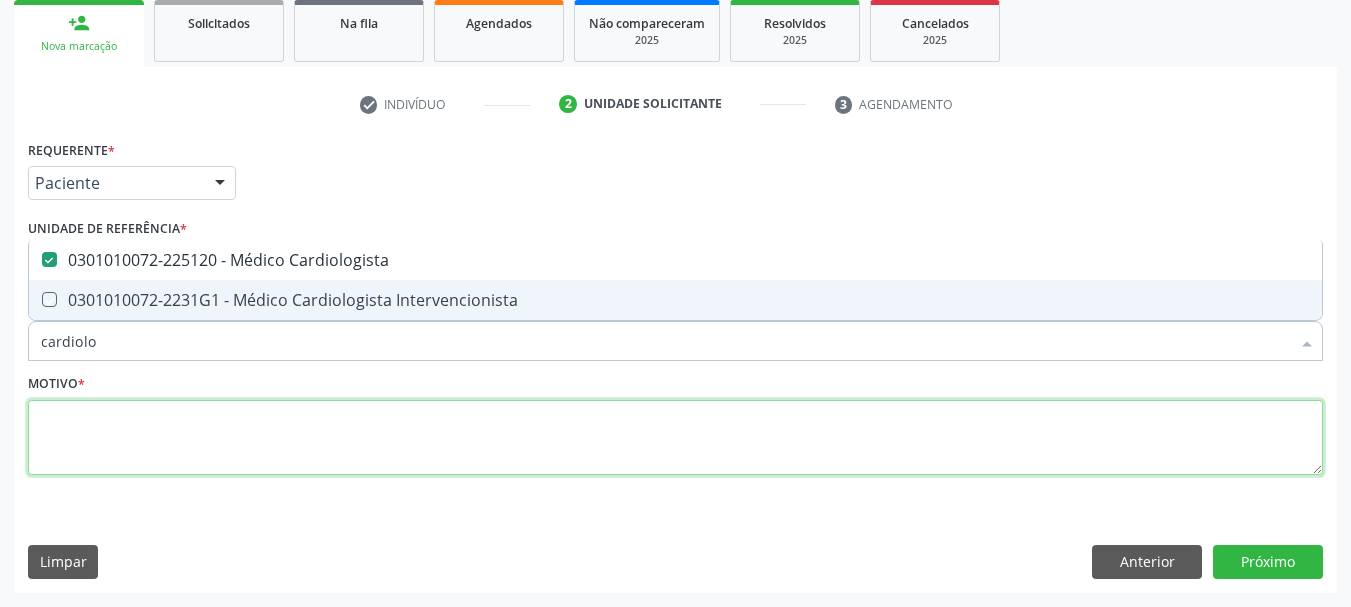 click at bounding box center (675, 438) 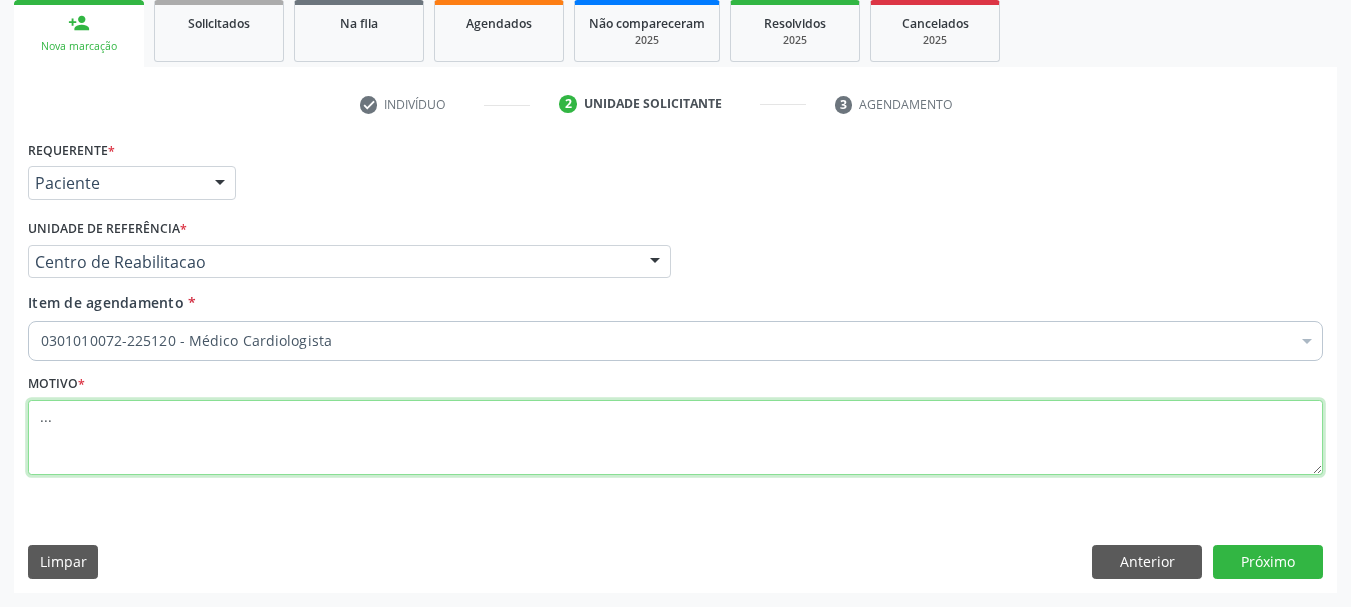 type on "..." 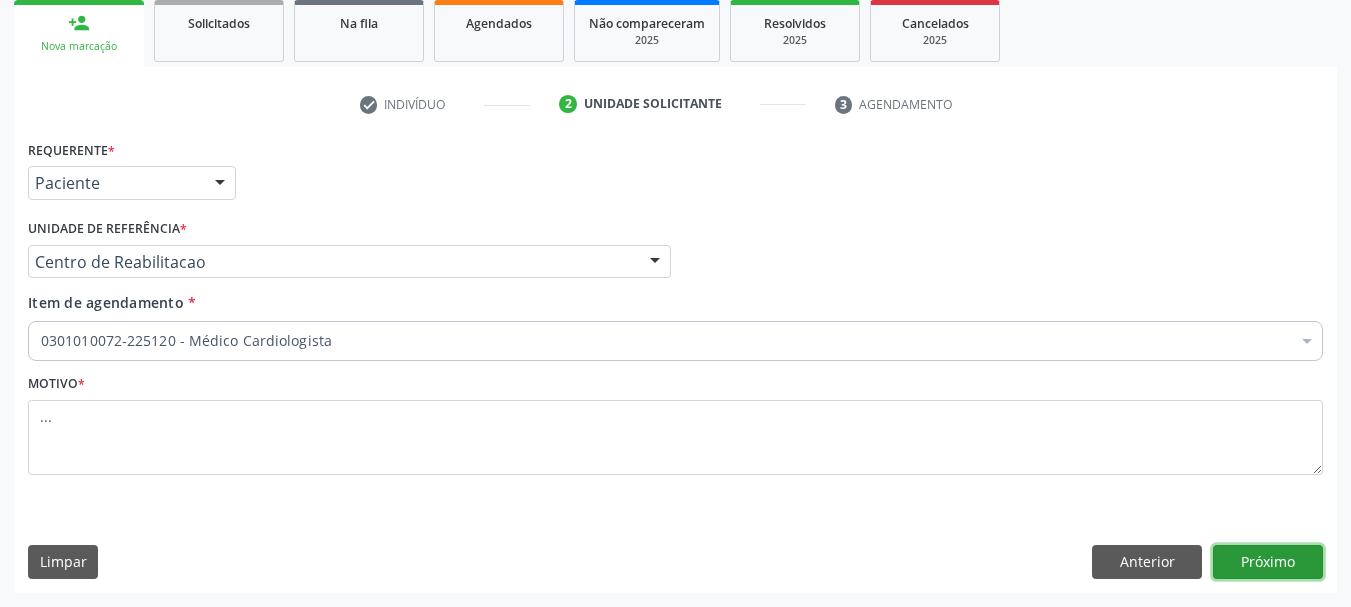 click on "Próximo" at bounding box center (1268, 562) 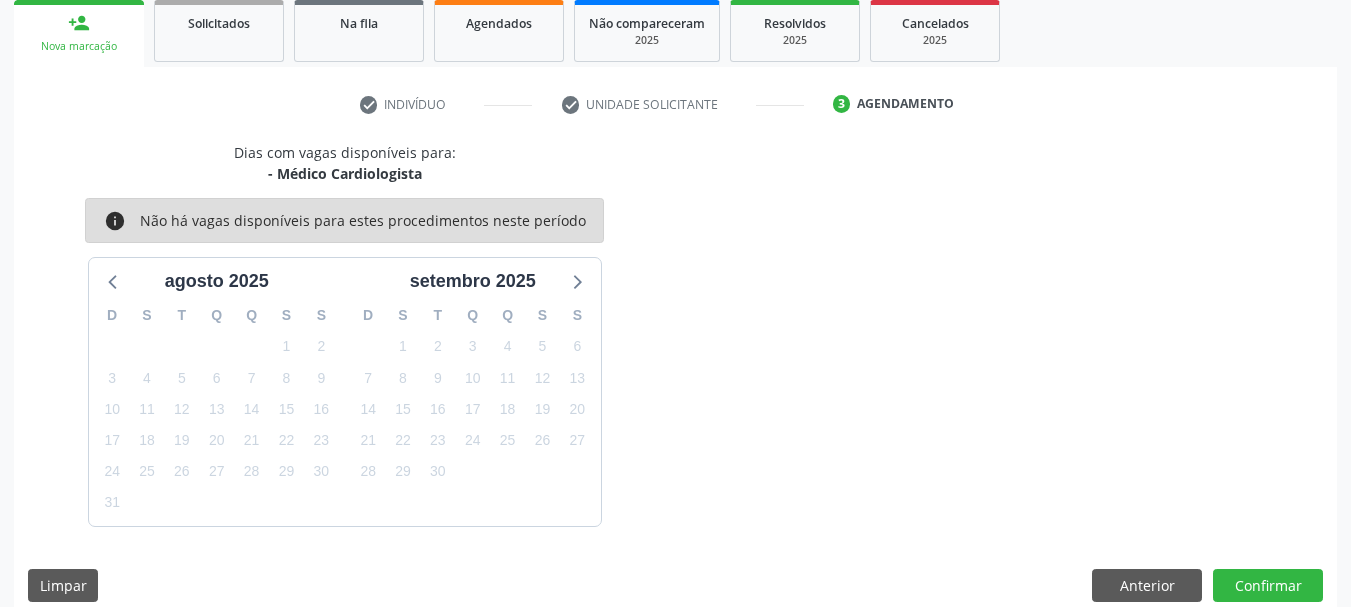 scroll, scrollTop: 322, scrollLeft: 0, axis: vertical 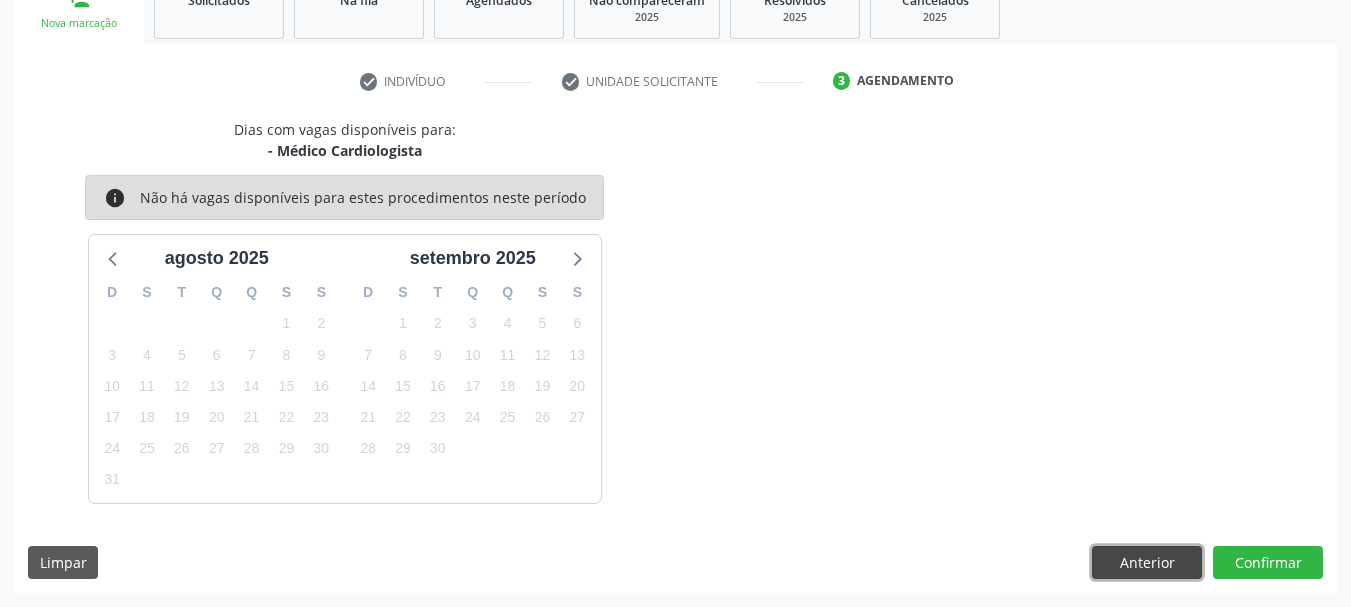click on "Anterior" at bounding box center (1147, 563) 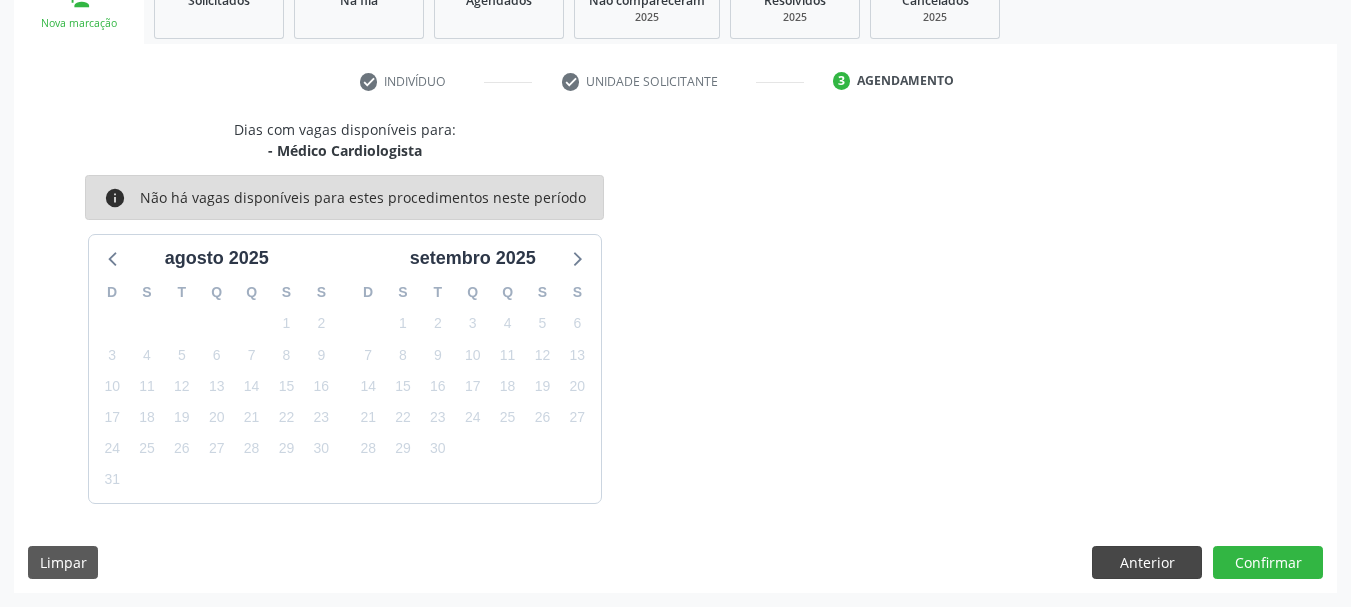 scroll, scrollTop: 299, scrollLeft: 0, axis: vertical 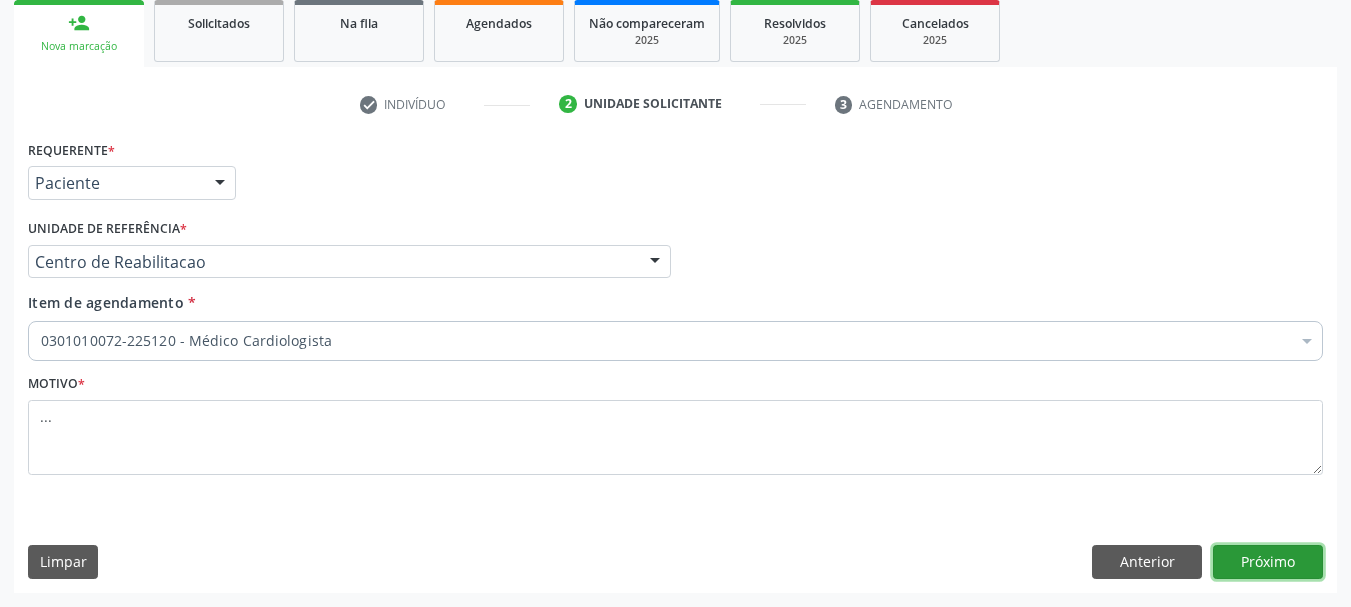 click on "Próximo" at bounding box center [1268, 562] 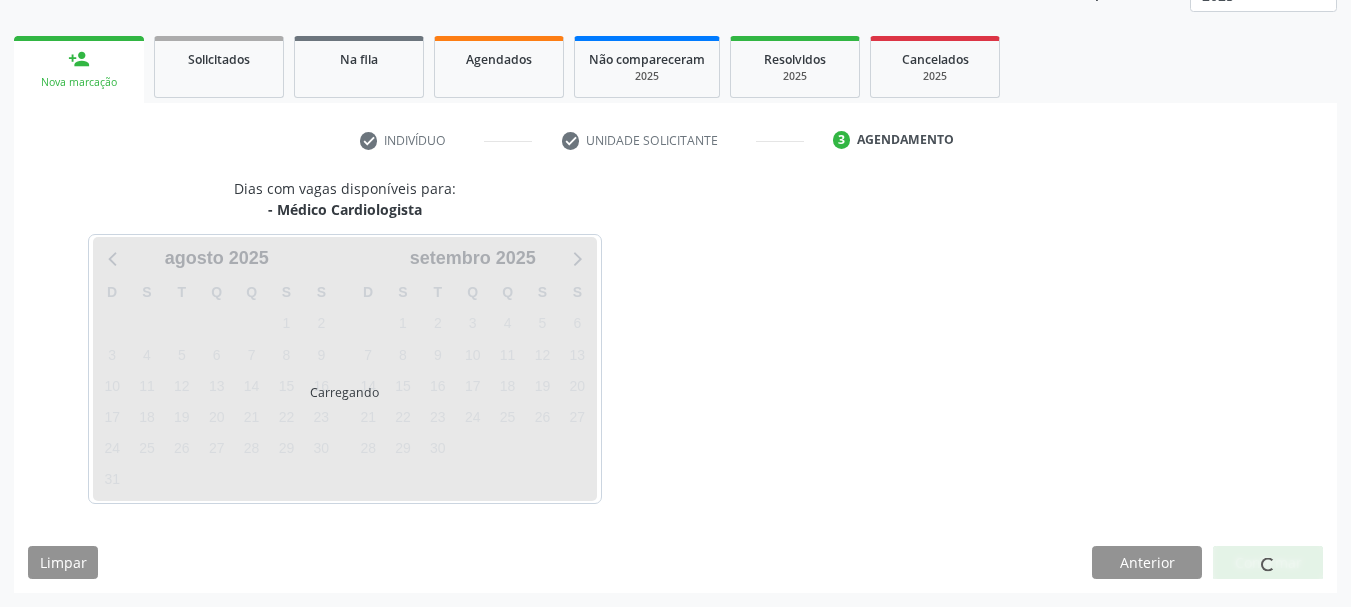 scroll, scrollTop: 263, scrollLeft: 0, axis: vertical 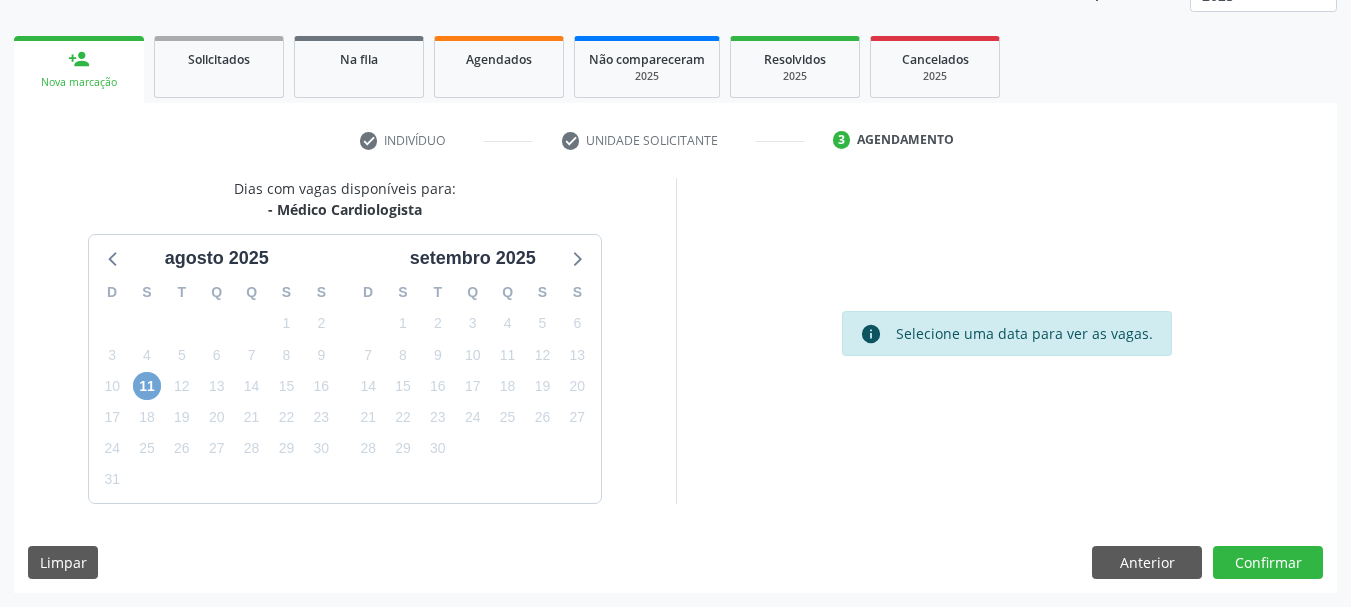click on "11" at bounding box center (147, 386) 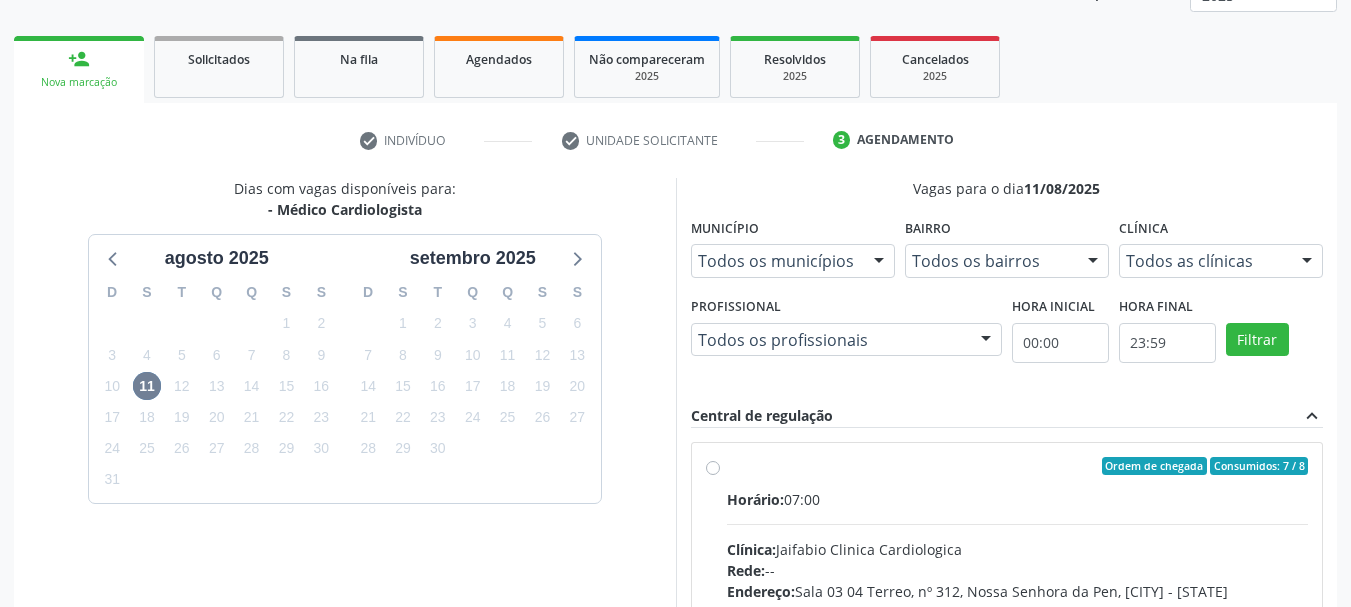 click on "Ordem de chegada
Consumidos: 7 / 8
Horário:   07:00
Clínica:  Jaifabio Clinica Cardiologica
Rede:
--
Endereço:   Sala 03 04 Terreo, nº 312, Nossa Senhora da Pen, Serra Talhada - PE
Telefone:   --
Profissional:
Jaifabio Pereira Lima
Informações adicionais sobre o atendimento
Idade de atendimento:
de 0 a 120 anos
Gênero(s) atendido(s):
Masculino e Feminino
Informações adicionais:
--" at bounding box center (1018, 610) 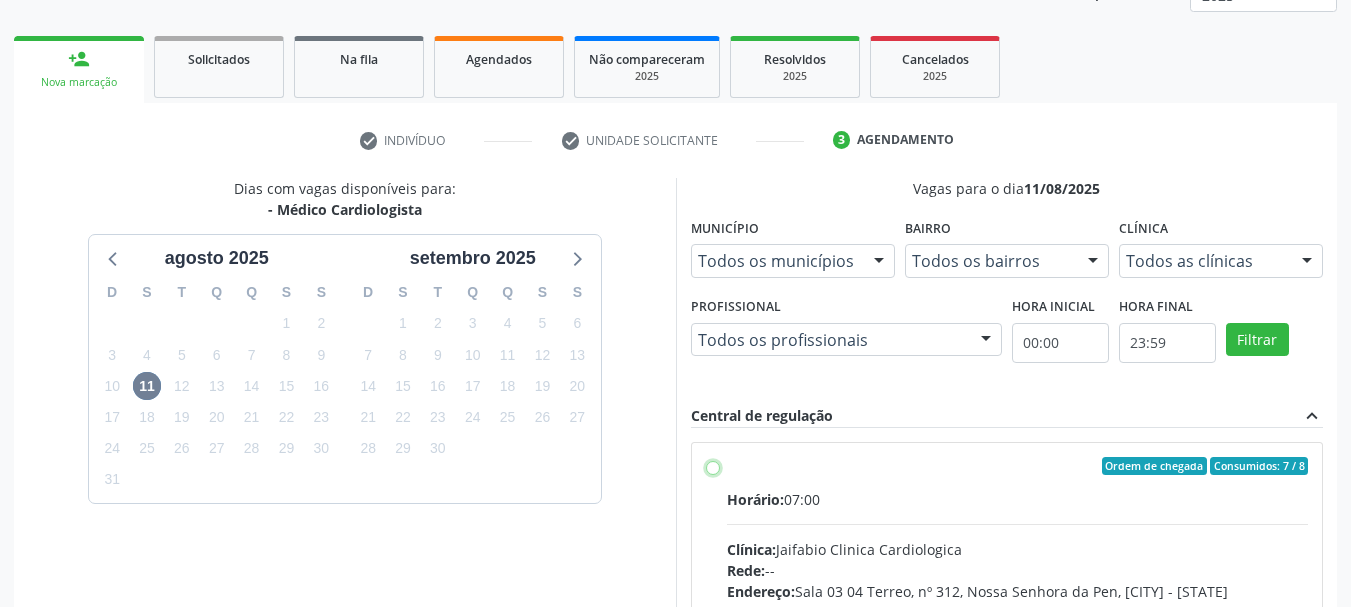 click on "Ordem de chegada
Consumidos: 7 / 8
Horário:   07:00
Clínica:  Jaifabio Clinica Cardiologica
Rede:
--
Endereço:   Sala 03 04 Terreo, nº 312, Nossa Senhora da Pen, Serra Talhada - PE
Telefone:   --
Profissional:
Jaifabio Pereira Lima
Informações adicionais sobre o atendimento
Idade de atendimento:
de 0 a 120 anos
Gênero(s) atendido(s):
Masculino e Feminino
Informações adicionais:
--" at bounding box center [713, 466] 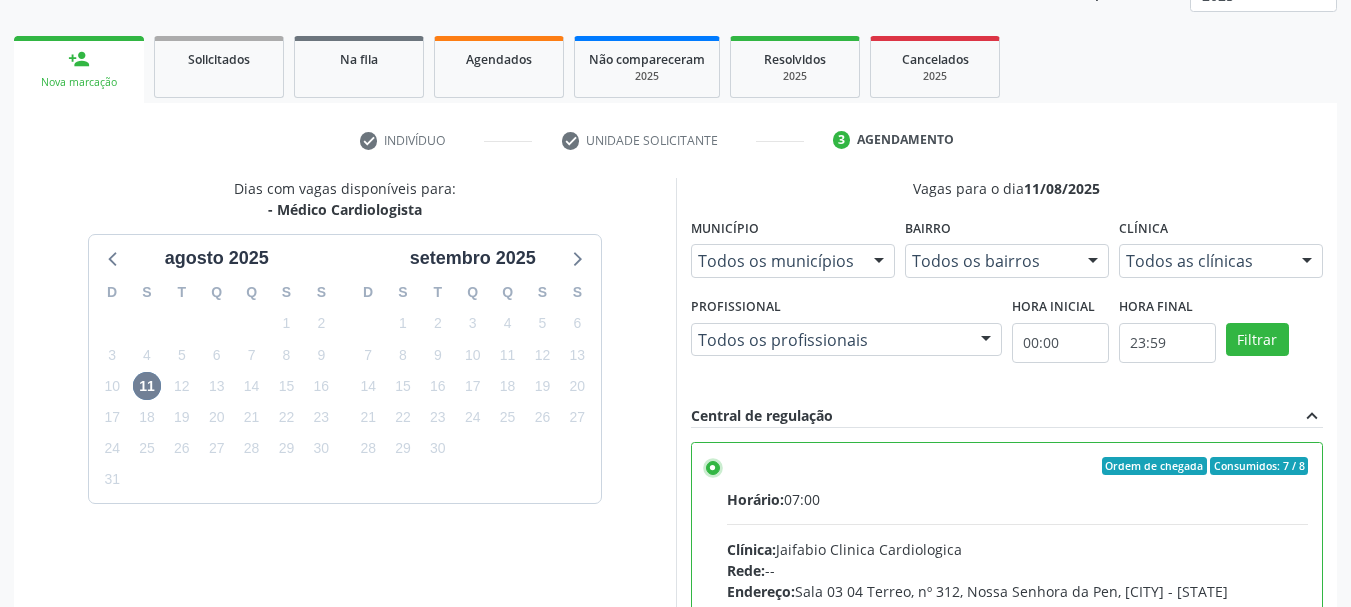 scroll, scrollTop: 99, scrollLeft: 0, axis: vertical 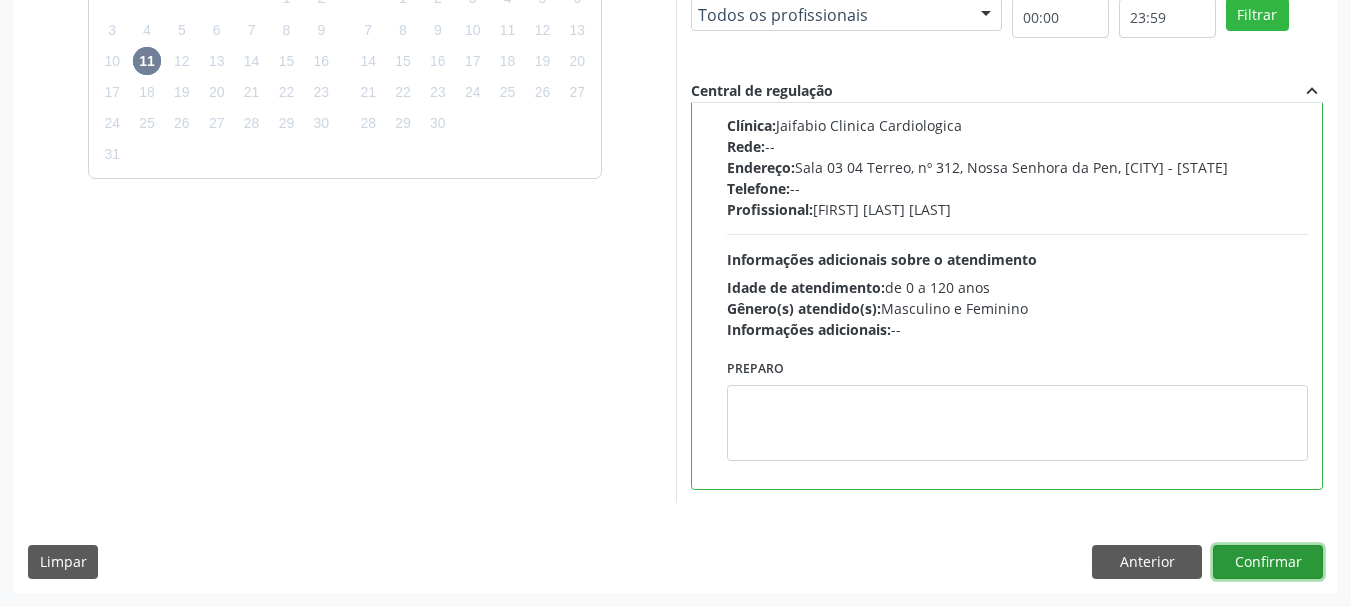 click on "Confirmar" at bounding box center [1268, 562] 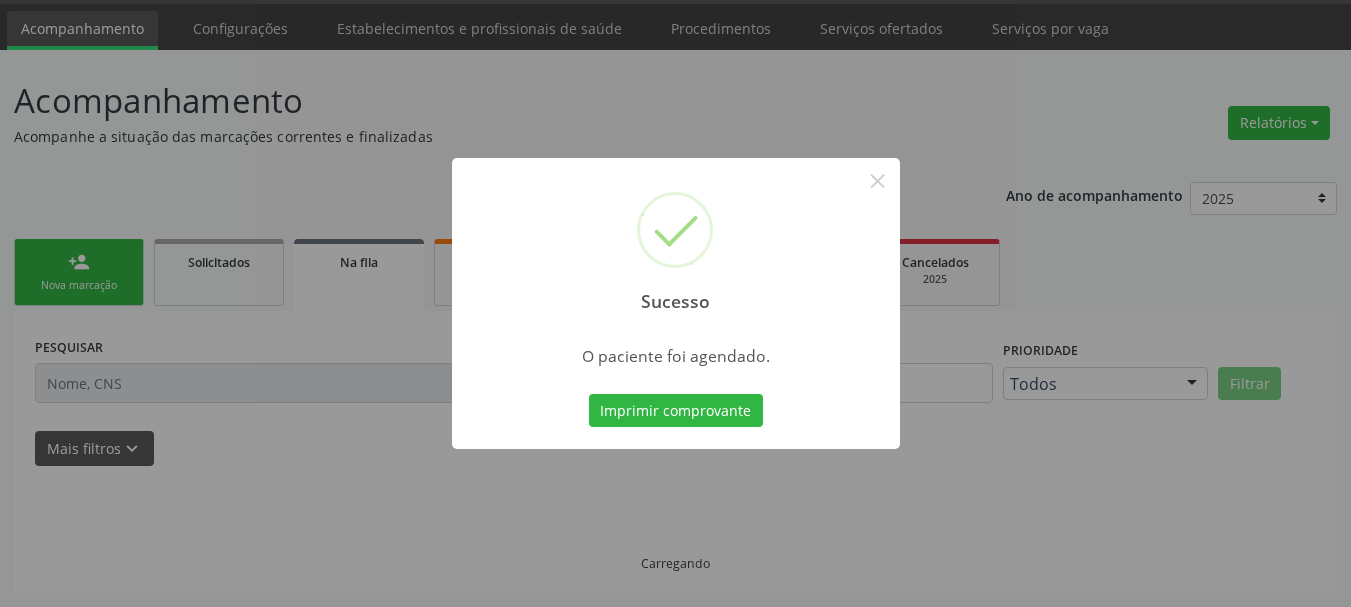 scroll, scrollTop: 60, scrollLeft: 0, axis: vertical 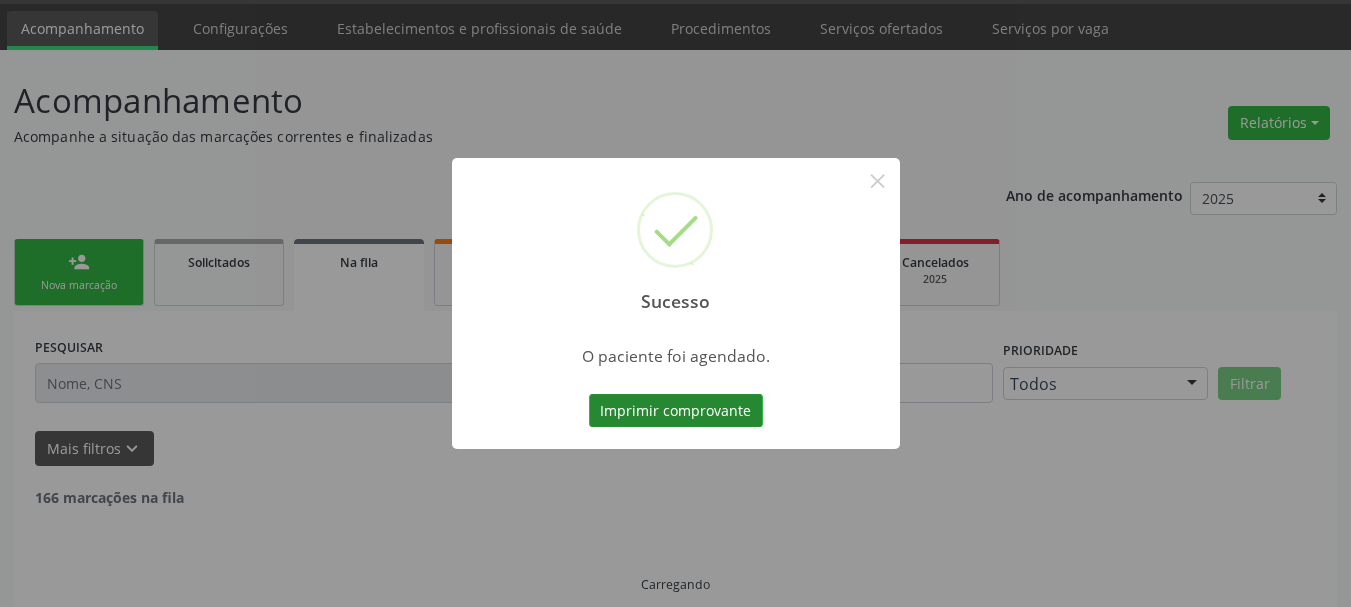click on "Imprimir comprovante" at bounding box center [676, 411] 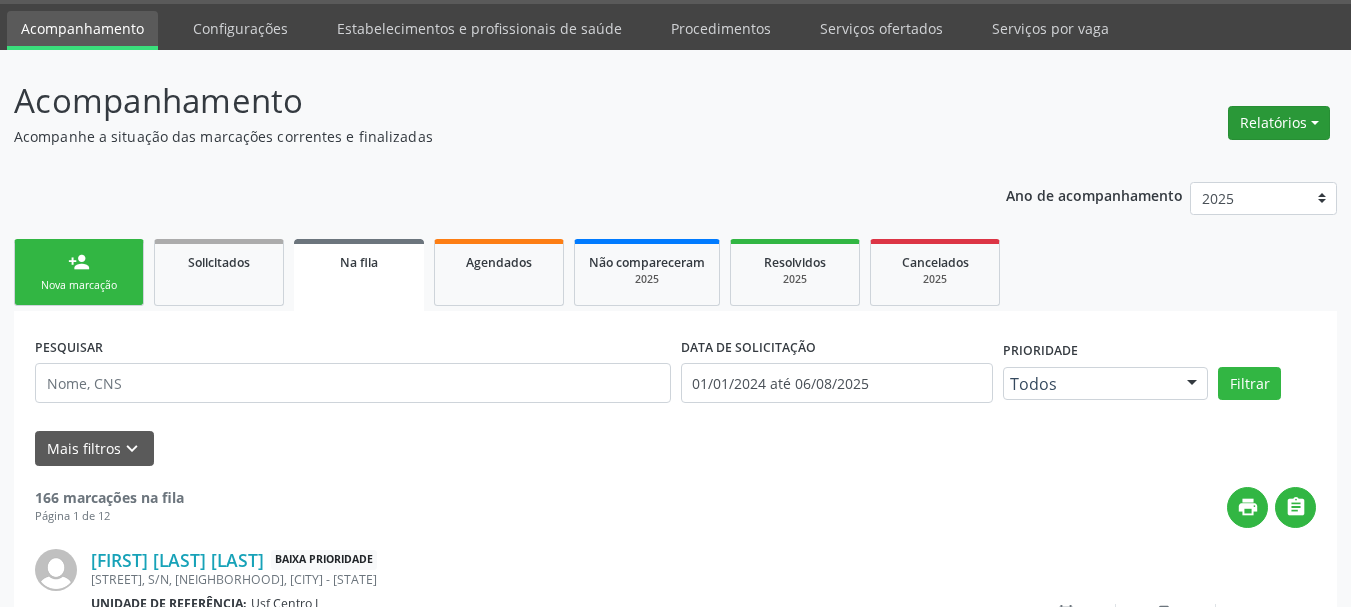 scroll, scrollTop: 0, scrollLeft: 0, axis: both 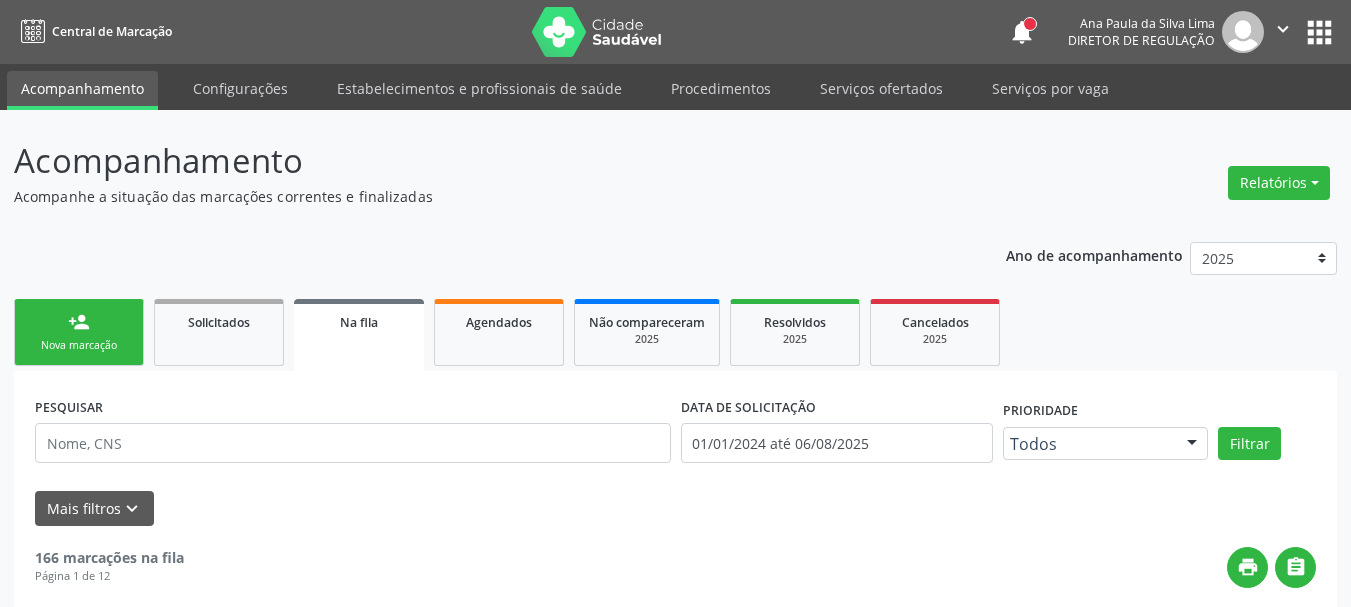 click on "apps" at bounding box center [1319, 32] 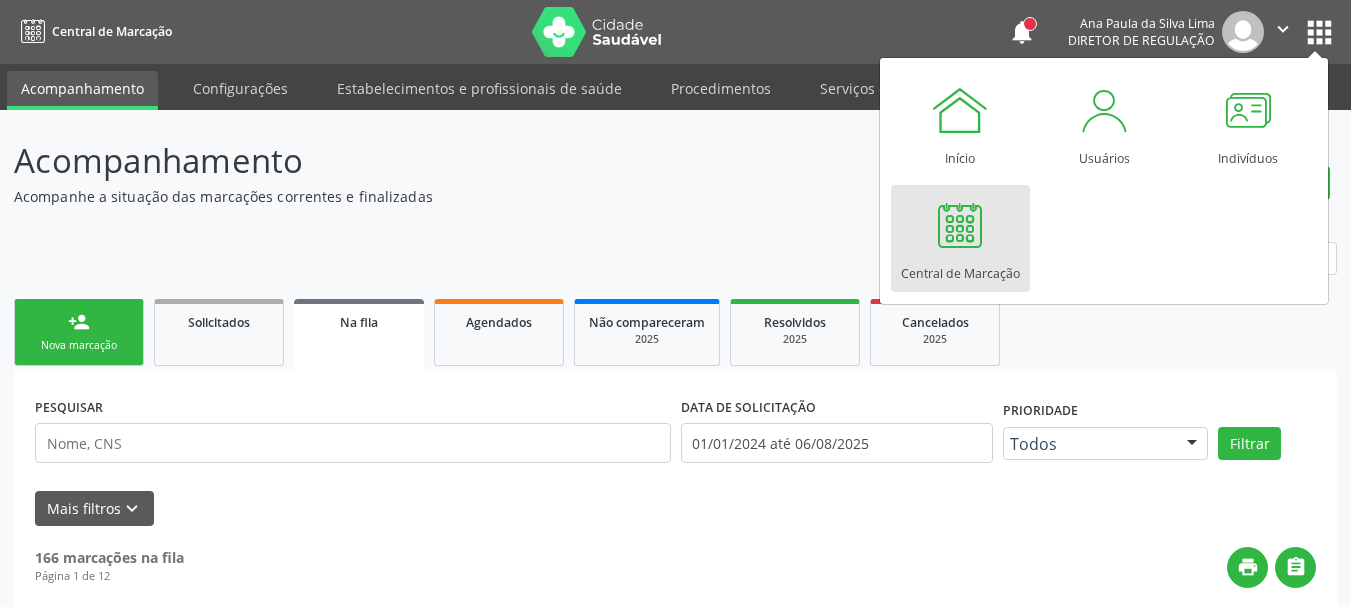 click on "Central de Marcação" at bounding box center (960, 238) 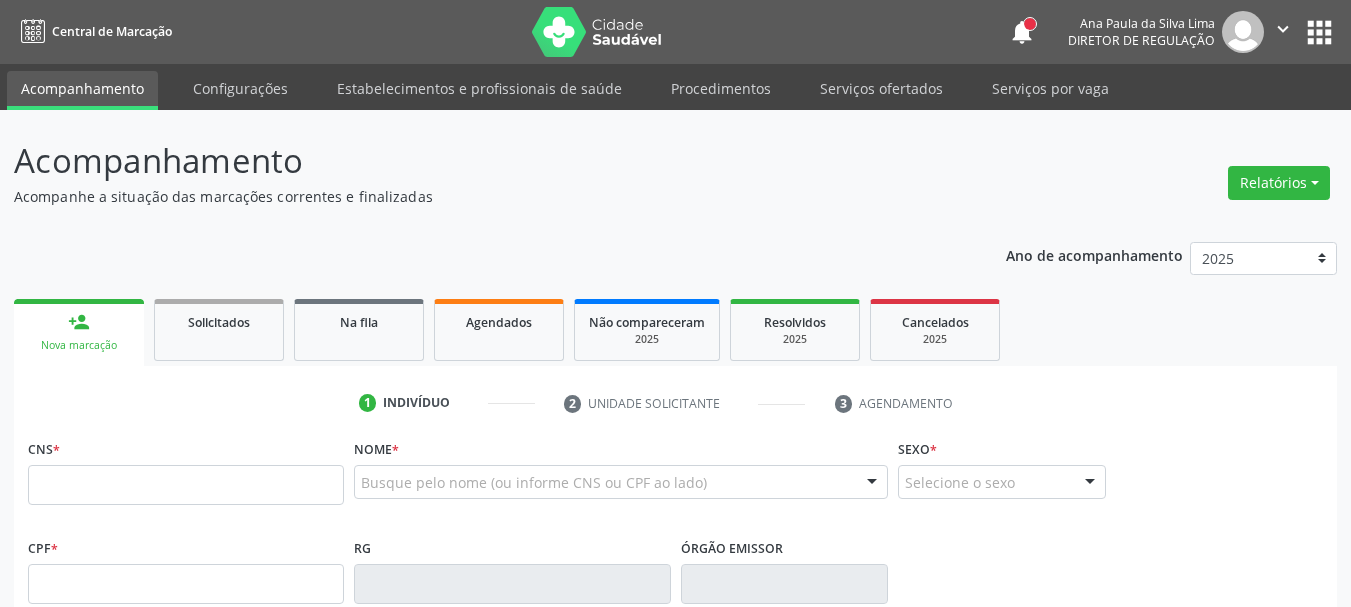 scroll, scrollTop: 0, scrollLeft: 0, axis: both 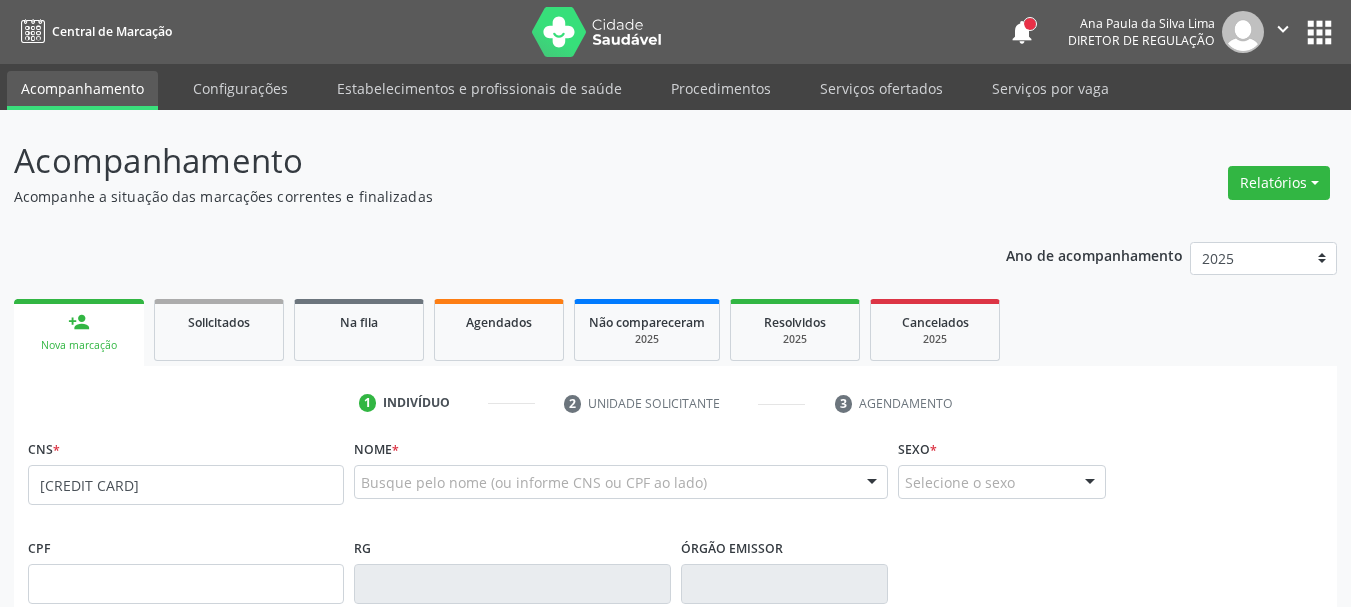 type on "[CREDIT CARD]" 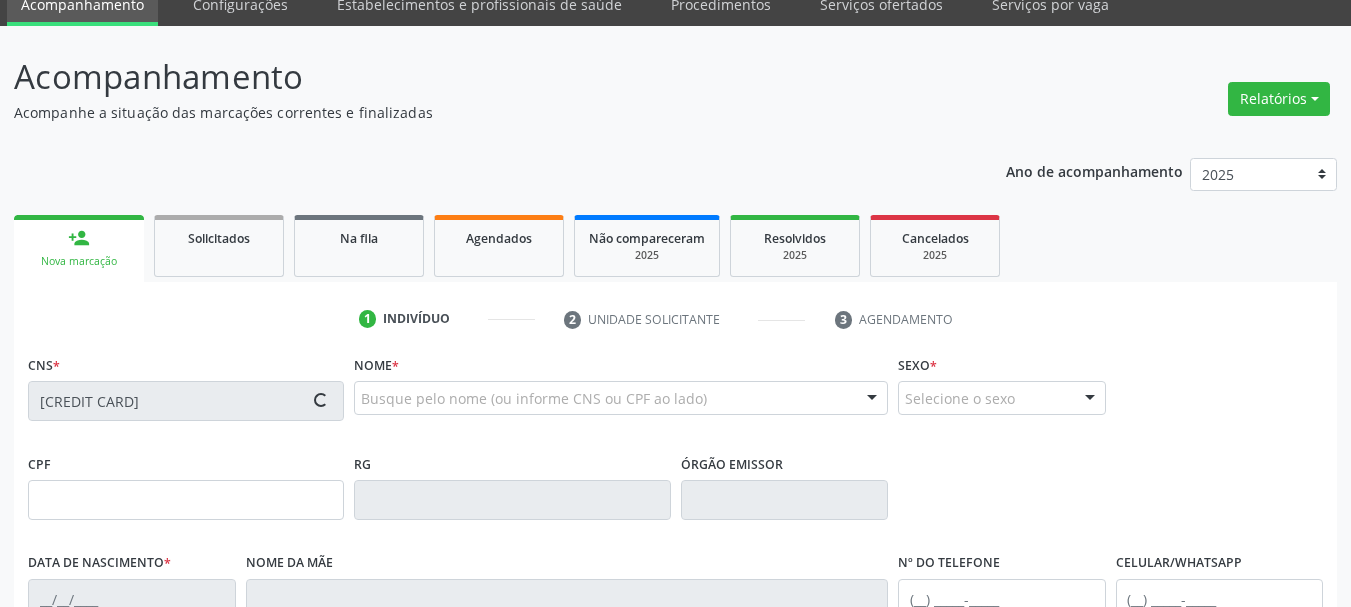 scroll, scrollTop: 200, scrollLeft: 0, axis: vertical 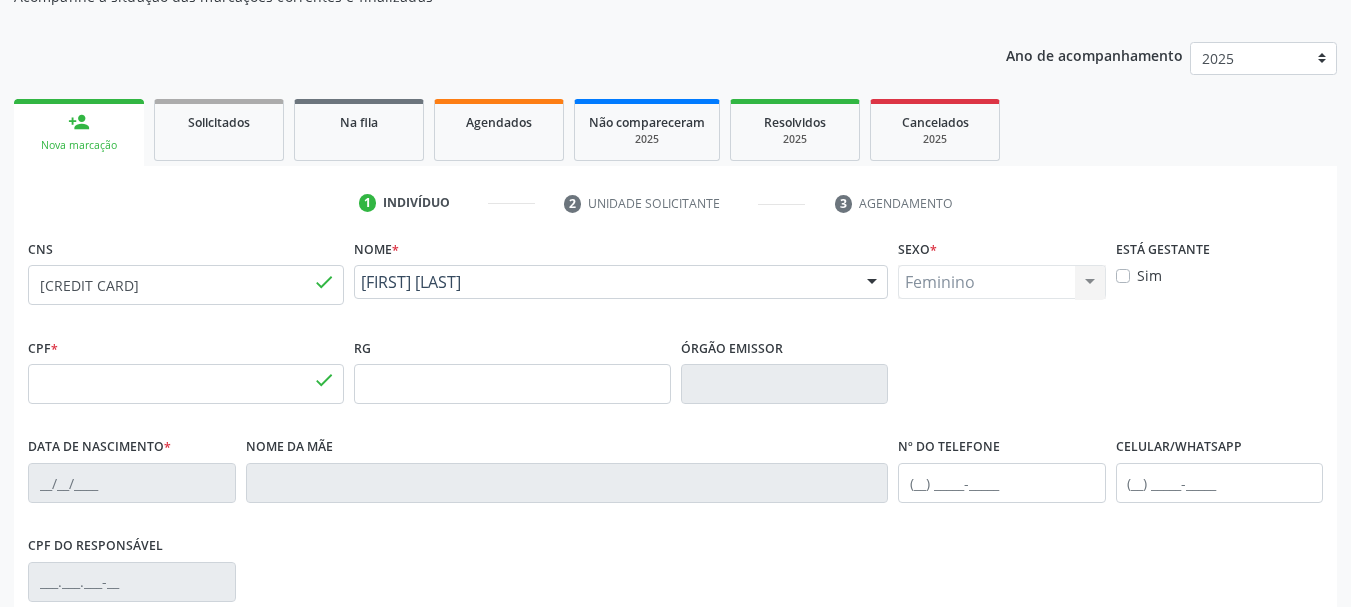 type on "[SSN]" 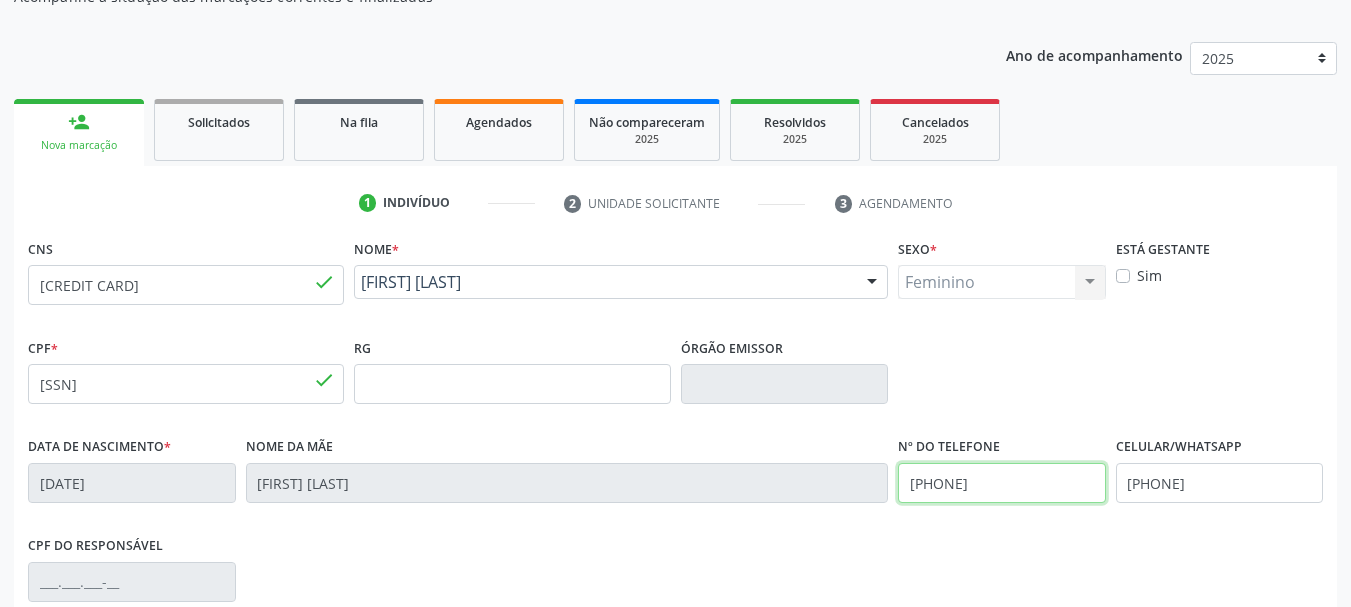 drag, startPoint x: 1074, startPoint y: 484, endPoint x: 585, endPoint y: 519, distance: 490.25095 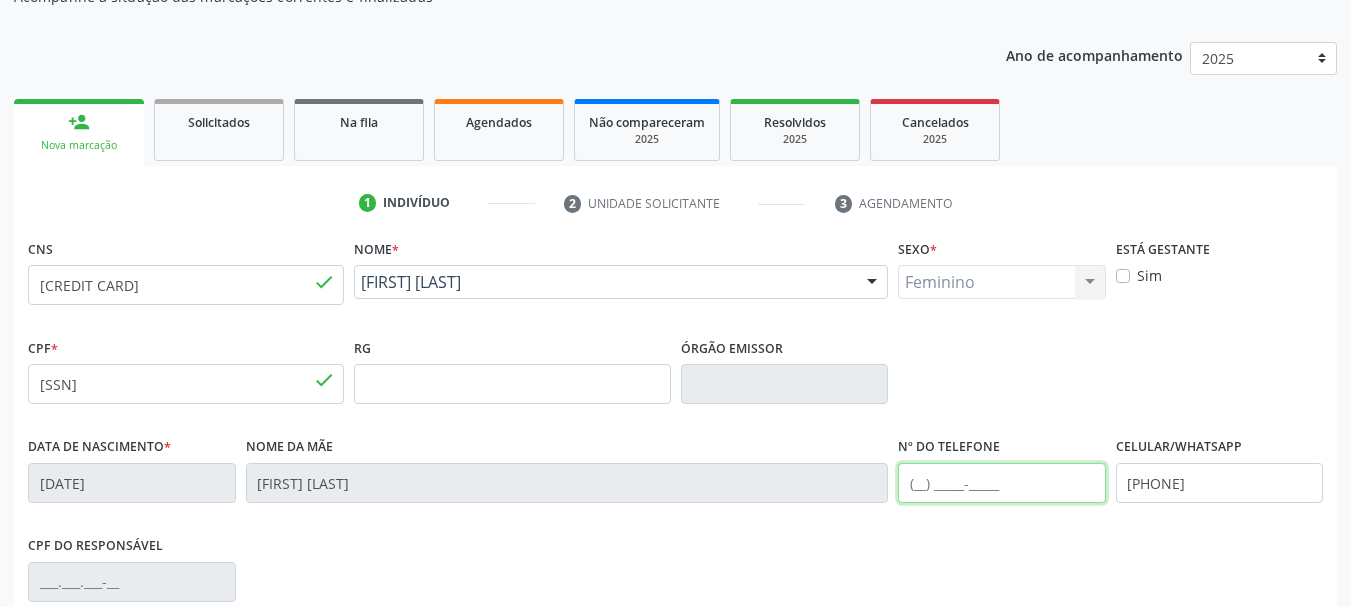 type 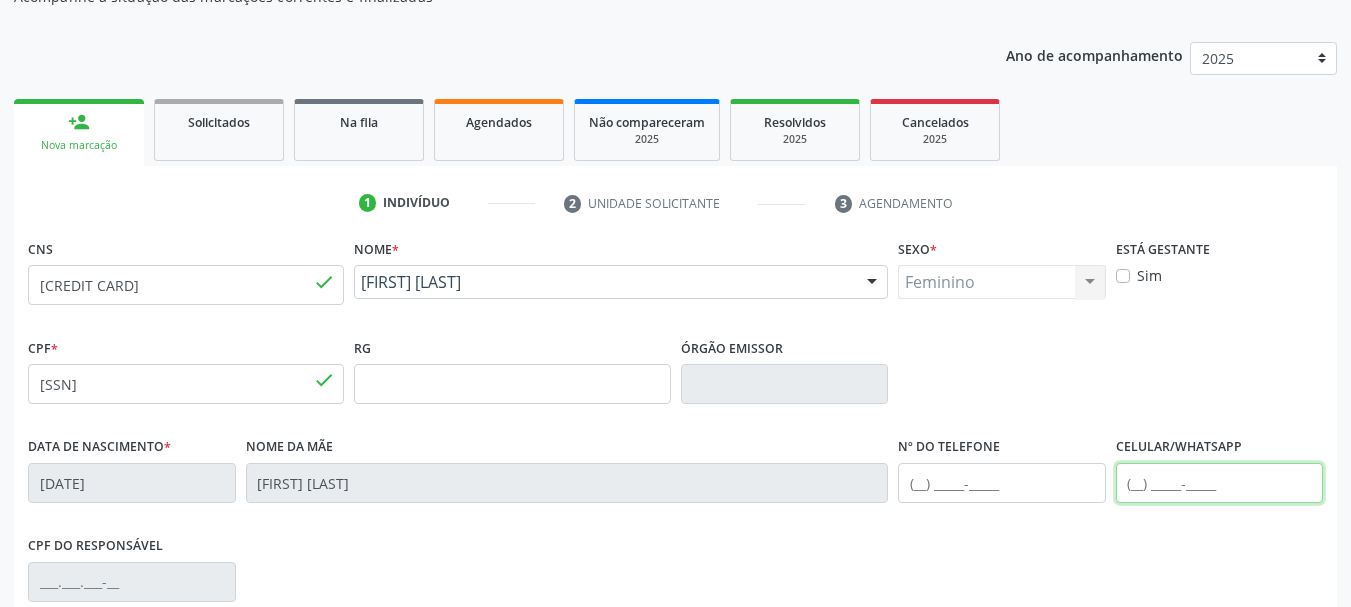 drag, startPoint x: 963, startPoint y: 511, endPoint x: 842, endPoint y: 530, distance: 122.48265 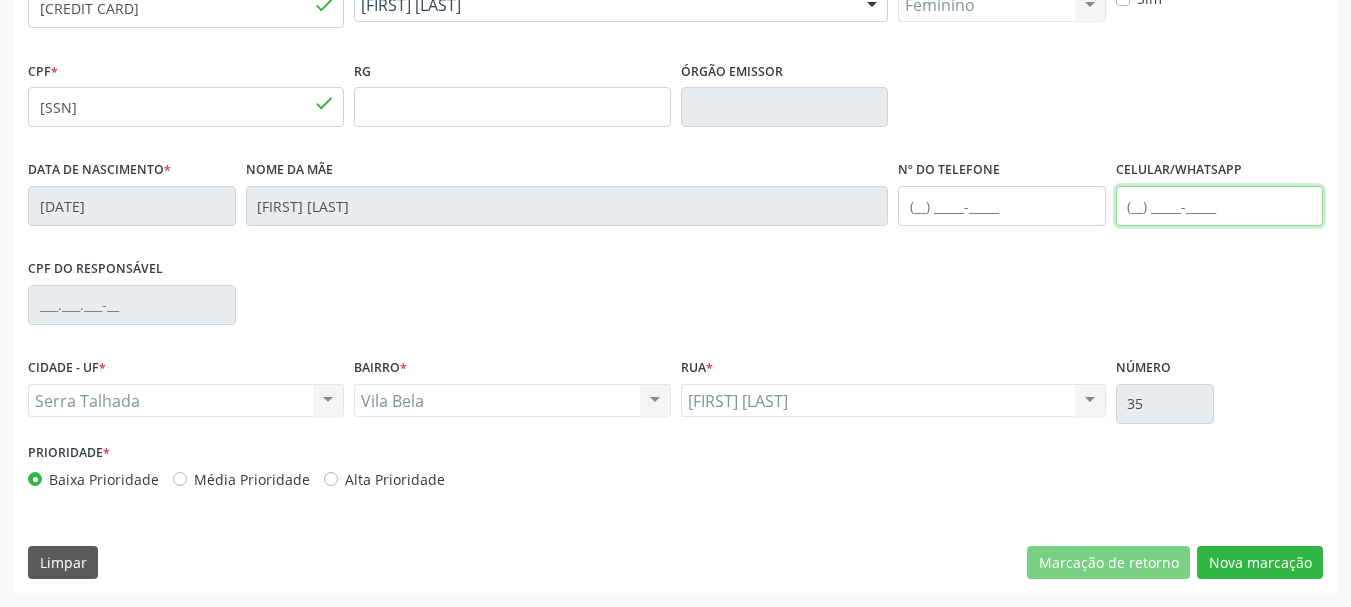 type 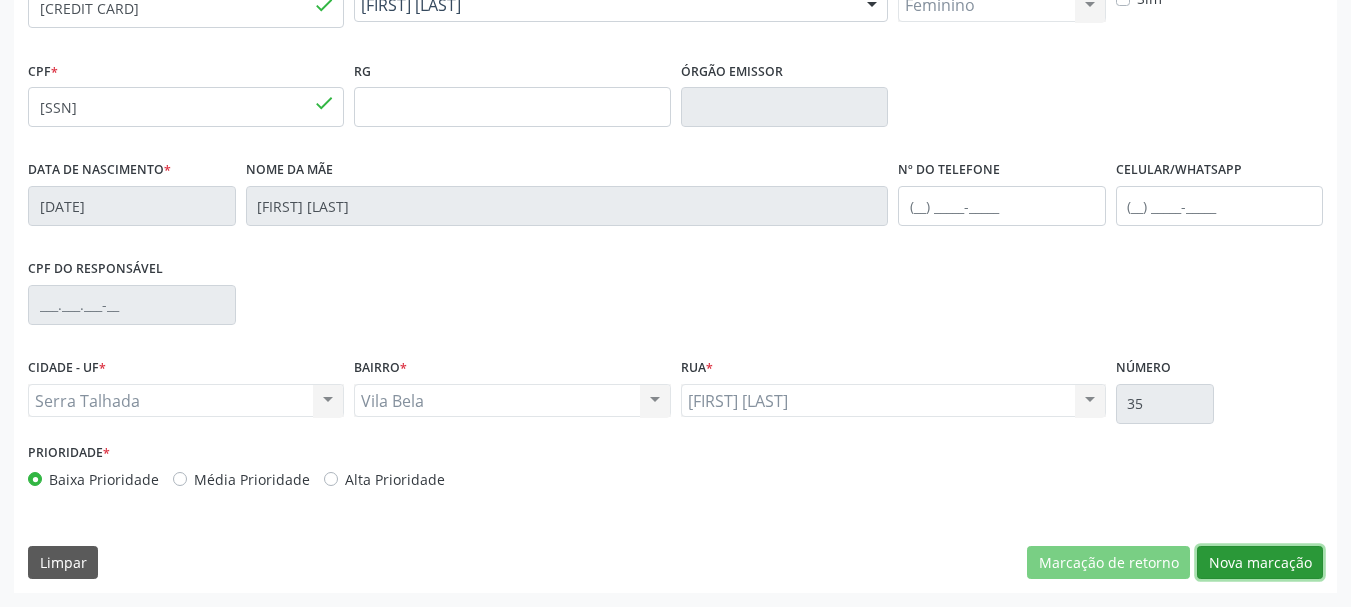 click on "Nova marcação" at bounding box center [1260, 563] 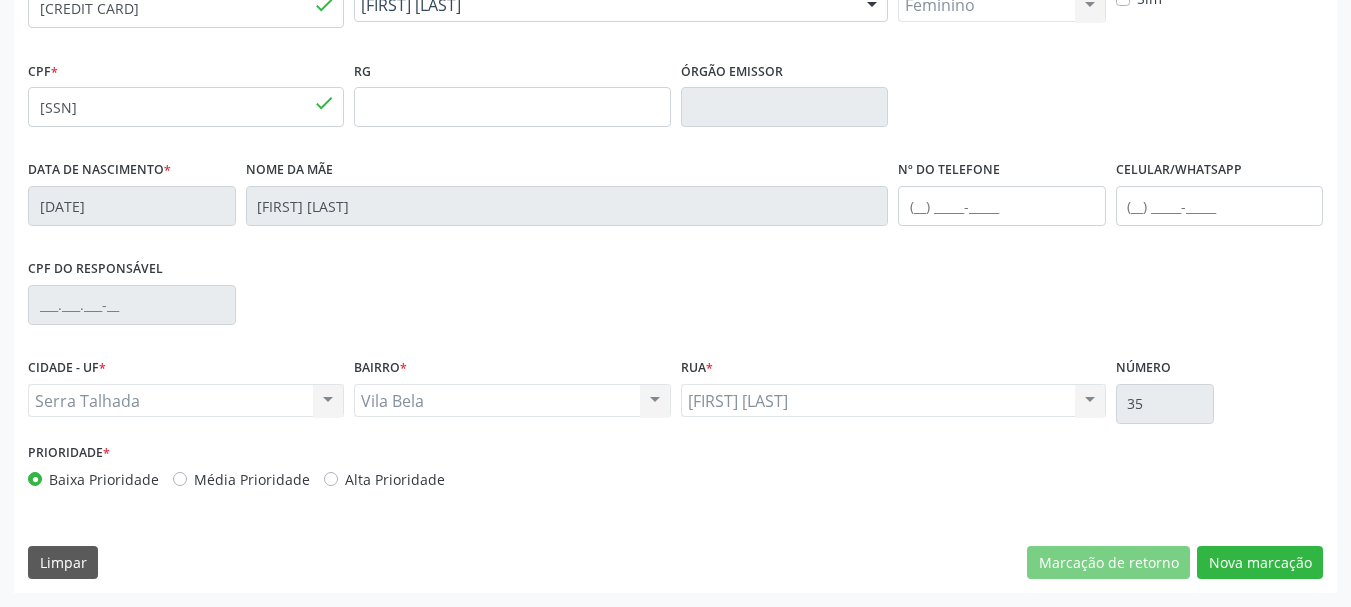 scroll, scrollTop: 299, scrollLeft: 0, axis: vertical 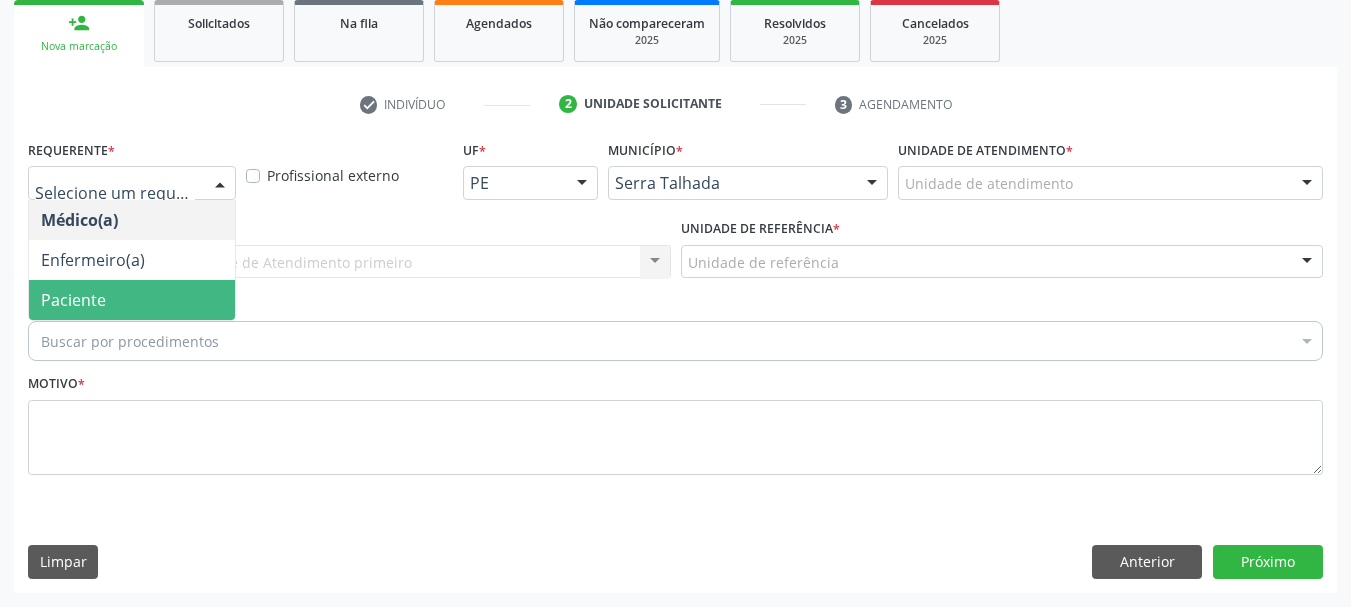 click on "Paciente" at bounding box center (73, 300) 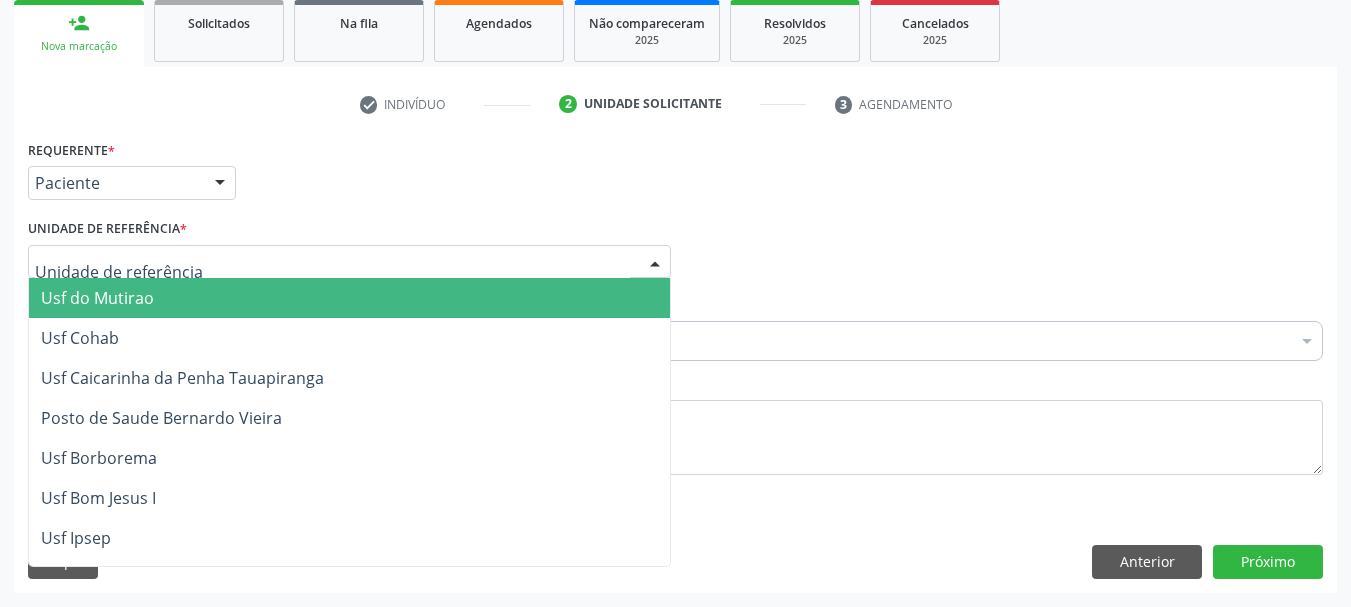 click at bounding box center (349, 262) 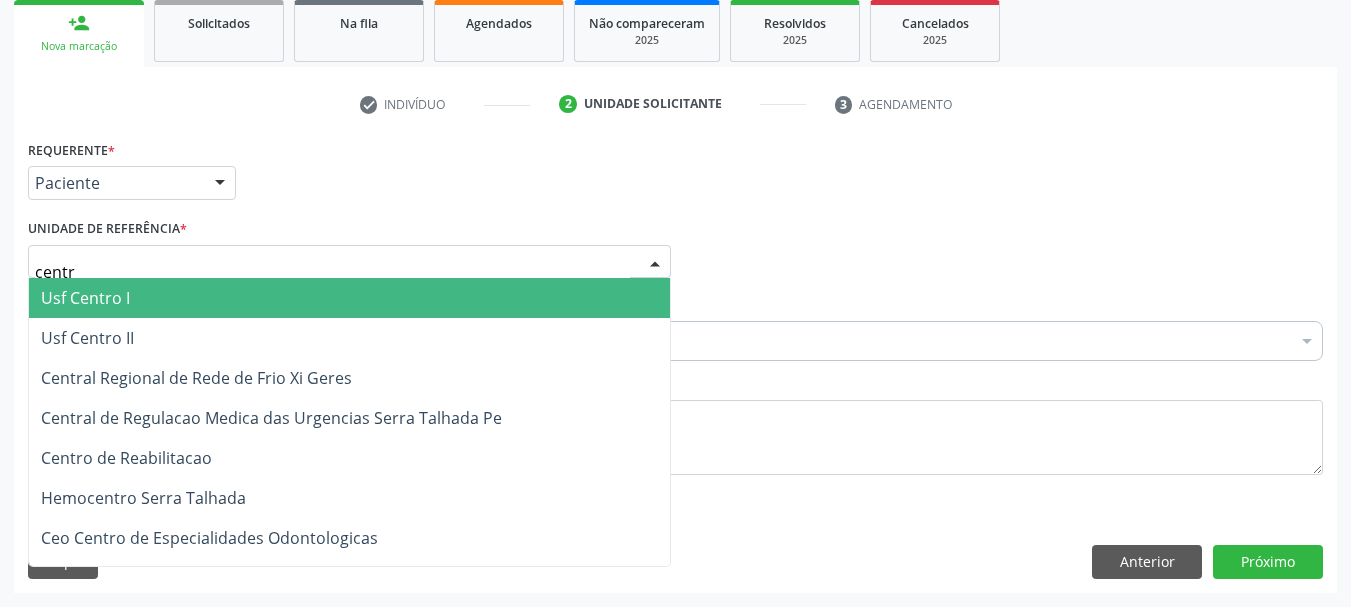 type on "centro" 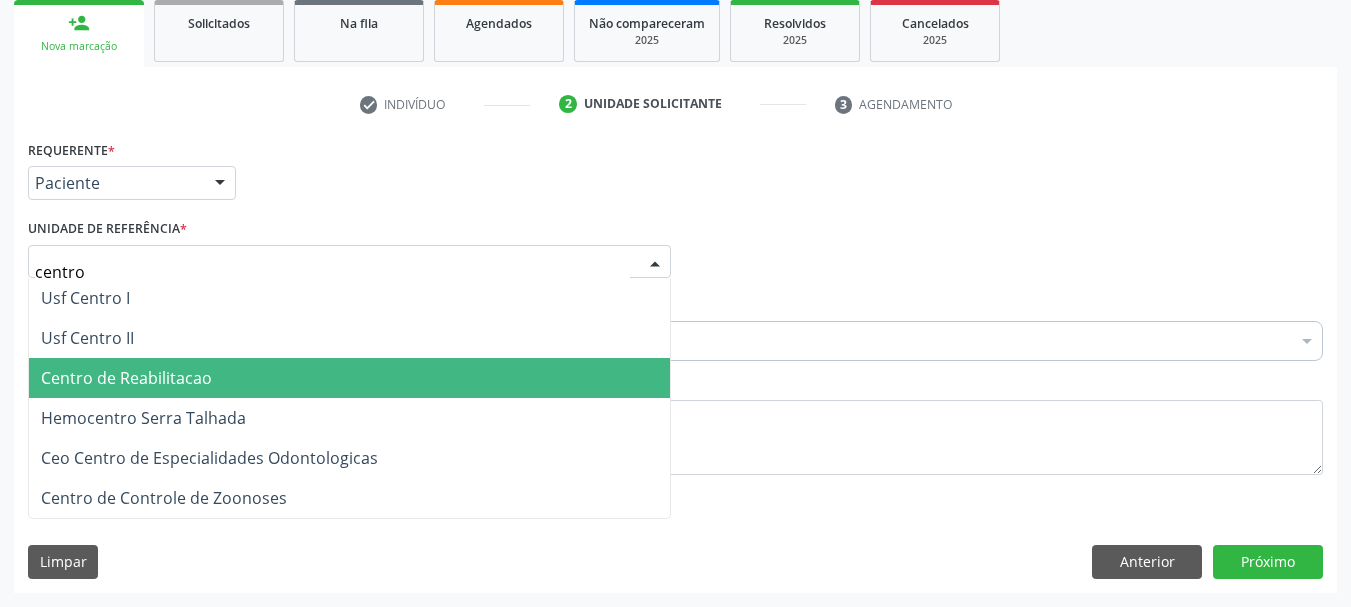 click on "Centro de Reabilitacao" at bounding box center (349, 378) 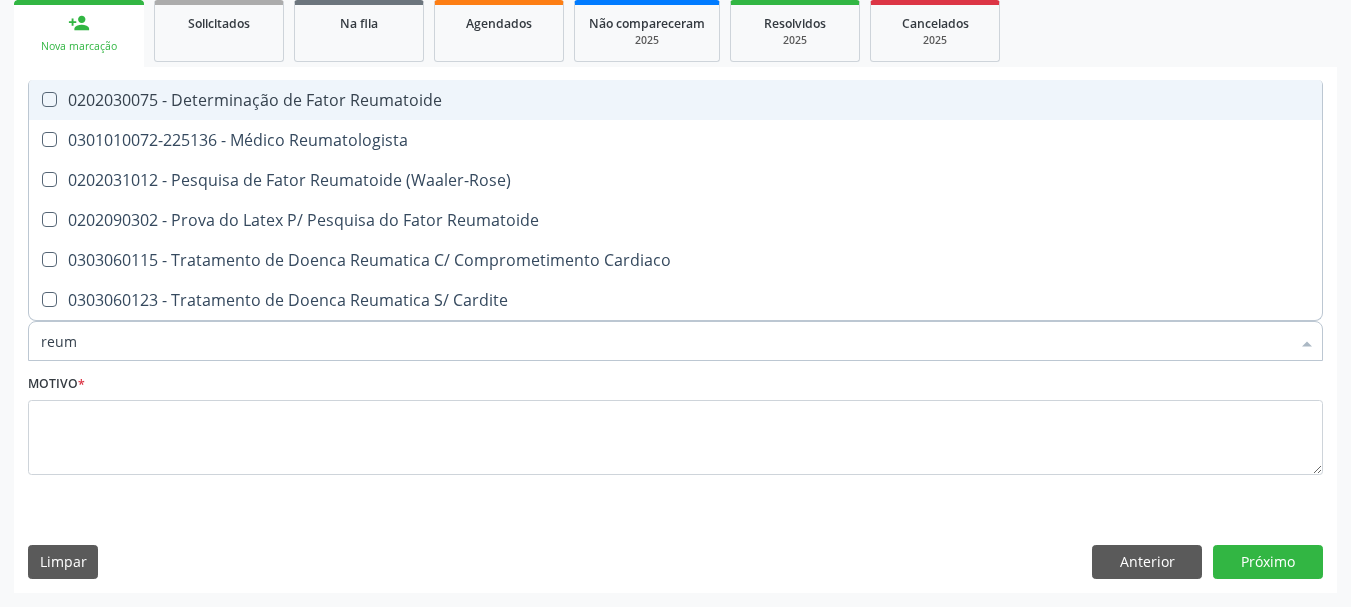 type on "reuma" 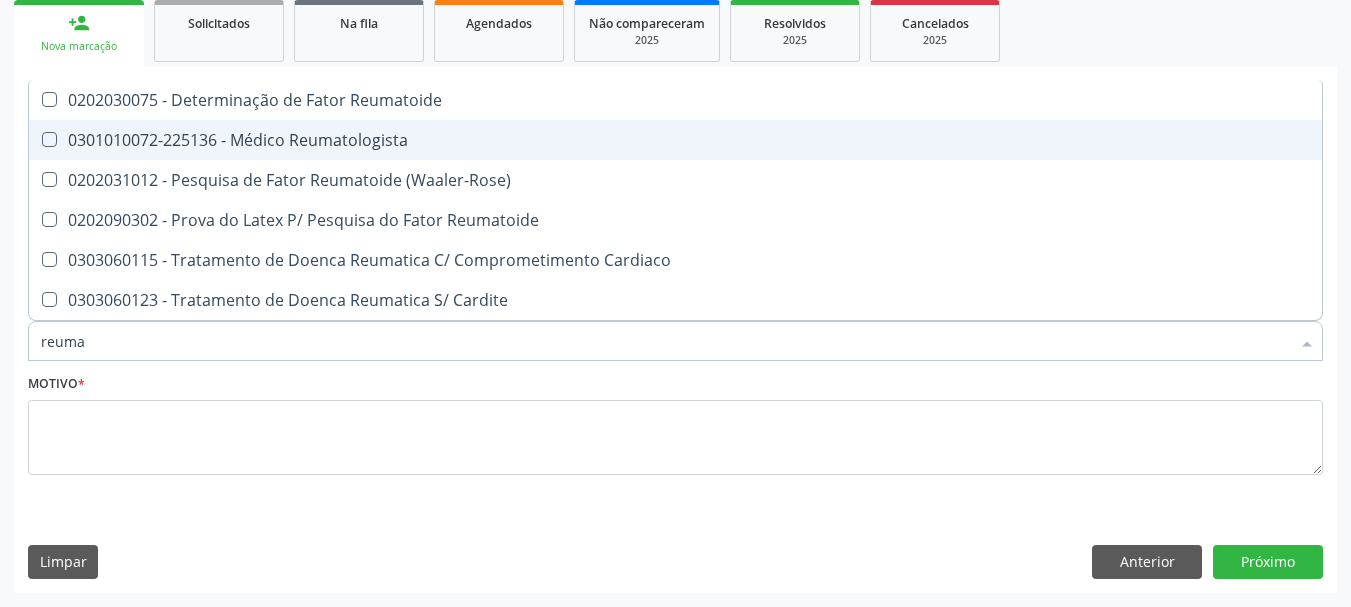 click on "0301010072-225136 - Médico Reumatologista" at bounding box center (675, 140) 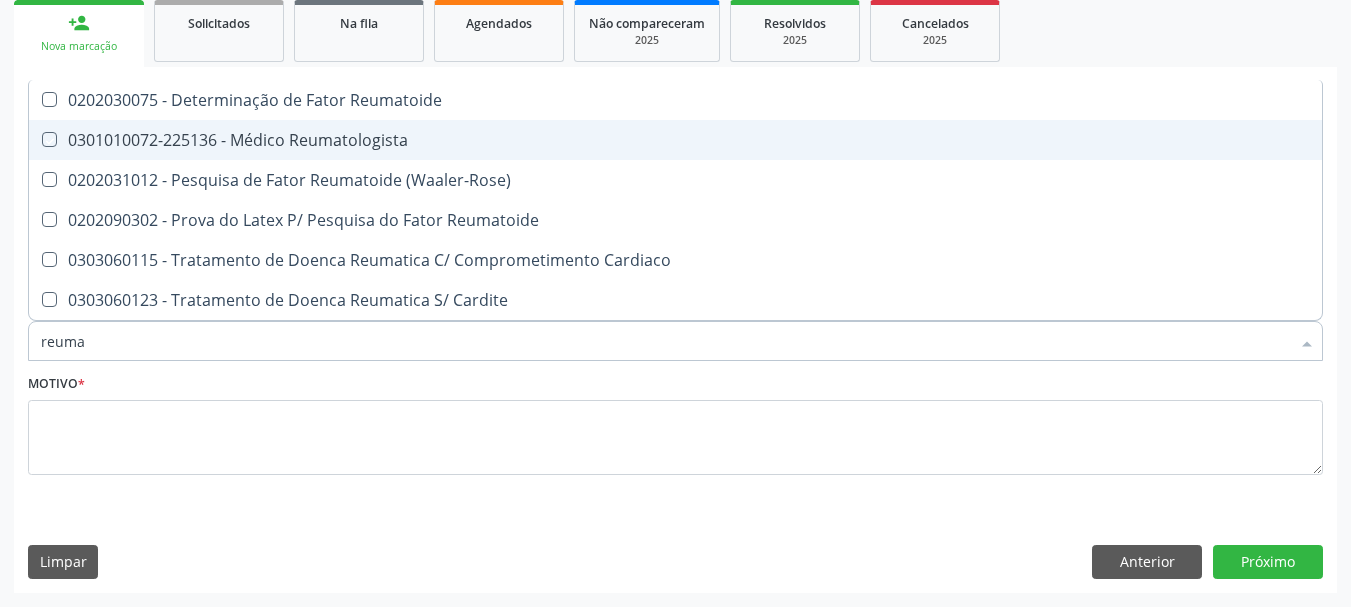 checkbox on "true" 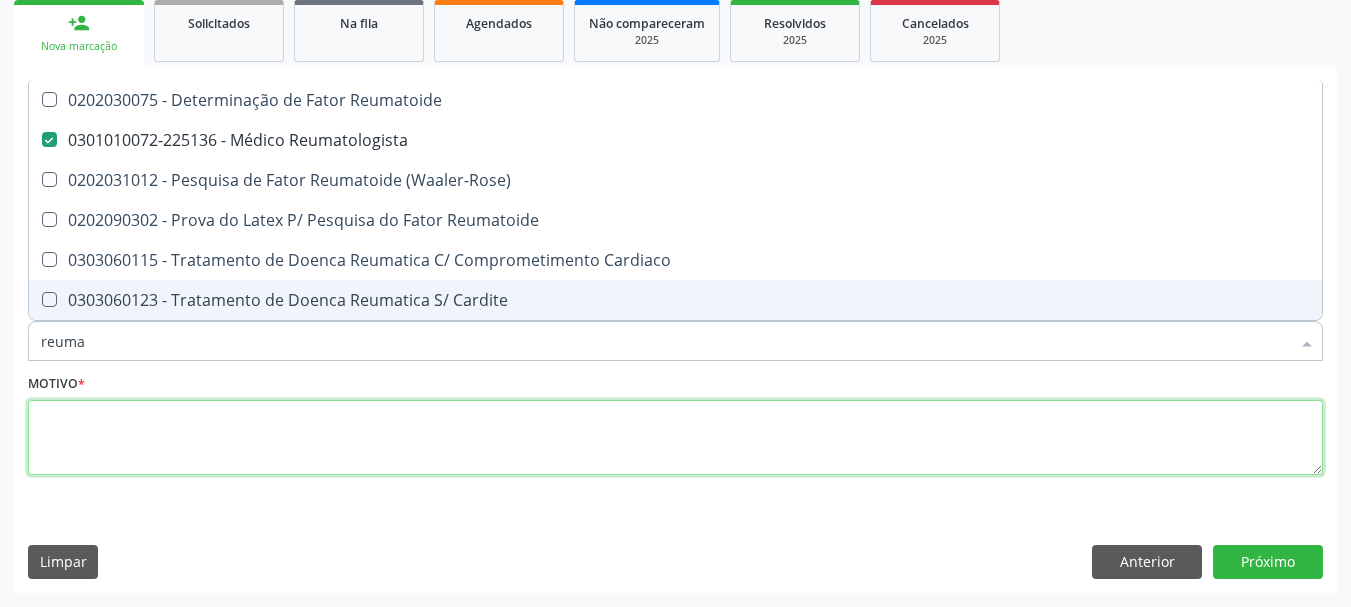 click at bounding box center [675, 438] 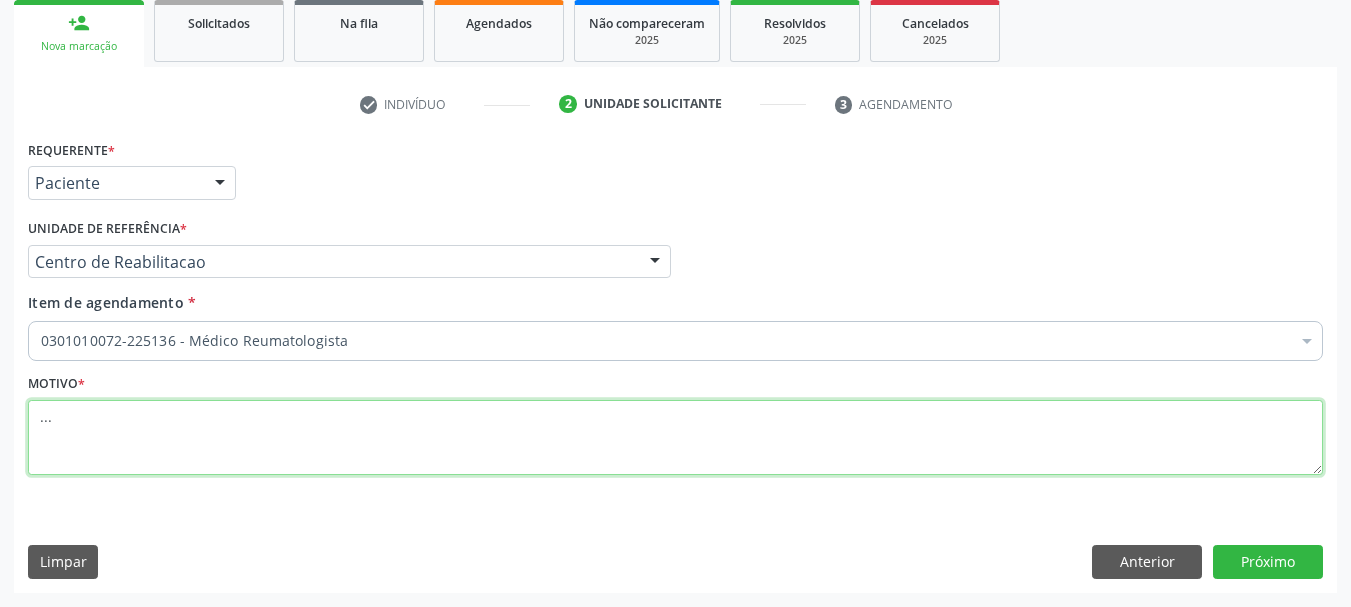 type on "..." 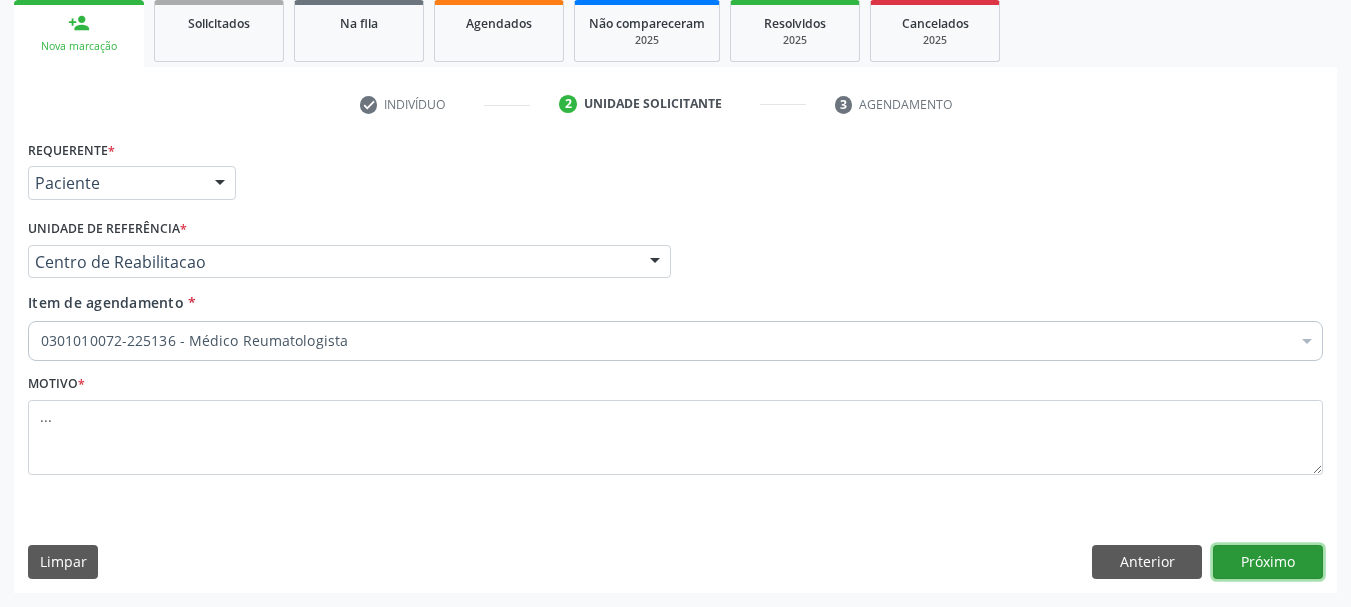 click on "Próximo" at bounding box center [1268, 562] 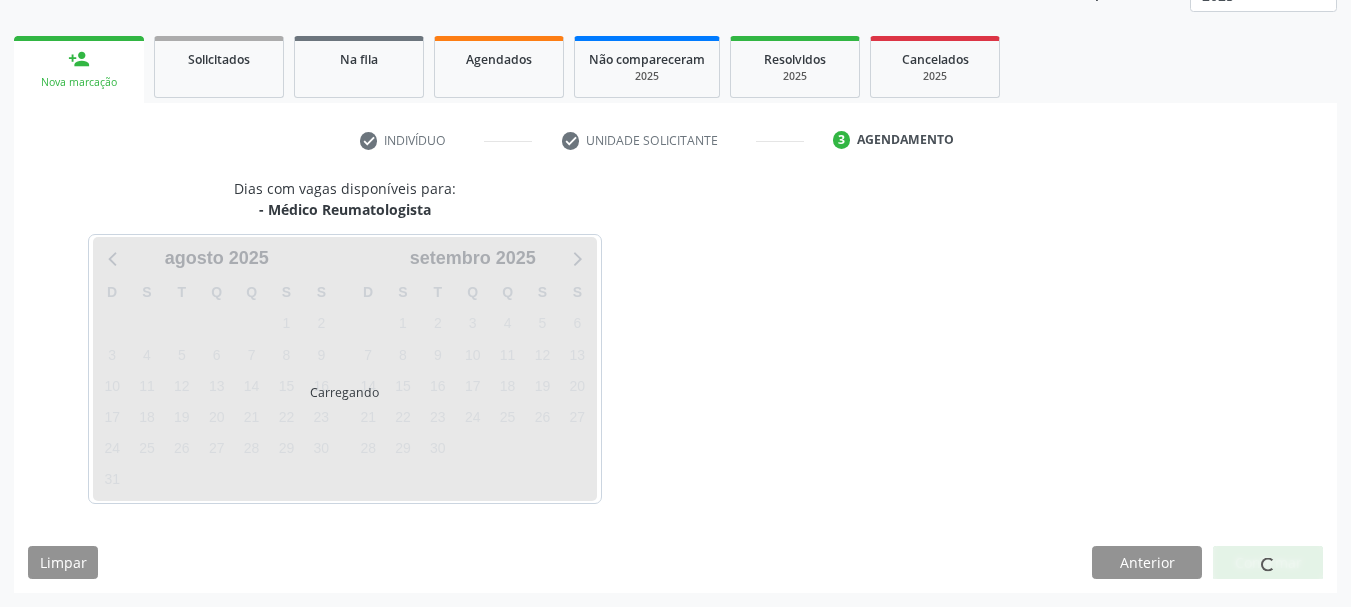 scroll, scrollTop: 263, scrollLeft: 0, axis: vertical 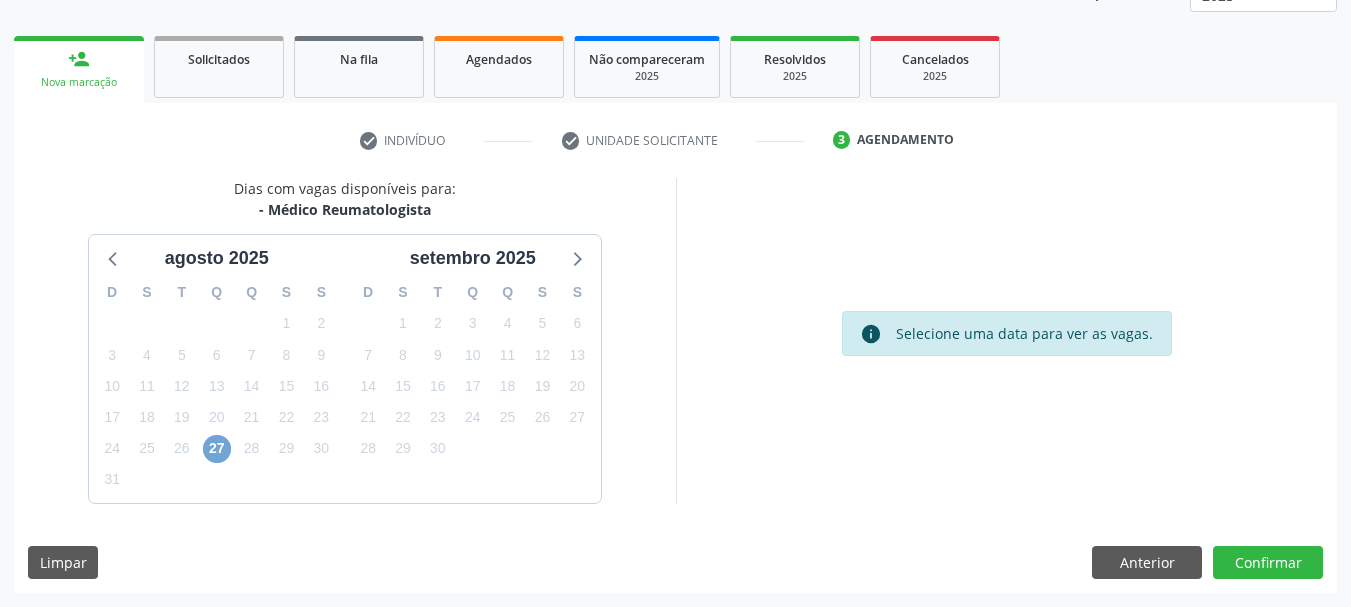 click on "27" at bounding box center [217, 449] 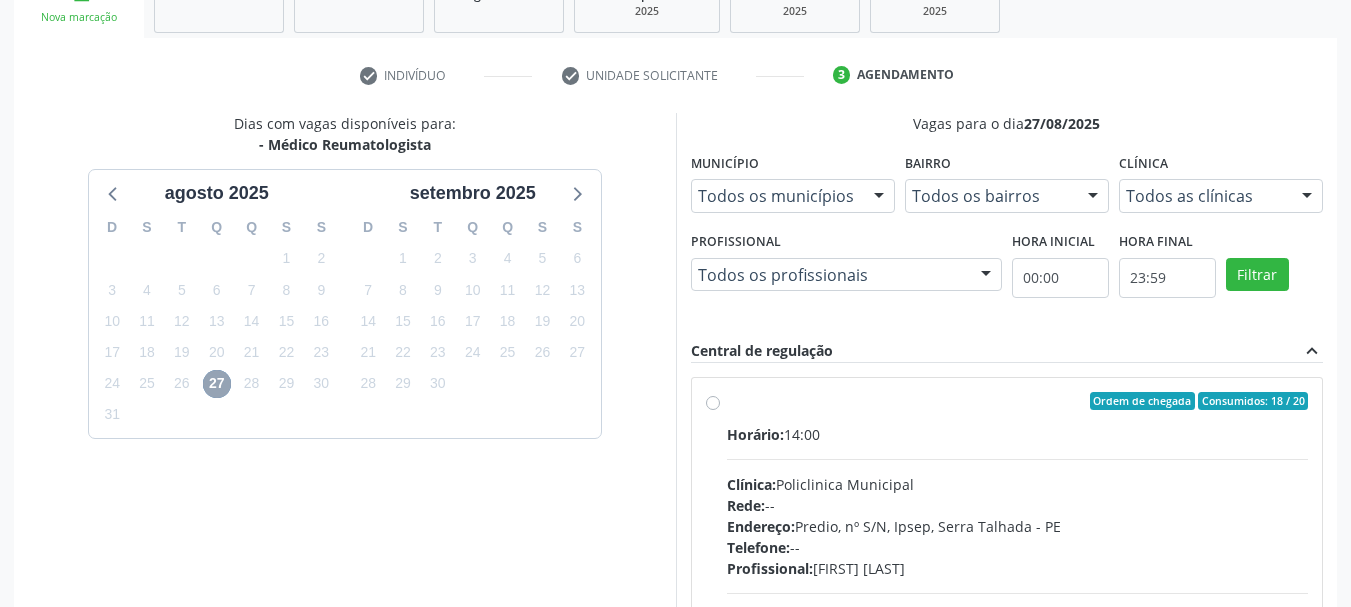 scroll, scrollTop: 363, scrollLeft: 0, axis: vertical 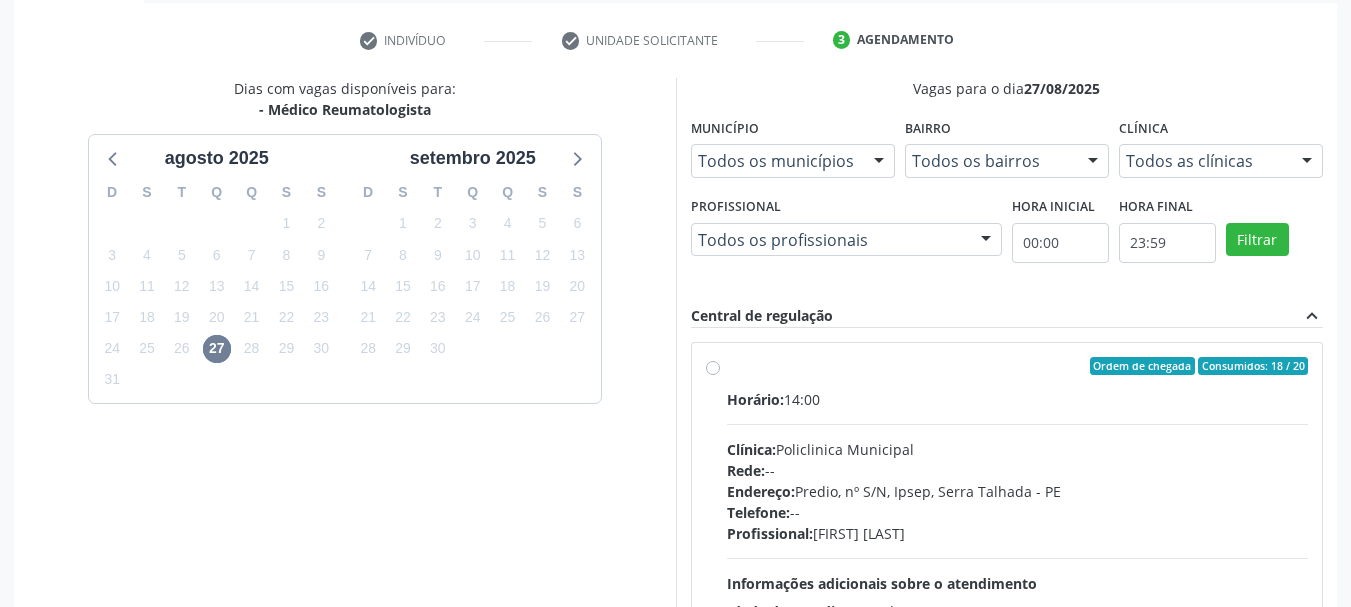 click on "Ordem de chegada
Consumidos: 18 / 20
Horário:   14:00
Clínica:  Policlinica Municipal
Rede:
--
Endereço:   Predio, nº S/N, Ipsep, Serra Talhada - PE
Telefone:   --
Profissional:
Felipe Pereira Guimaraes
Informações adicionais sobre o atendimento
Idade de atendimento:
de 0 a 120 anos
Gênero(s) atendido(s):
Masculino e Feminino
Informações adicionais:
--" at bounding box center [1018, 510] 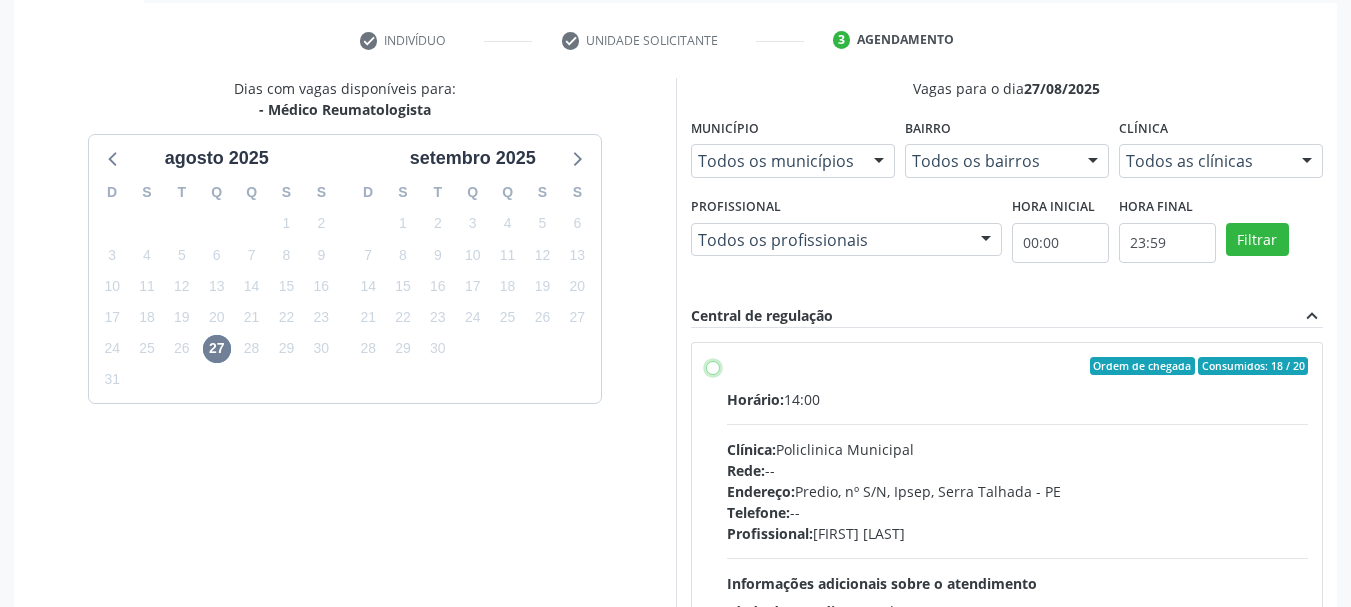 click on "Ordem de chegada
Consumidos: 18 / 20
Horário:   14:00
Clínica:  Policlinica Municipal
Rede:
--
Endereço:   Predio, nº S/N, Ipsep, Serra Talhada - PE
Telefone:   --
Profissional:
Felipe Pereira Guimaraes
Informações adicionais sobre o atendimento
Idade de atendimento:
de 0 a 120 anos
Gênero(s) atendido(s):
Masculino e Feminino
Informações adicionais:
--" at bounding box center (713, 366) 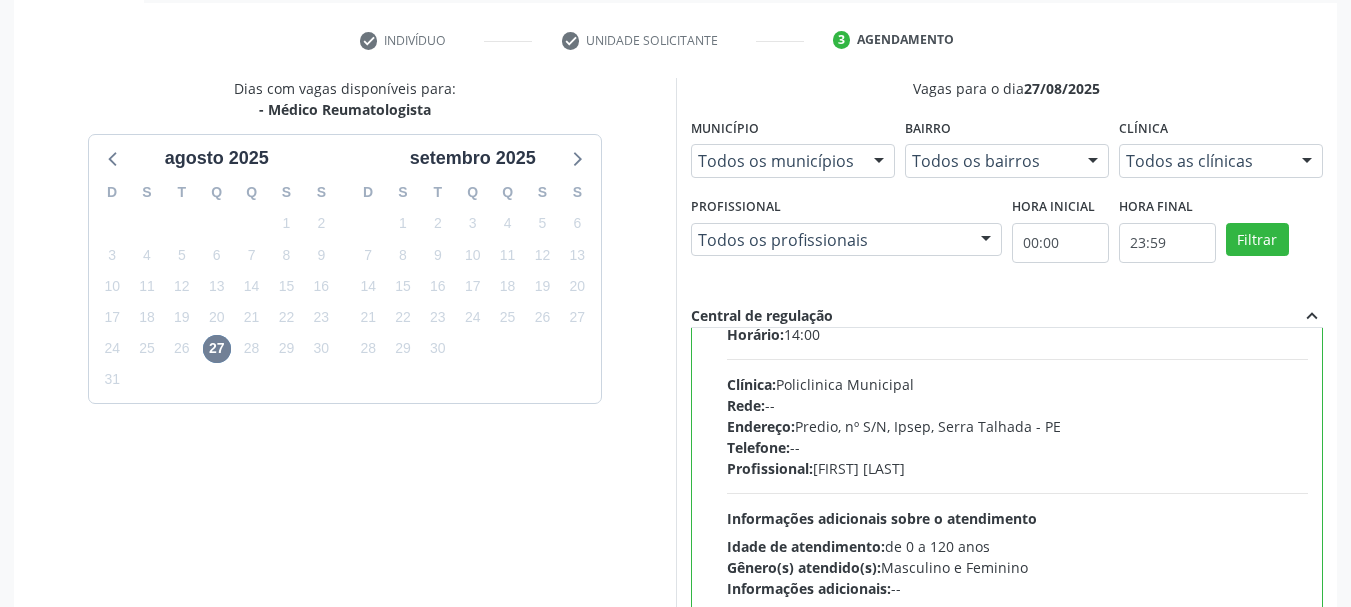 scroll, scrollTop: 99, scrollLeft: 0, axis: vertical 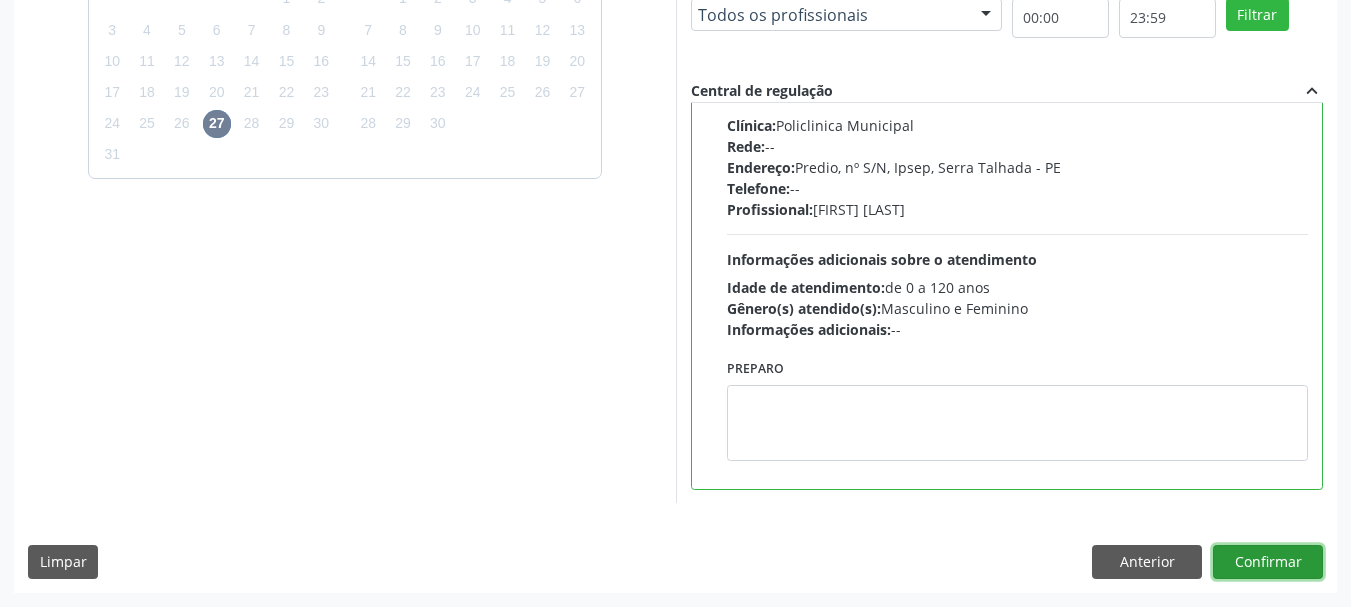 click on "Confirmar" at bounding box center [1268, 562] 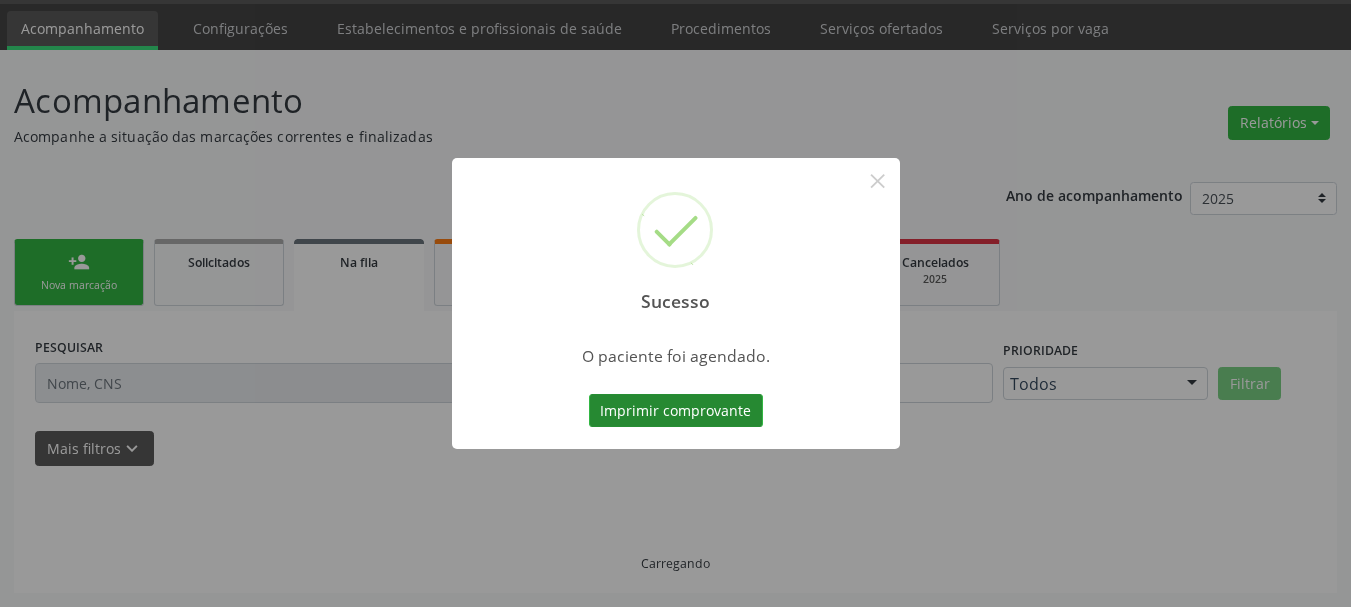 scroll, scrollTop: 60, scrollLeft: 0, axis: vertical 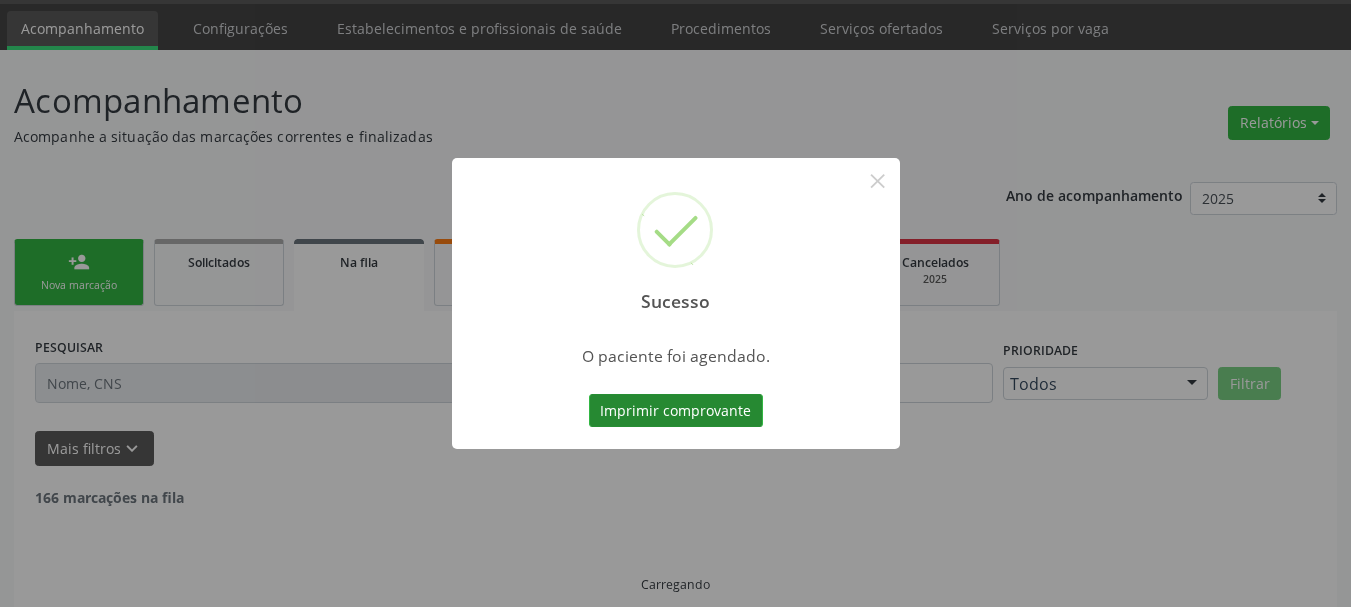 click on "Imprimir comprovante" at bounding box center [676, 411] 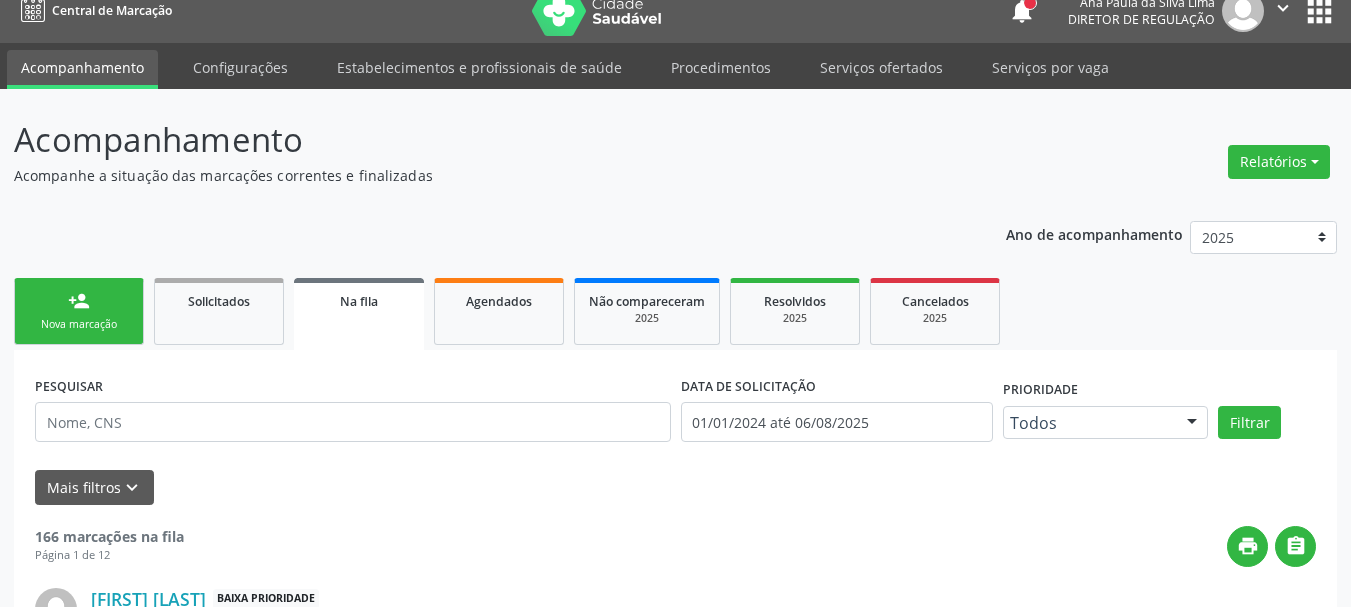 scroll, scrollTop: 0, scrollLeft: 0, axis: both 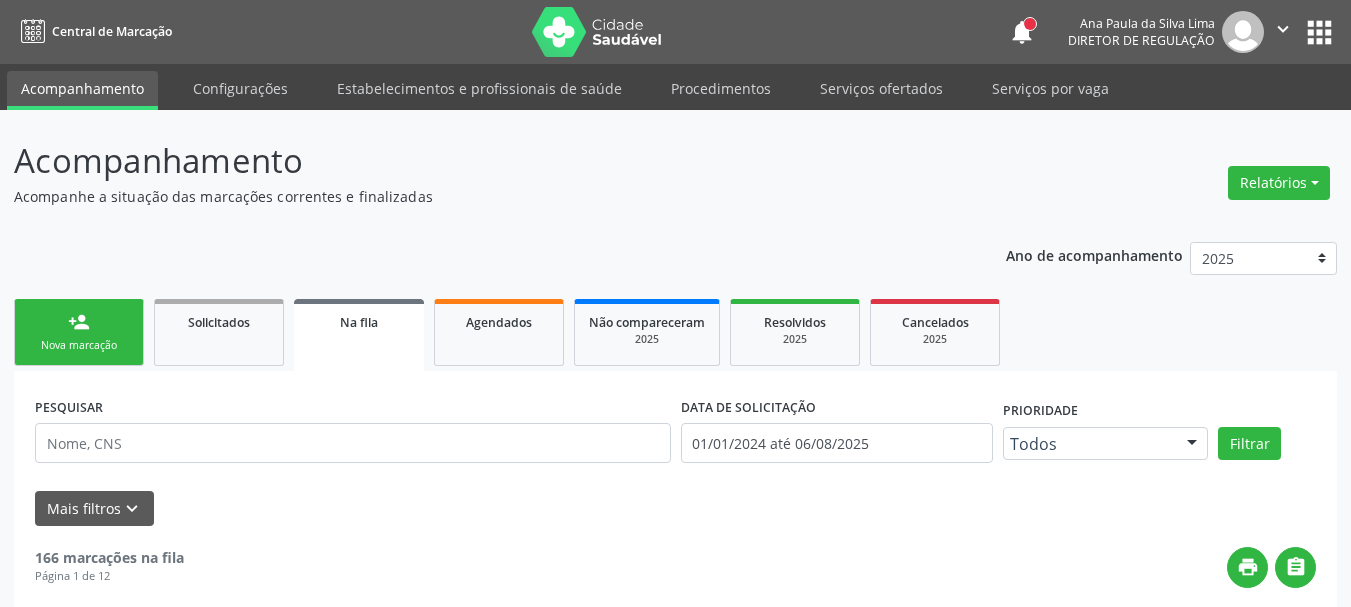 click on "apps" at bounding box center (1319, 32) 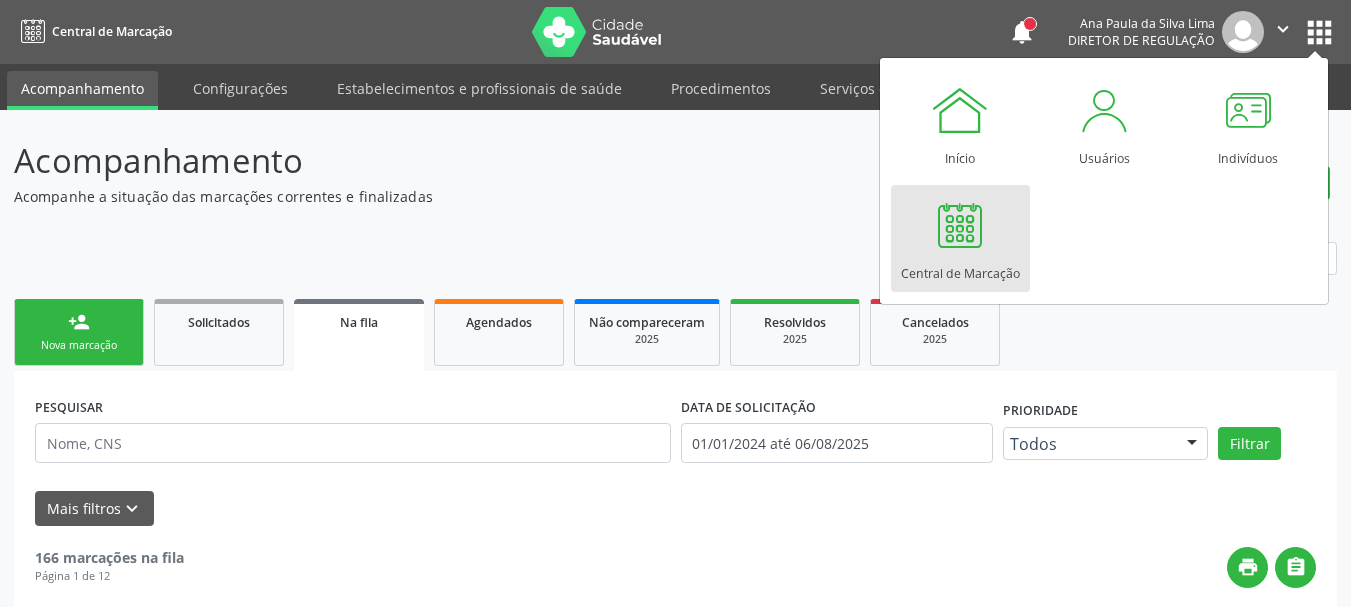 click at bounding box center (960, 225) 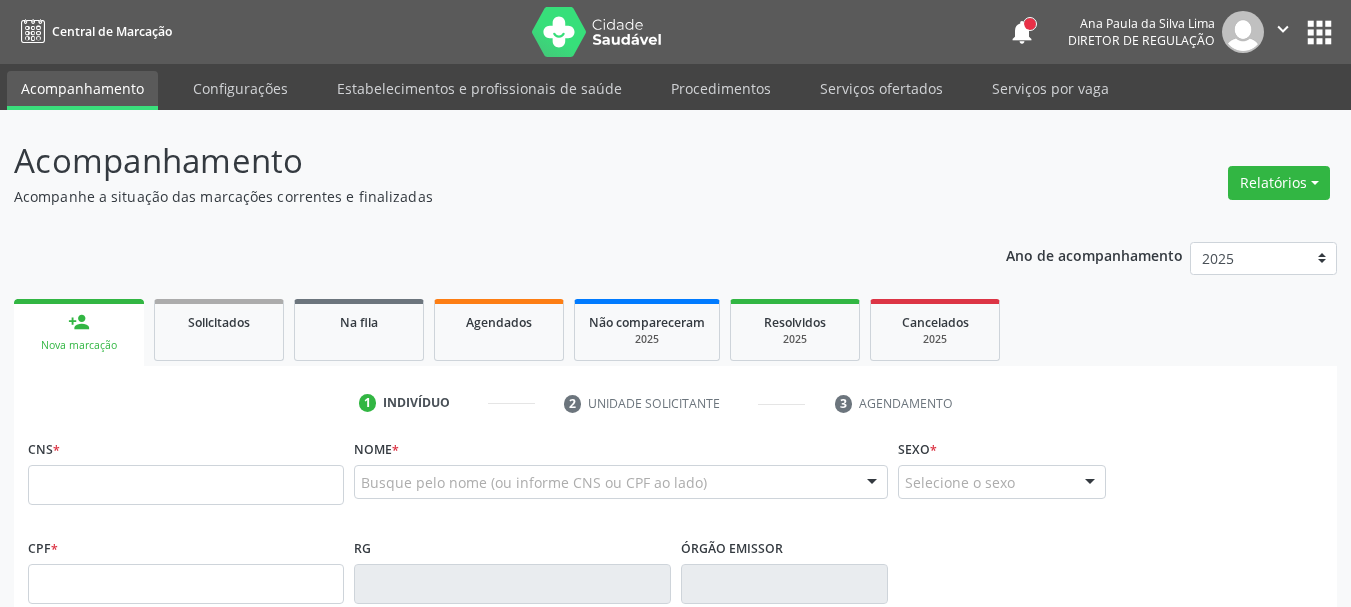 scroll, scrollTop: 0, scrollLeft: 0, axis: both 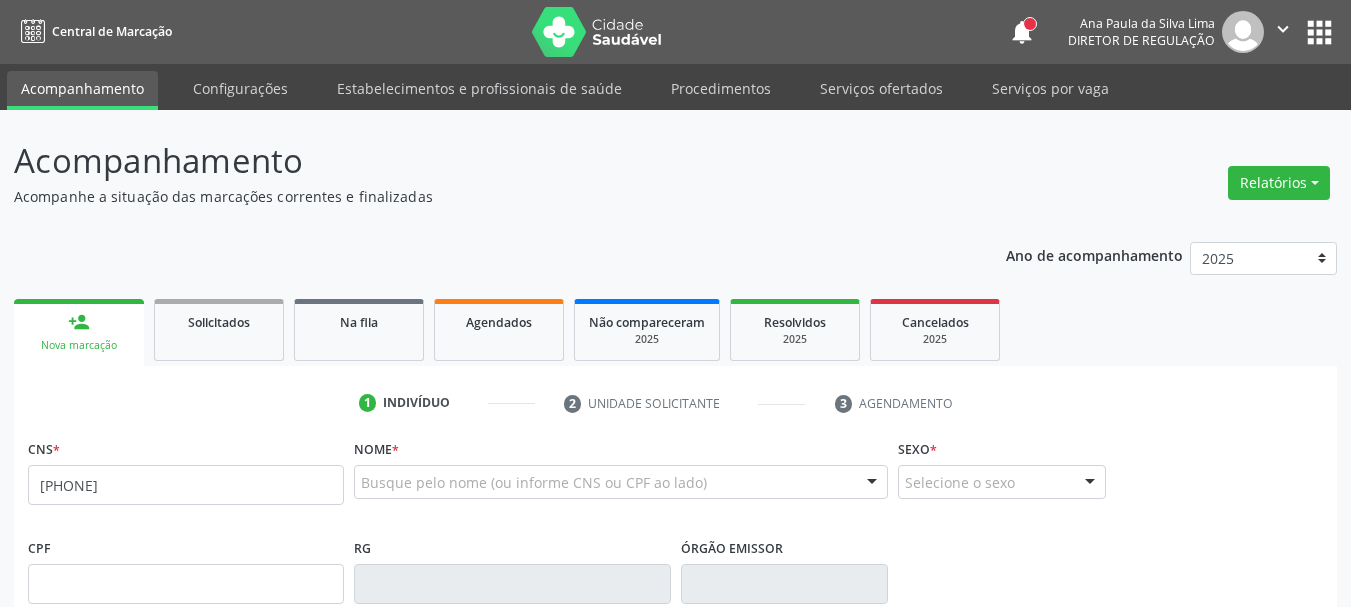 type on "[PHONE]" 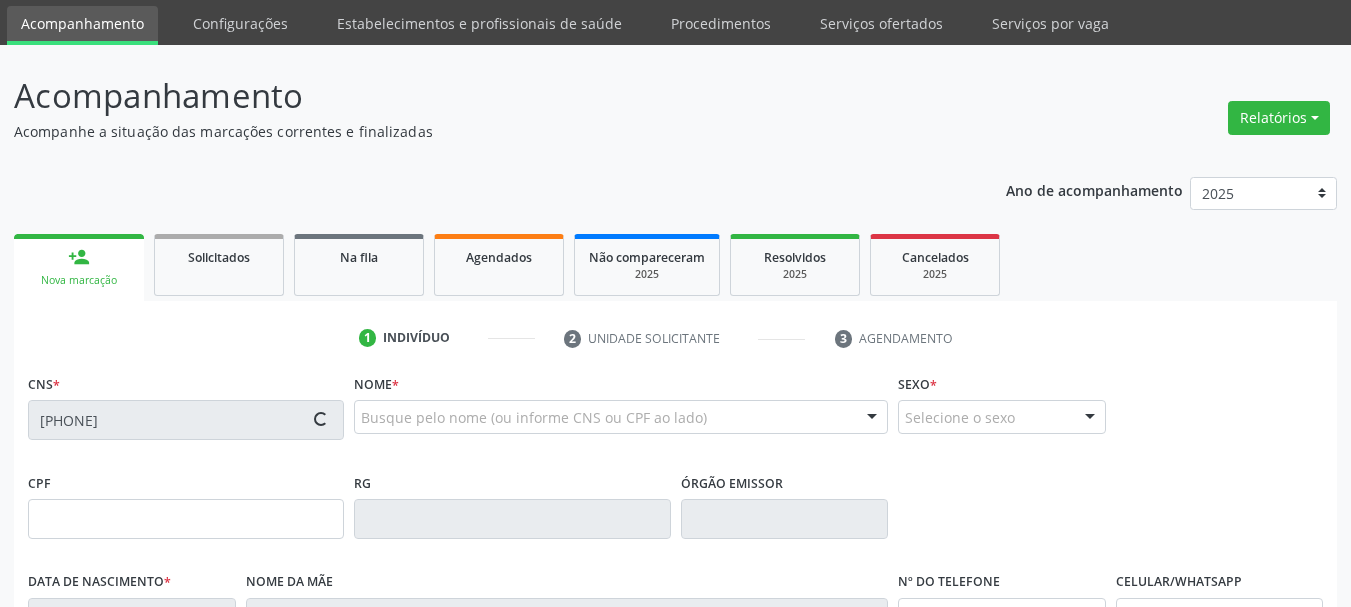 scroll, scrollTop: 100, scrollLeft: 0, axis: vertical 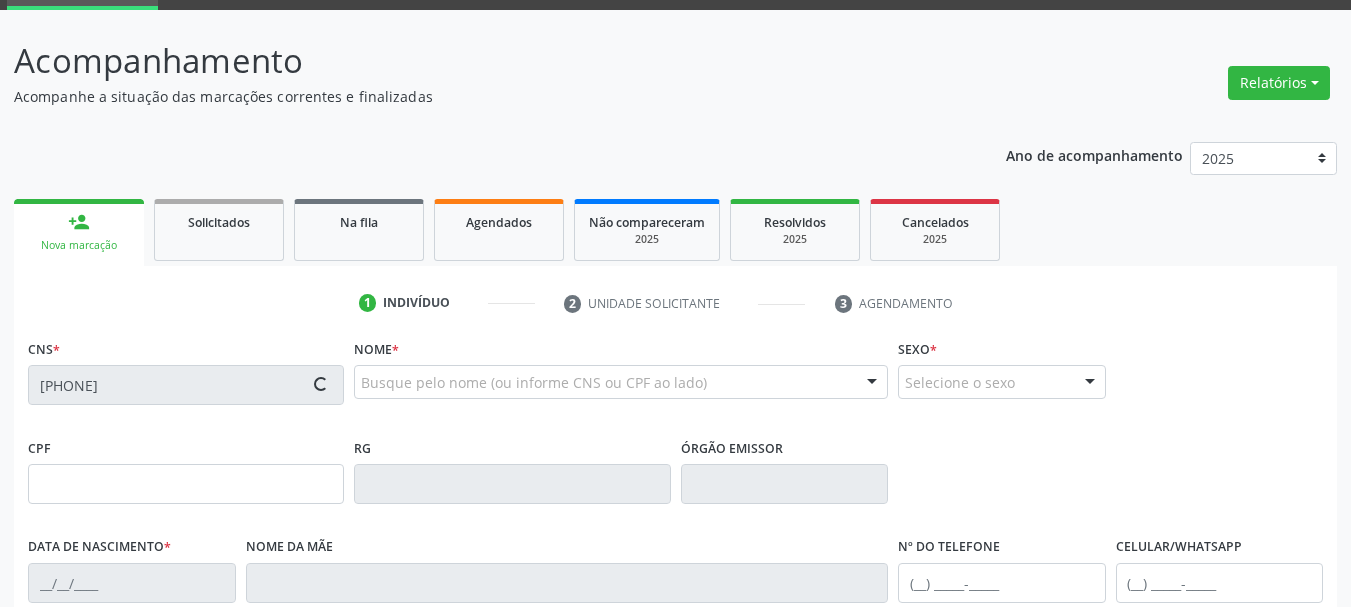 type on "[CPF]" 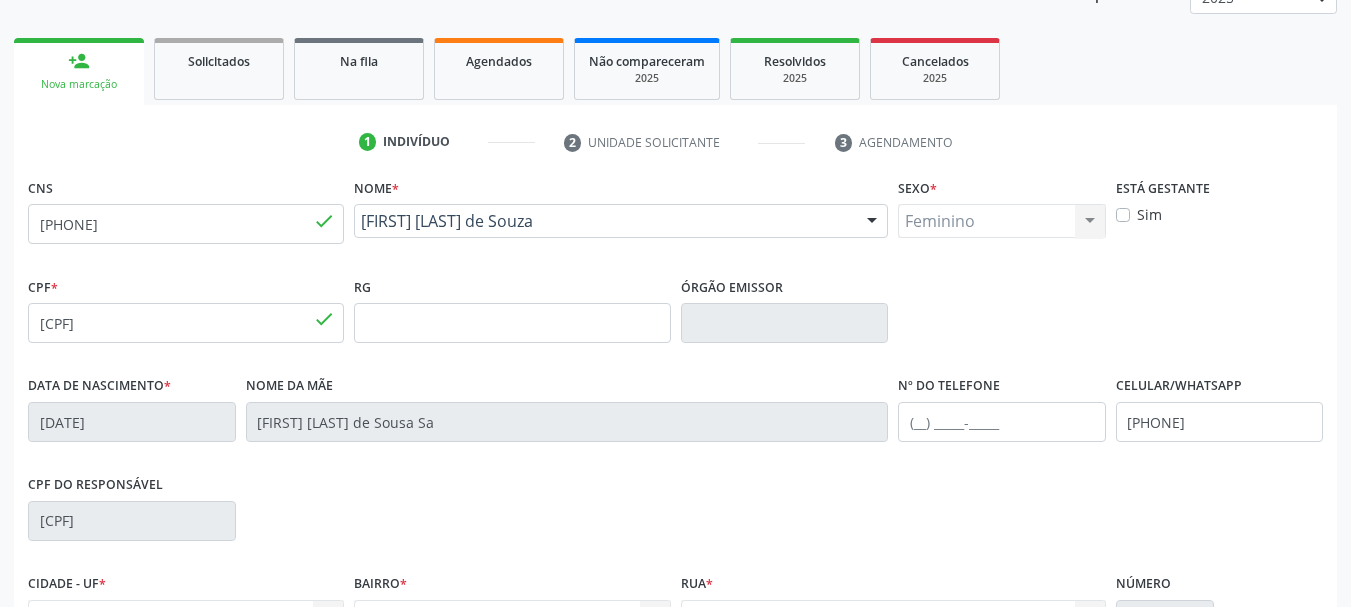 scroll, scrollTop: 300, scrollLeft: 0, axis: vertical 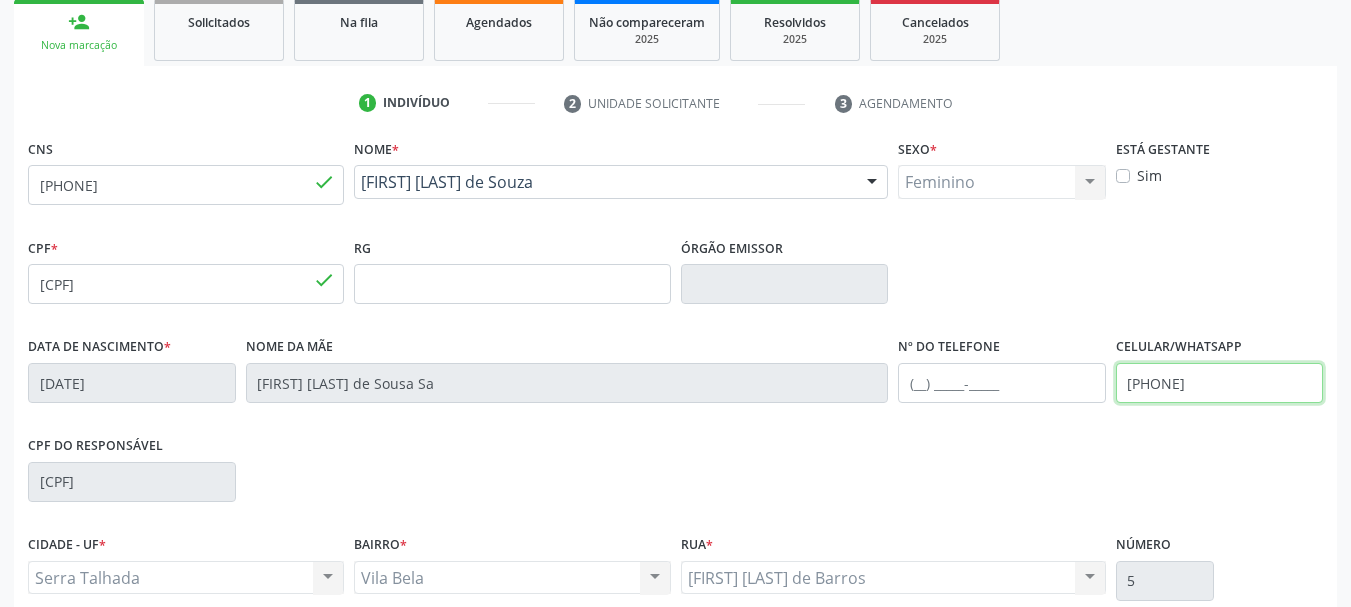 drag, startPoint x: 1302, startPoint y: 389, endPoint x: 992, endPoint y: 421, distance: 311.64725 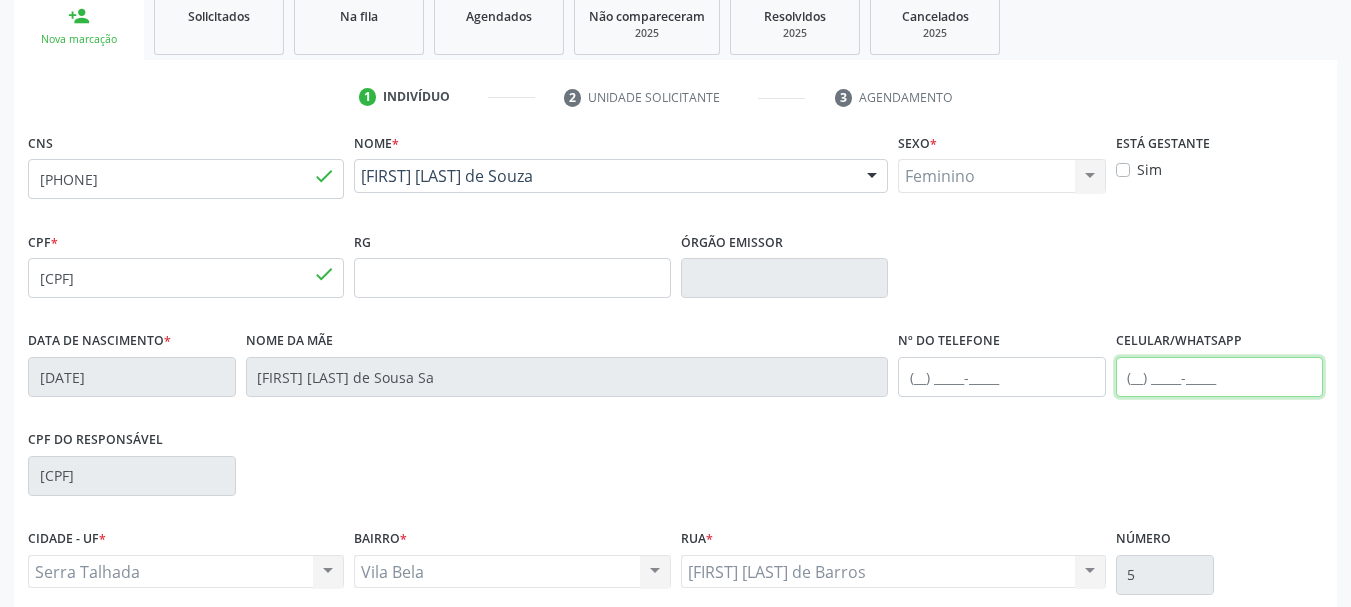 scroll, scrollTop: 400, scrollLeft: 0, axis: vertical 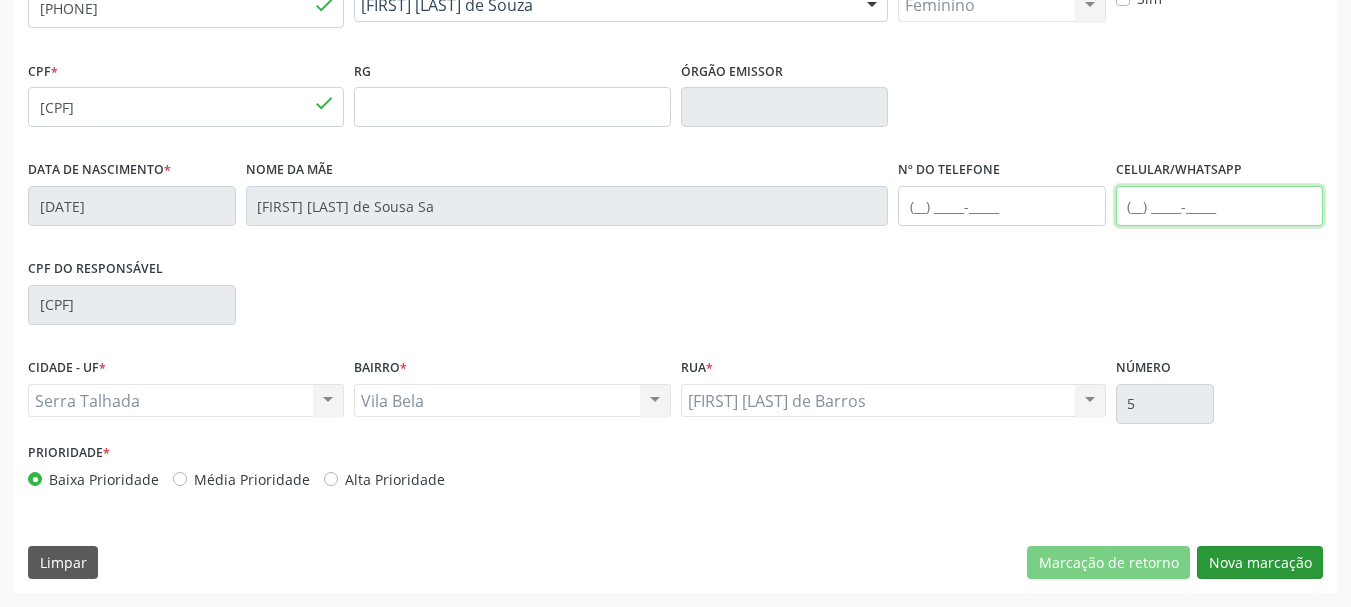 type 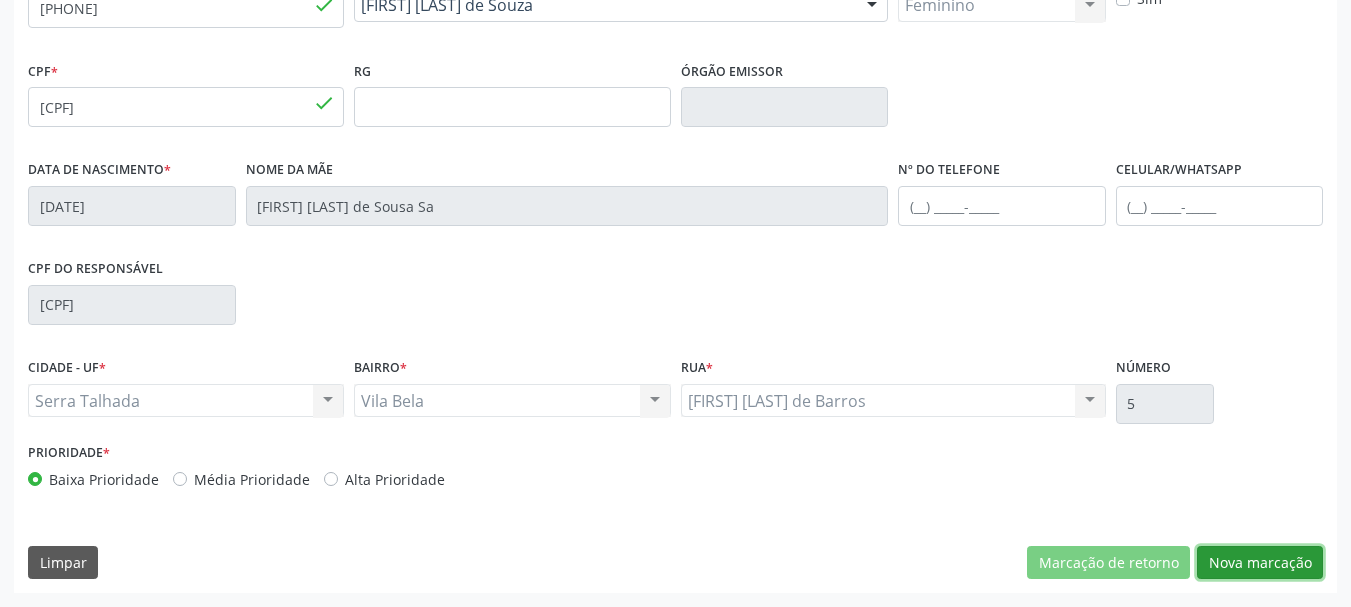 click on "Nova marcação" at bounding box center [1260, 563] 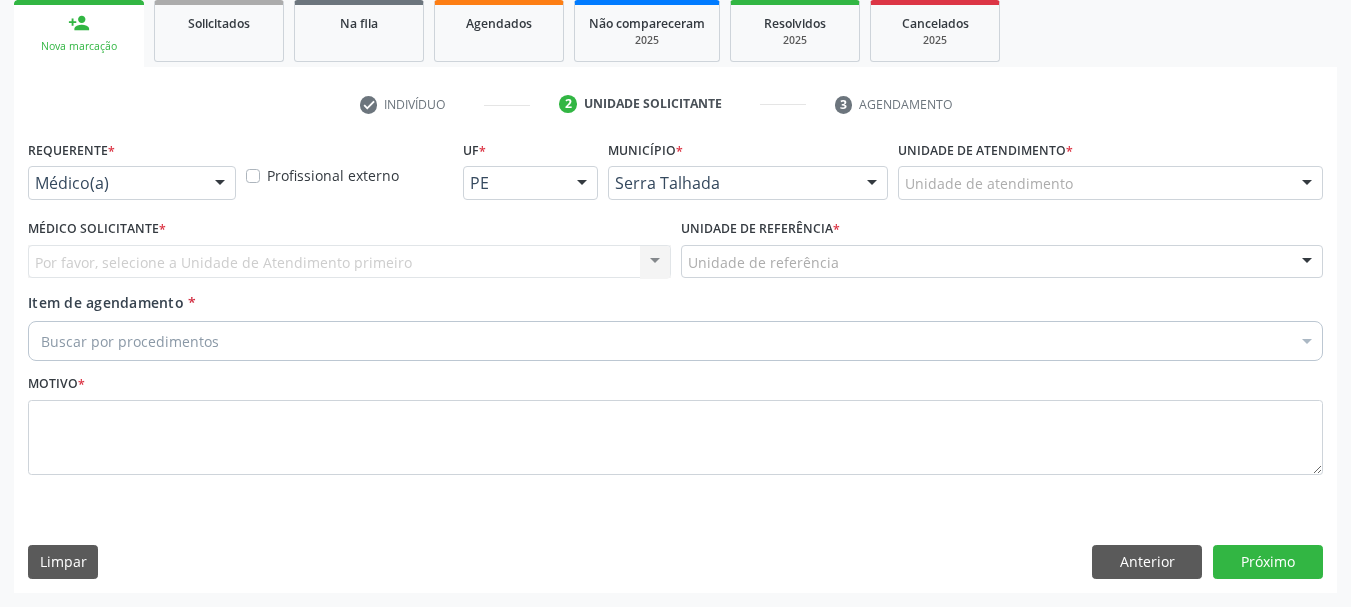 scroll, scrollTop: 299, scrollLeft: 0, axis: vertical 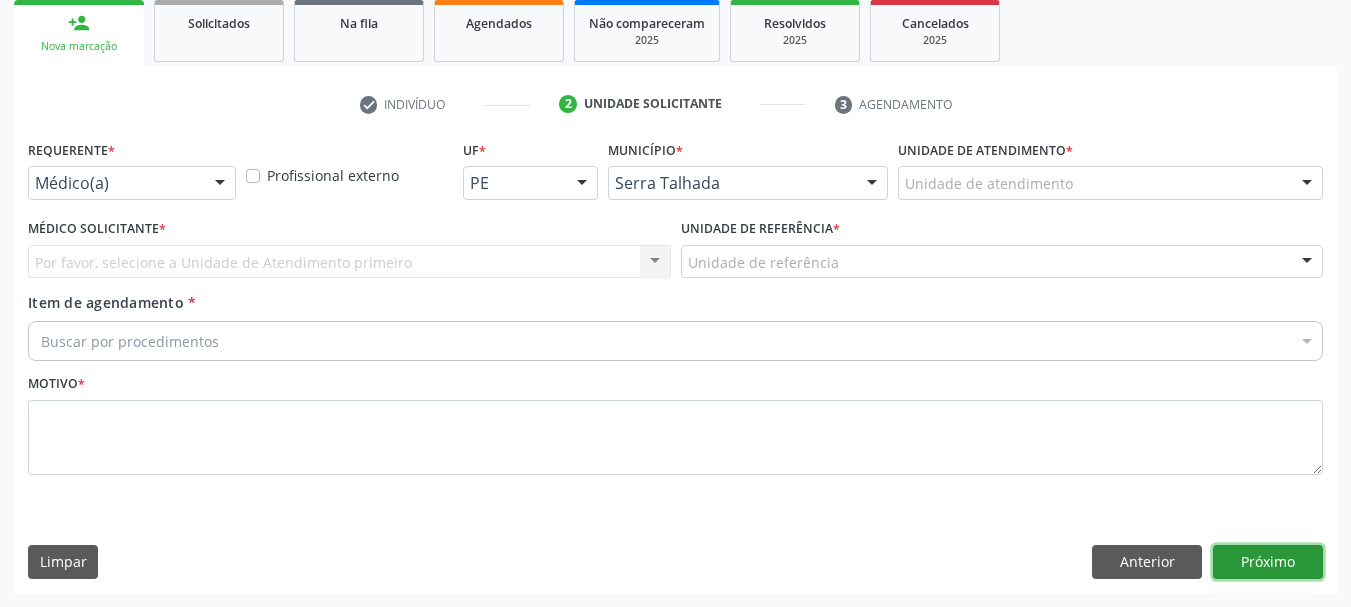 click on "Próximo" at bounding box center (1268, 562) 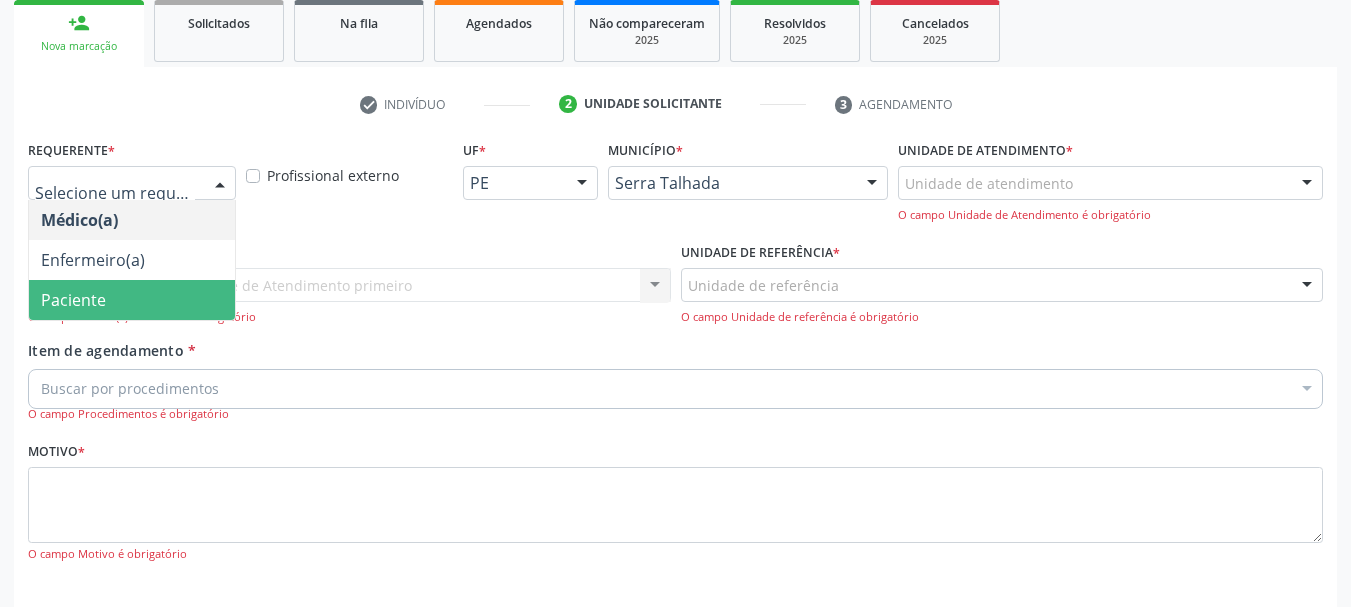 click on "Paciente" at bounding box center (73, 300) 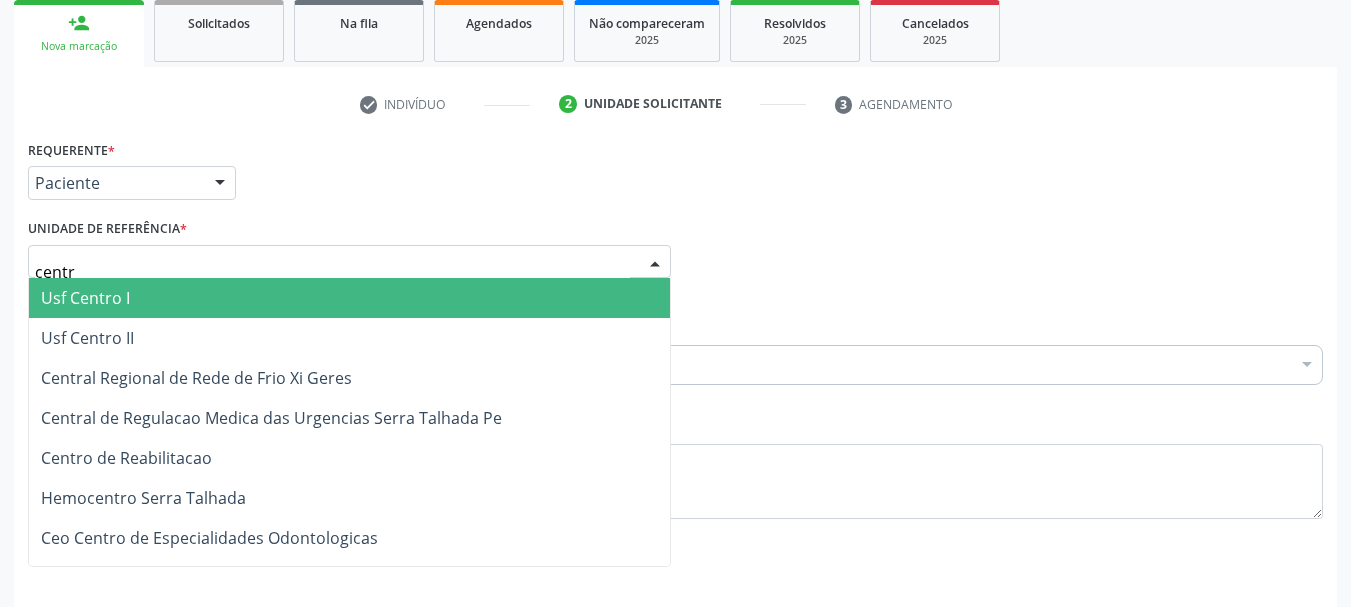 type on "centro" 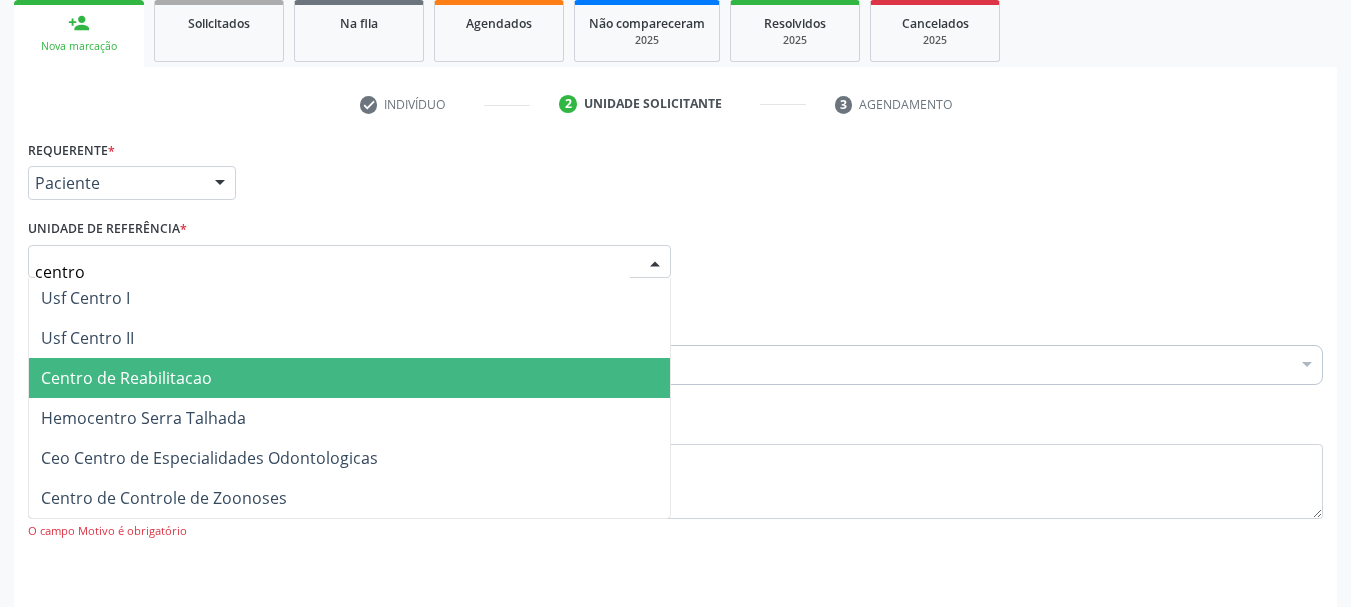click on "Centro de Reabilitacao" at bounding box center [349, 378] 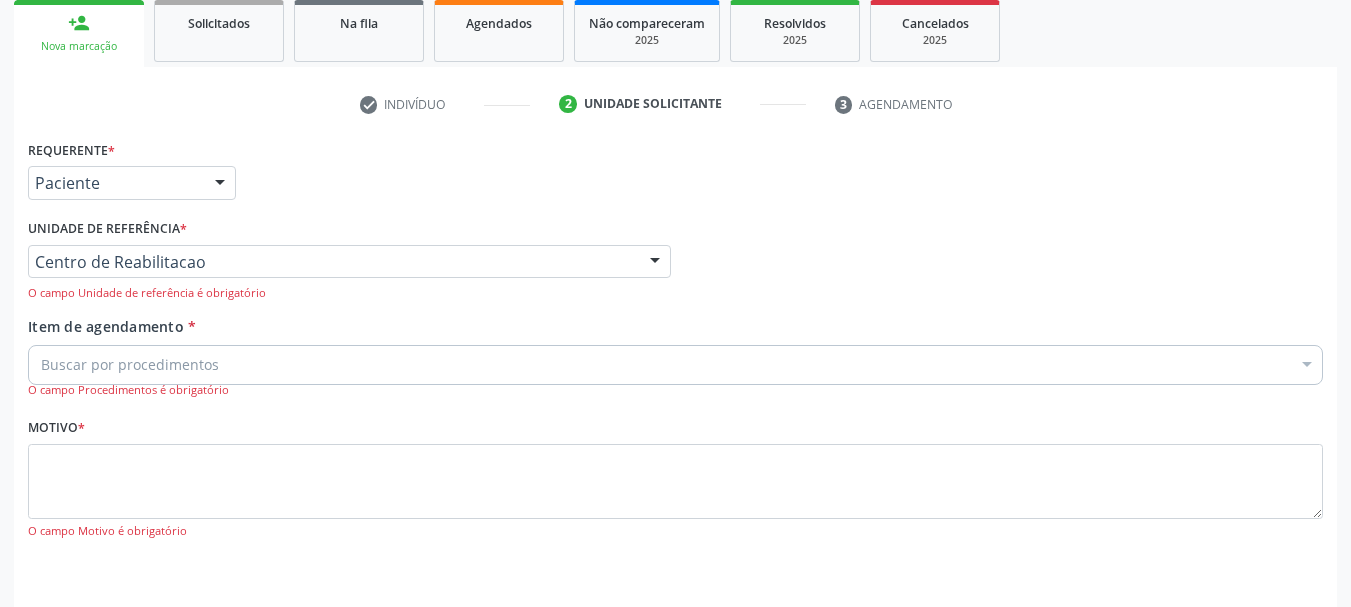 click on "Unidade de referência
*
Centro de Reabilitacao         Usf do Mutirao   Usf Cohab   Usf Caicarinha da Penha Tauapiranga   Posto de Saude Bernardo Vieira   Usf Borborema   Usf Bom Jesus I   Usf Ipsep   Usf Sao Cristovao   Usf Santa Rita Bernardo Vieira   Usf Cagep   Usf Caxixola   Usf Bom Jesus II   Usf Malhada Cortada   Usf Alto da Conceicao   Usf Varzea Aabb   Usf Ipsep II   Usf Cohab II   Usf Varzinha   Usf Ipa Faz Nova   Usf Centro I   Usf Vila Bela   Usf Centro II   Usf Luanda Jardim   Usf Ipsep III   Posto de Saude Logradouro   Posto de Saude Poco da Cerca   Posto de Saude de Juazeirinho   Central Regional de Rede de Frio Xi Geres   Hospital Eduardo Campos   Rede de Atencao Ao Covid 19 Leitos de Retaguarda Municipal   Posto de Saude Malhada da Areia   Posto de Saude Malhada do Jua   Vigilancia Epidemiologica   Central de Regulacao Medica das Urgencias Serra Talhada Pe   Usb Base Samu Serra Talhada   Usa Base Samu Serra Talhada   3 Grupamento de Bombeiros" at bounding box center (349, 265) 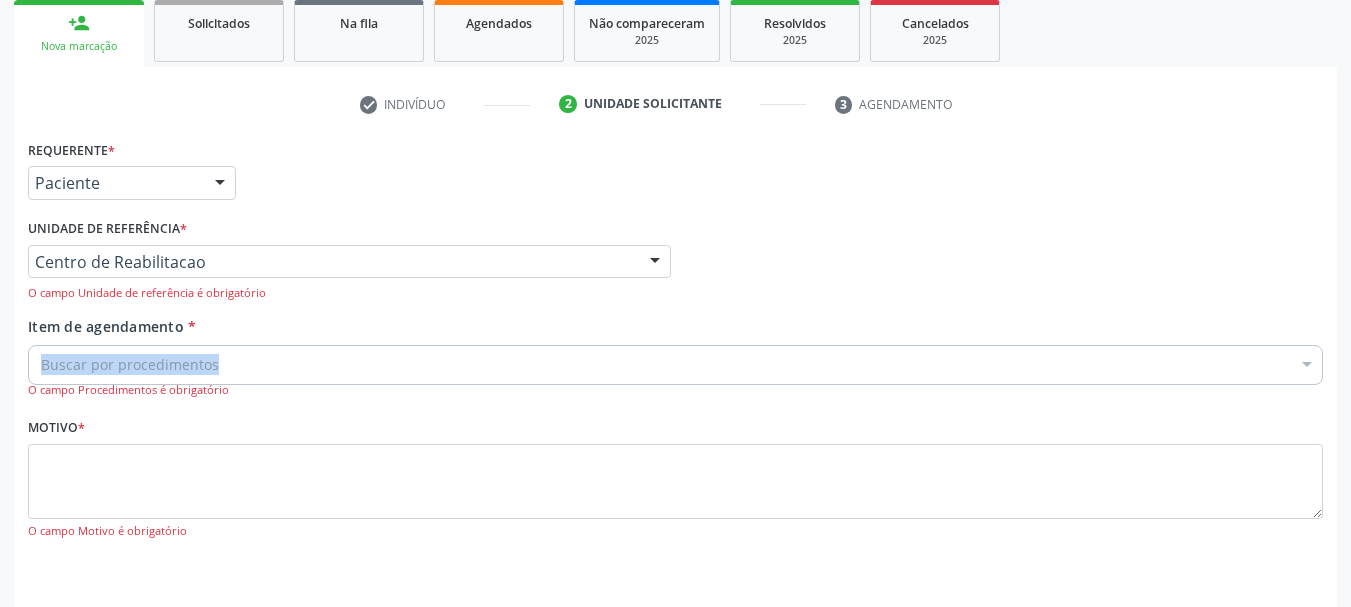 click on "Buscar por procedimentos" at bounding box center [675, 365] 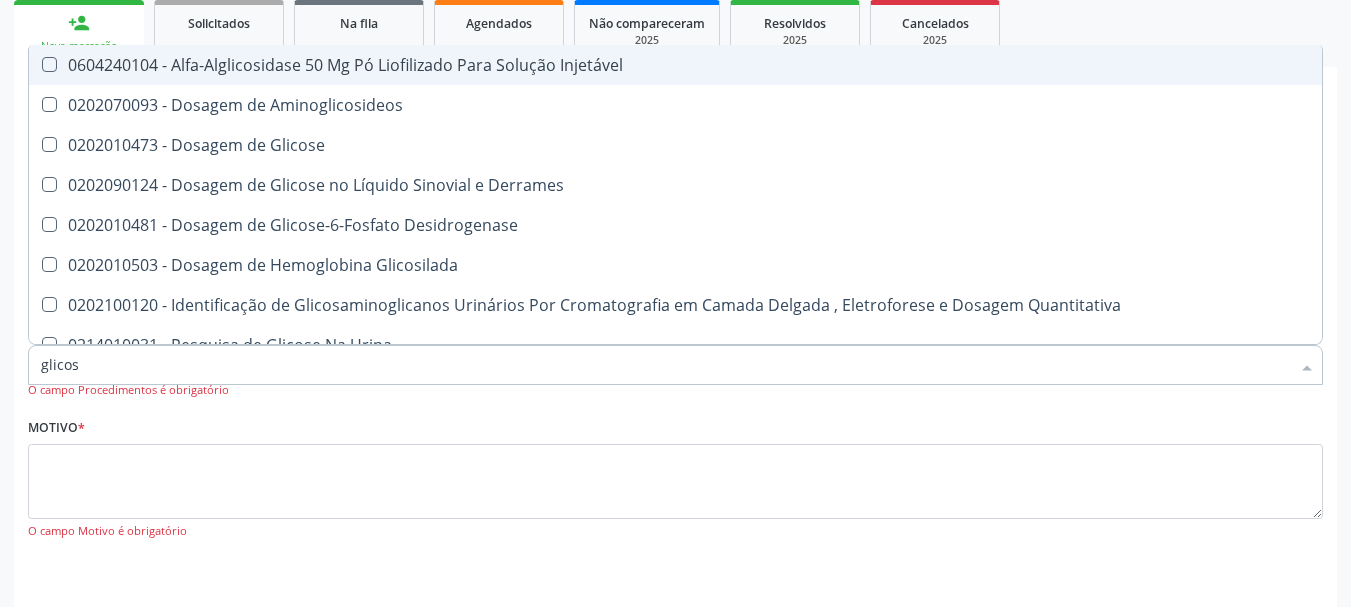 type on "glicose" 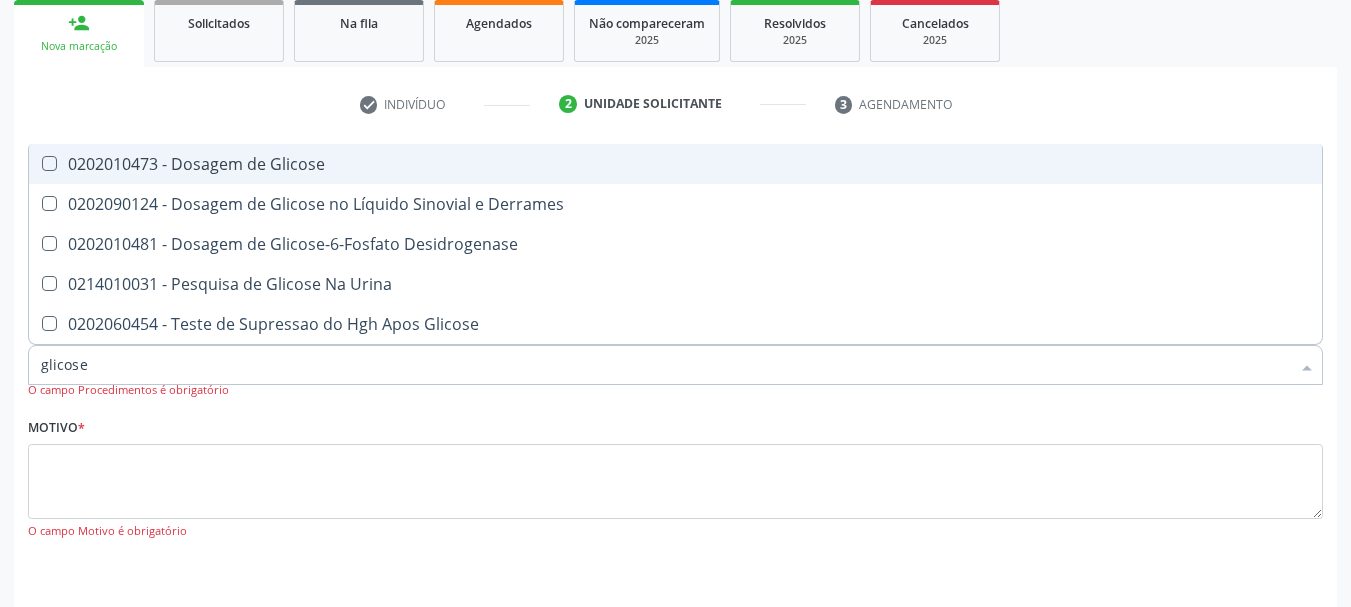 click on "0202010473 - Dosagem de Glicose" at bounding box center (675, 164) 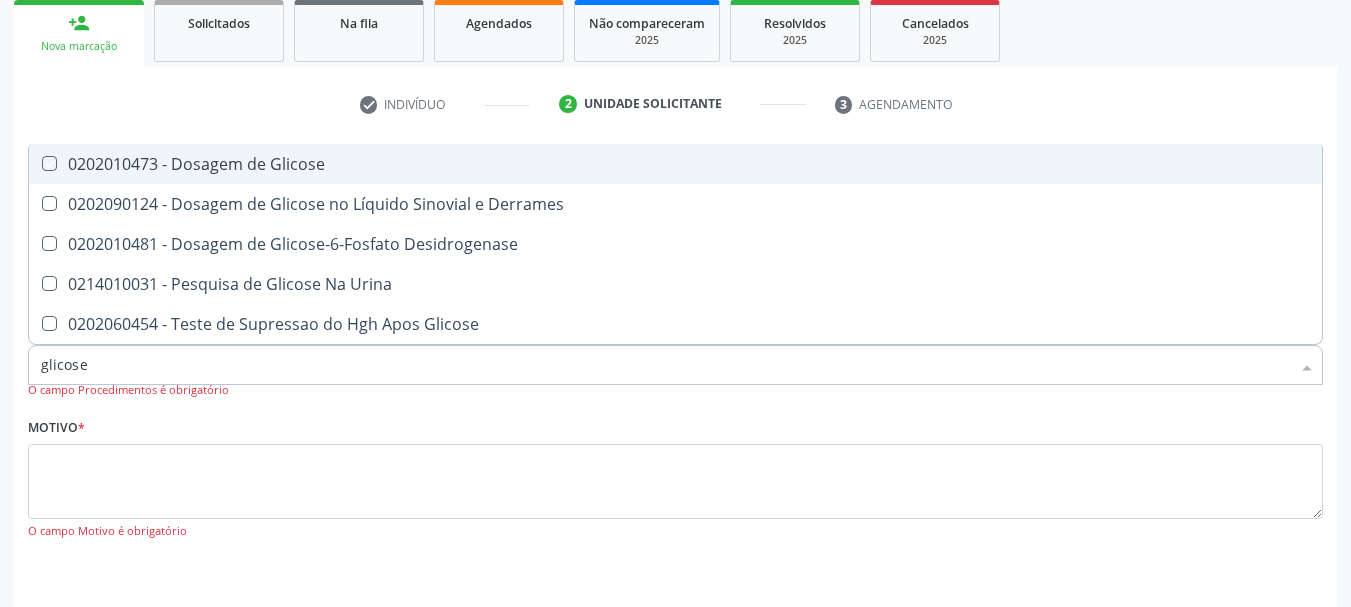 checkbox on "true" 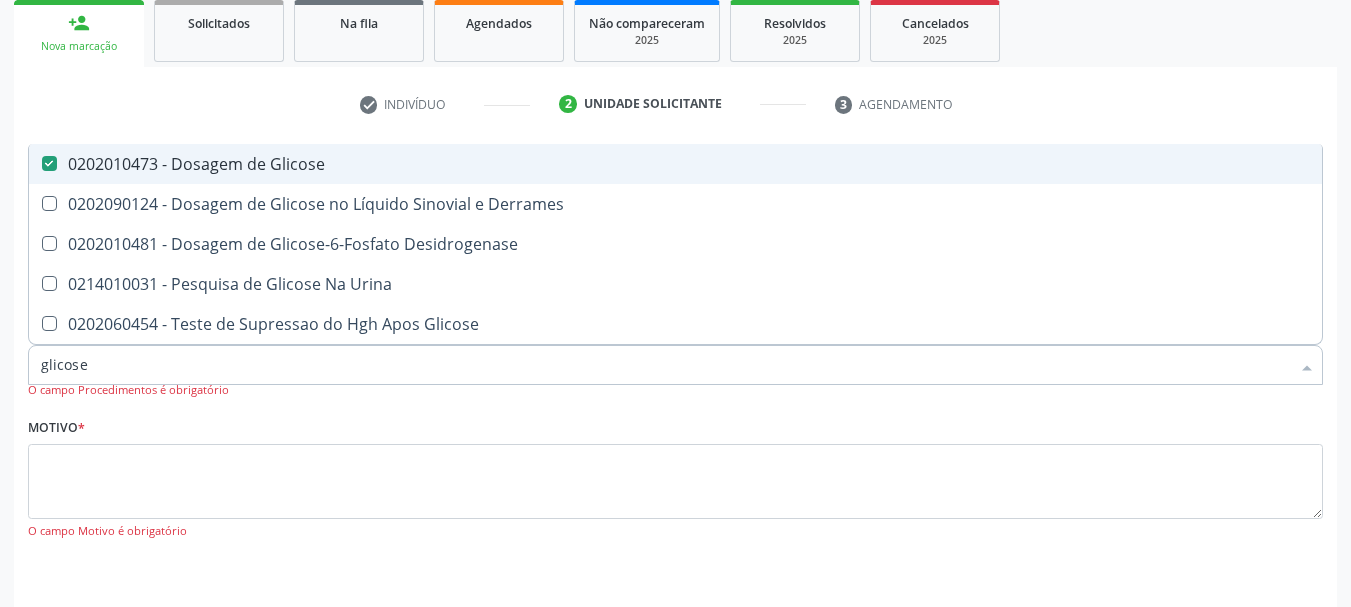 type on "glicos" 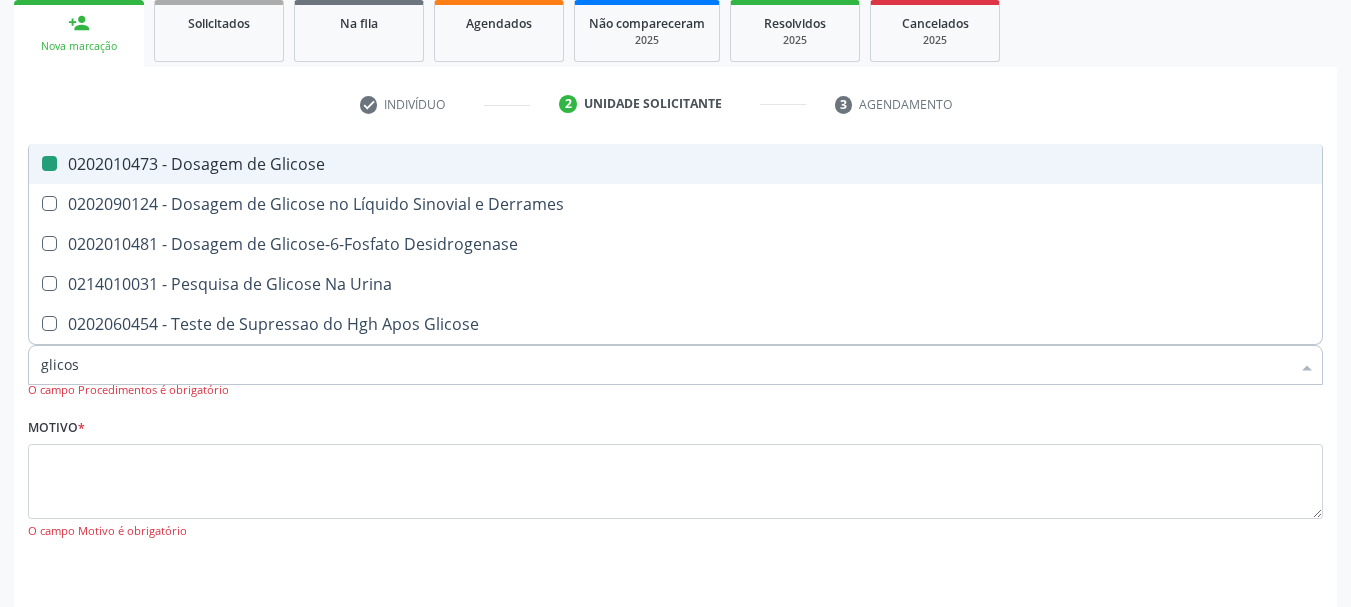 type on "glico" 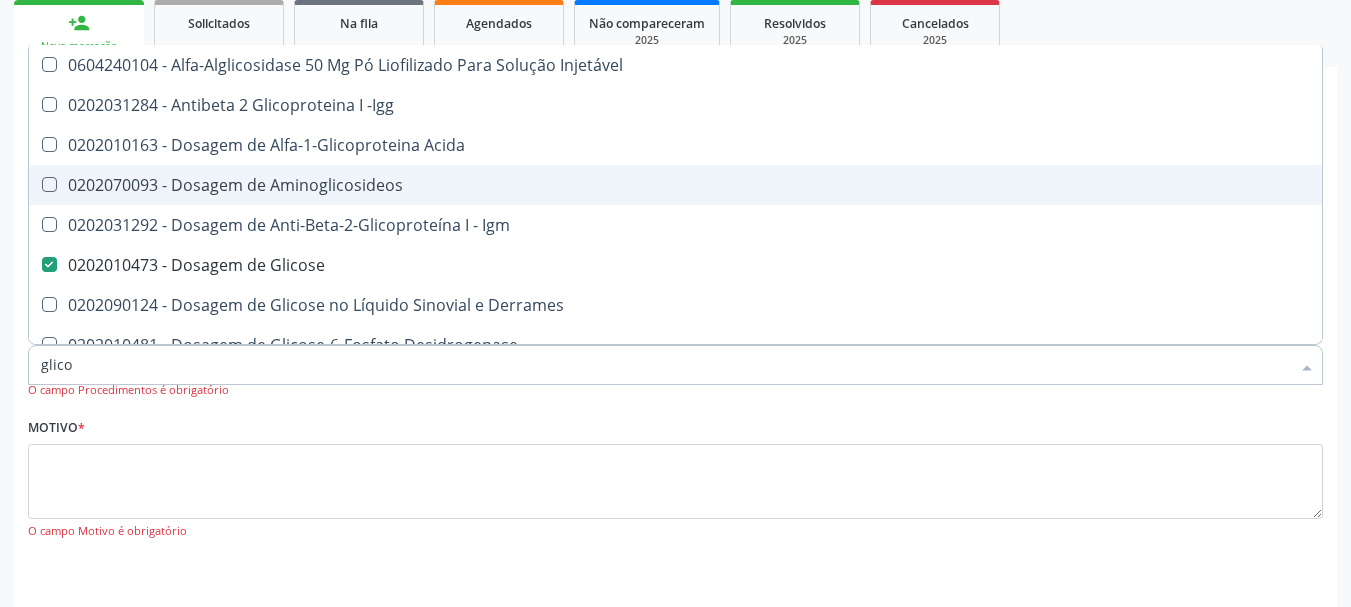type on "glic" 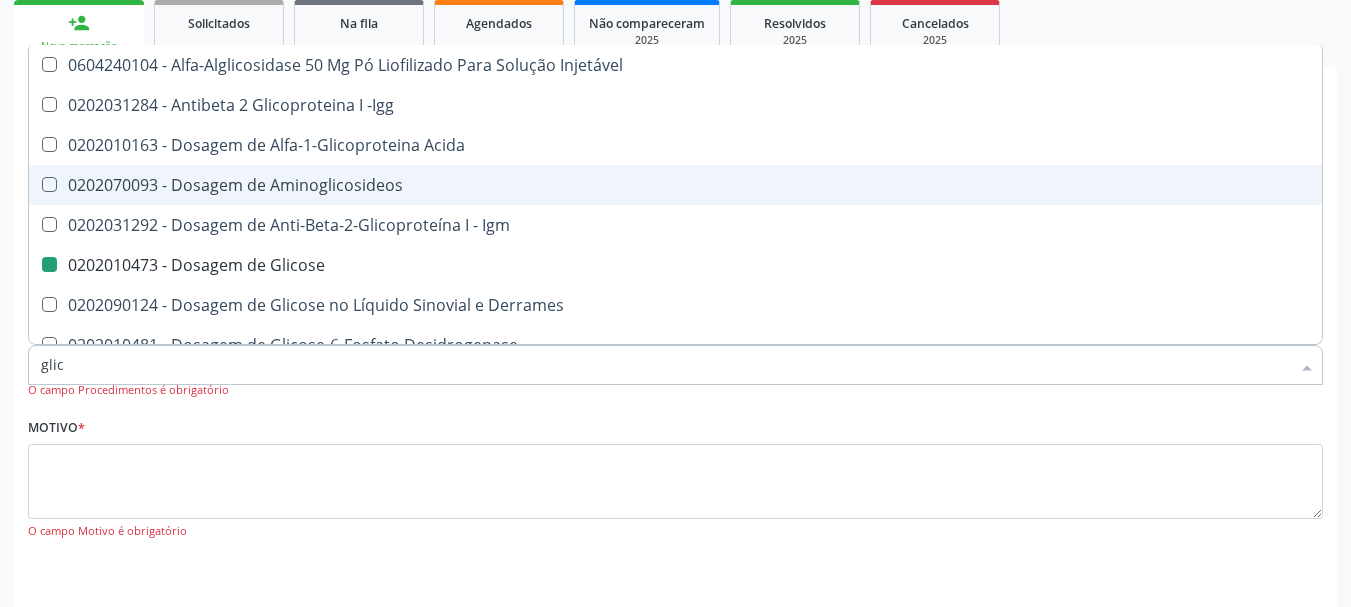 type on "gli" 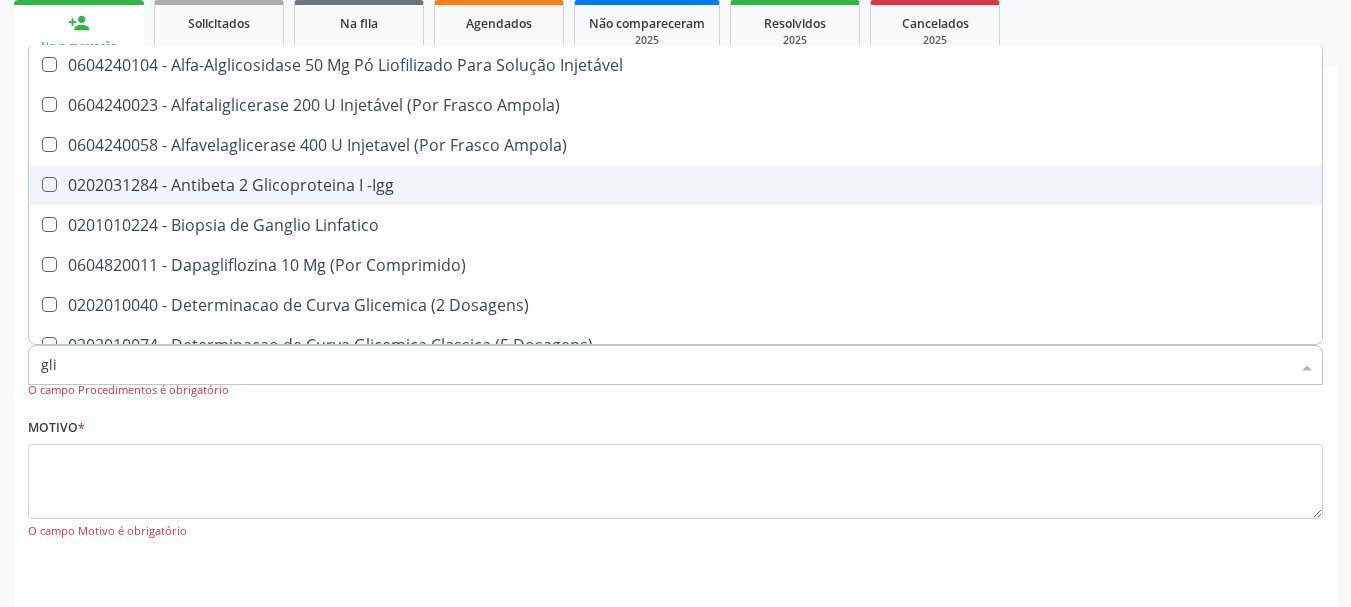 type on "gl" 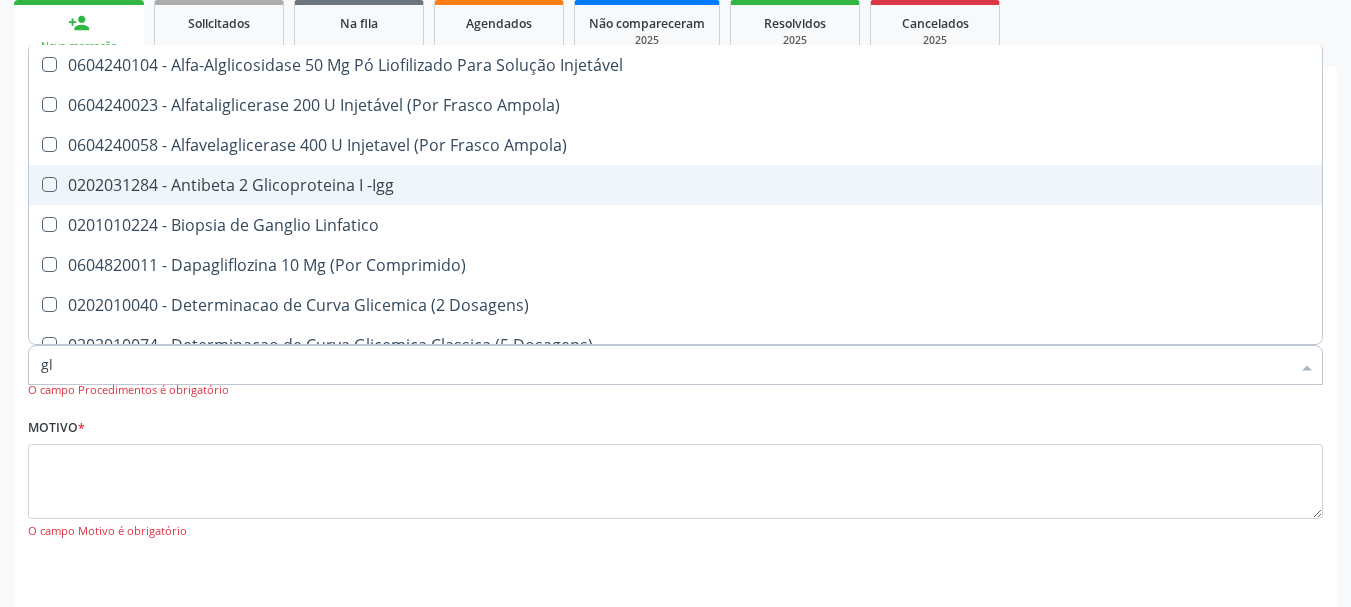 checkbox on "false" 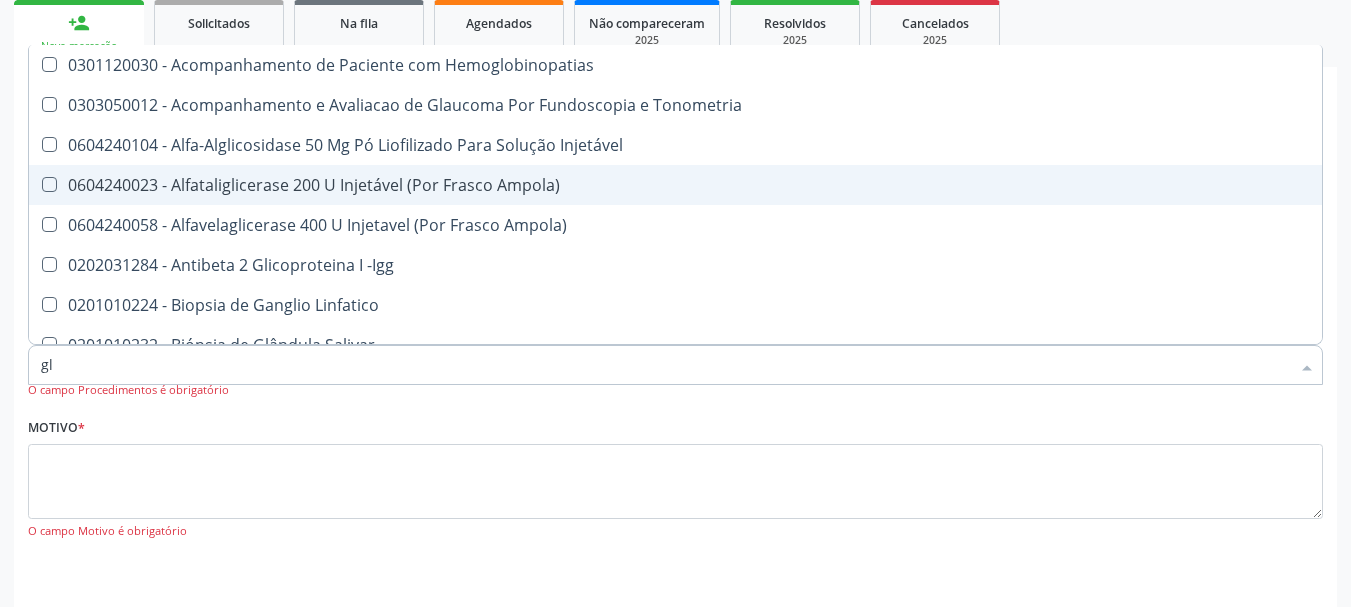type on "g" 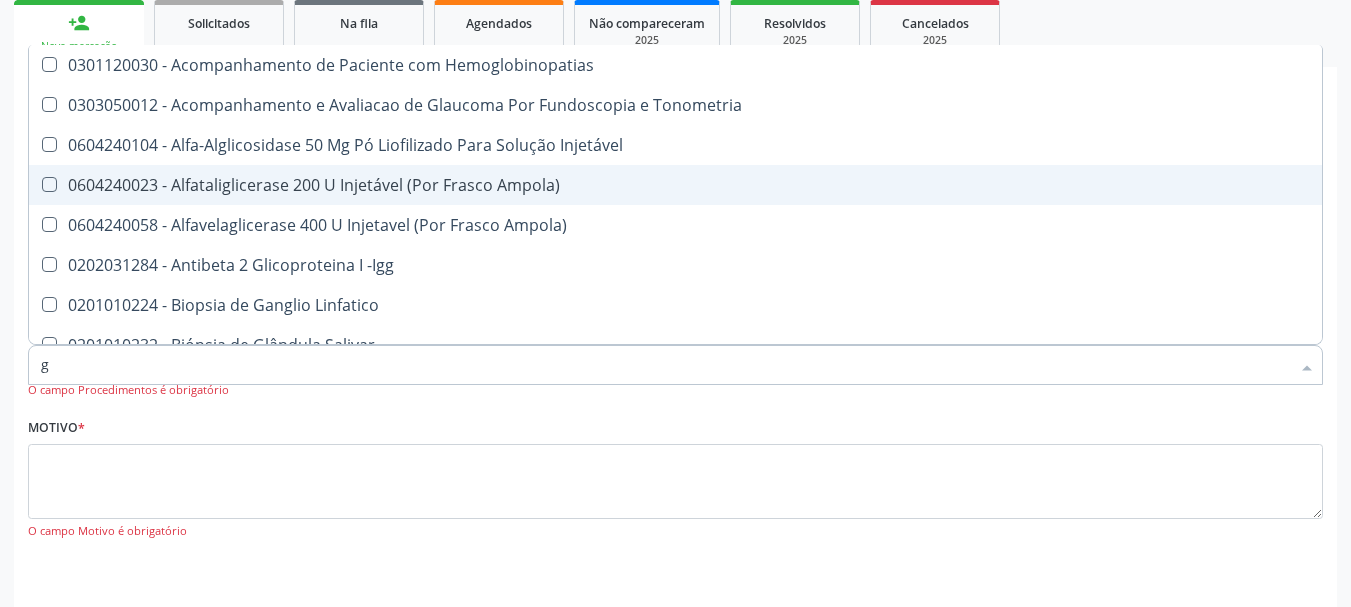 checkbox on "false" 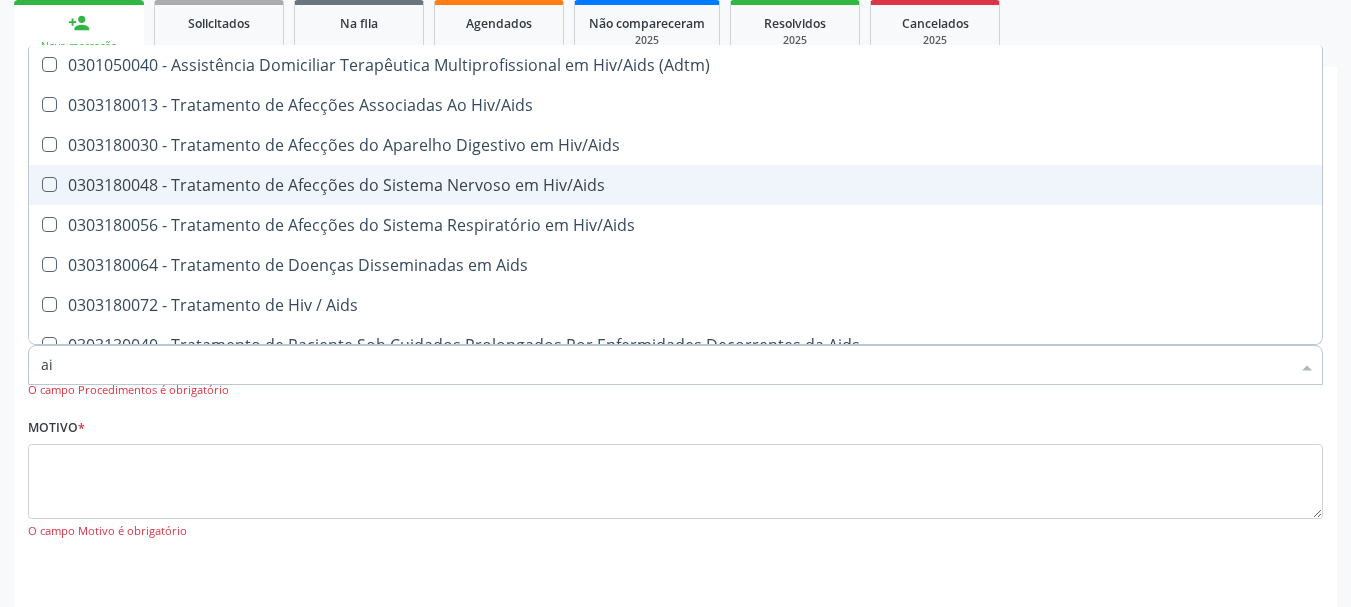 type on "a" 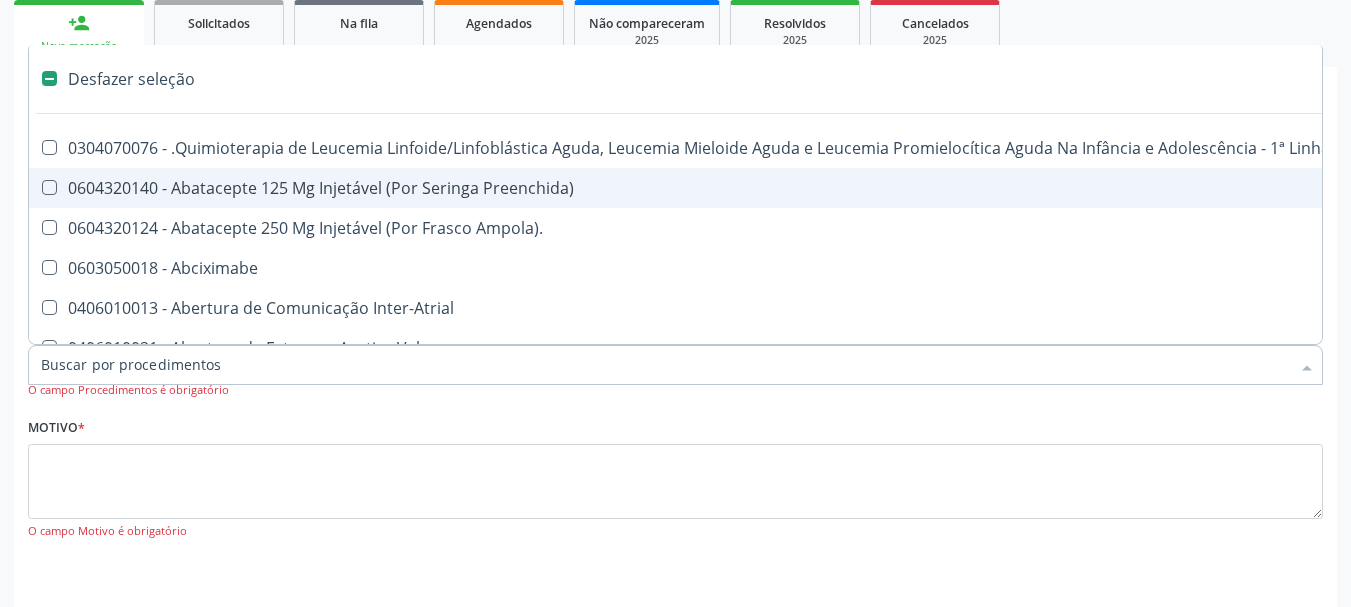 type on "c" 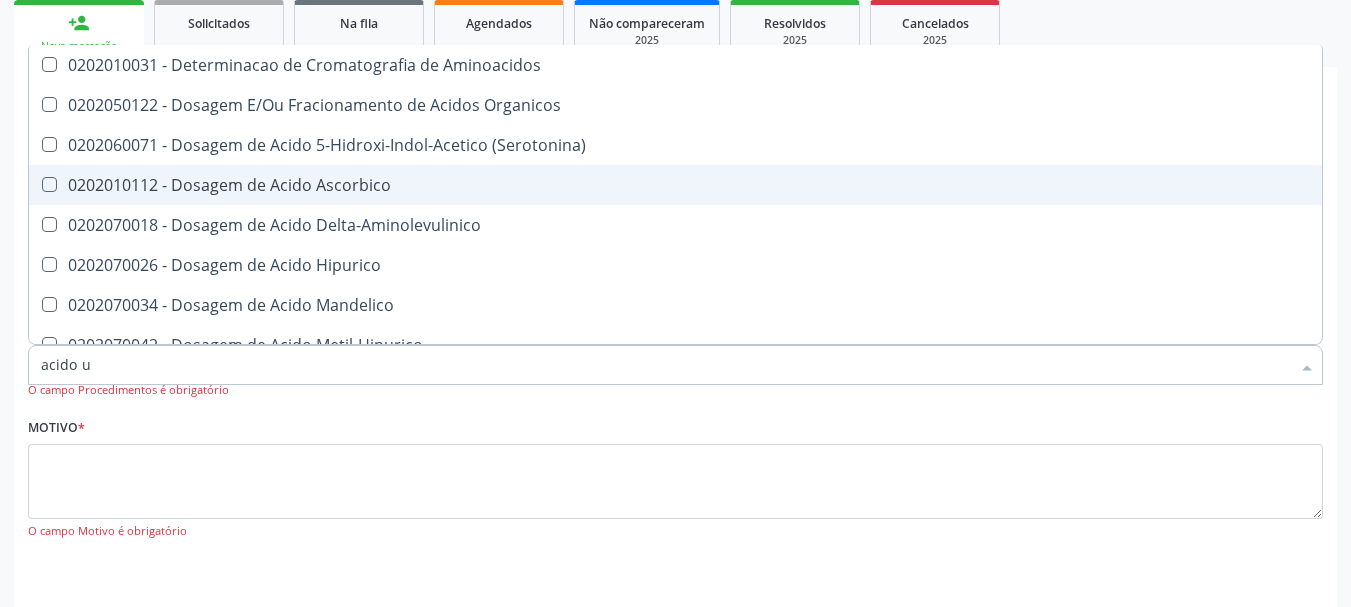 type on "acido ur" 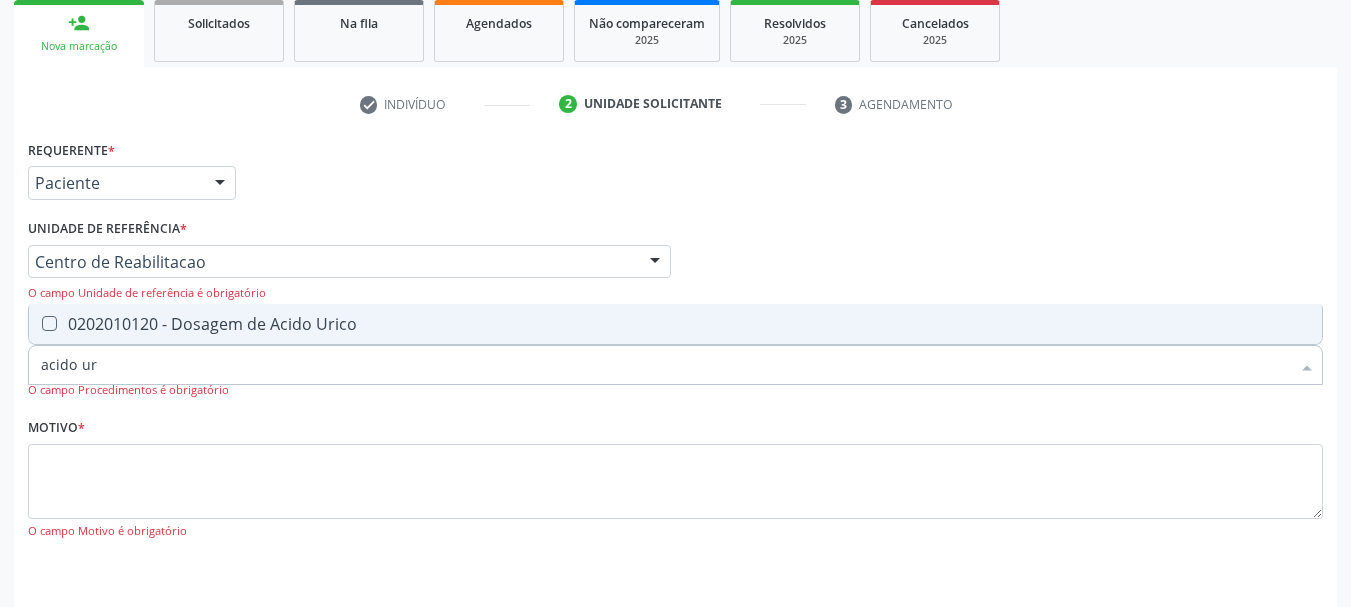 click on "0202010120 - Dosagem de Acido Urico" at bounding box center (675, 324) 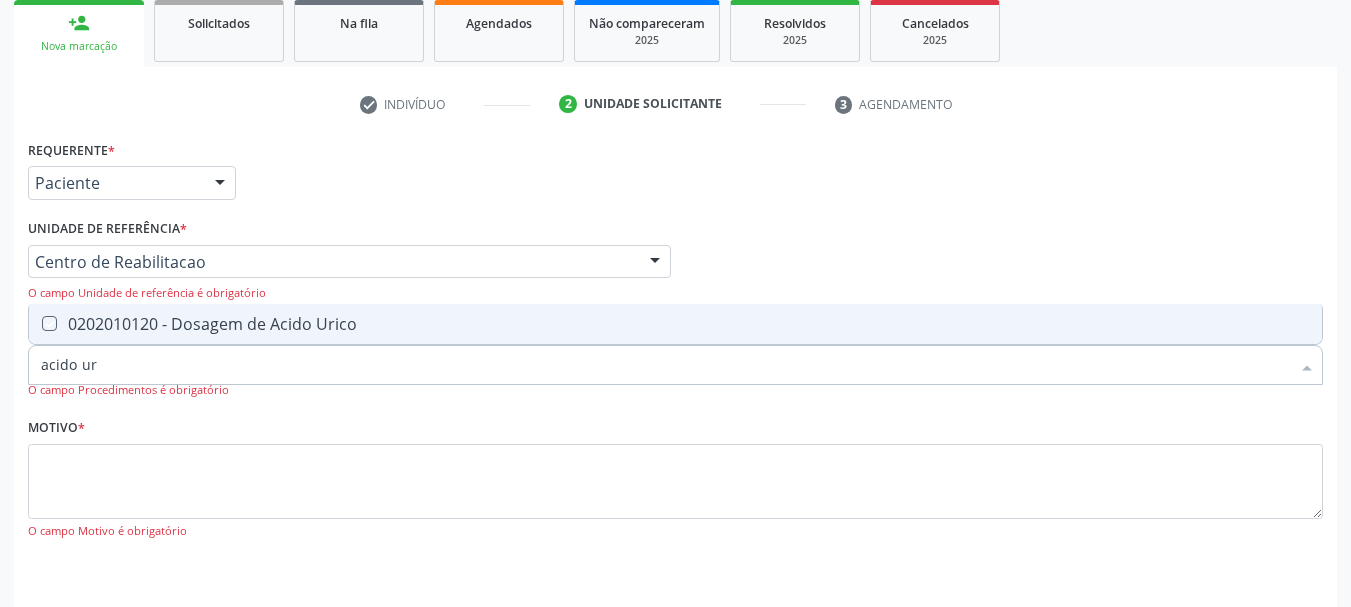 checkbox on "true" 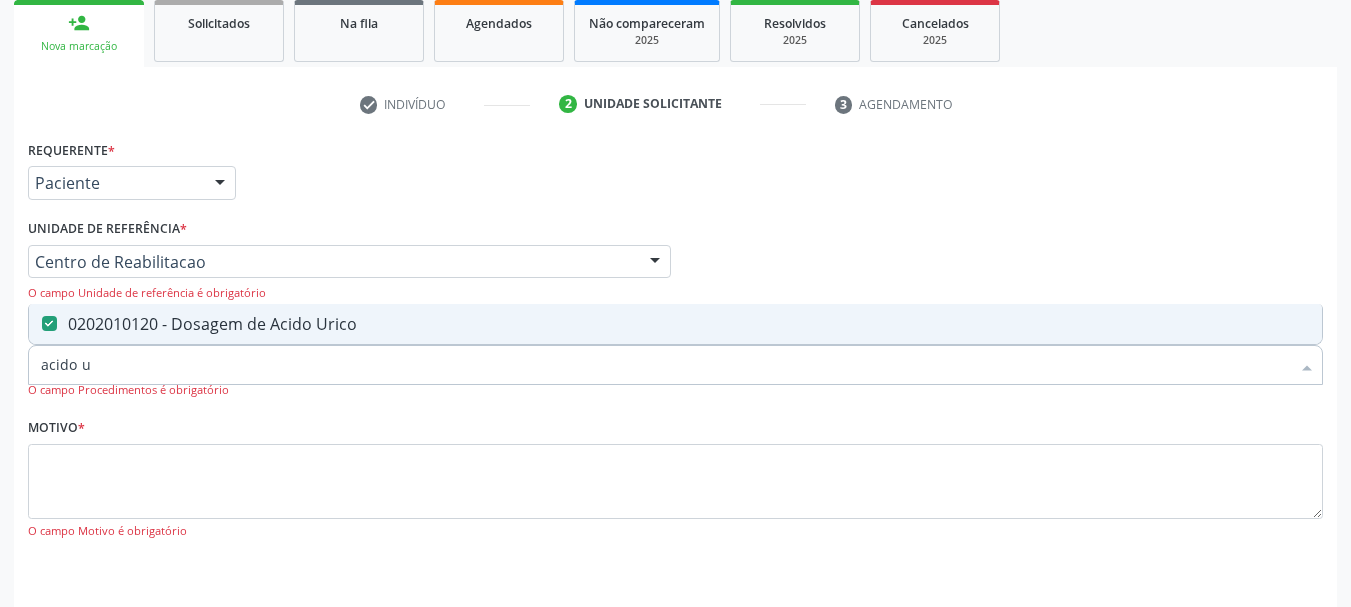 type on "acido" 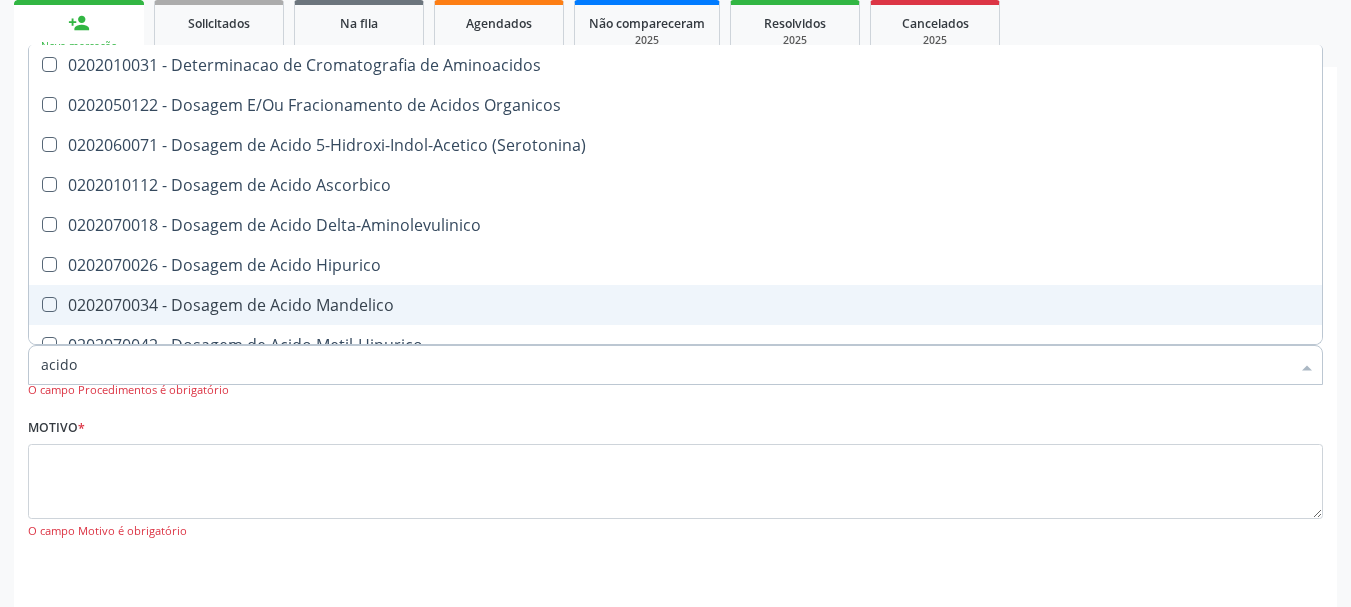 type on "acid" 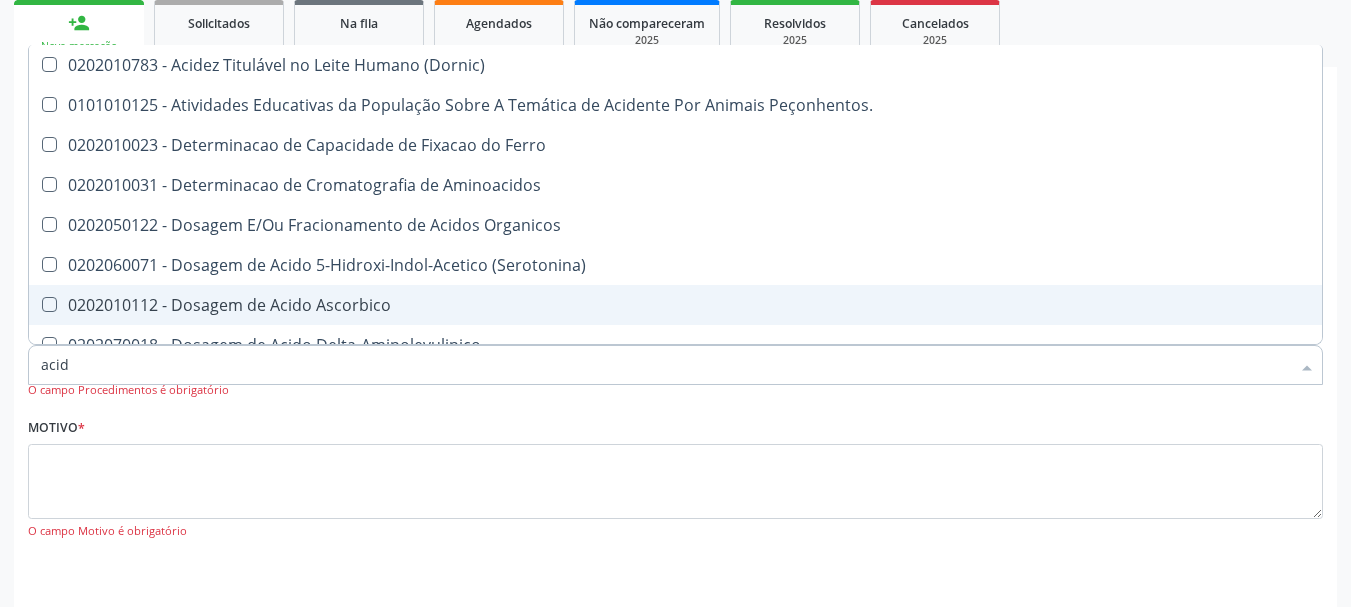 type on "aci" 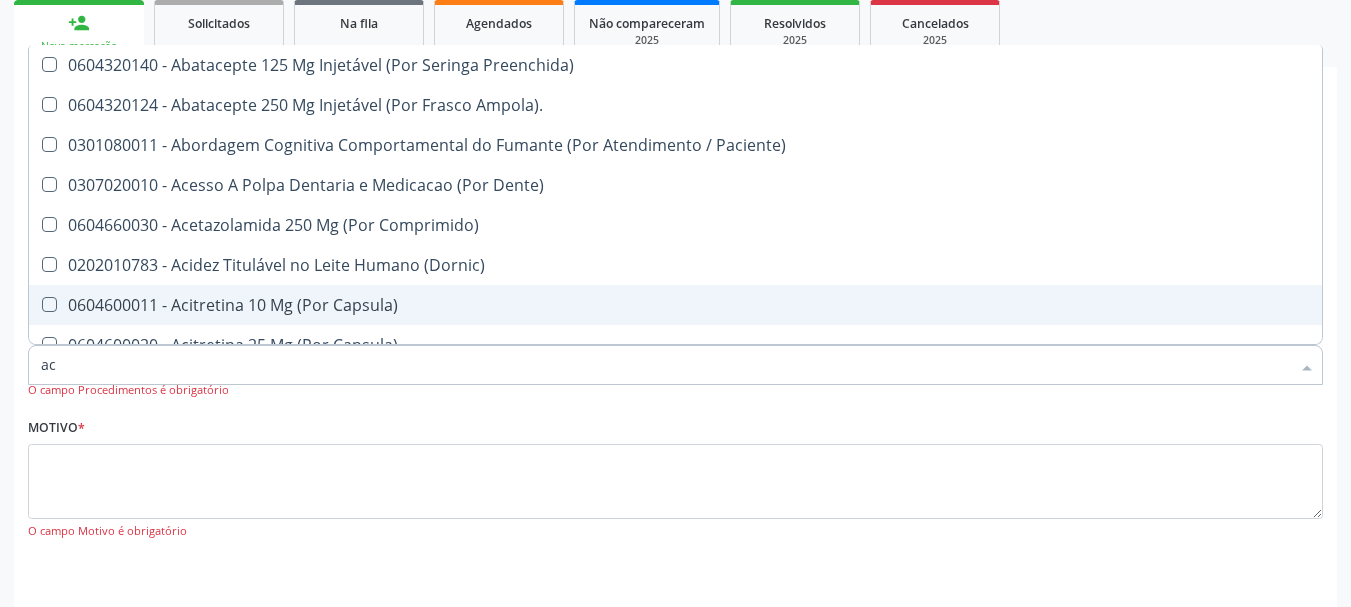 type on "a" 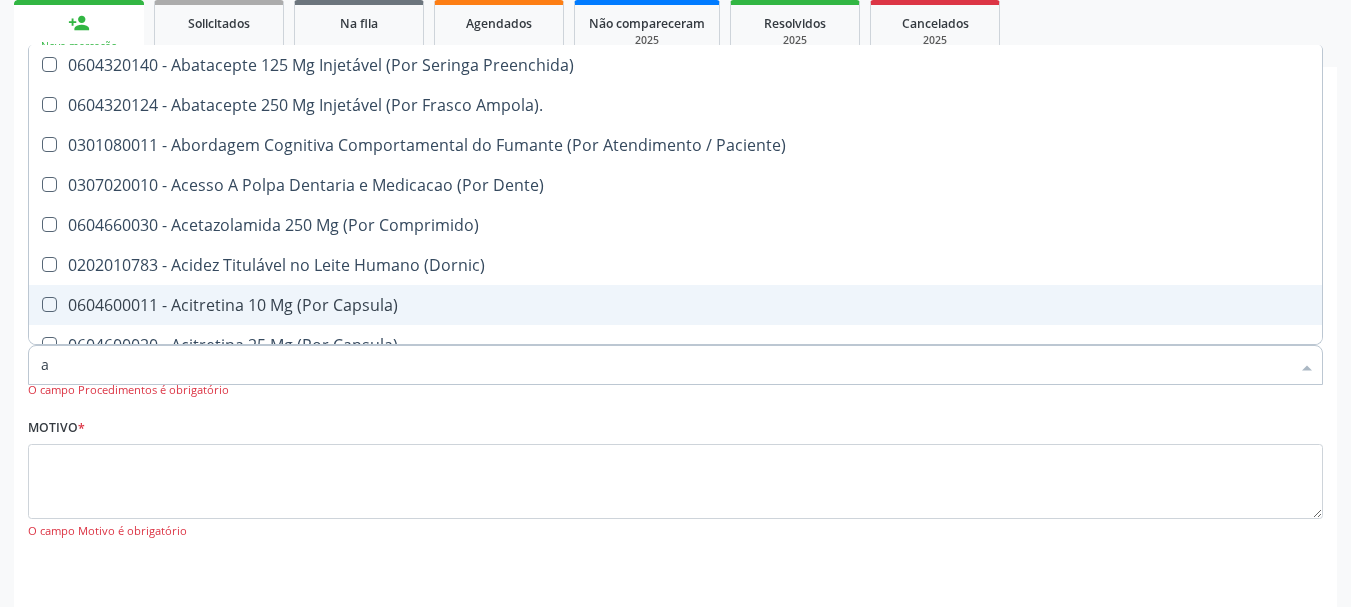 checkbox on "false" 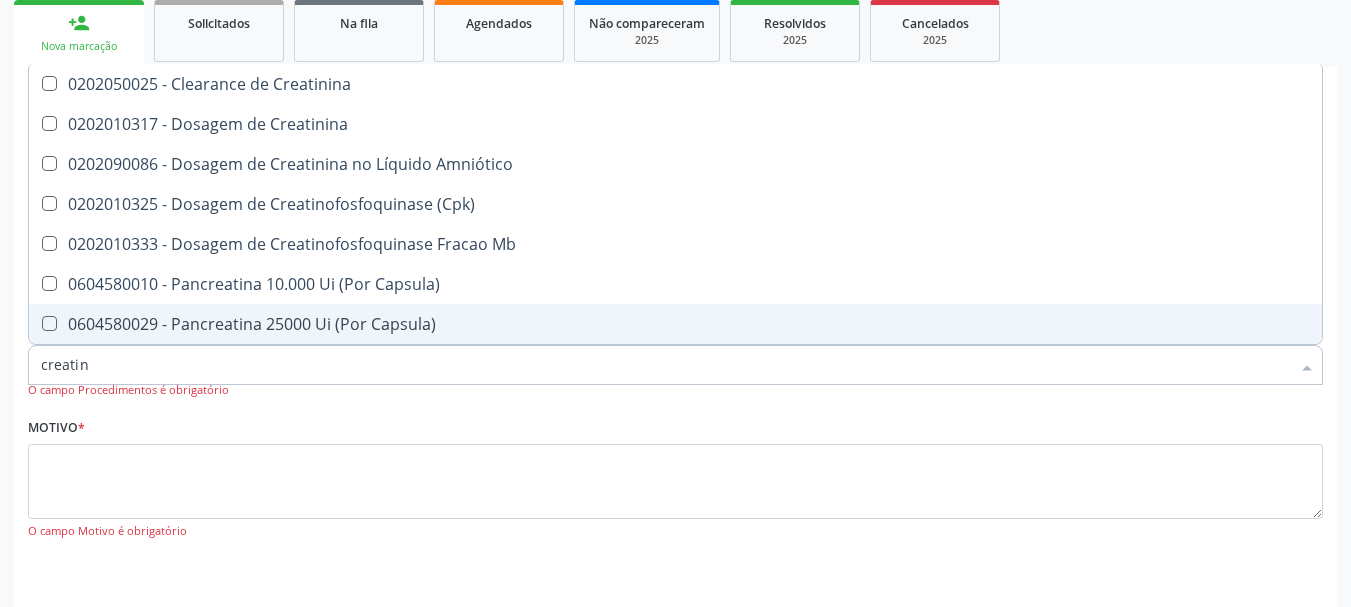 type on "creatini" 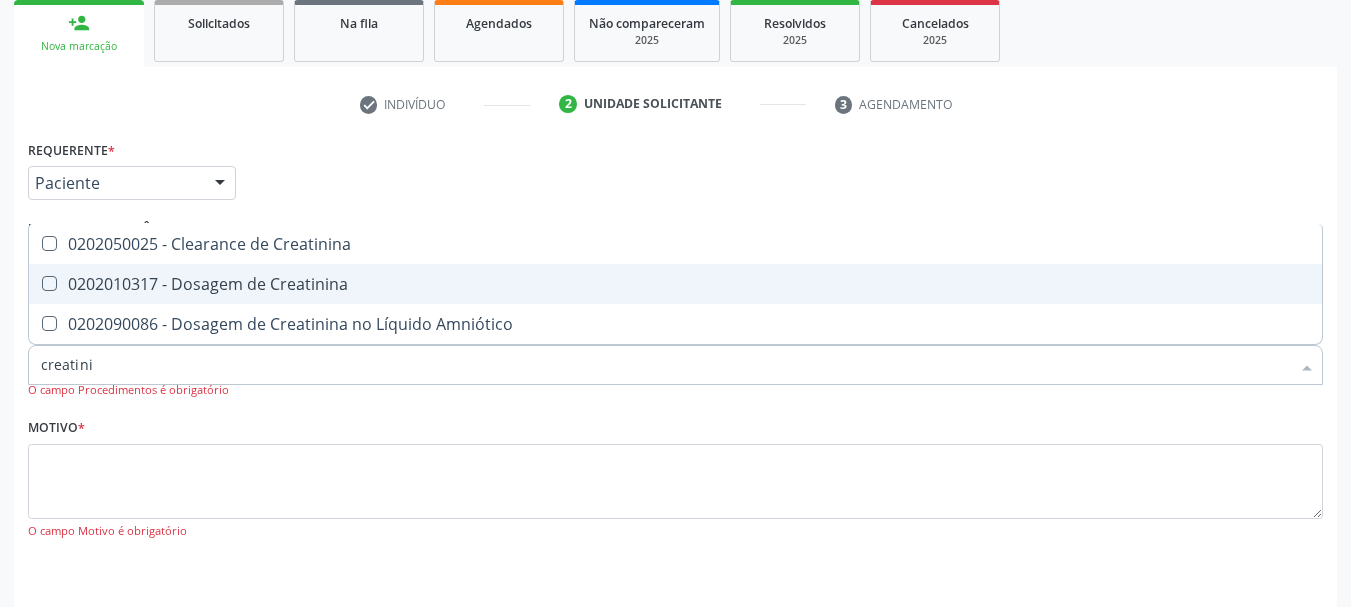 click on "0202010317 - Dosagem de Creatinina" at bounding box center (675, 284) 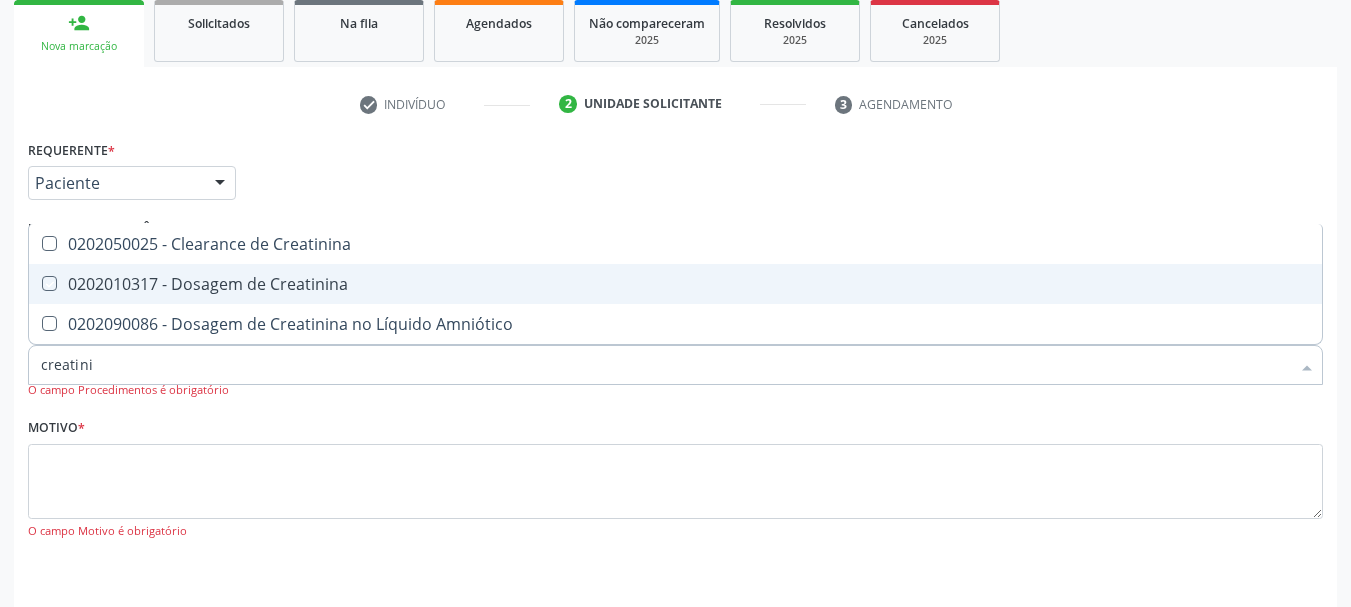checkbox on "true" 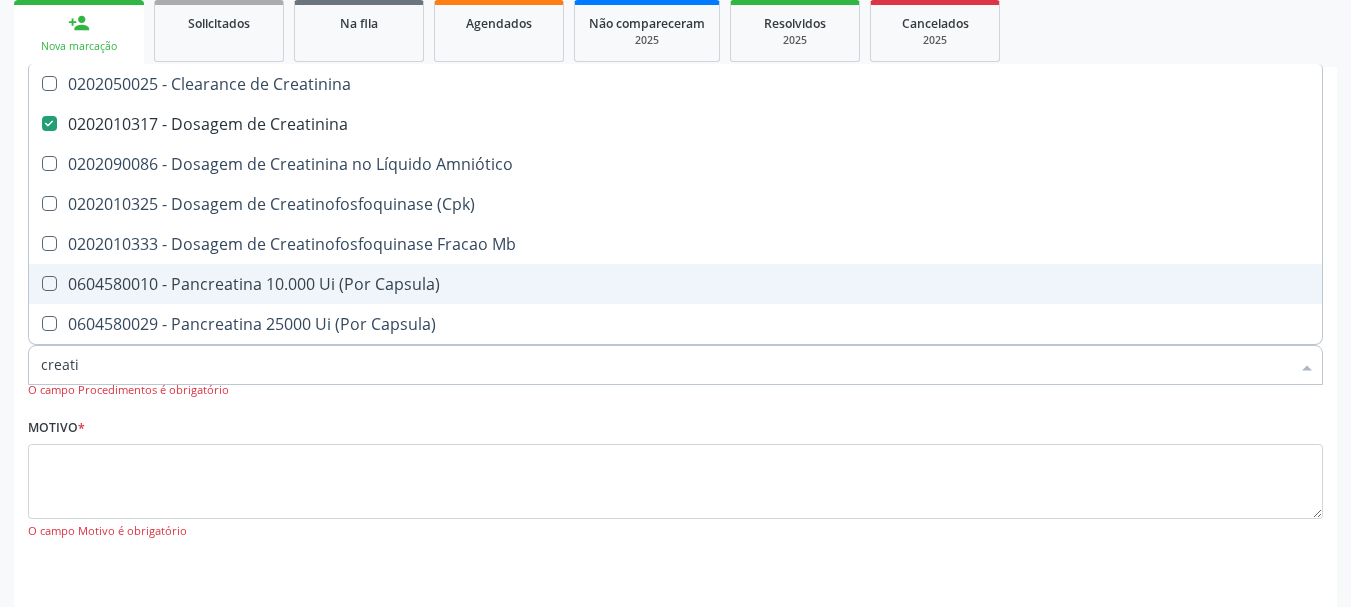 type on "creat" 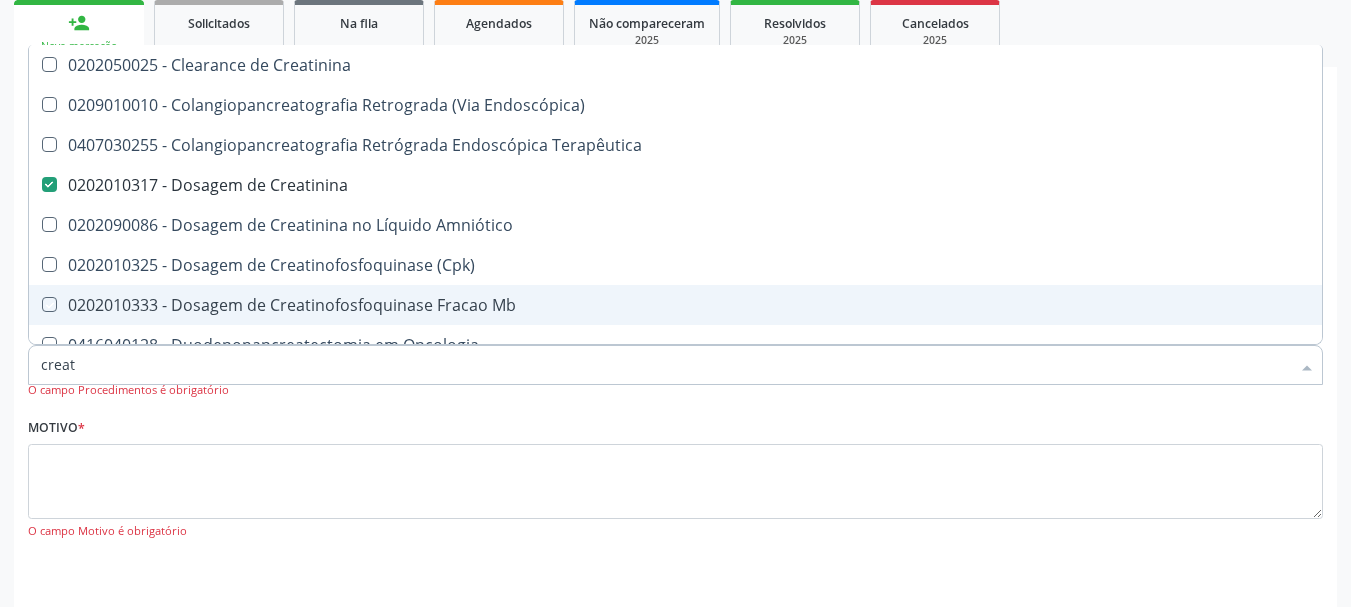 type on "crea" 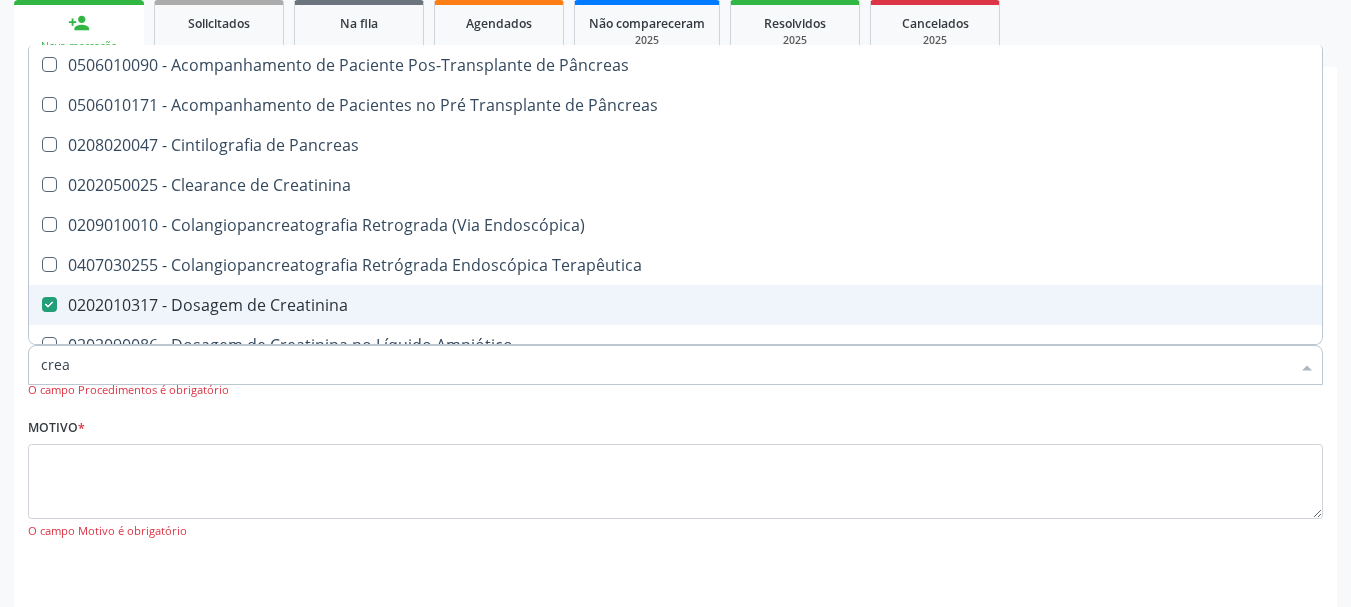 type on "cre" 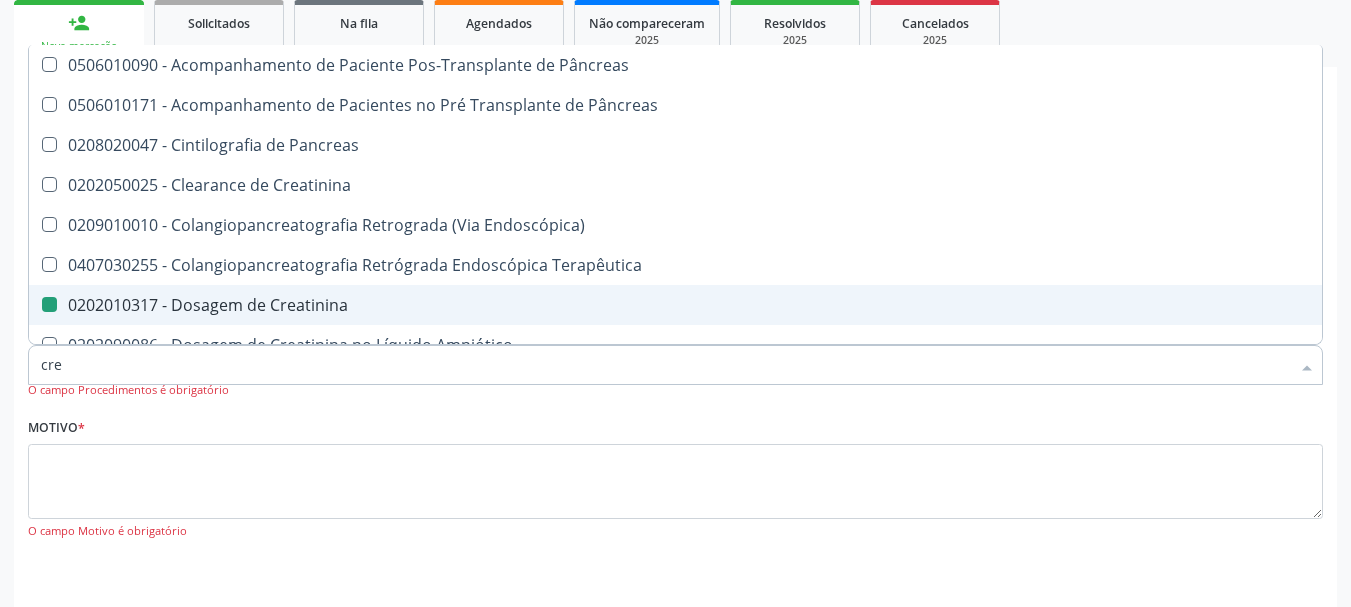 type on "cr" 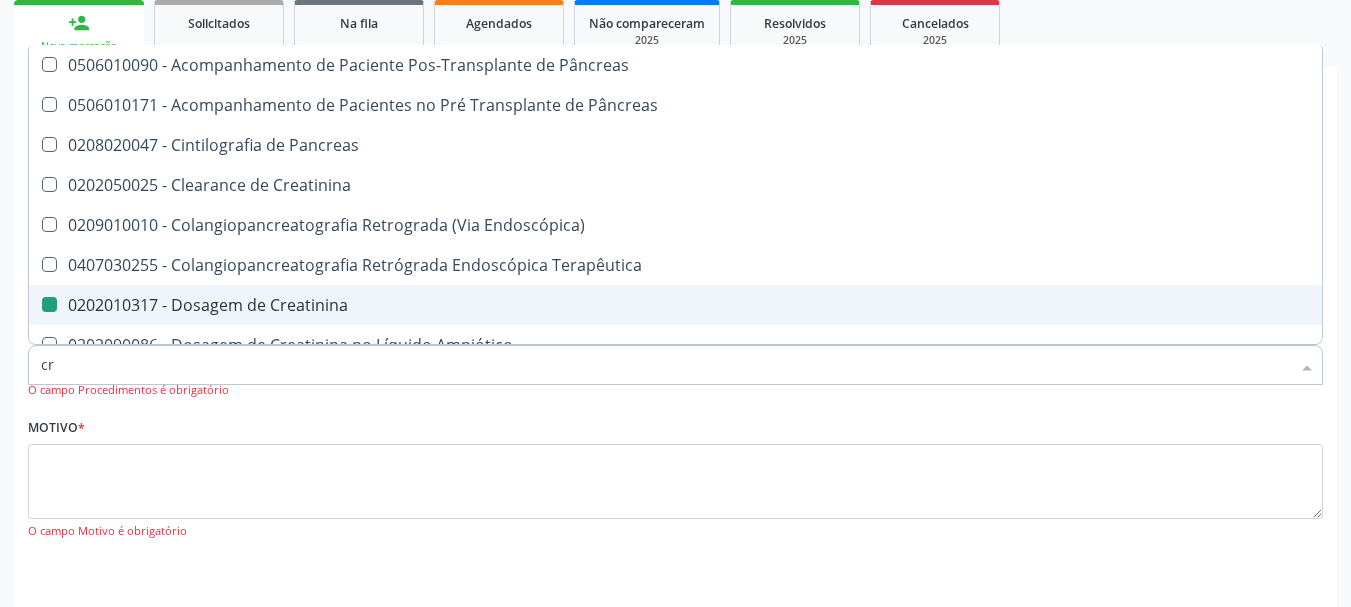 checkbox on "false" 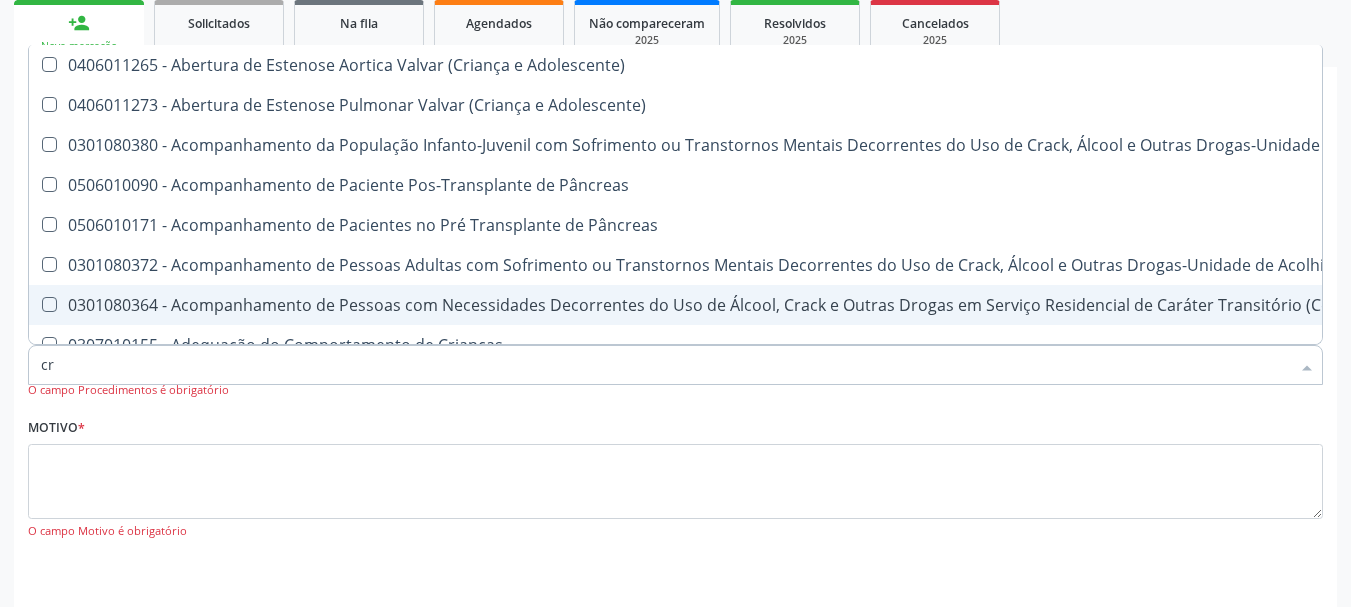 type on "c" 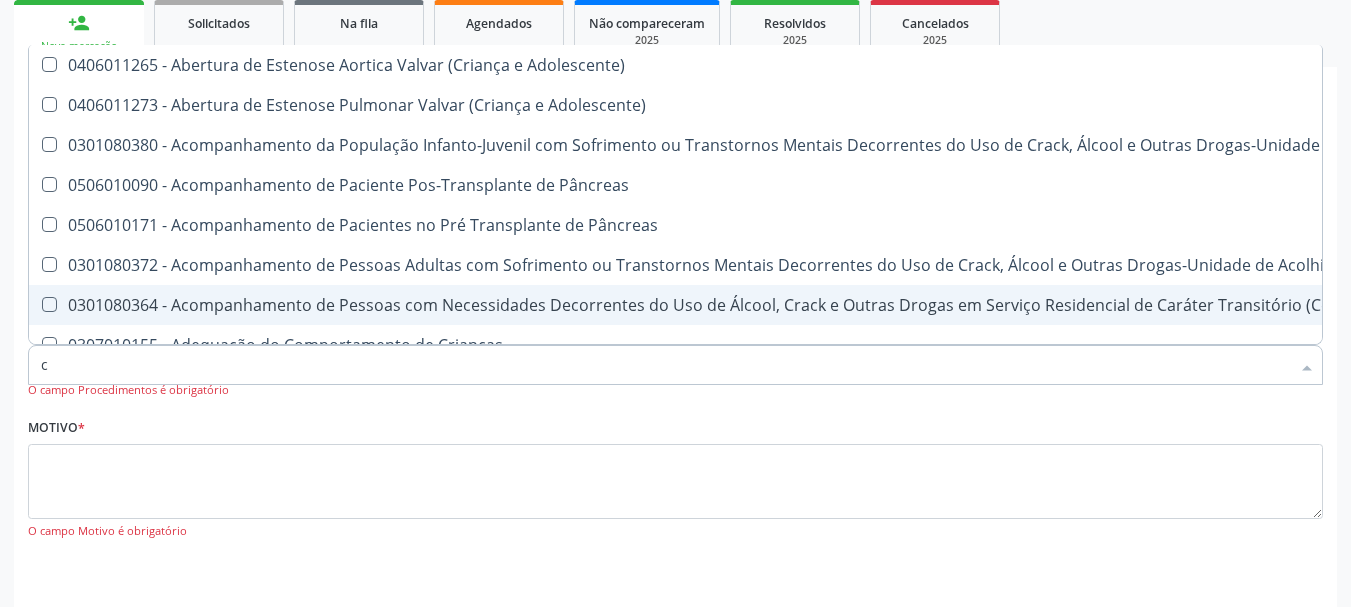 checkbox on "false" 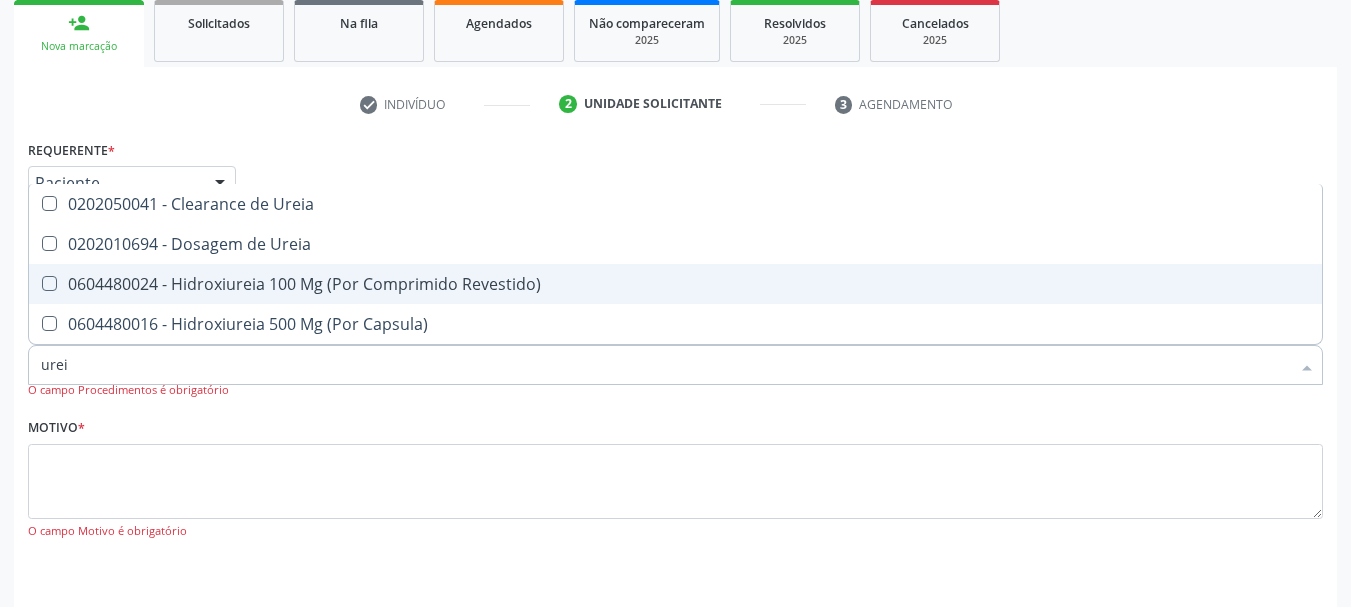 type on "ureia" 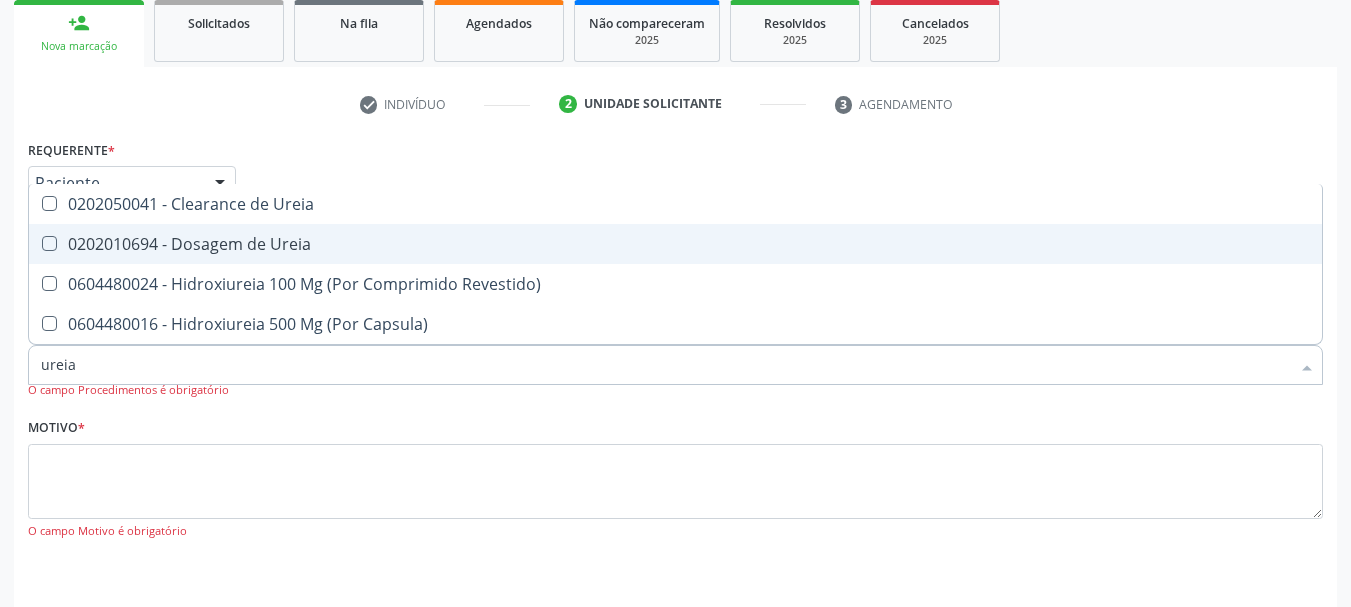 click on "0202010694 - Dosagem de Ureia" at bounding box center (675, 244) 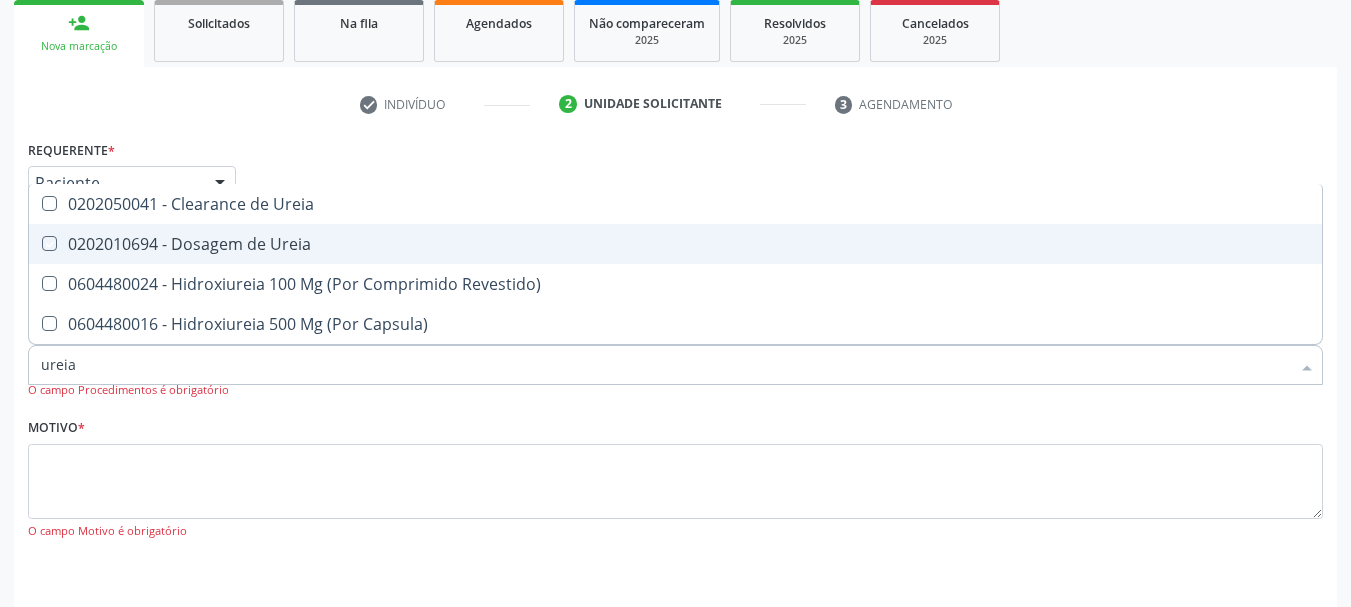 checkbox on "true" 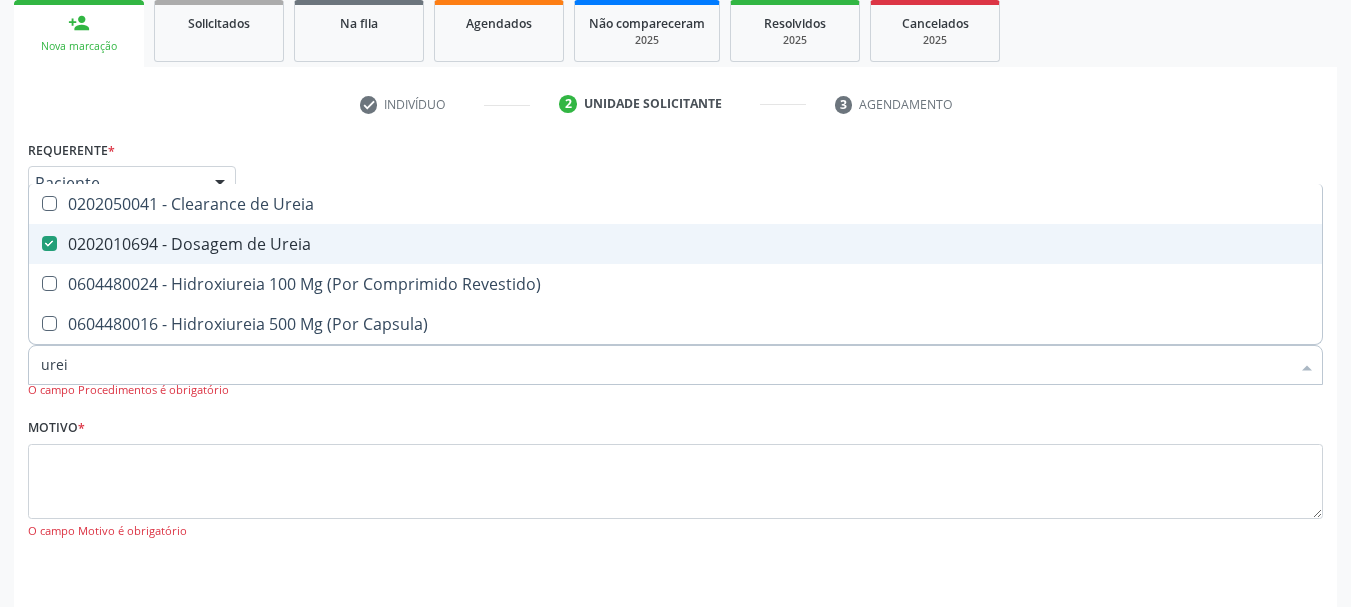 type on "ure" 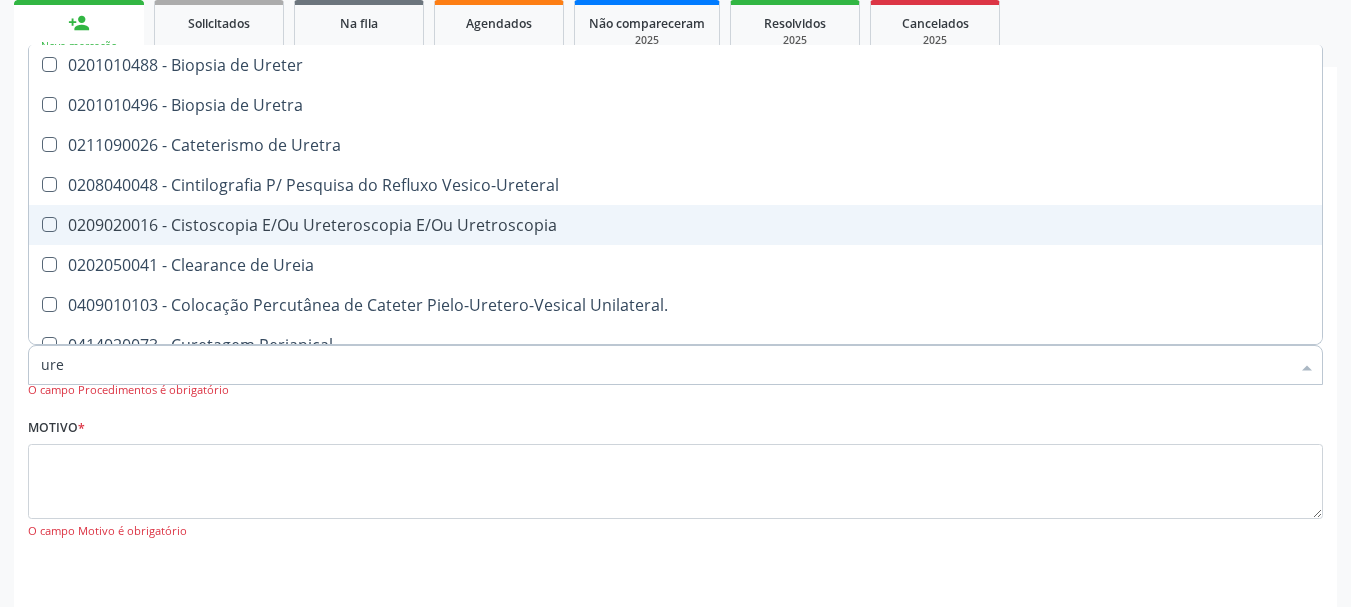 type on "ur" 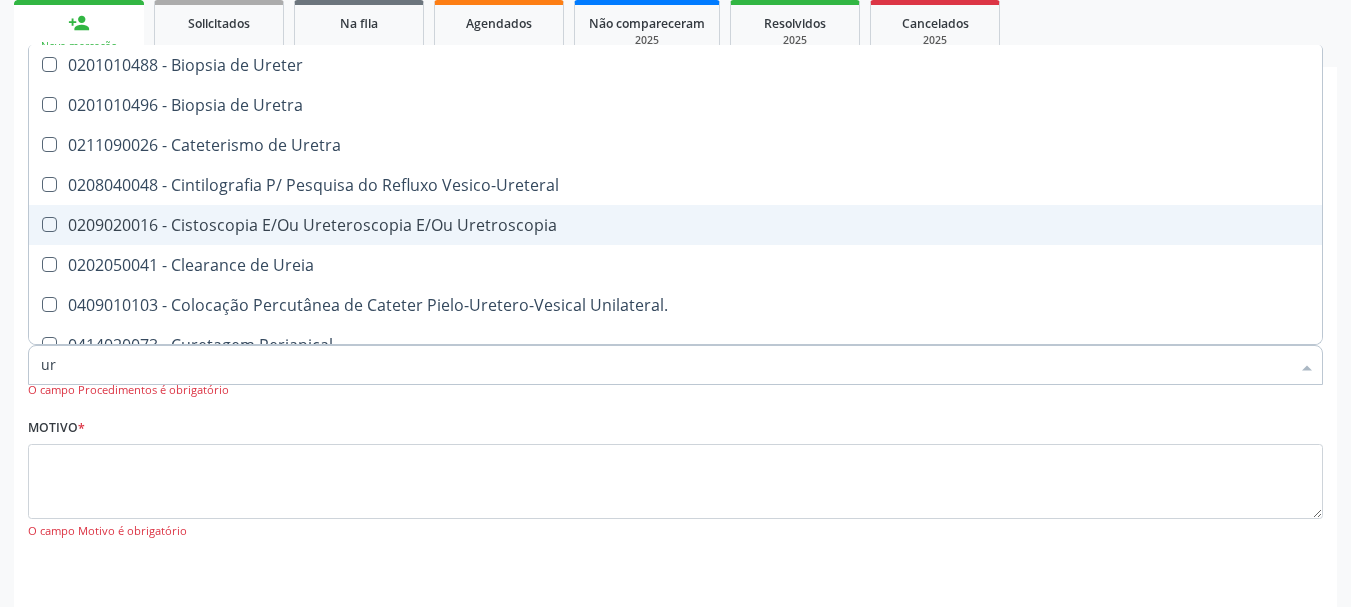 checkbox on "false" 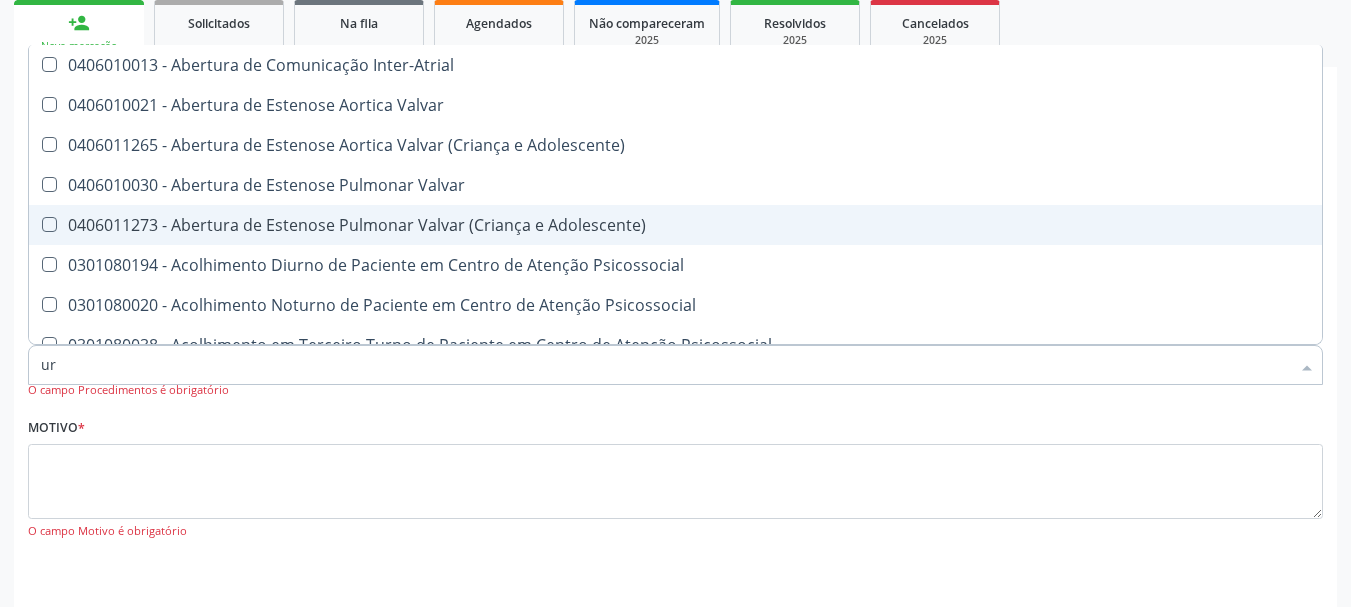 type on "u" 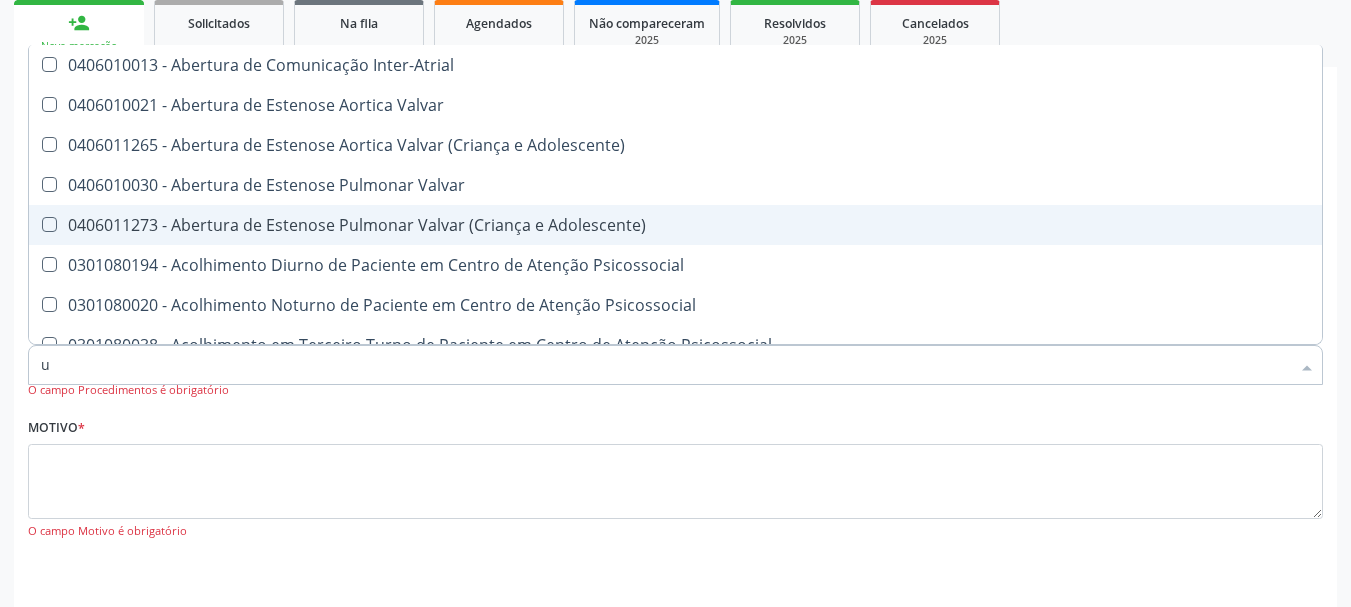 checkbox on "false" 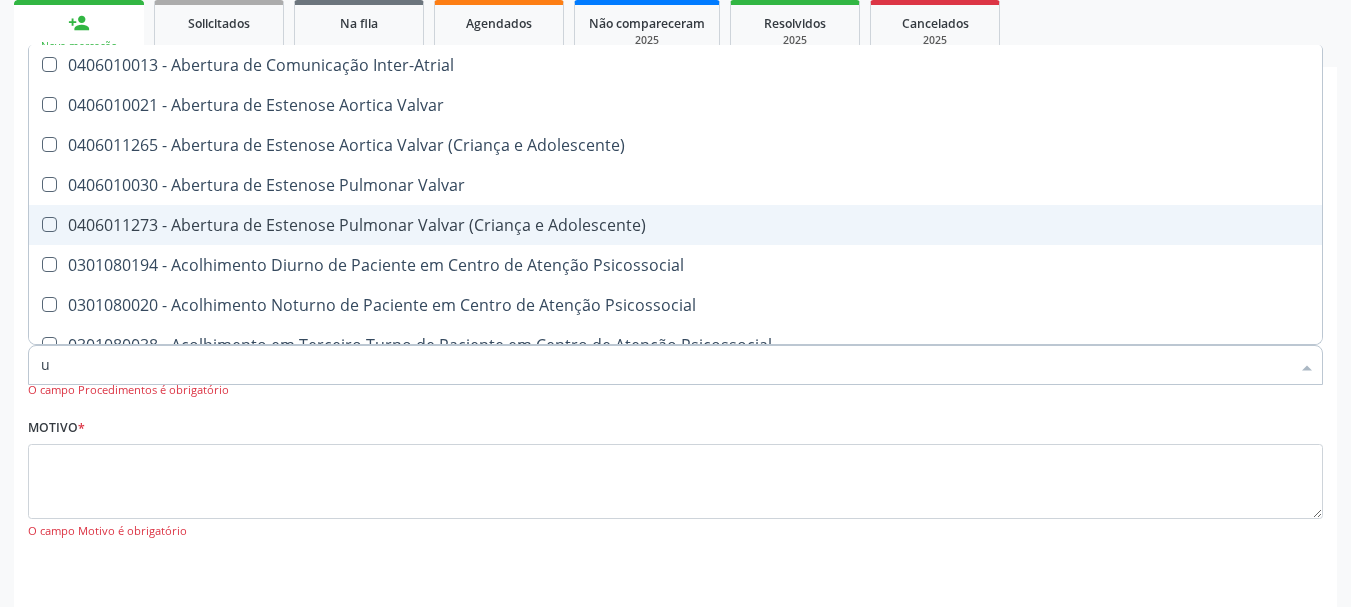 checkbox on "false" 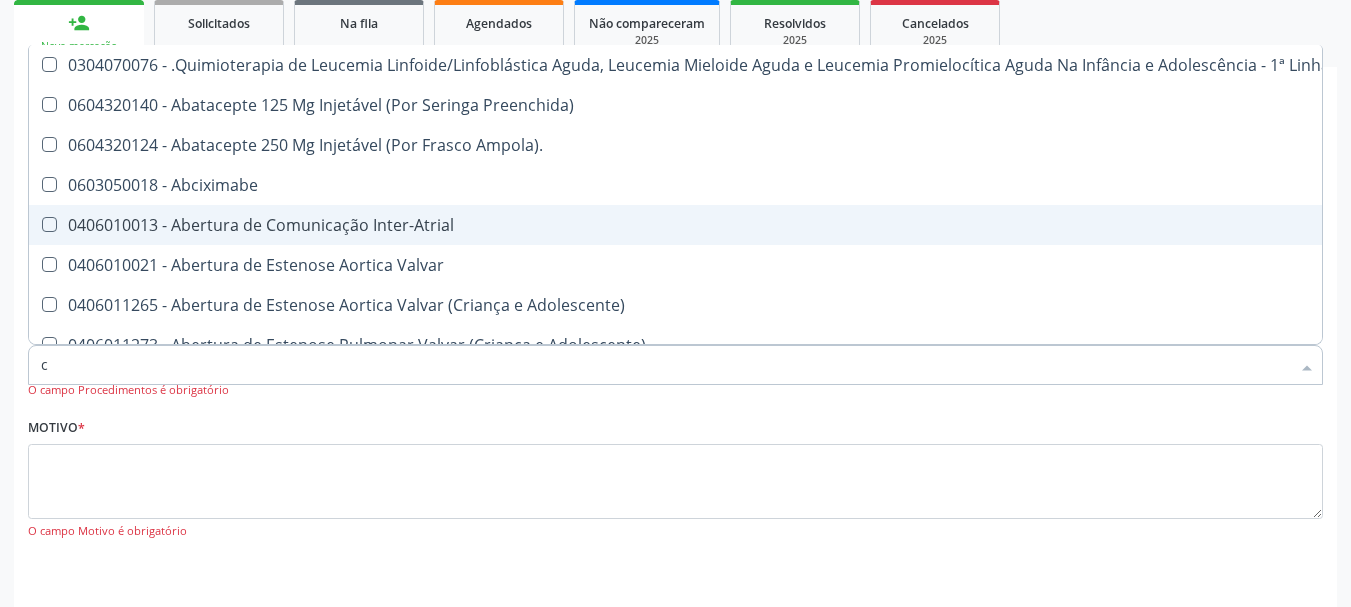 type on "co" 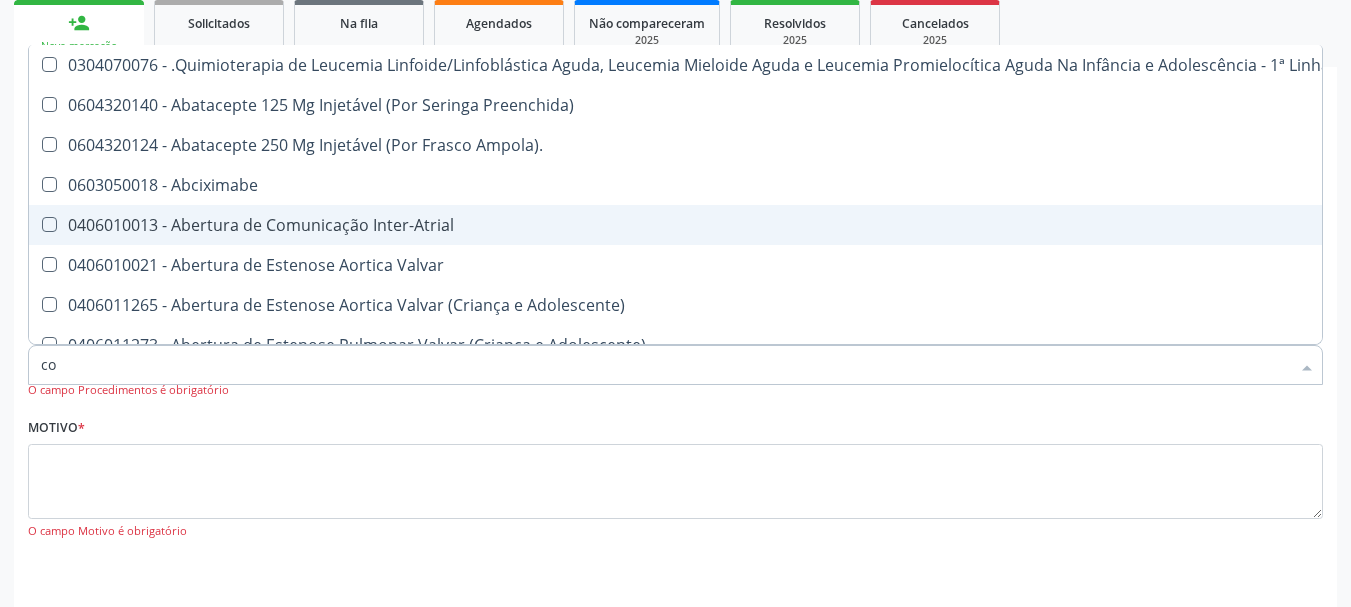 checkbox on "true" 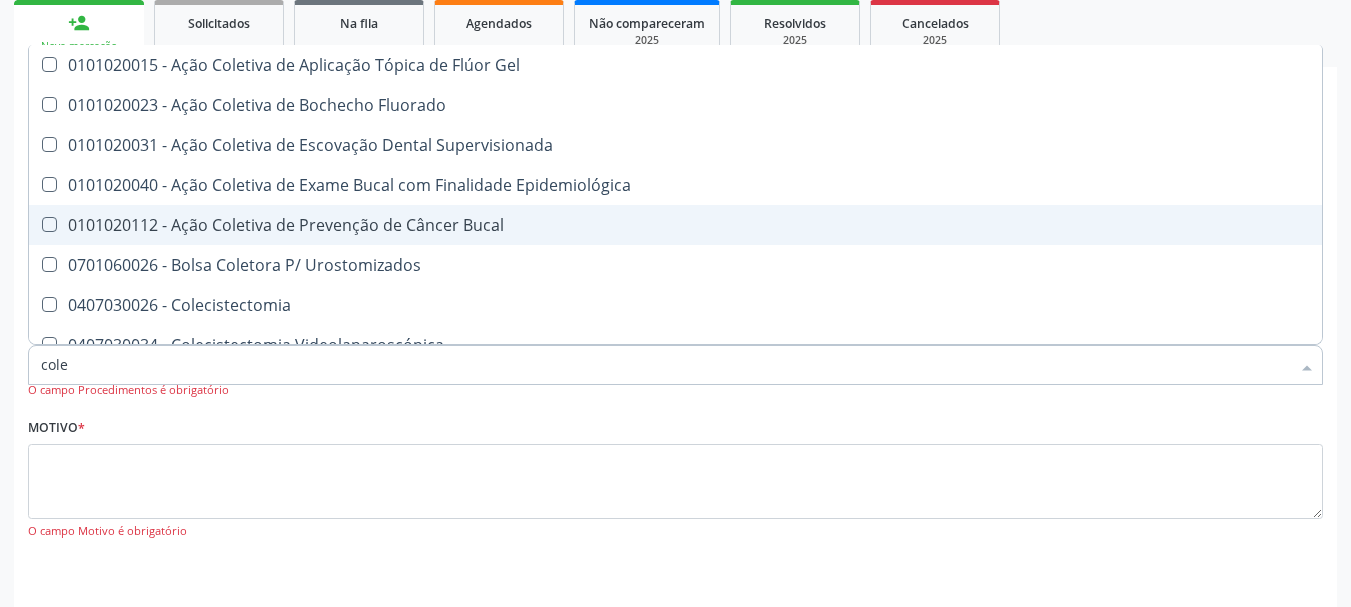 type on "coles" 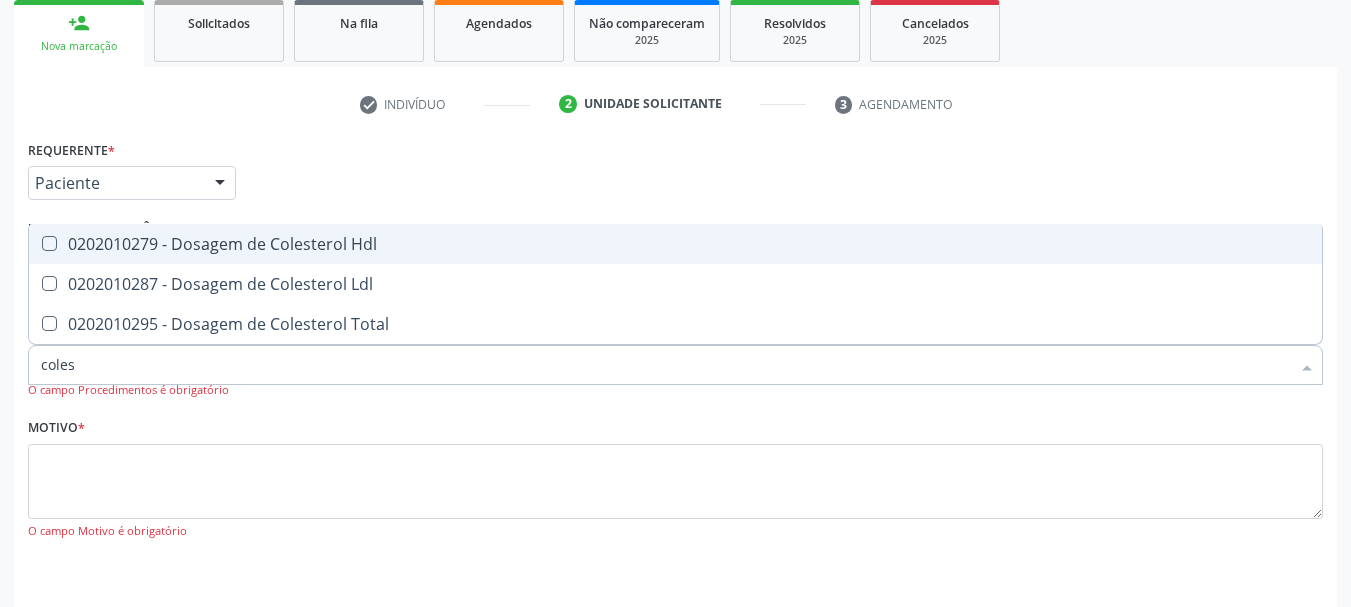 click on "0202010279 - Dosagem de Colesterol Hdl" at bounding box center [675, 244] 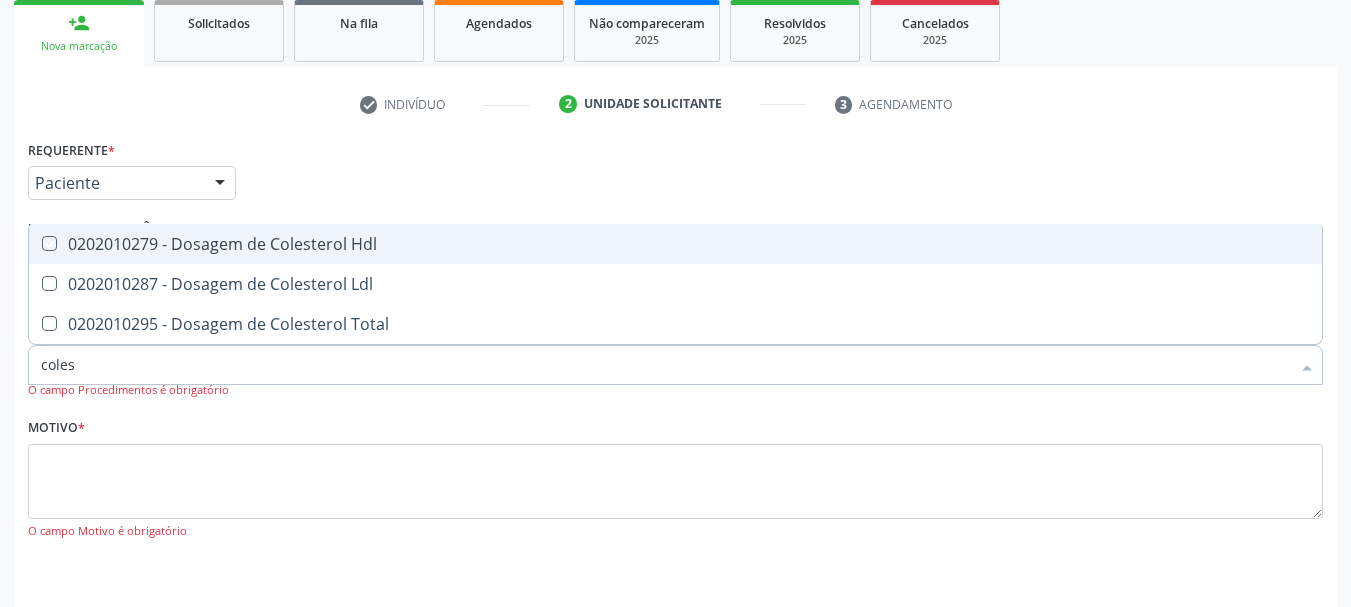 checkbox on "true" 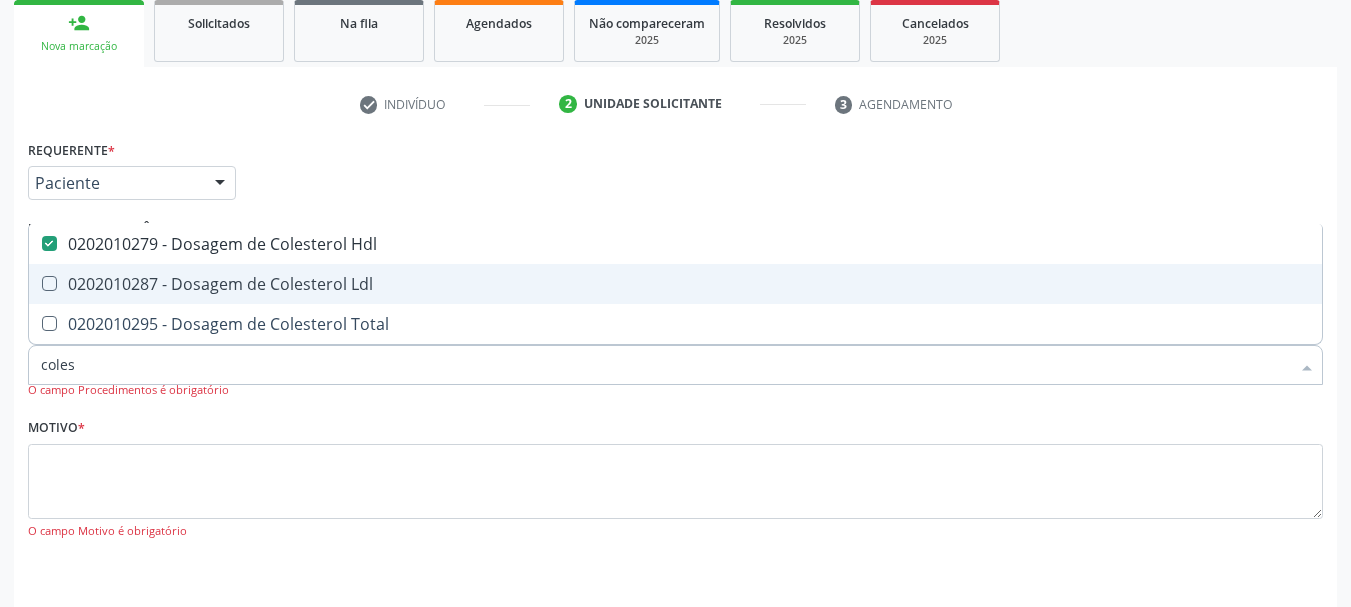 click on "0202010287 - Dosagem de Colesterol Ldl" at bounding box center [675, 284] 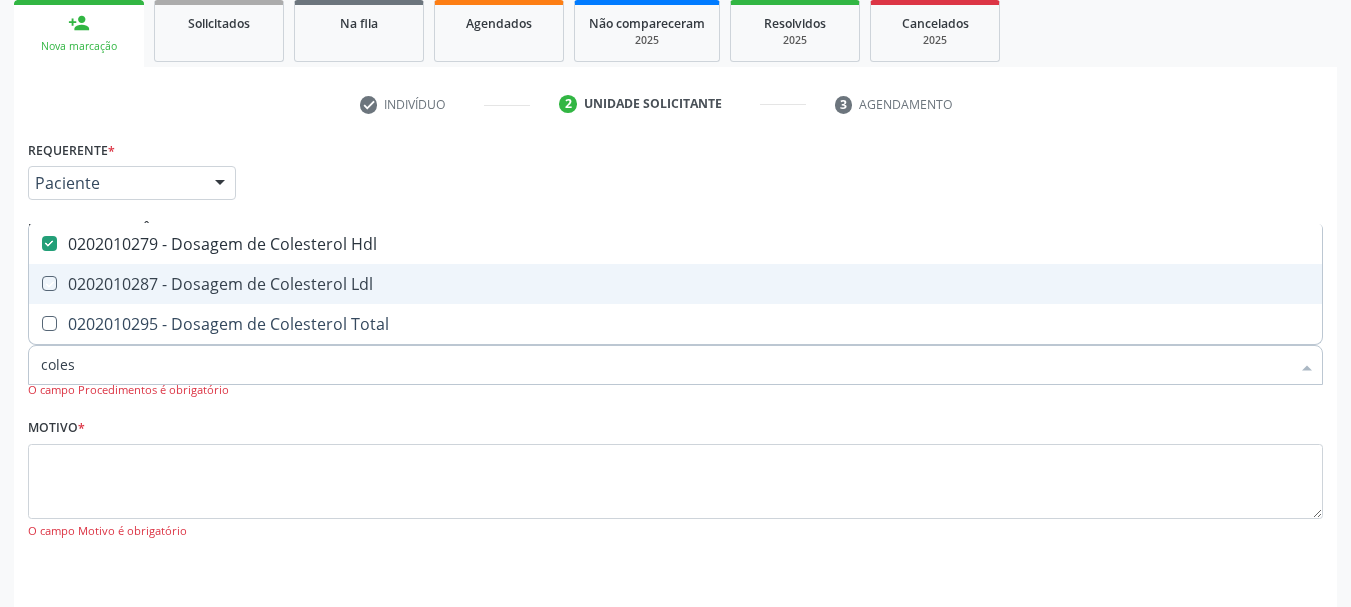 checkbox on "true" 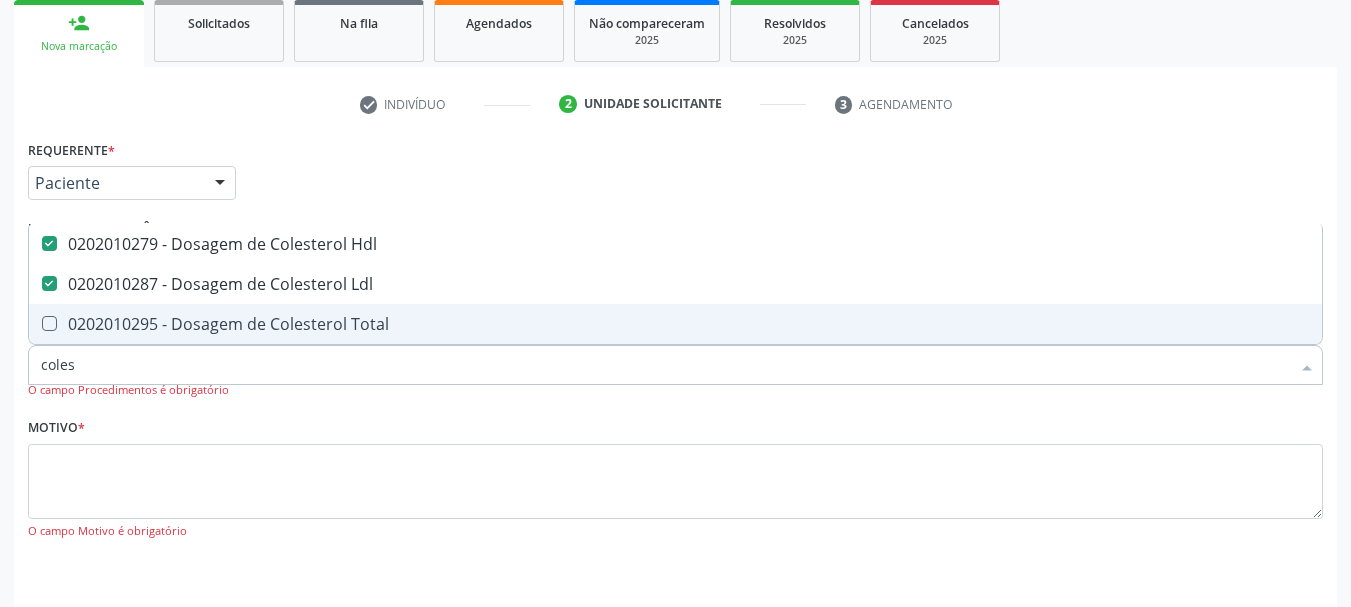 click on "0202010295 - Dosagem de Colesterol Total" at bounding box center (675, 324) 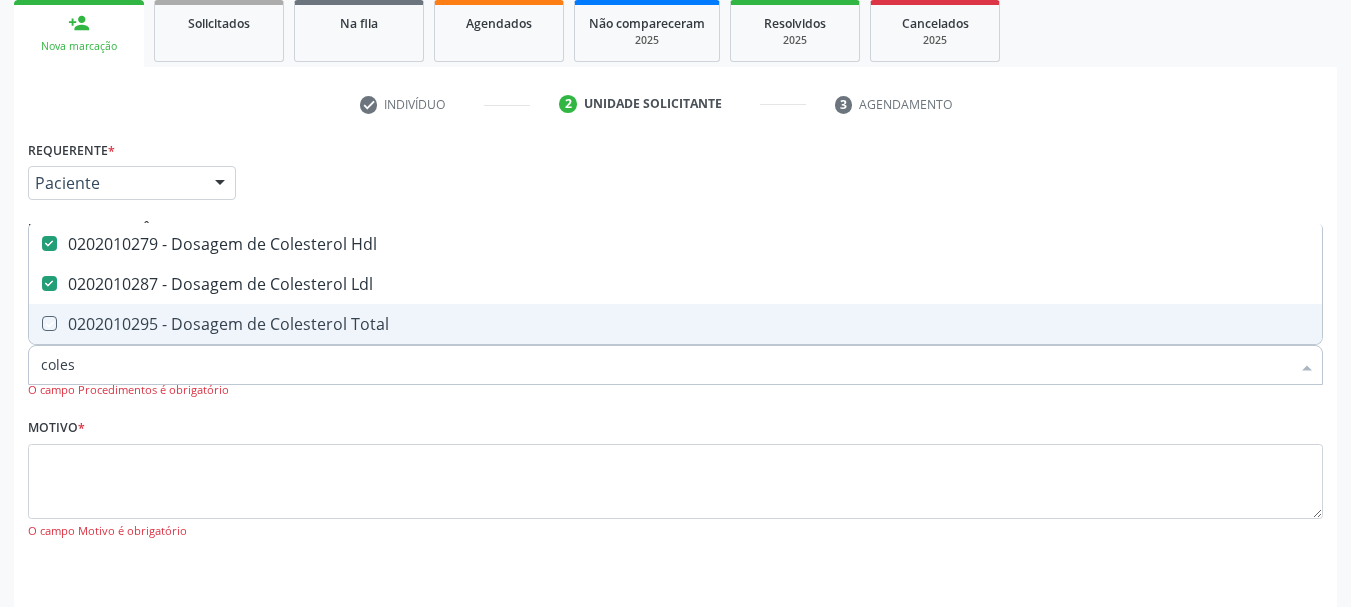 checkbox on "true" 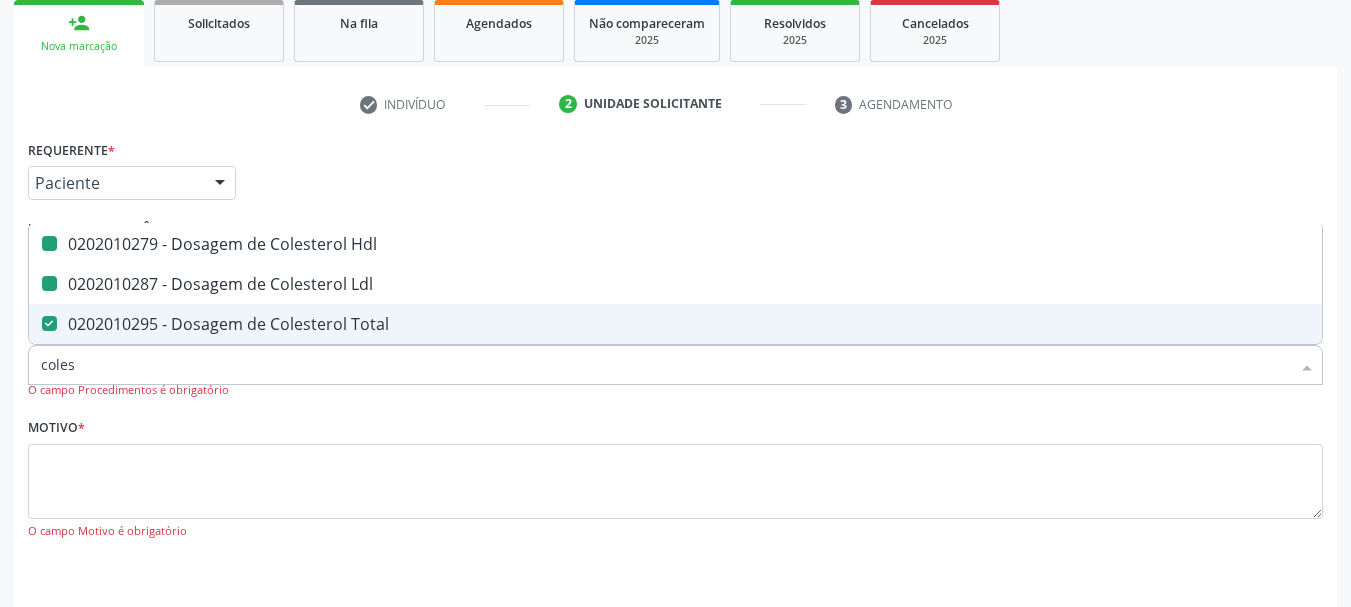 type on "cole" 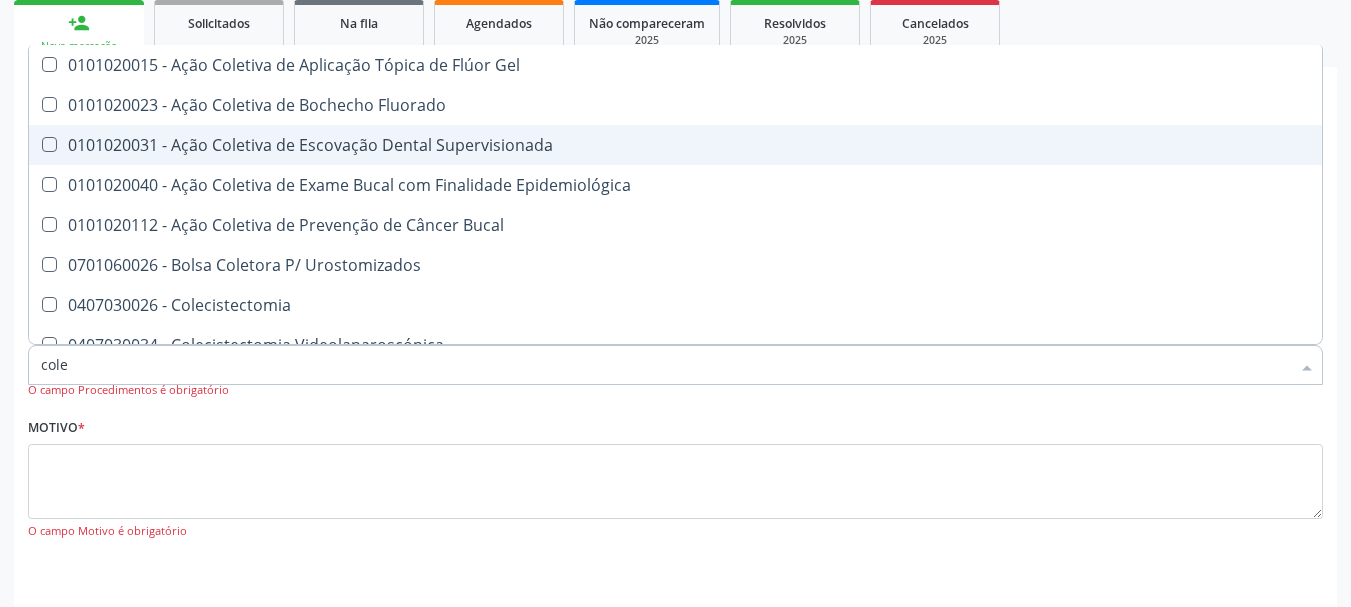 type on "col" 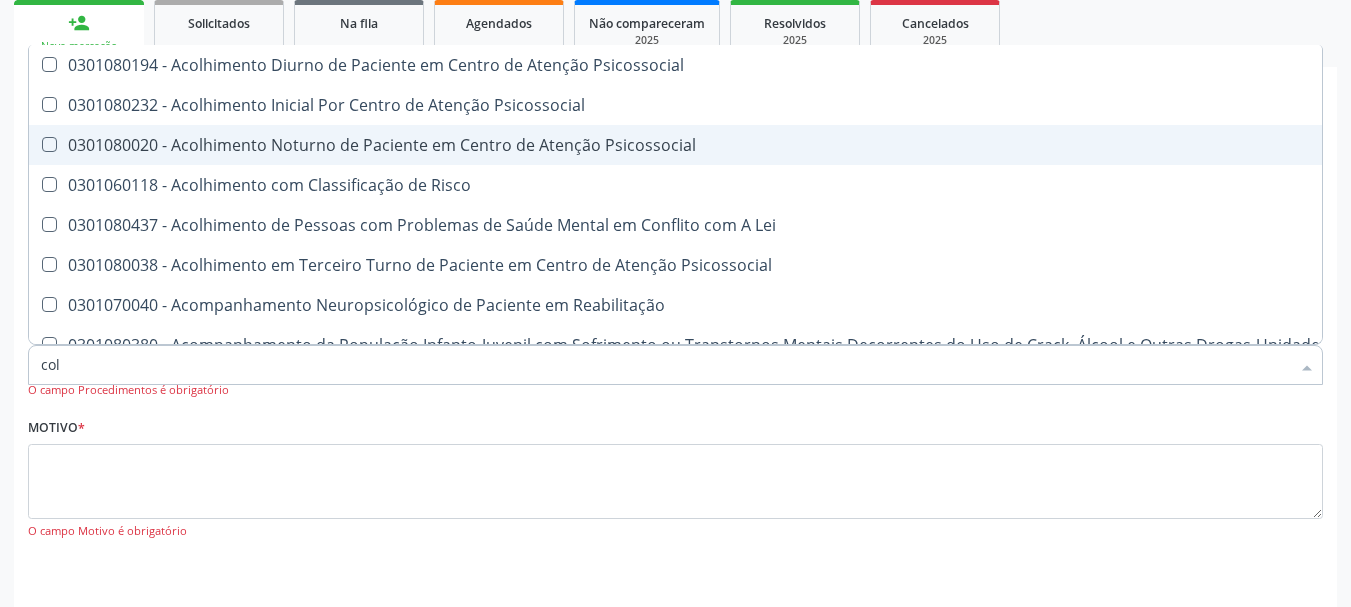 type on "co" 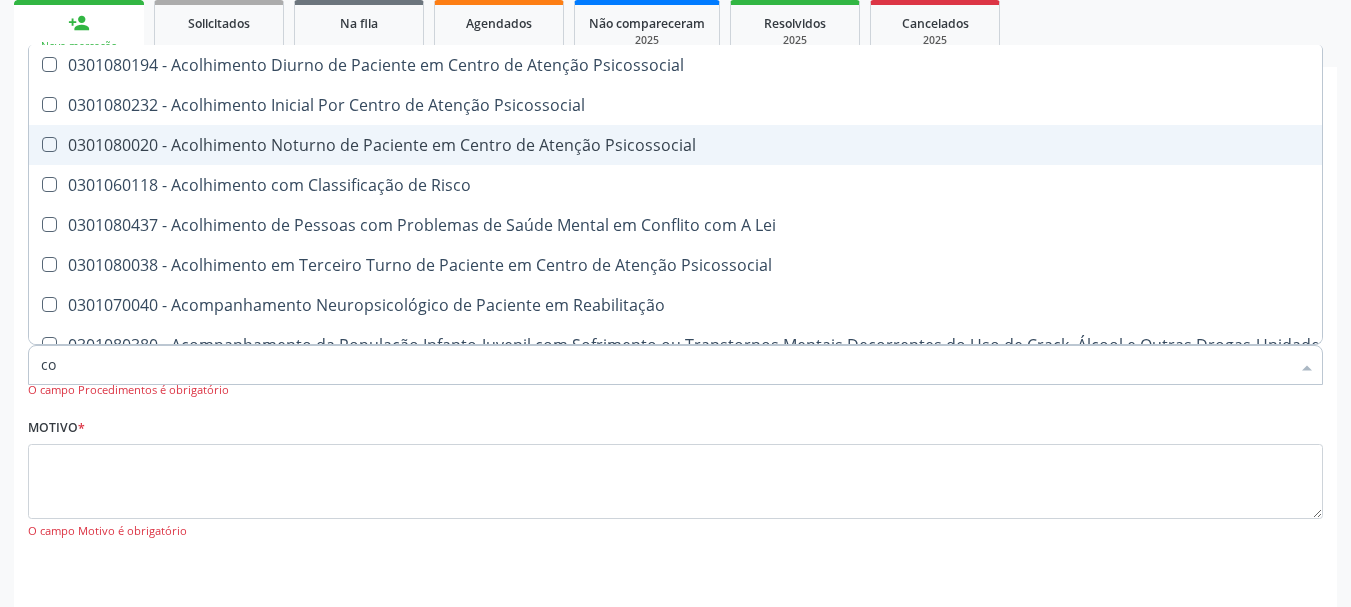 checkbox on "false" 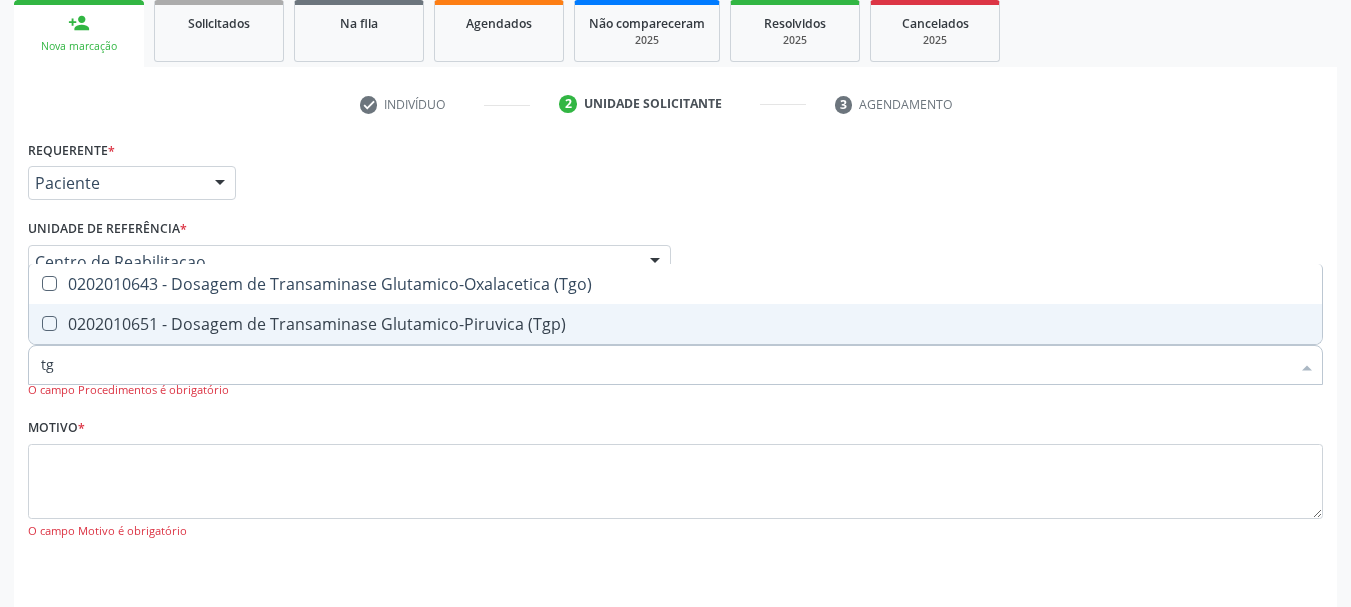 type on "tgo" 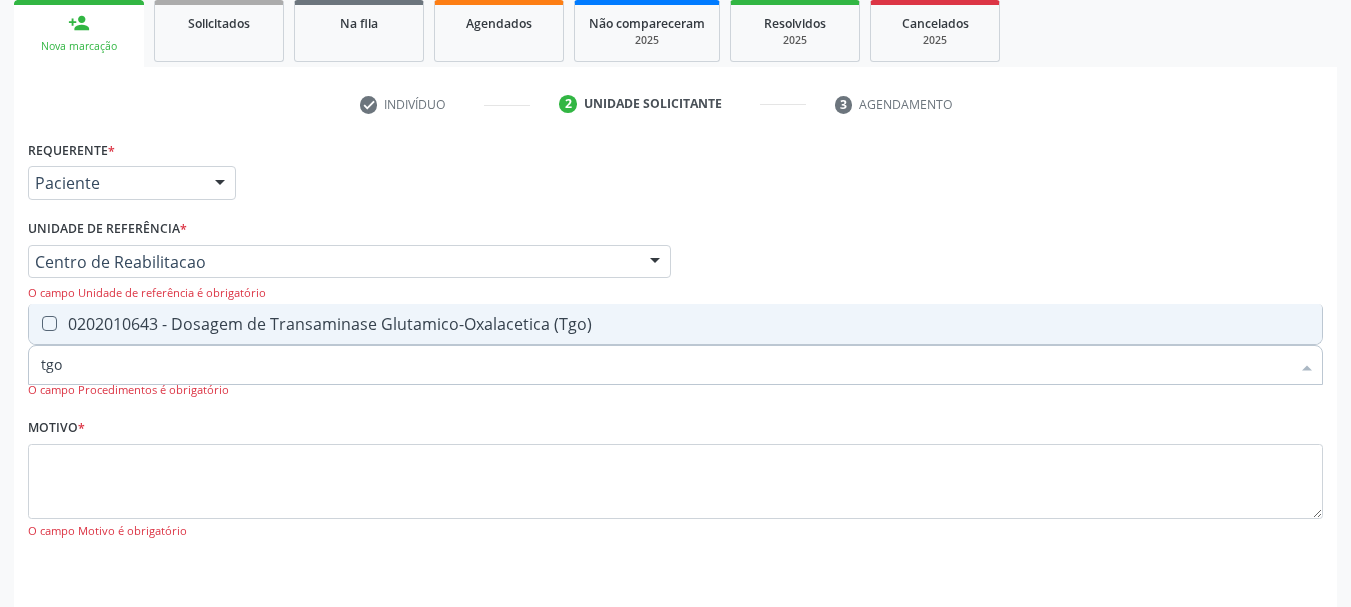 click on "0202010643 - Dosagem de Transaminase Glutamico-Oxalacetica (Tgo)" at bounding box center (675, 324) 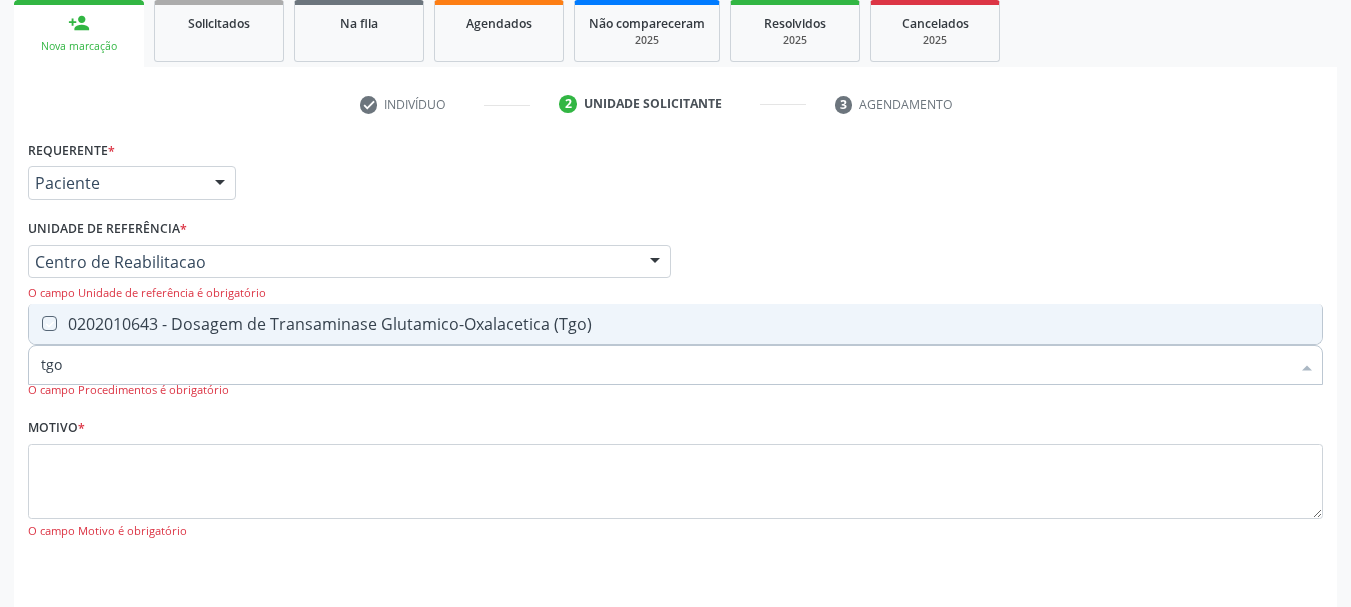 checkbox on "true" 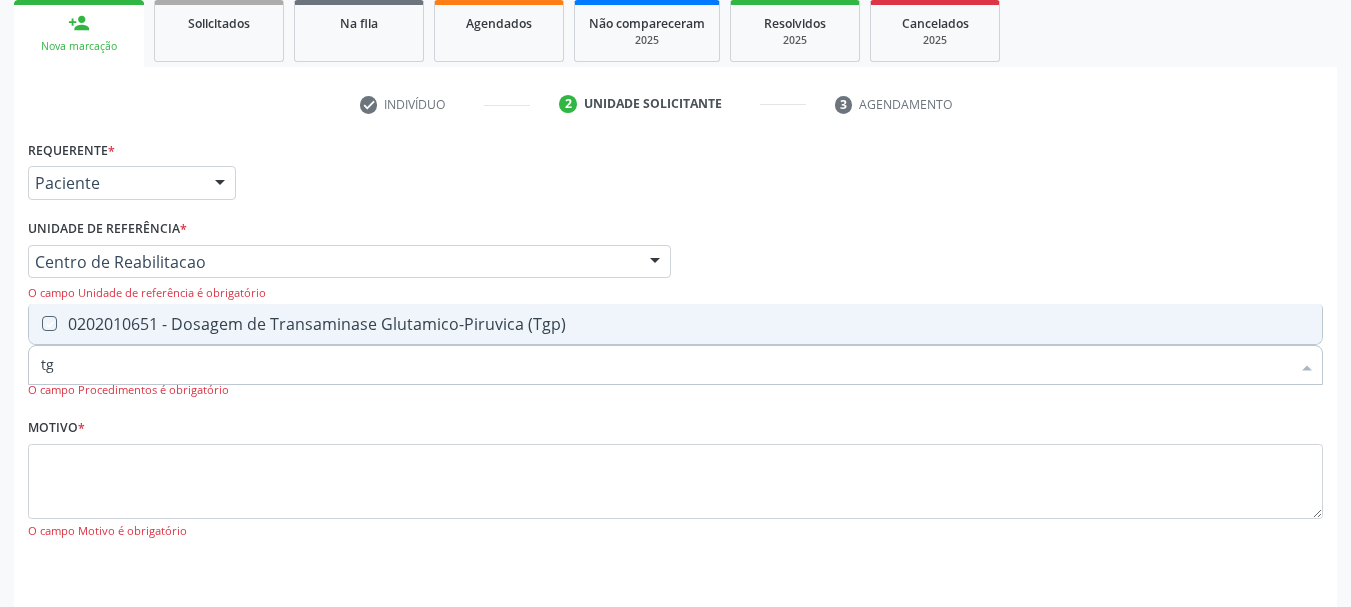 type on "tgp" 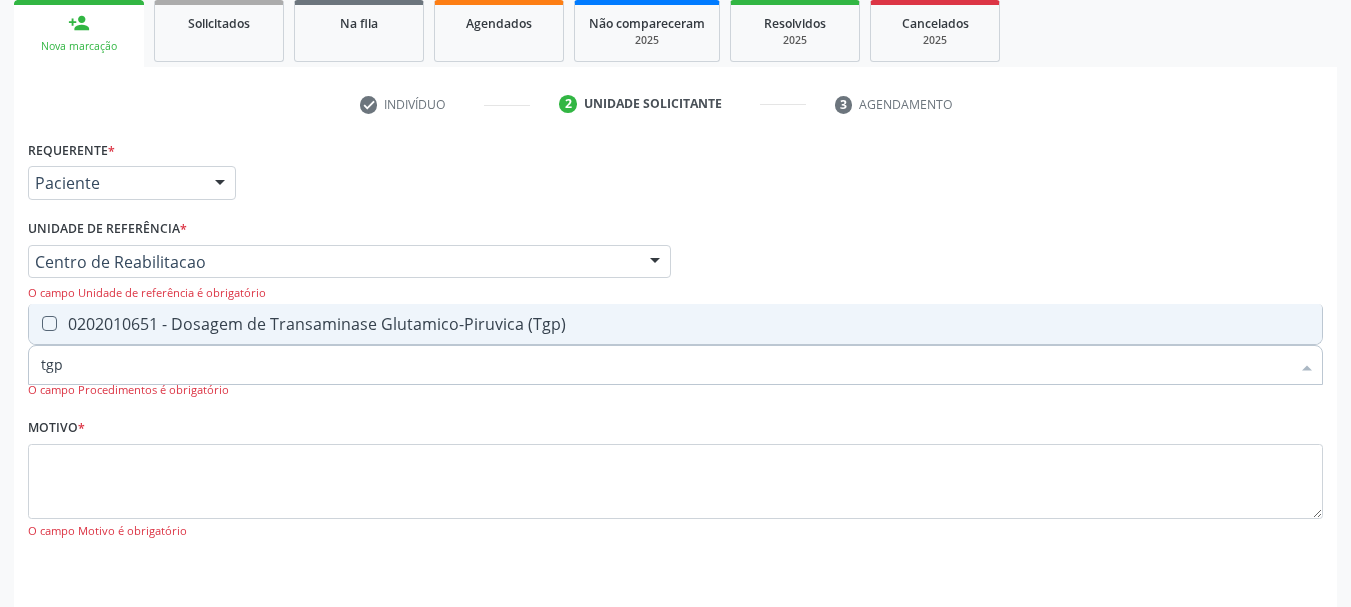 click on "0202010651 - Dosagem de Transaminase Glutamico-Piruvica (Tgp)" at bounding box center (675, 324) 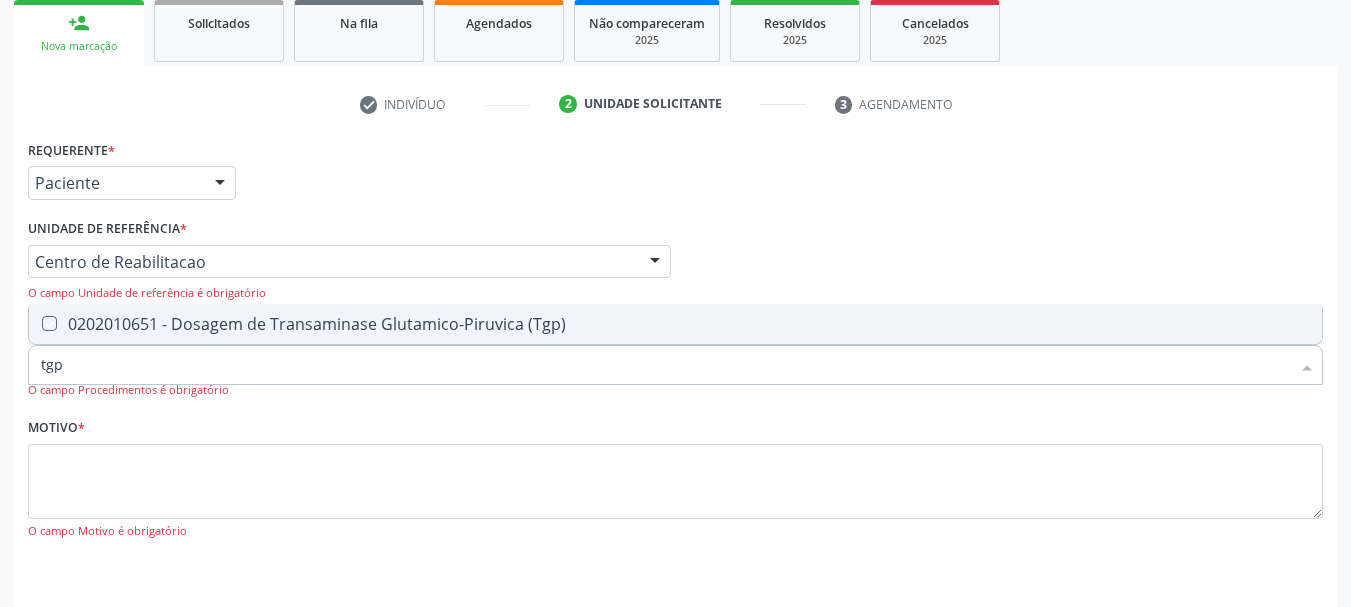 checkbox on "true" 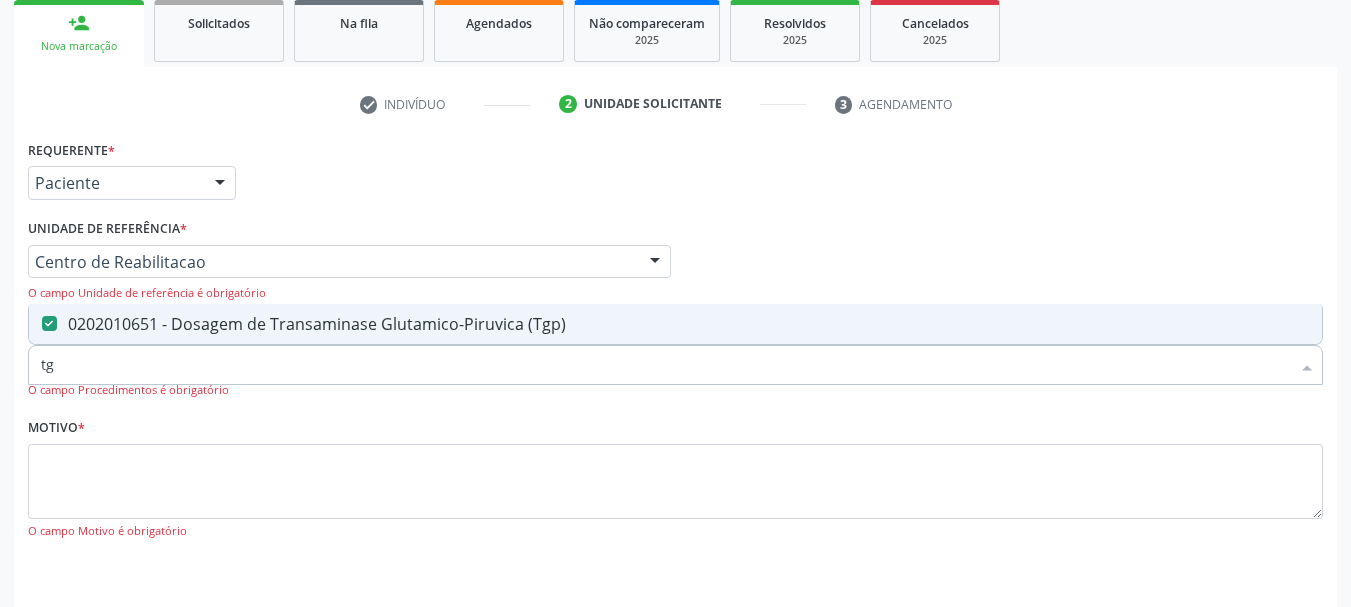 type on "t" 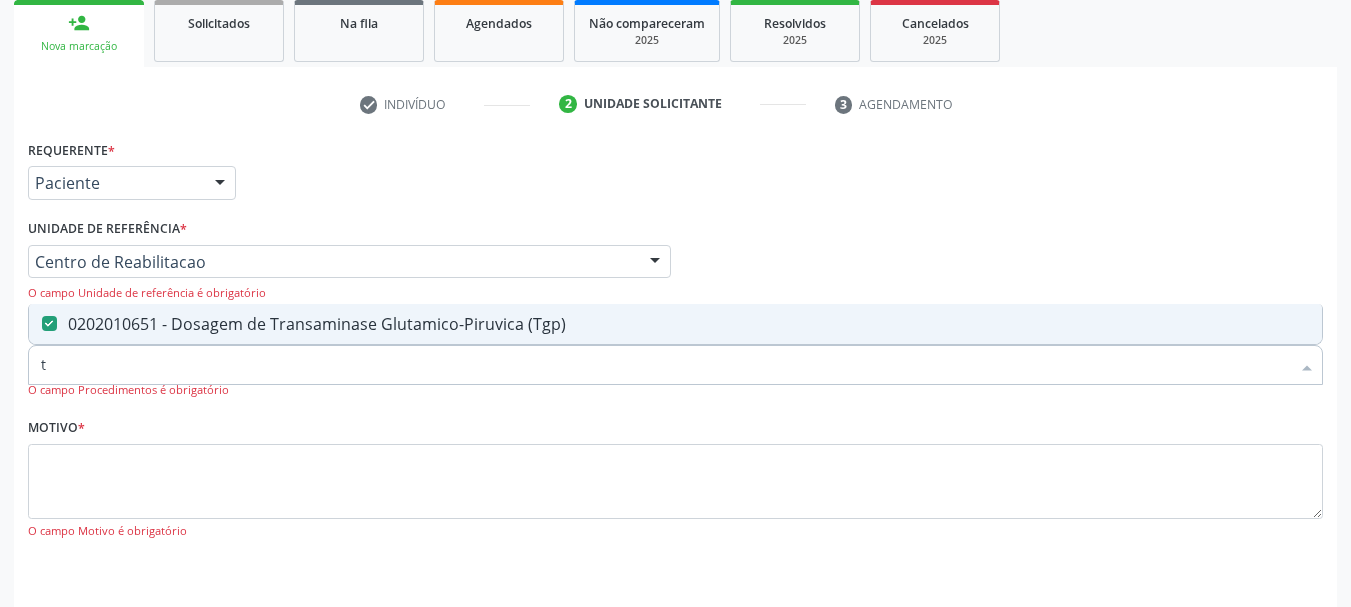 checkbox on "false" 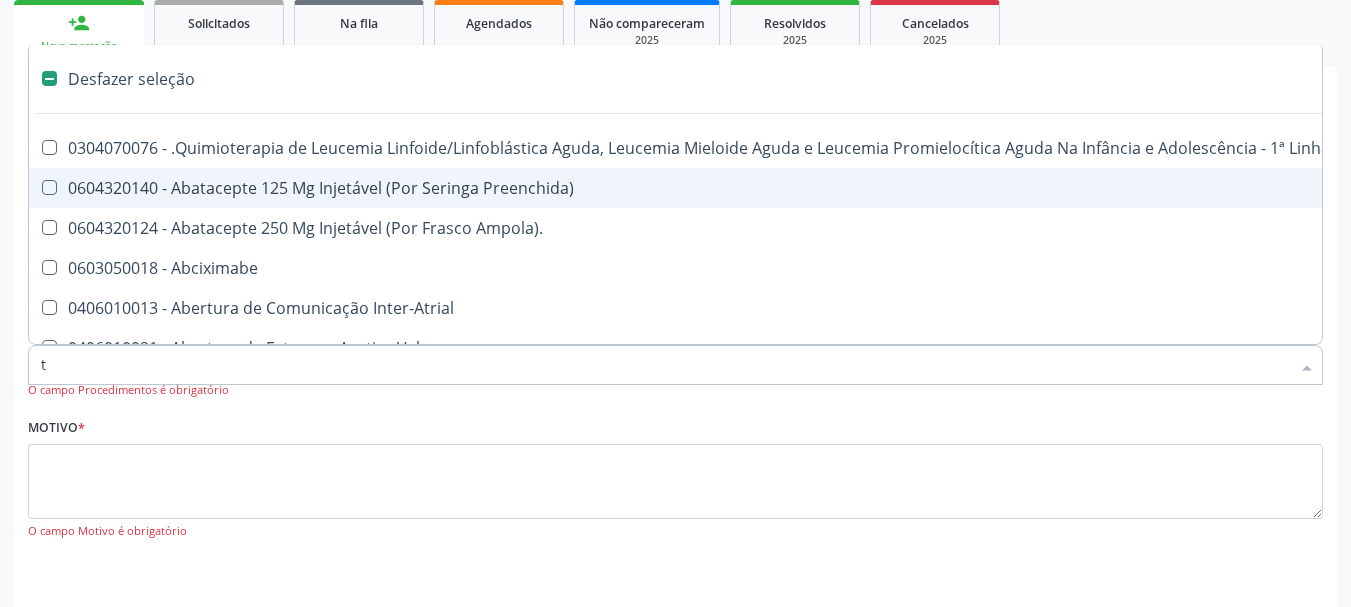 type on "tr" 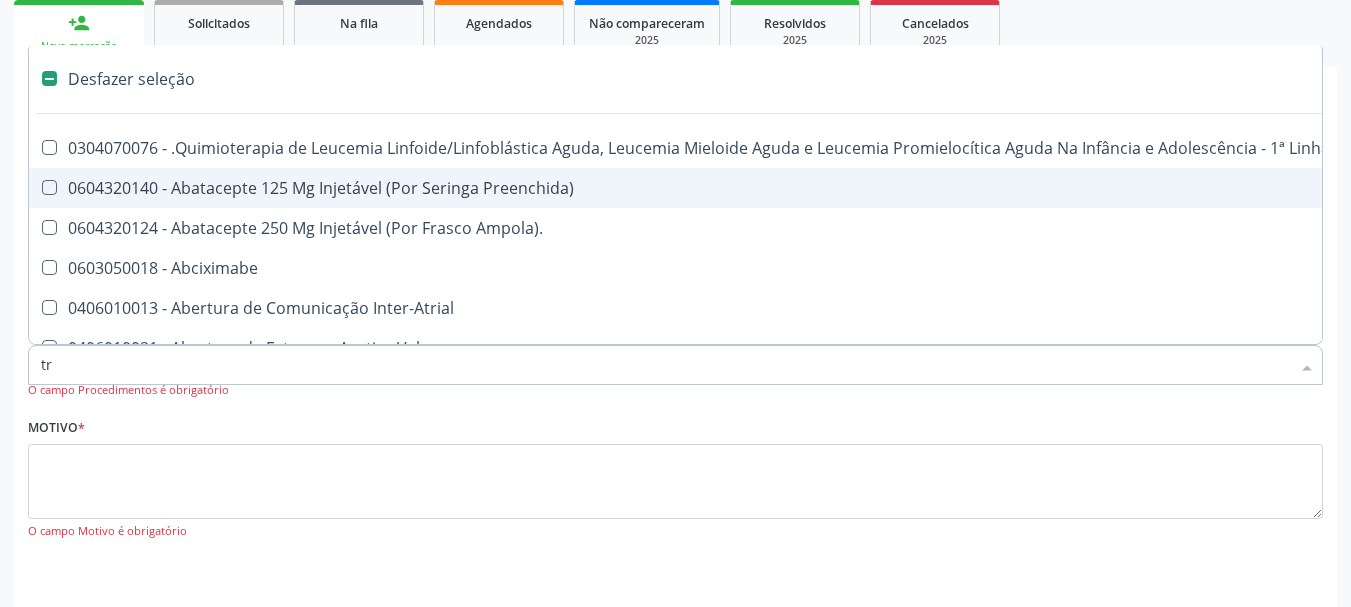 checkbox on "true" 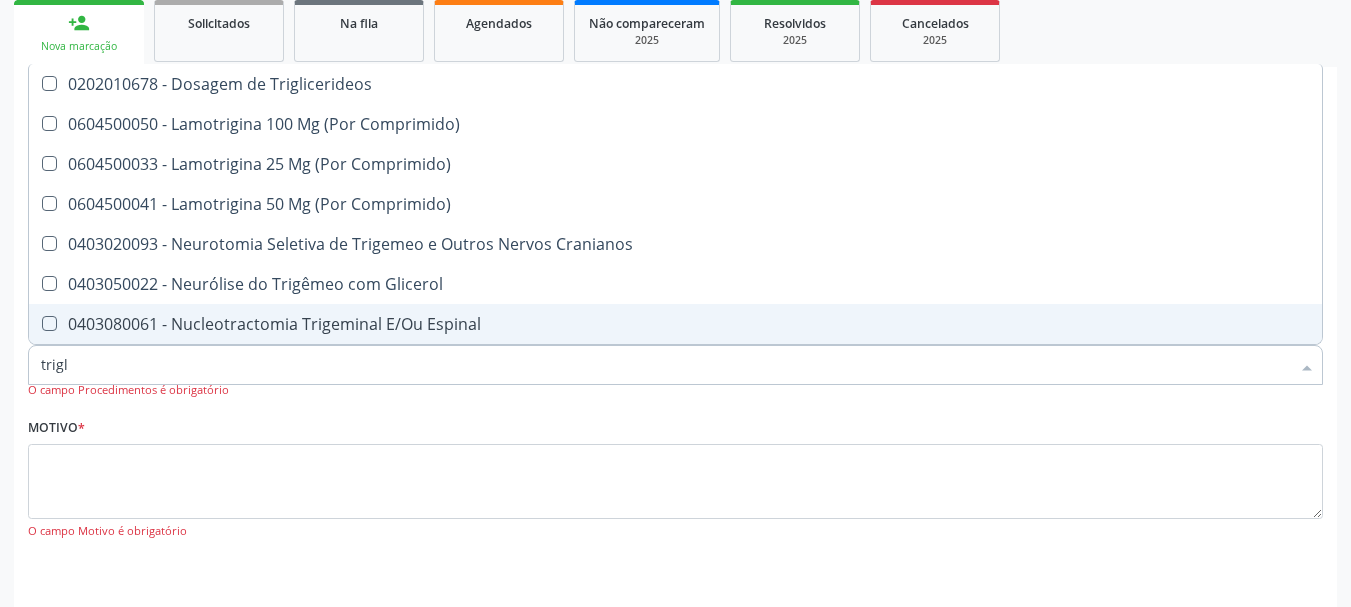 type on "trigli" 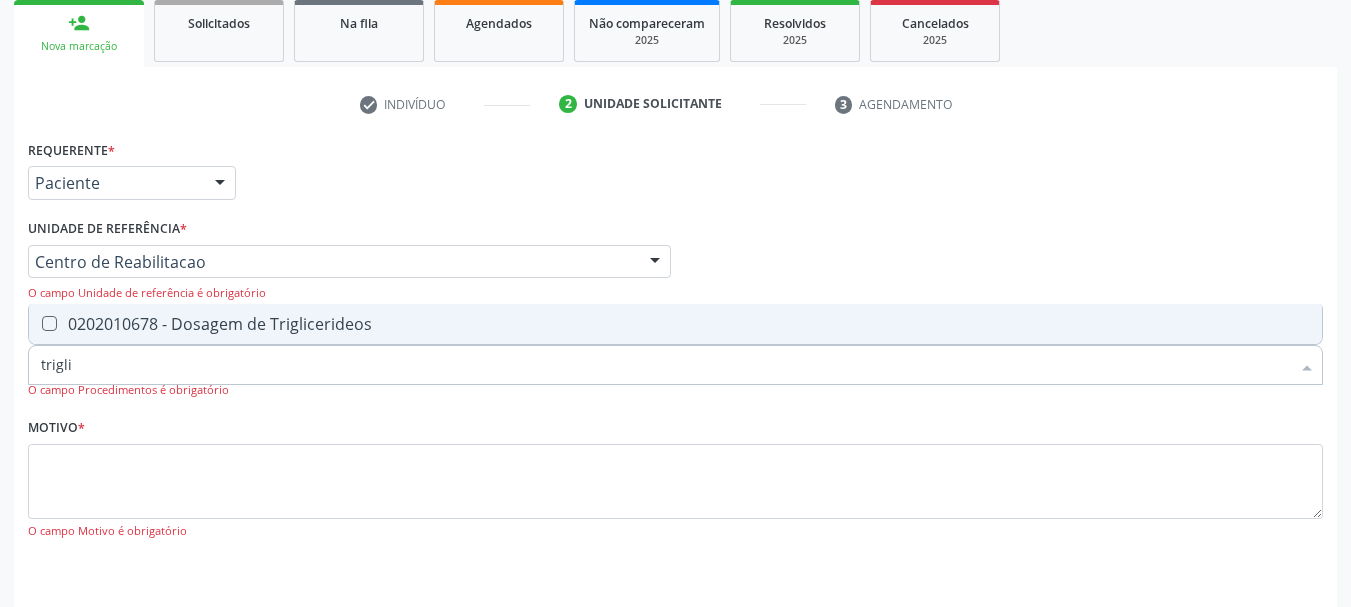 click on "0202010678 - Dosagem de Triglicerideos" at bounding box center [675, 324] 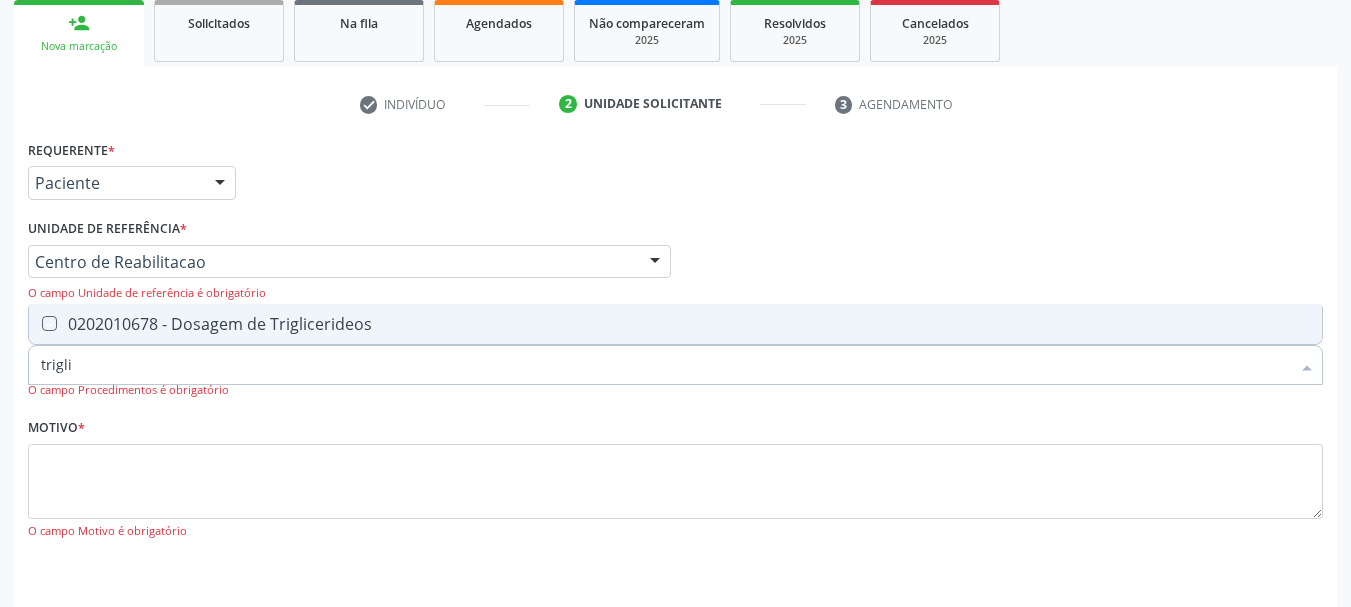 checkbox on "true" 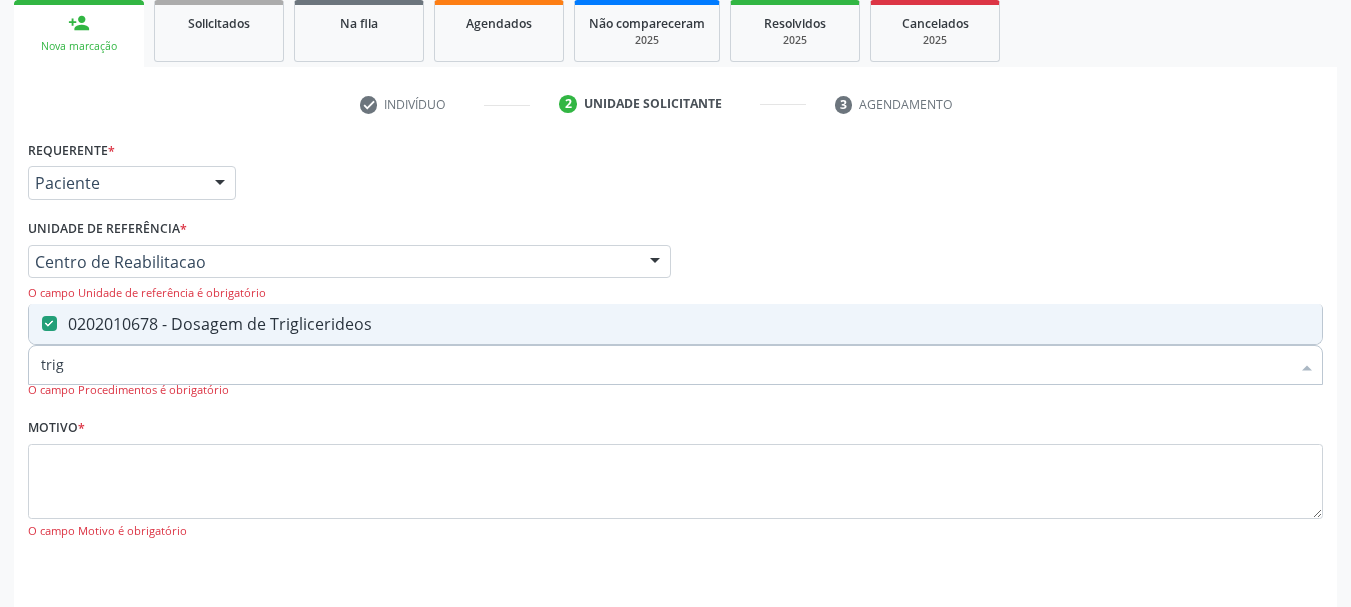 type on "tri" 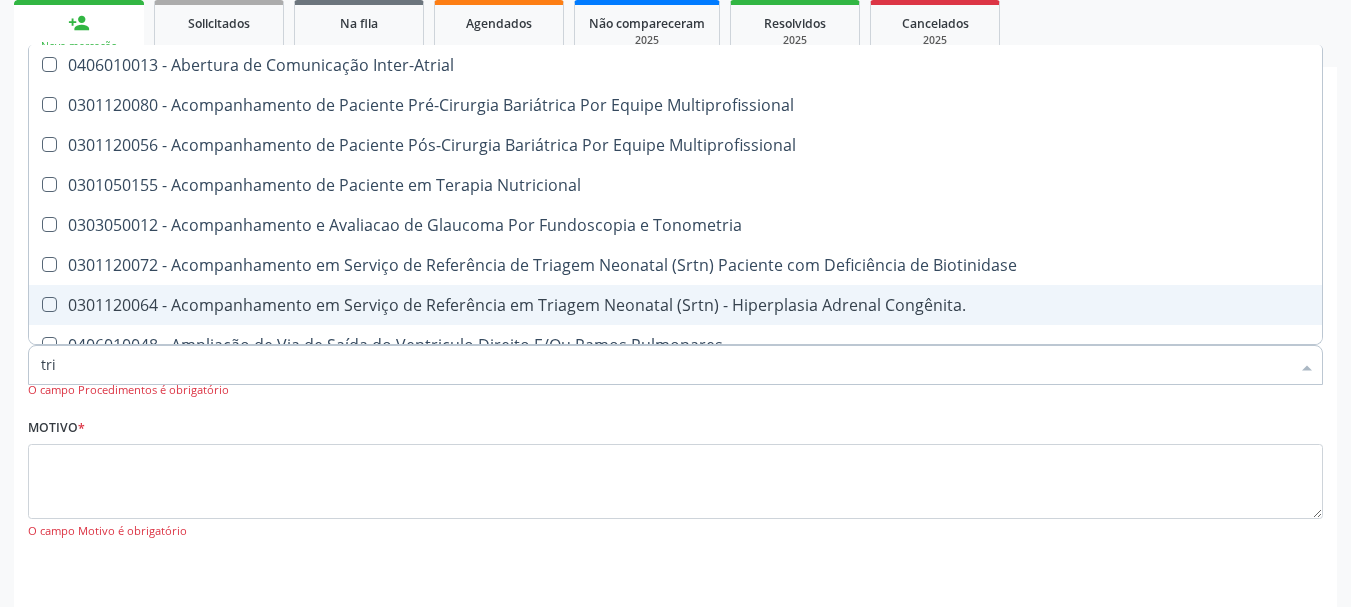 type on "tr" 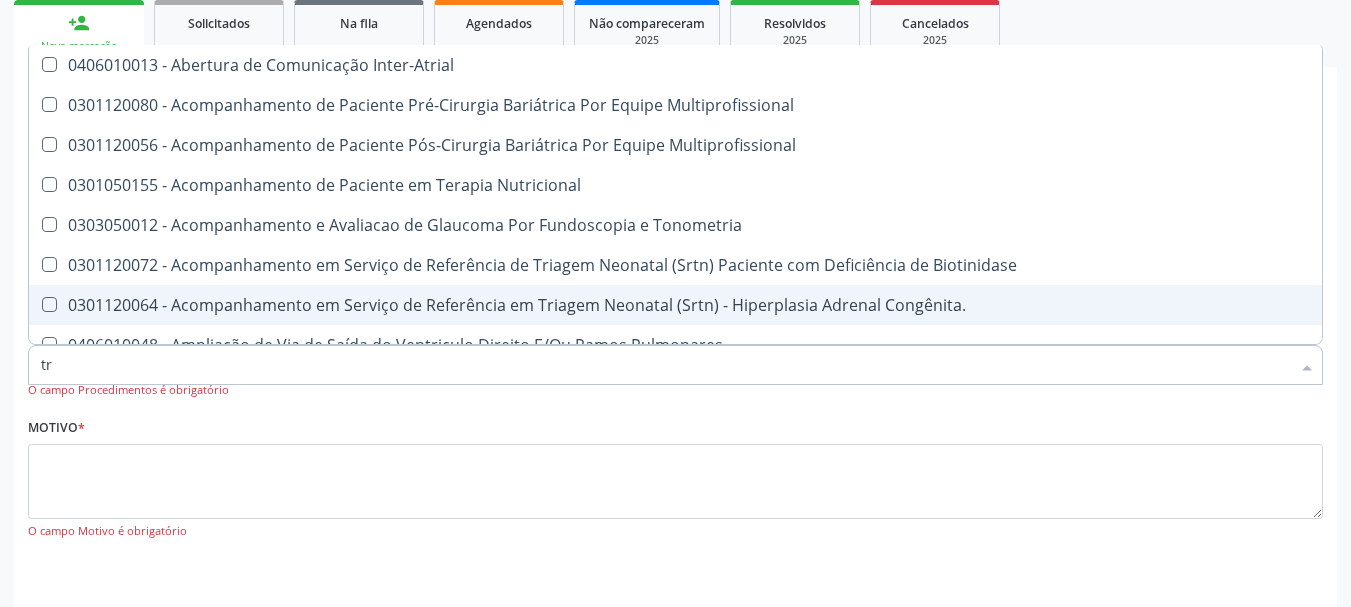 checkbox on "false" 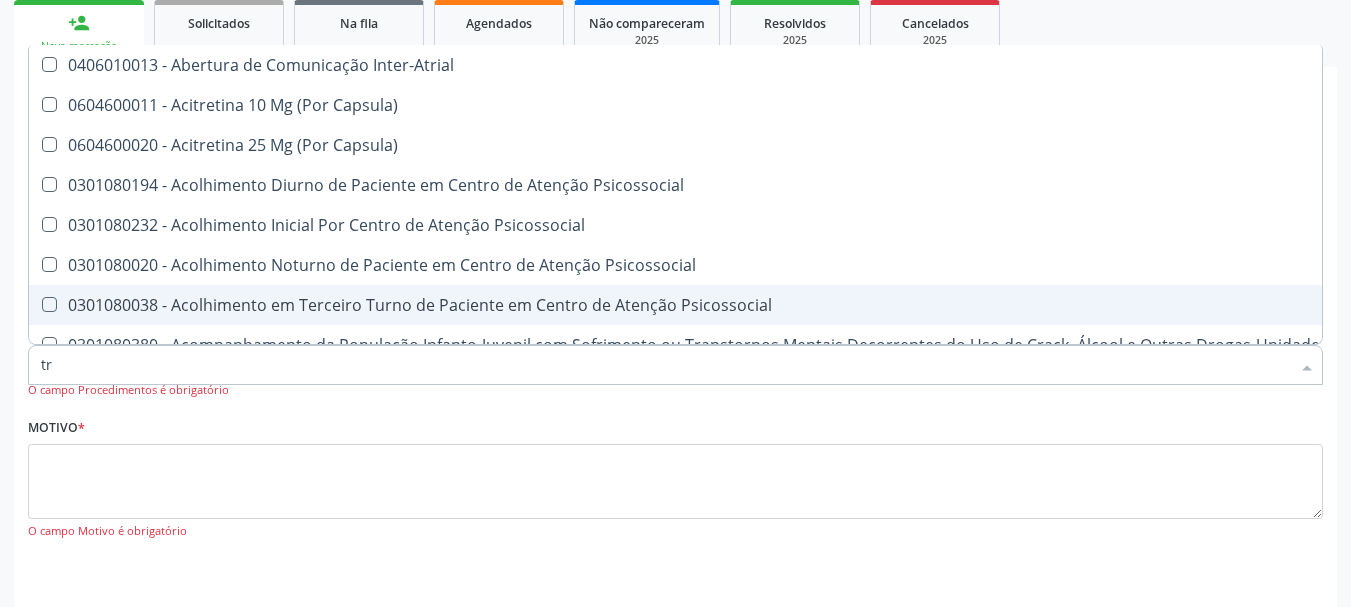 type on "t" 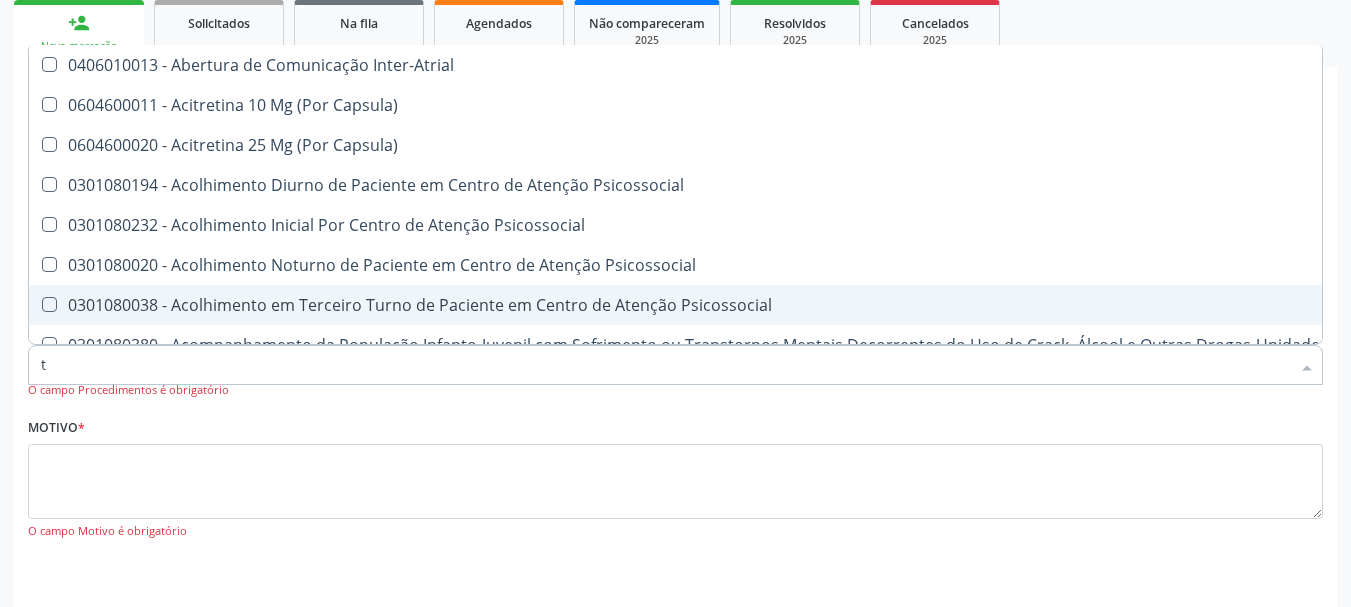 checkbox on "false" 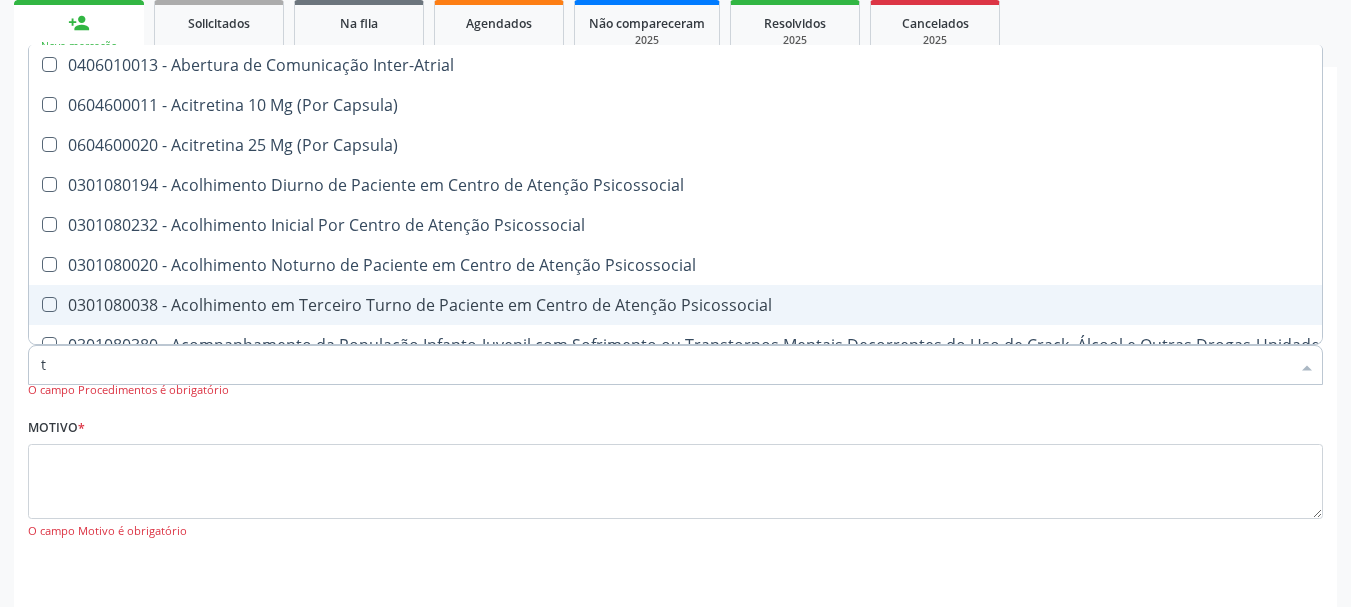 checkbox on "false" 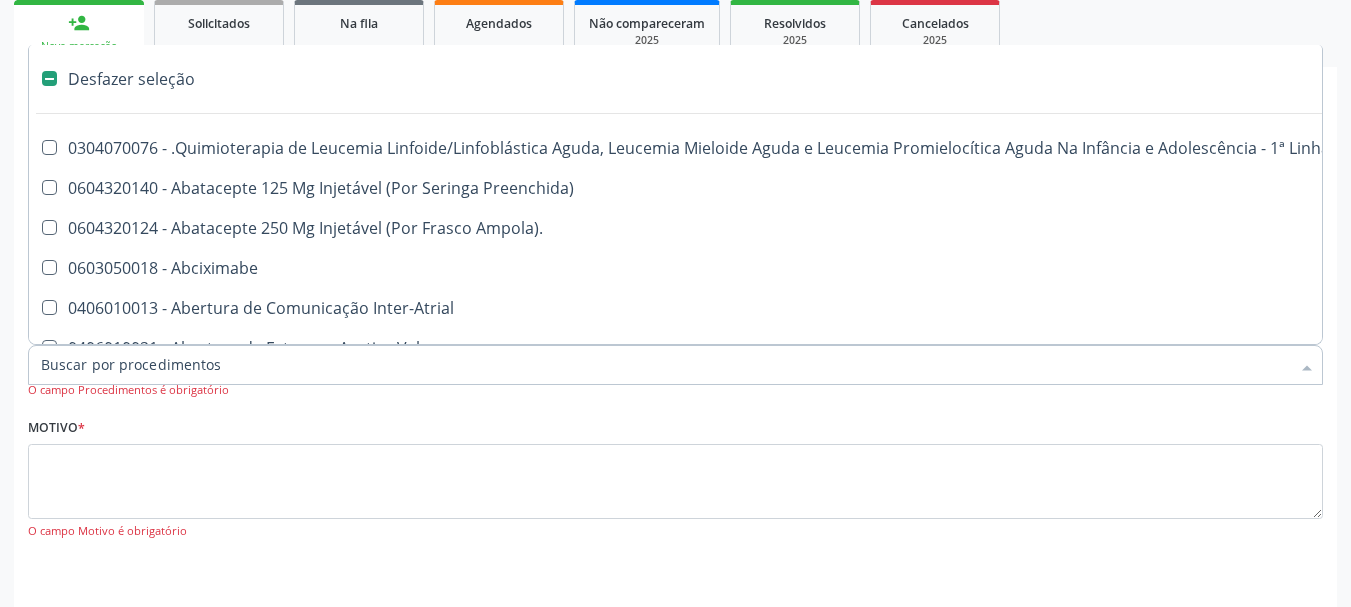 type on "h" 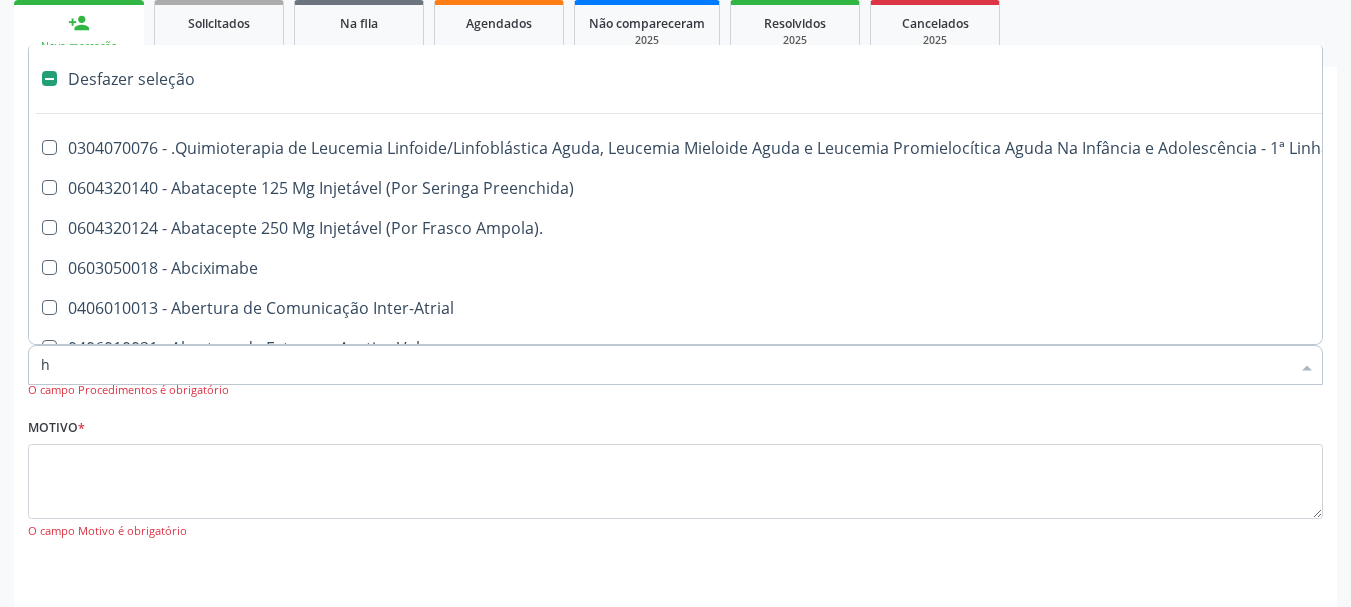 checkbox on "true" 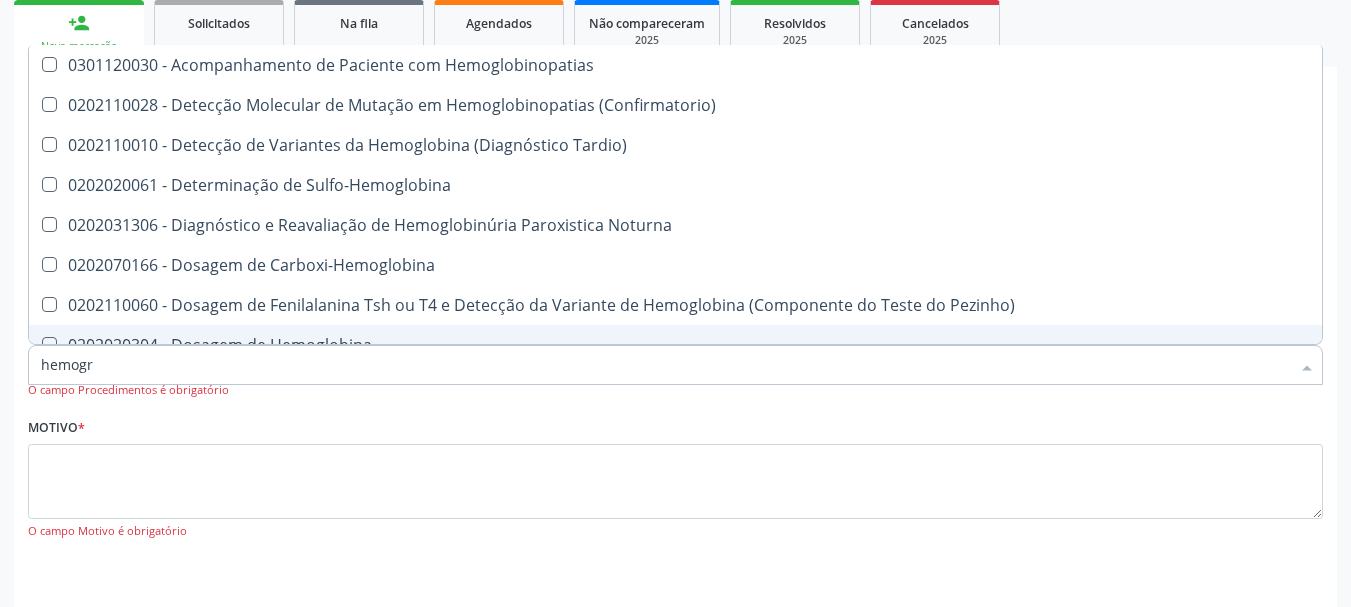type on "hemogra" 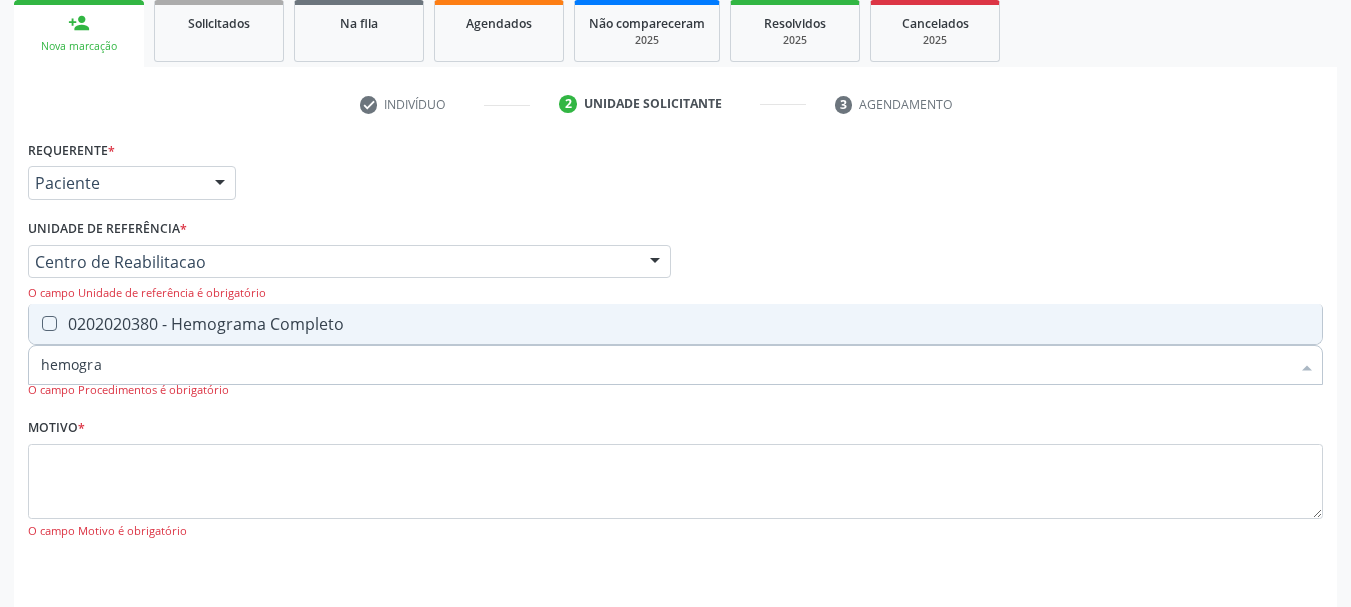 click on "0202020380 - Hemograma Completo" at bounding box center [675, 324] 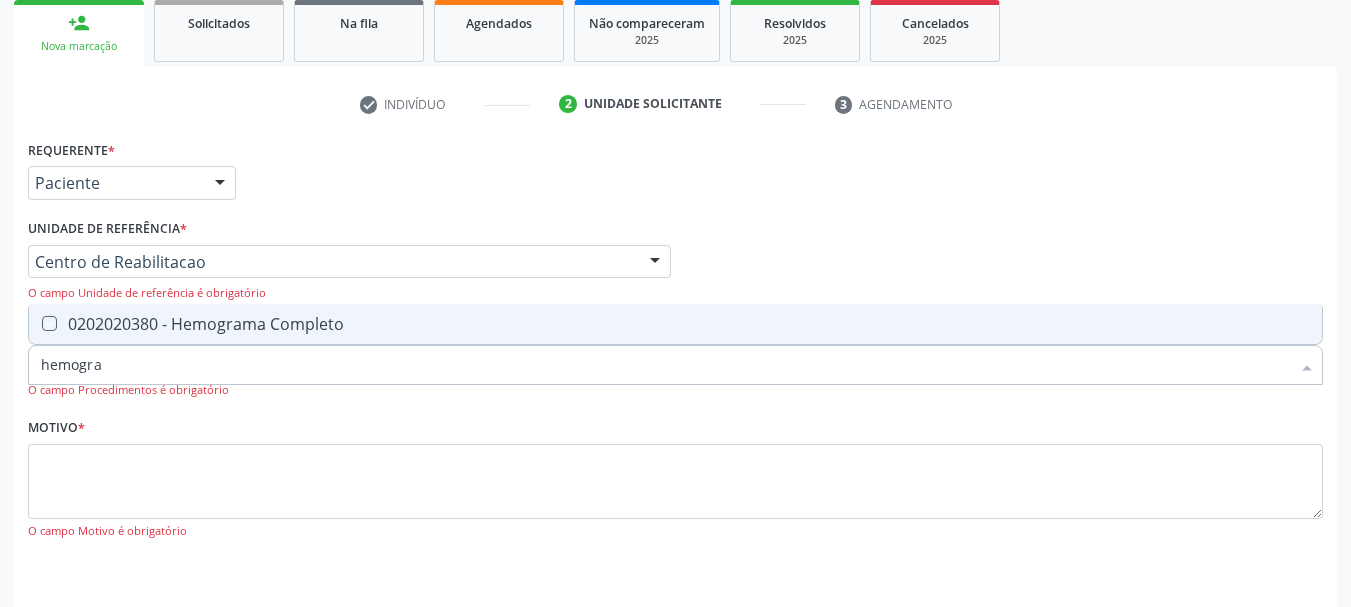 checkbox on "true" 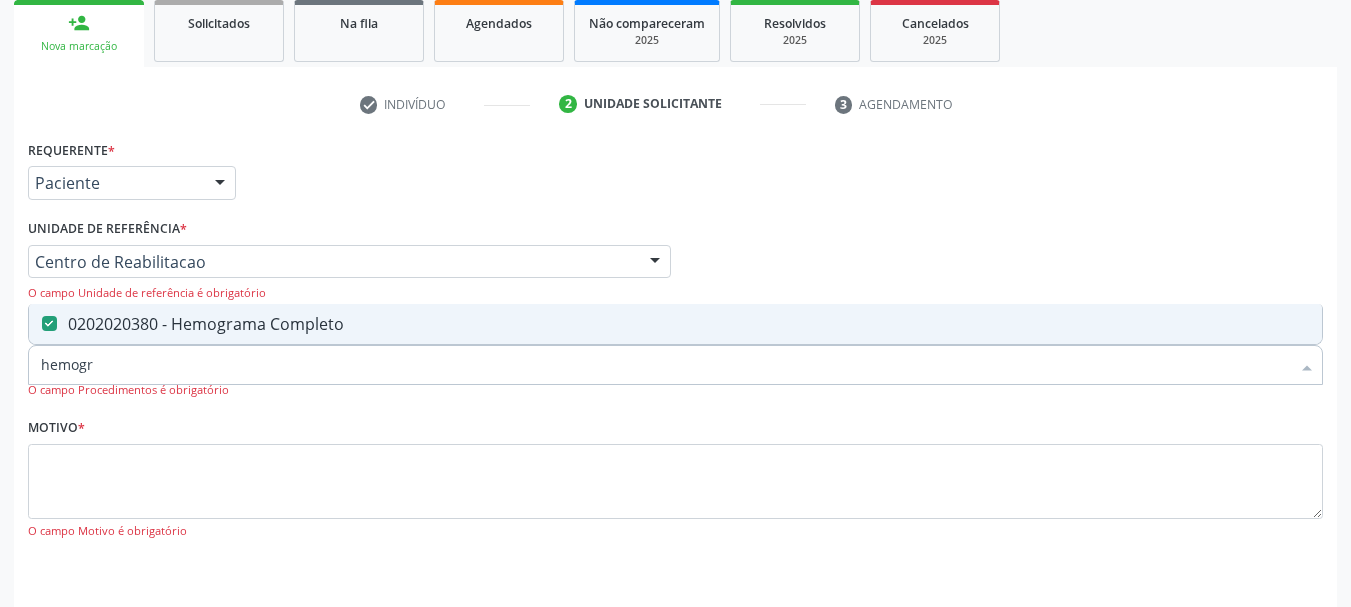 type on "hemog" 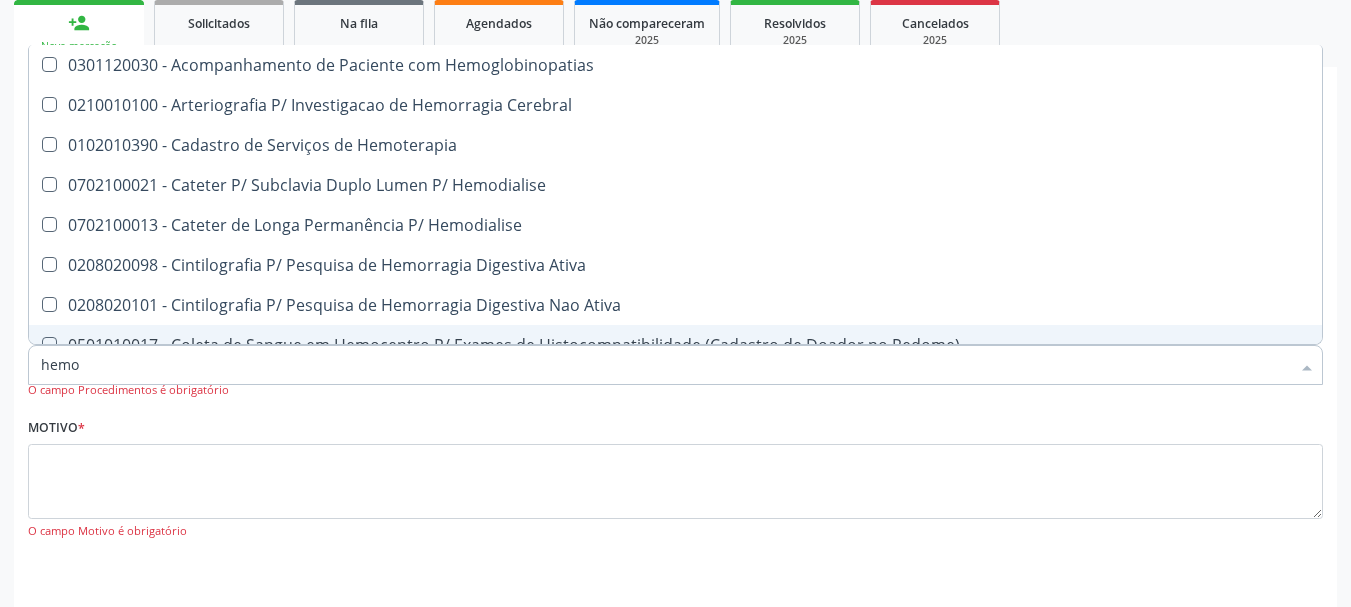 type on "hem" 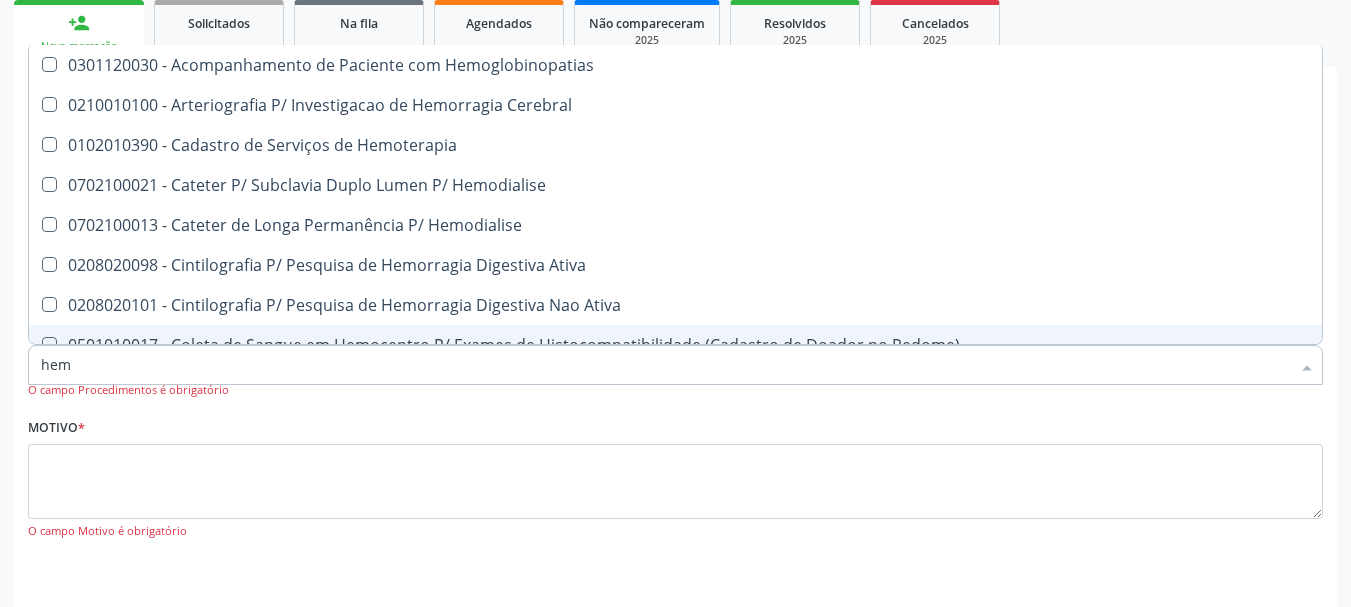 checkbox on "false" 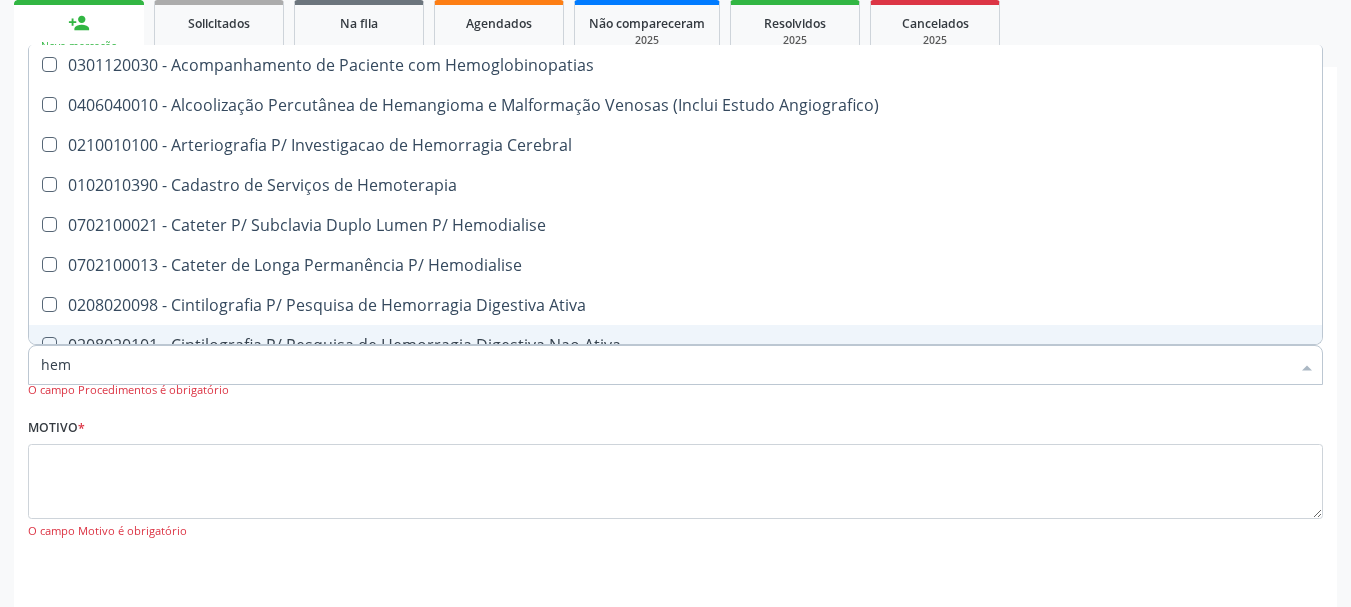 type on "he" 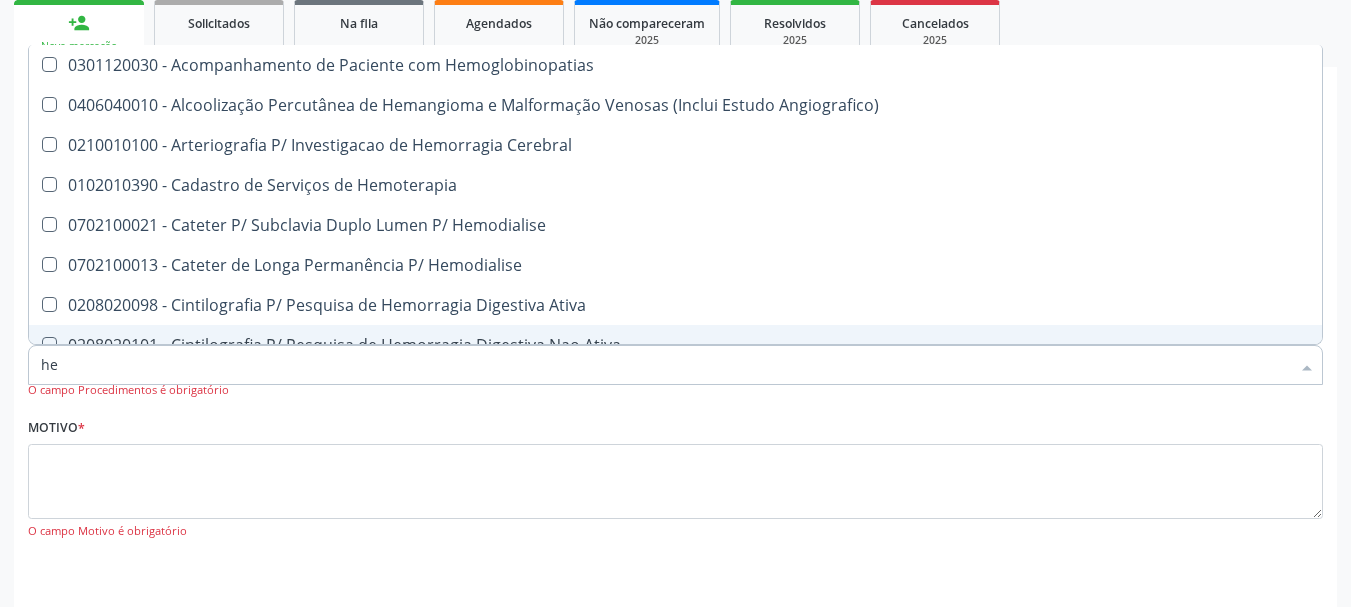 checkbox on "false" 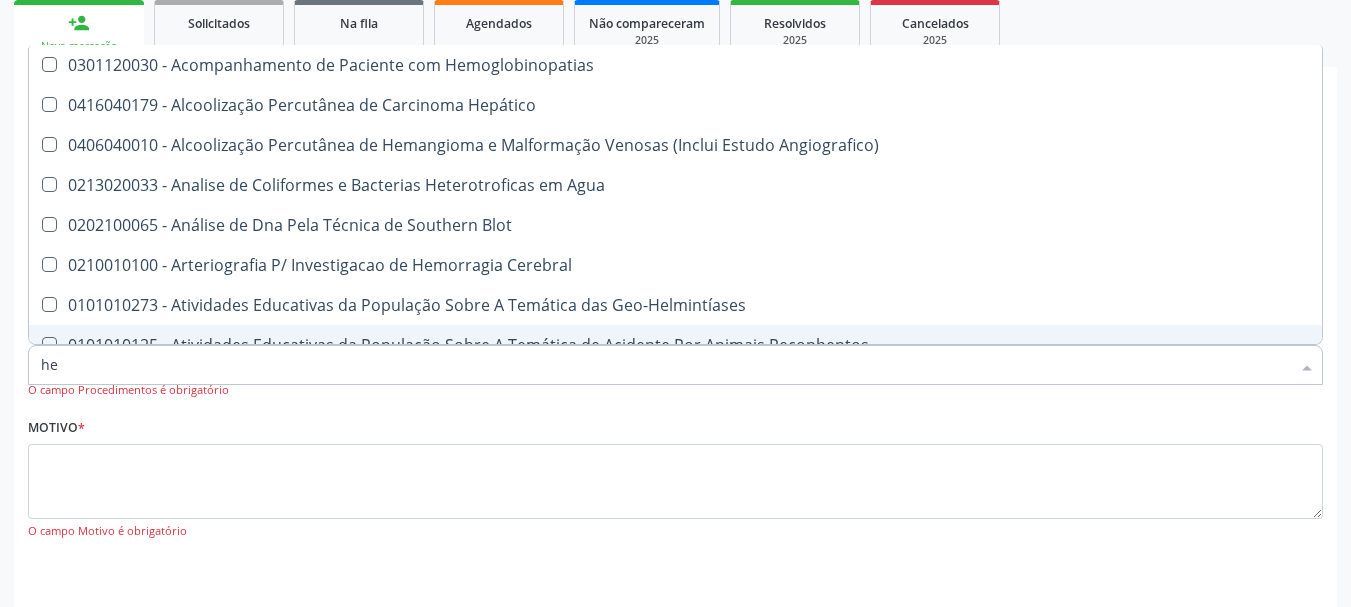 type on "h" 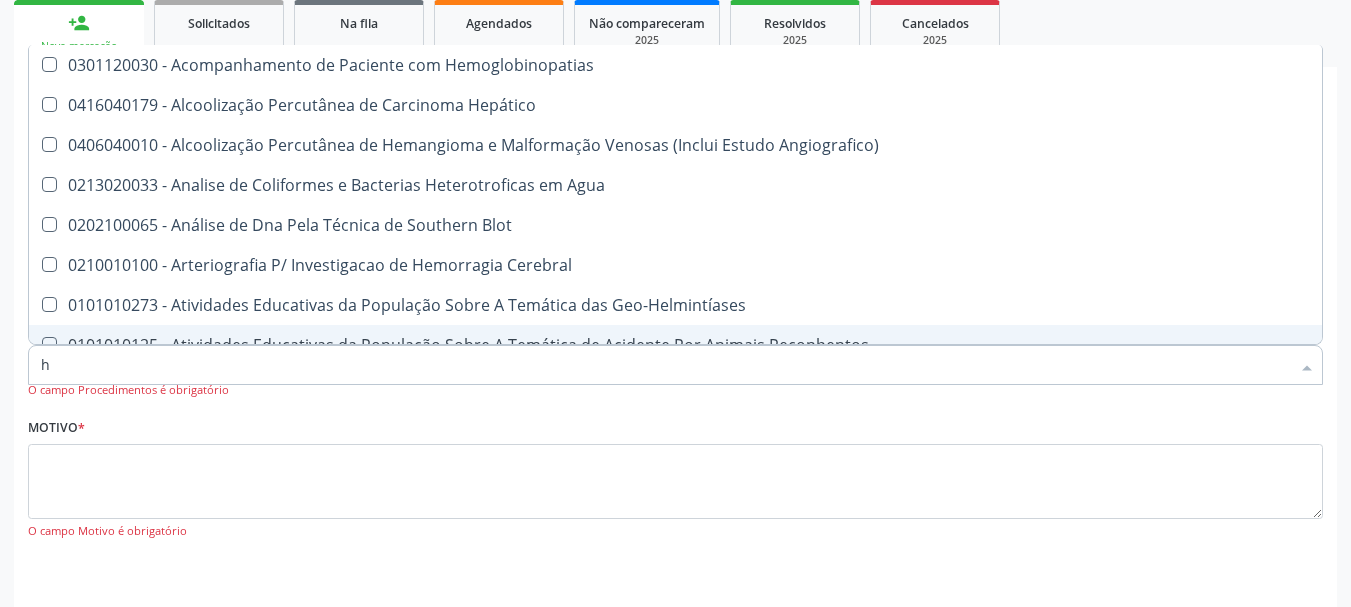 checkbox on "false" 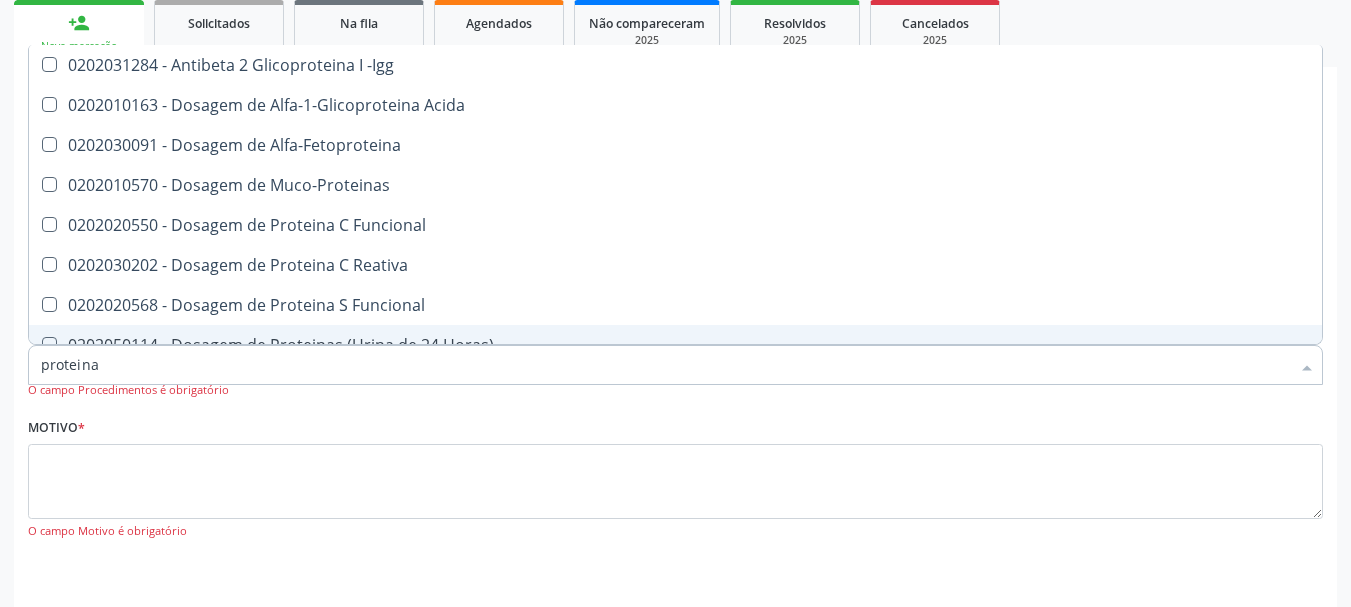 type on "proteina c" 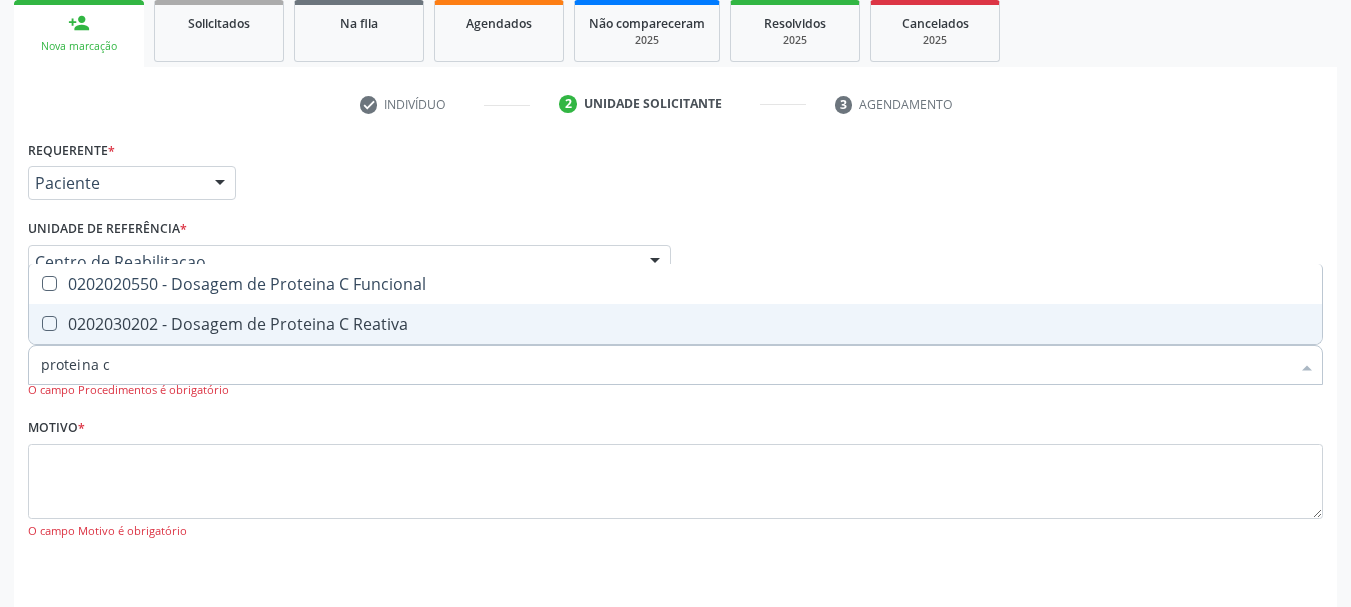 click on "0202030202 - Dosagem de Proteina C Reativa" at bounding box center [675, 324] 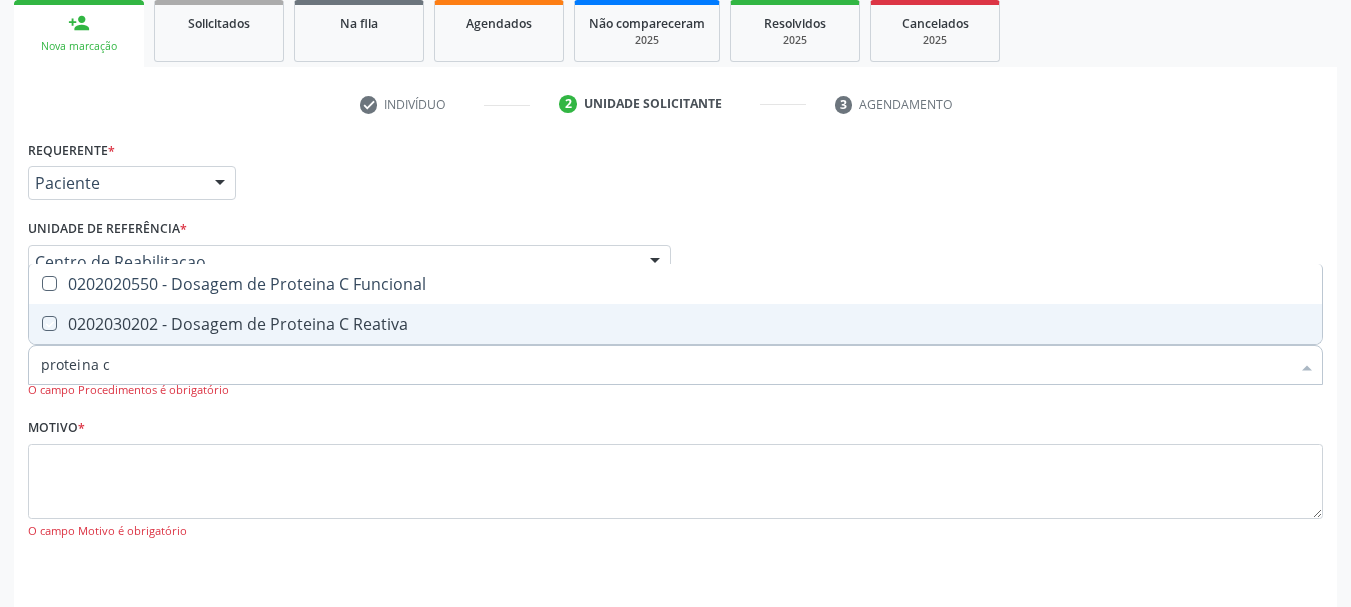 checkbox on "true" 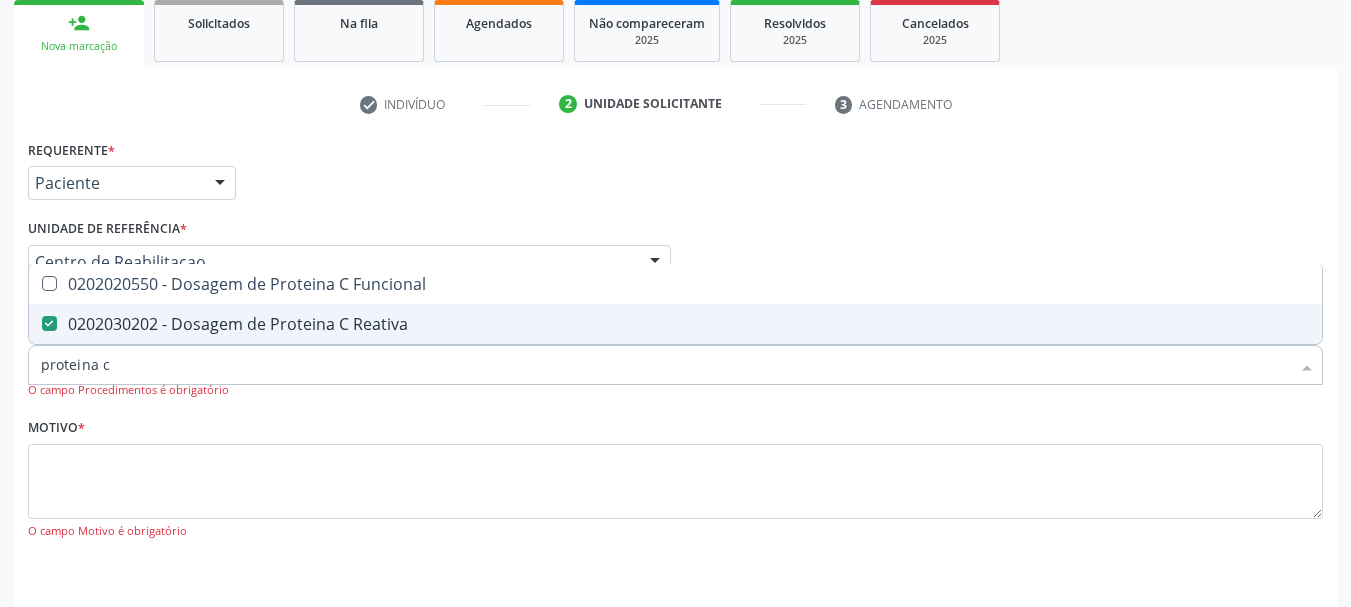 type on "proteina" 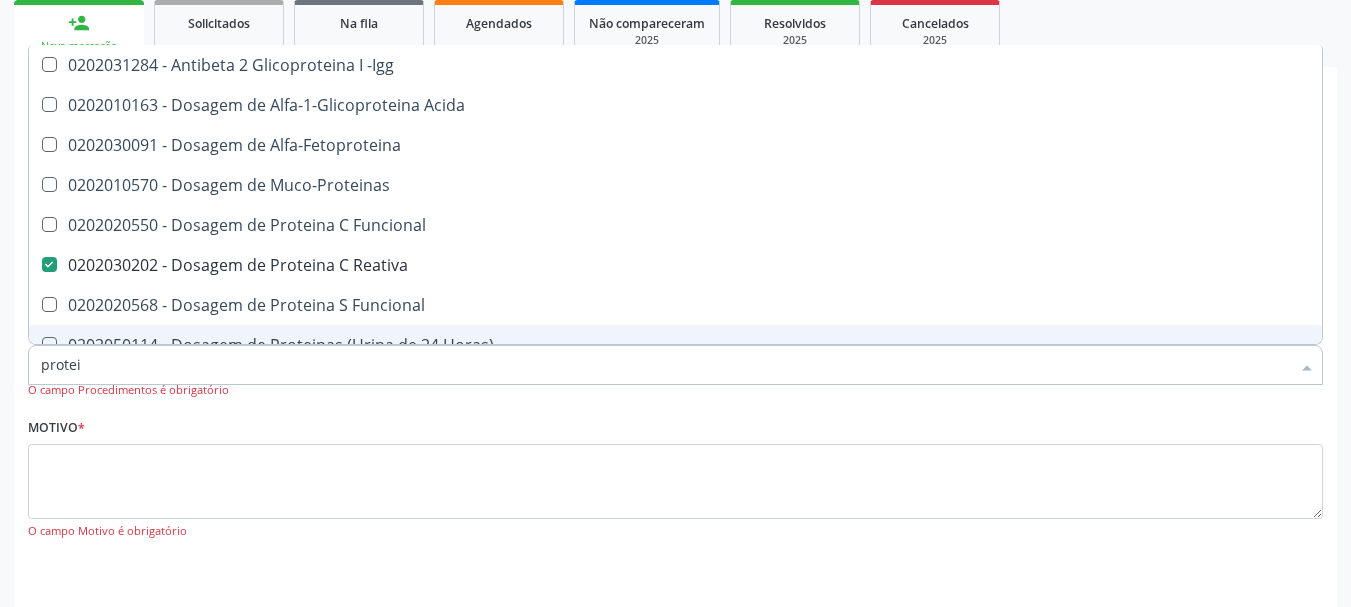 type on "prote" 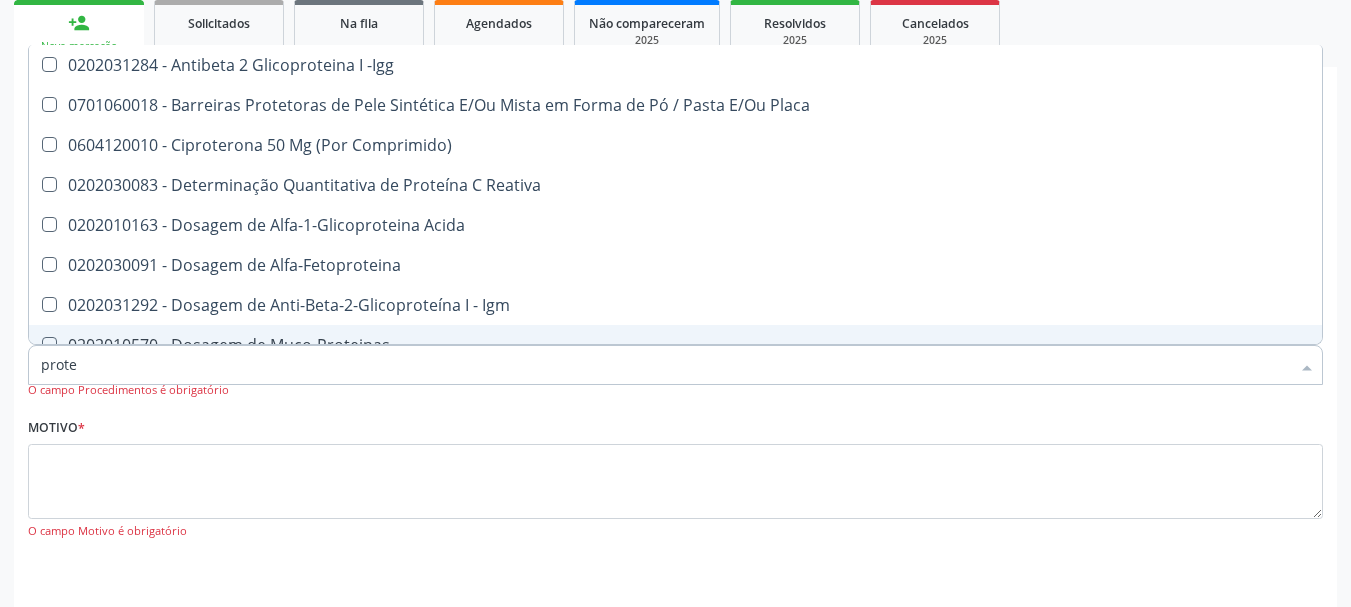 type on "prot" 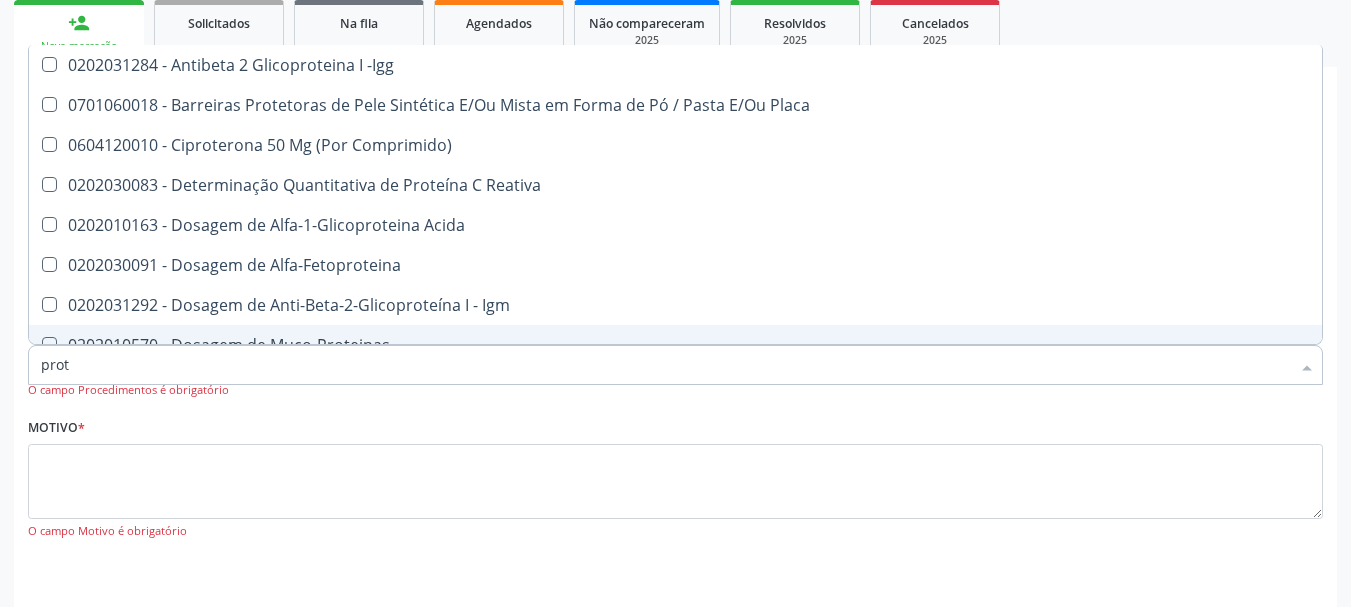 type on "pro" 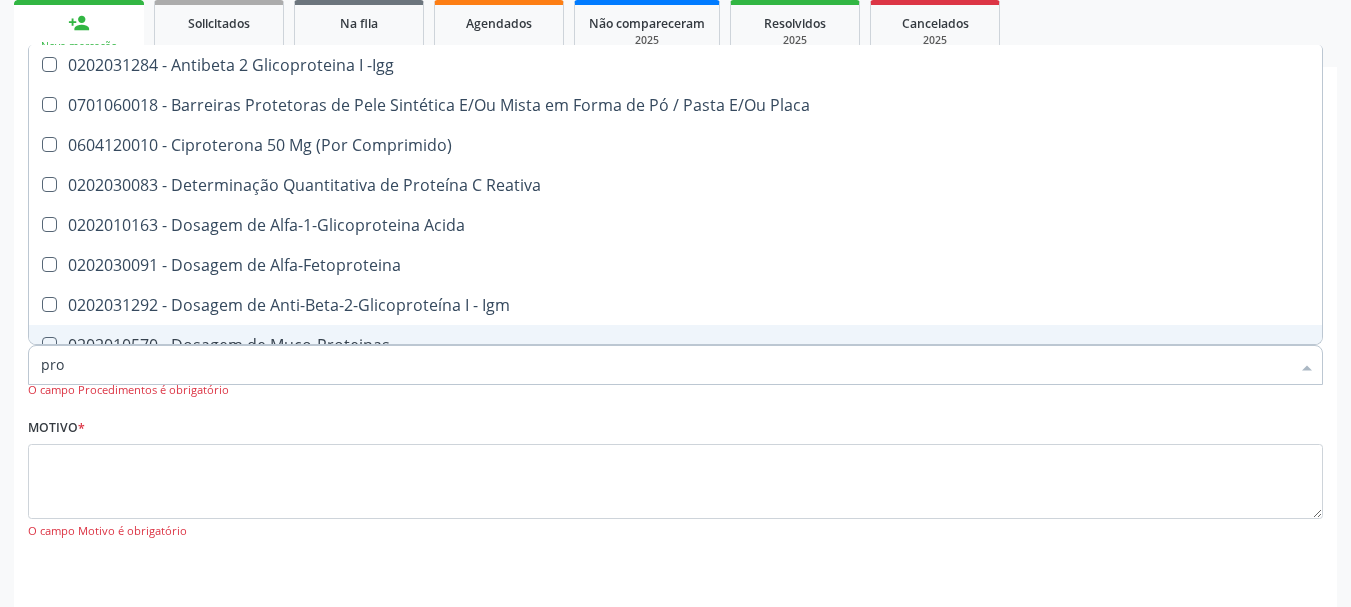 checkbox on "false" 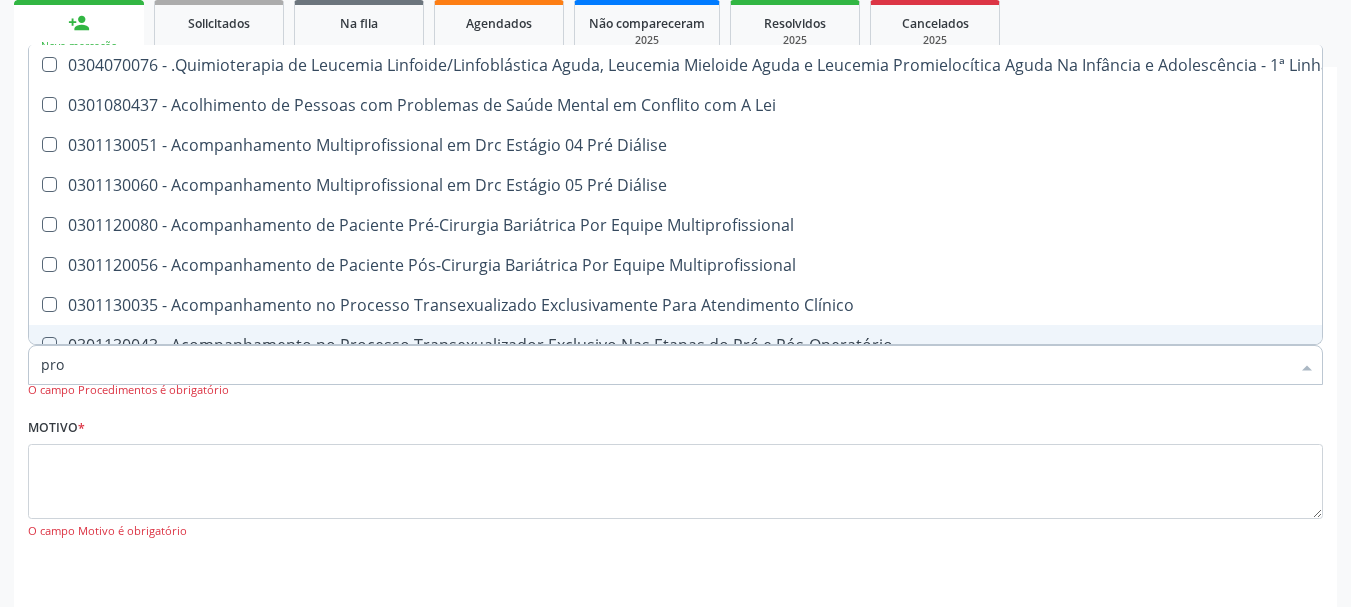 type on "pr" 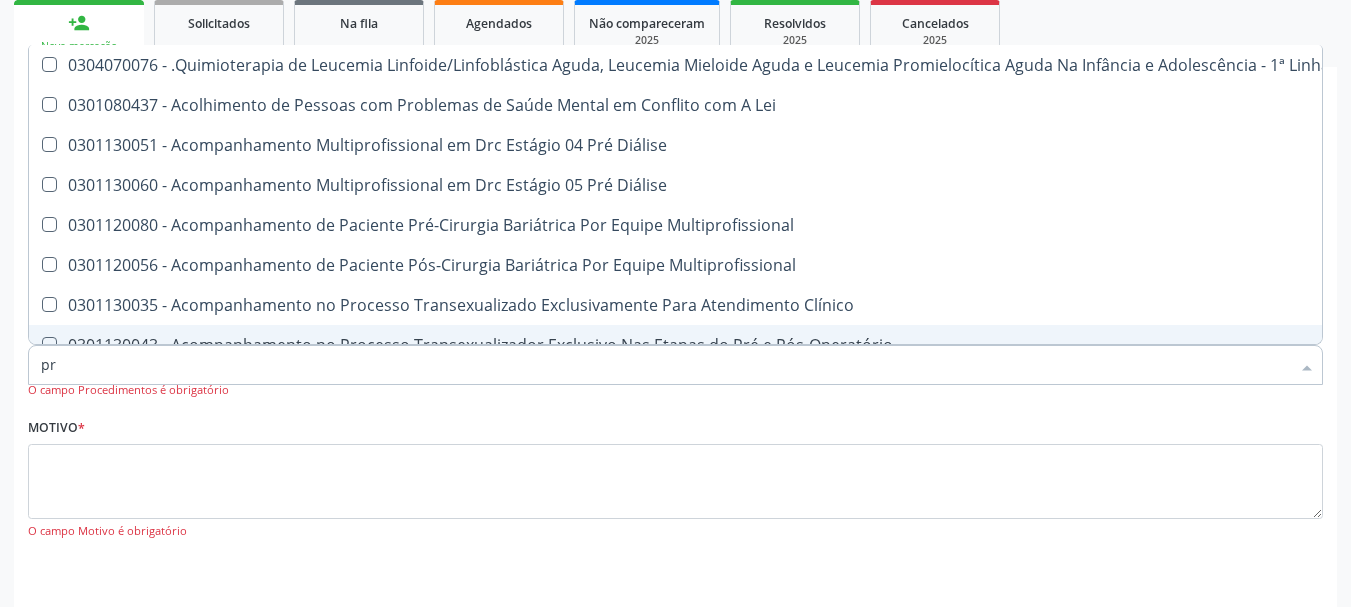 checkbox on "false" 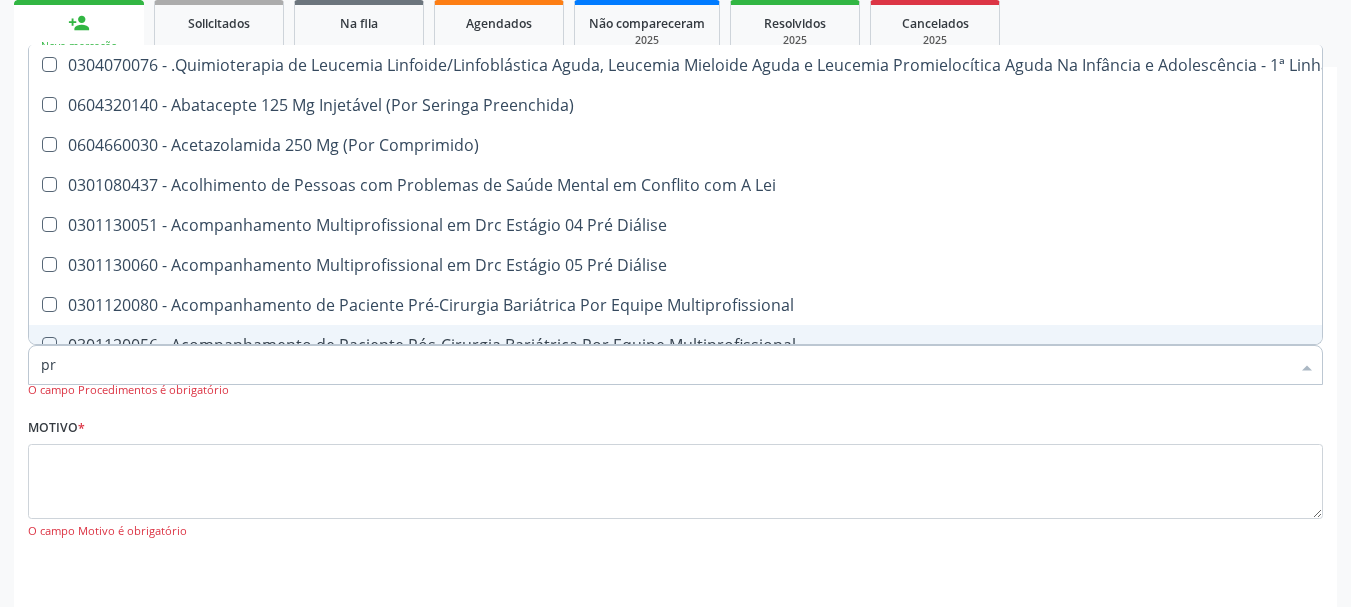 type on "p" 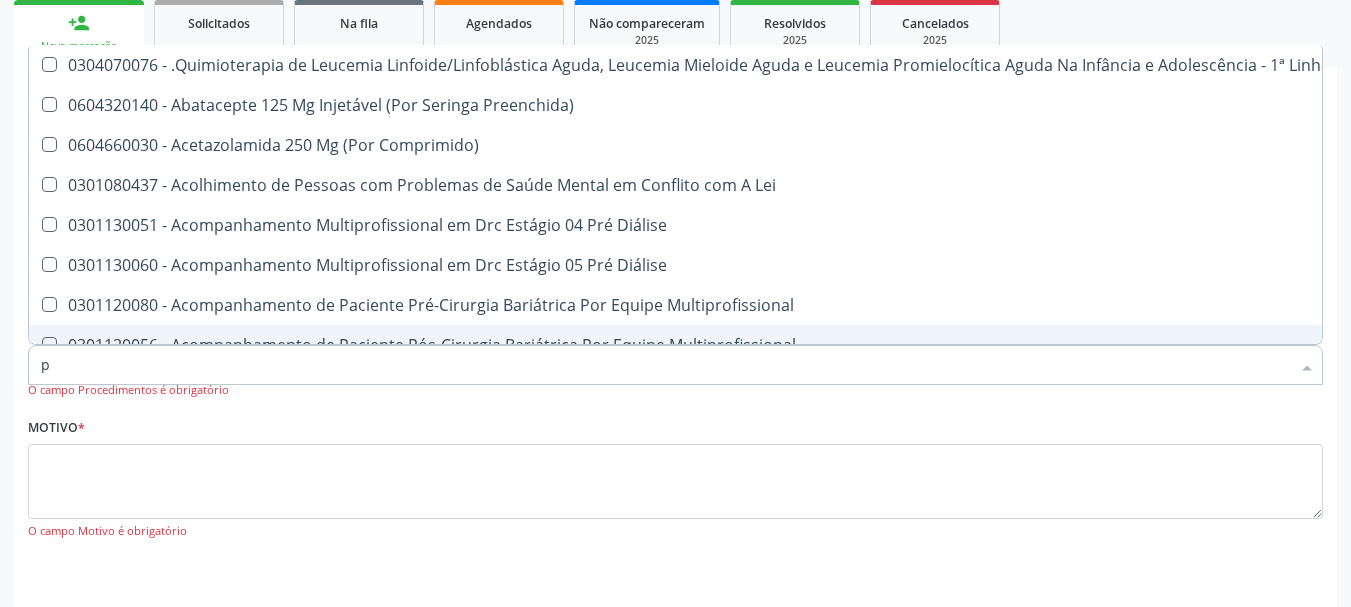 checkbox on "false" 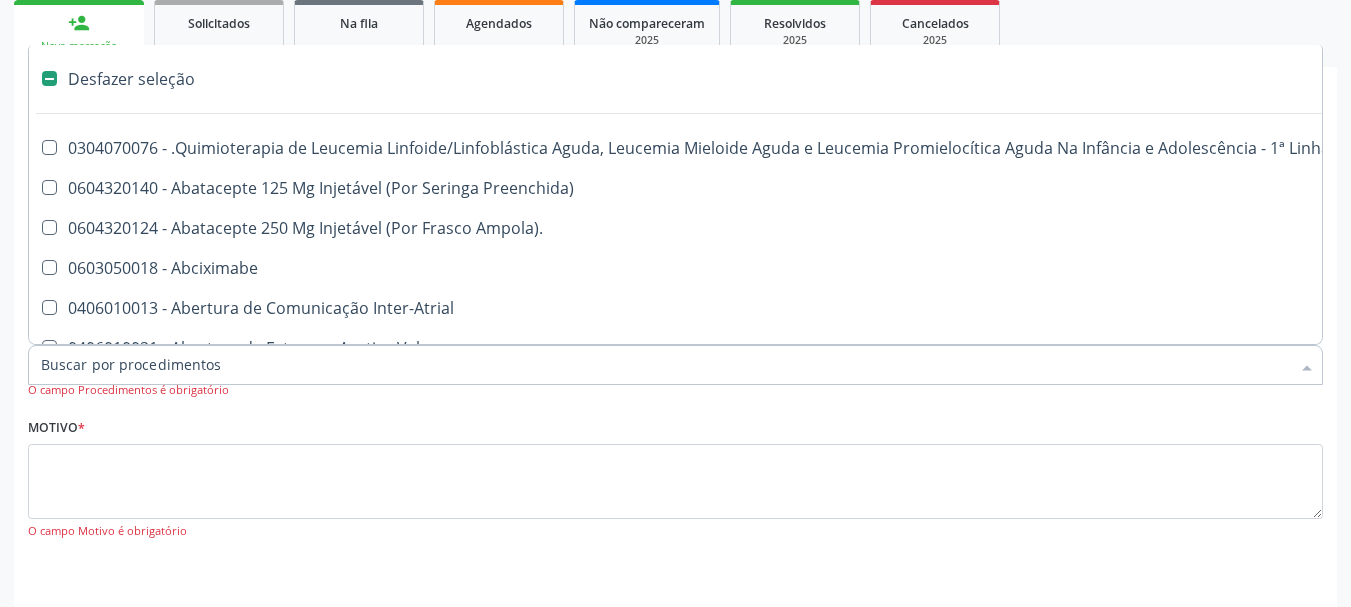 type on "u" 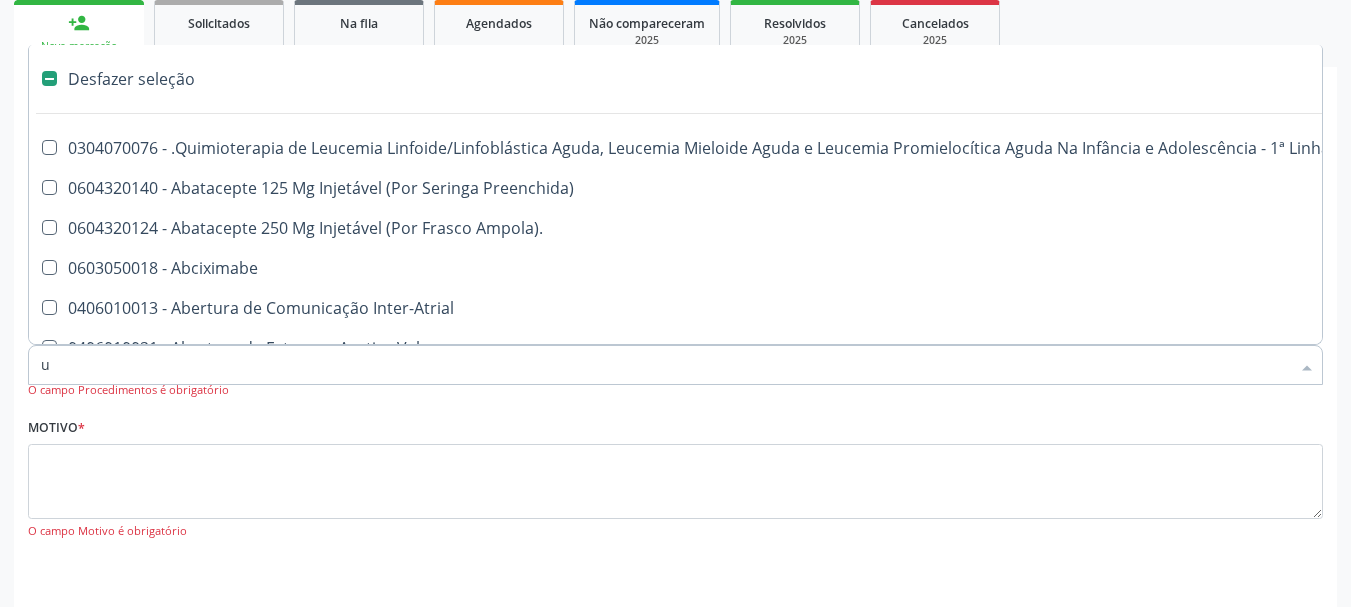 checkbox on "true" 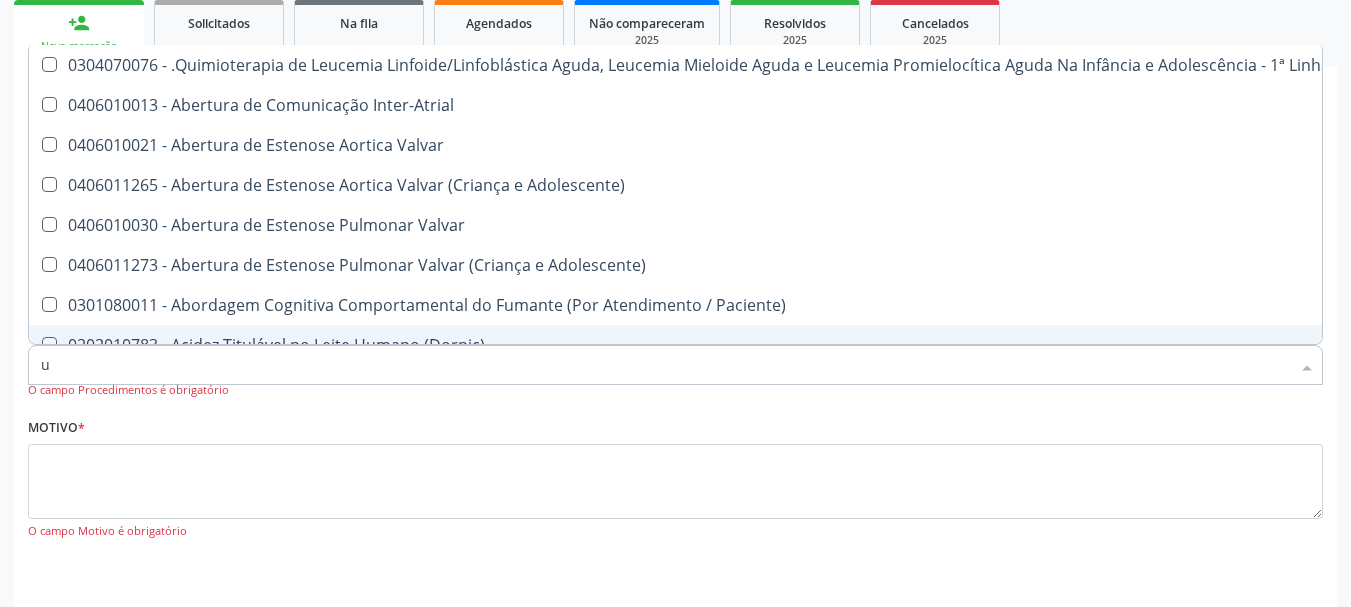 type on "ur" 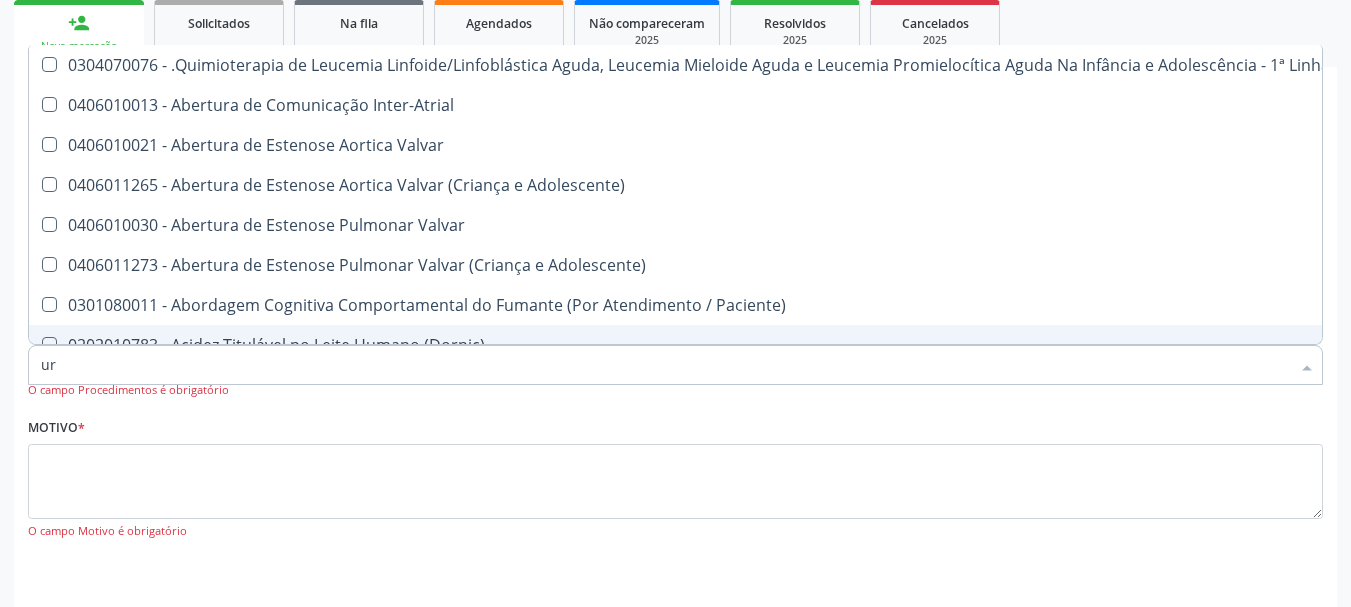 checkbox on "true" 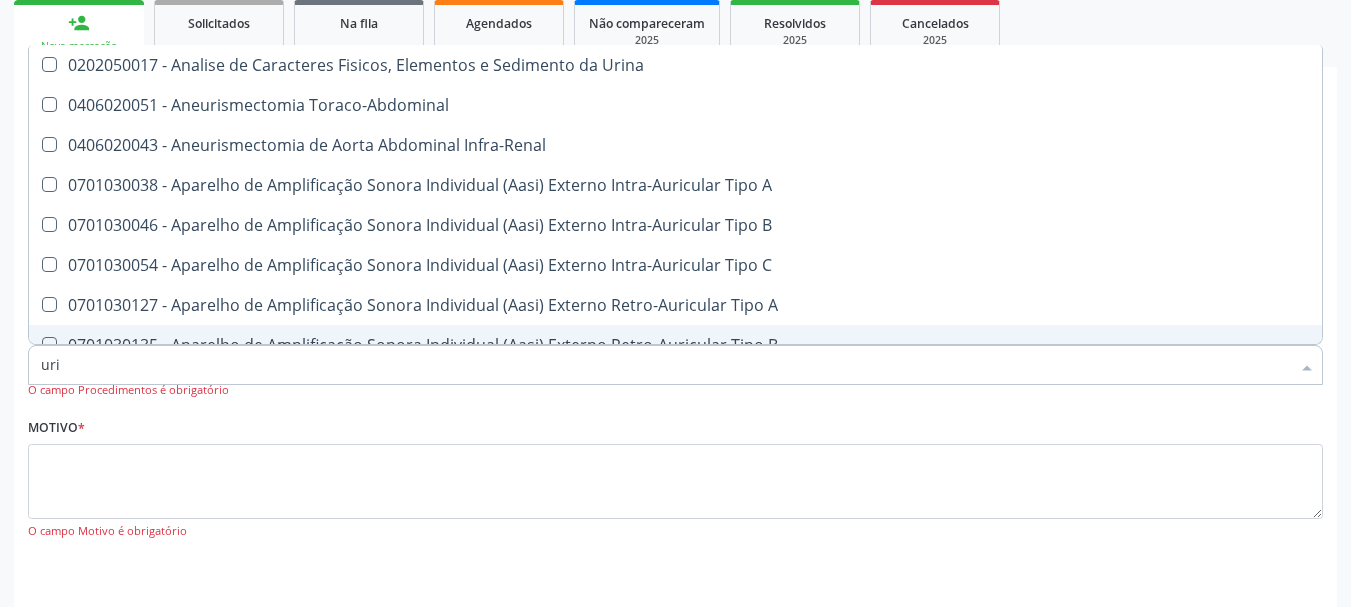 type on "urin" 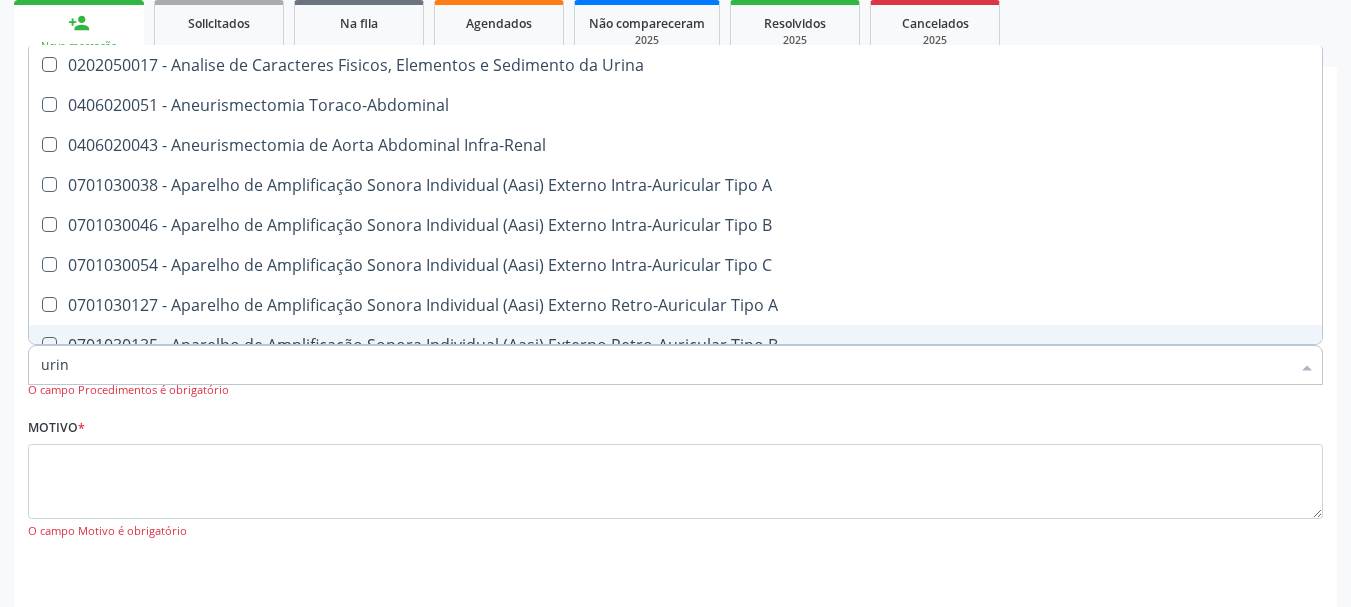 type on "urina" 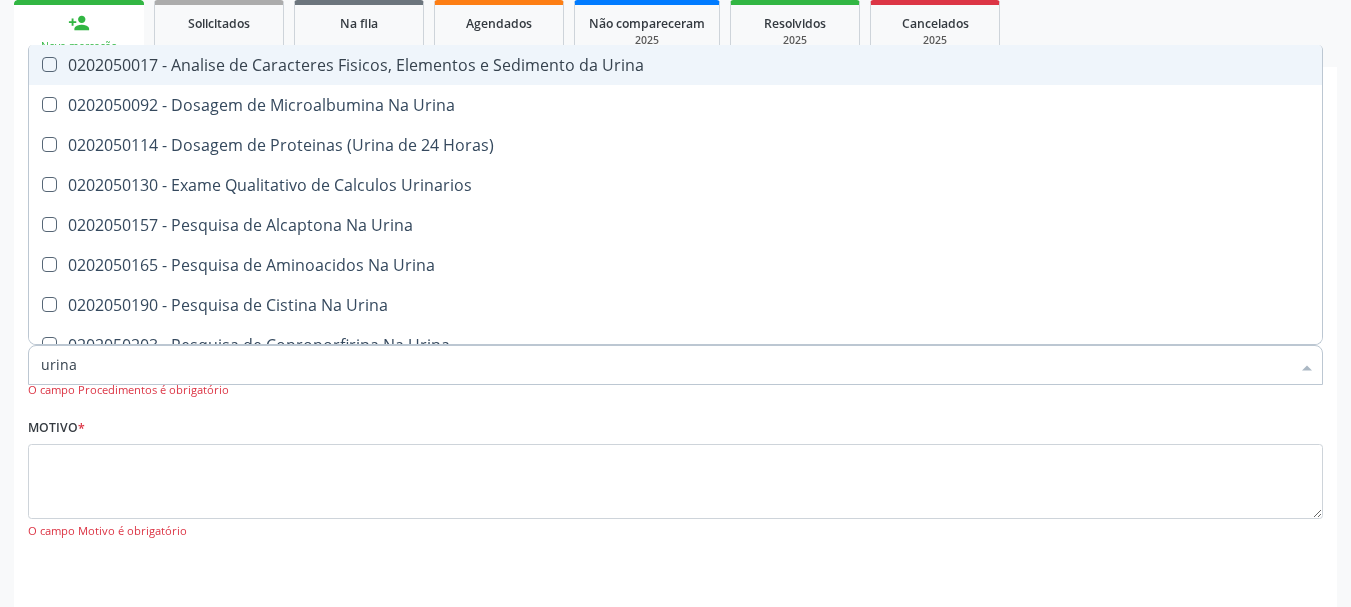 click on "0202050017 - Analise de Caracteres Fisicos, Elementos e Sedimento da Urina" at bounding box center [675, 65] 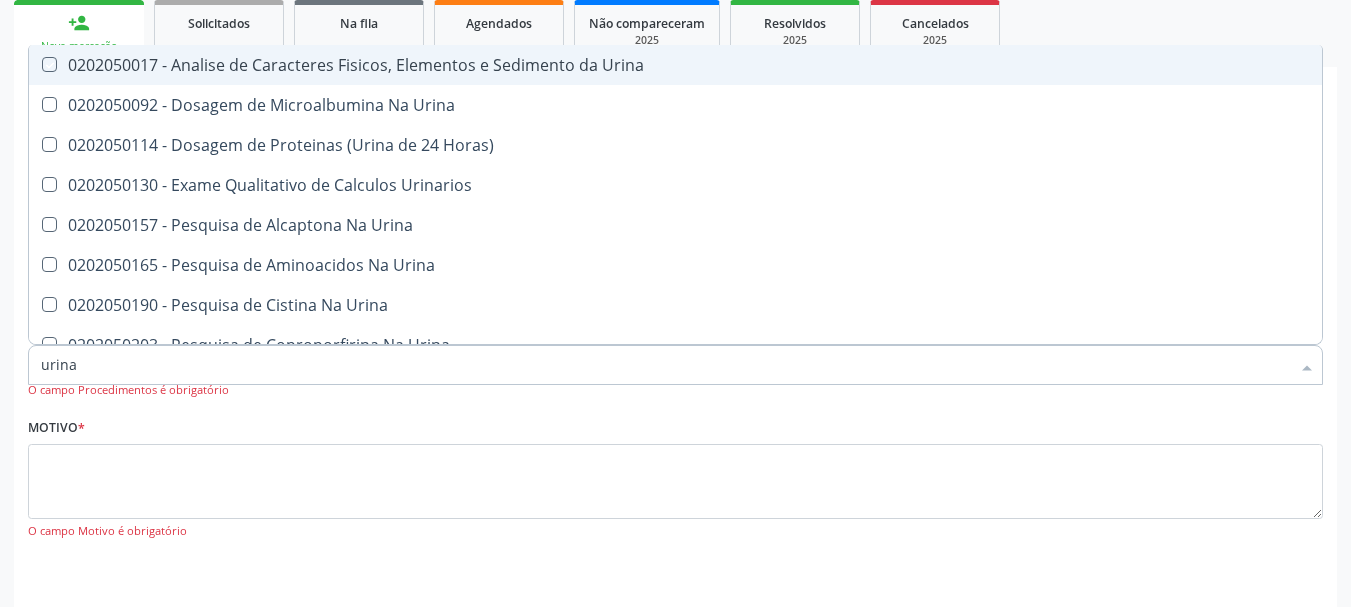 checkbox on "true" 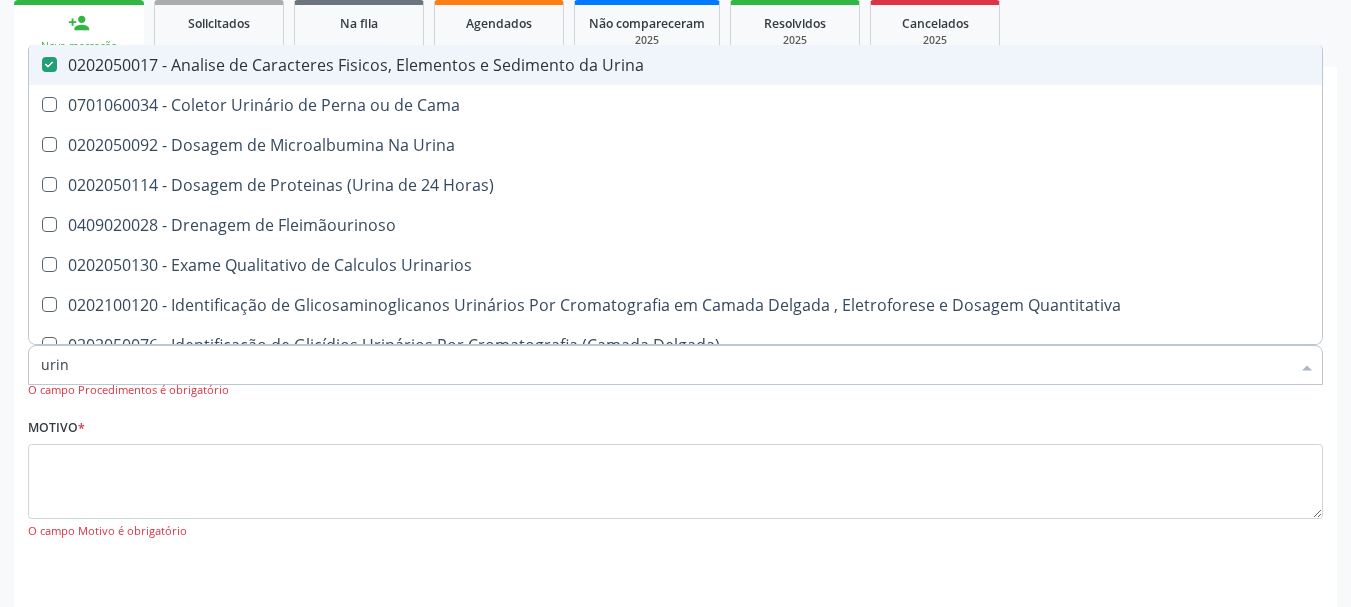 type on "uri" 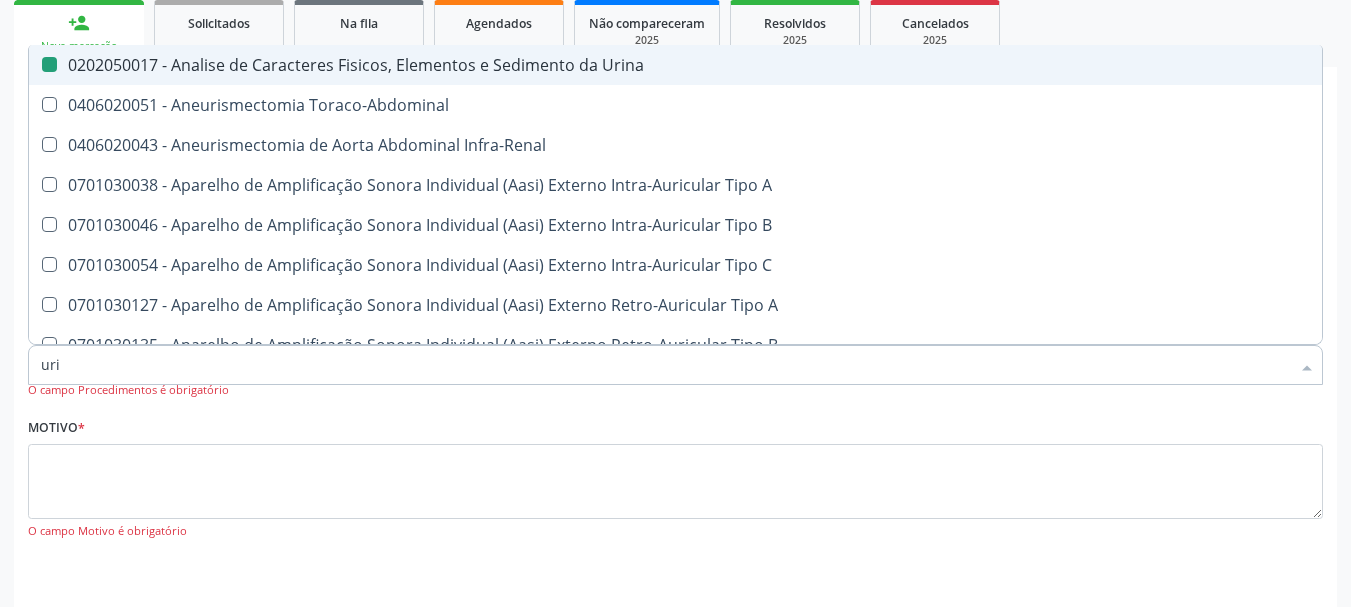 type on "ur" 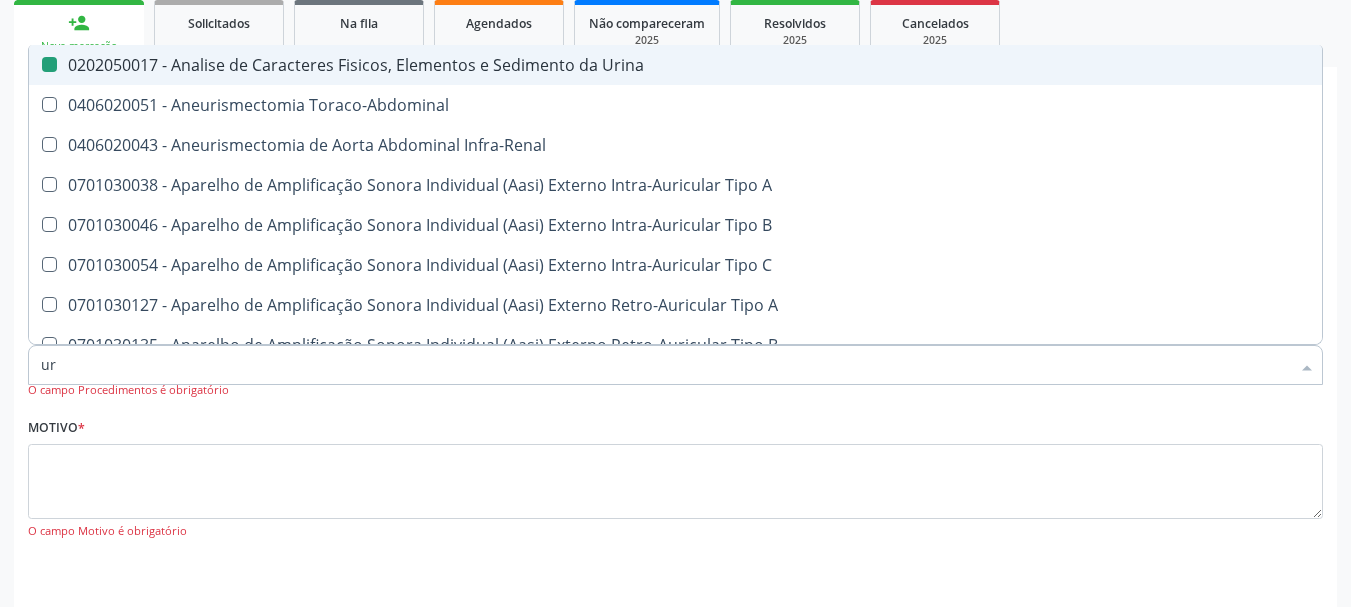 checkbox on "false" 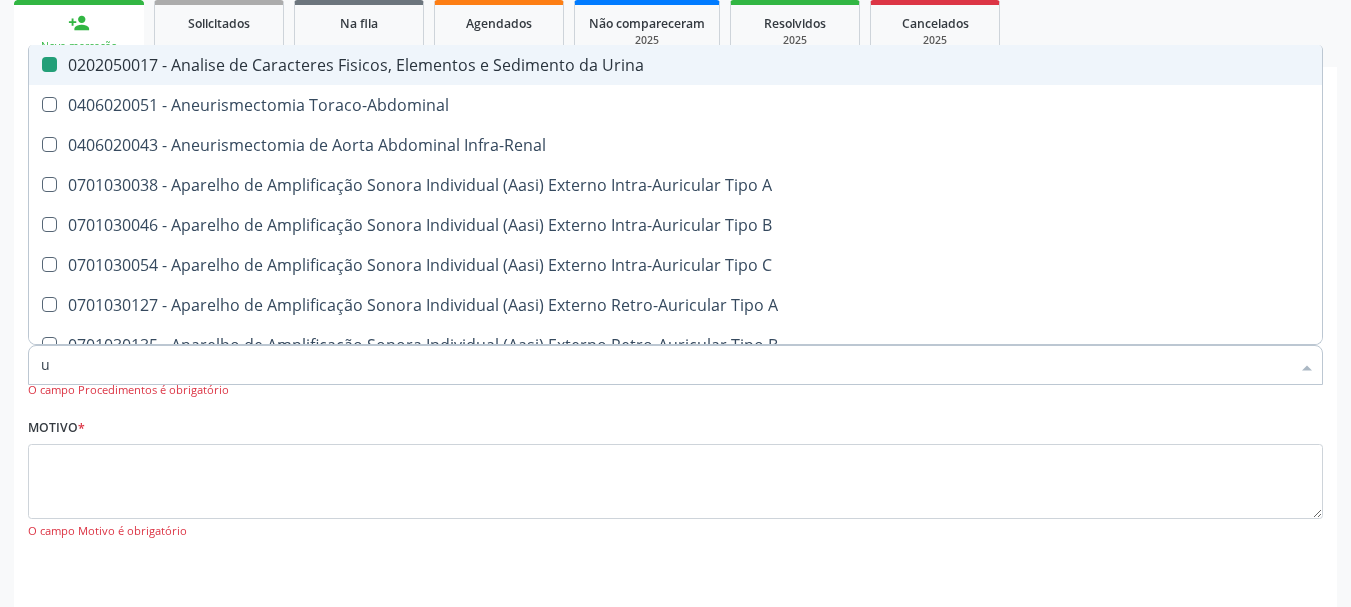 checkbox on "false" 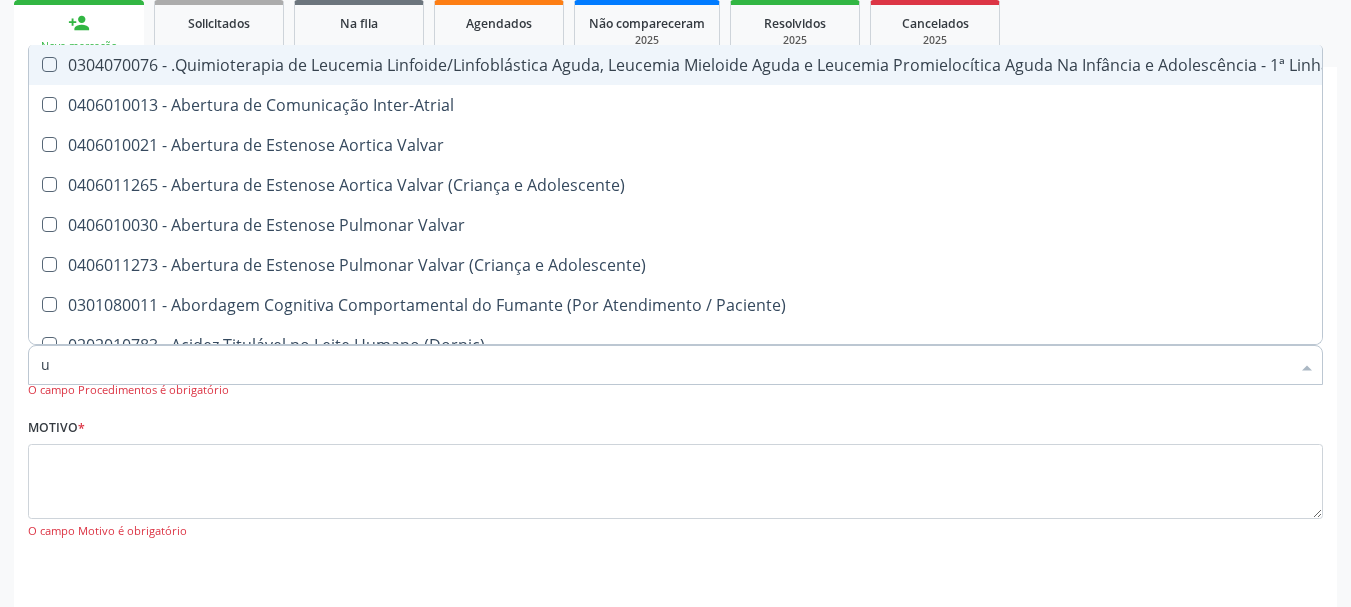 type 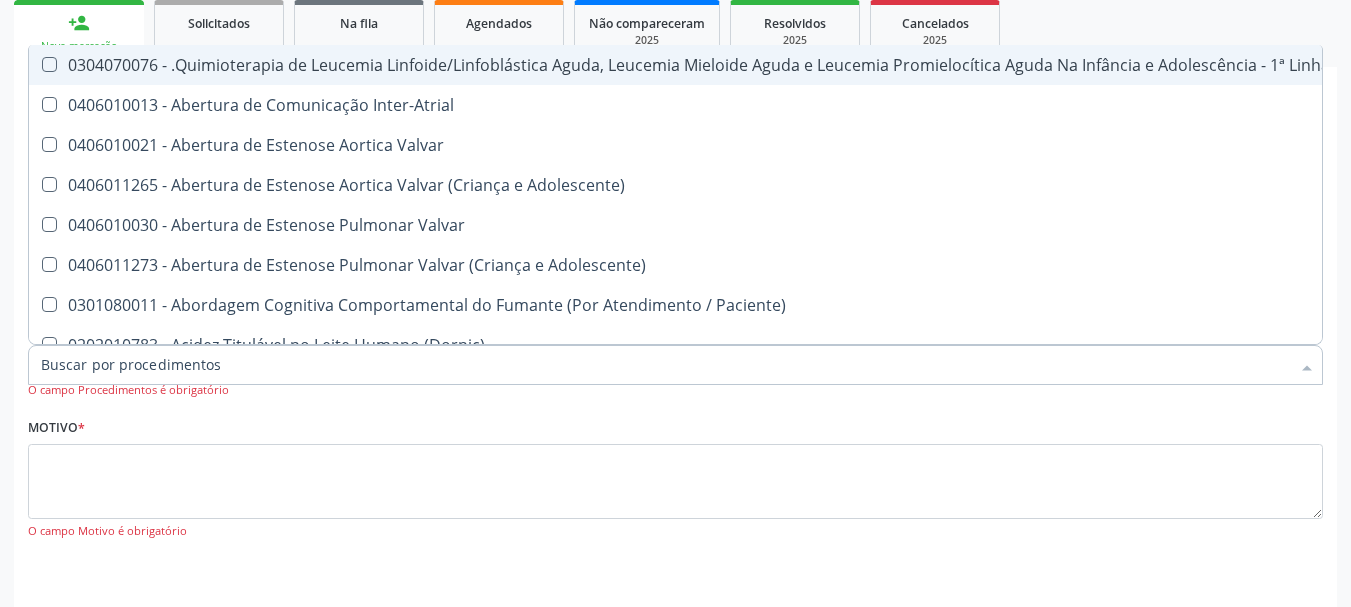 checkbox on "false" 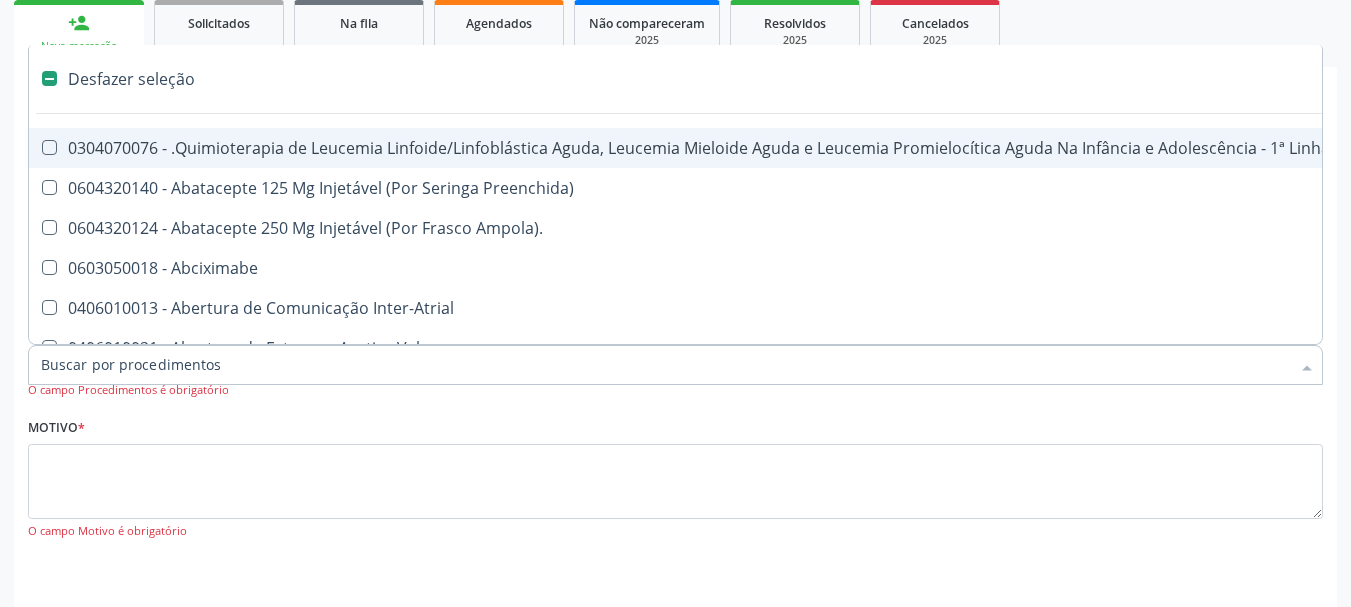 type on "p" 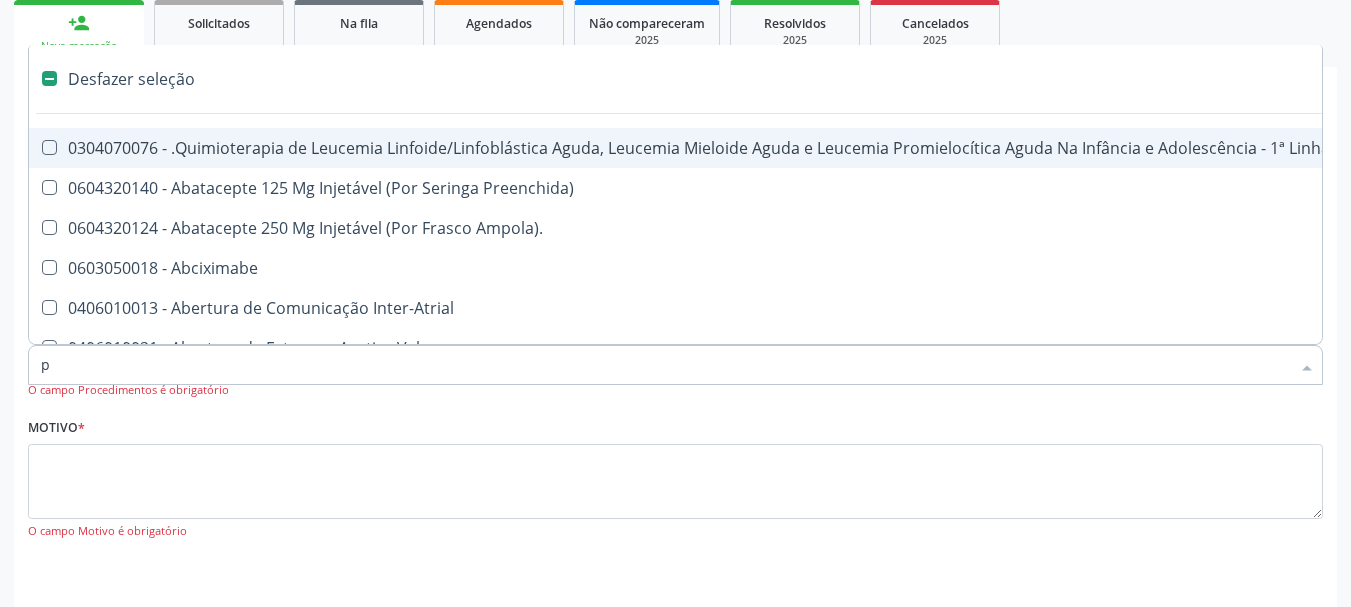 checkbox on "false" 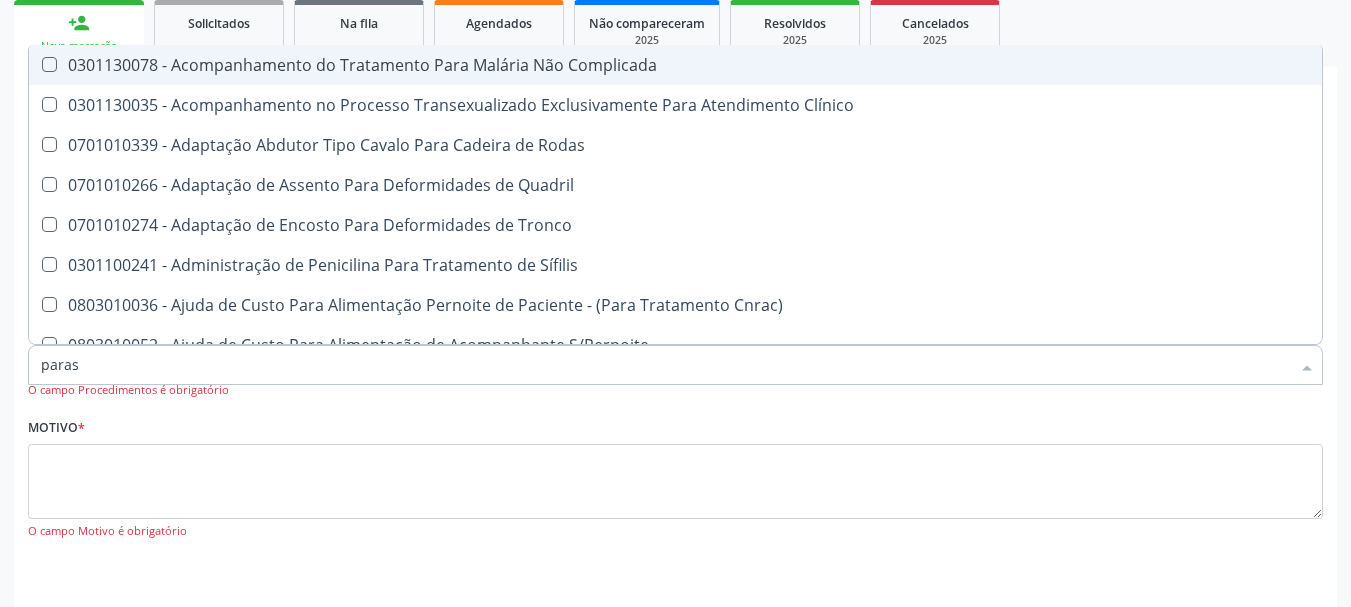 type on "parasi" 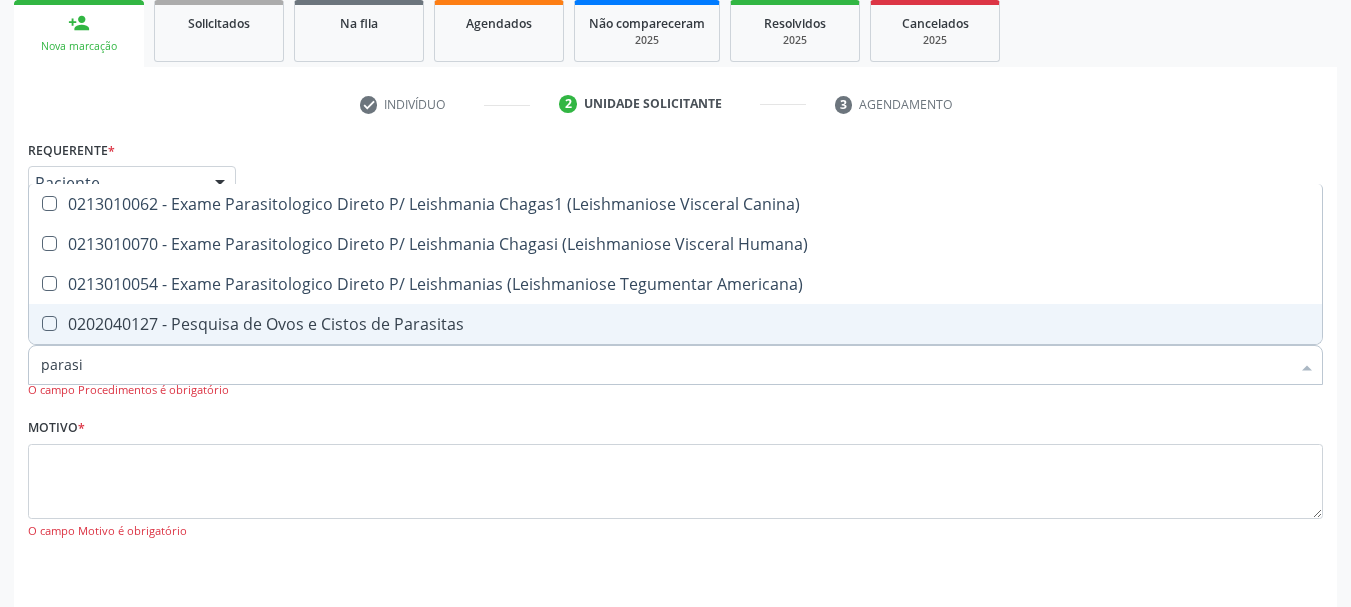 click on "0202040127 - Pesquisa de Ovos e Cistos de Parasitas" at bounding box center [675, 324] 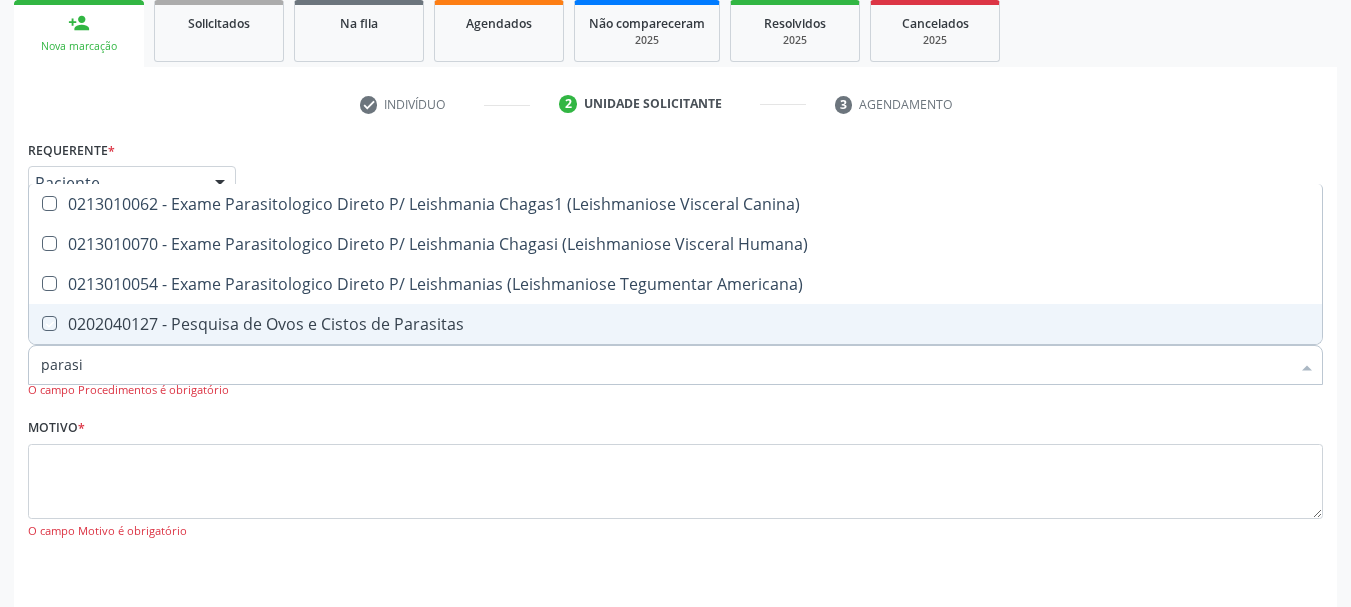 checkbox on "true" 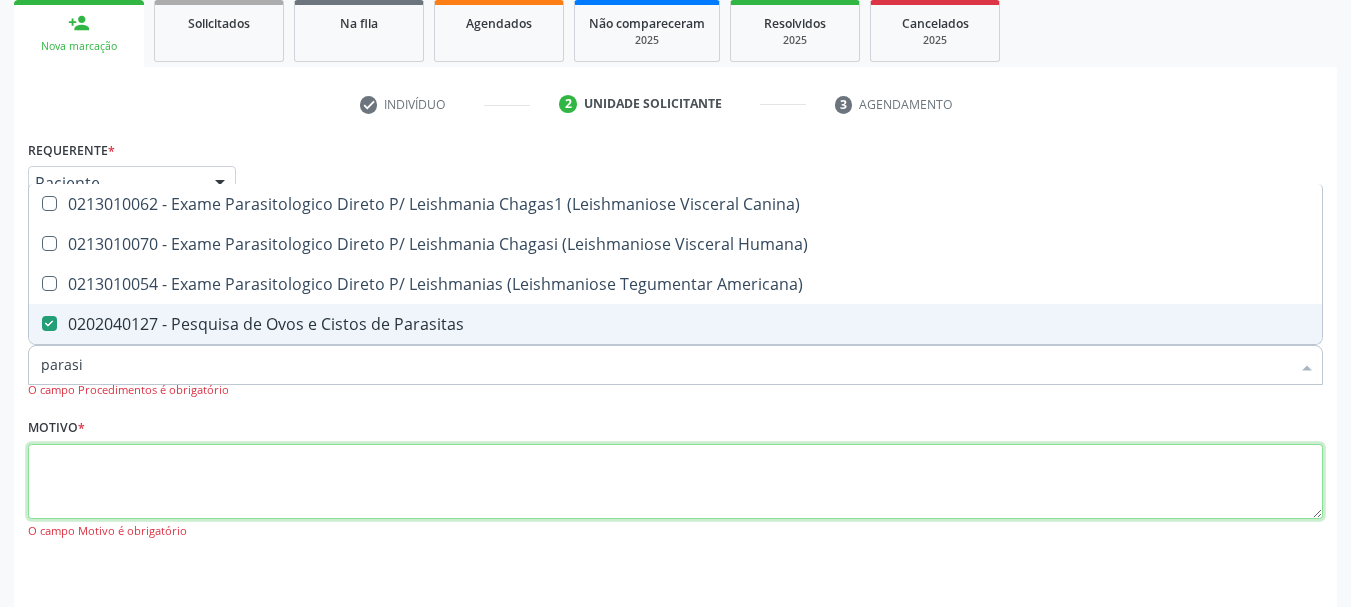click at bounding box center (675, 482) 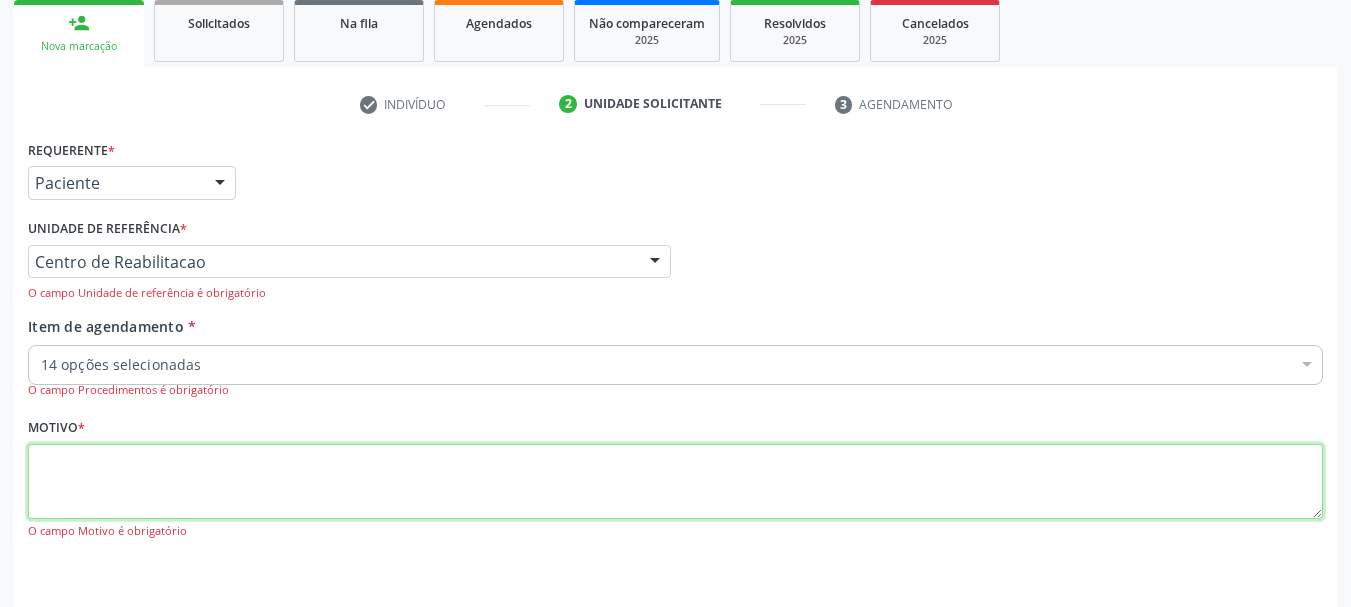 checkbox on "true" 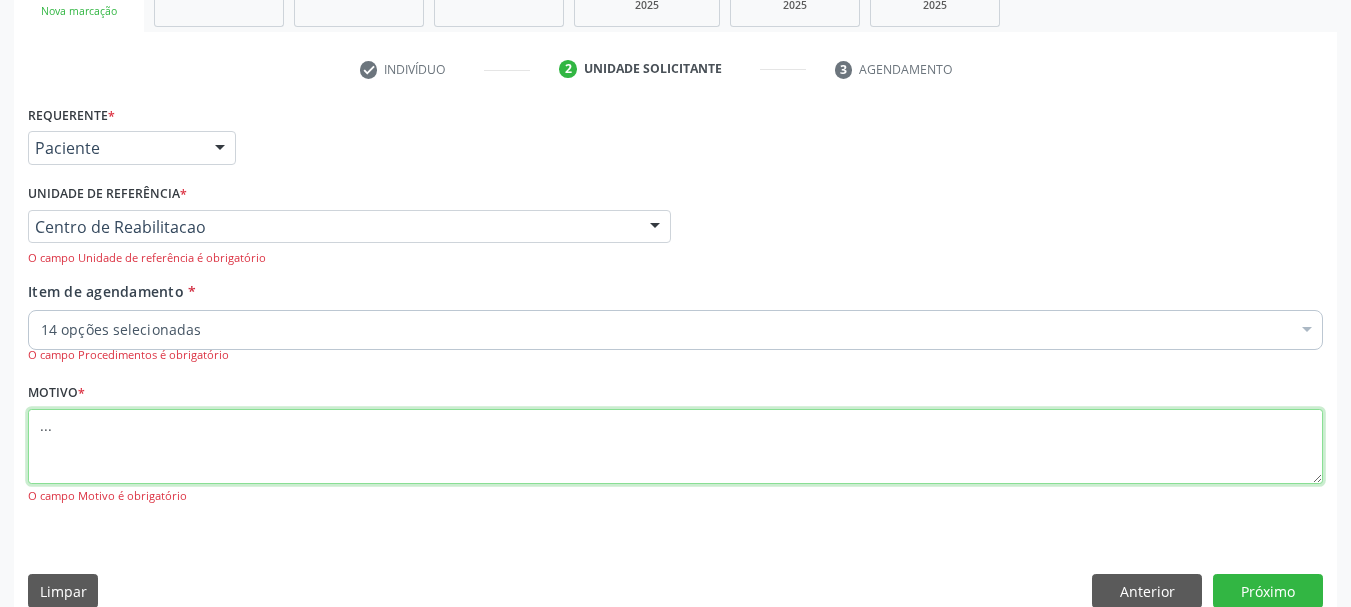 scroll, scrollTop: 363, scrollLeft: 0, axis: vertical 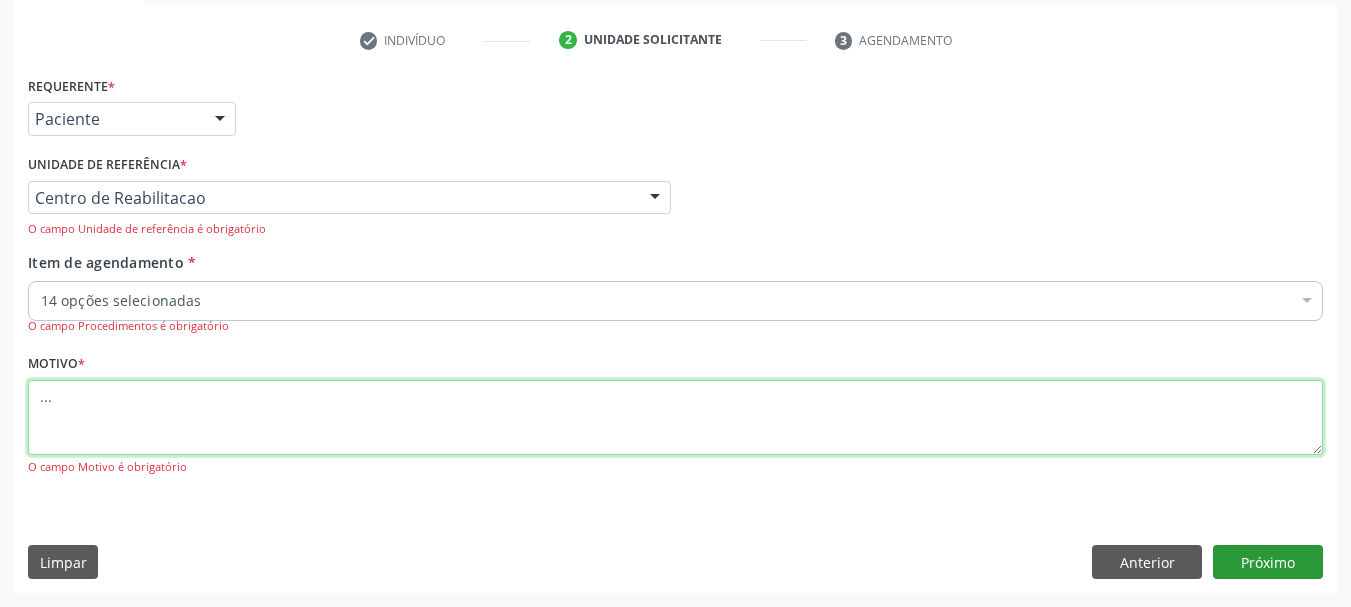 type on "..." 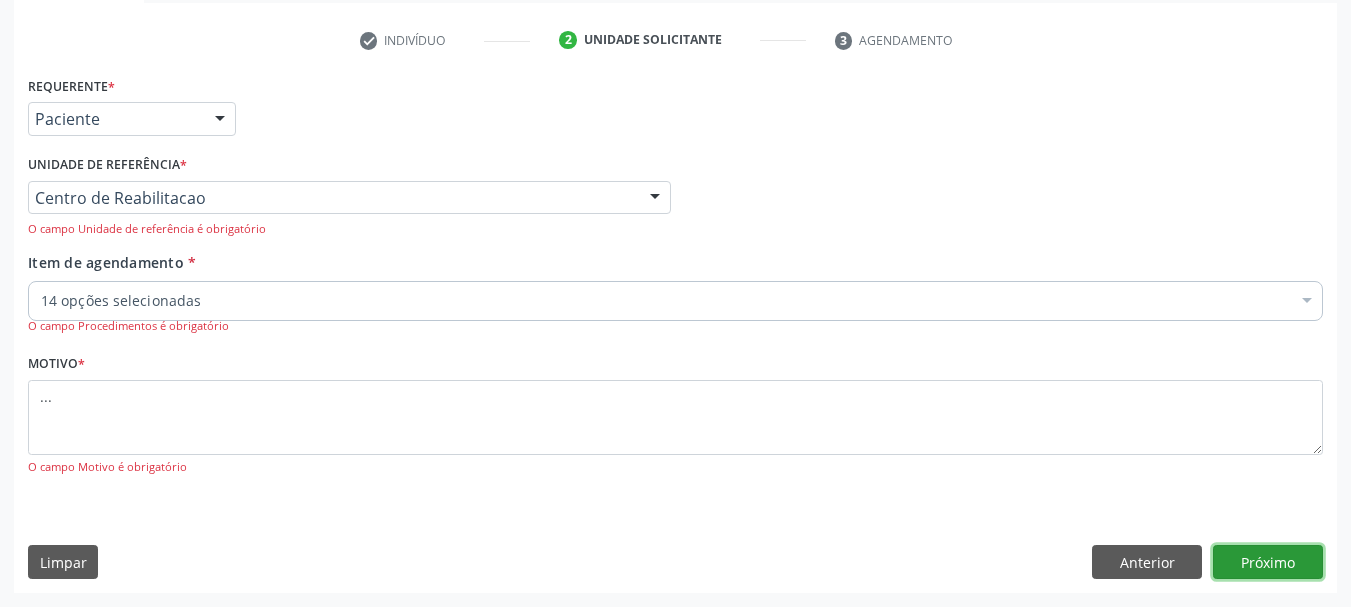 click on "Próximo" at bounding box center (1268, 562) 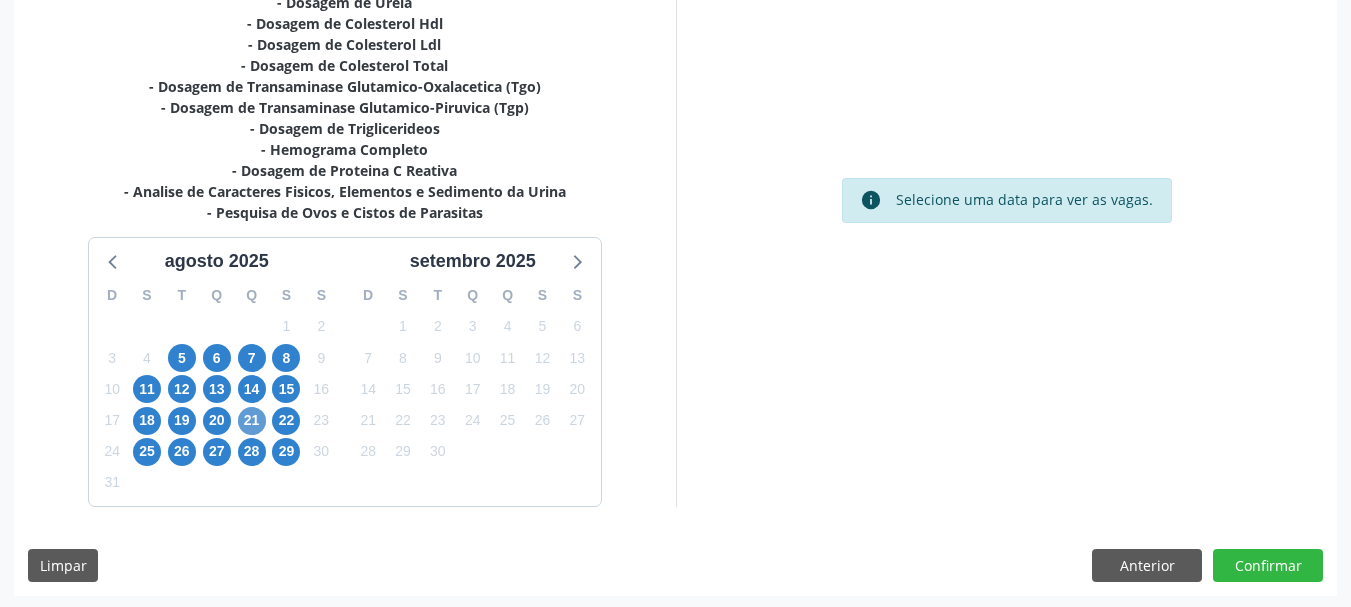 scroll, scrollTop: 536, scrollLeft: 0, axis: vertical 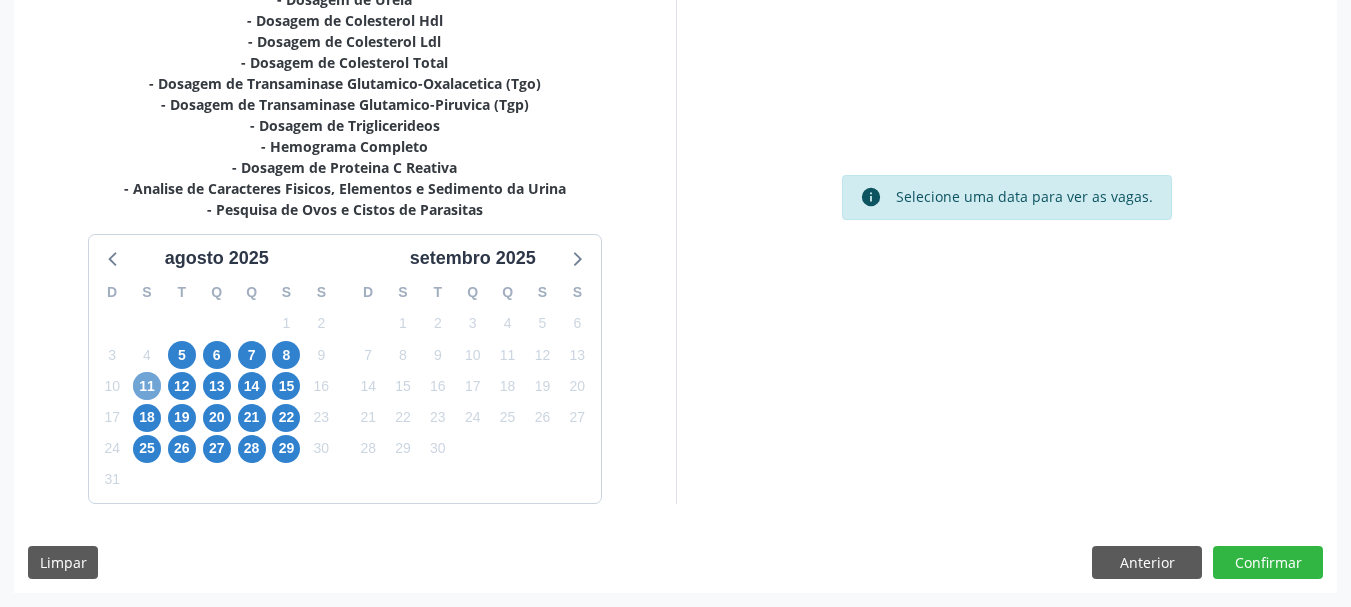 click on "11" at bounding box center [147, 386] 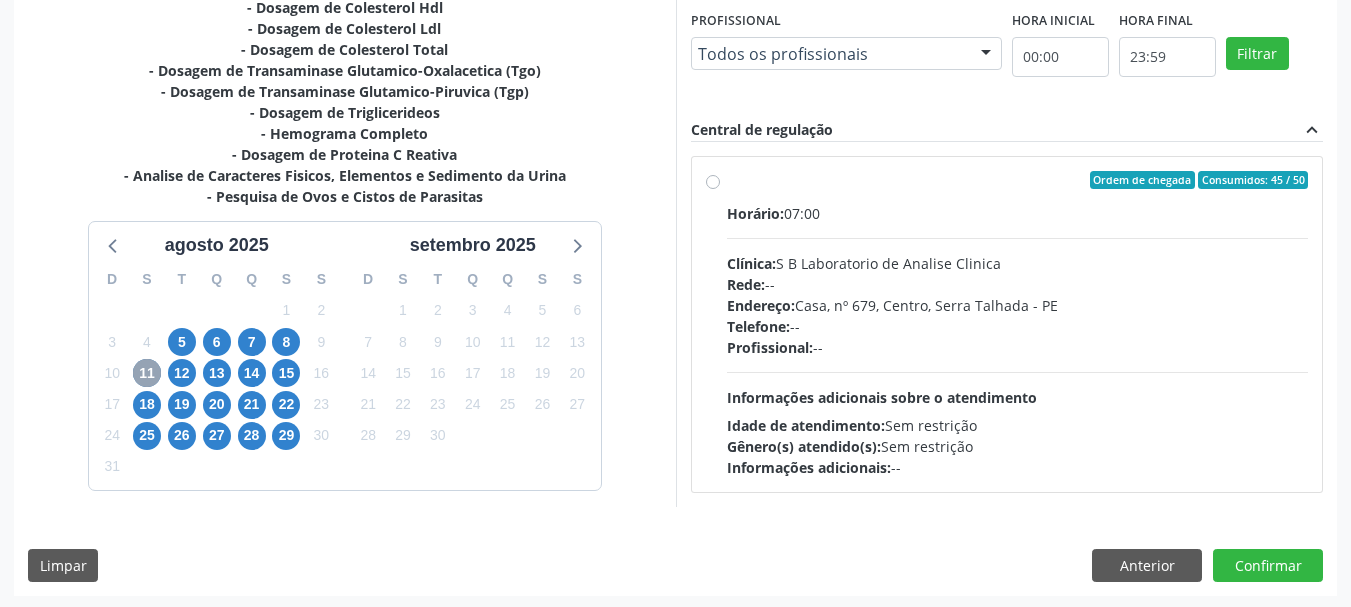 scroll, scrollTop: 552, scrollLeft: 0, axis: vertical 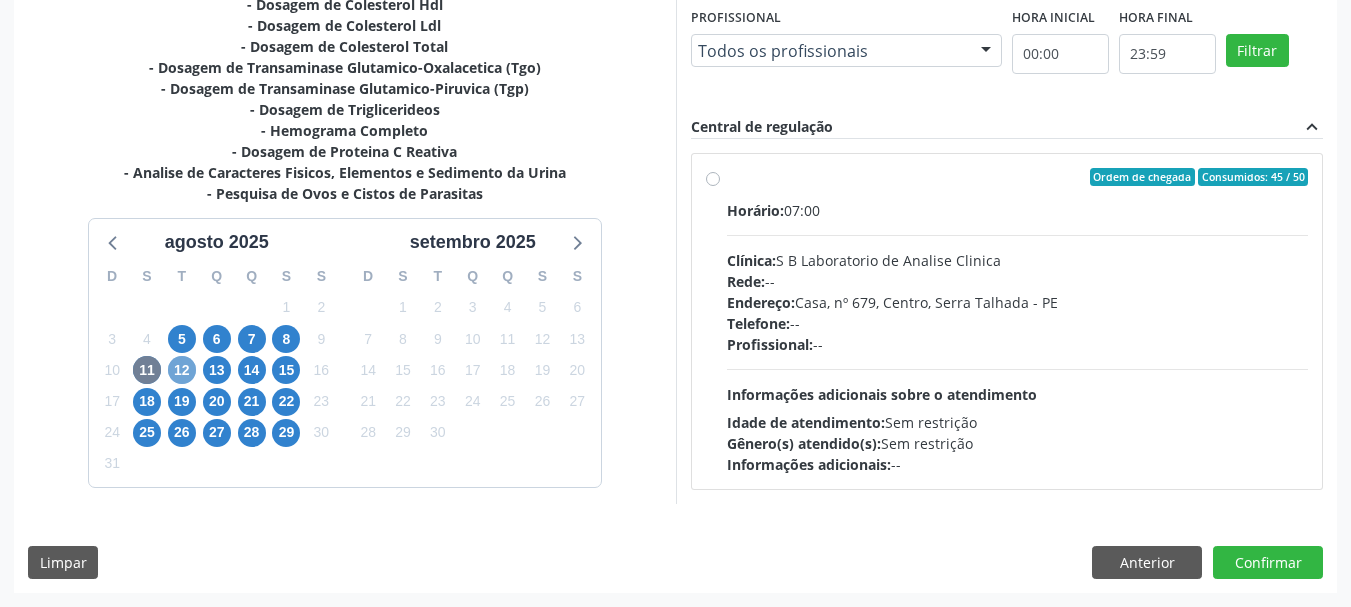 click on "12" at bounding box center [182, 370] 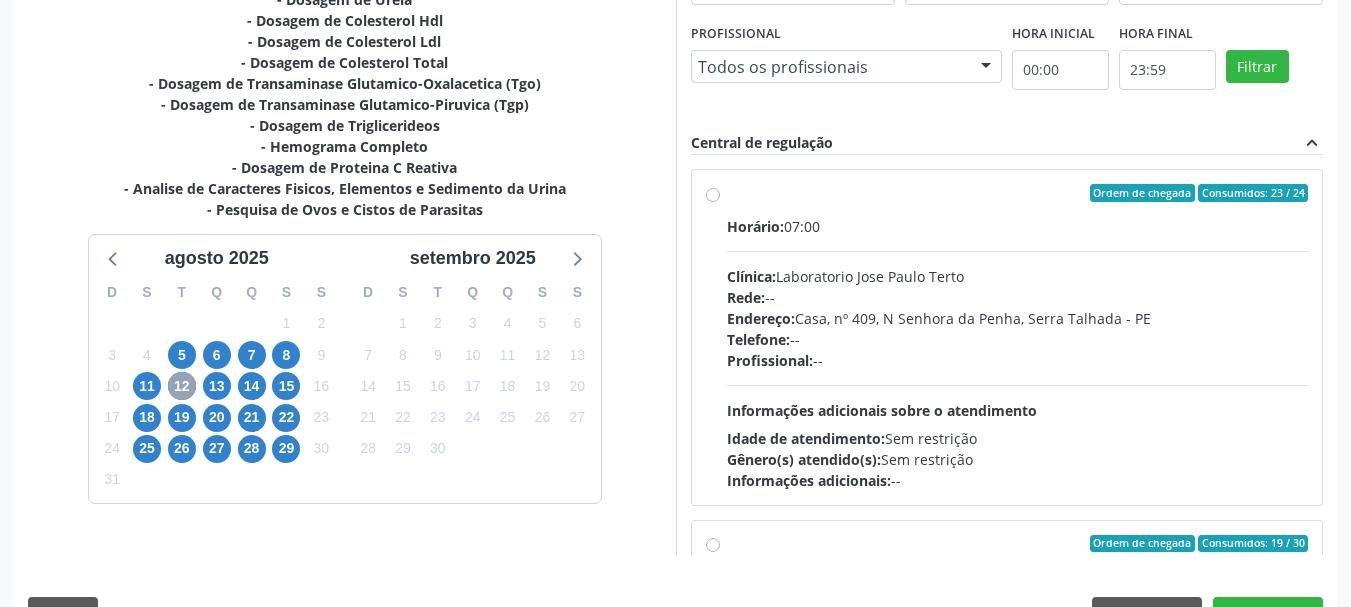 scroll, scrollTop: 552, scrollLeft: 0, axis: vertical 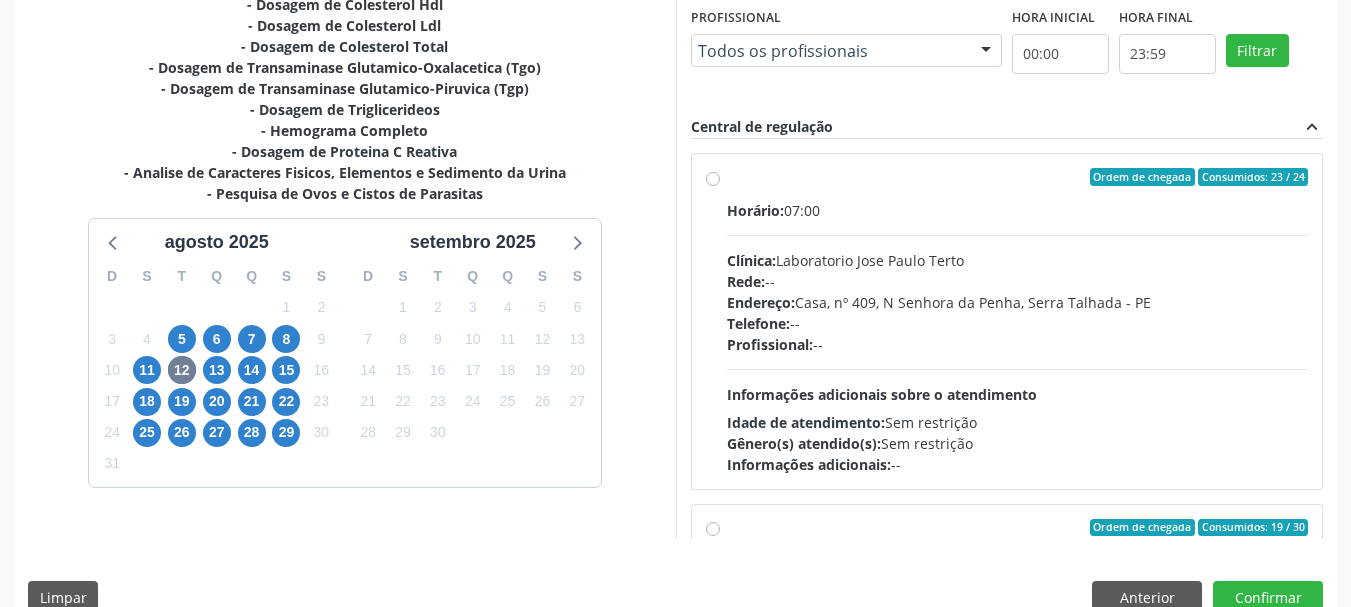 click on "Ordem de chegada
Consumidos: 23 / 24
Horário:   07:00
Clínica:  Laboratorio Jose Paulo Terto
Rede:
--
Endereço:   Casa, nº 409, N Senhora da Penha, Serra Talhada - PE
Telefone:   --
Profissional:
--
Informações adicionais sobre o atendimento
Idade de atendimento:
Sem restrição
Gênero(s) atendido(s):
Sem restrição
Informações adicionais:
--" at bounding box center (1007, 321) 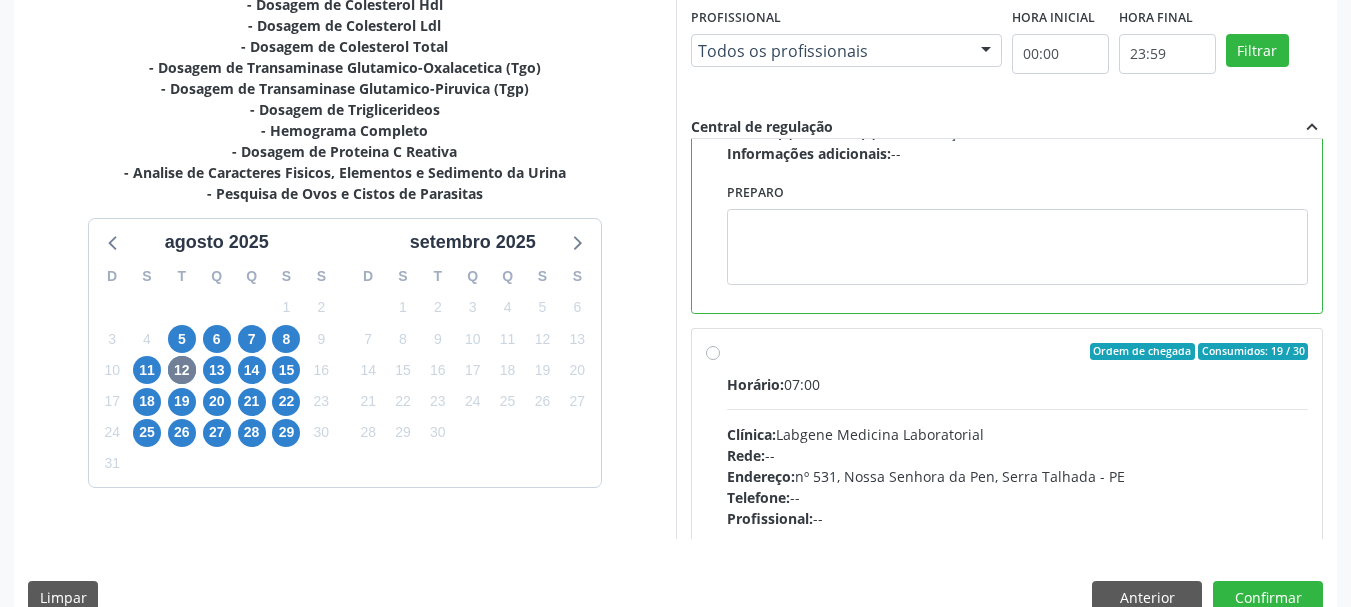 scroll, scrollTop: 400, scrollLeft: 0, axis: vertical 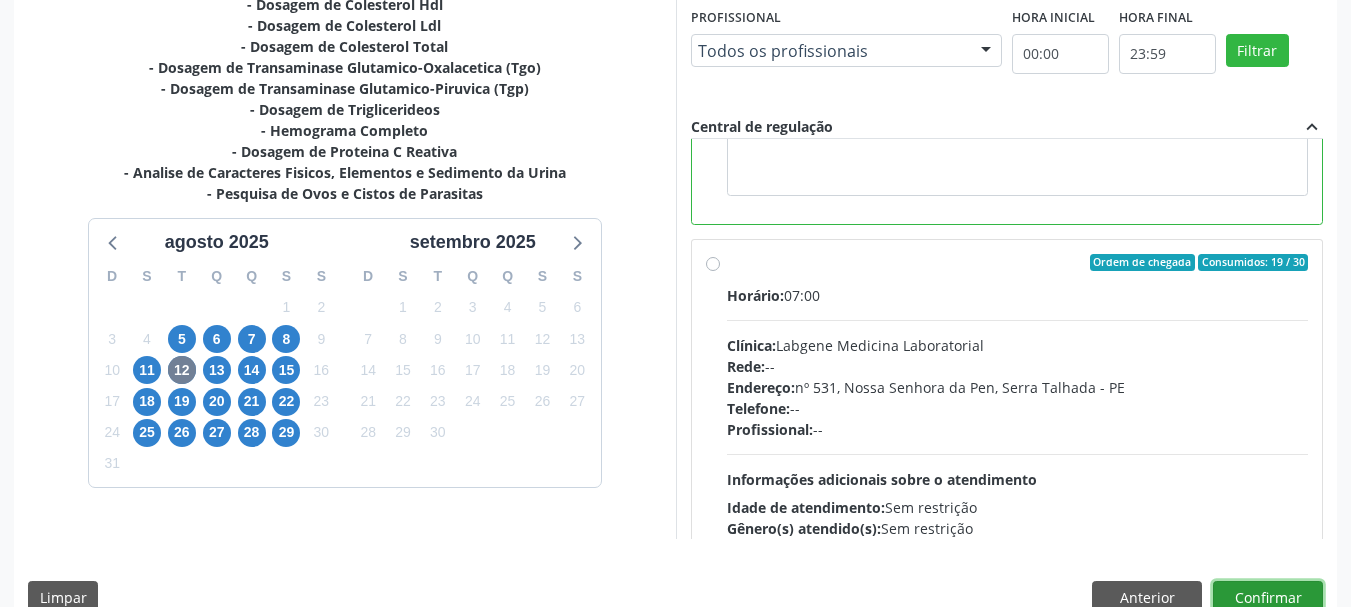 drag, startPoint x: 1266, startPoint y: 589, endPoint x: 1149, endPoint y: 577, distance: 117.61378 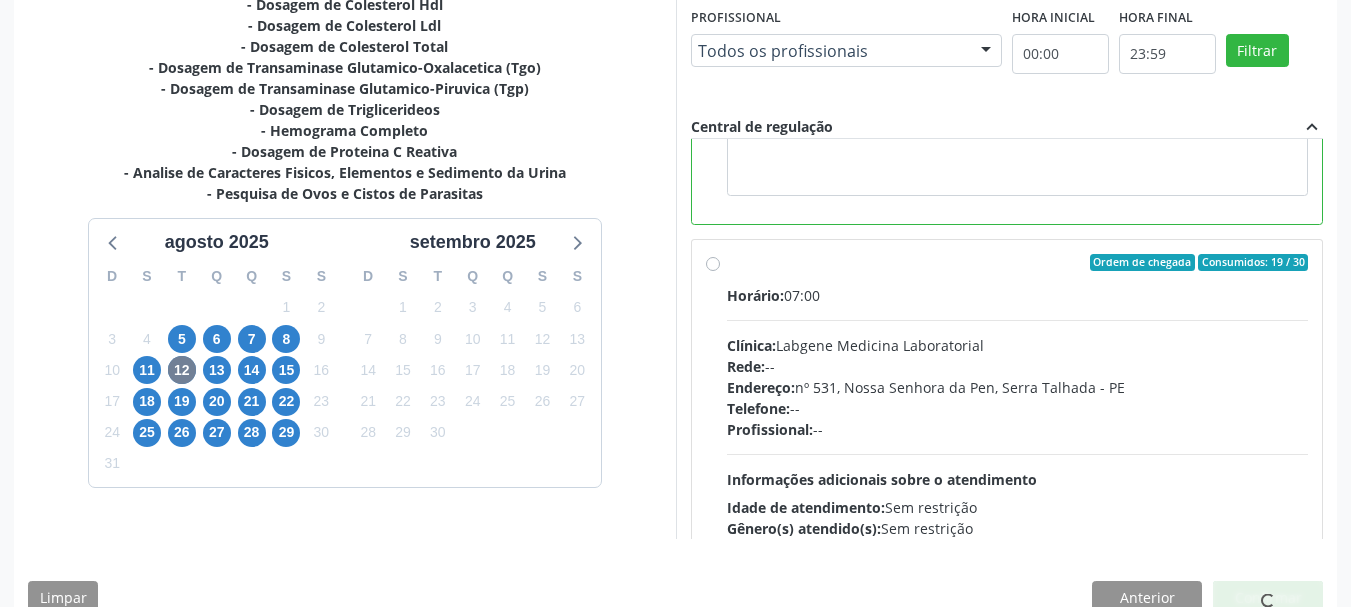 scroll, scrollTop: 60, scrollLeft: 0, axis: vertical 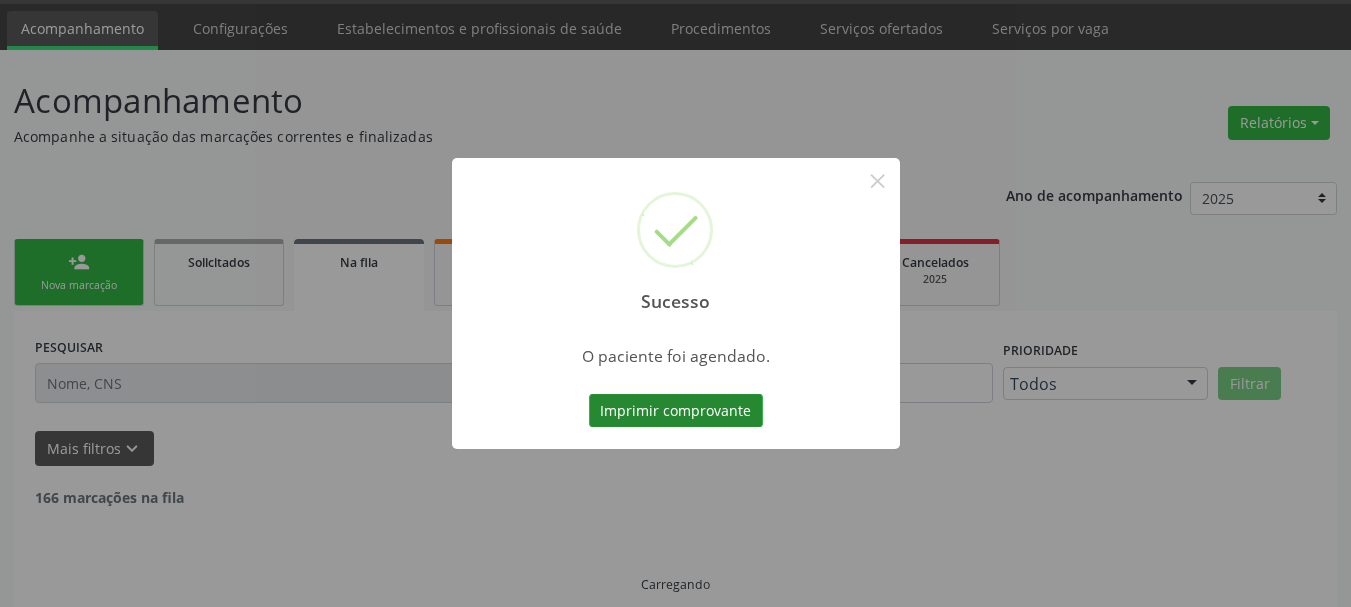 click on "Imprimir comprovante" at bounding box center (676, 411) 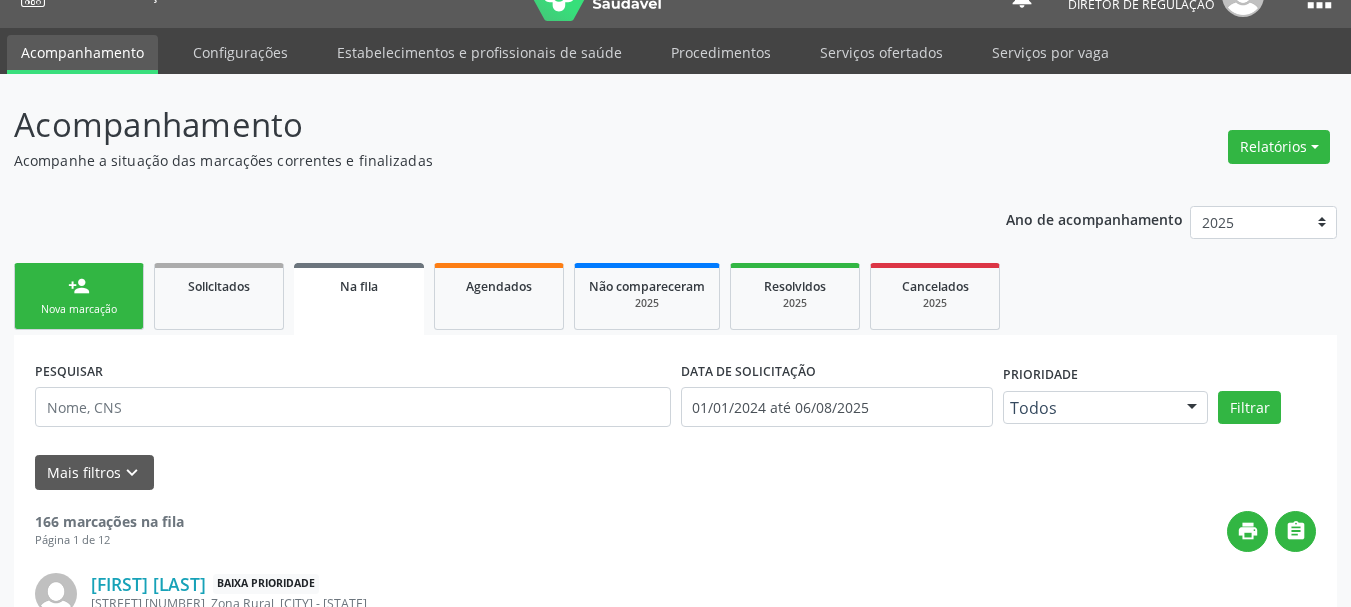 scroll, scrollTop: 0, scrollLeft: 0, axis: both 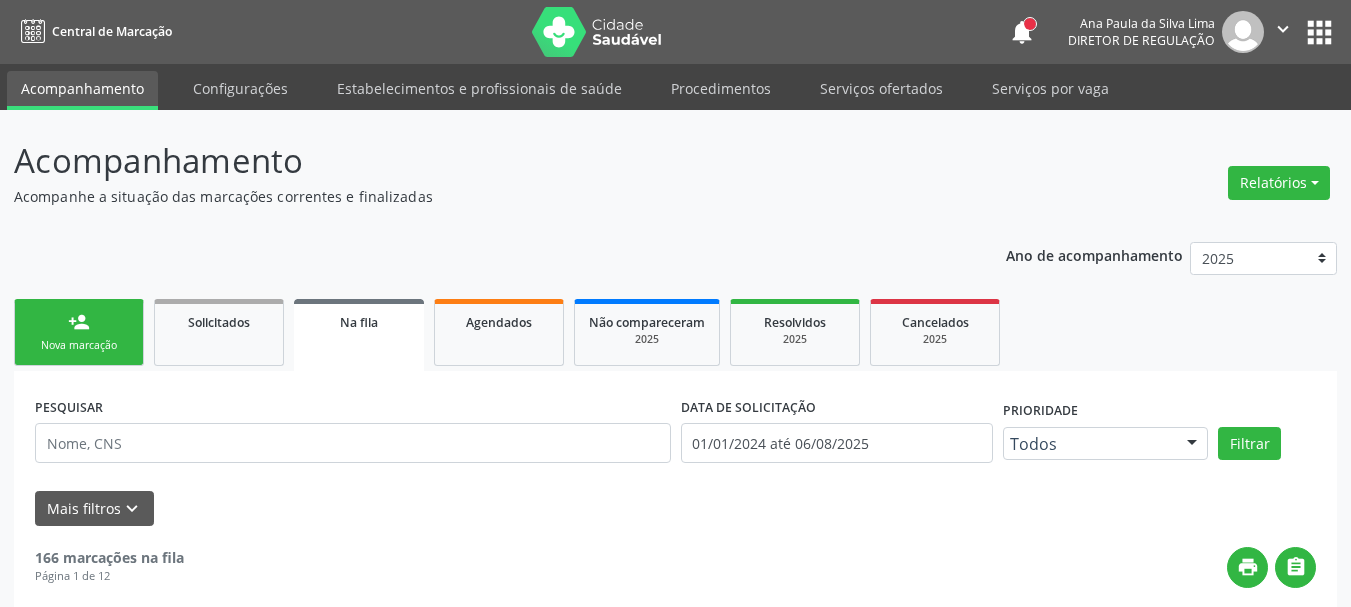 click on "" at bounding box center (1283, 29) 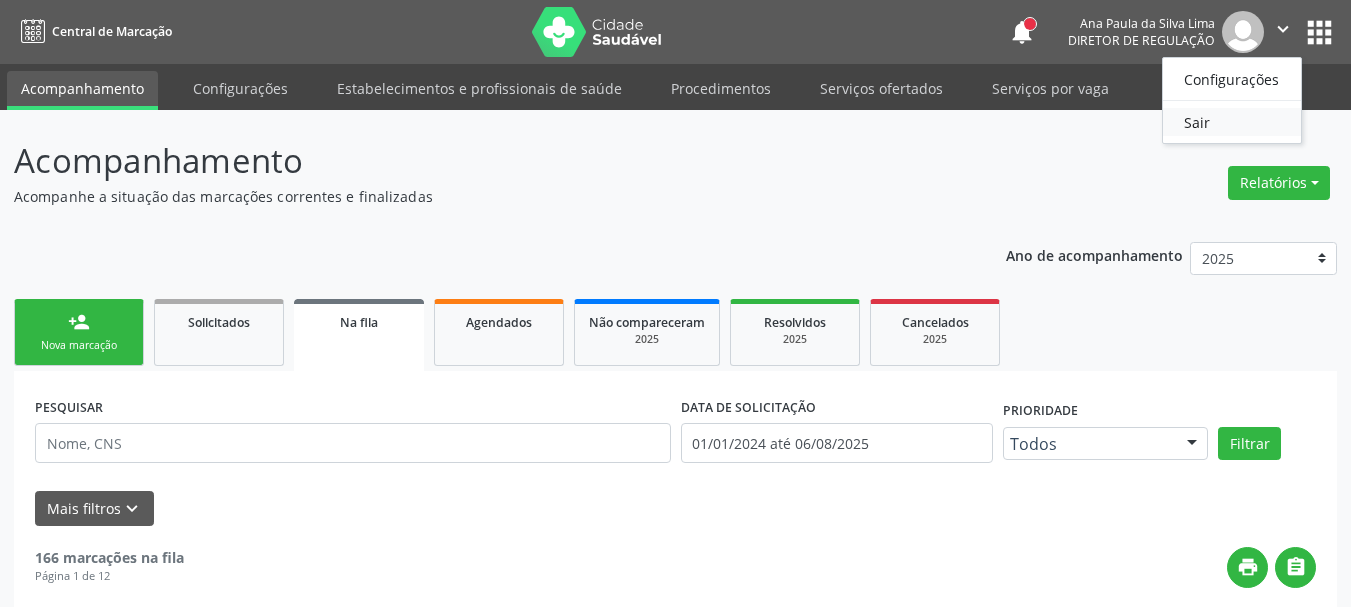 click on "Sair" at bounding box center (1232, 122) 